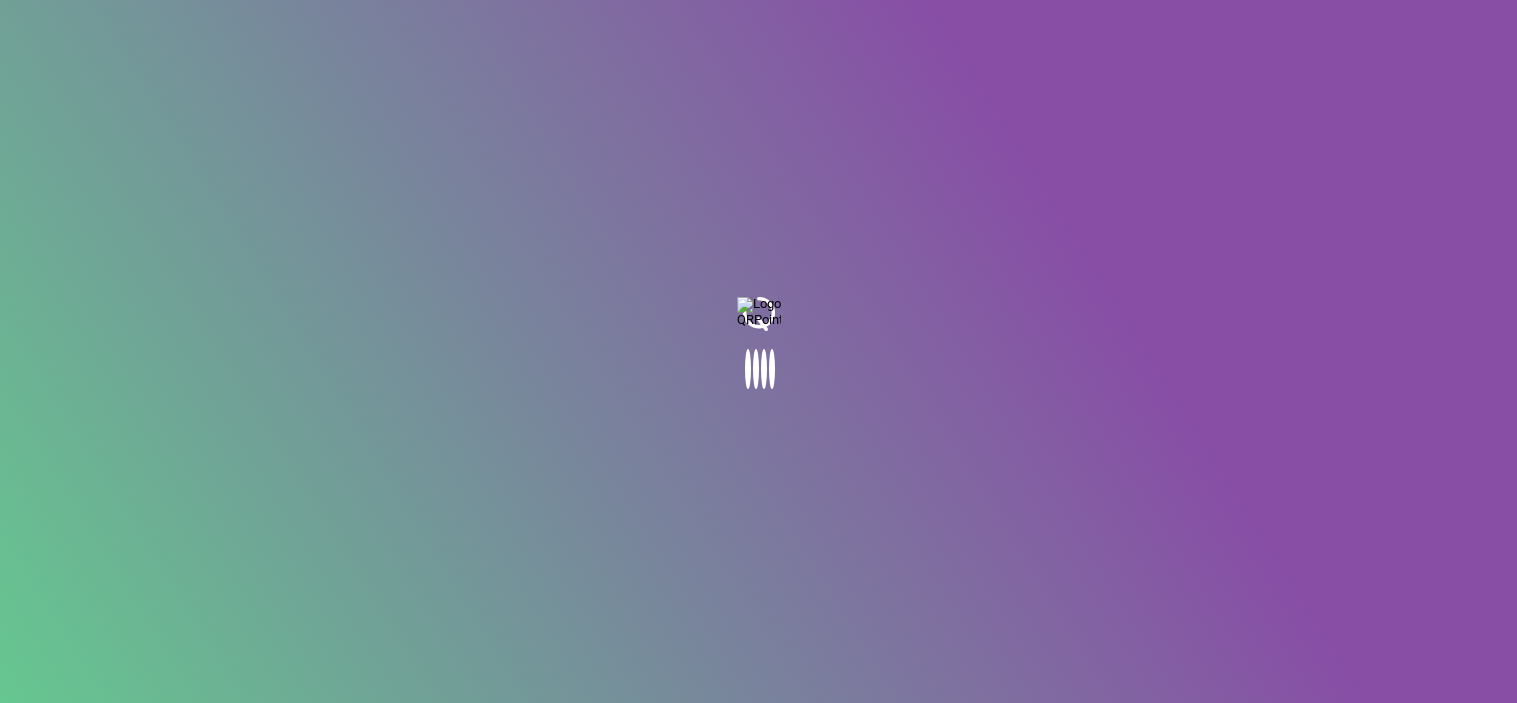 scroll, scrollTop: 0, scrollLeft: 0, axis: both 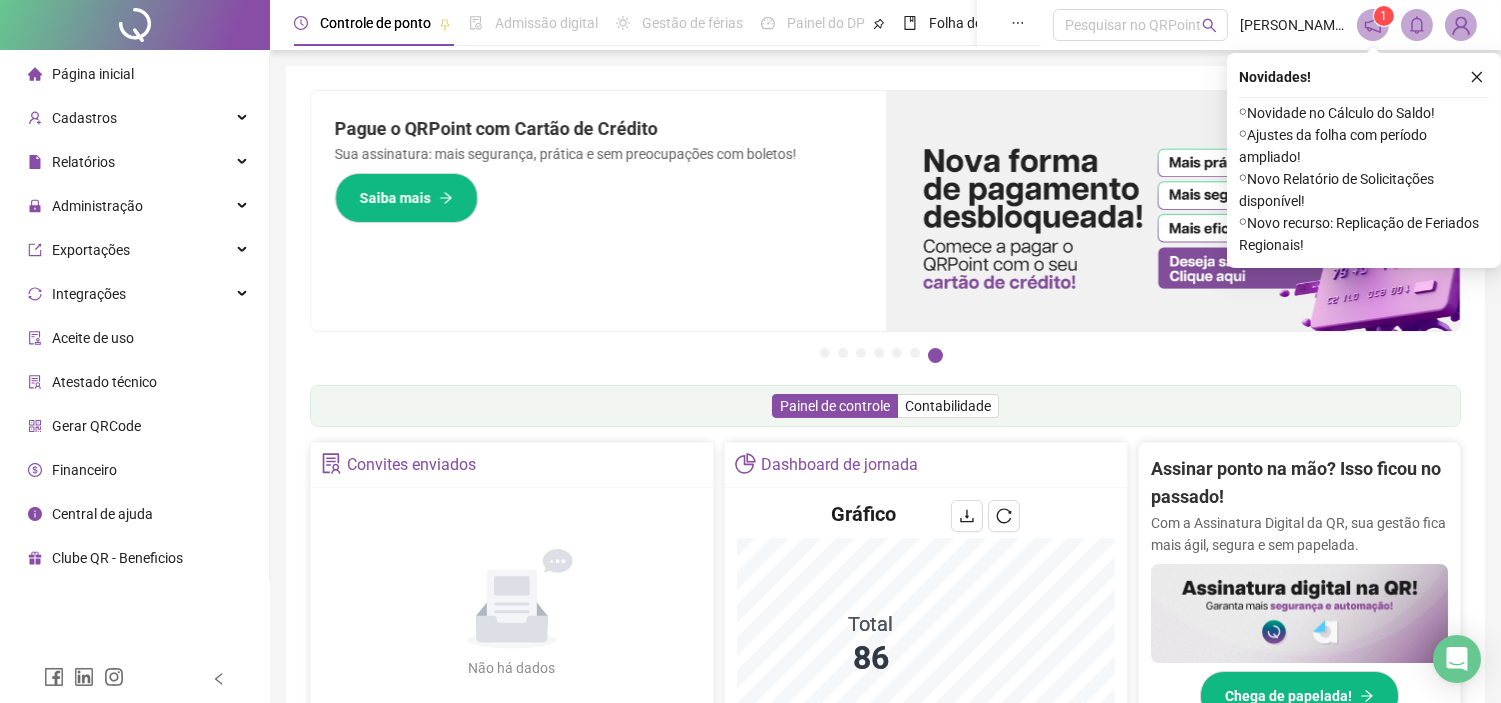 click 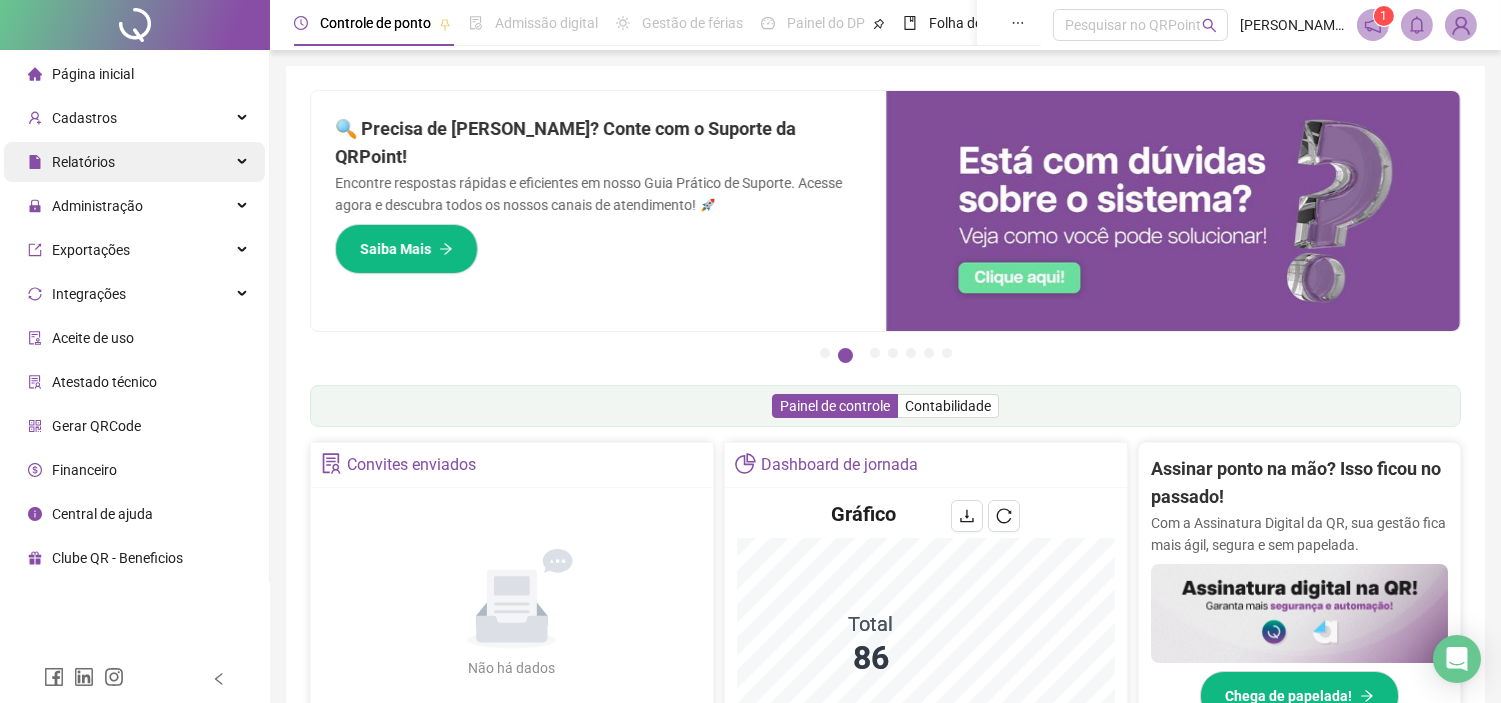 click on "Relatórios" at bounding box center (134, 162) 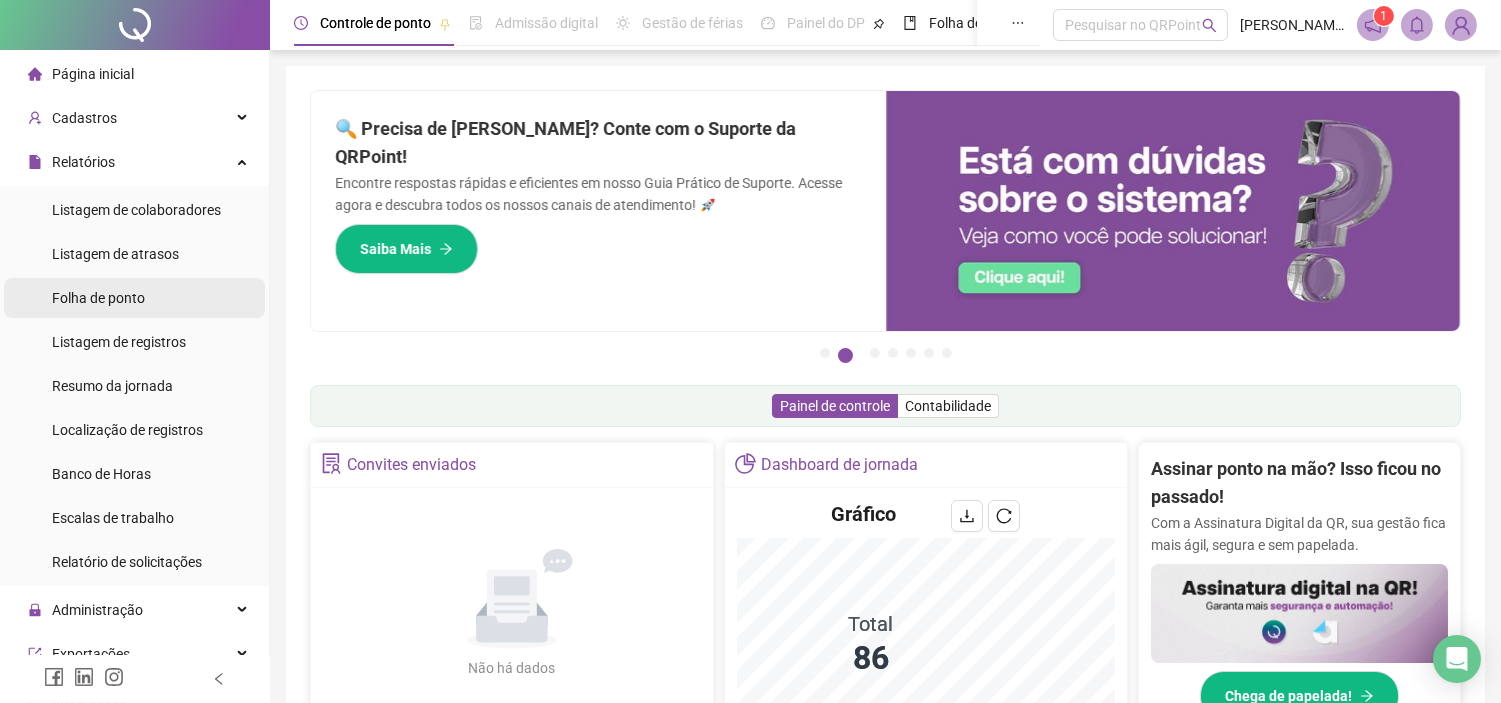 click on "Folha de ponto" at bounding box center [98, 298] 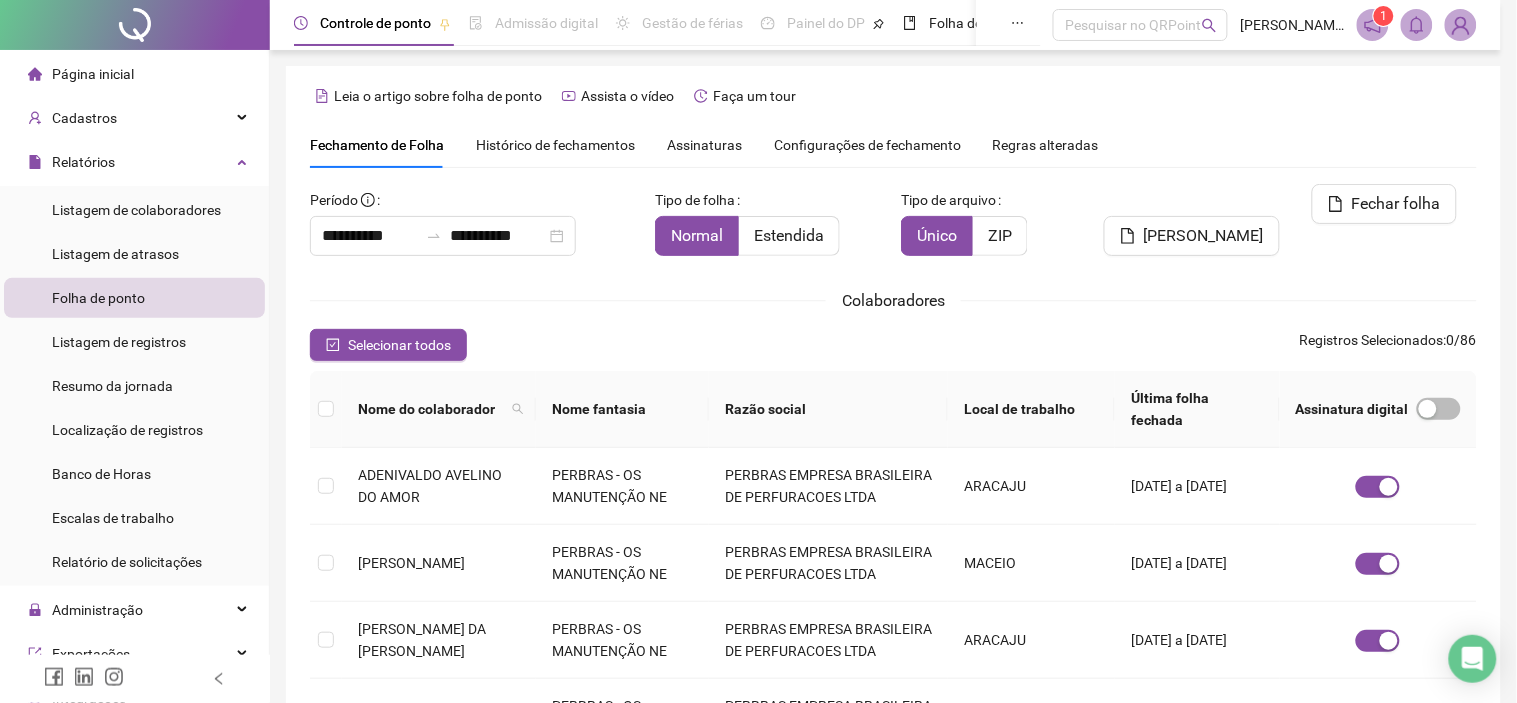 type on "**********" 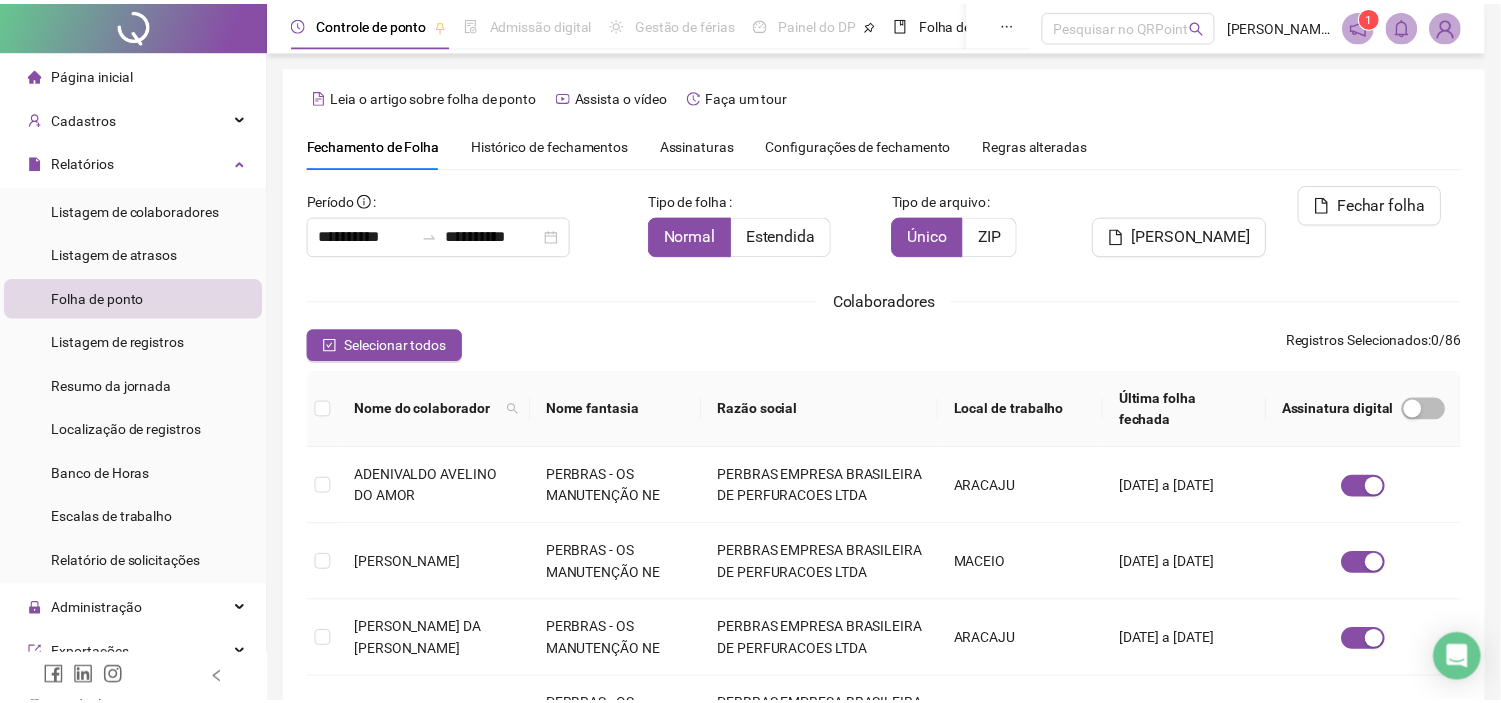 scroll, scrollTop: 57, scrollLeft: 0, axis: vertical 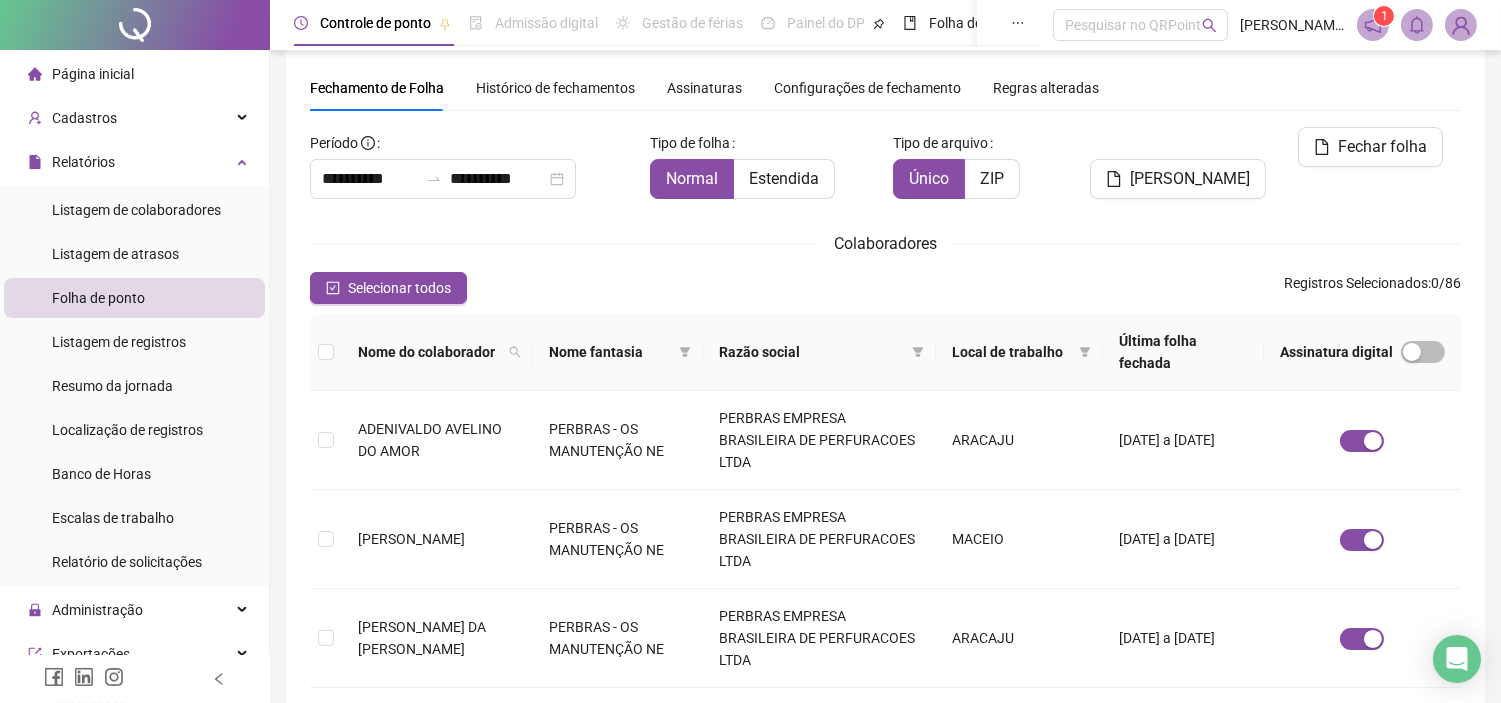 click on "Assinaturas" at bounding box center (704, 88) 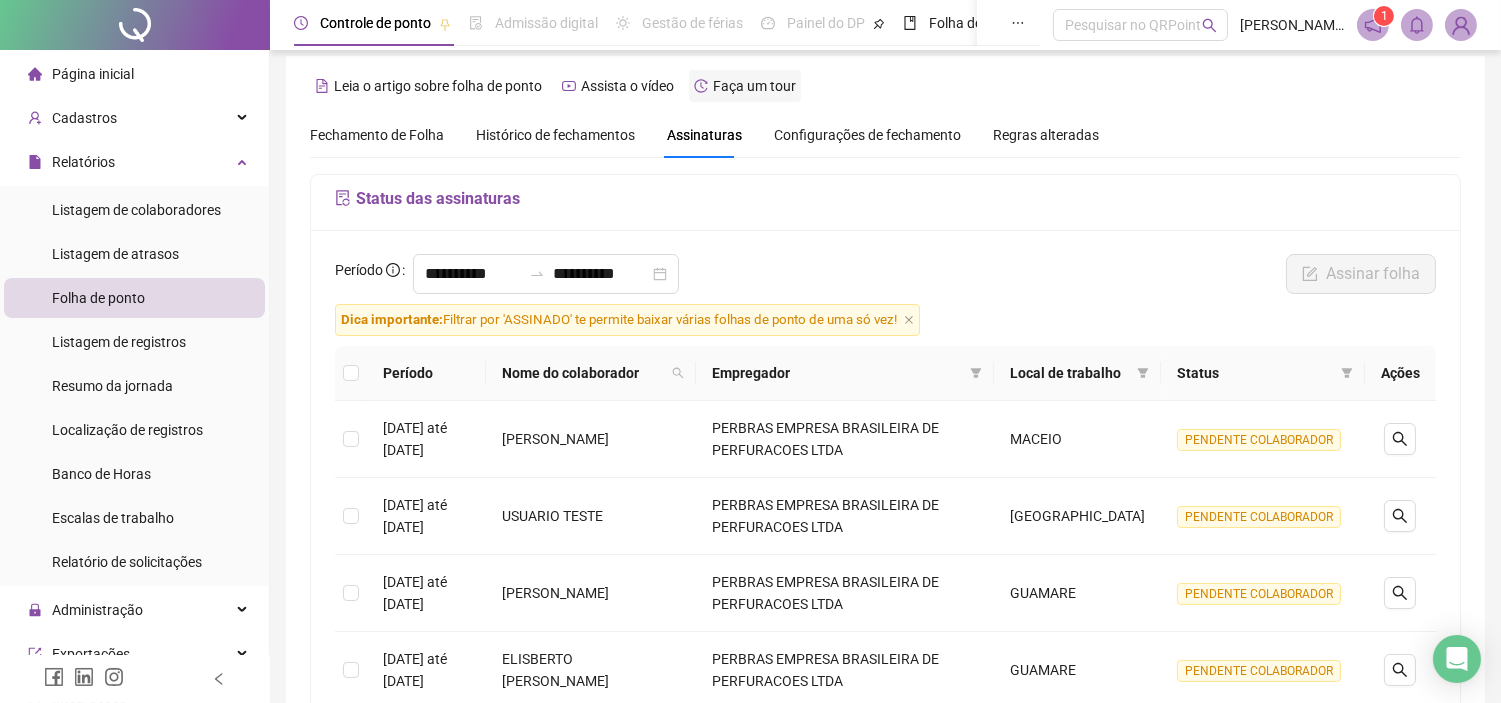 scroll, scrollTop: 57, scrollLeft: 0, axis: vertical 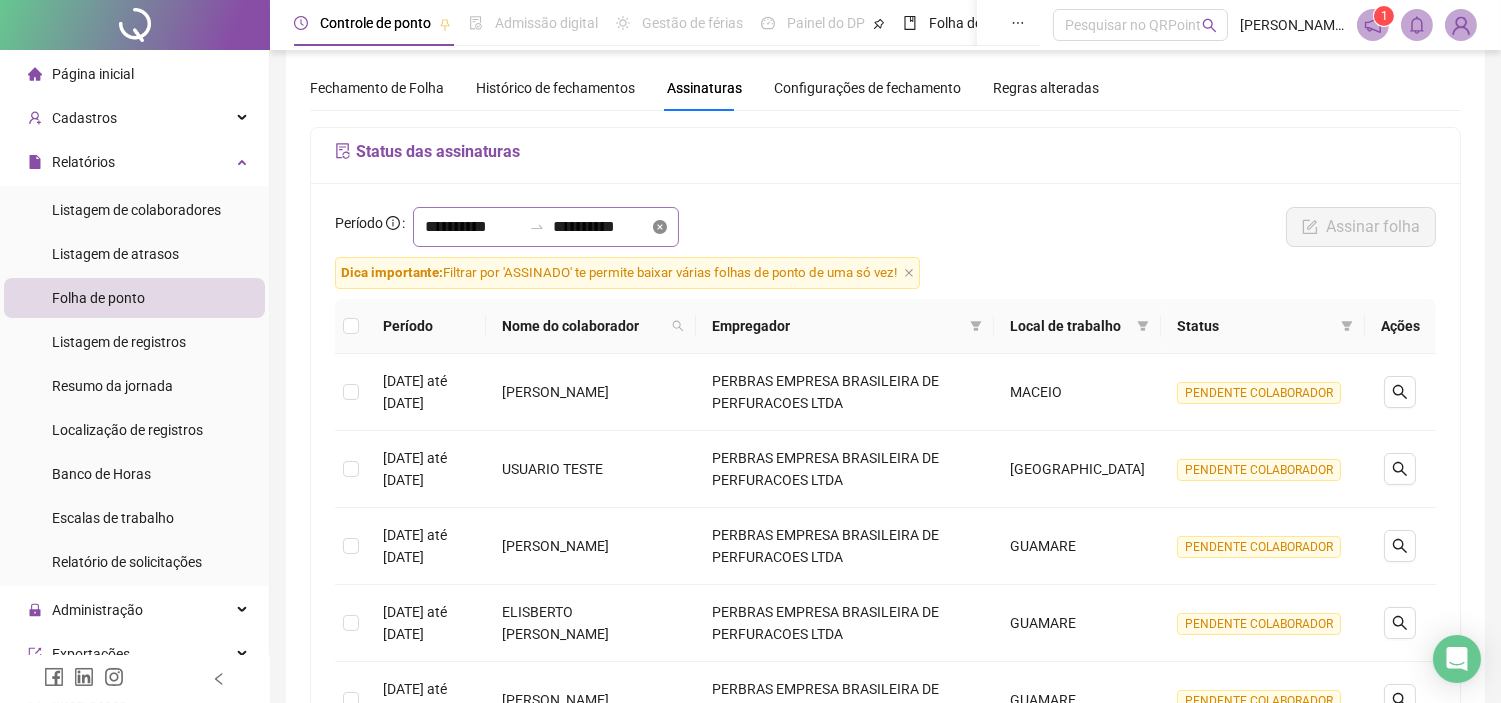 click 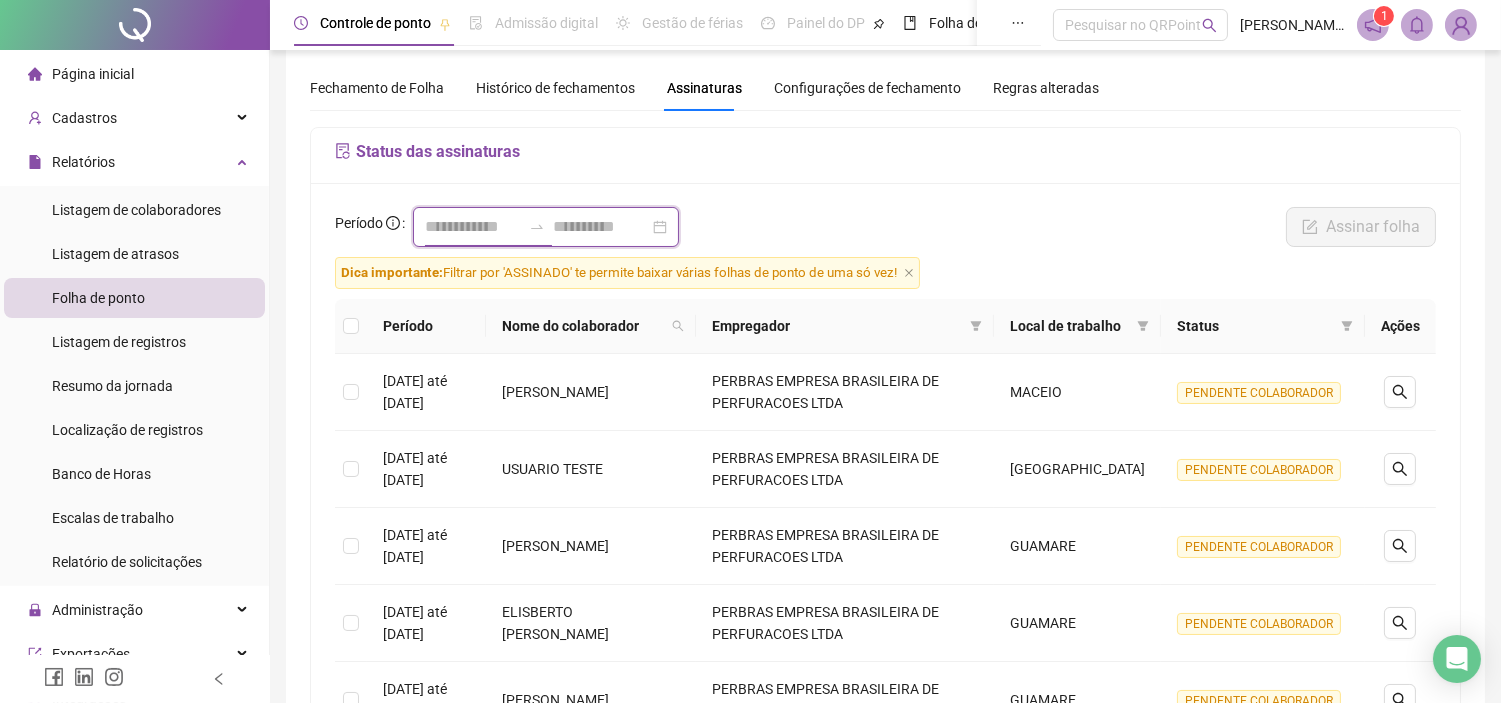 click at bounding box center [473, 227] 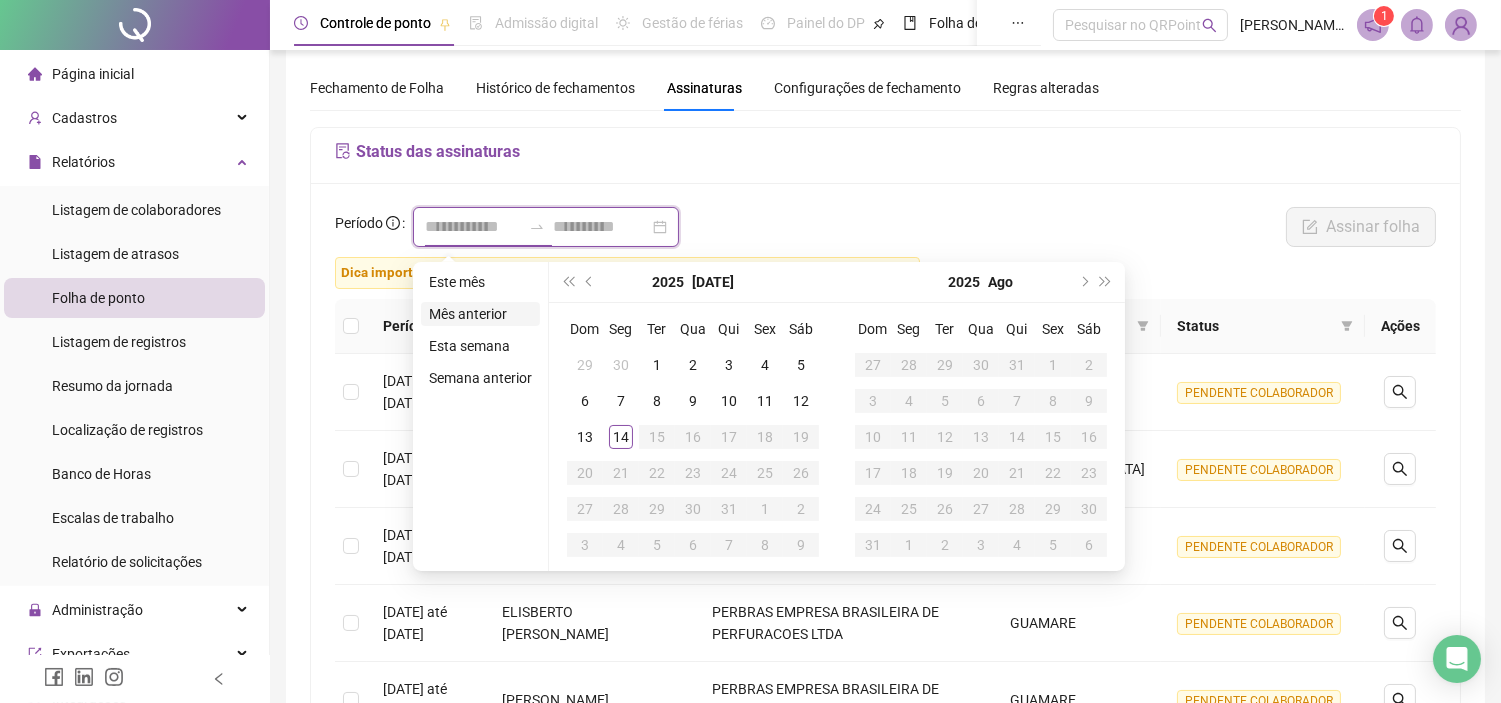 type on "**********" 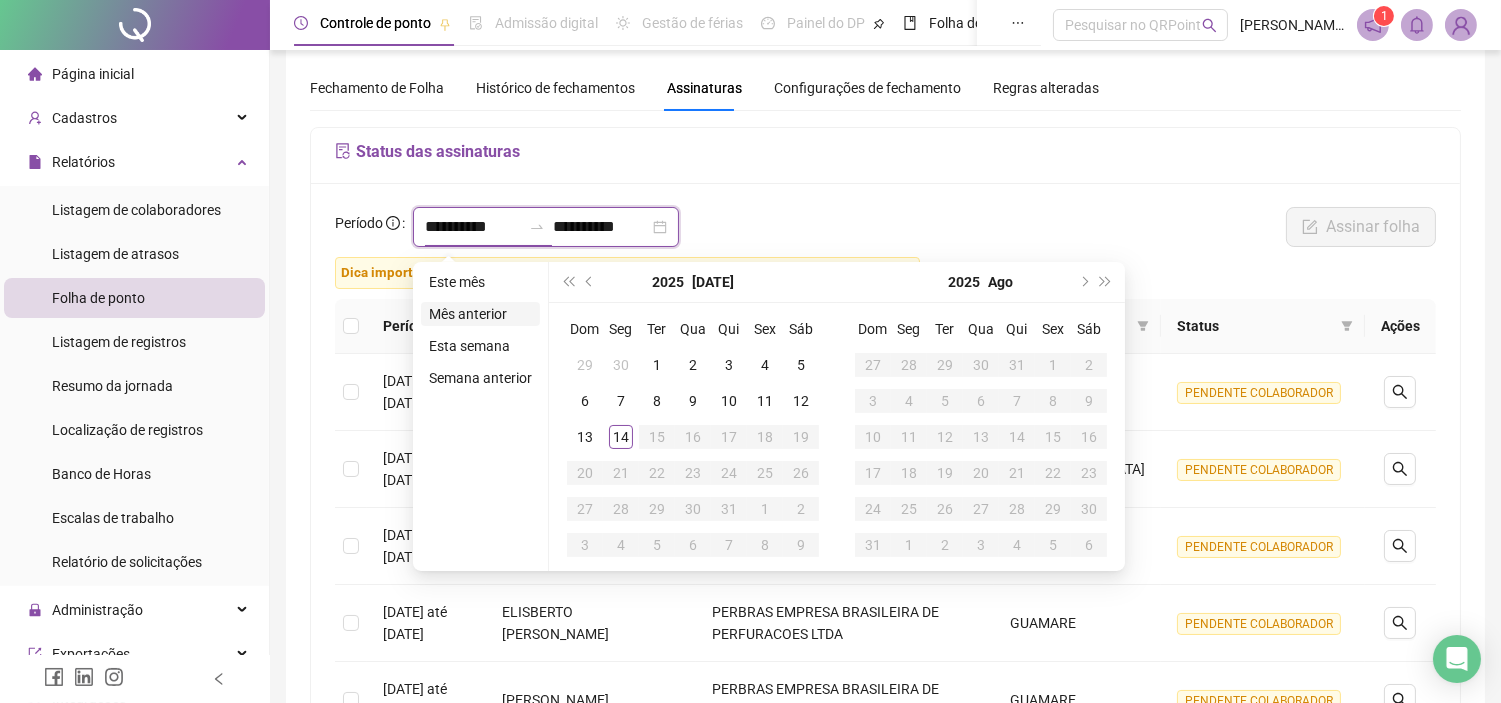 type 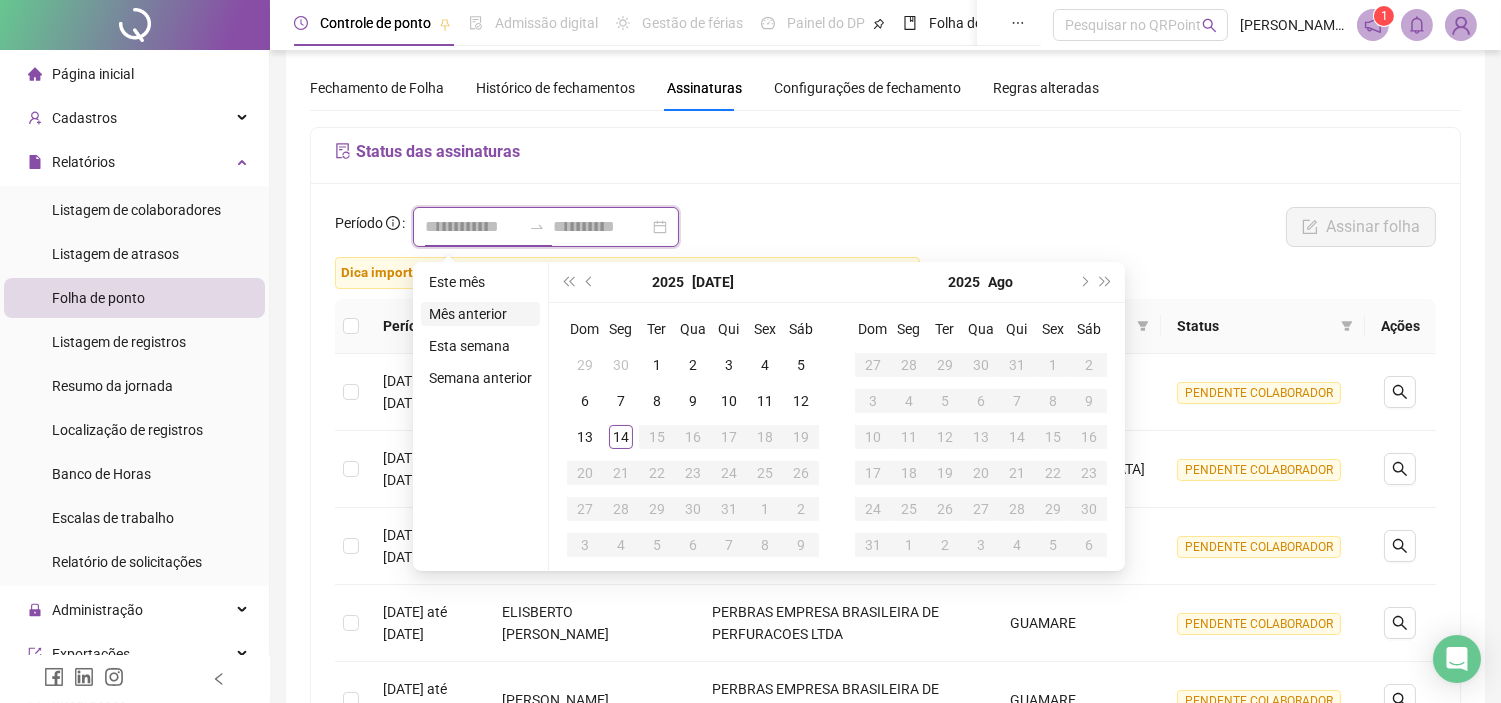 type on "**********" 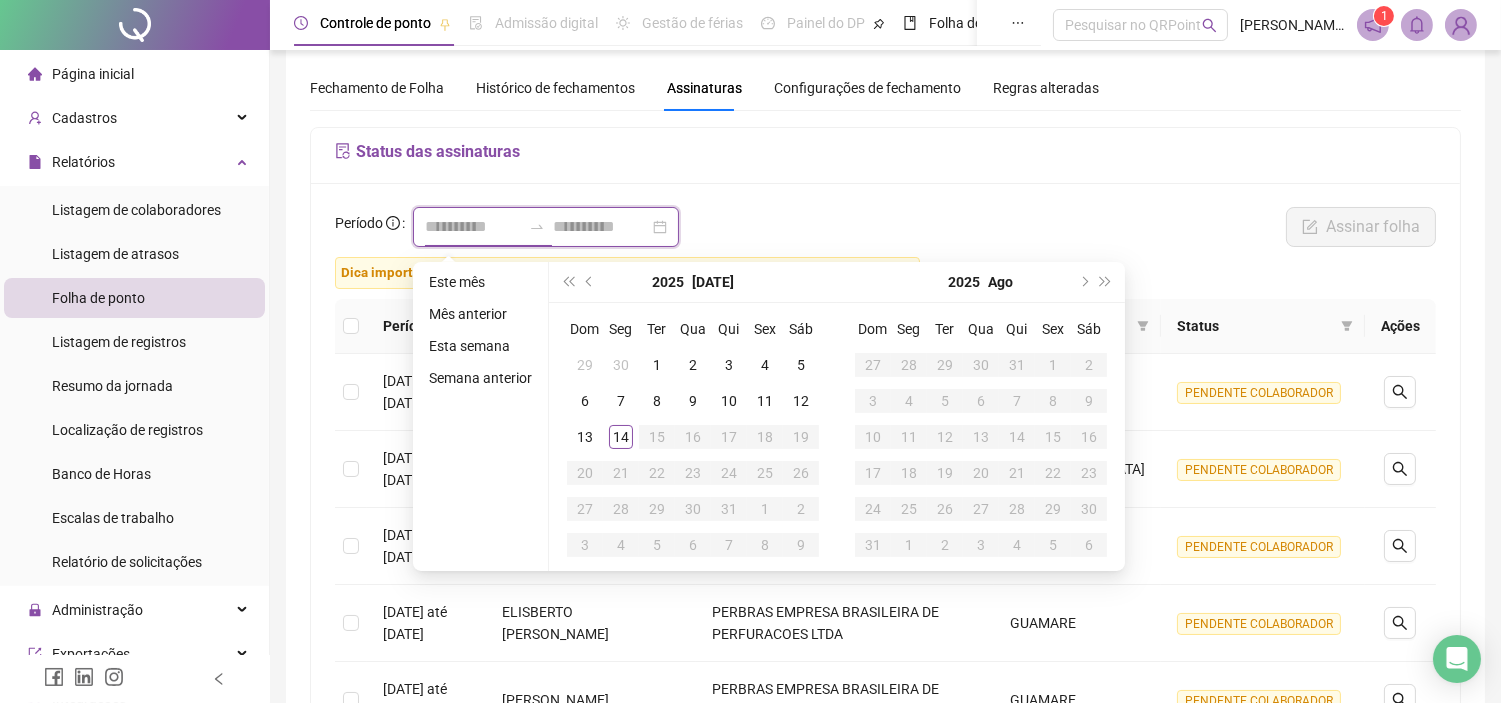 type 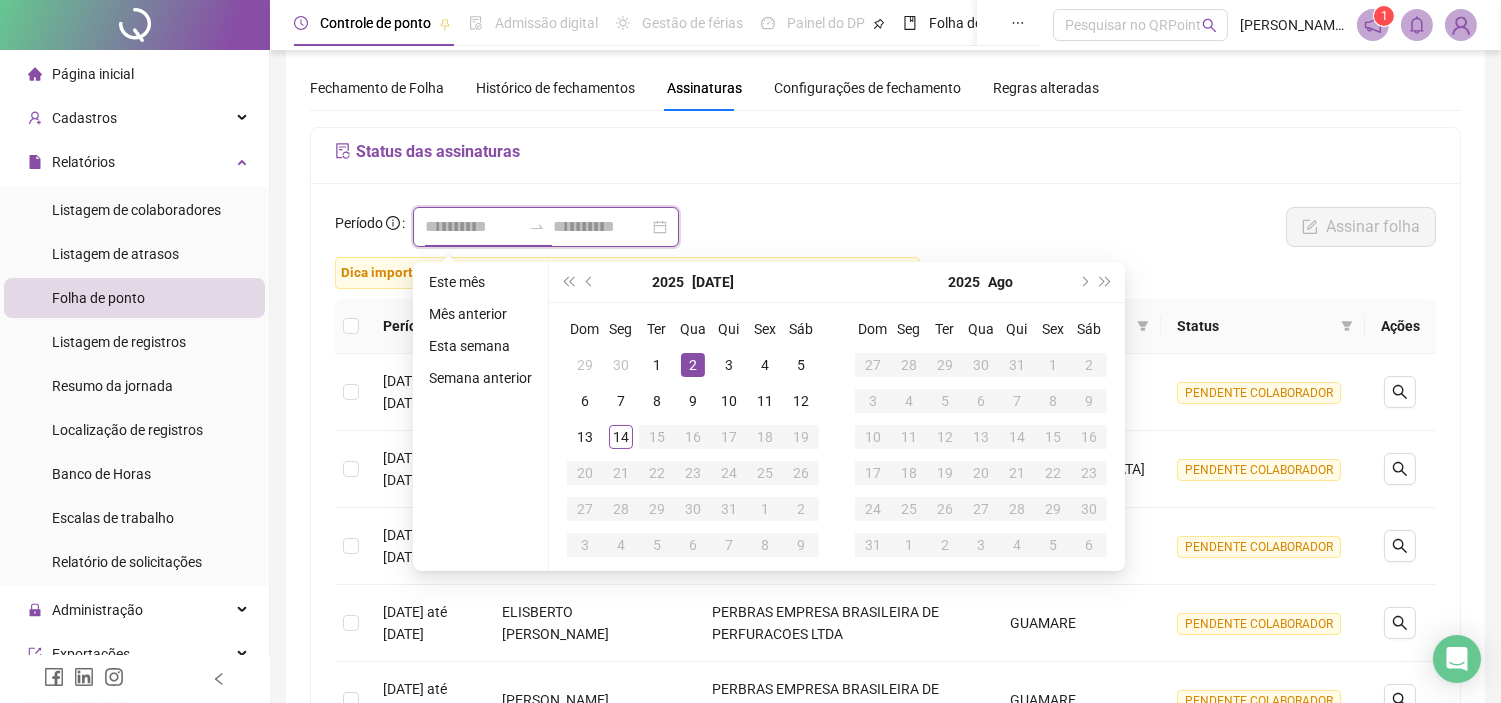type on "**********" 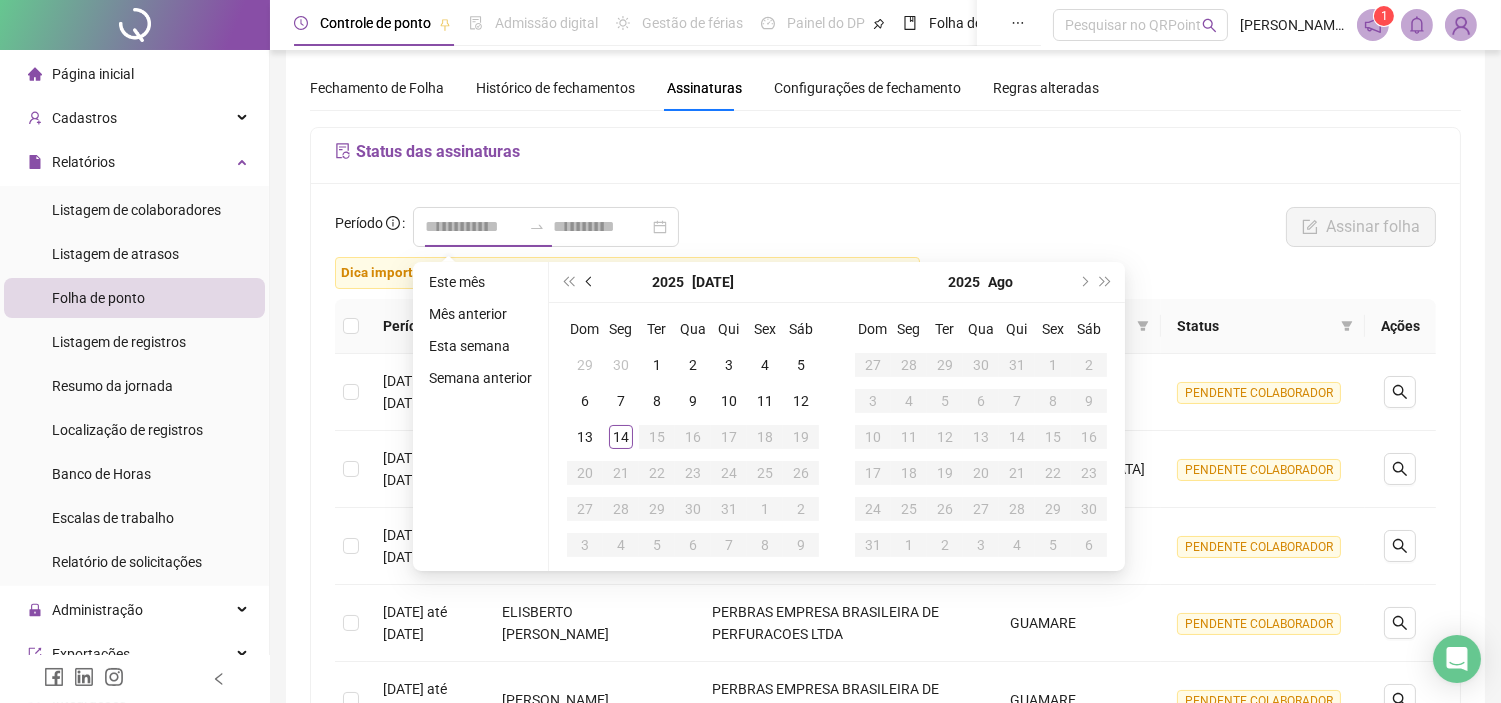 click at bounding box center [590, 282] 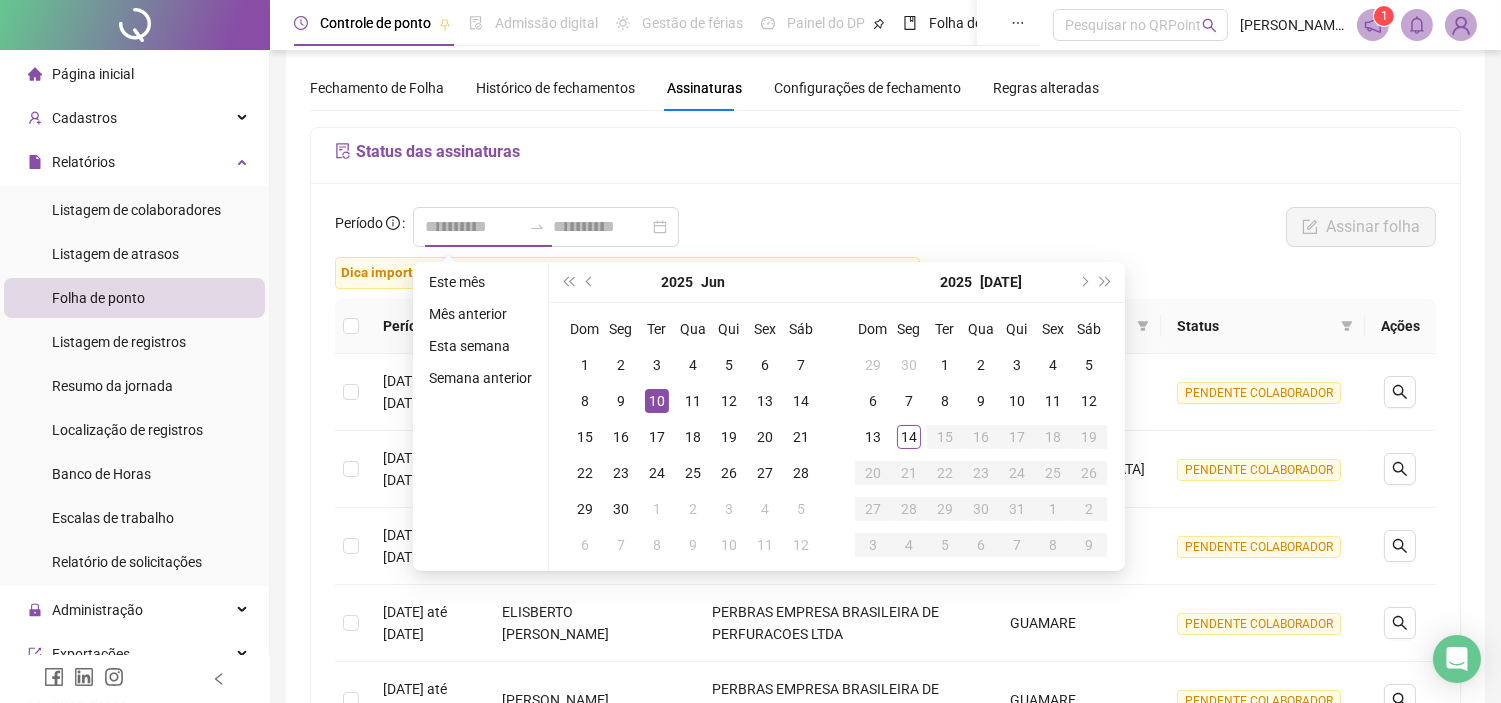 type on "**********" 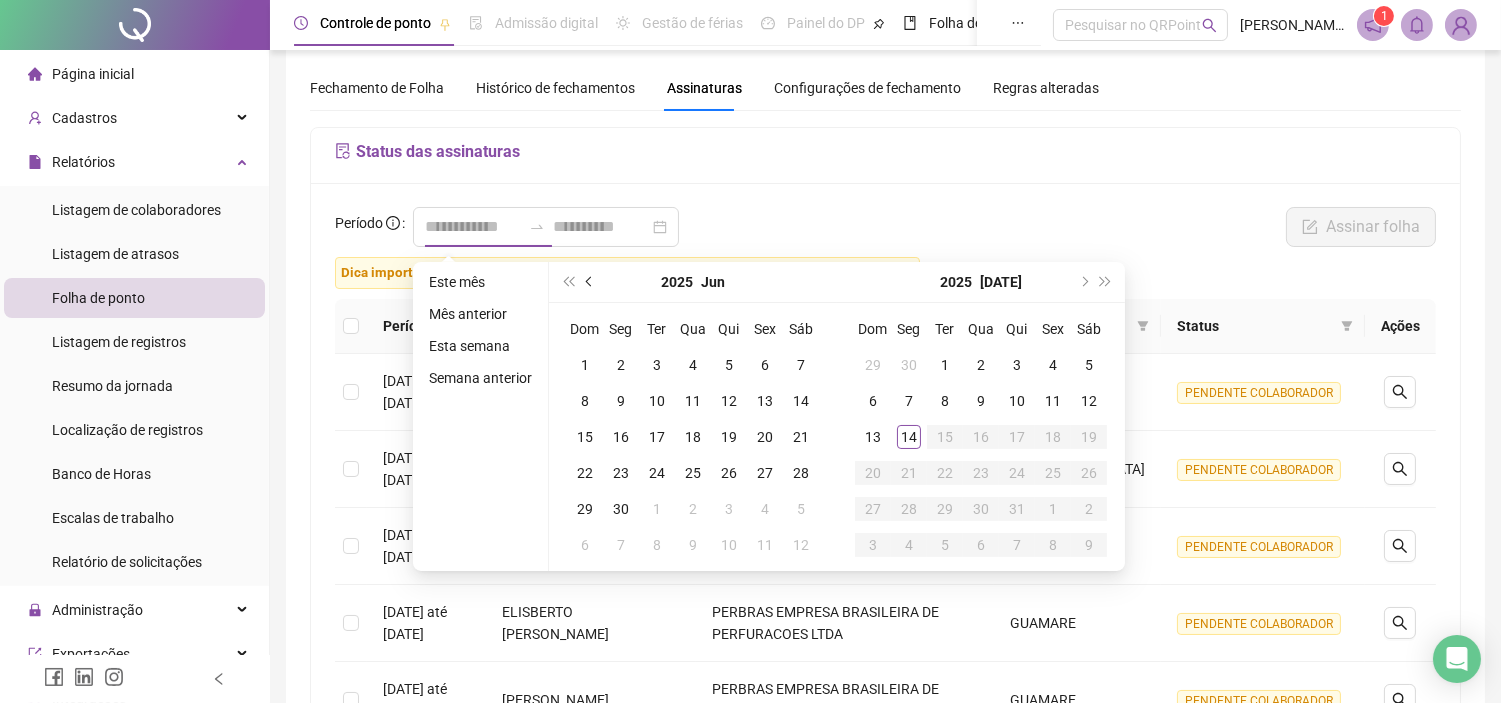 click at bounding box center [590, 282] 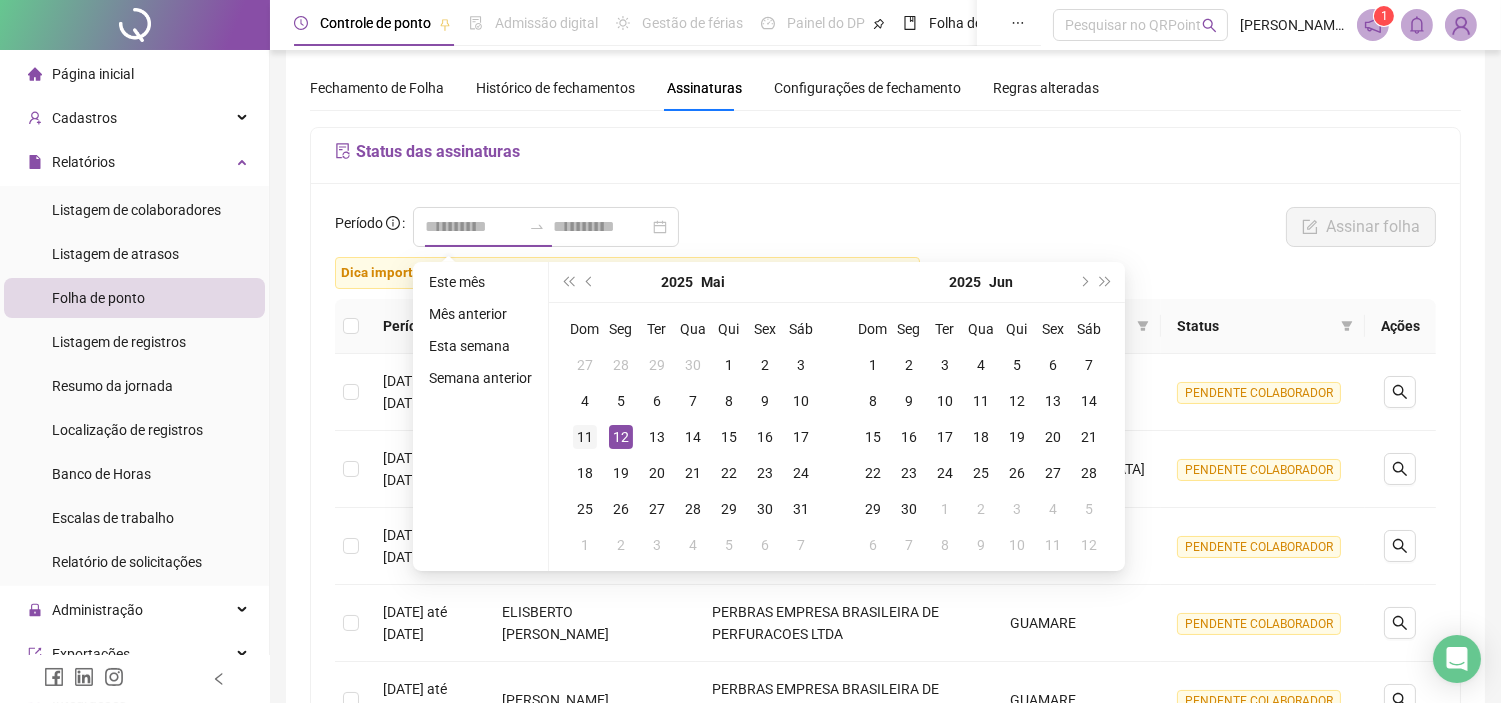 type on "**********" 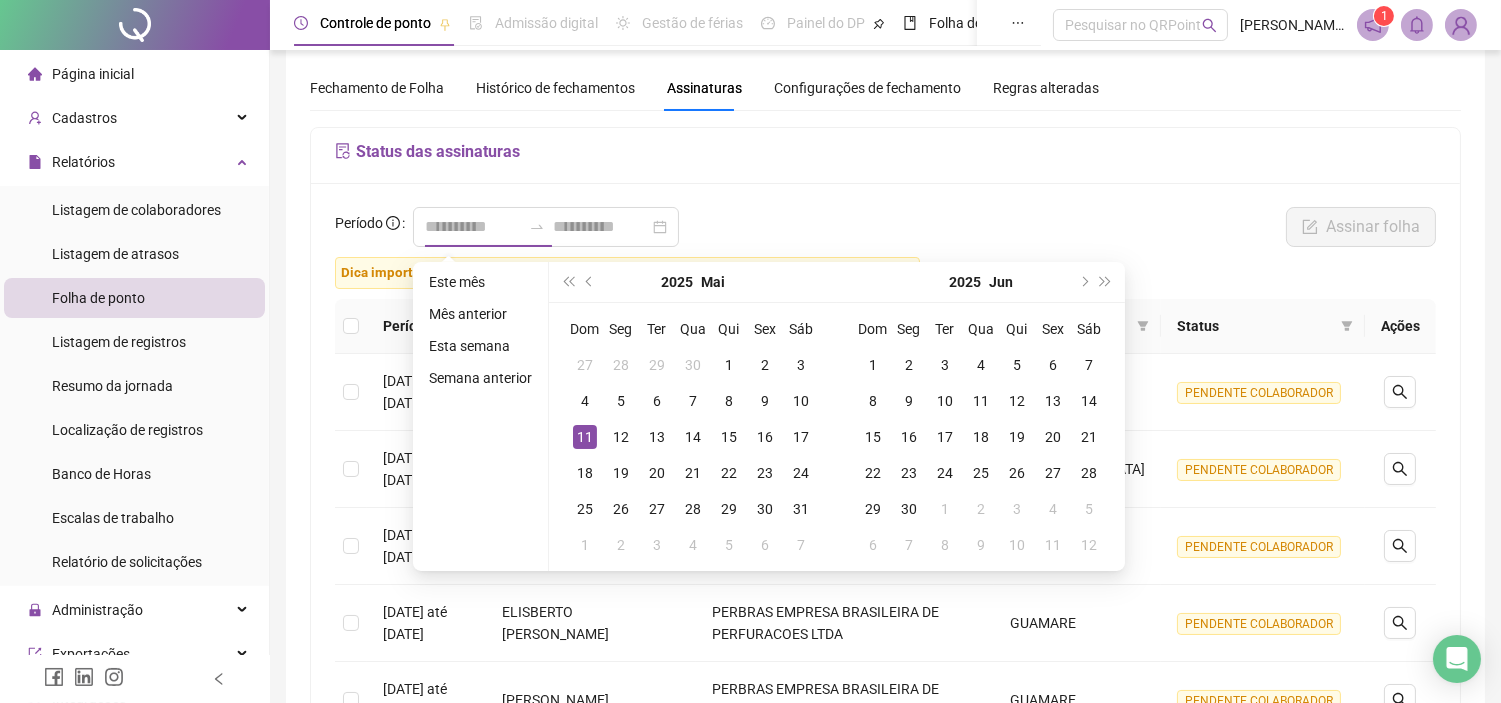 click on "11" at bounding box center (585, 437) 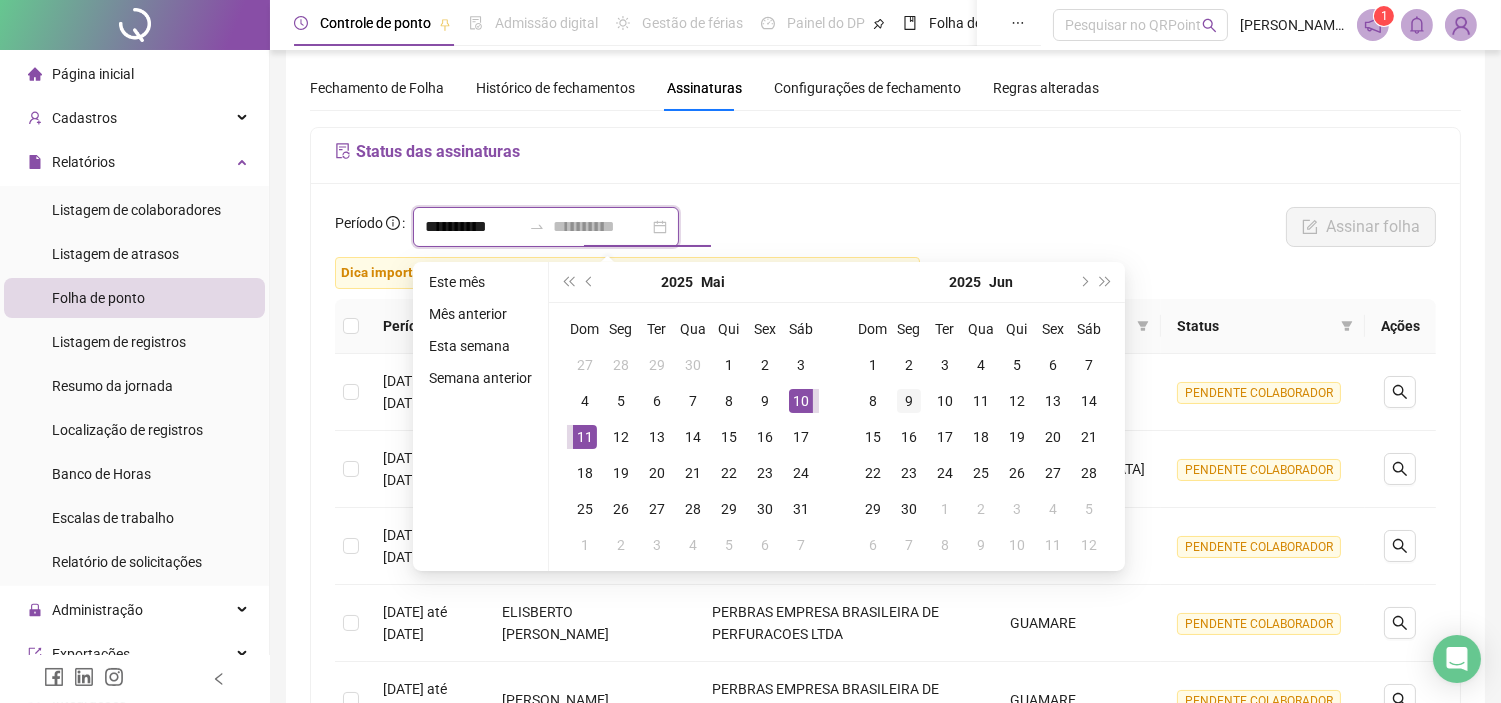 type on "**********" 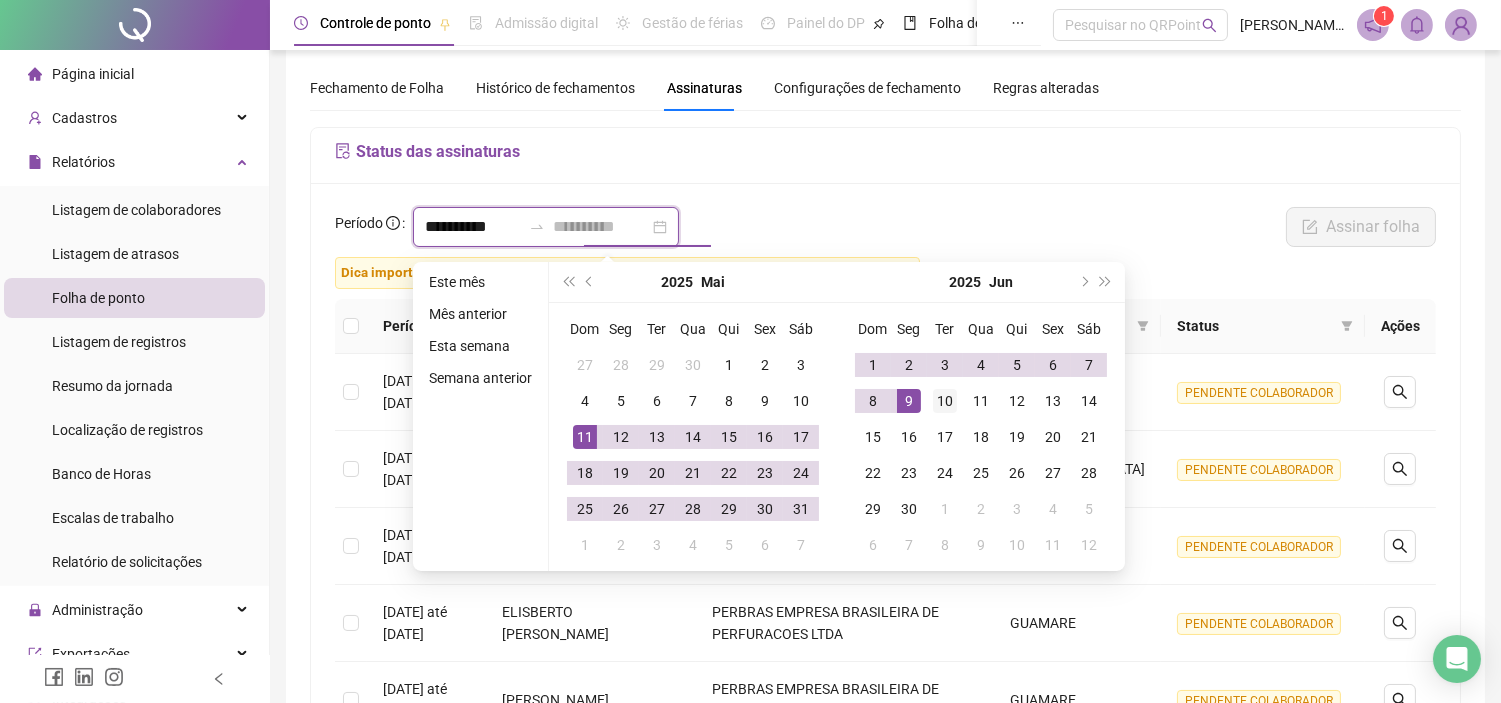 type on "**********" 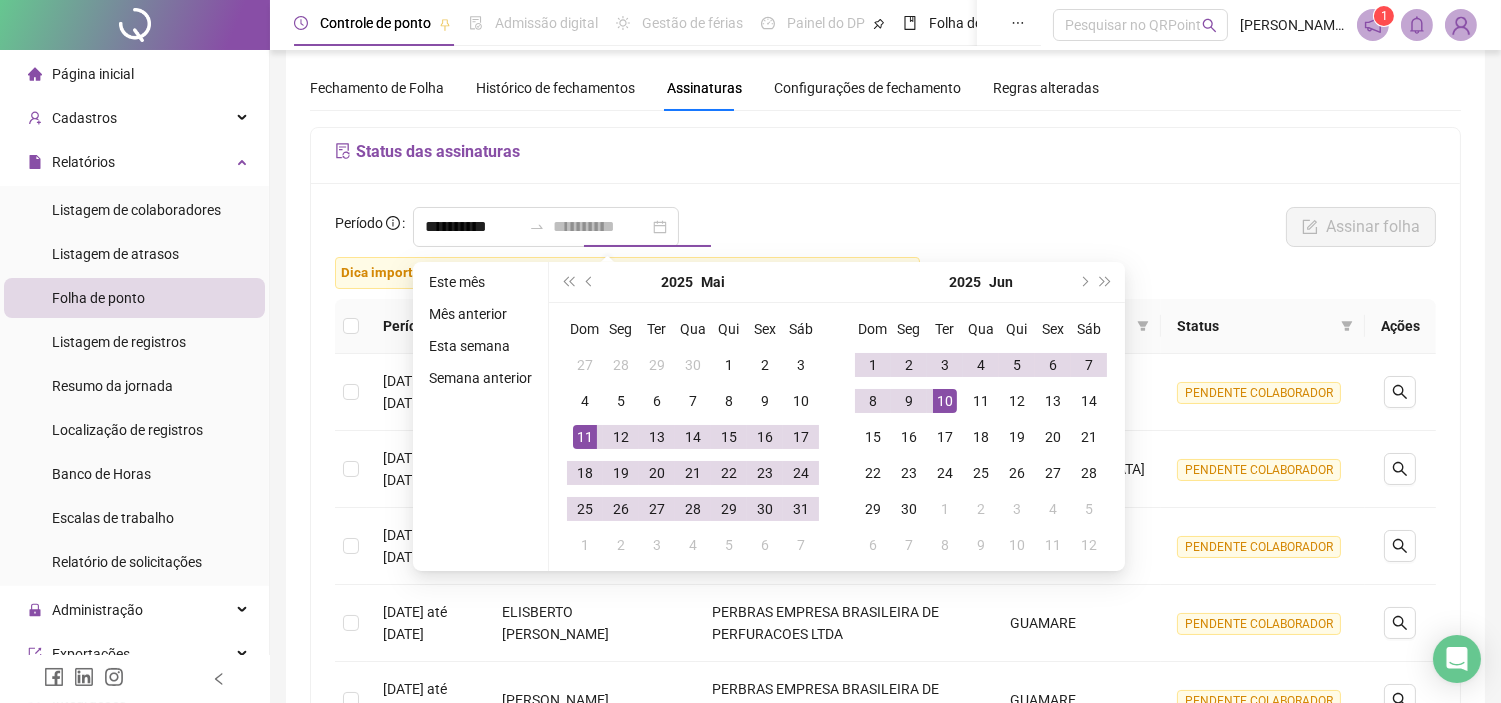click on "10" at bounding box center (945, 401) 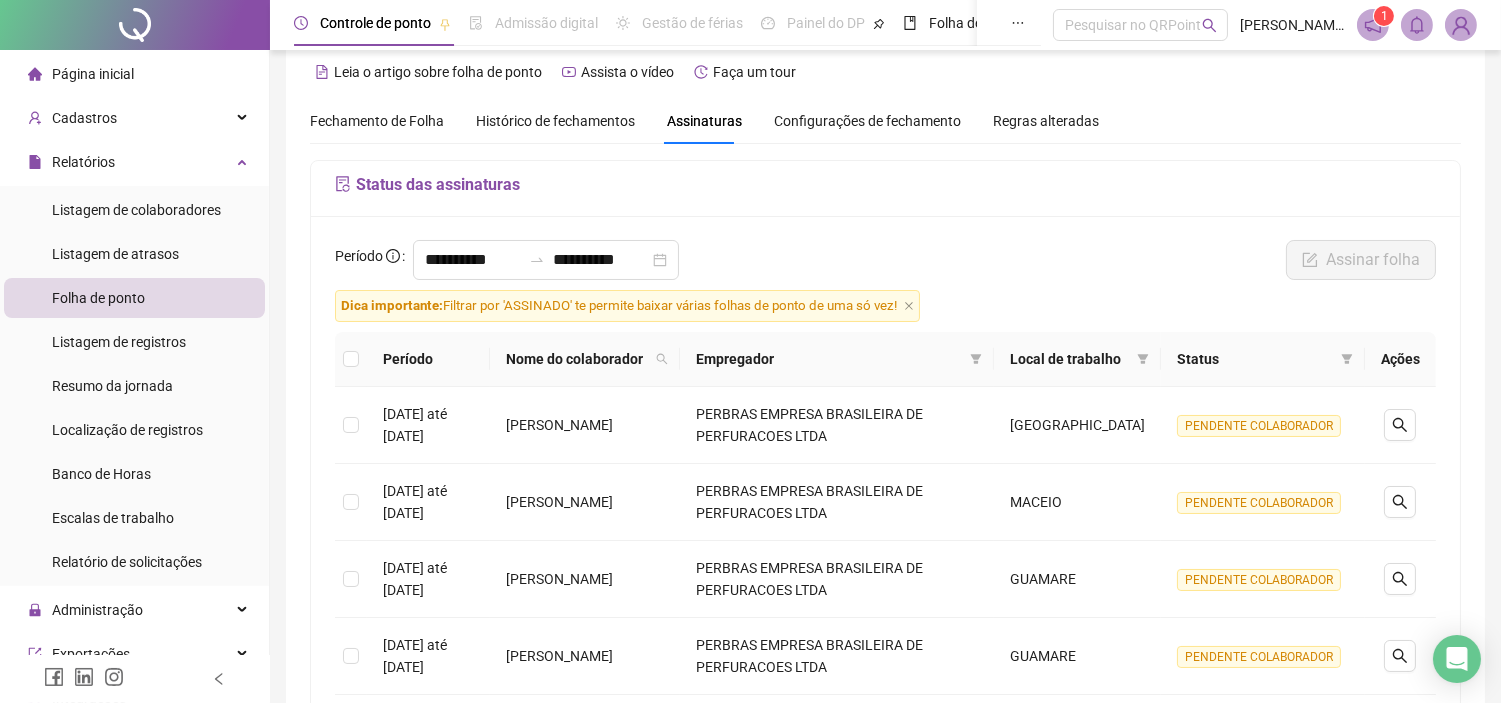 scroll, scrollTop: 0, scrollLeft: 0, axis: both 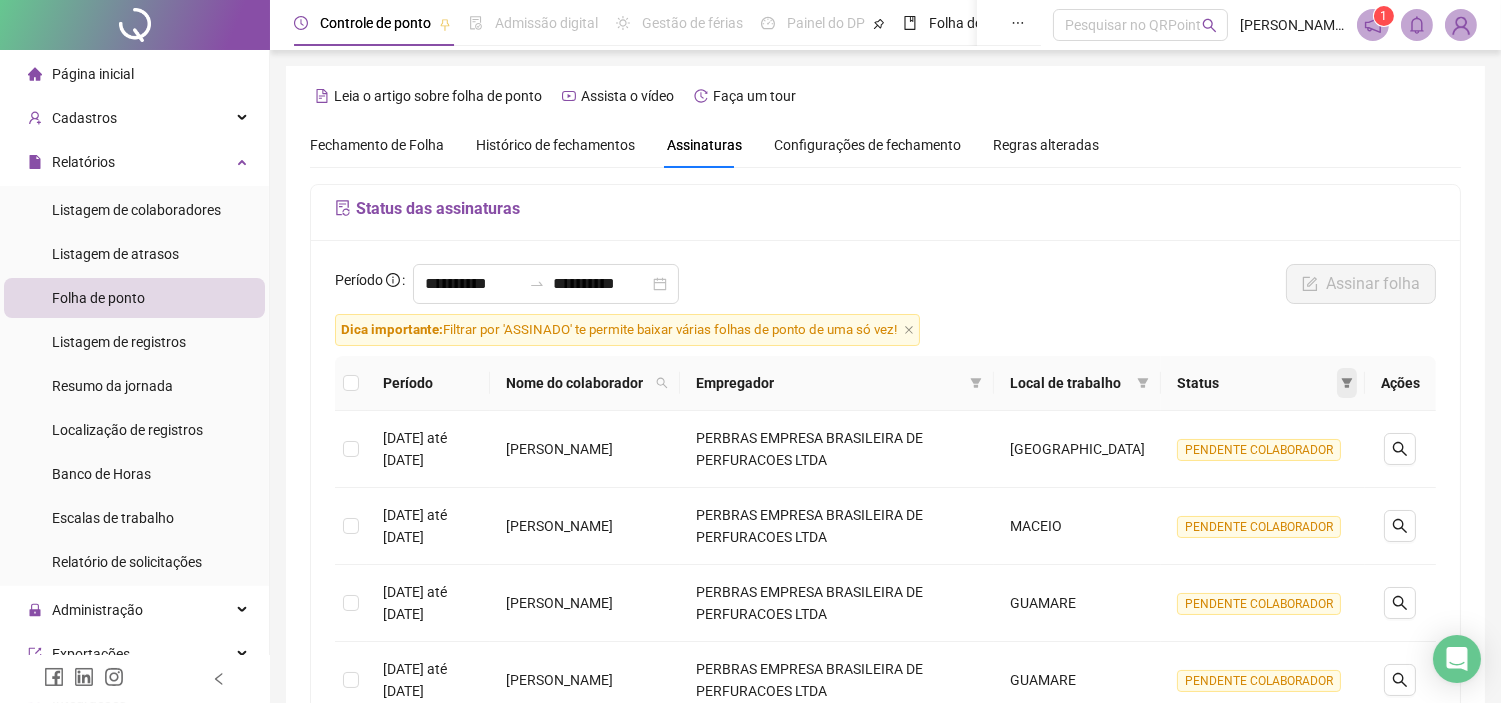 click 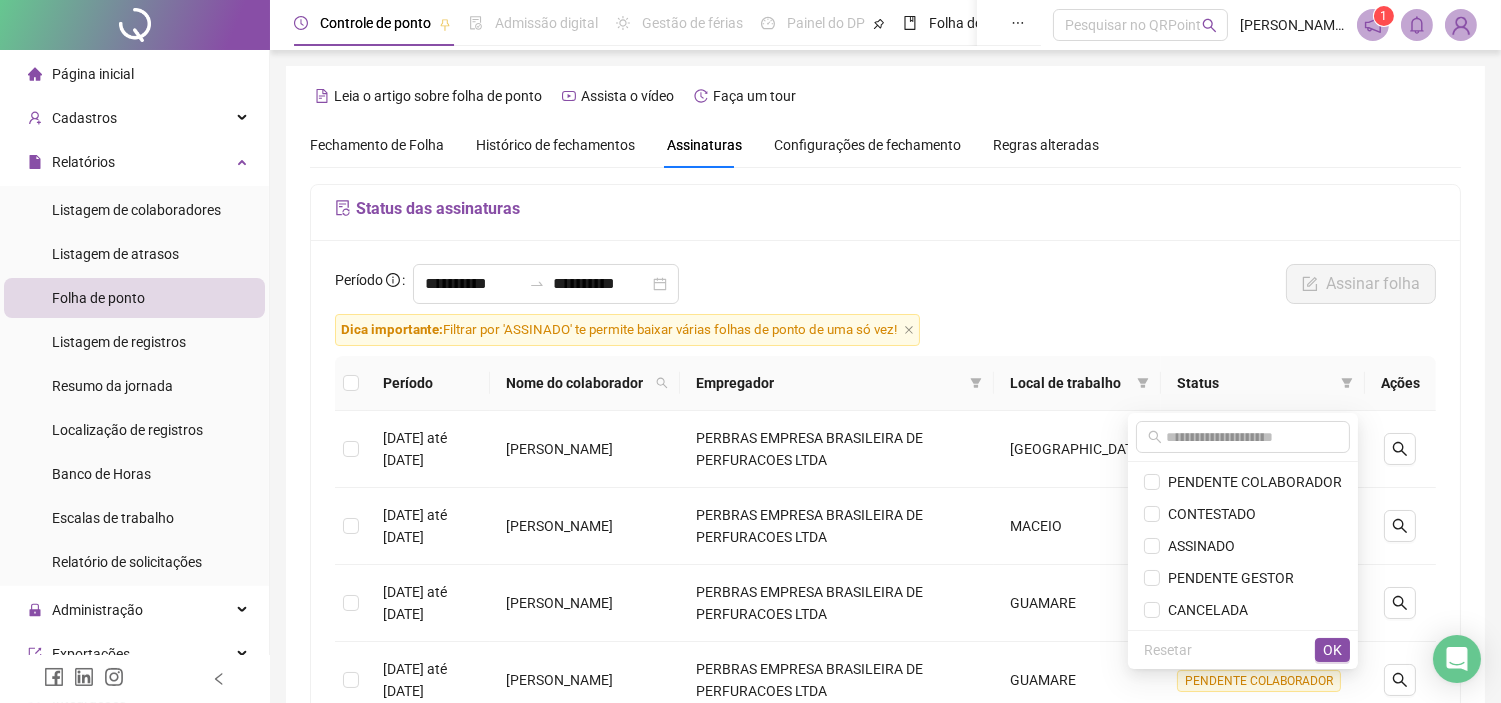 click on "**********" at bounding box center (885, 289) 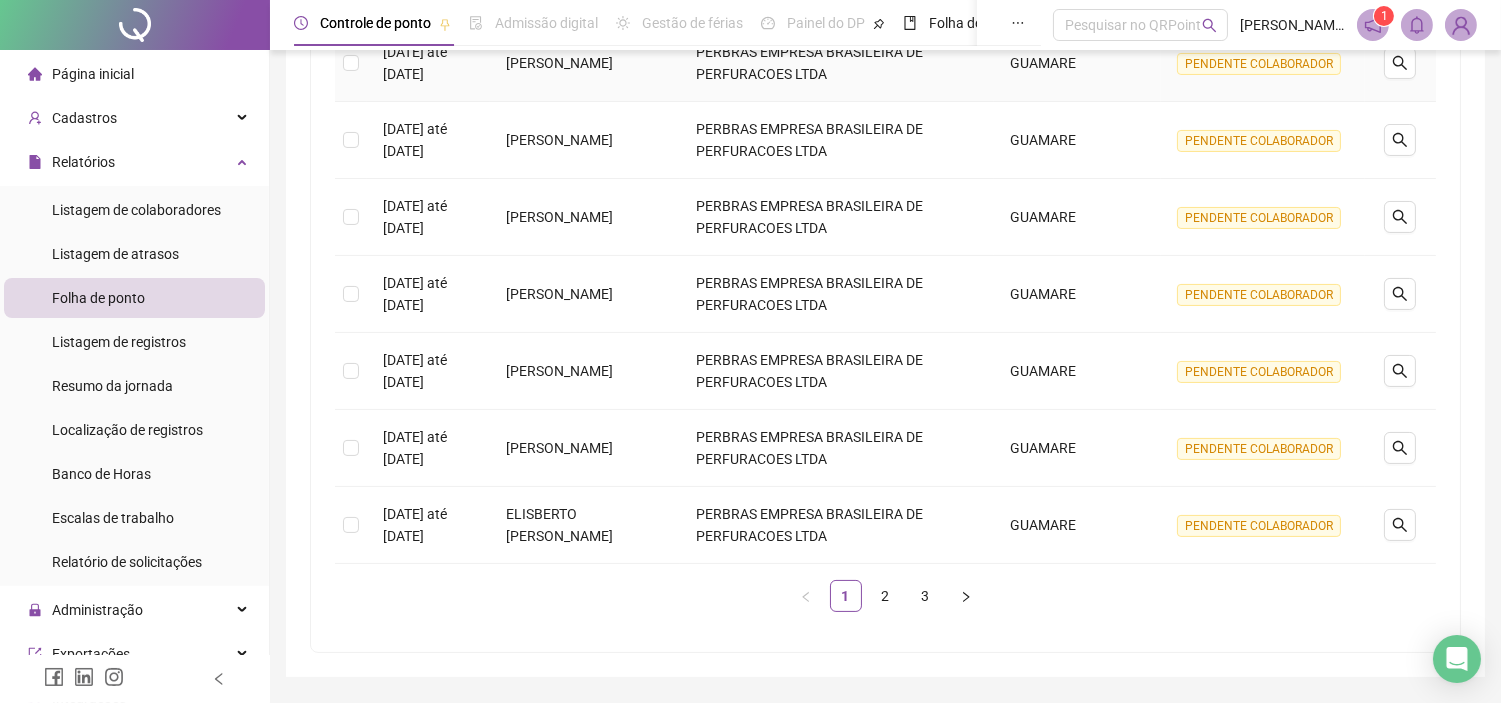 scroll, scrollTop: 666, scrollLeft: 0, axis: vertical 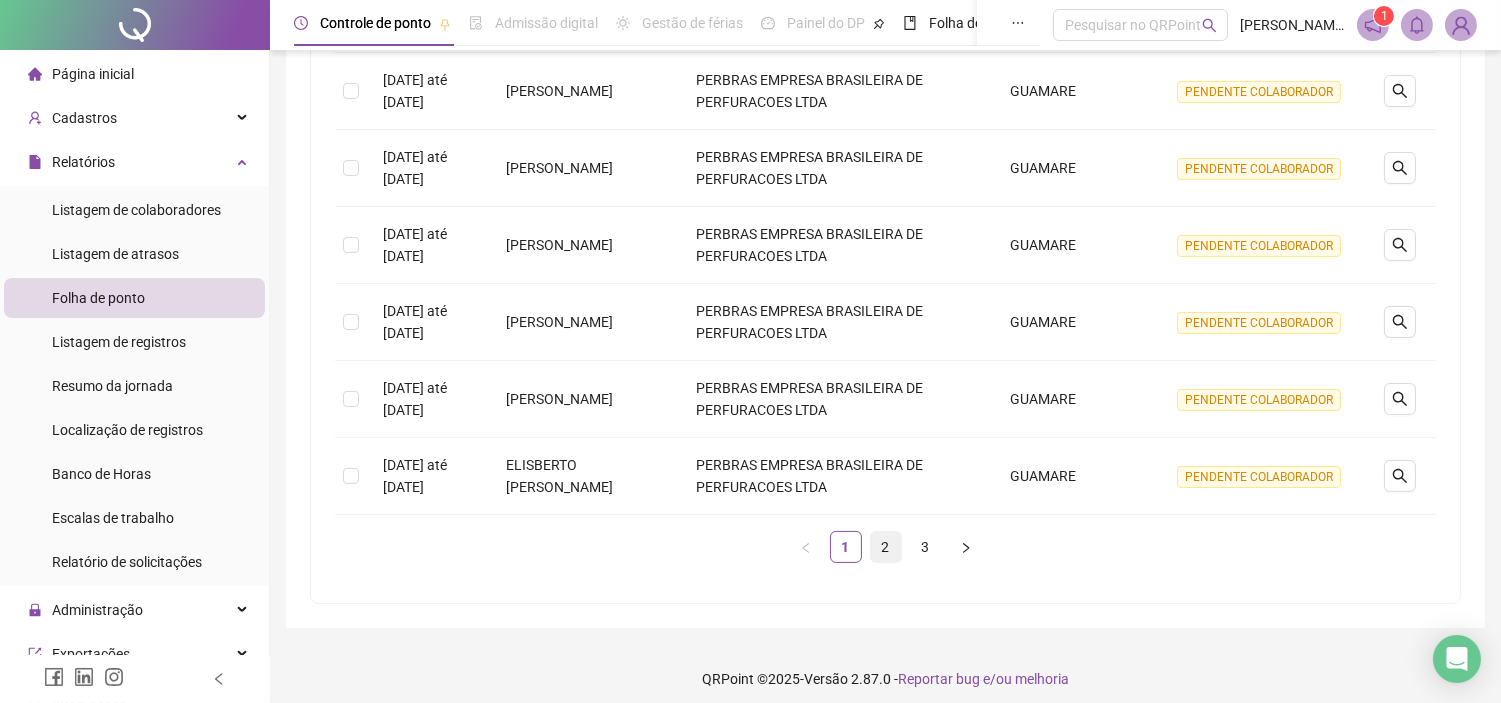 click on "2" at bounding box center [886, 547] 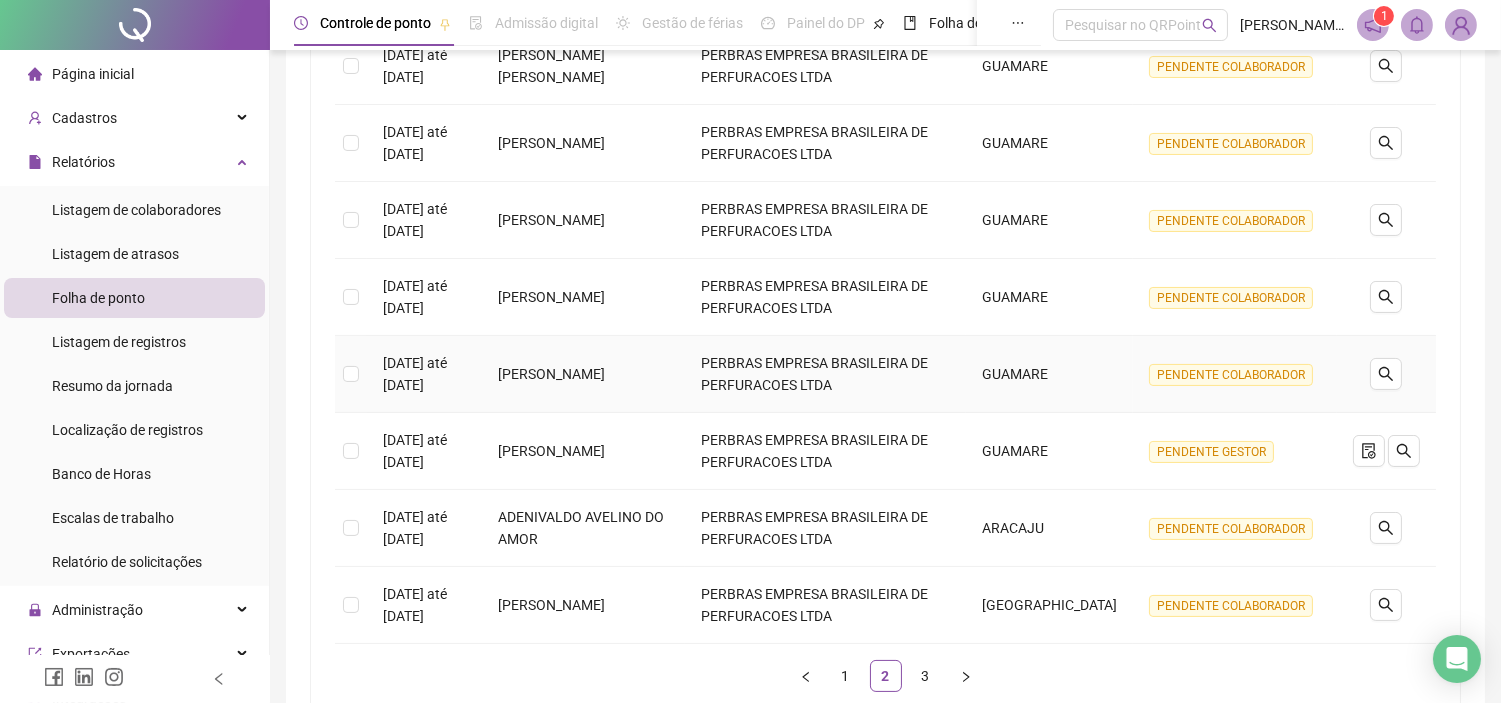 scroll, scrollTop: 111, scrollLeft: 0, axis: vertical 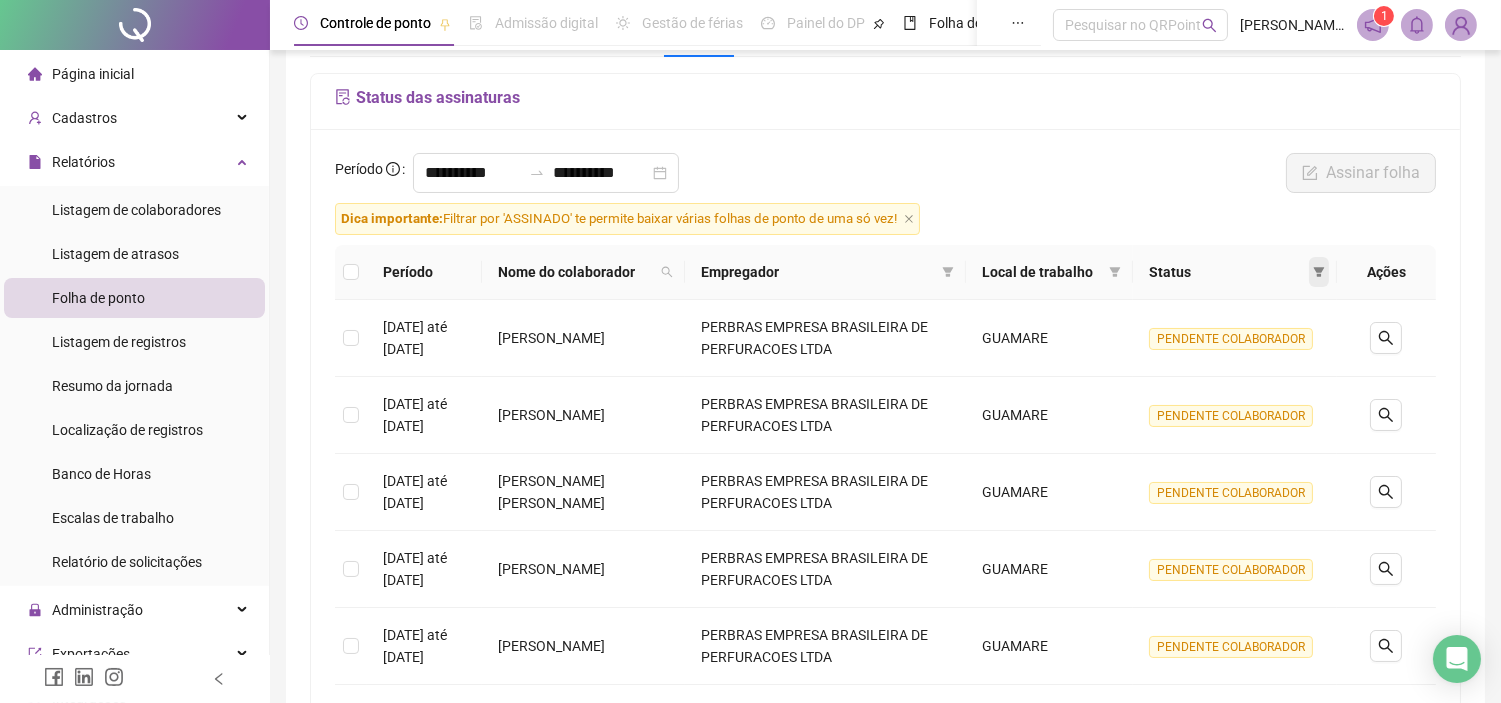 click 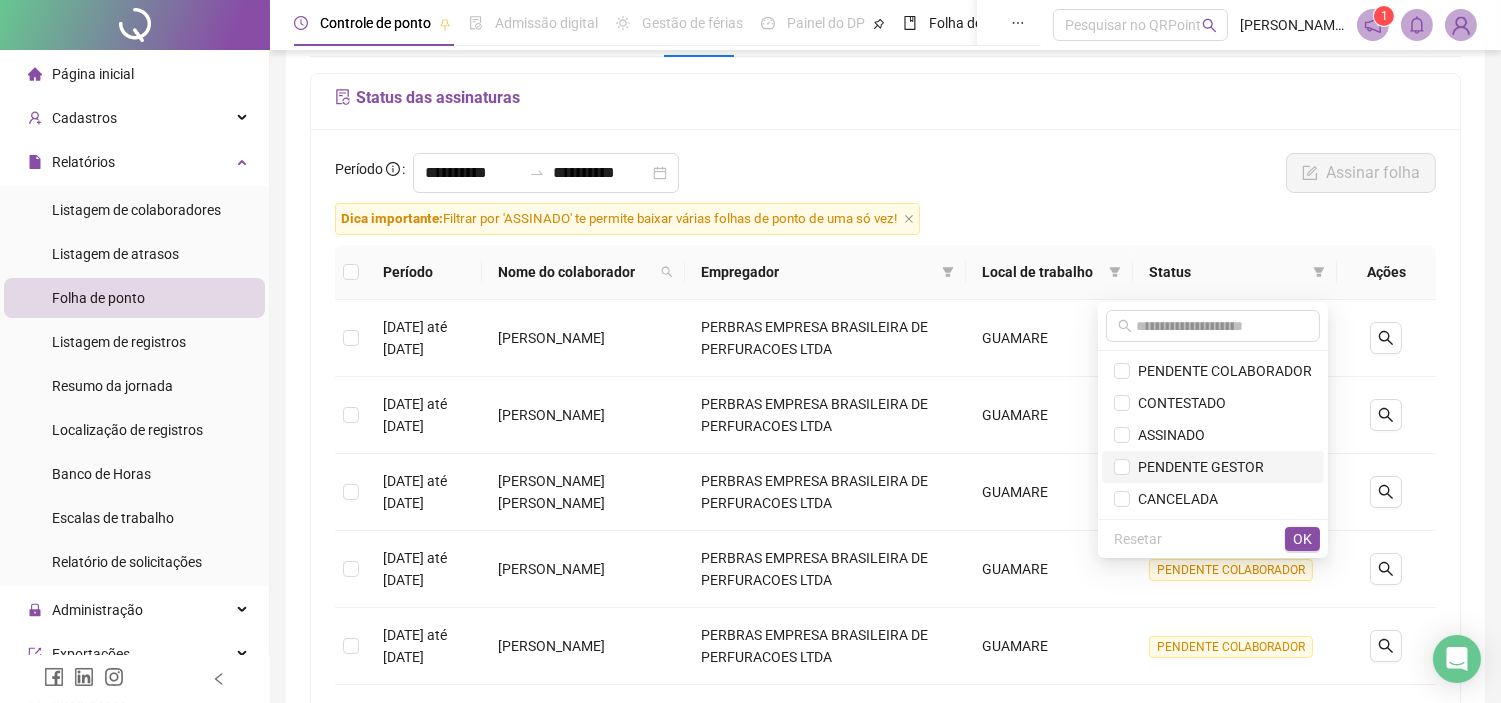click on "PENDENTE GESTOR" at bounding box center (1197, 467) 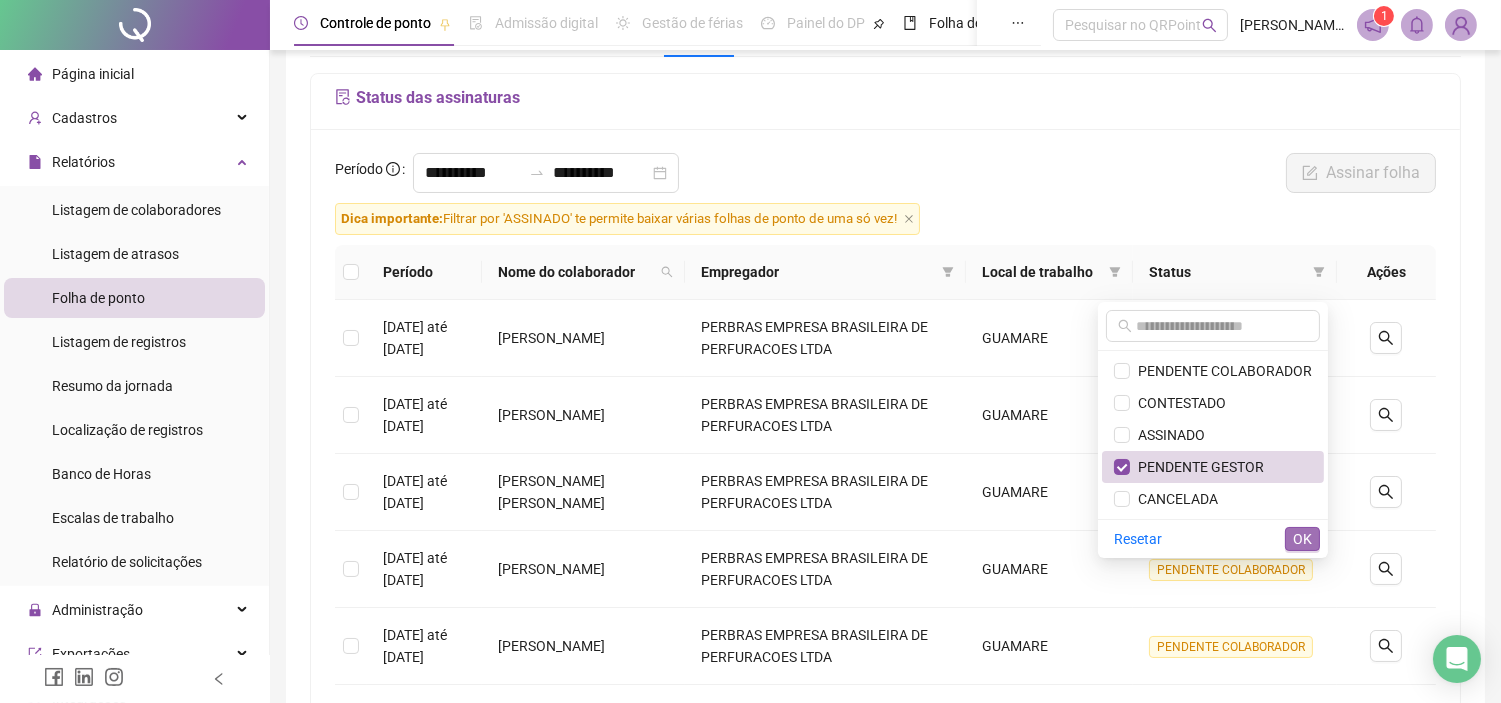 click on "OK" at bounding box center (1302, 539) 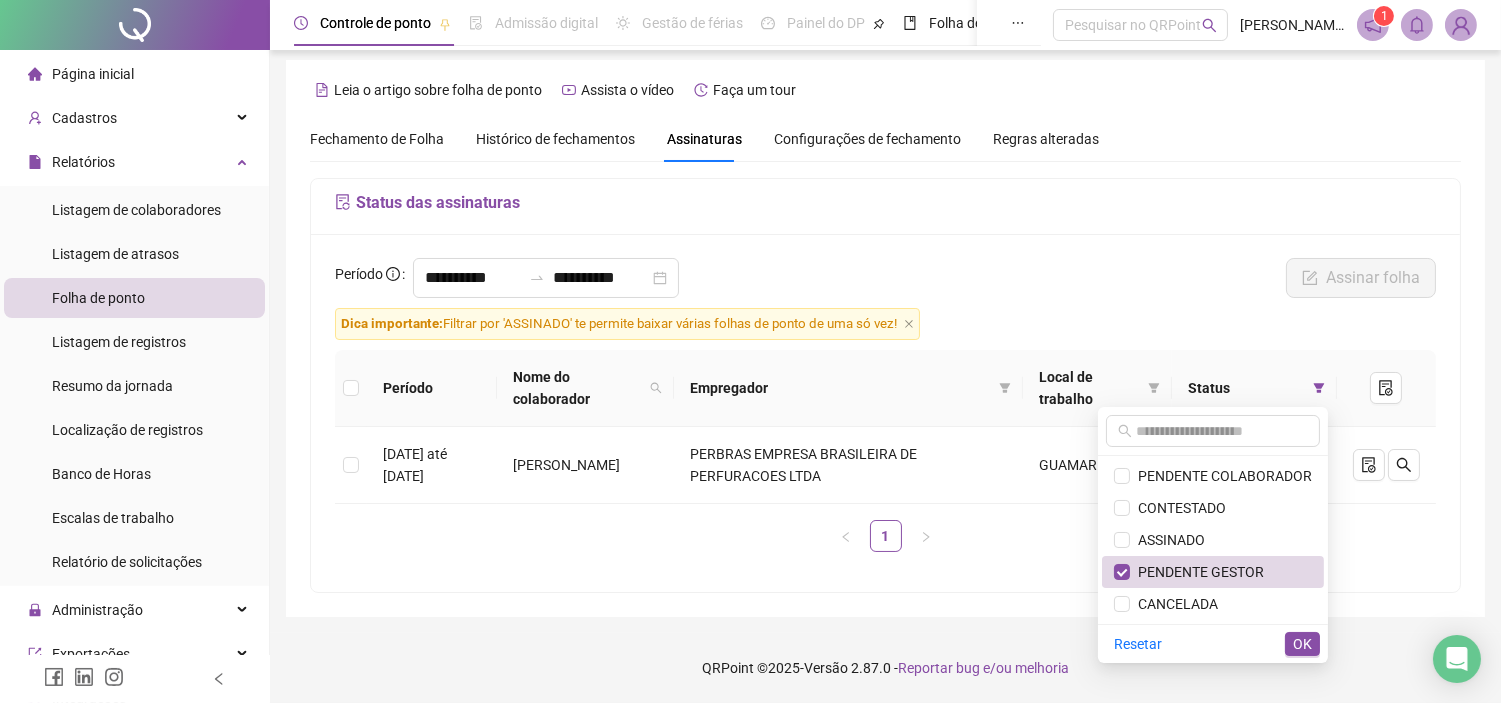 scroll, scrollTop: 6, scrollLeft: 0, axis: vertical 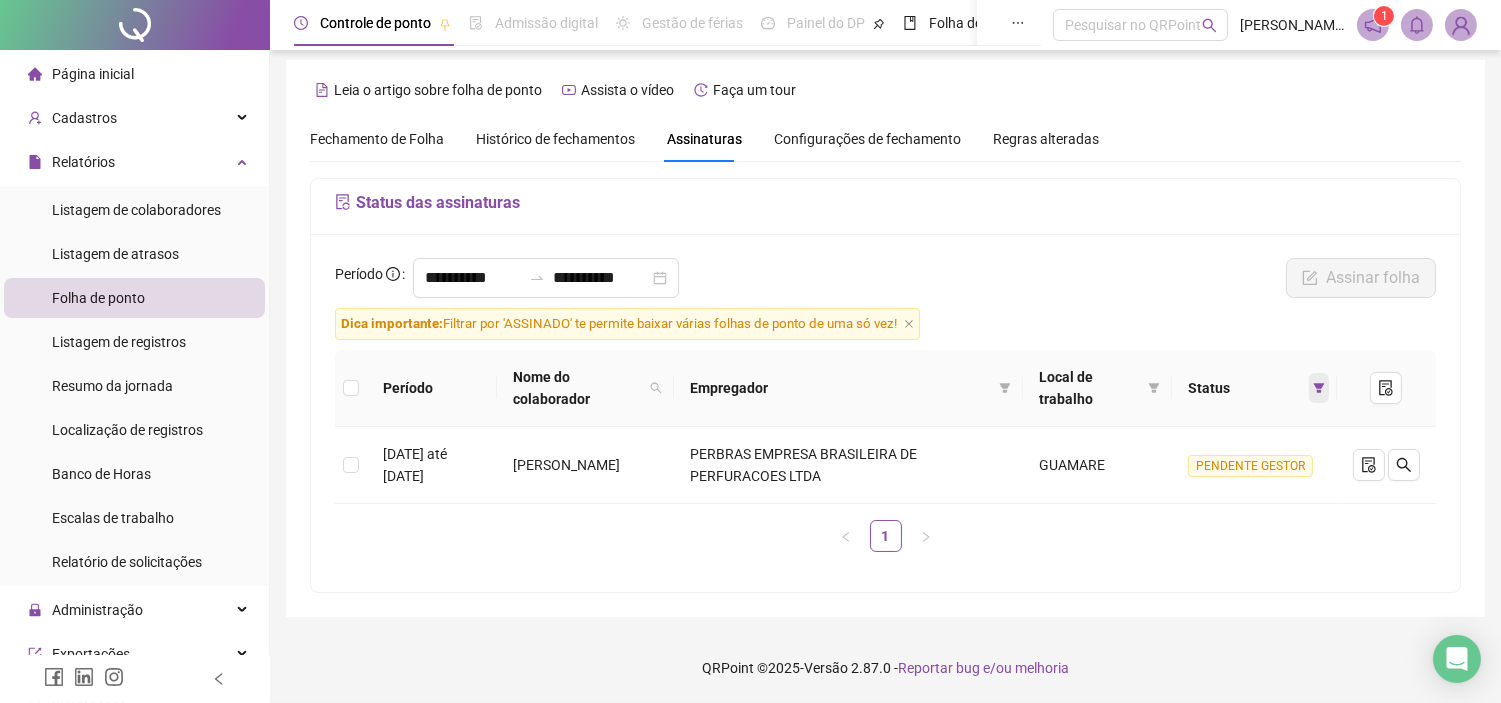 click at bounding box center [1319, 388] 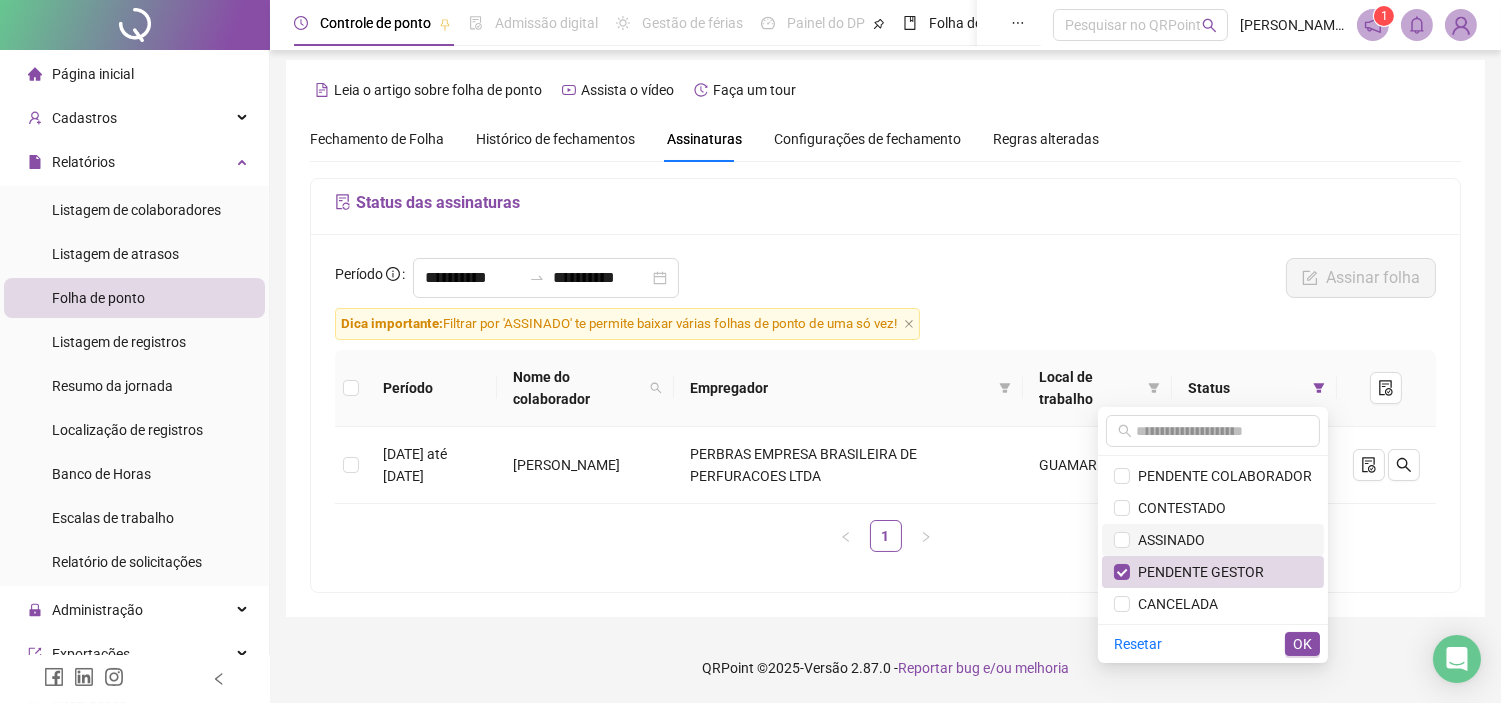click on "ASSINADO" at bounding box center (1167, 540) 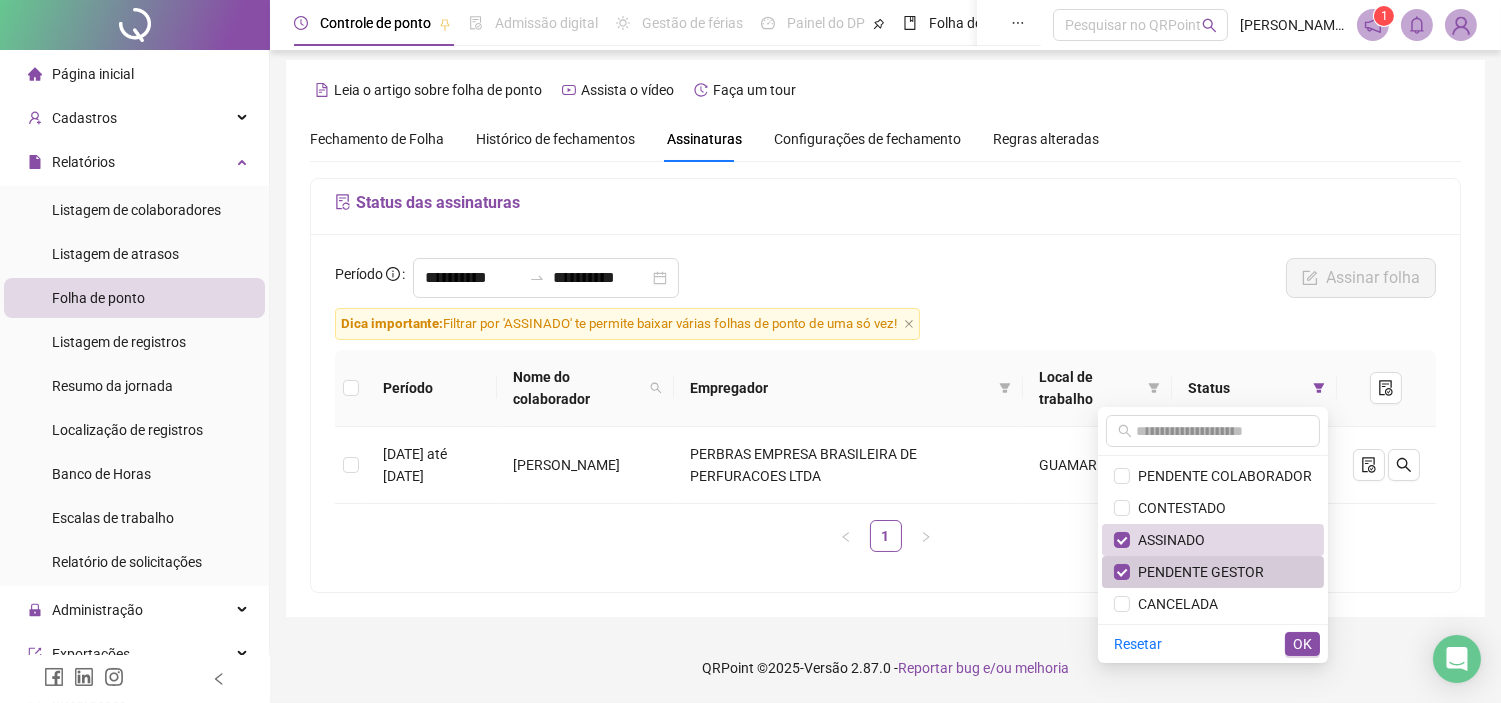 click on "PENDENTE GESTOR" at bounding box center (1197, 572) 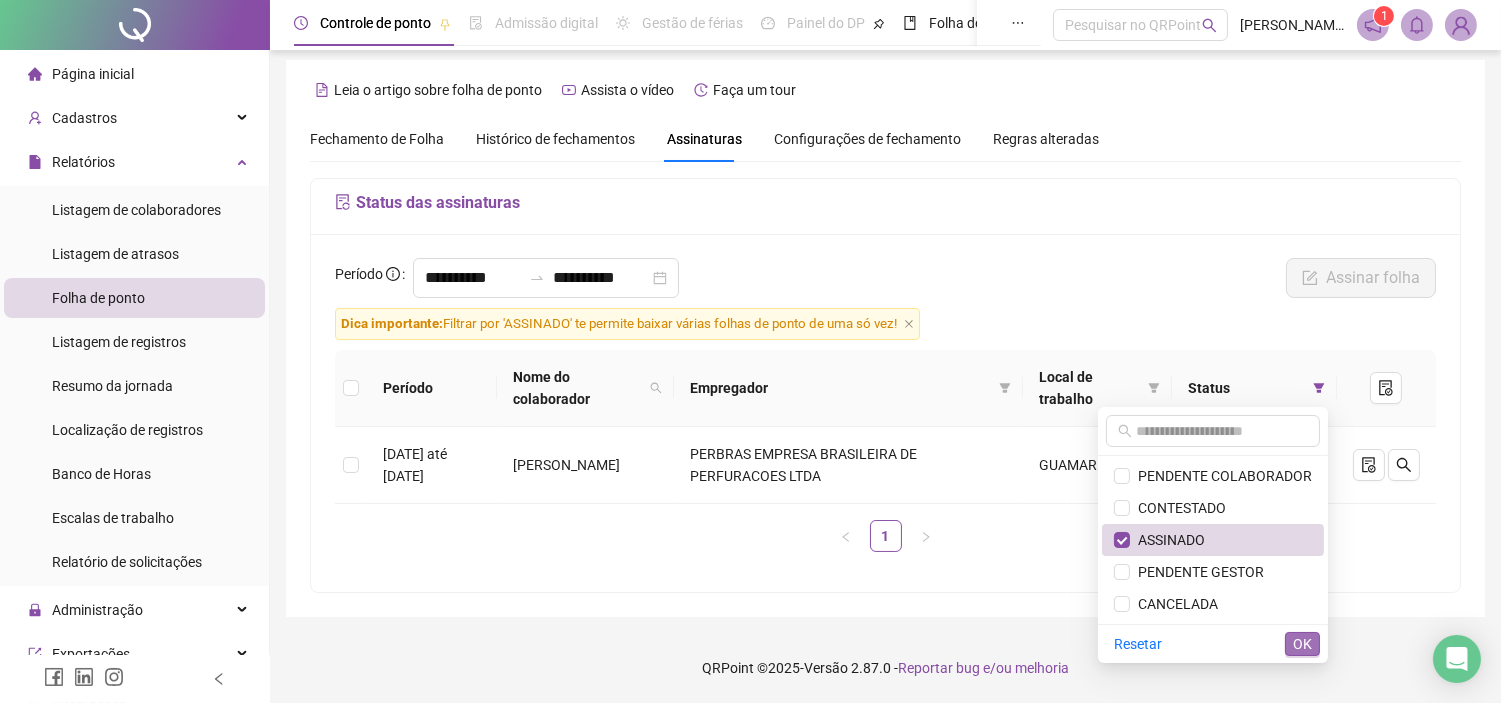 click on "OK" at bounding box center (1302, 644) 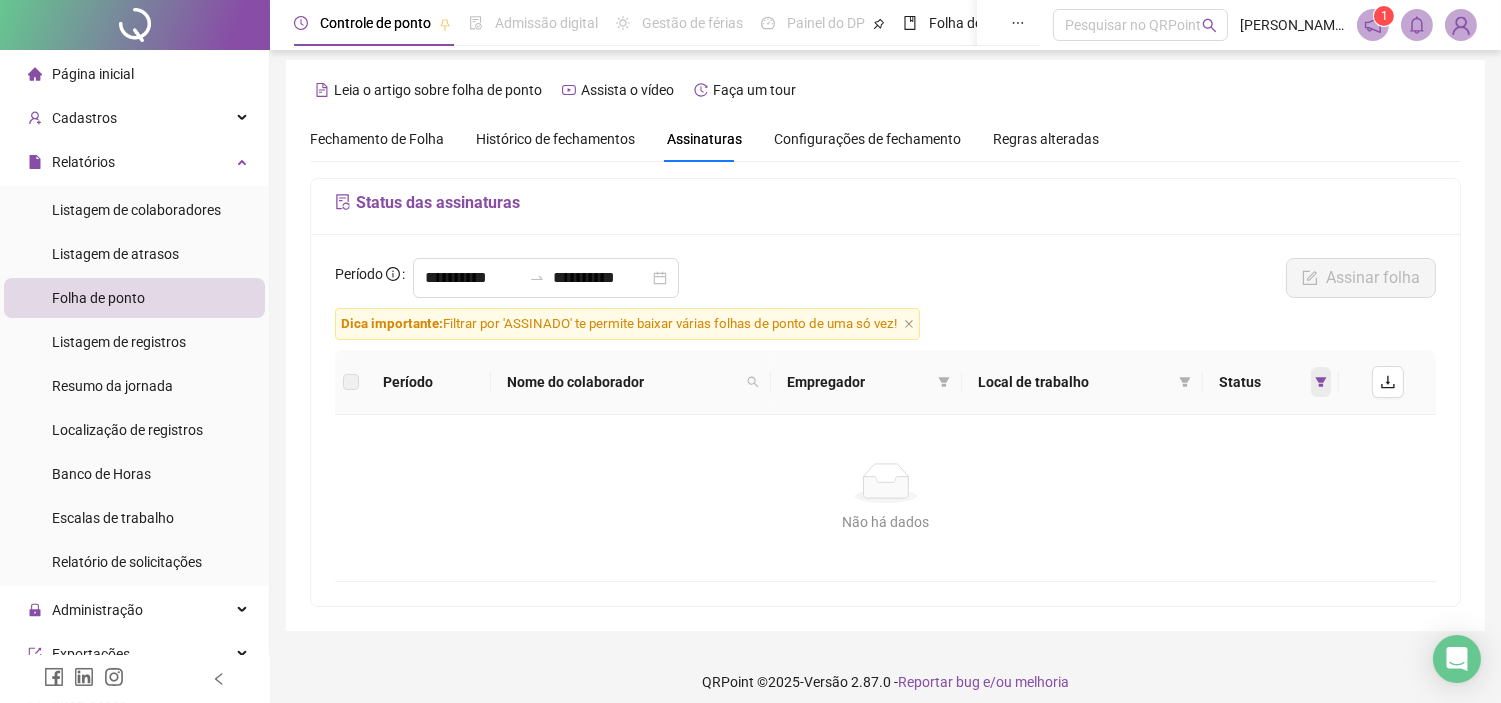 click at bounding box center [1321, 382] 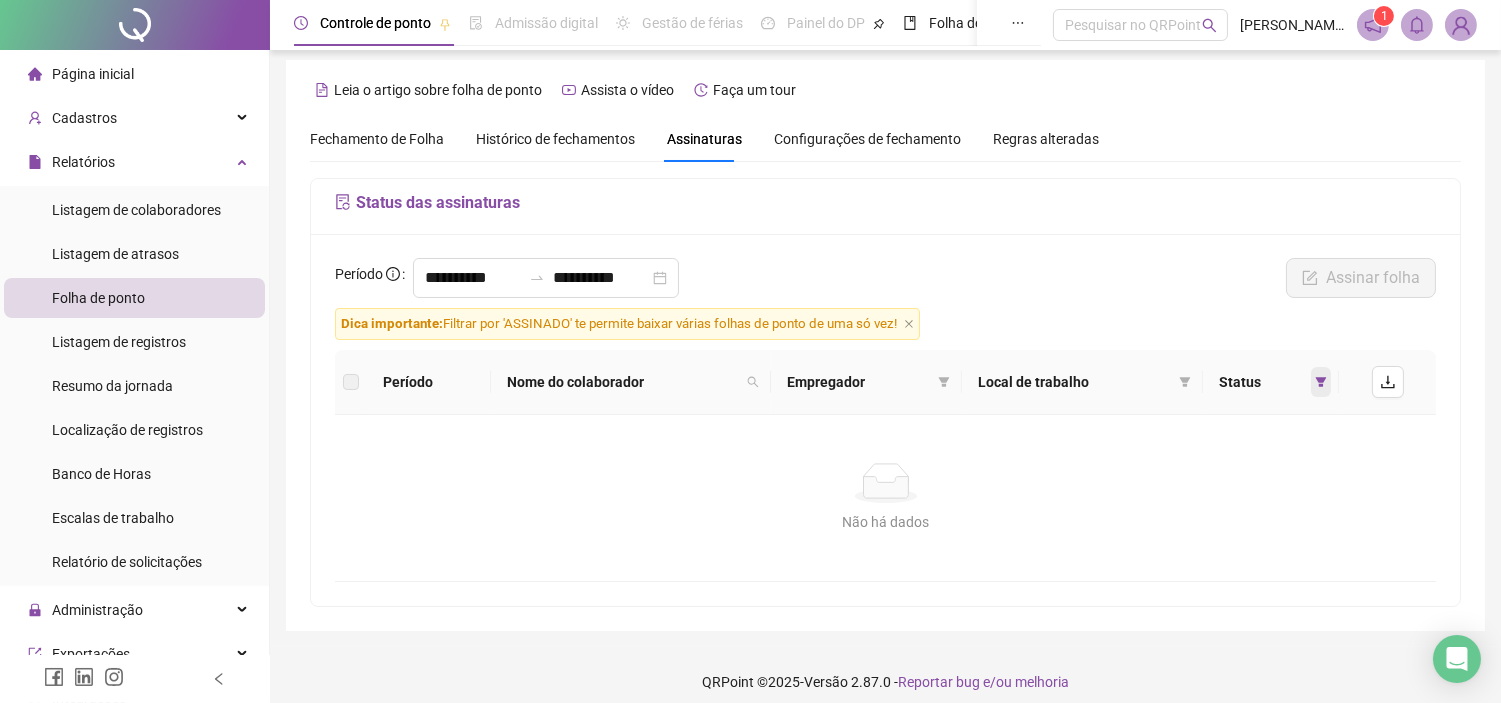 click 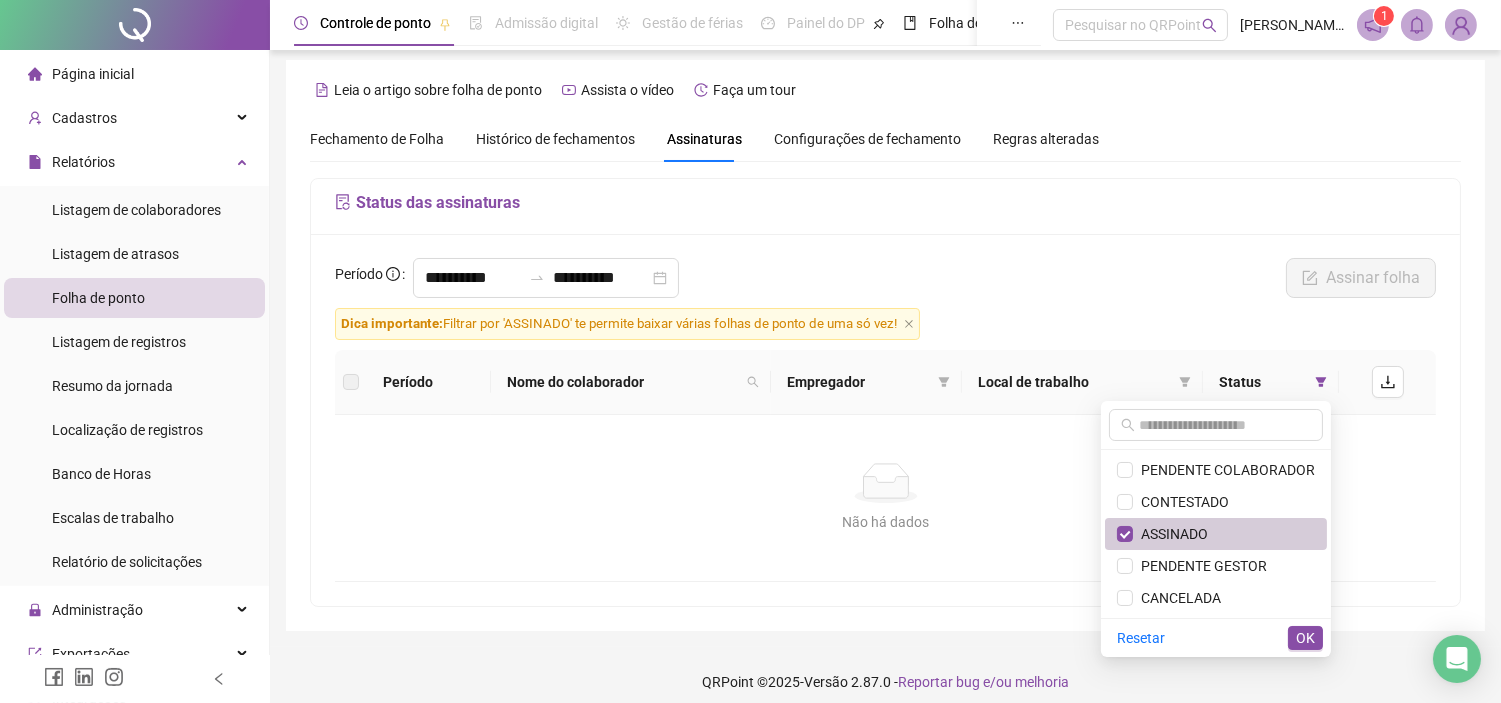 click on "ASSINADO" at bounding box center [1170, 534] 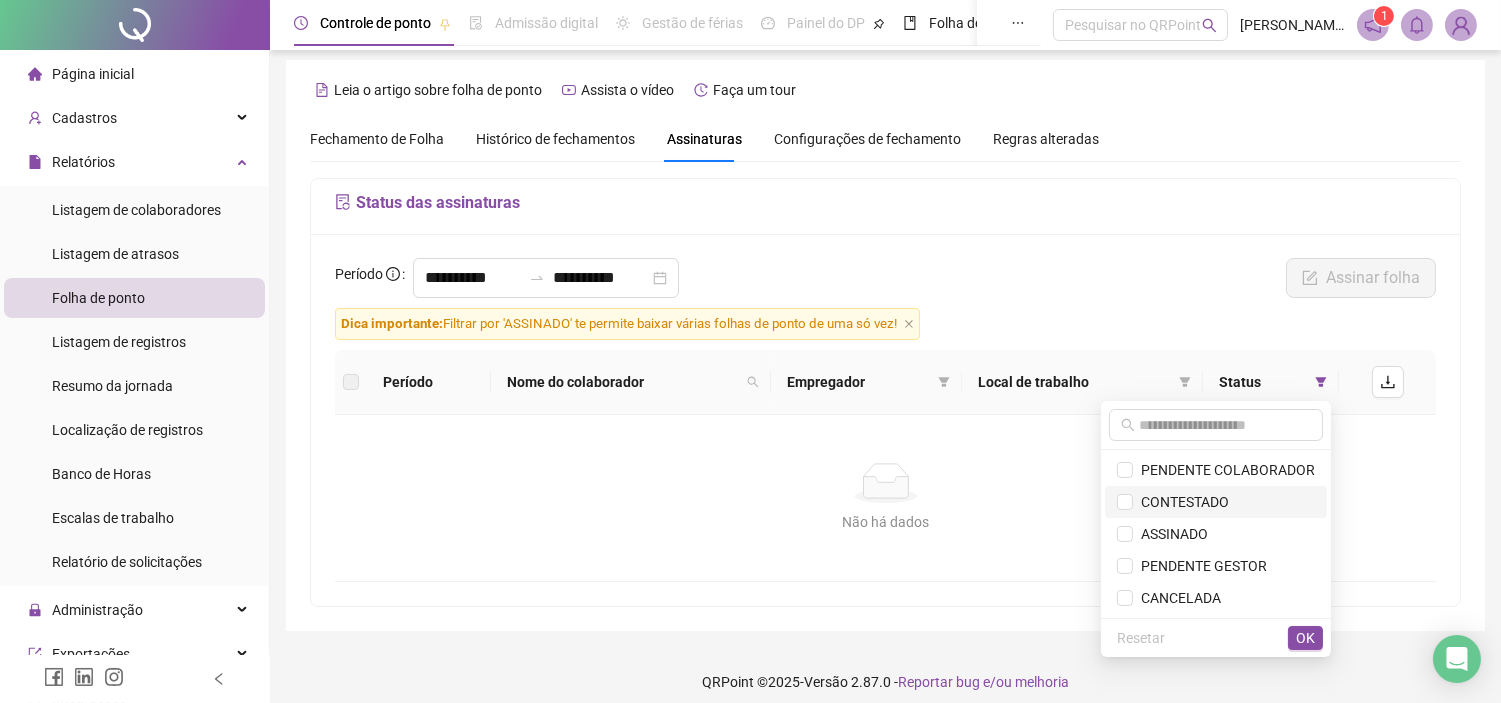 click on "CONTESTADO" at bounding box center (1181, 502) 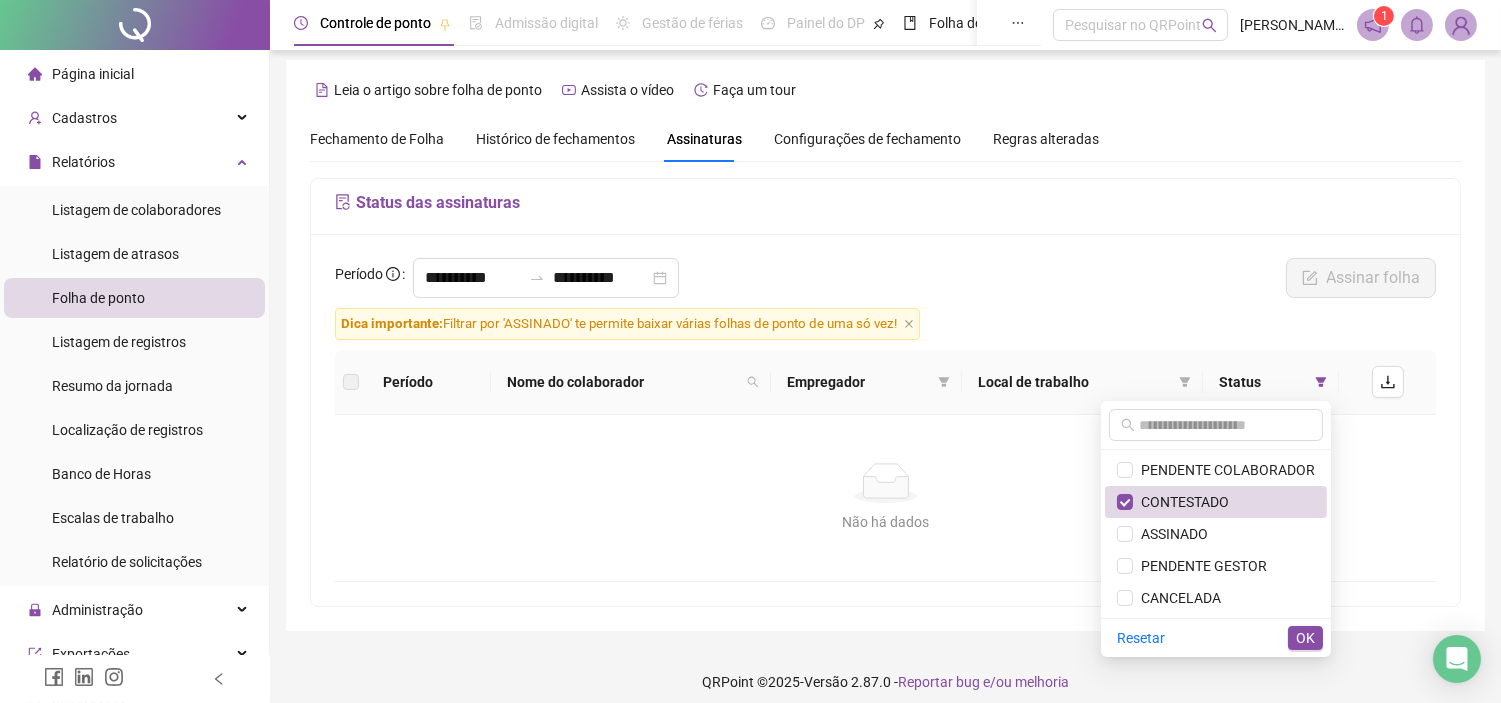 click on "OK" at bounding box center [1305, 638] 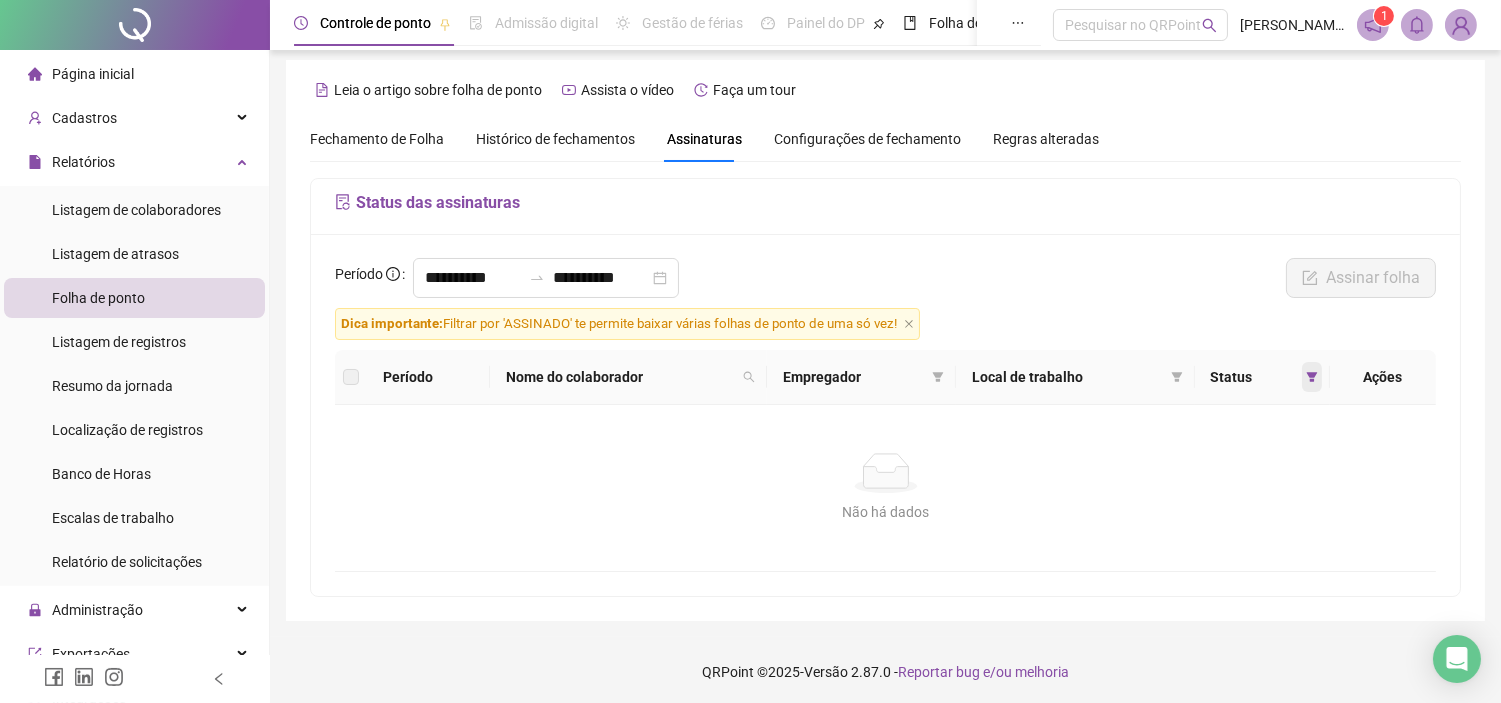 click 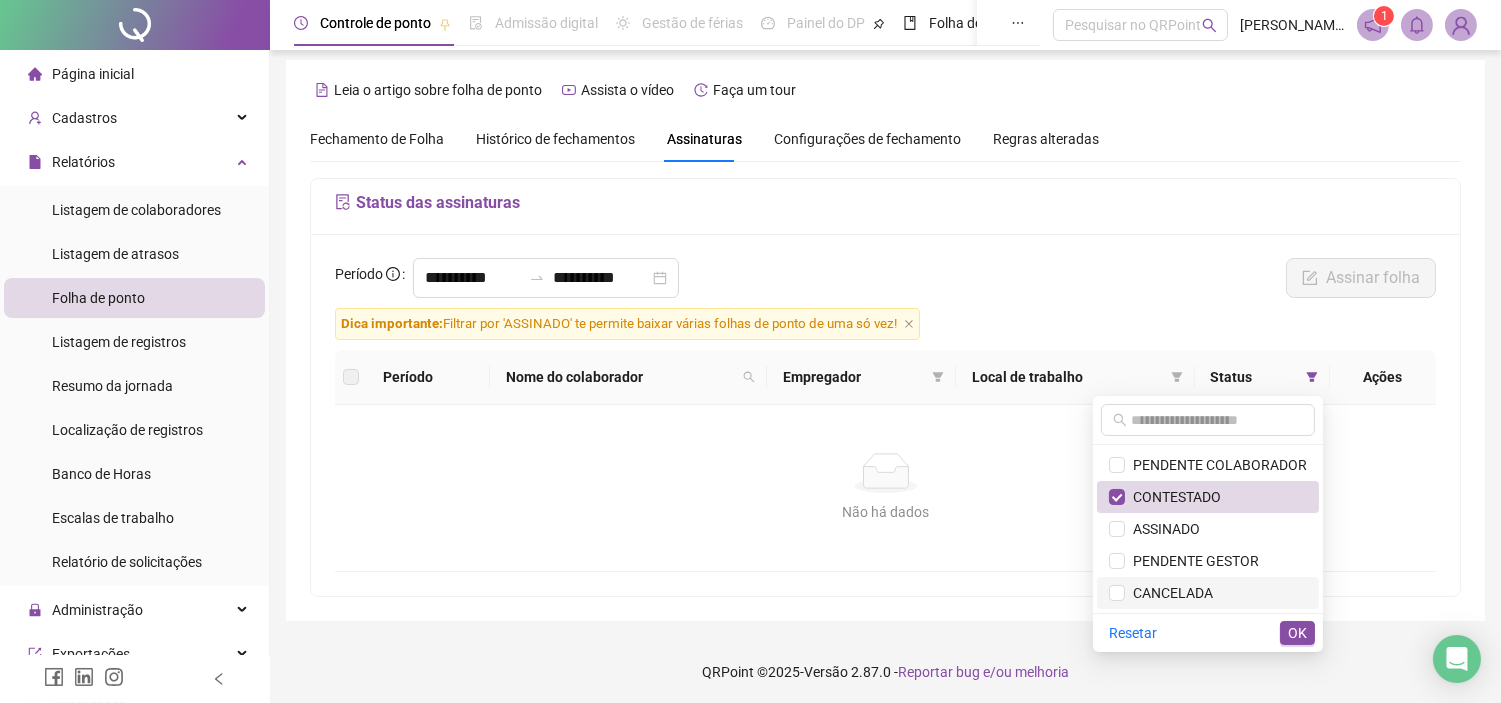 click on "CANCELADA" at bounding box center (1169, 593) 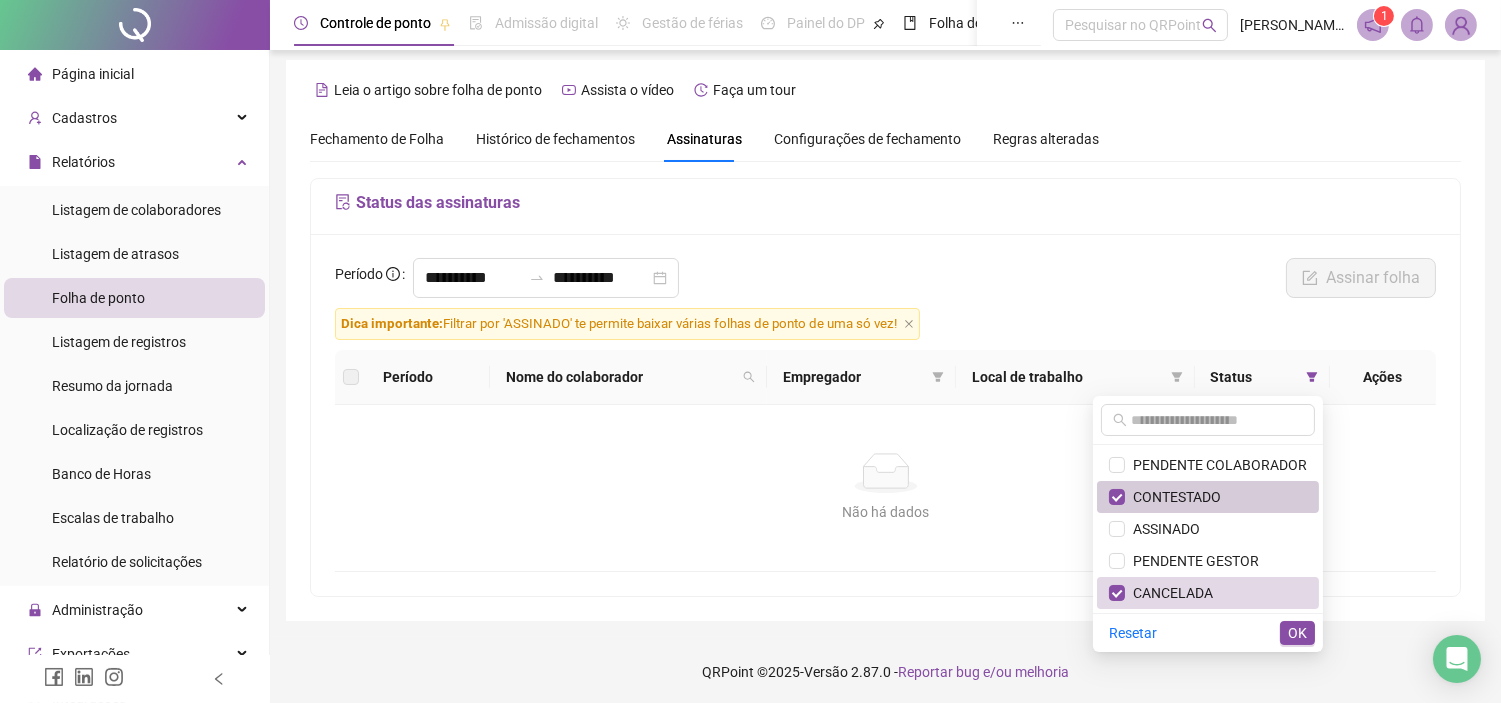 click on "CONTESTADO" at bounding box center (1173, 497) 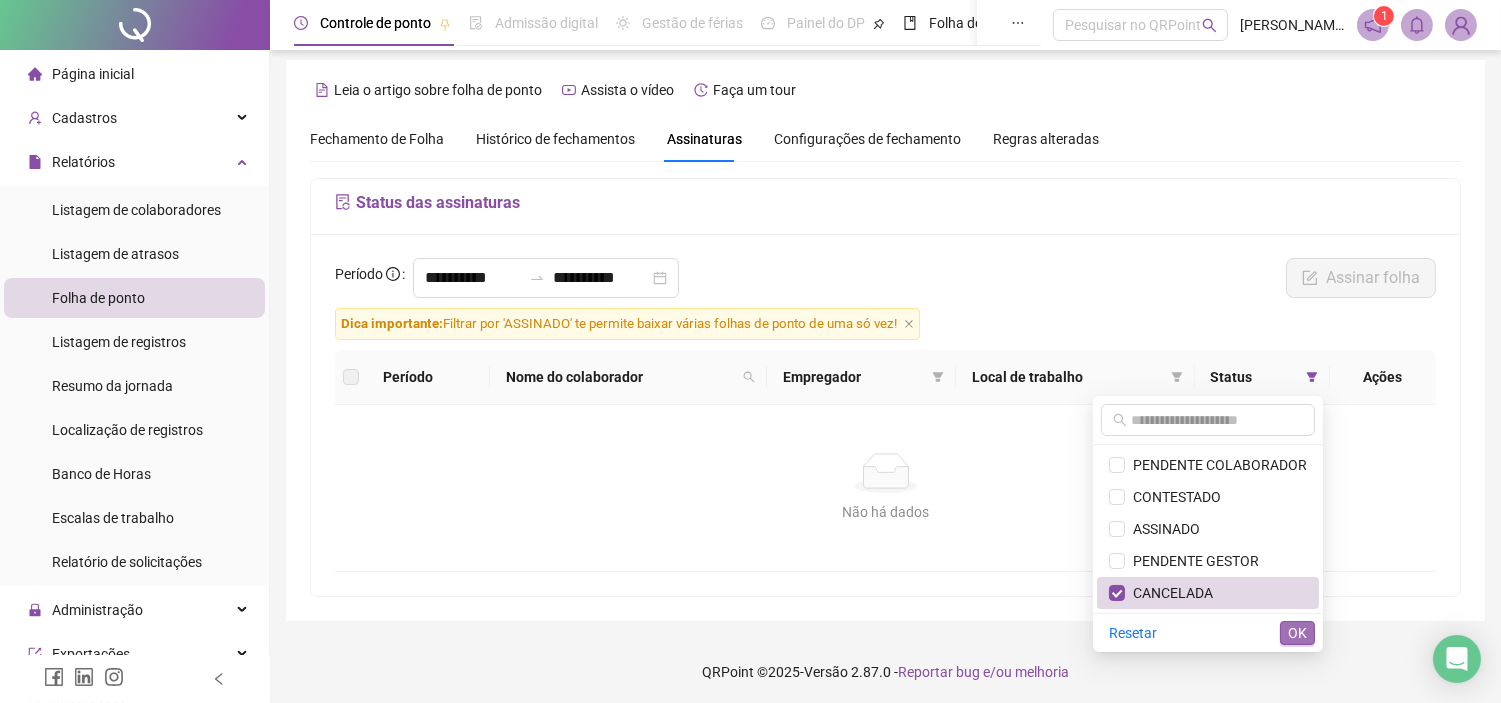 click on "OK" at bounding box center (1297, 633) 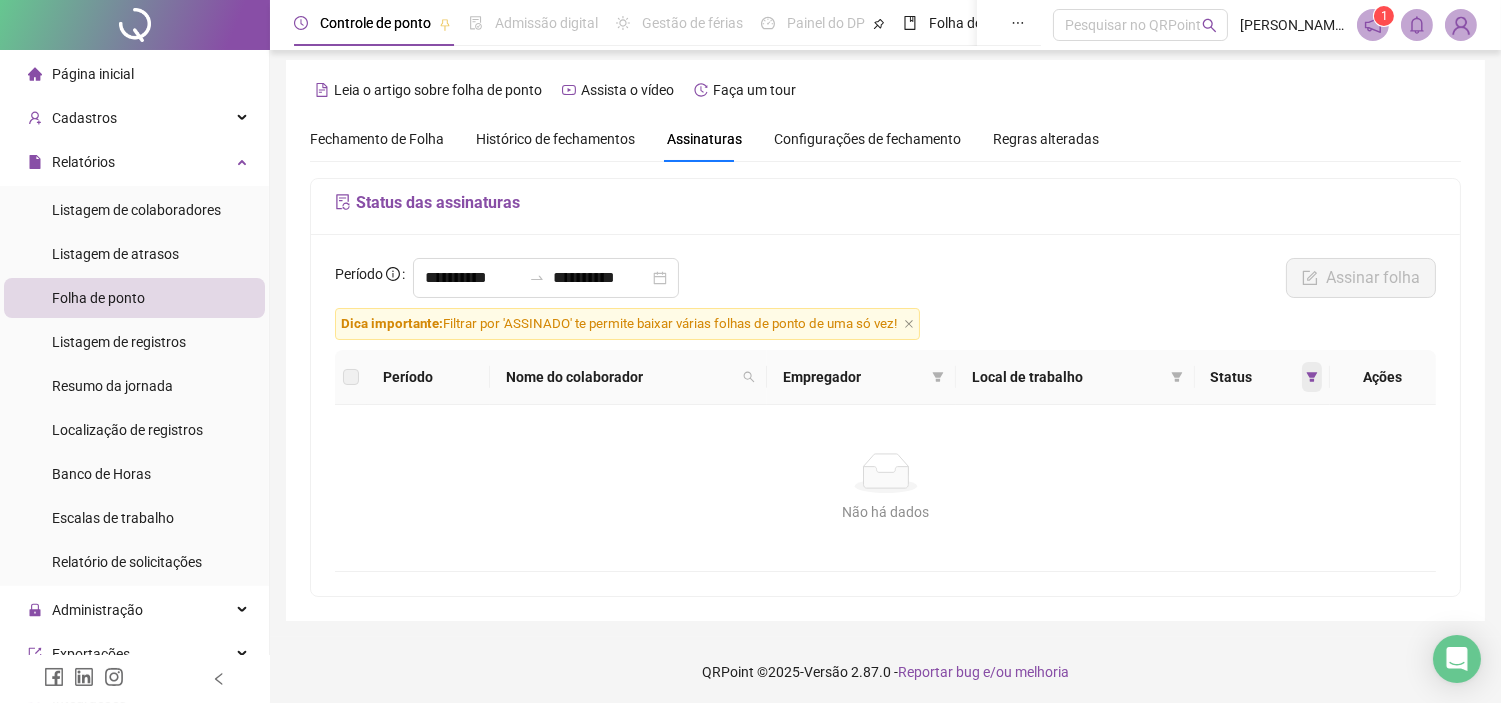 click 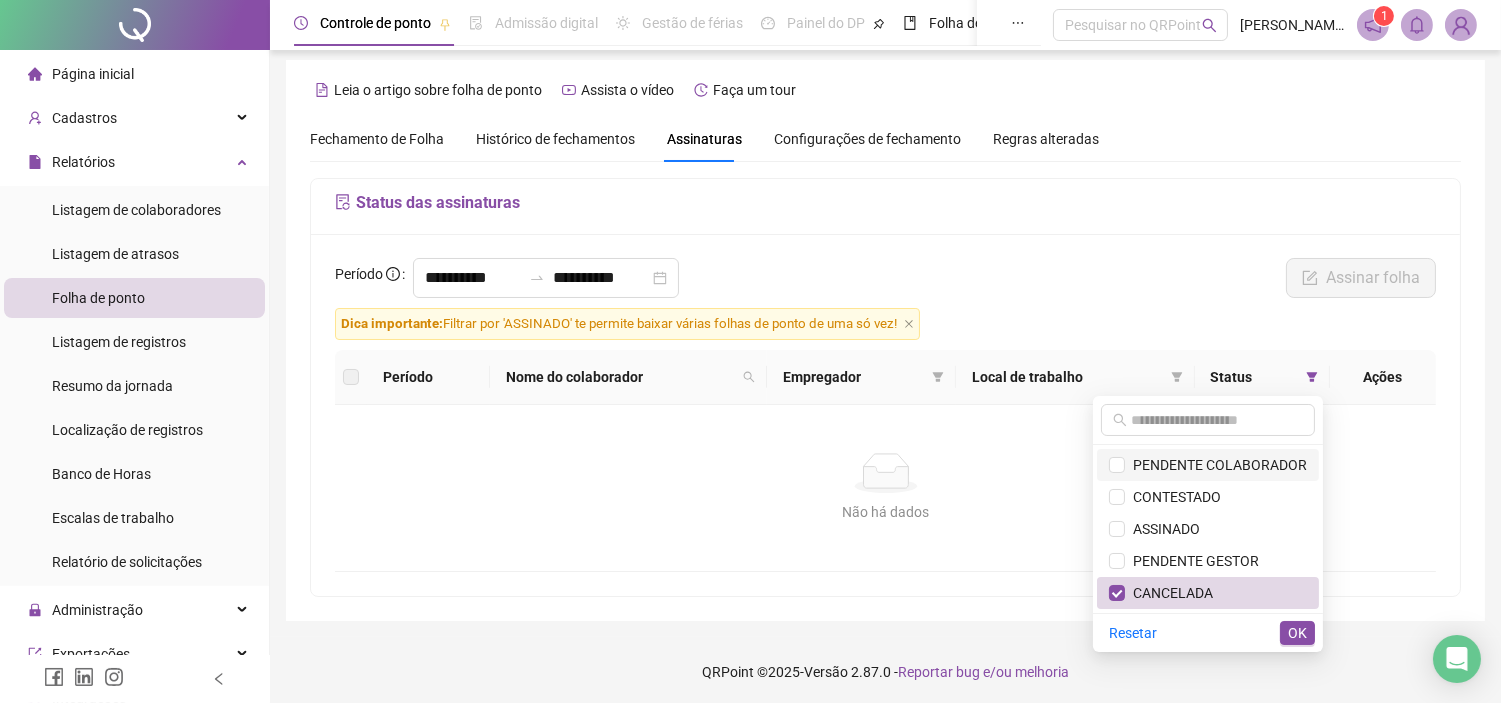 click on "PENDENTE COLABORADOR" at bounding box center [1216, 465] 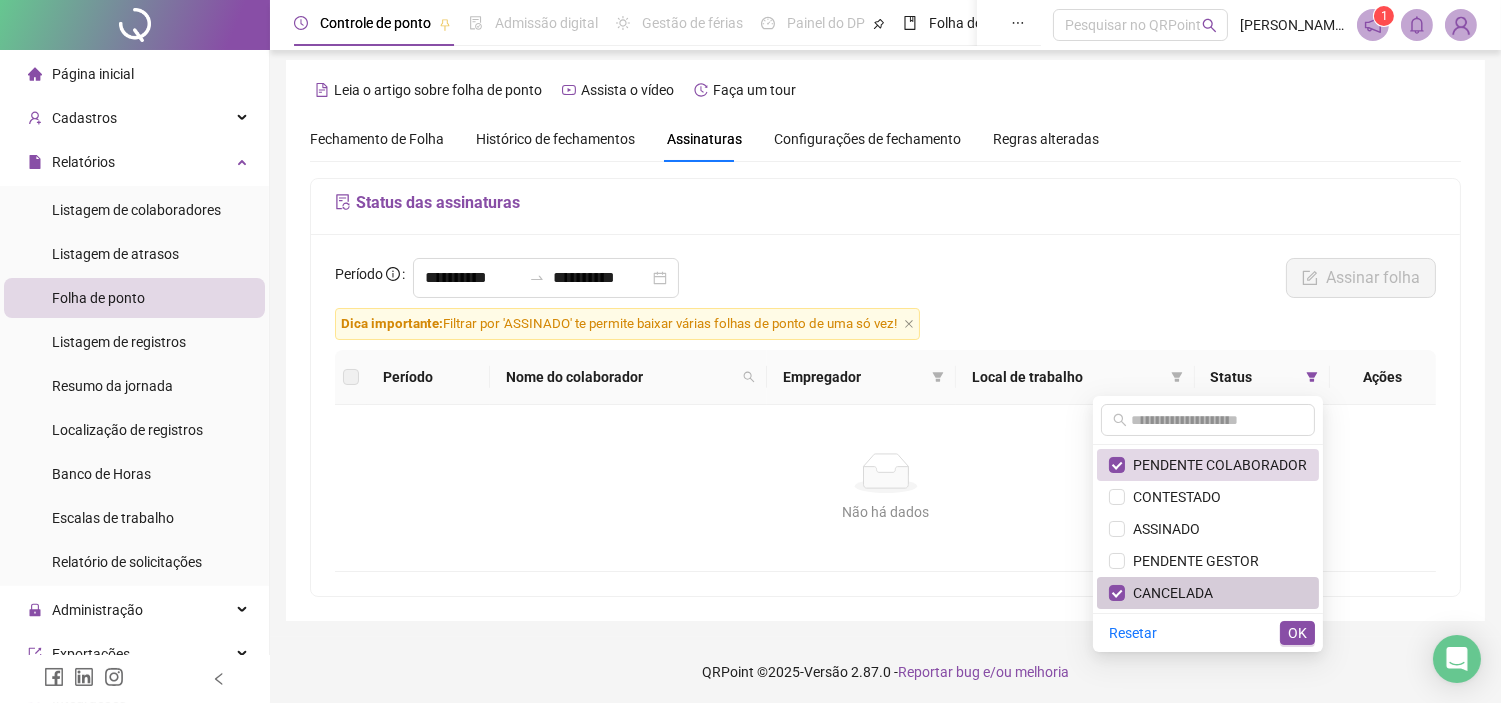 click on "CANCELADA" at bounding box center [1169, 593] 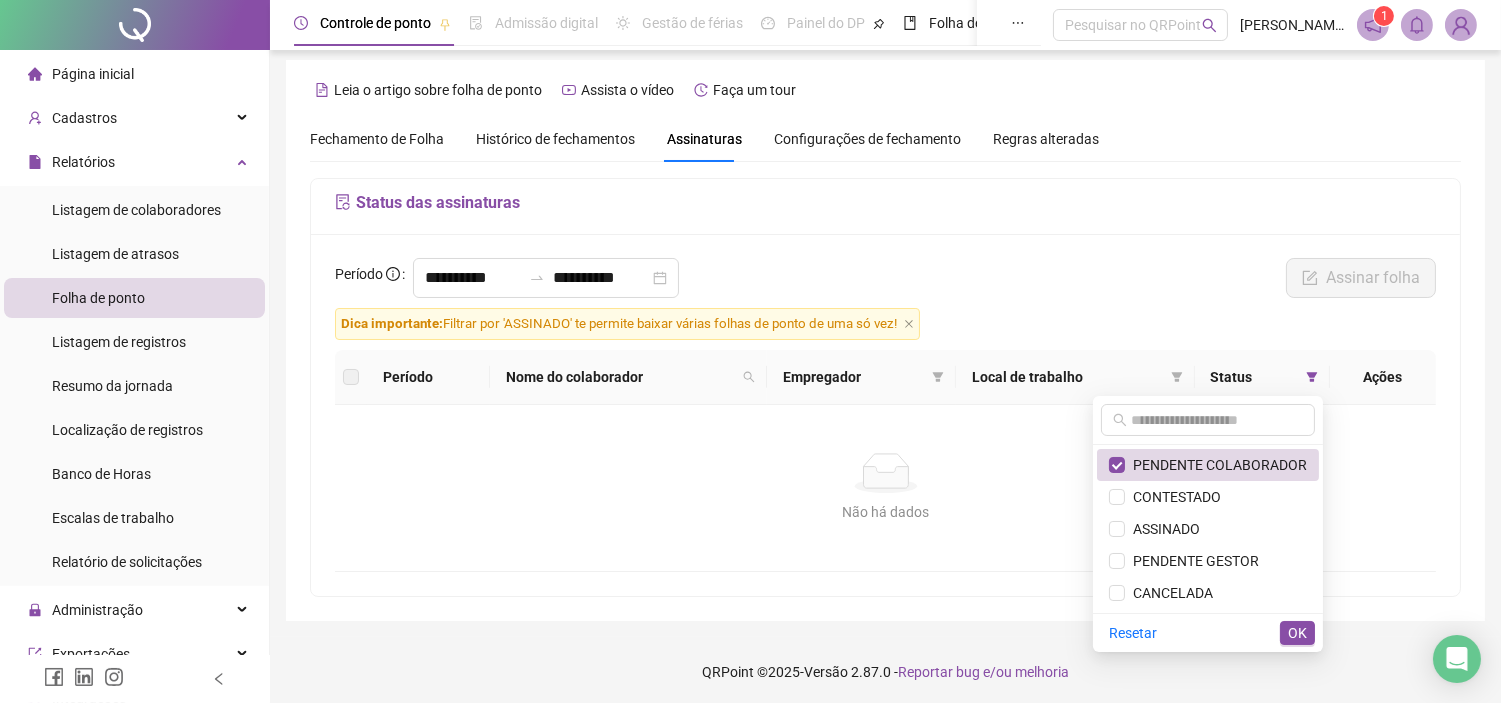 click on "PENDENTE COLABORADOR CONTESTADO ASSINADO PENDENTE GESTOR CANCELADA" at bounding box center [1208, 529] 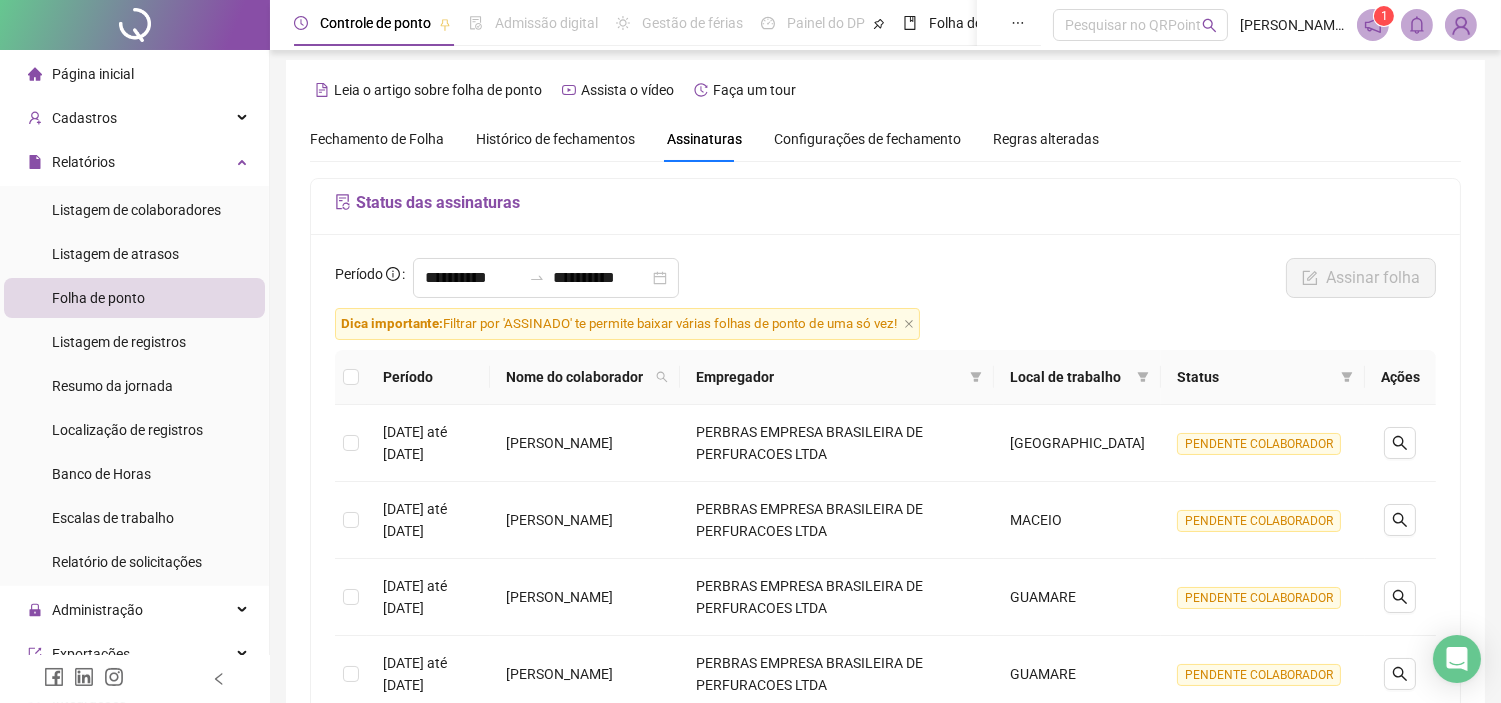 click on "Fechamento de Folha" at bounding box center (377, 139) 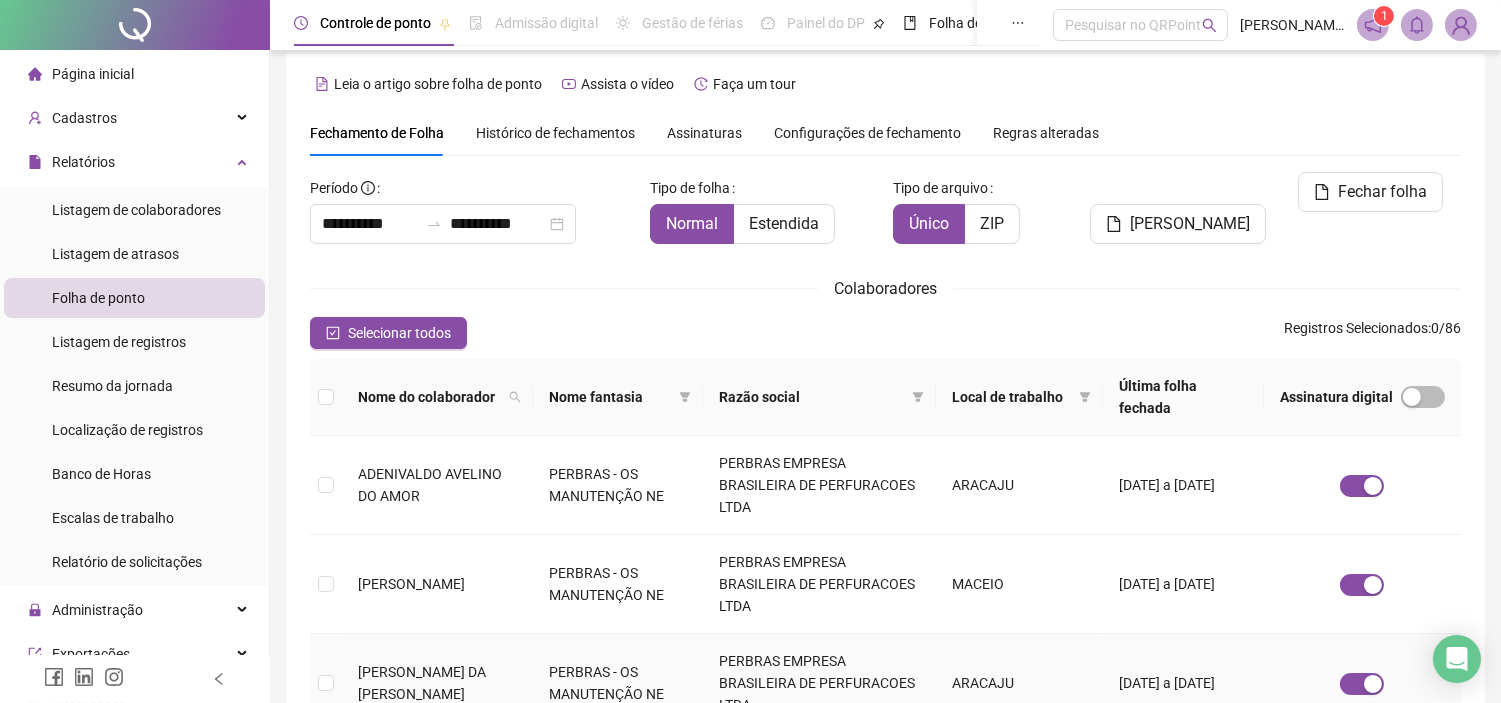 scroll, scrollTop: 0, scrollLeft: 0, axis: both 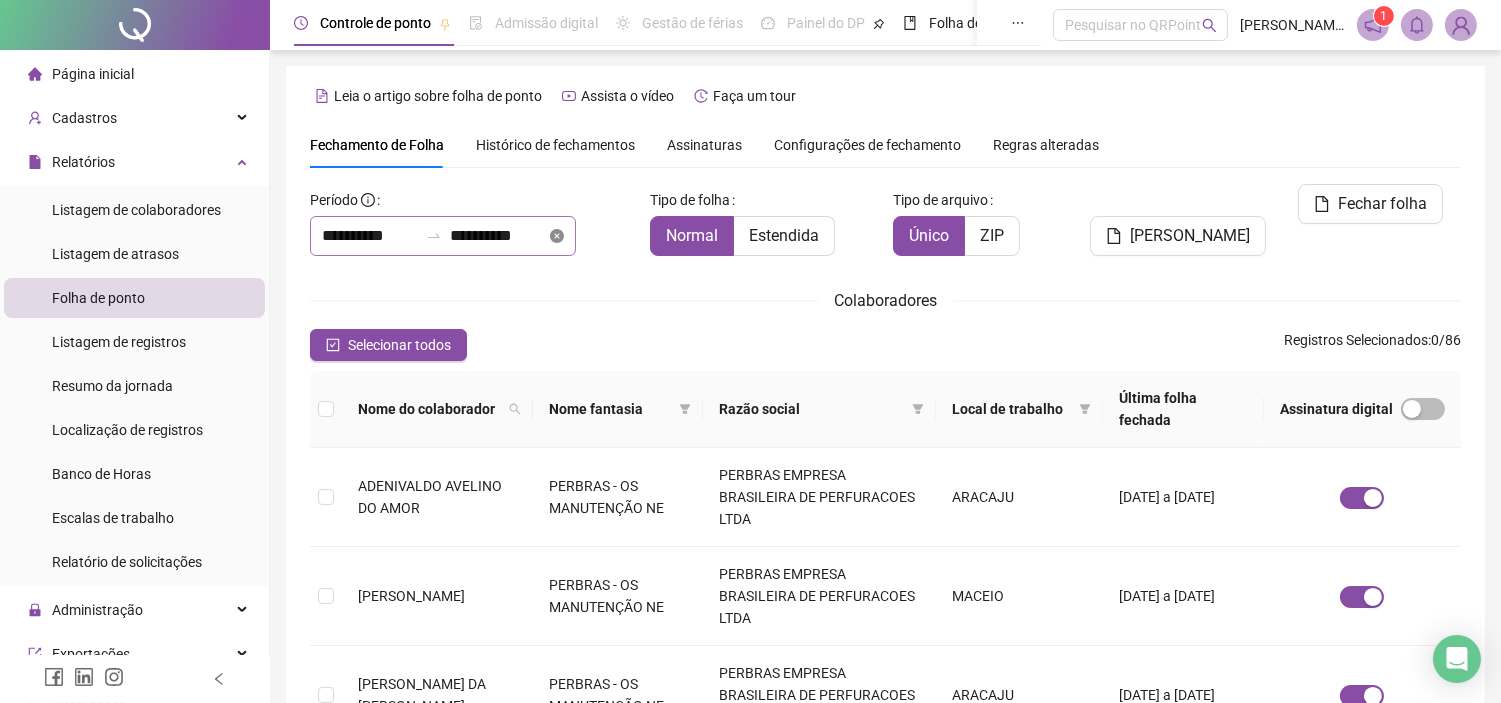 click 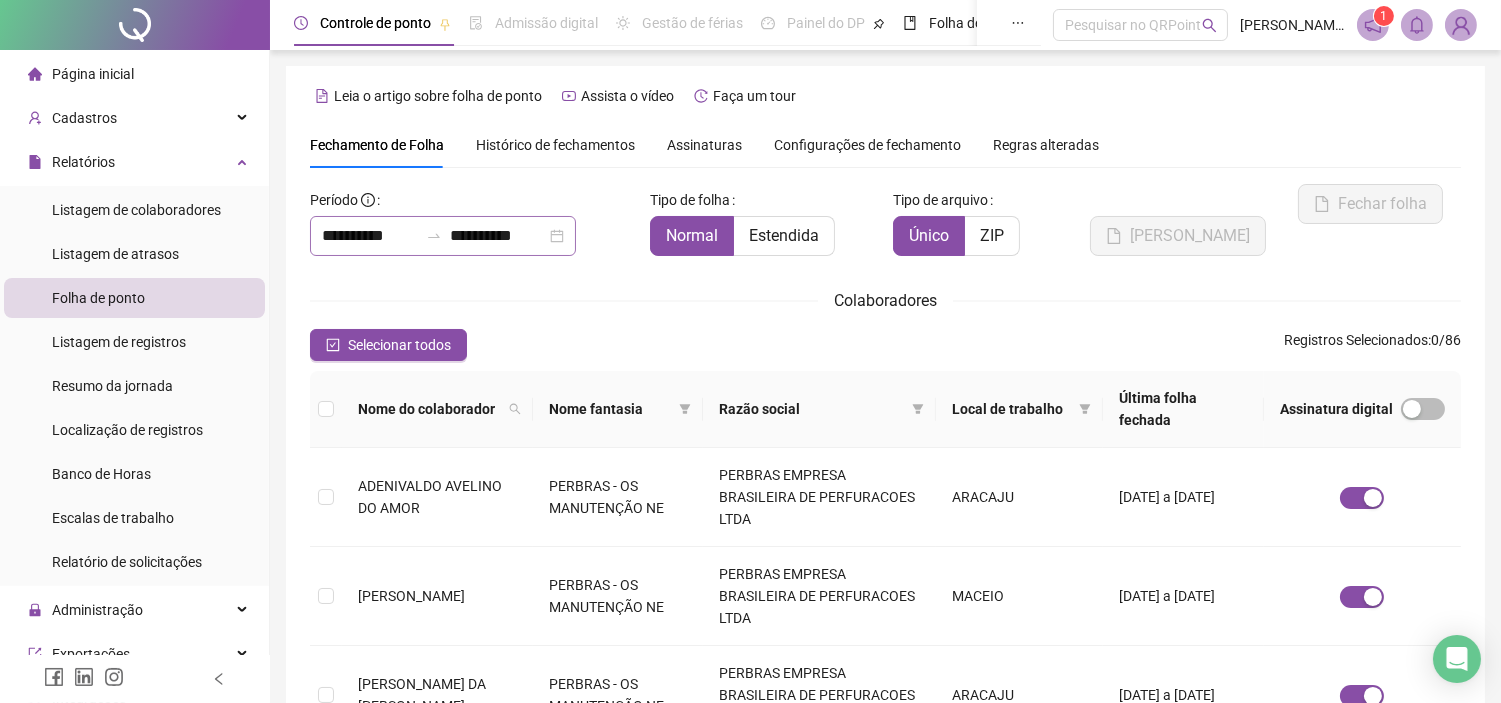 scroll, scrollTop: 57, scrollLeft: 0, axis: vertical 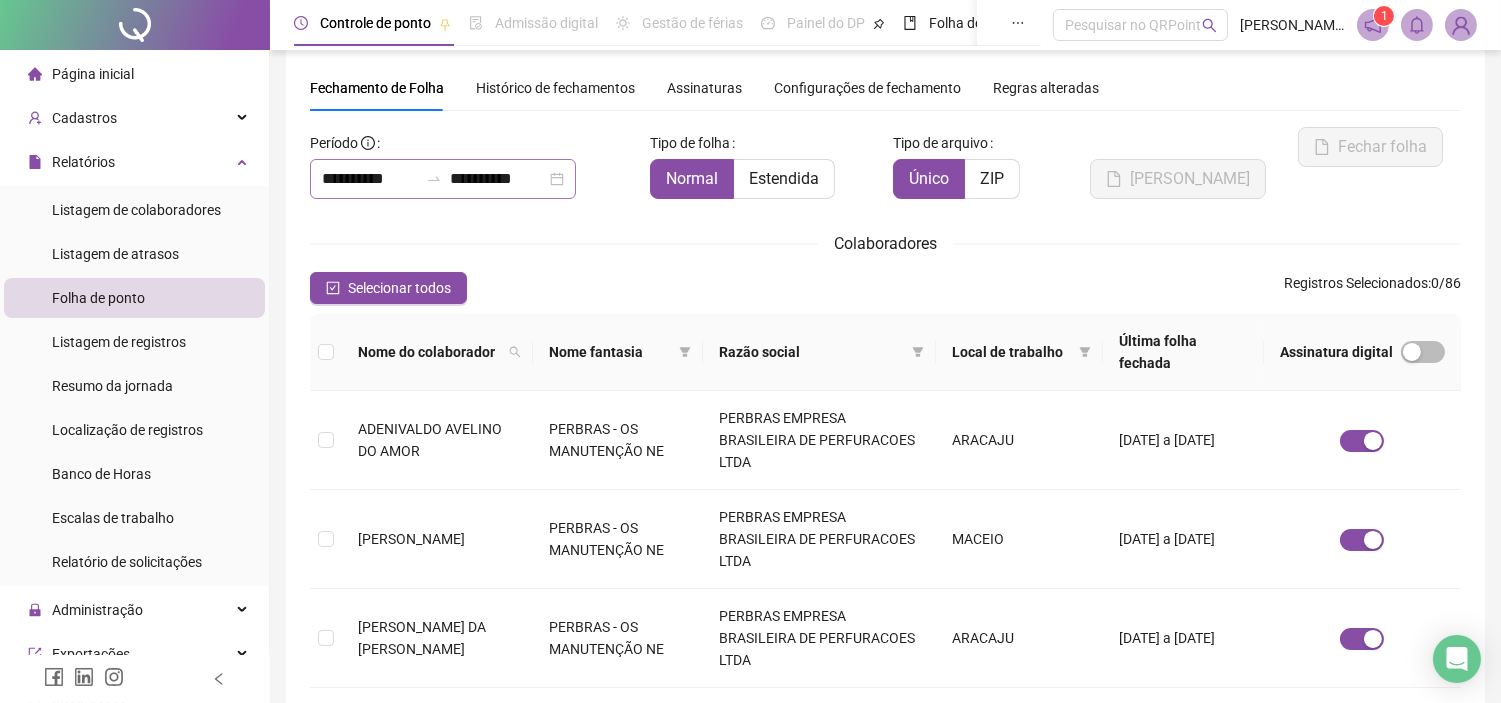 type 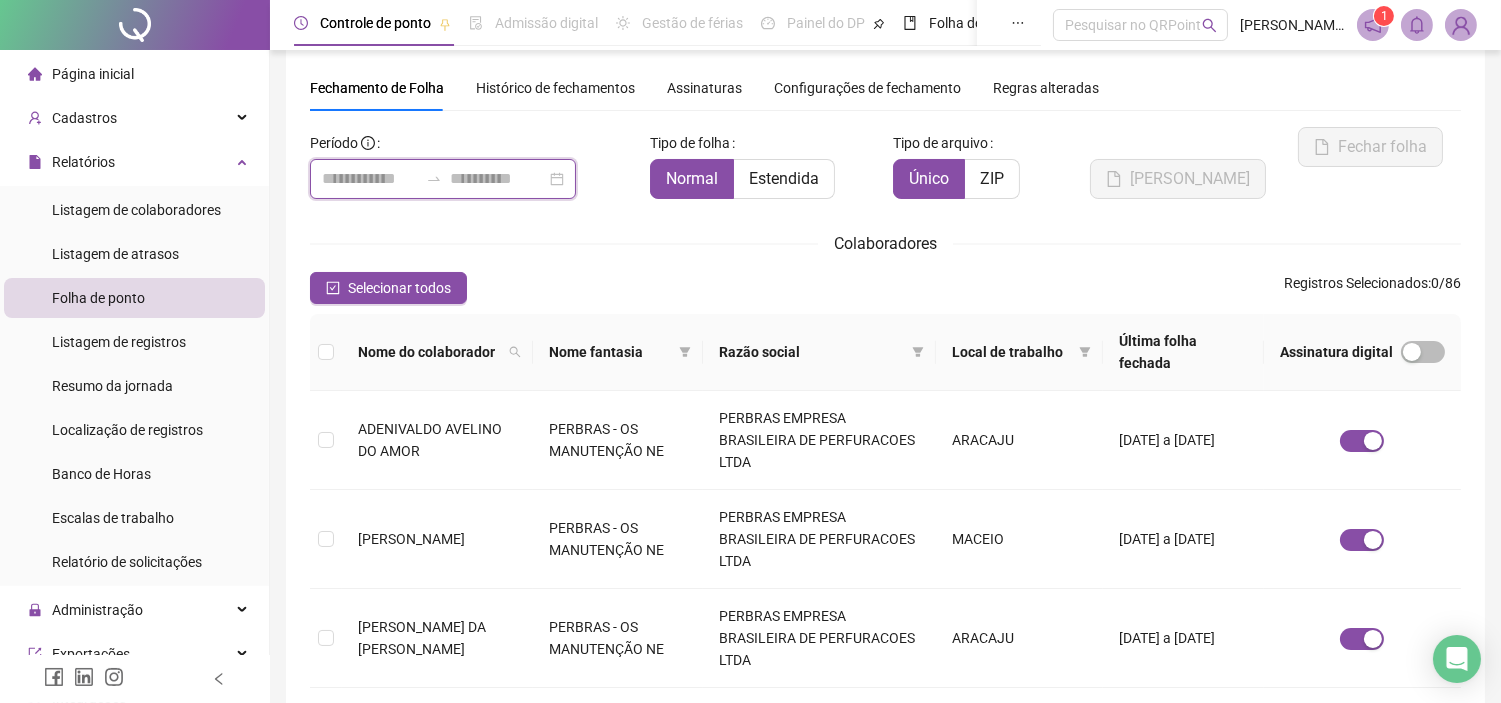 click at bounding box center [370, 179] 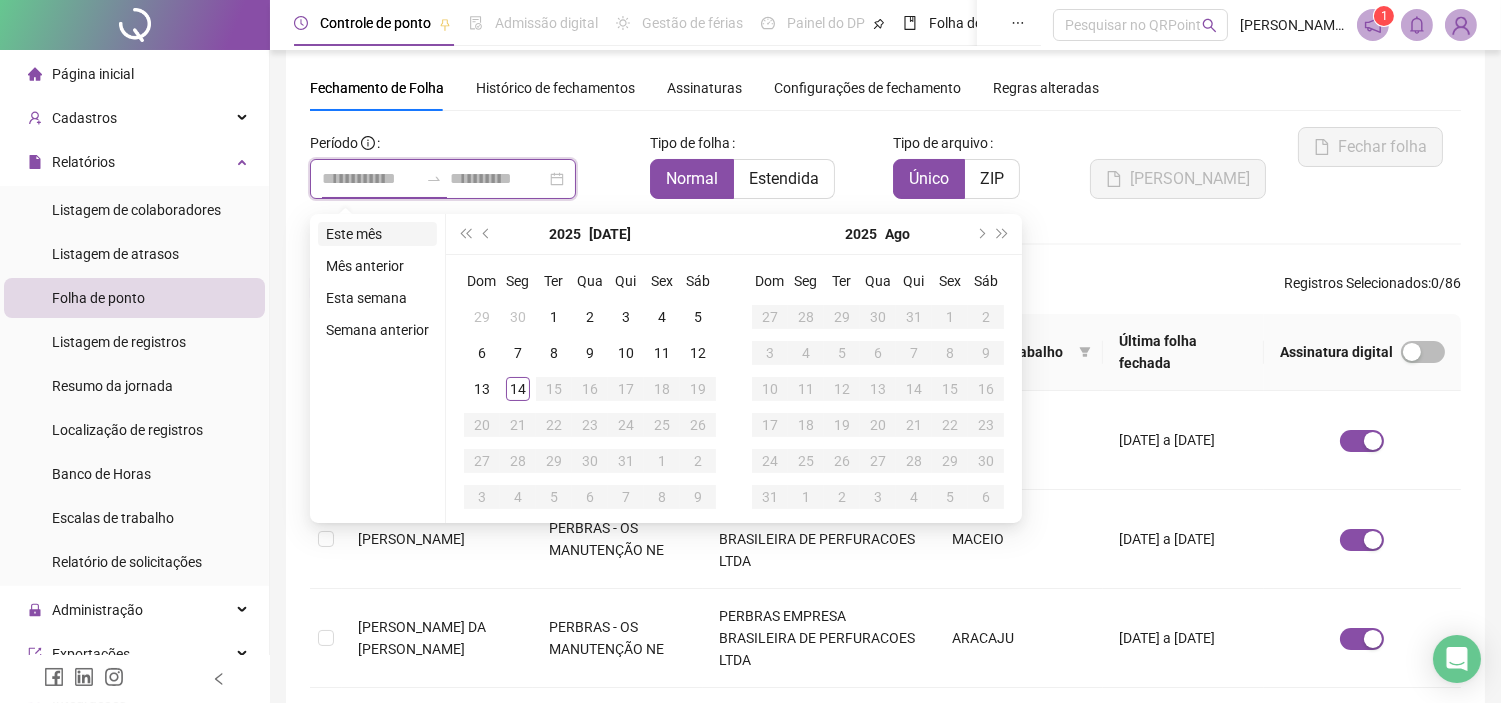 type on "**********" 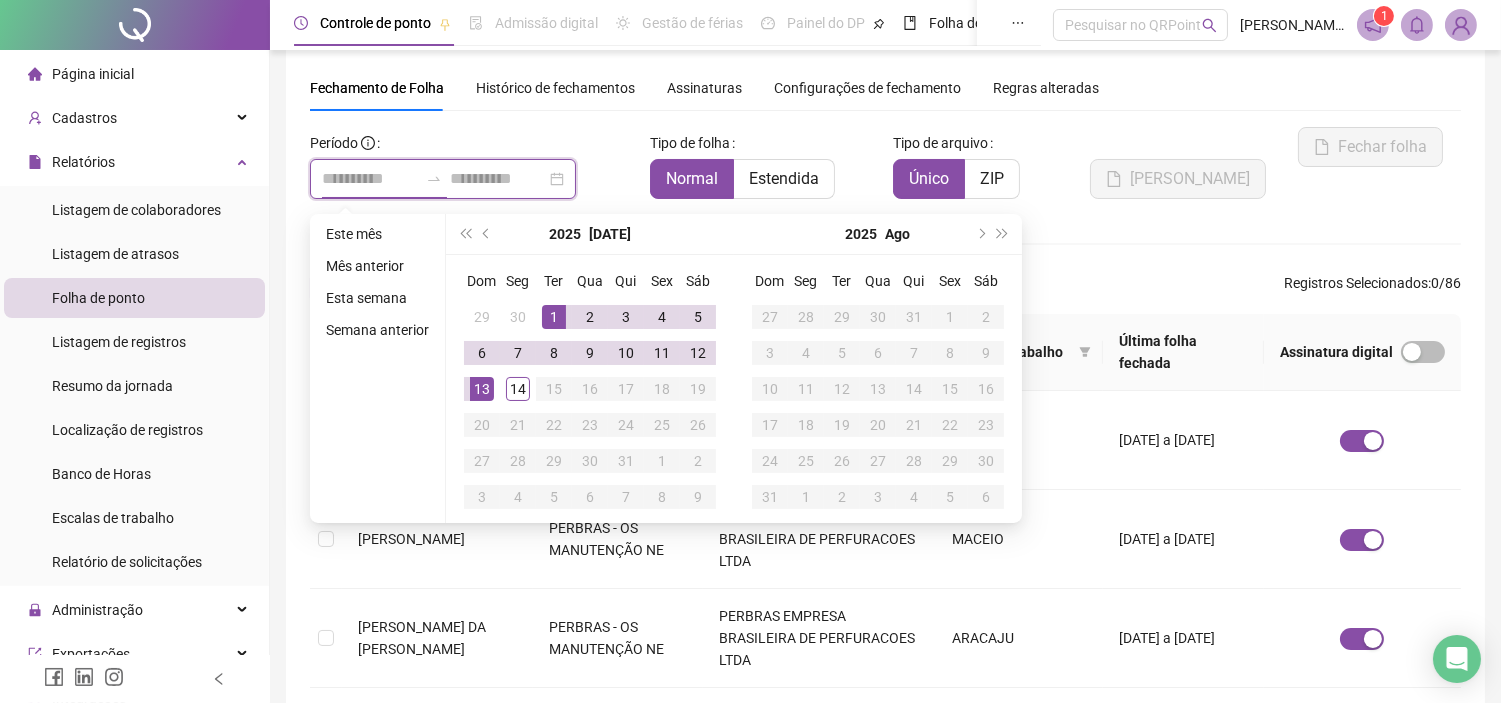type 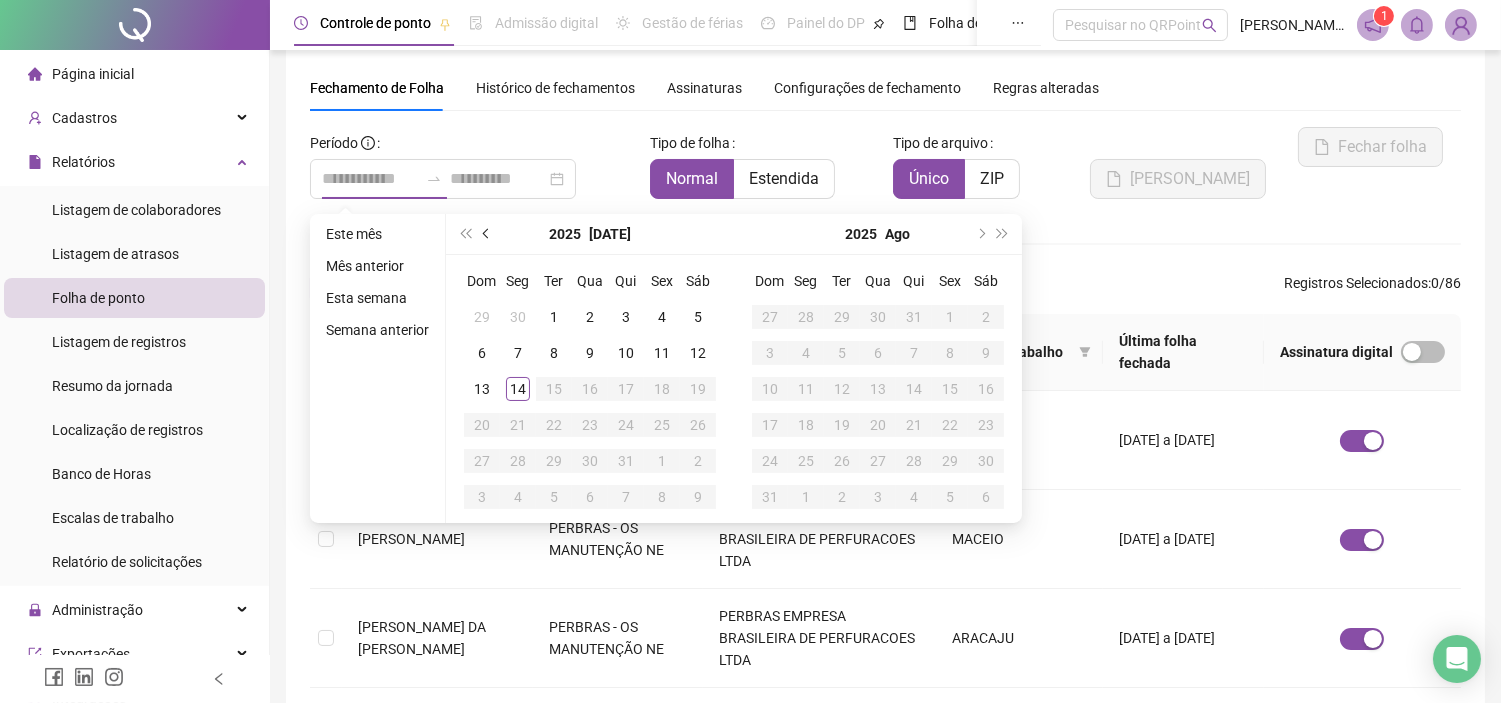 click at bounding box center (487, 234) 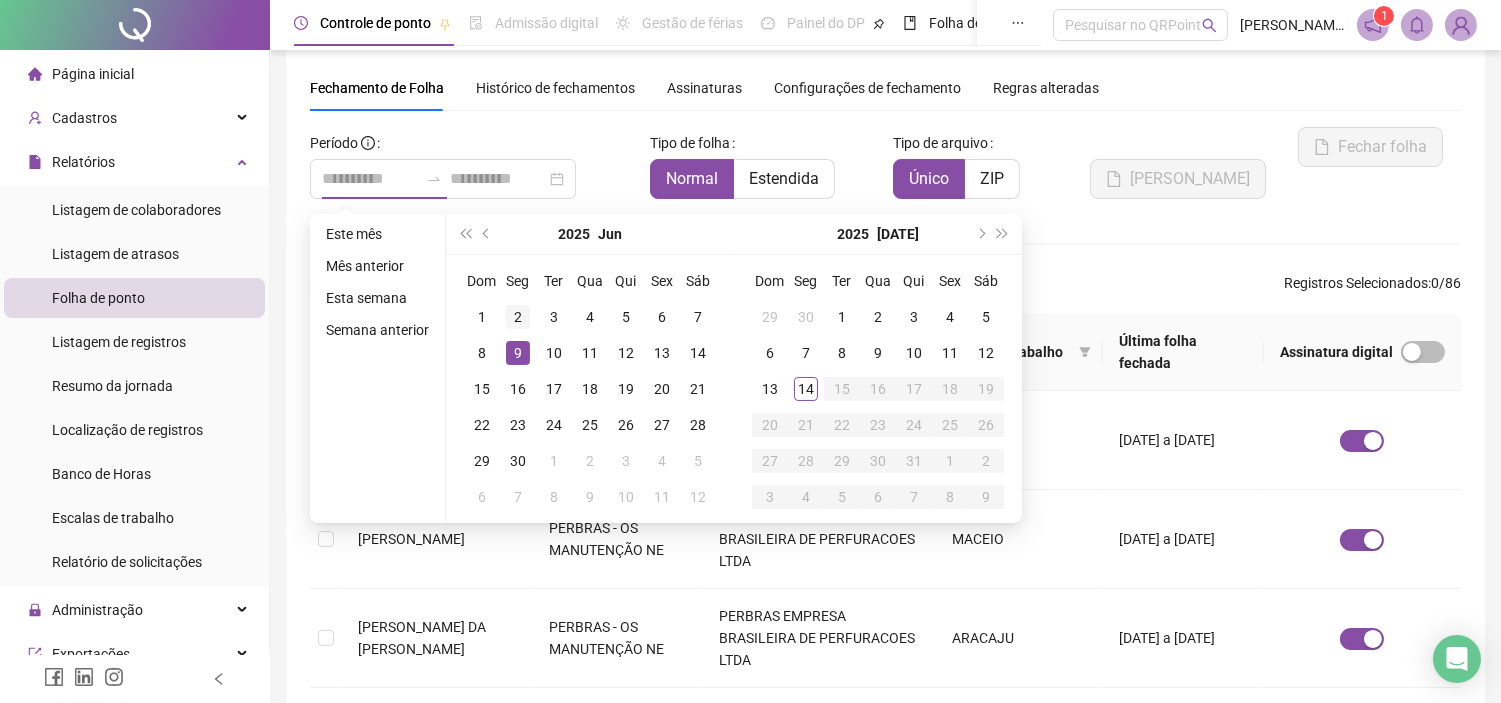 type on "**********" 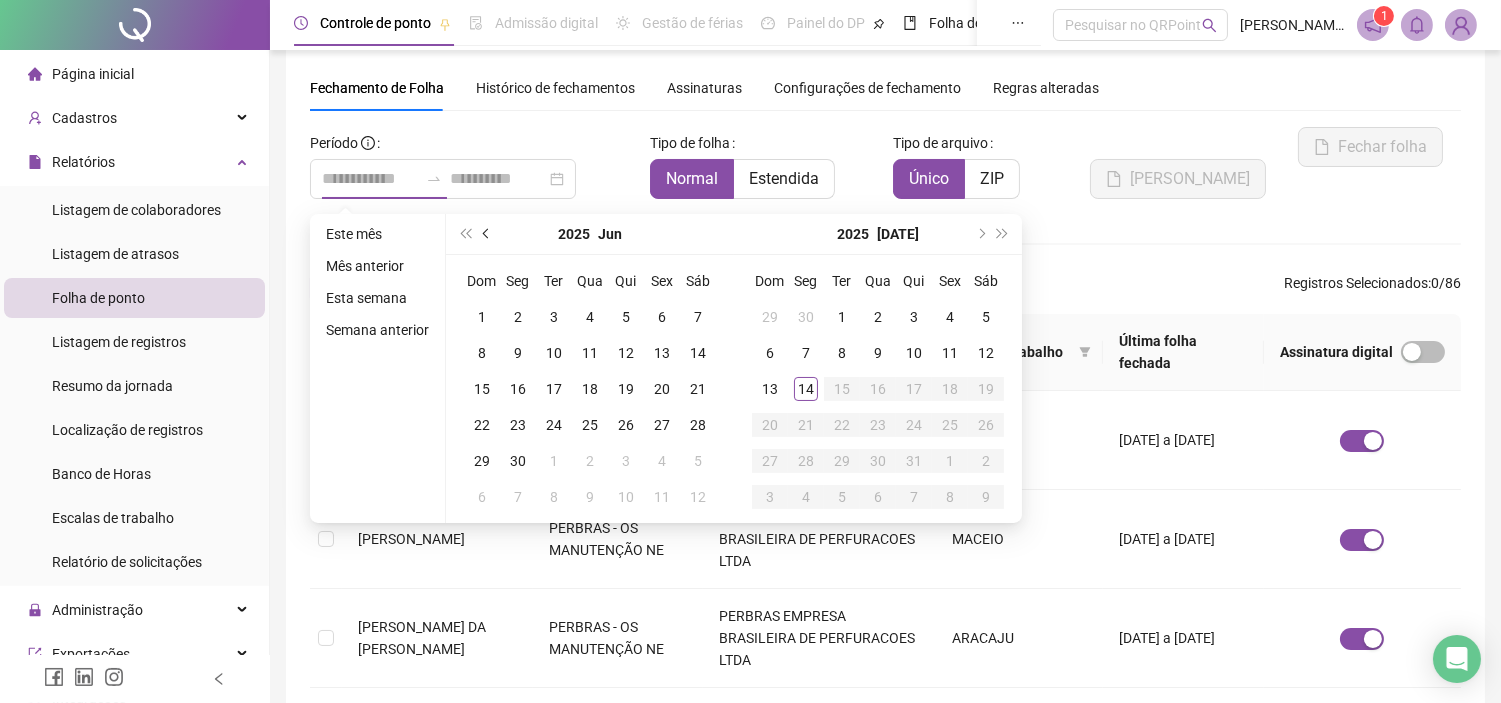 click at bounding box center (487, 234) 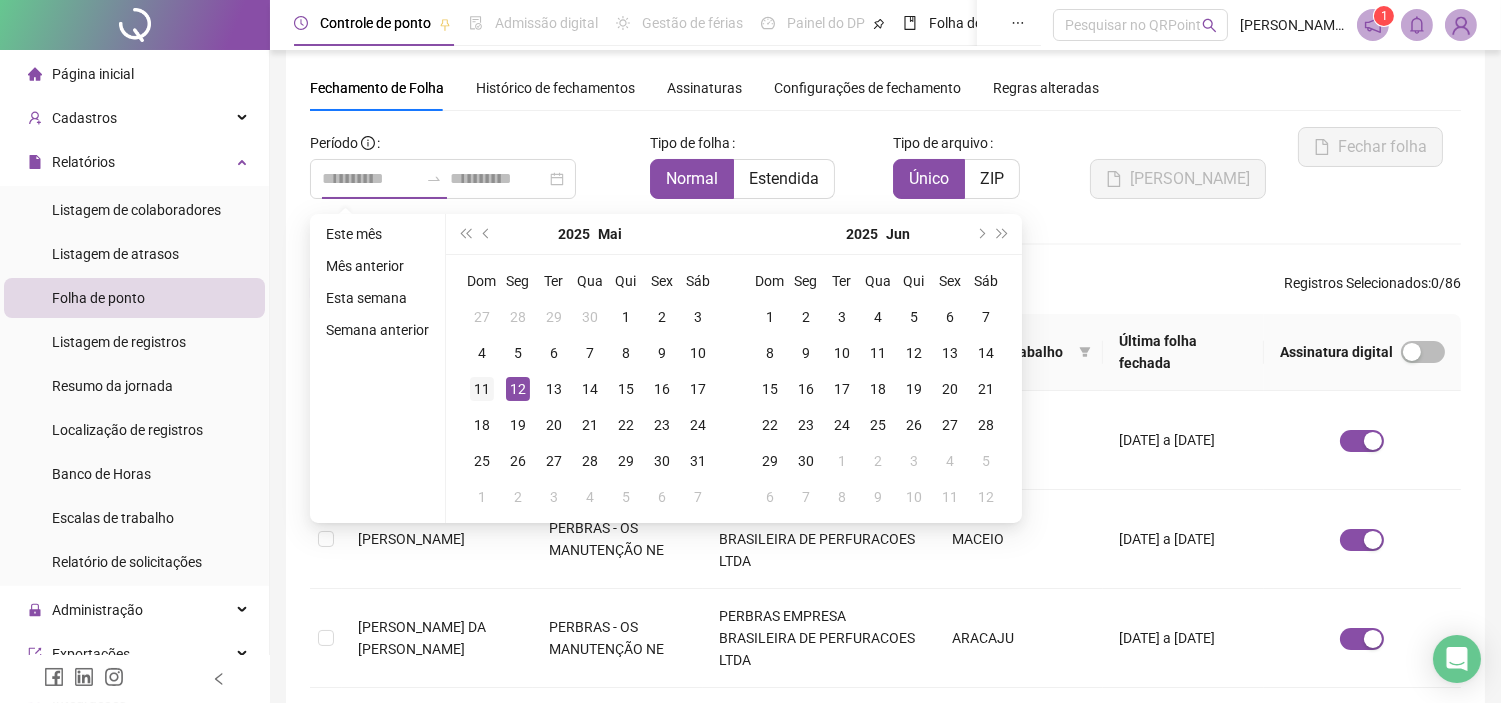 type on "**********" 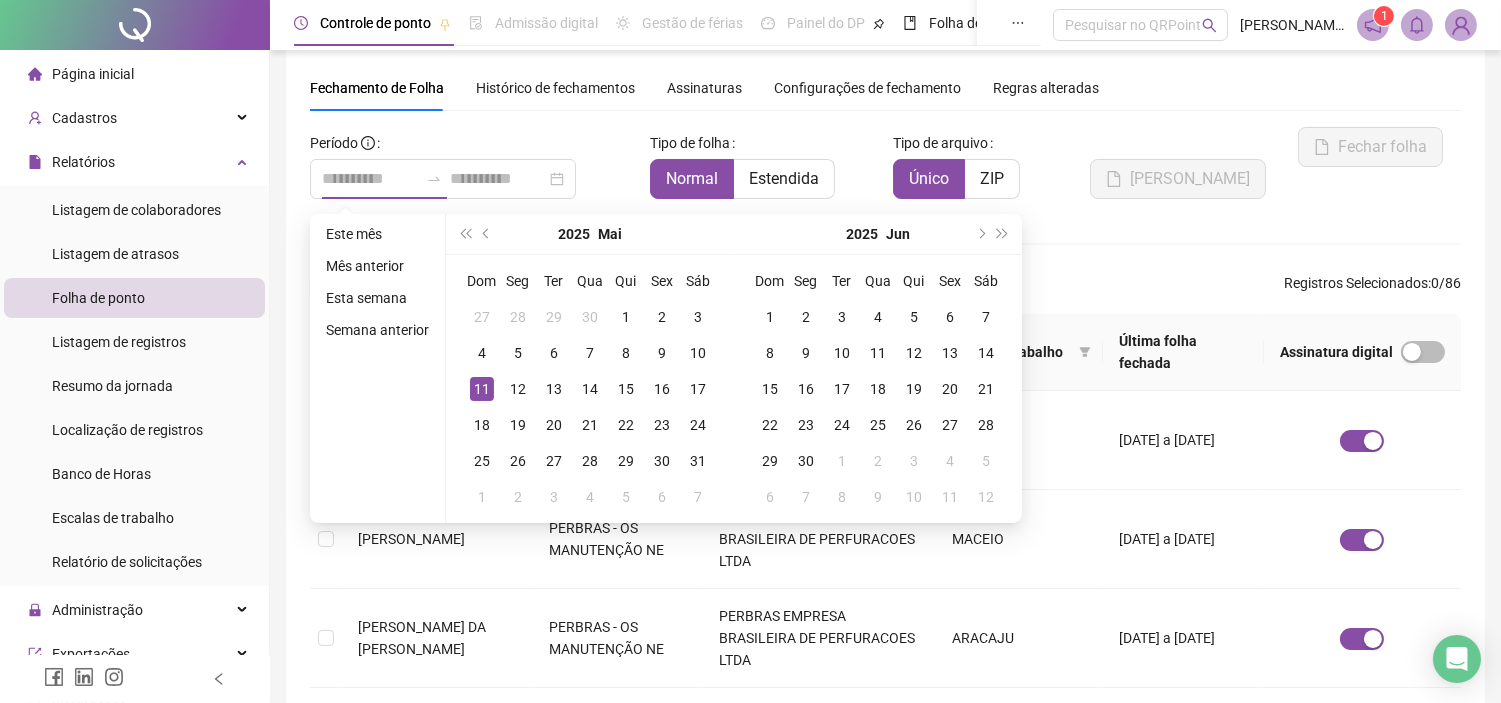 click on "11" at bounding box center (482, 389) 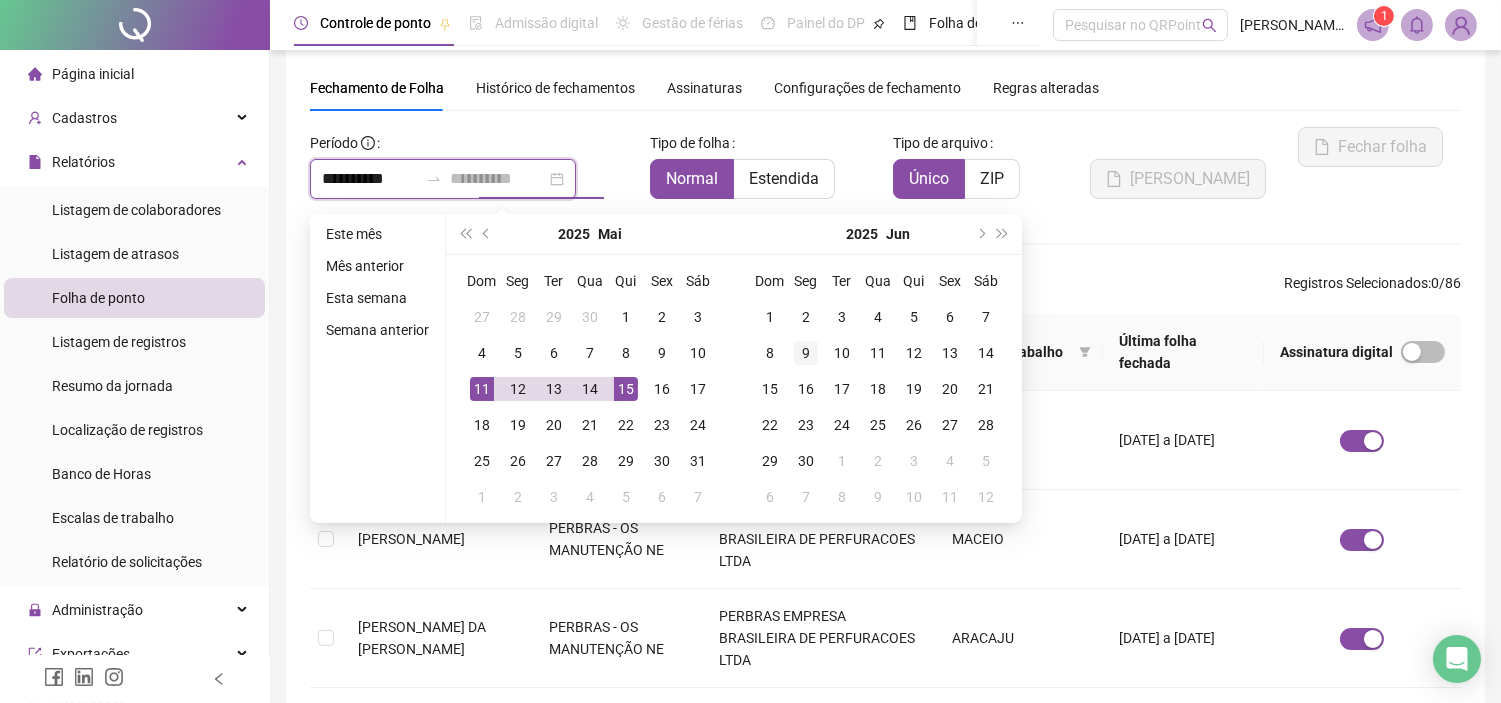 type on "**********" 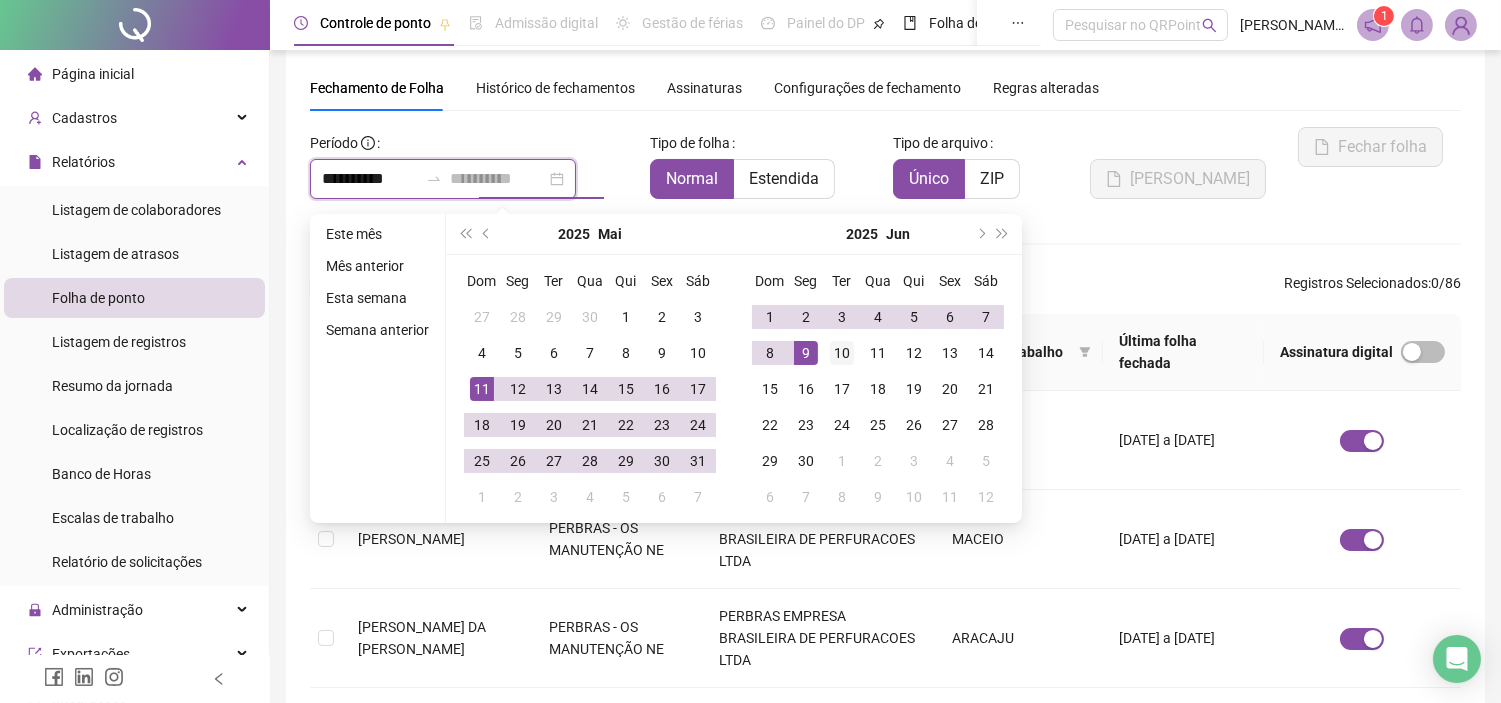 type on "**********" 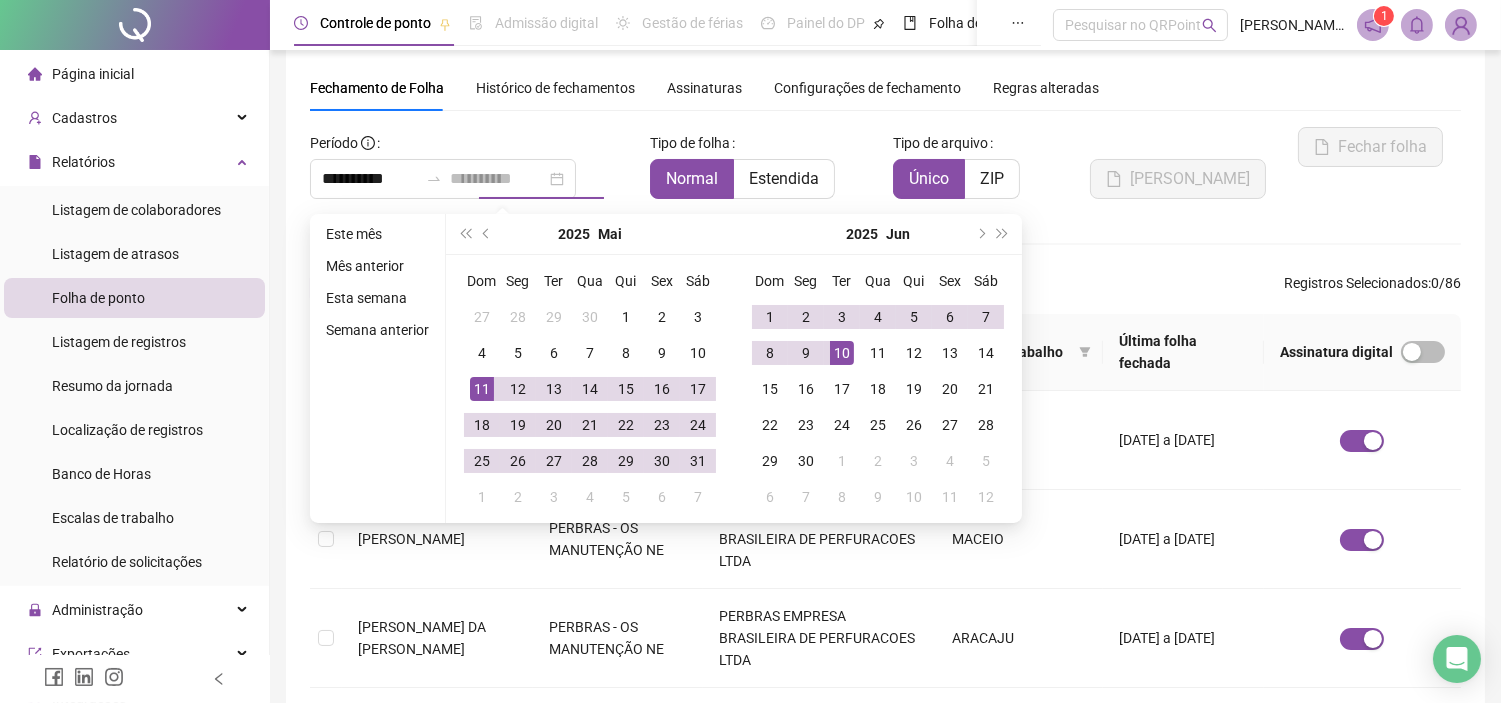 click on "10" at bounding box center (842, 353) 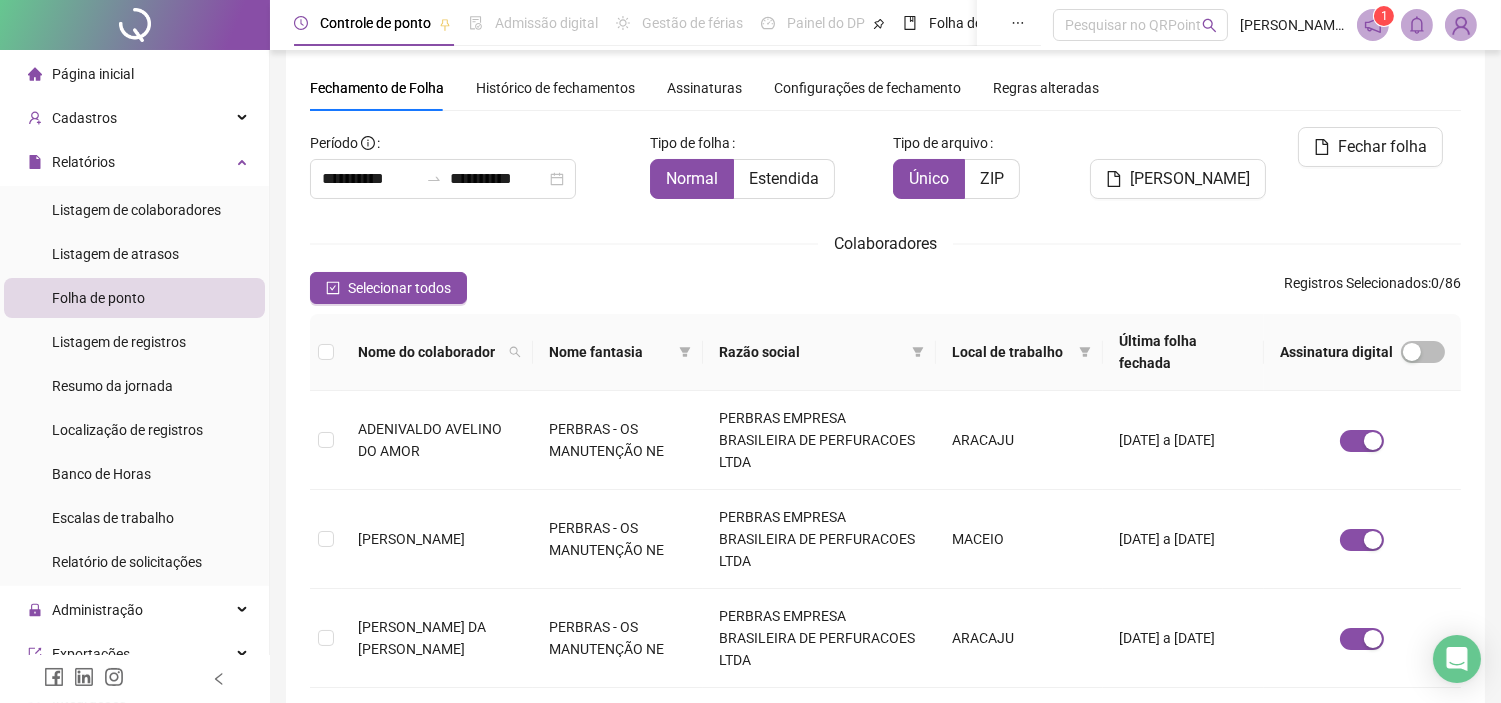 click on "**********" at bounding box center [885, 786] 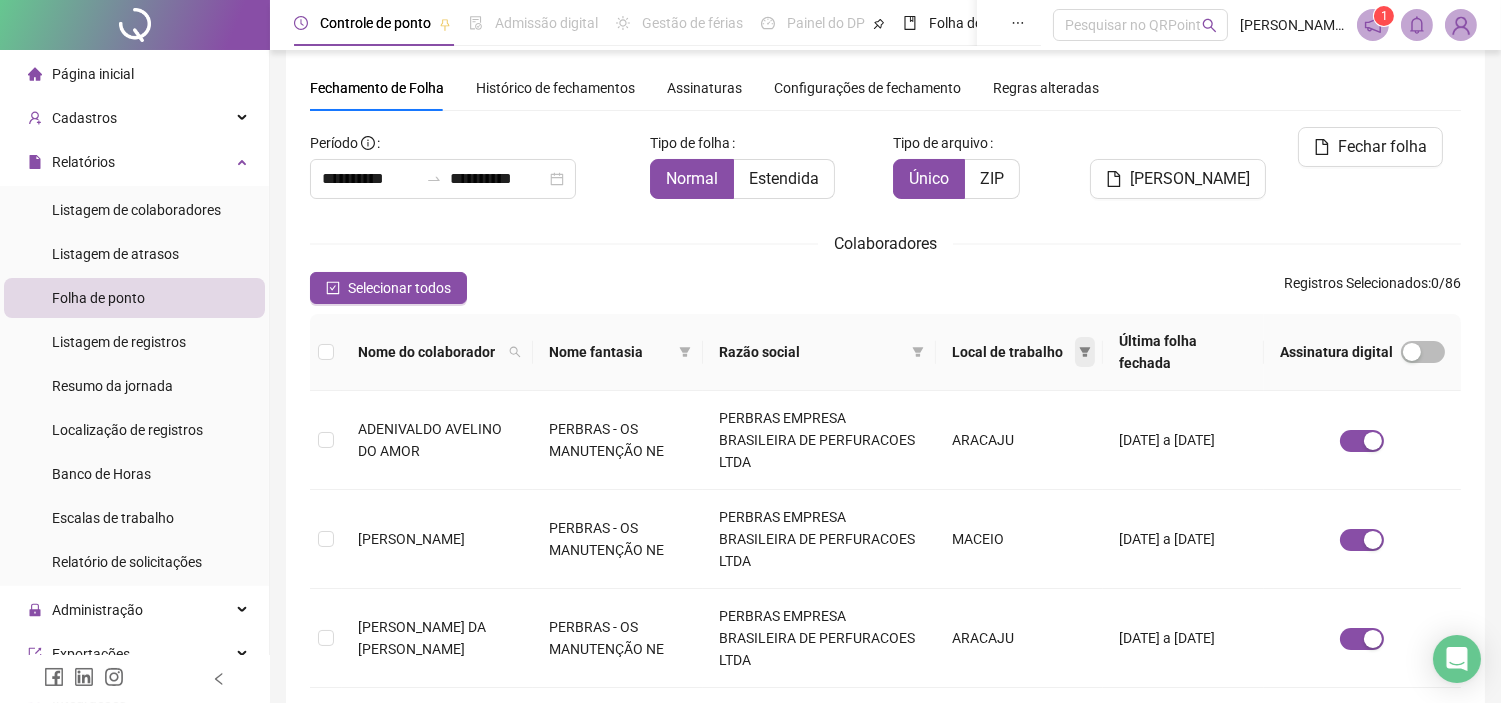 click 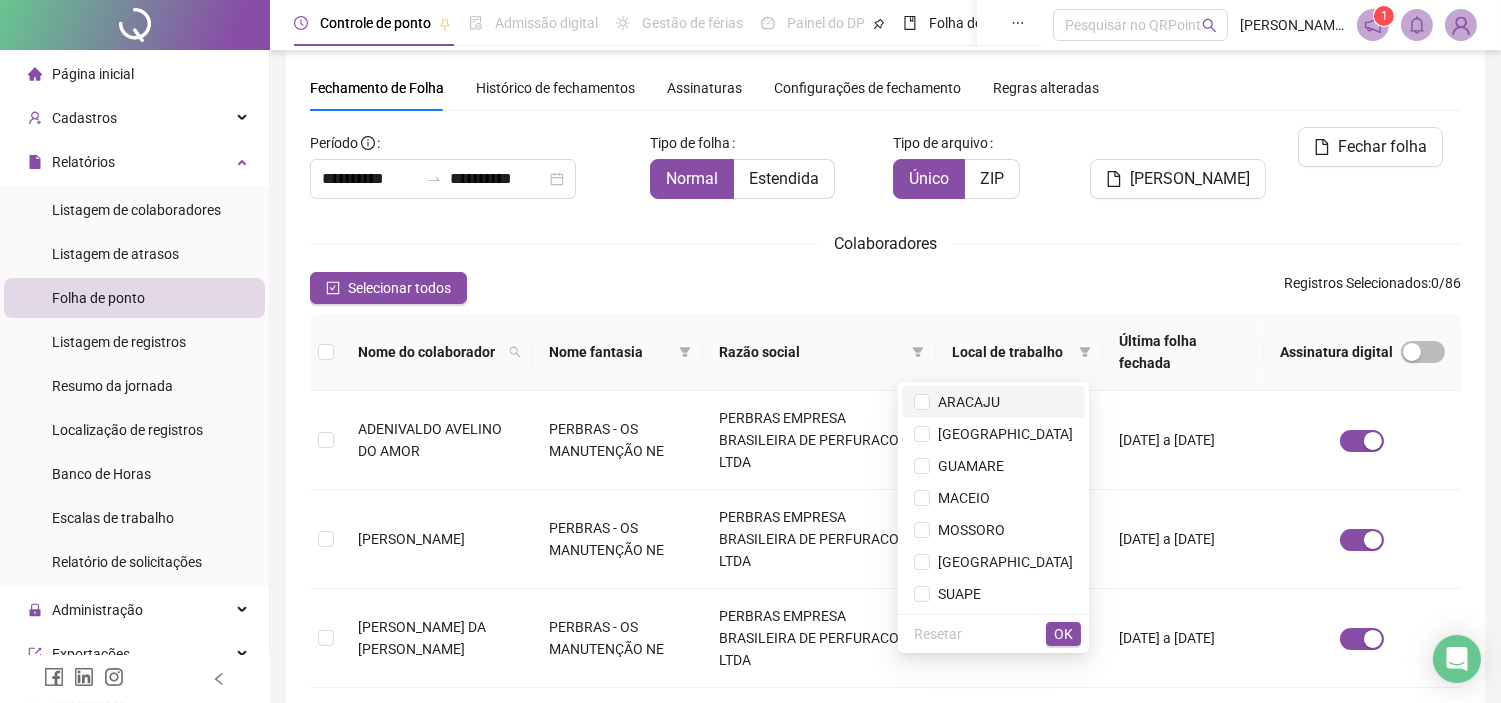 click on "ARACAJU" at bounding box center [965, 402] 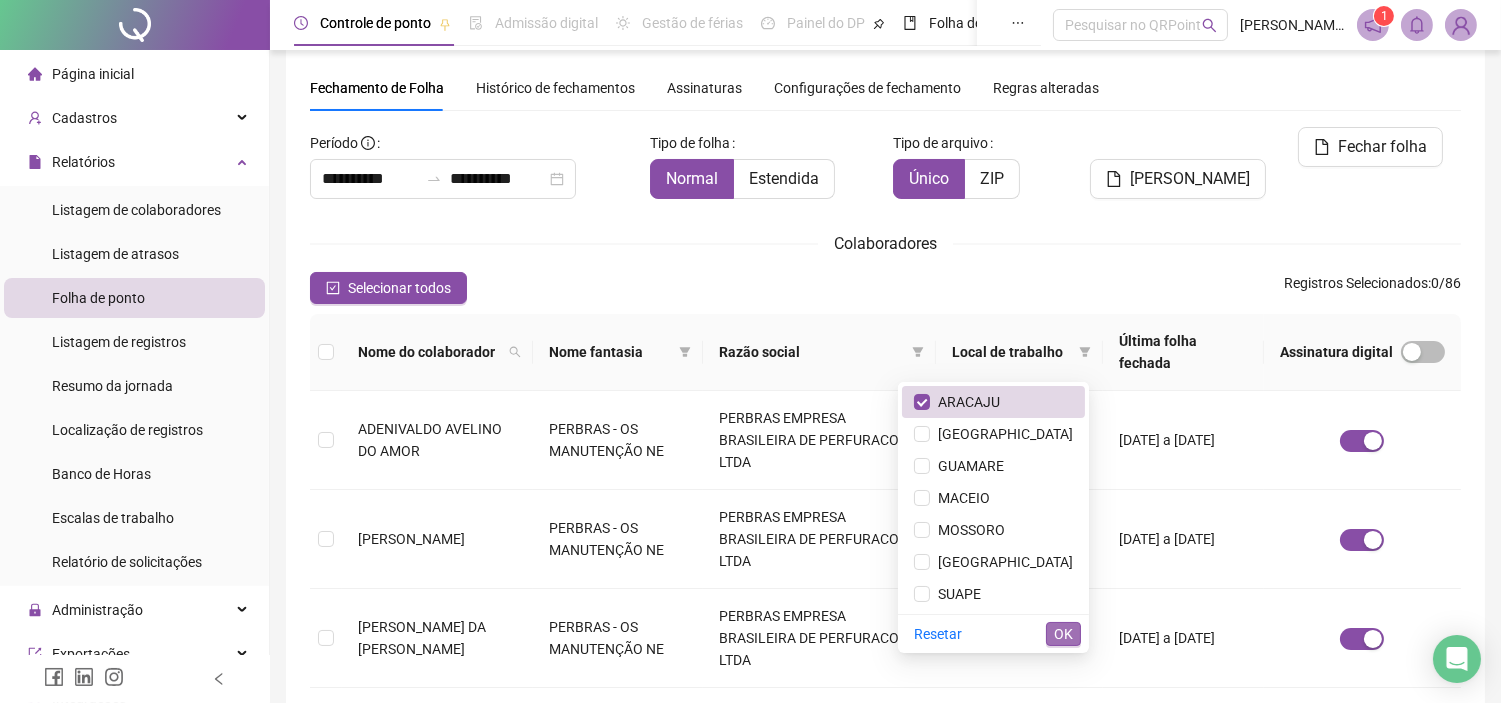click on "OK" at bounding box center [1063, 634] 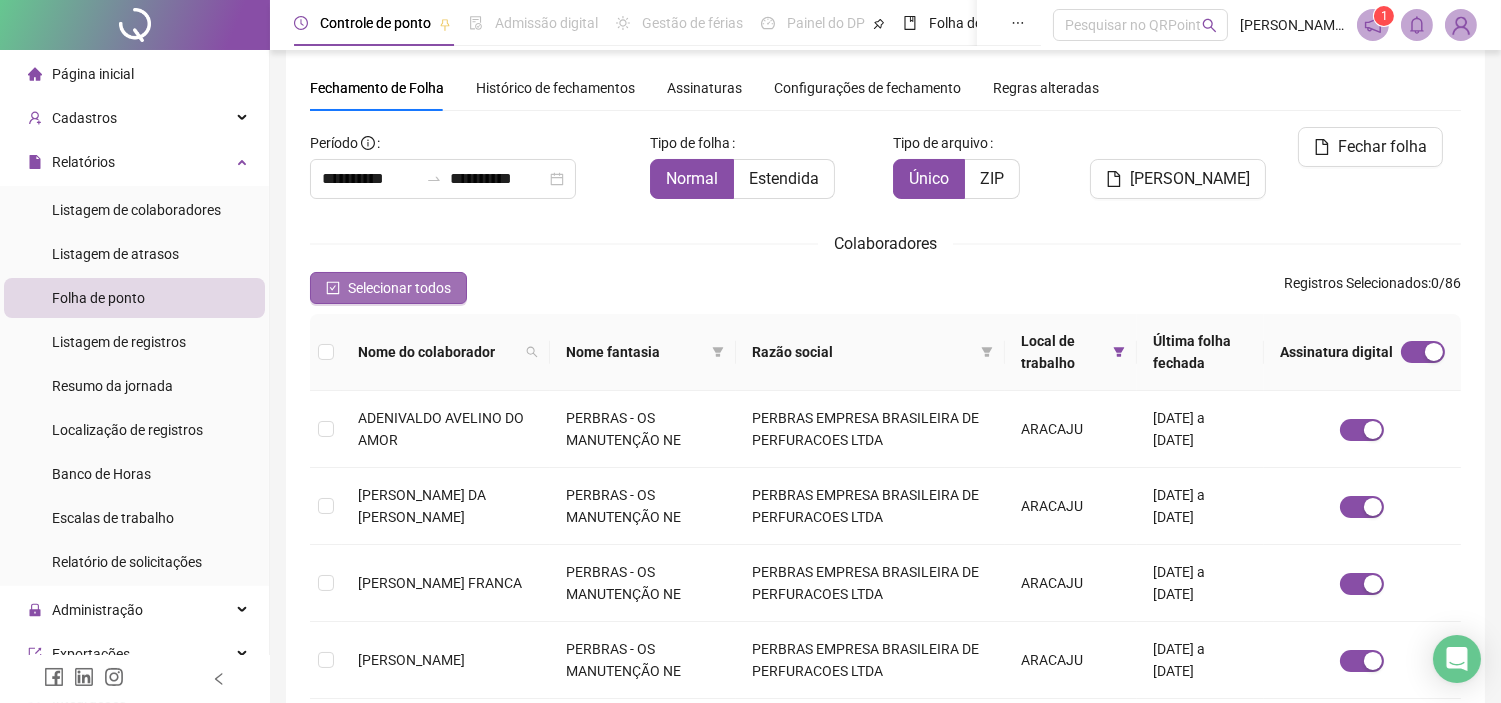 click on "Selecionar todos" at bounding box center [399, 288] 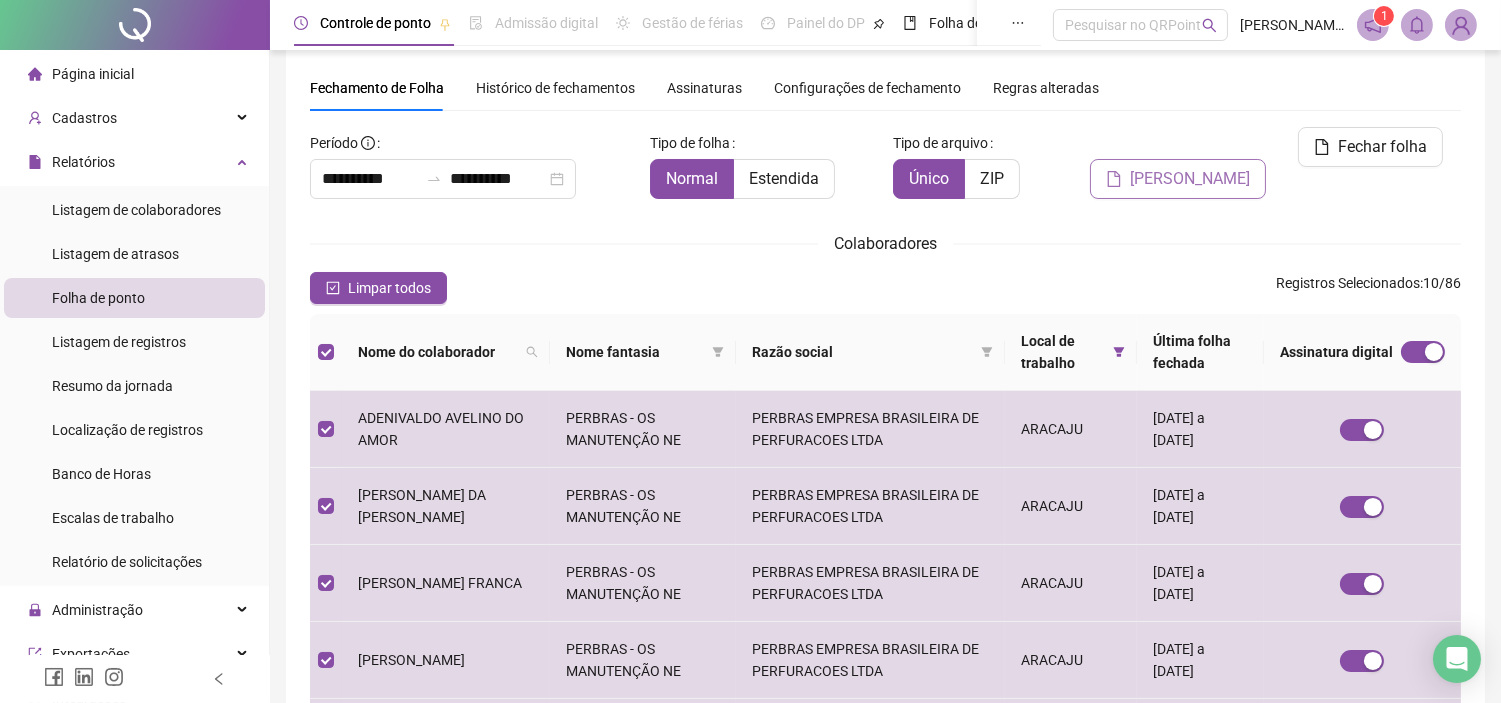 click on "[PERSON_NAME]" at bounding box center [1190, 179] 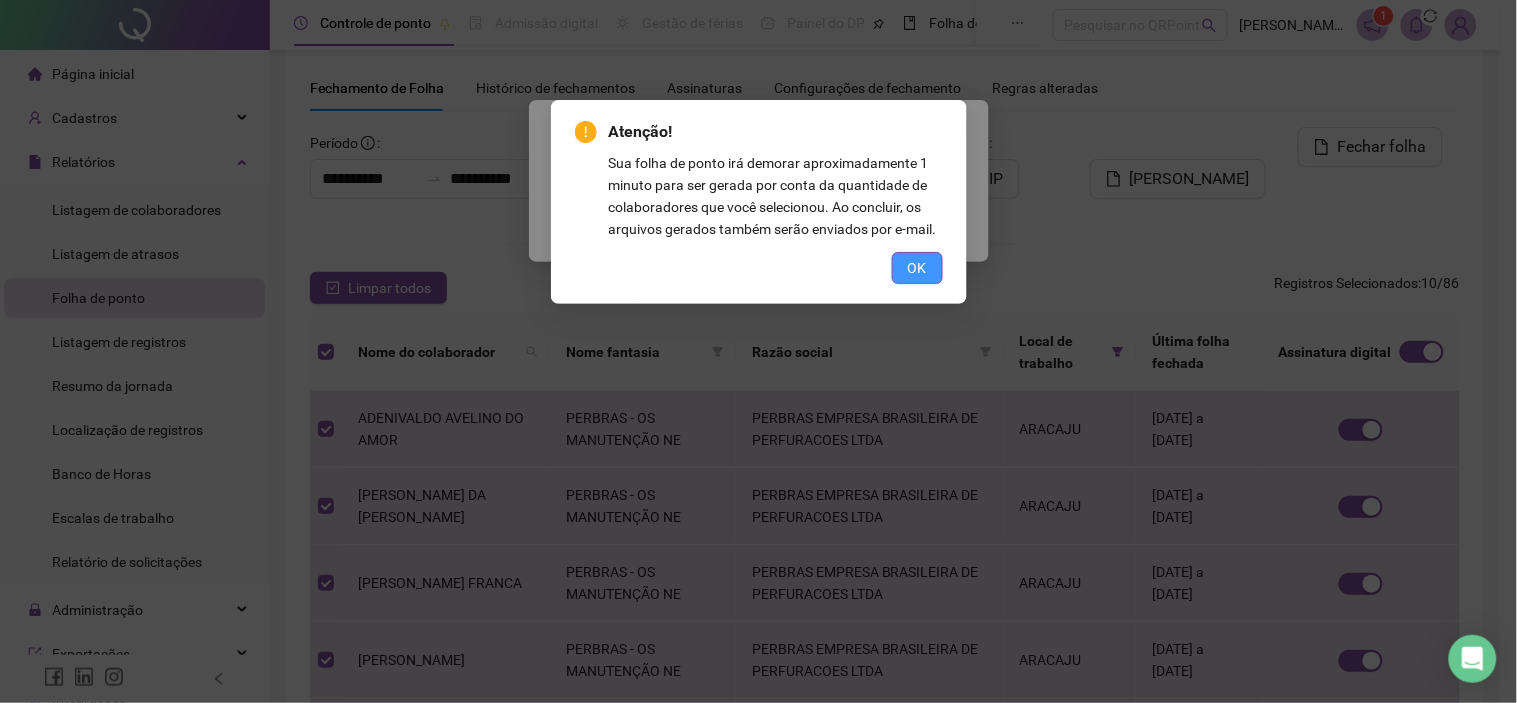 click on "OK" at bounding box center [917, 268] 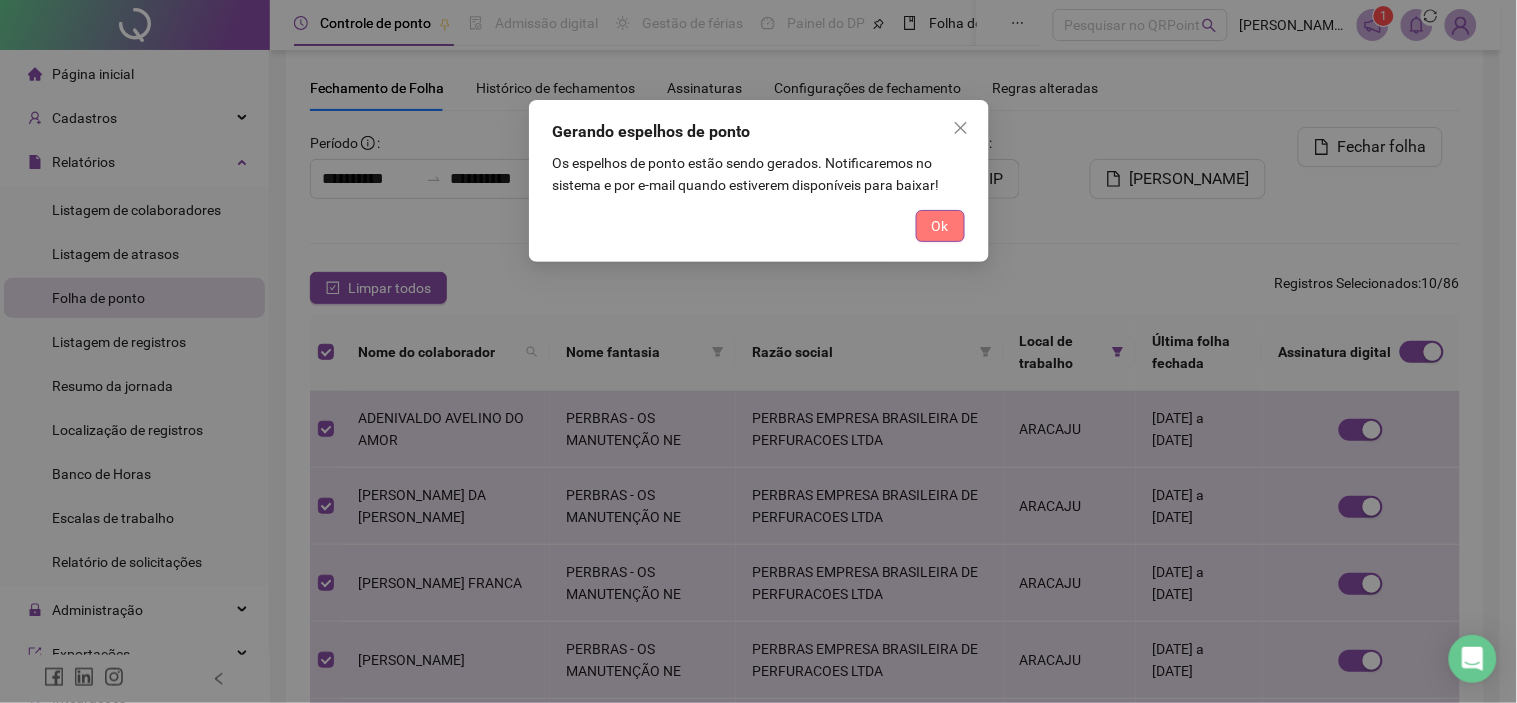 click on "Ok" at bounding box center [940, 226] 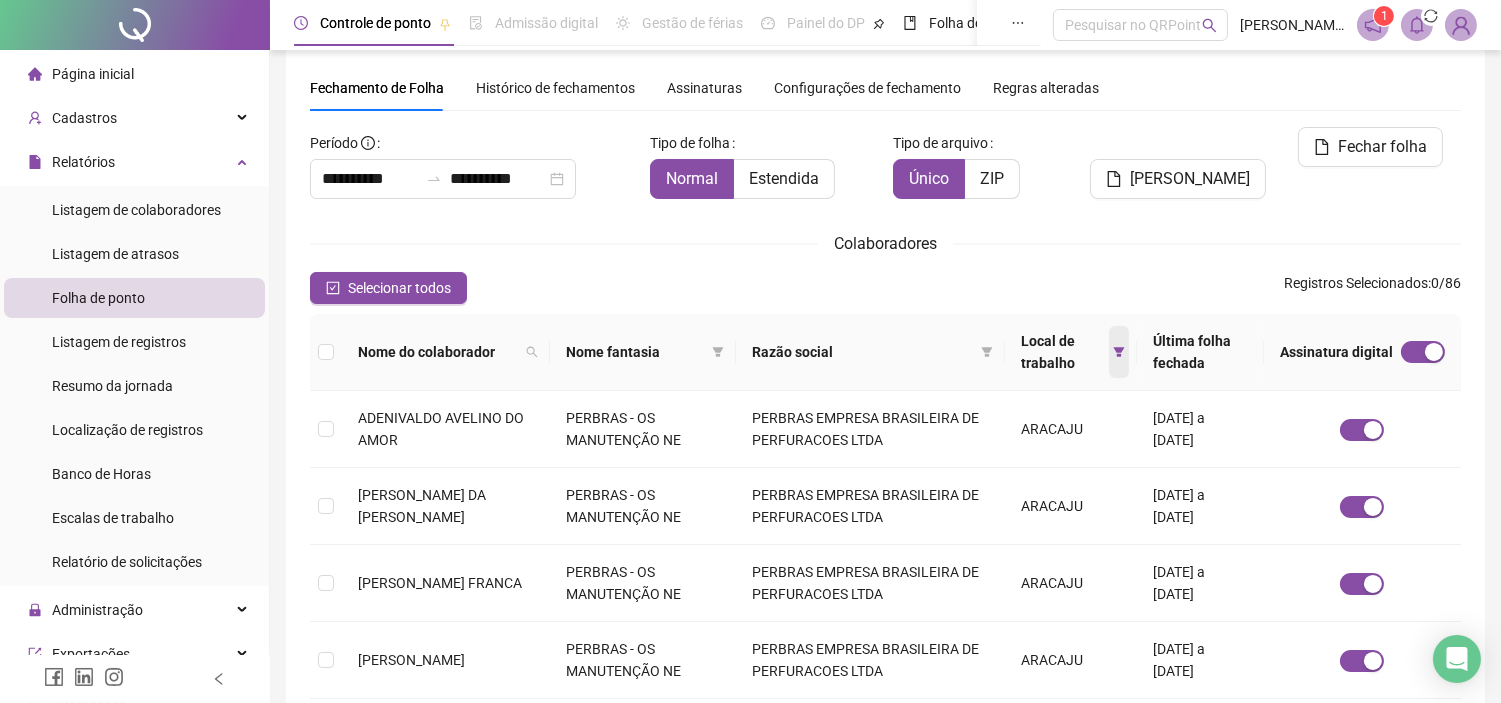 click 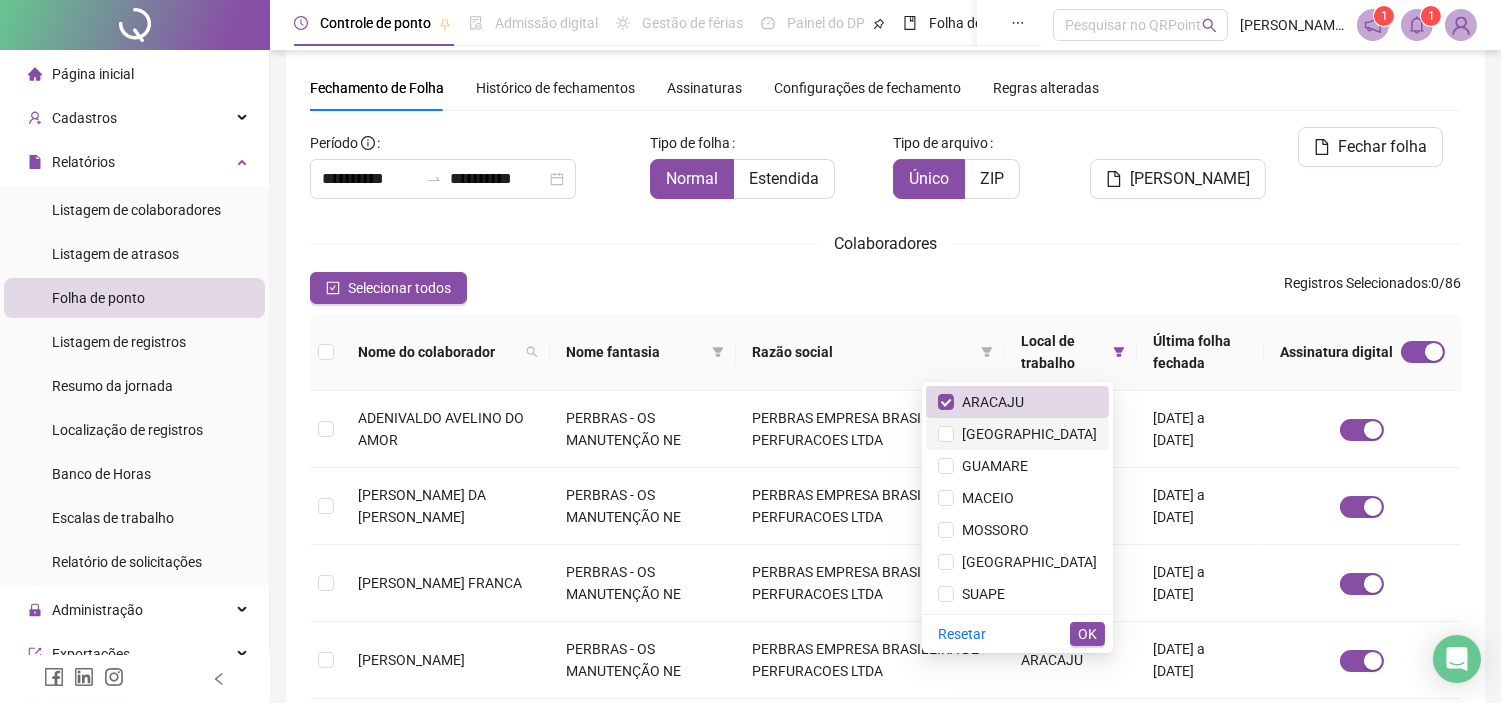 click on "[GEOGRAPHIC_DATA]" at bounding box center (1025, 434) 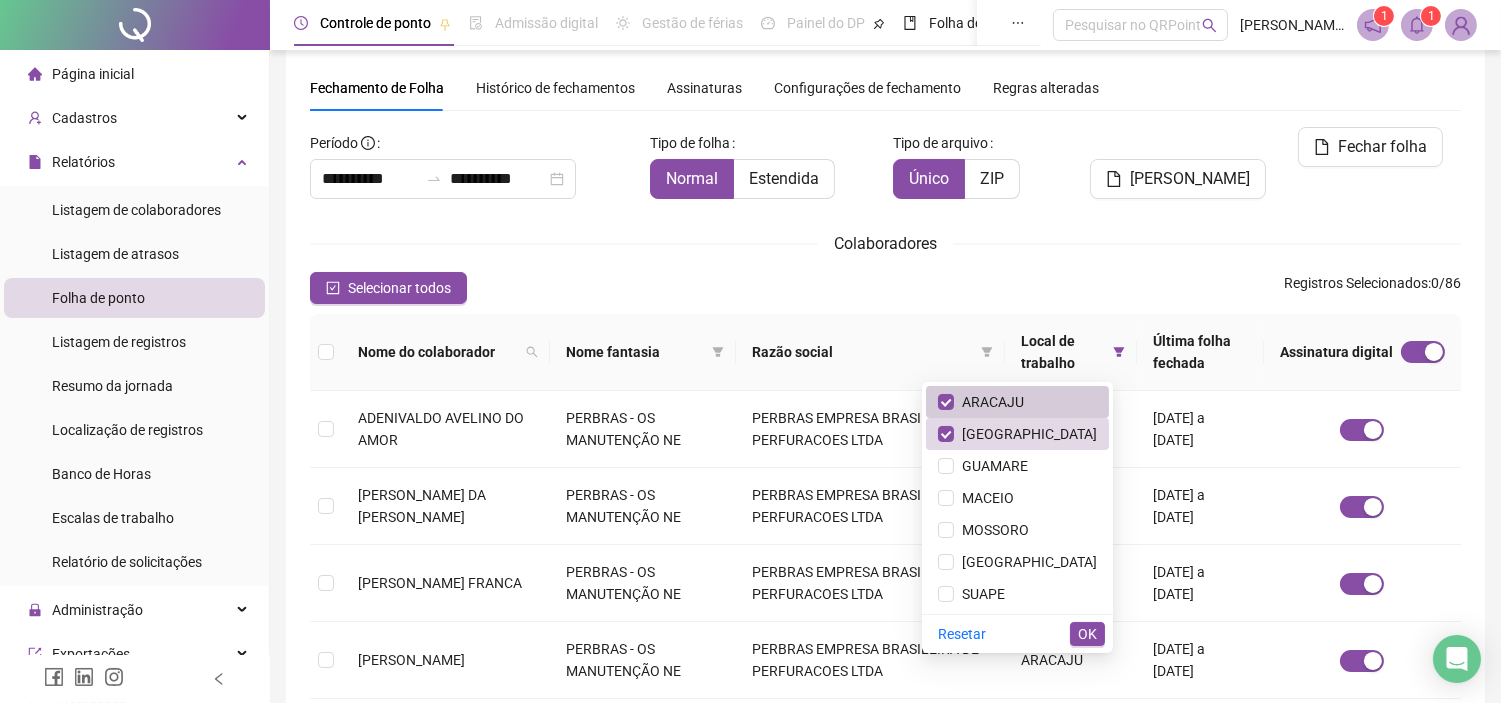 click on "ARACAJU" at bounding box center [989, 402] 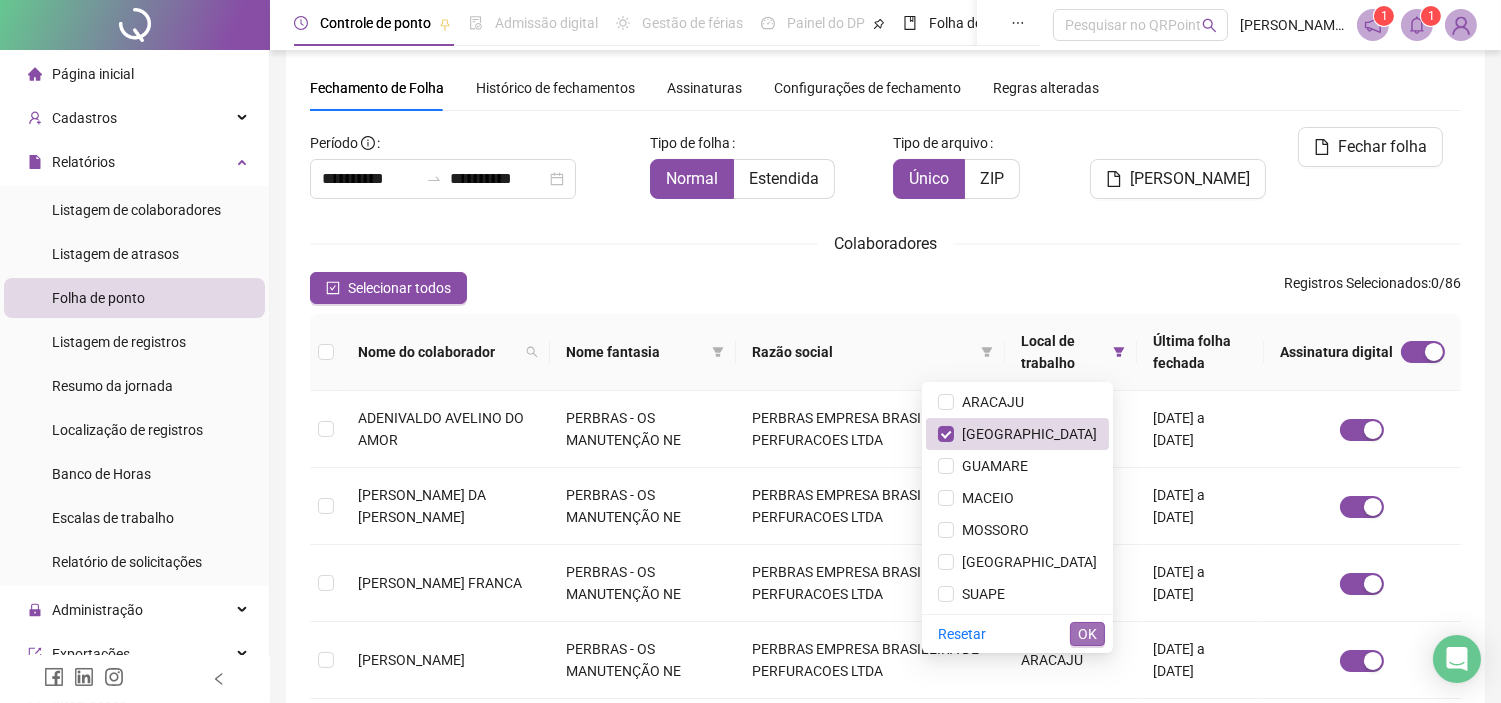 click on "OK" at bounding box center (1087, 634) 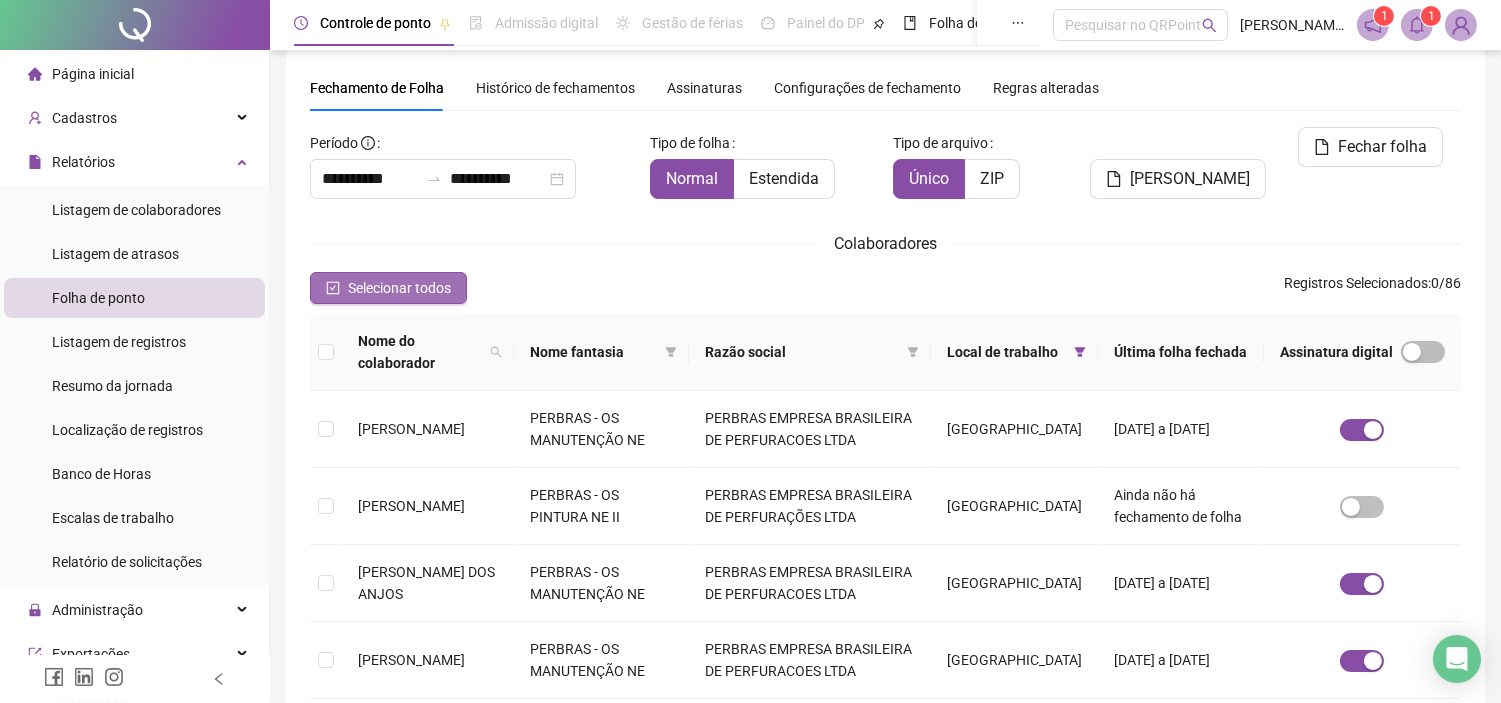 click on "Selecionar todos" at bounding box center (399, 288) 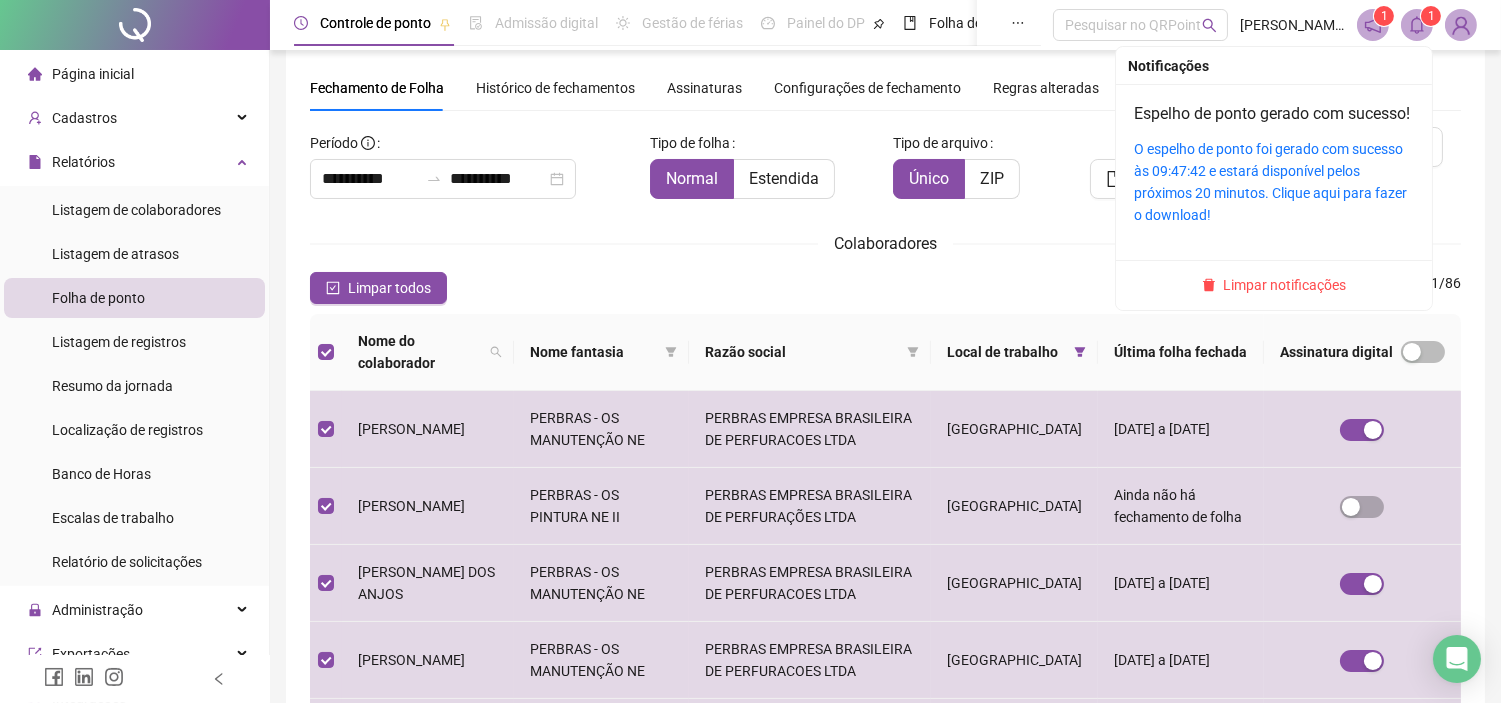 click 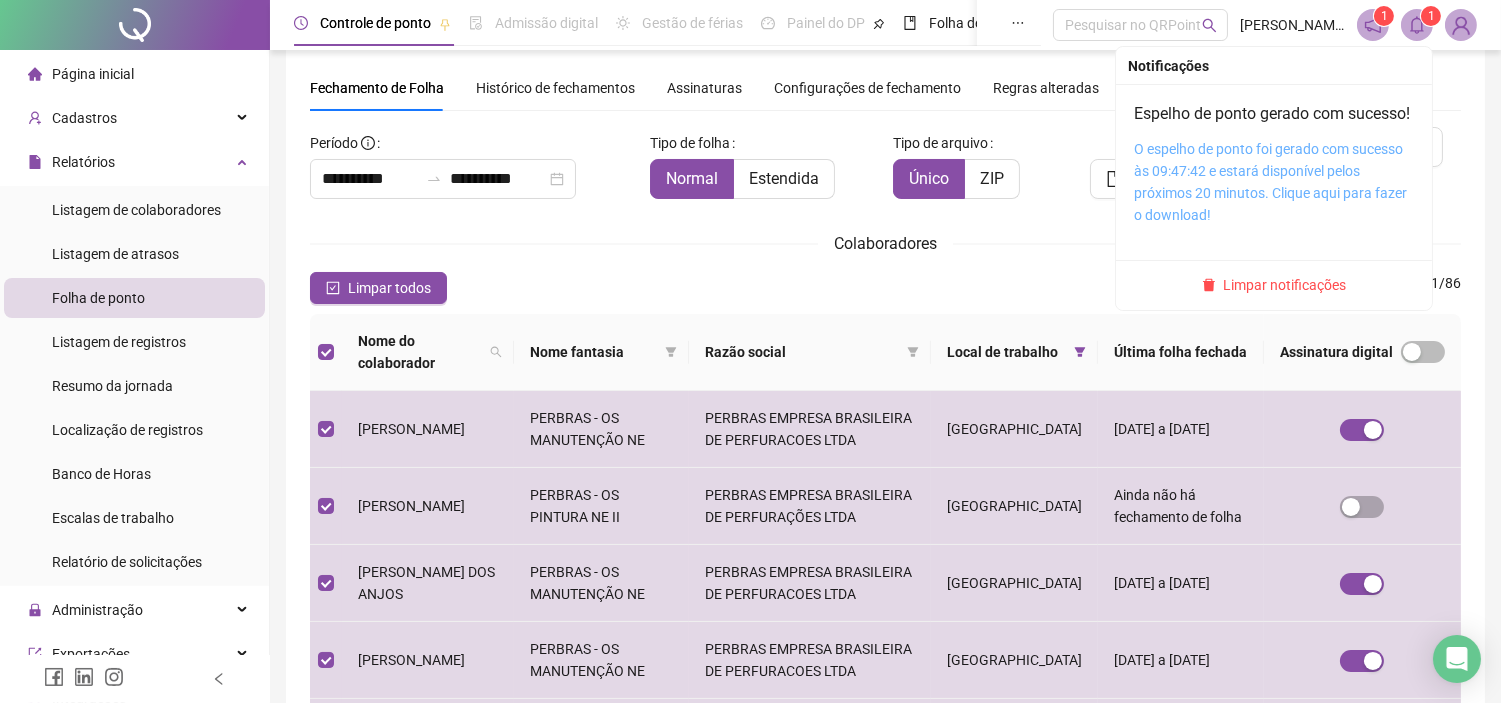 click on "O espelho de ponto foi gerado com sucesso às 09:47:42 e estará disponível pelos próximos 20 minutos.
Clique aqui para fazer o download!" at bounding box center (1270, 182) 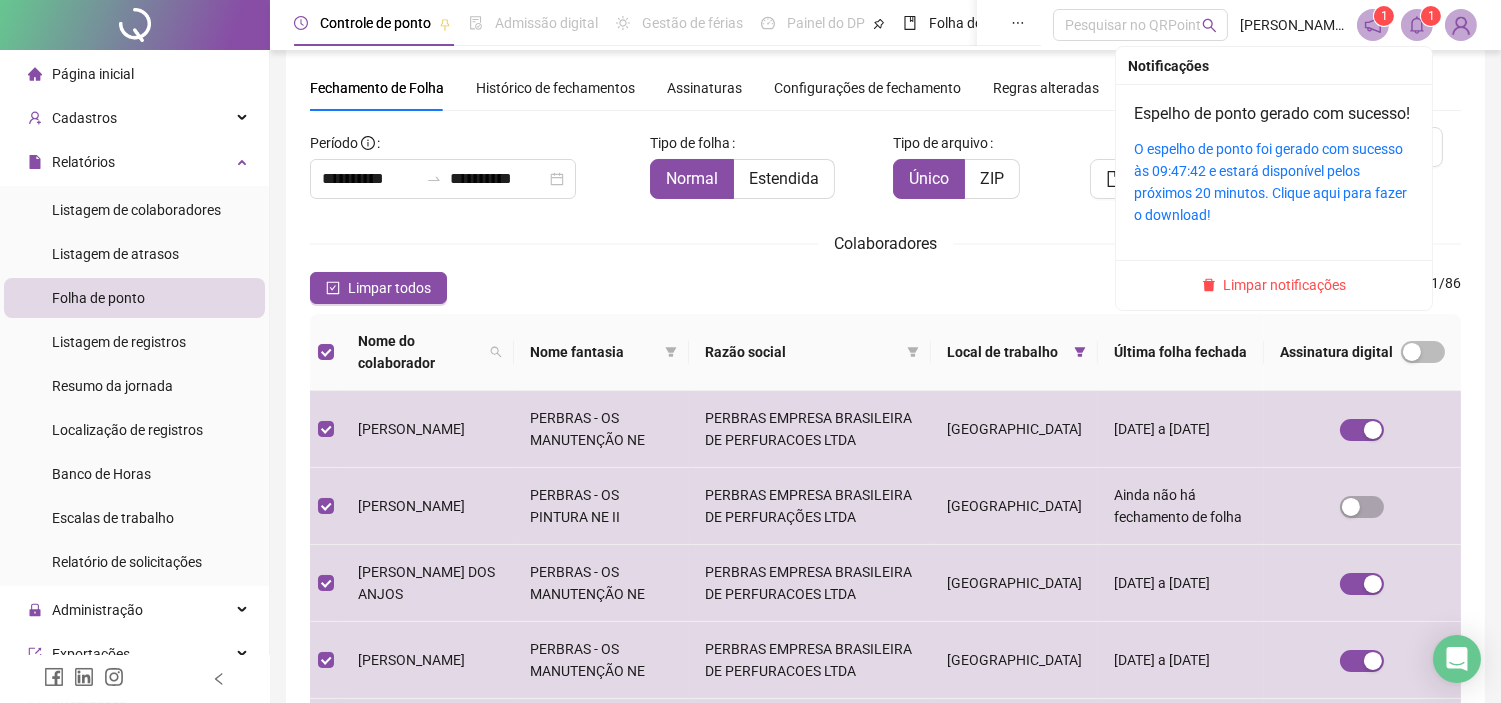 click on "Limpar notificações" at bounding box center (1285, 285) 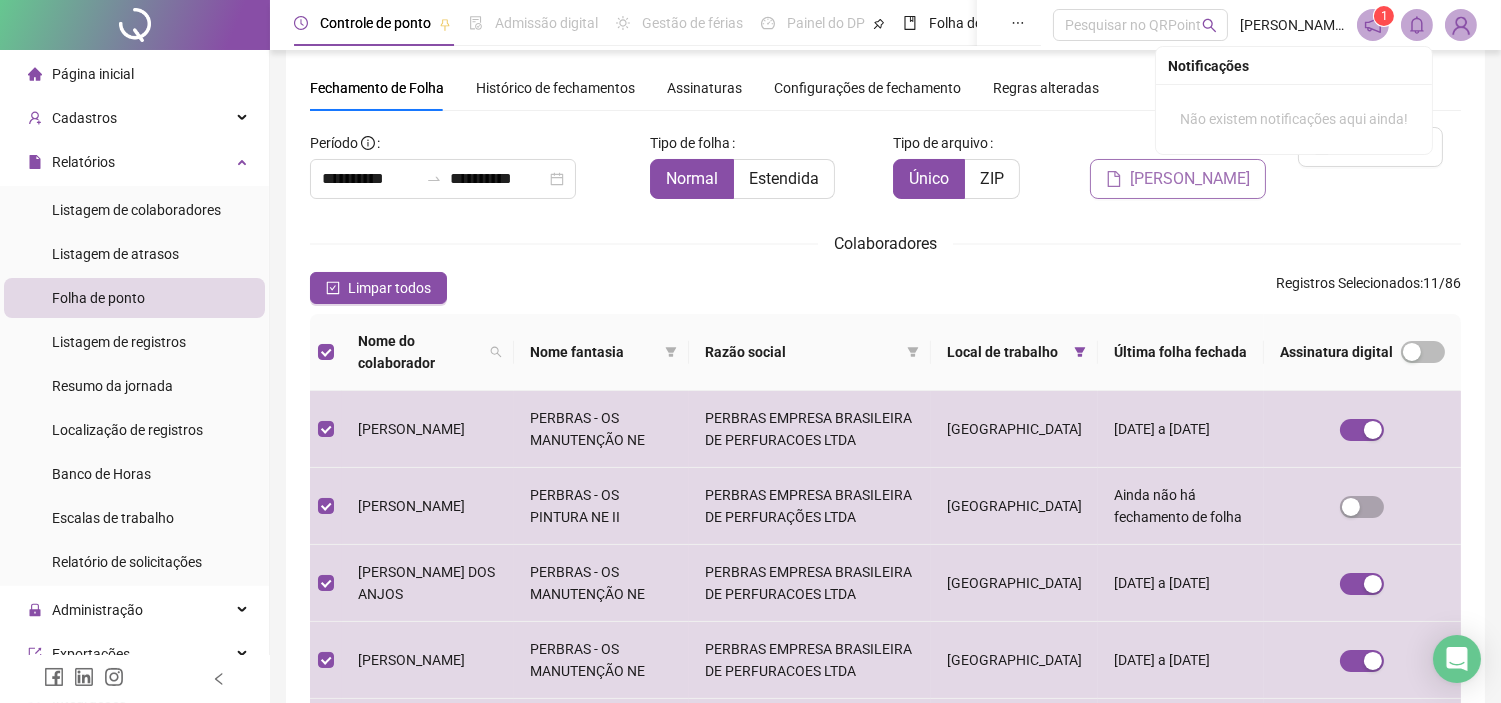 click on "[PERSON_NAME]" at bounding box center [1178, 179] 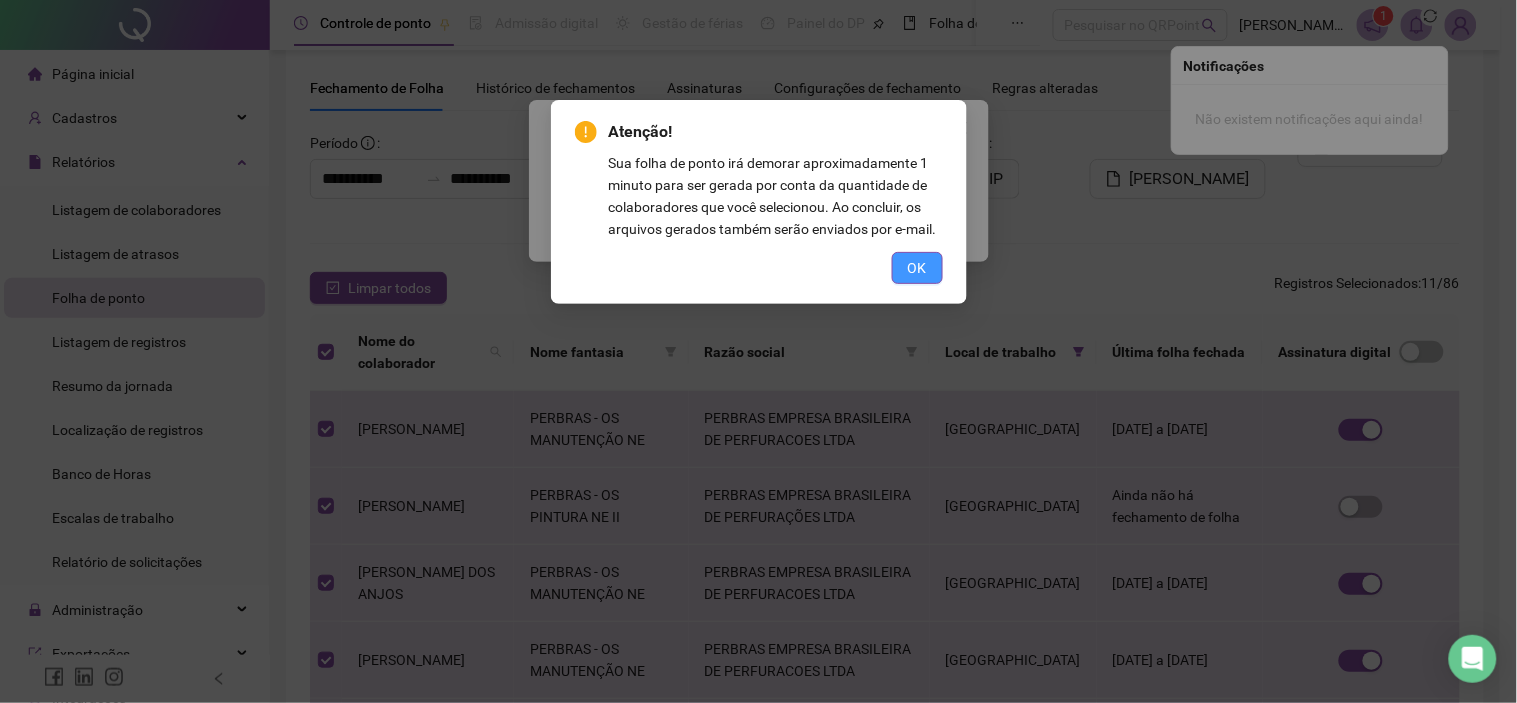 click on "OK" at bounding box center (917, 268) 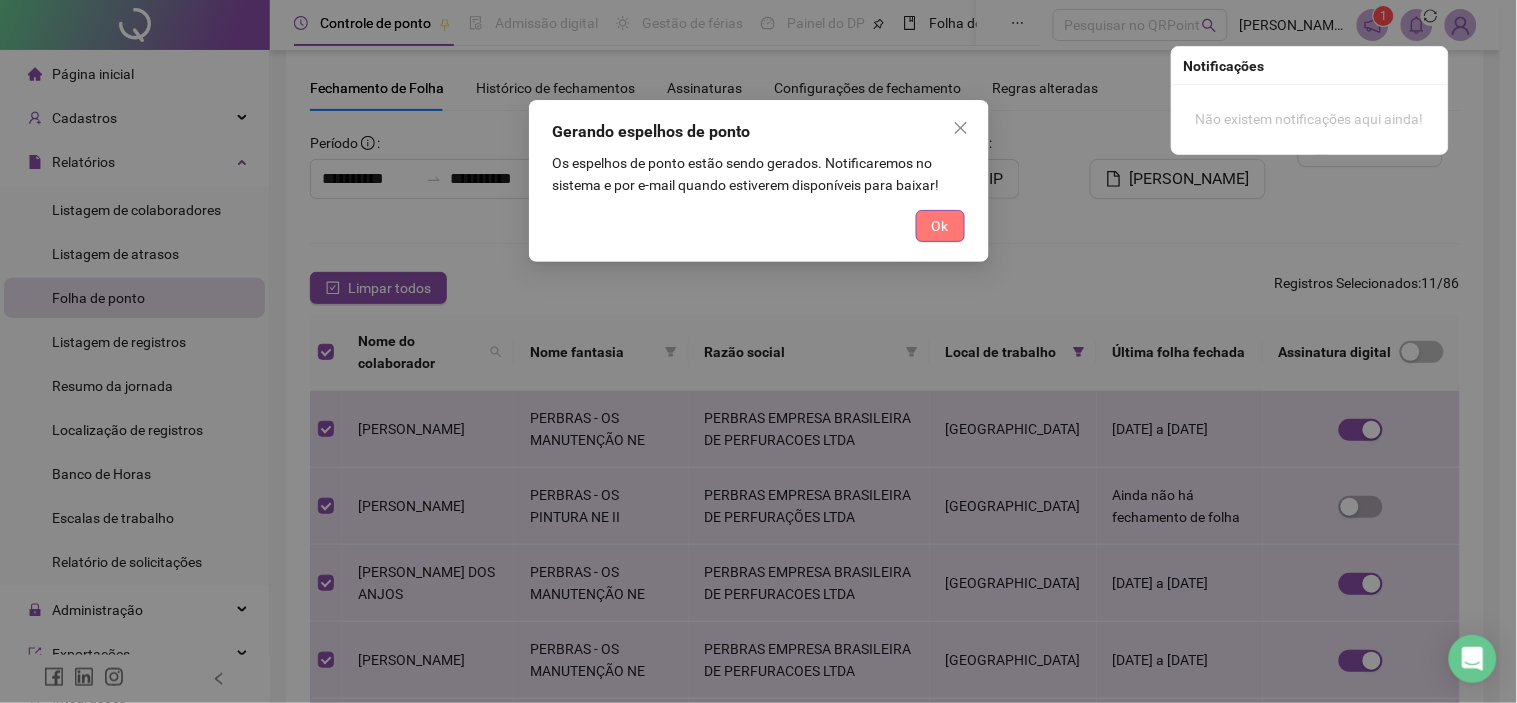 click on "Ok" at bounding box center [940, 226] 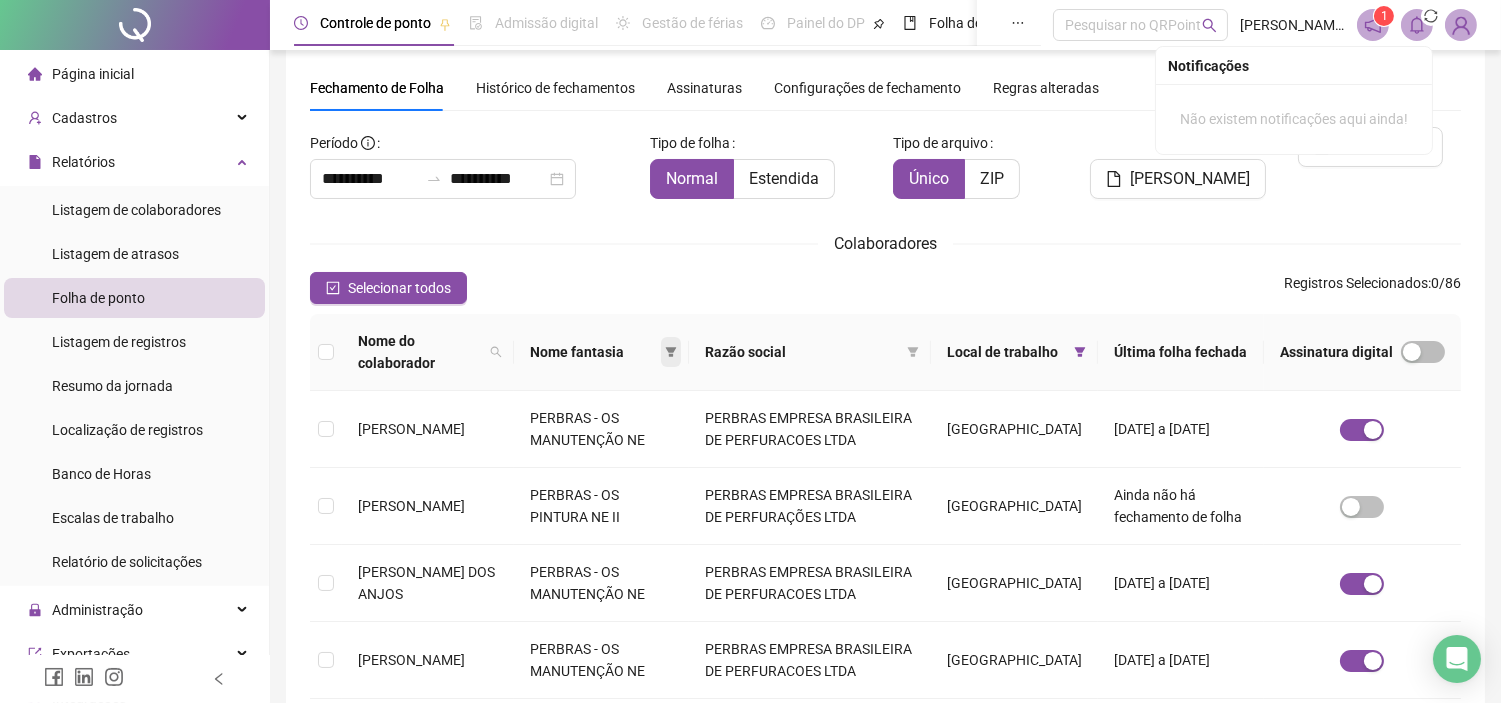 click 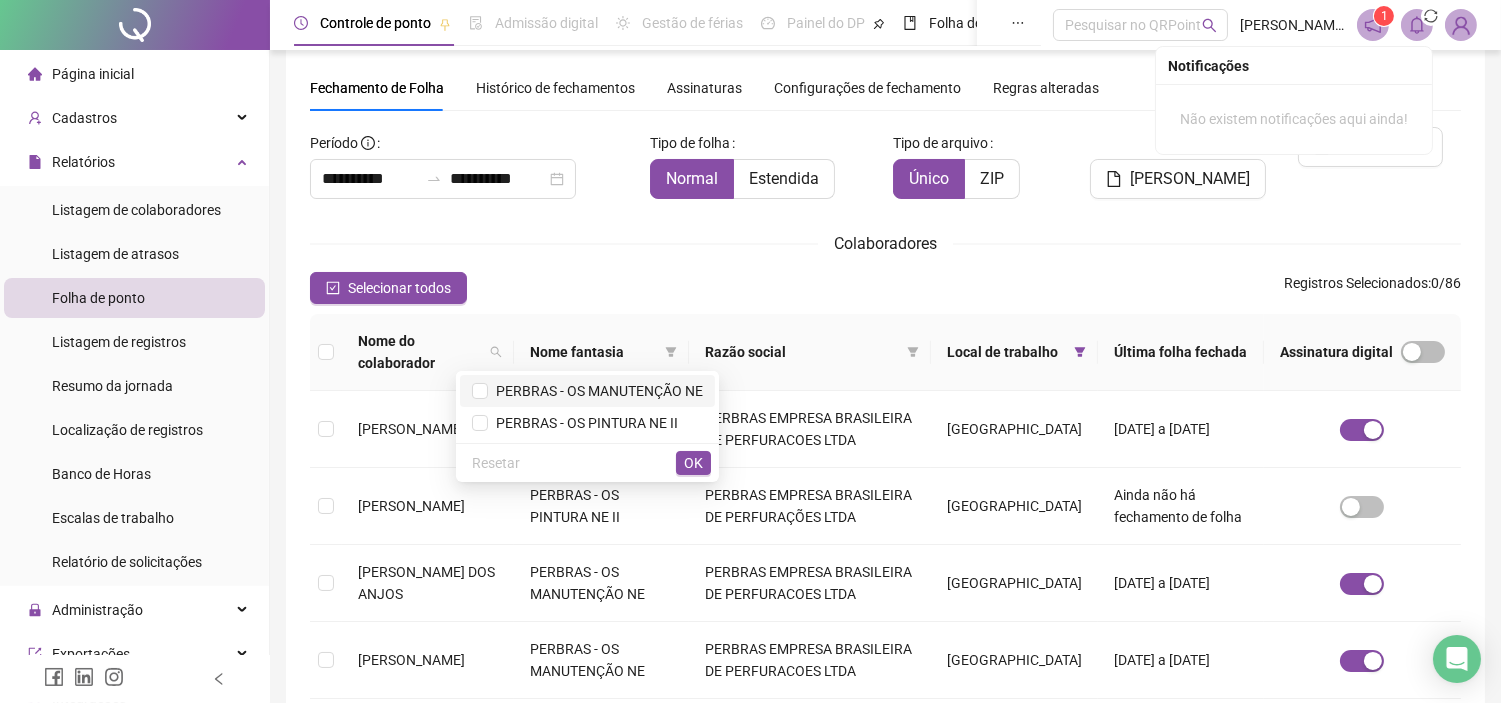 click on "PERBRAS - OS MANUTENÇÃO NE" at bounding box center [595, 391] 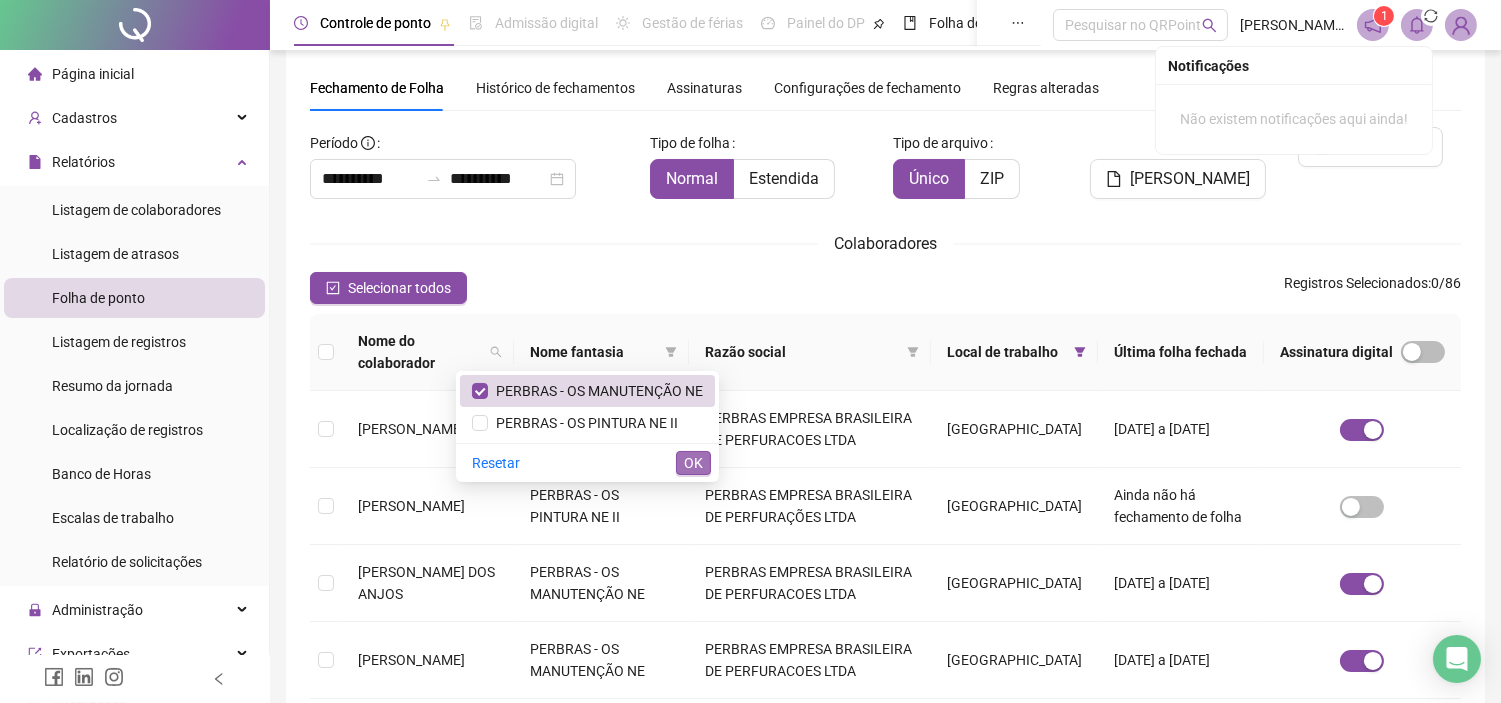 click on "OK" at bounding box center [693, 463] 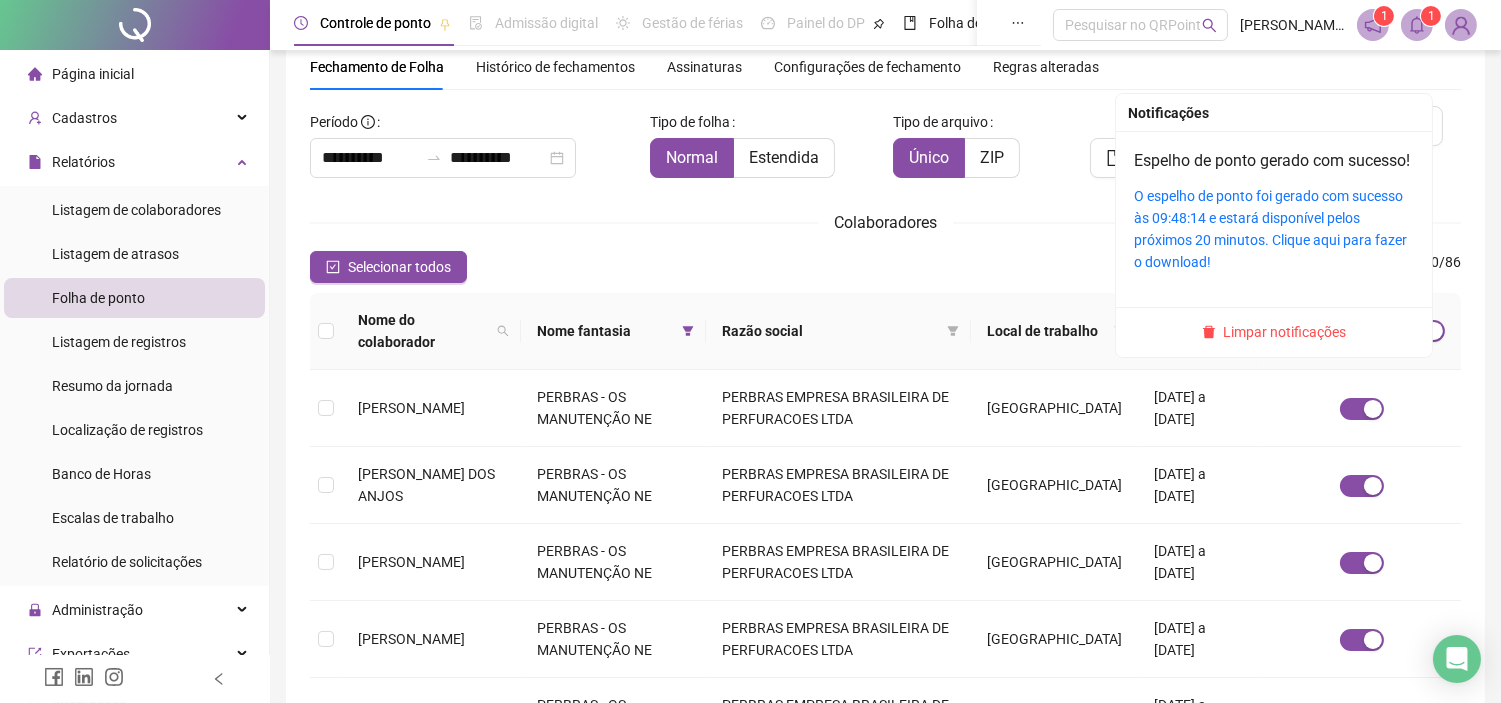scroll, scrollTop: 57, scrollLeft: 0, axis: vertical 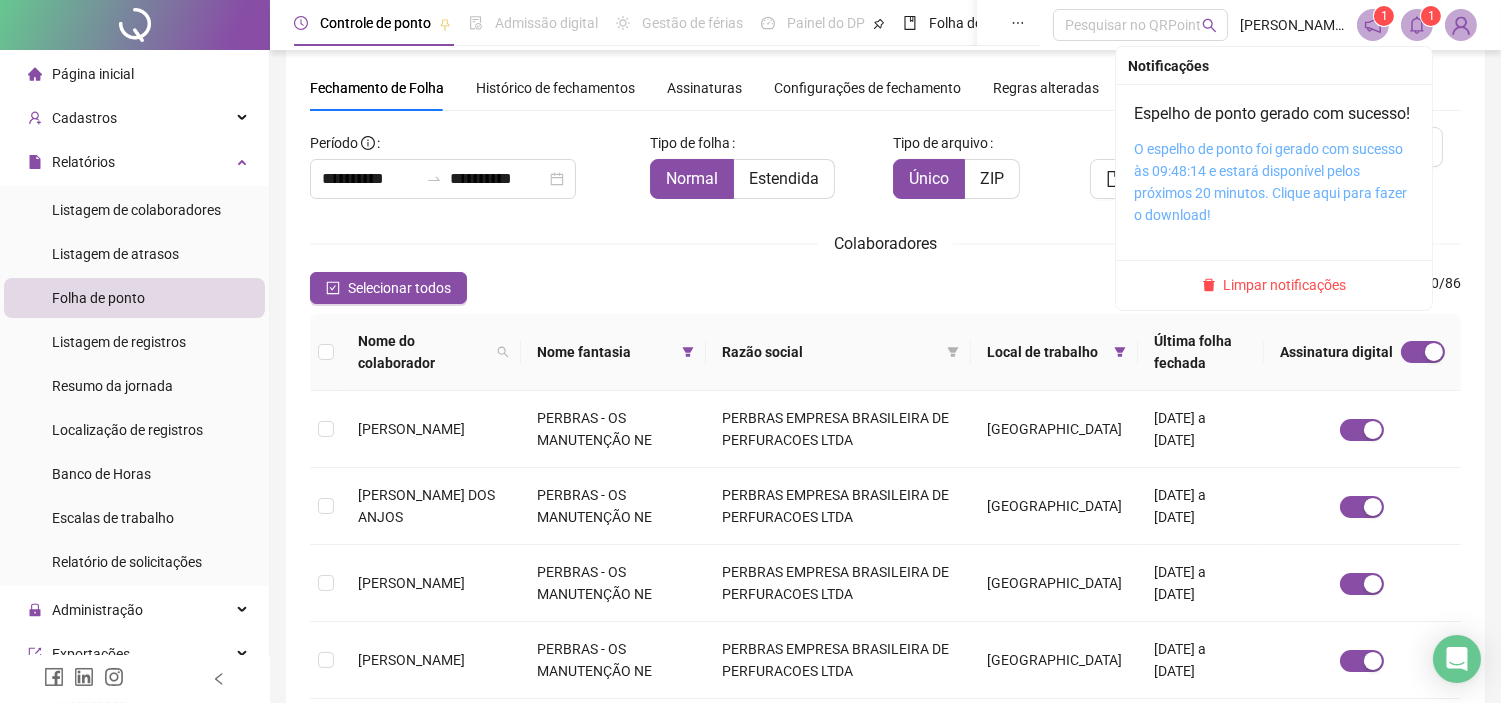 click on "O espelho de ponto foi gerado com sucesso às 09:48:14 e estará disponível pelos próximos 20 minutos.
Clique aqui para fazer o download!" at bounding box center (1270, 182) 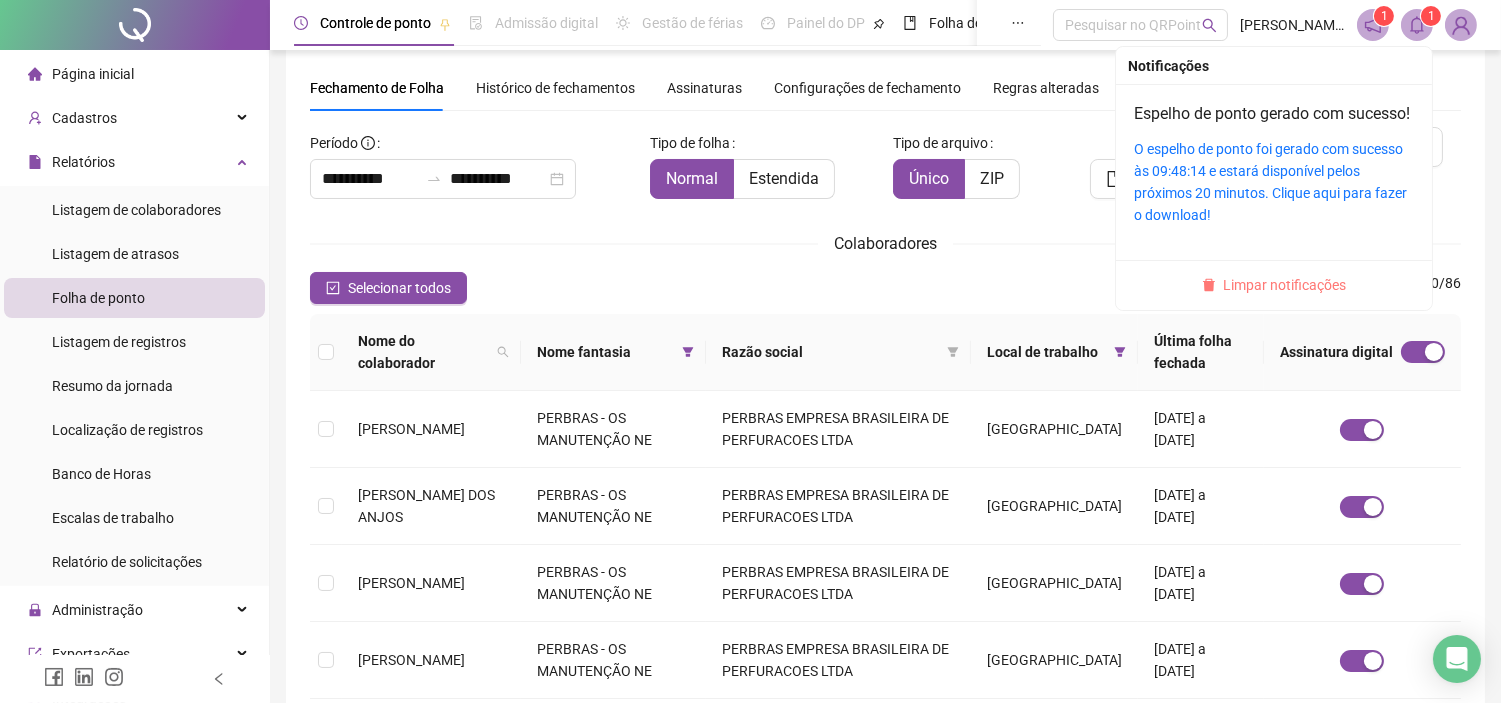 click on "Limpar notificações" at bounding box center [1285, 285] 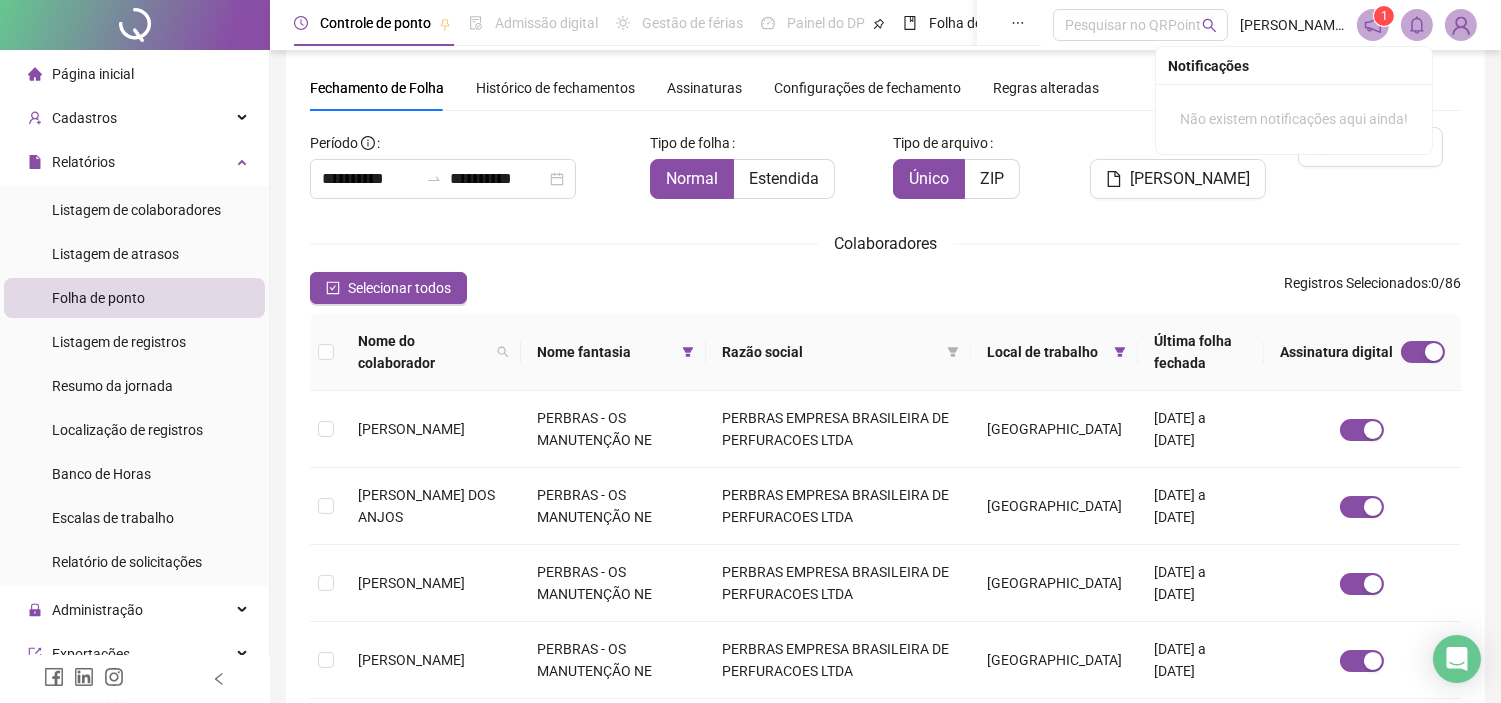 click on "Colaboradores" at bounding box center (885, 243) 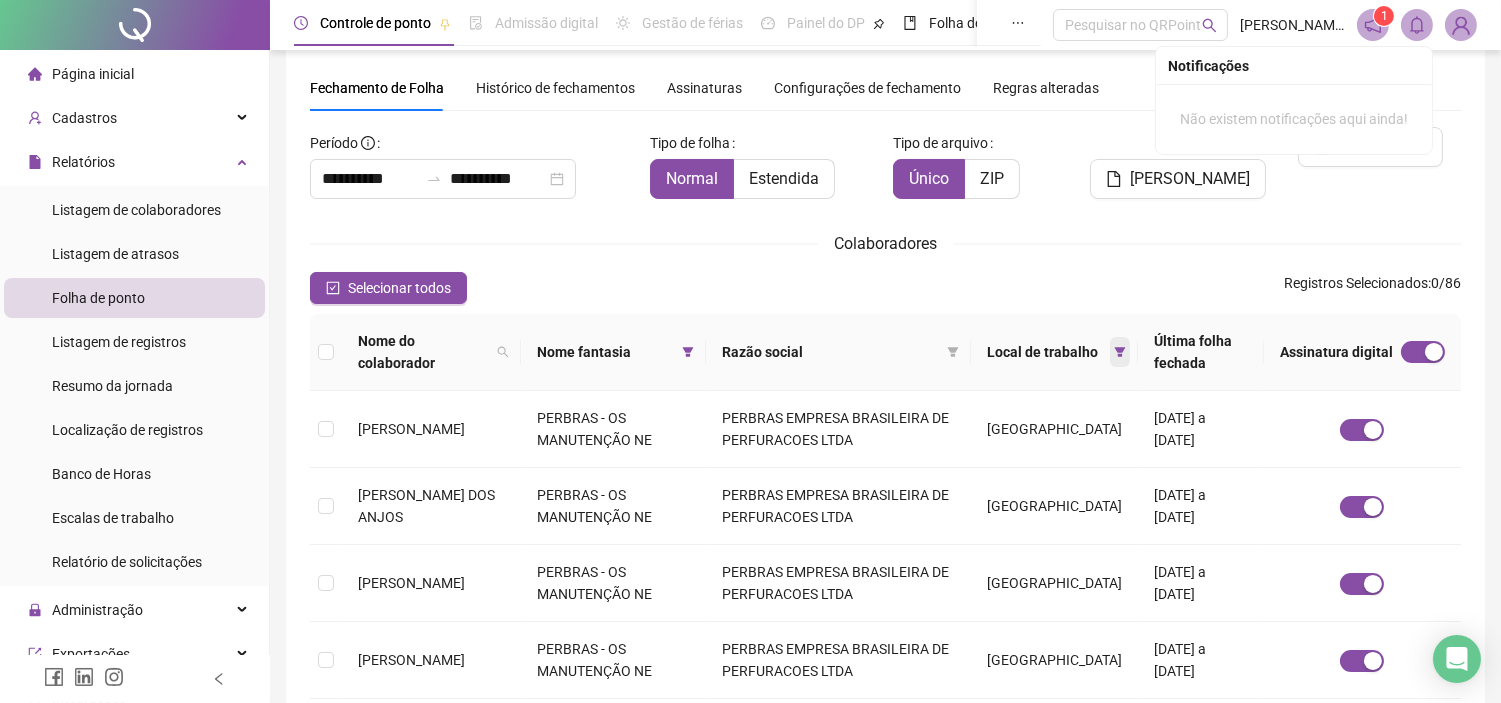 click 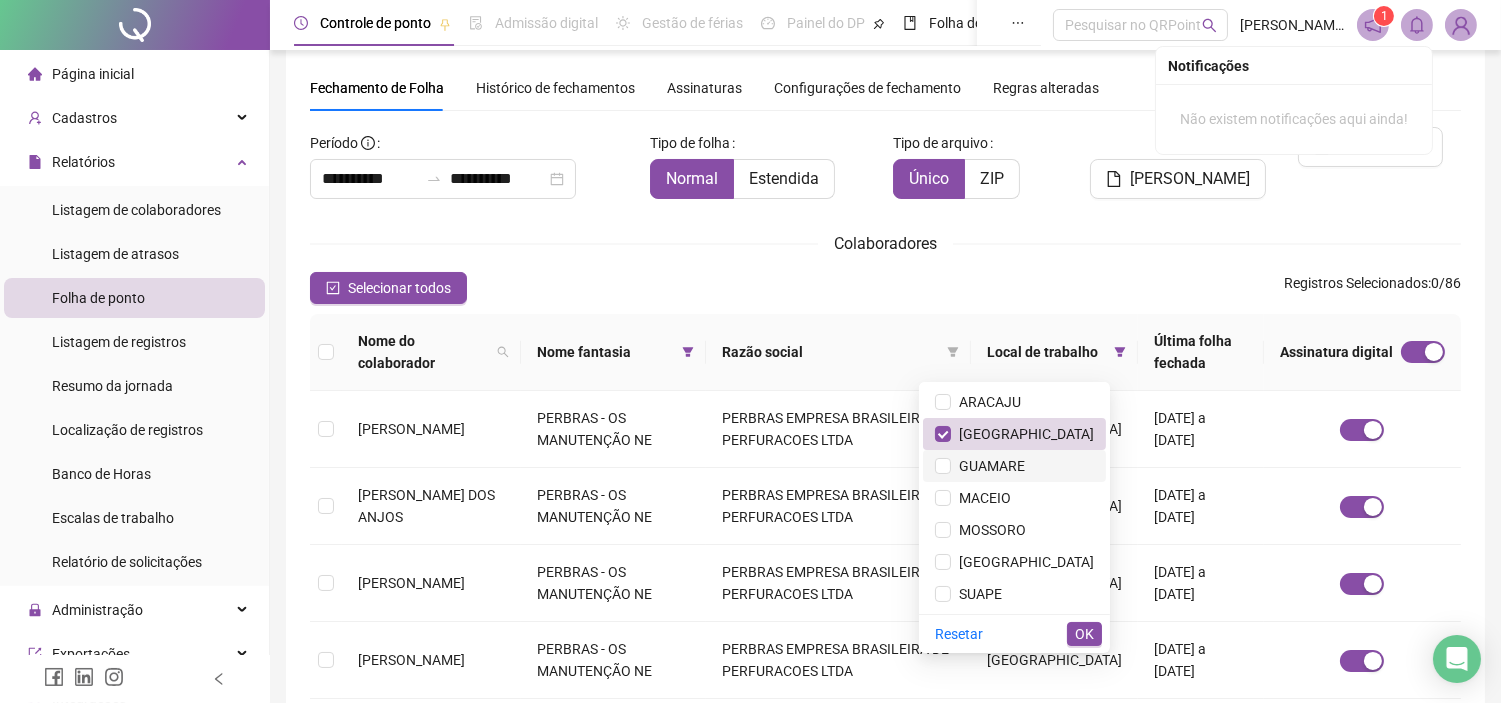 click on "GUAMARE" at bounding box center (988, 466) 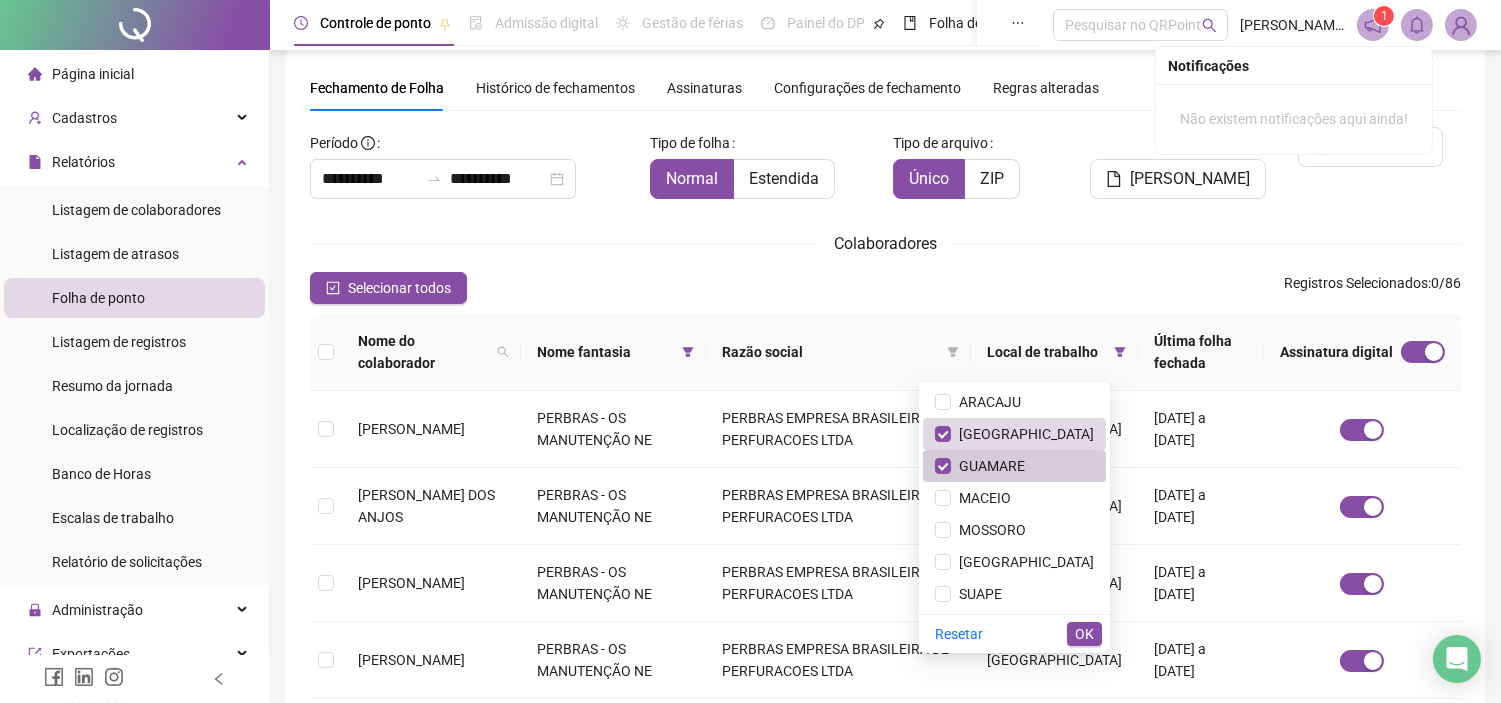 click on "GUAMARE" at bounding box center (988, 466) 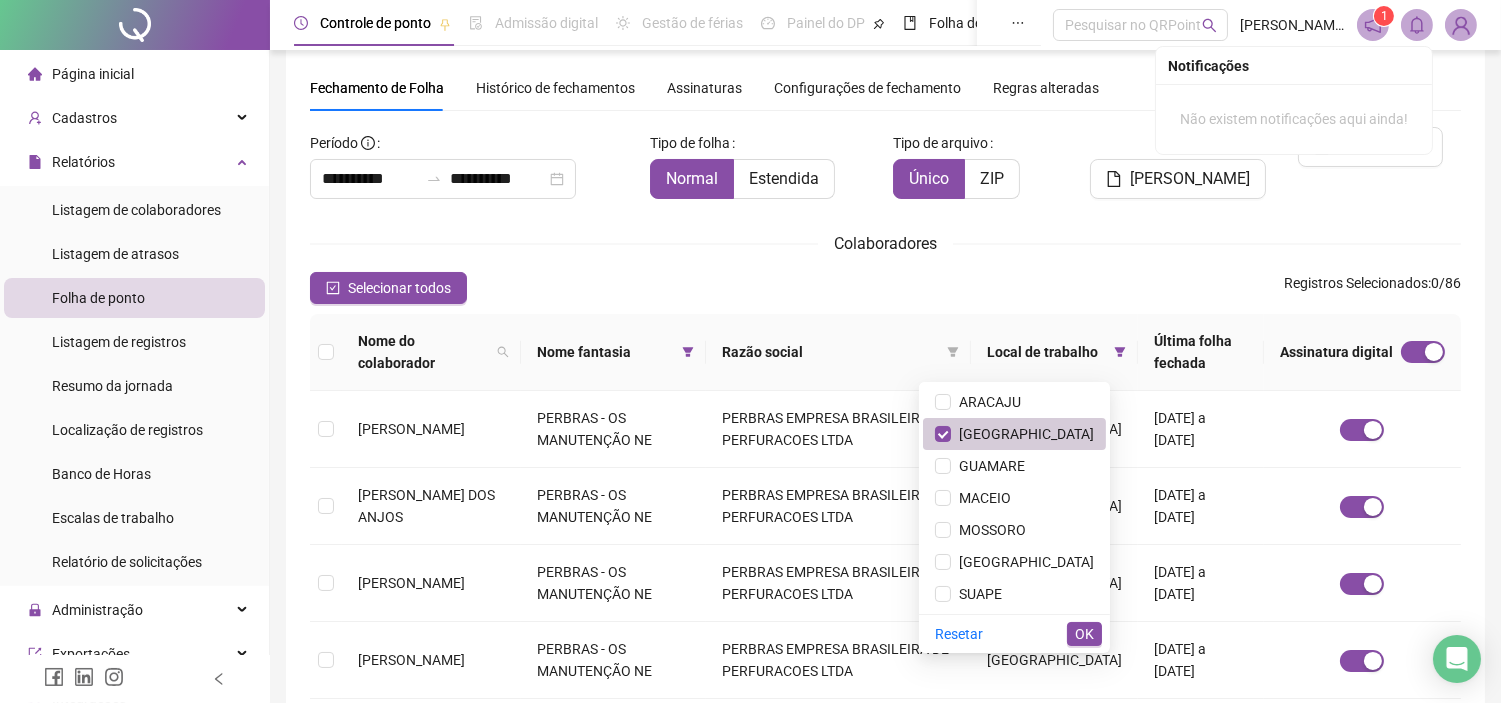 click on "[GEOGRAPHIC_DATA]" at bounding box center [1022, 434] 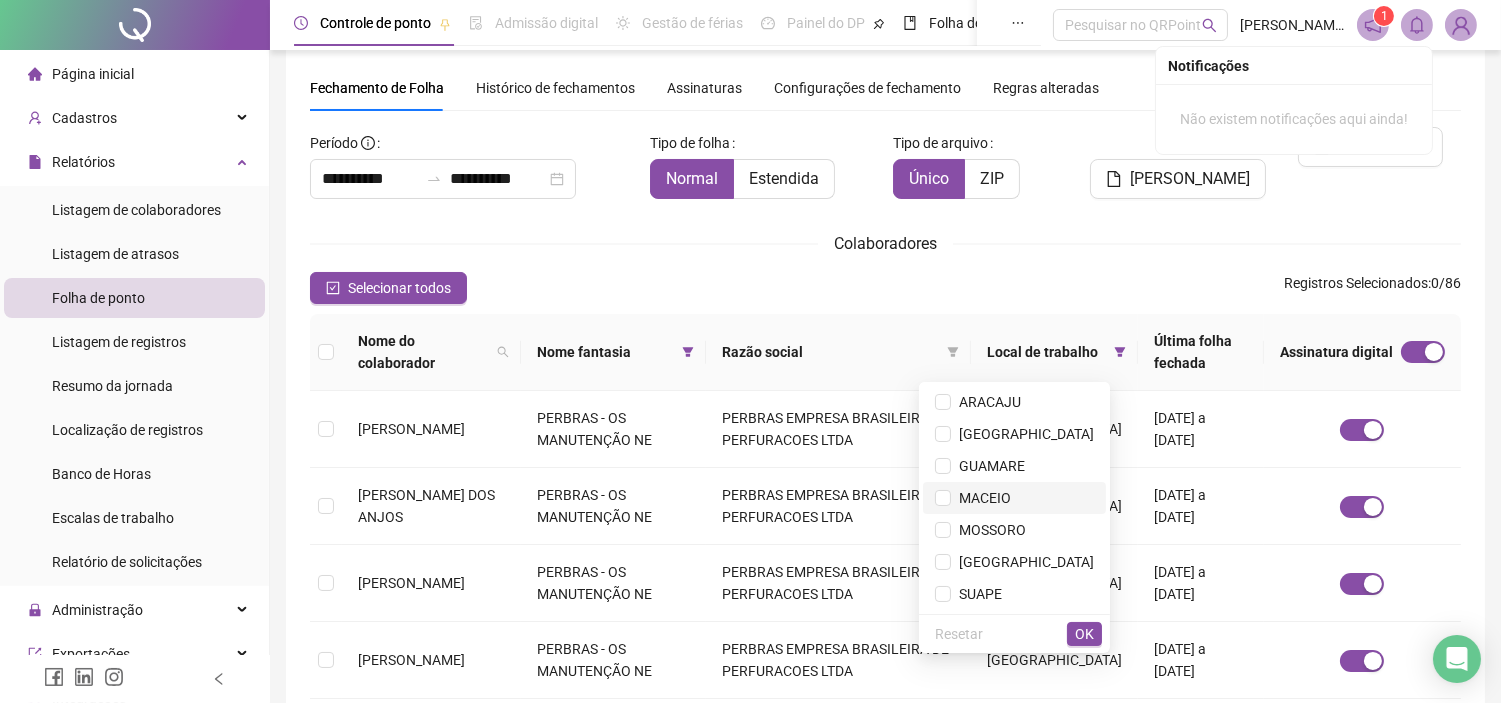 click on "MACEIO" at bounding box center (981, 498) 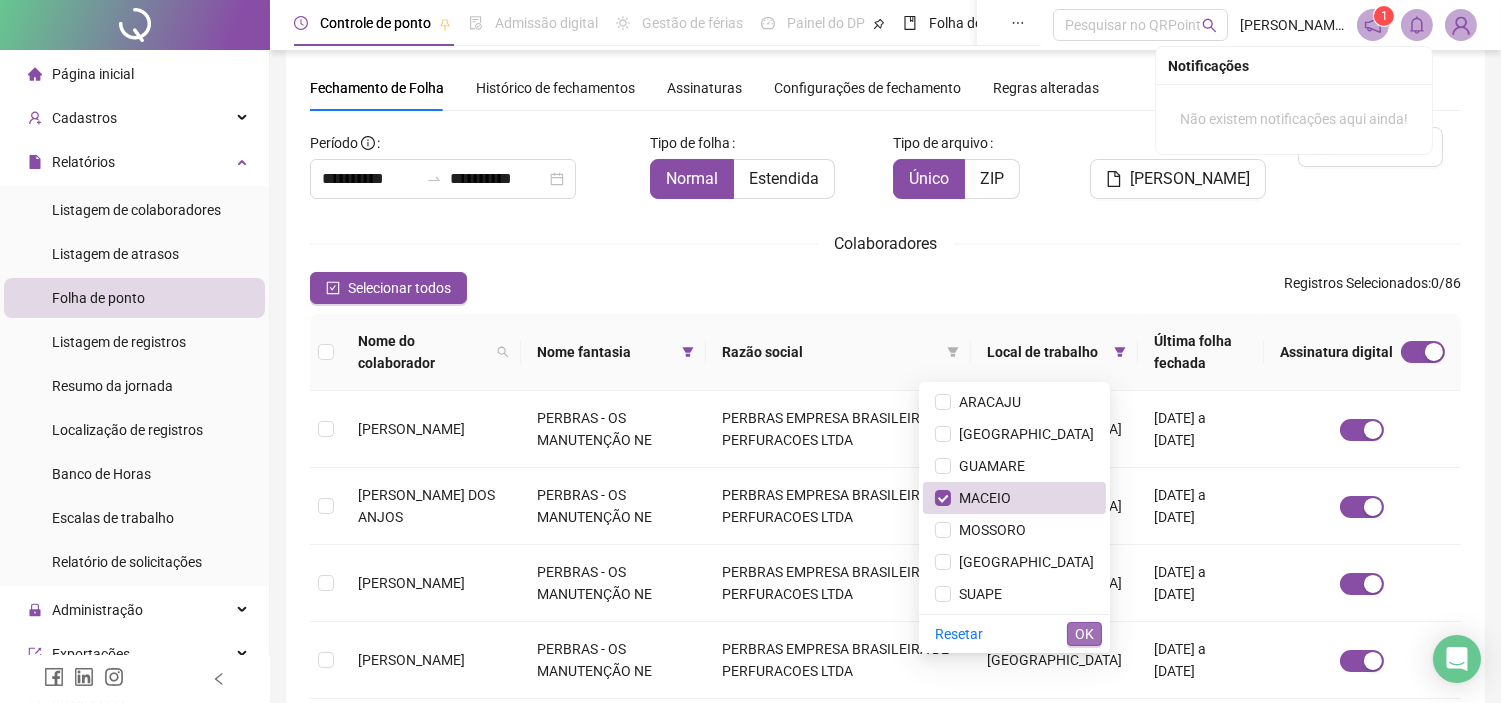 click on "OK" at bounding box center [1084, 634] 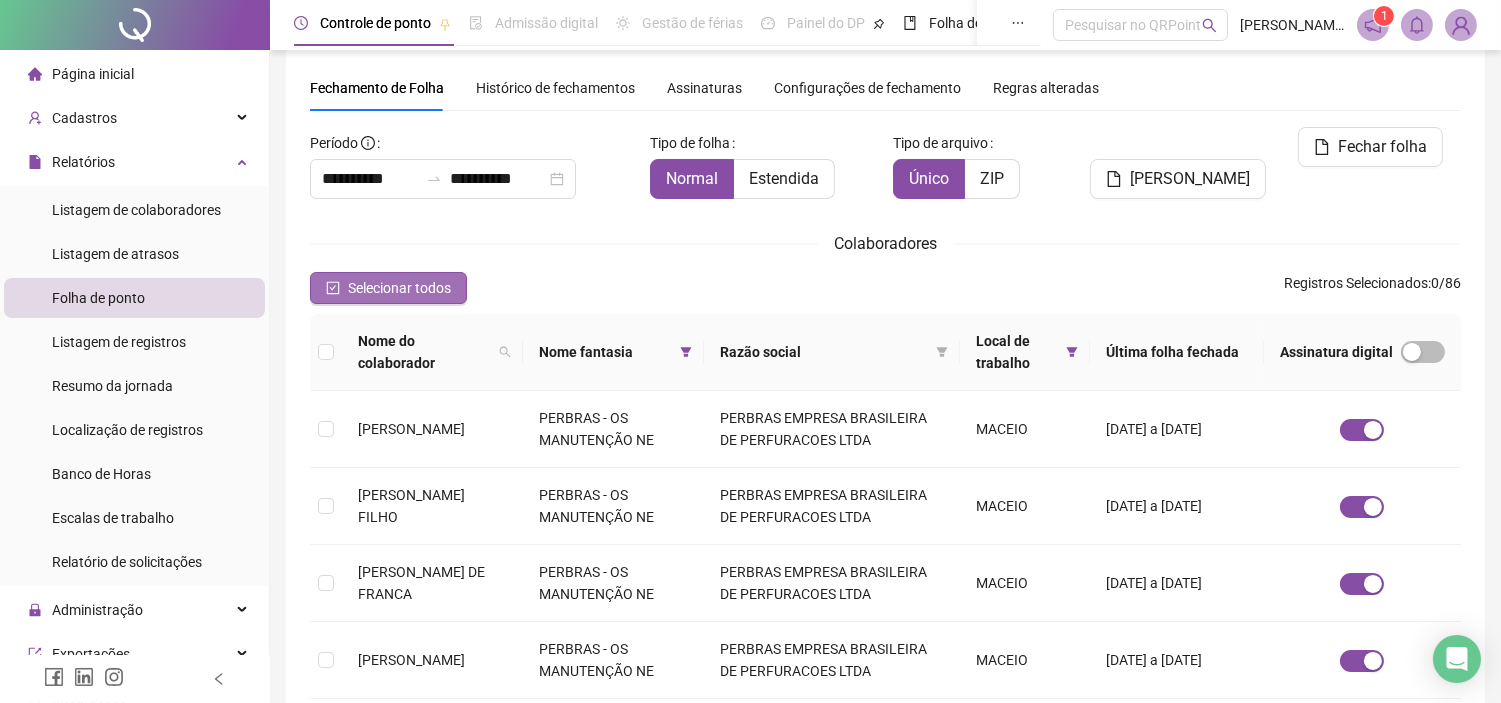 click on "Selecionar todos" at bounding box center (399, 288) 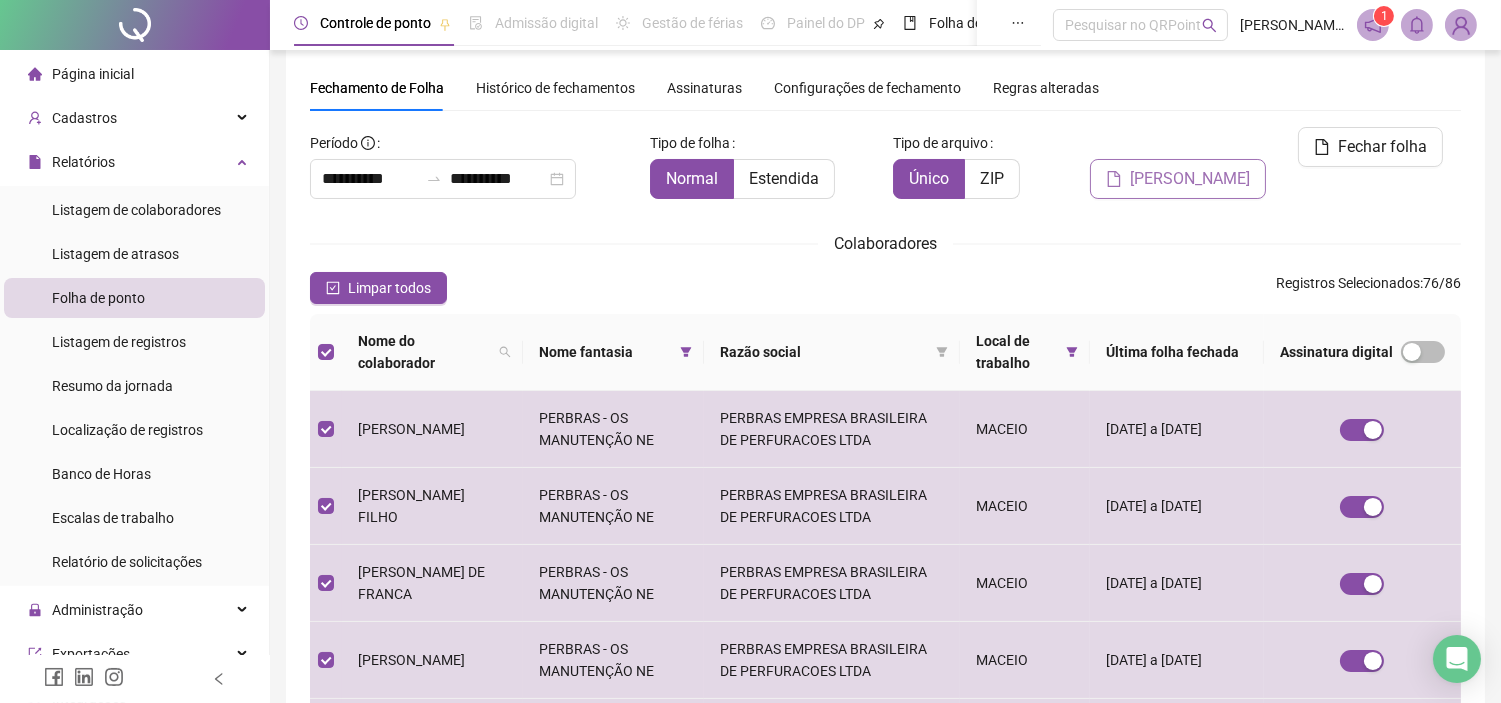 click on "[PERSON_NAME]" at bounding box center (1190, 179) 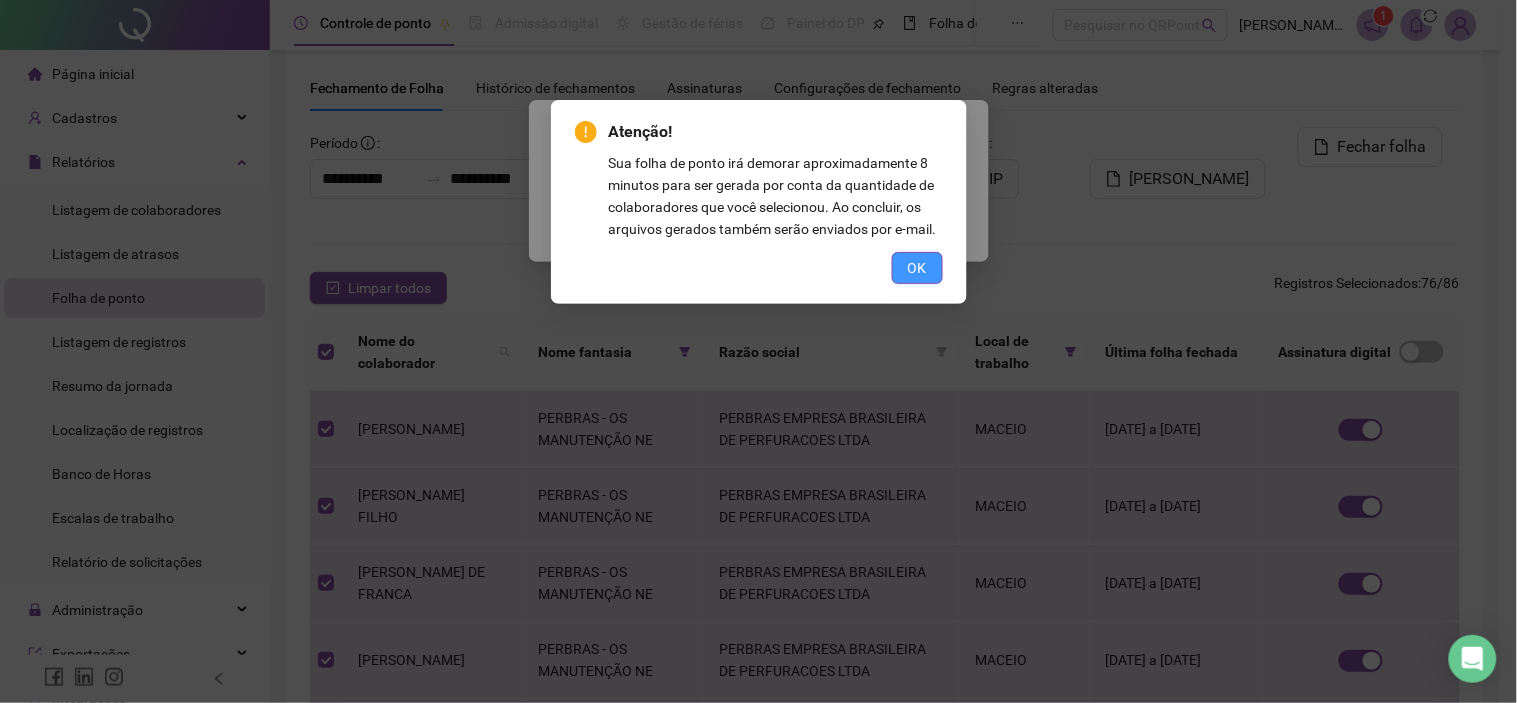 click on "OK" at bounding box center (917, 268) 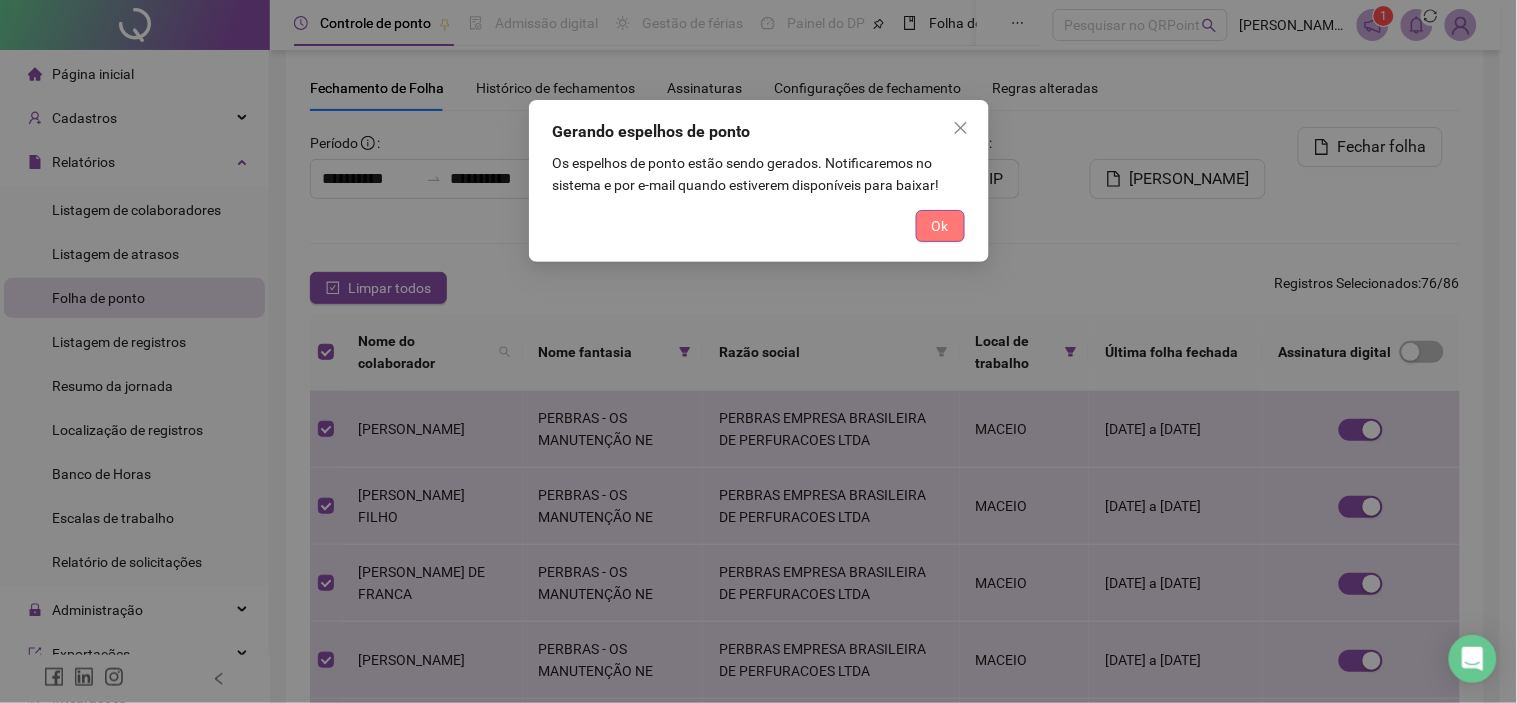 click on "Ok" at bounding box center [940, 226] 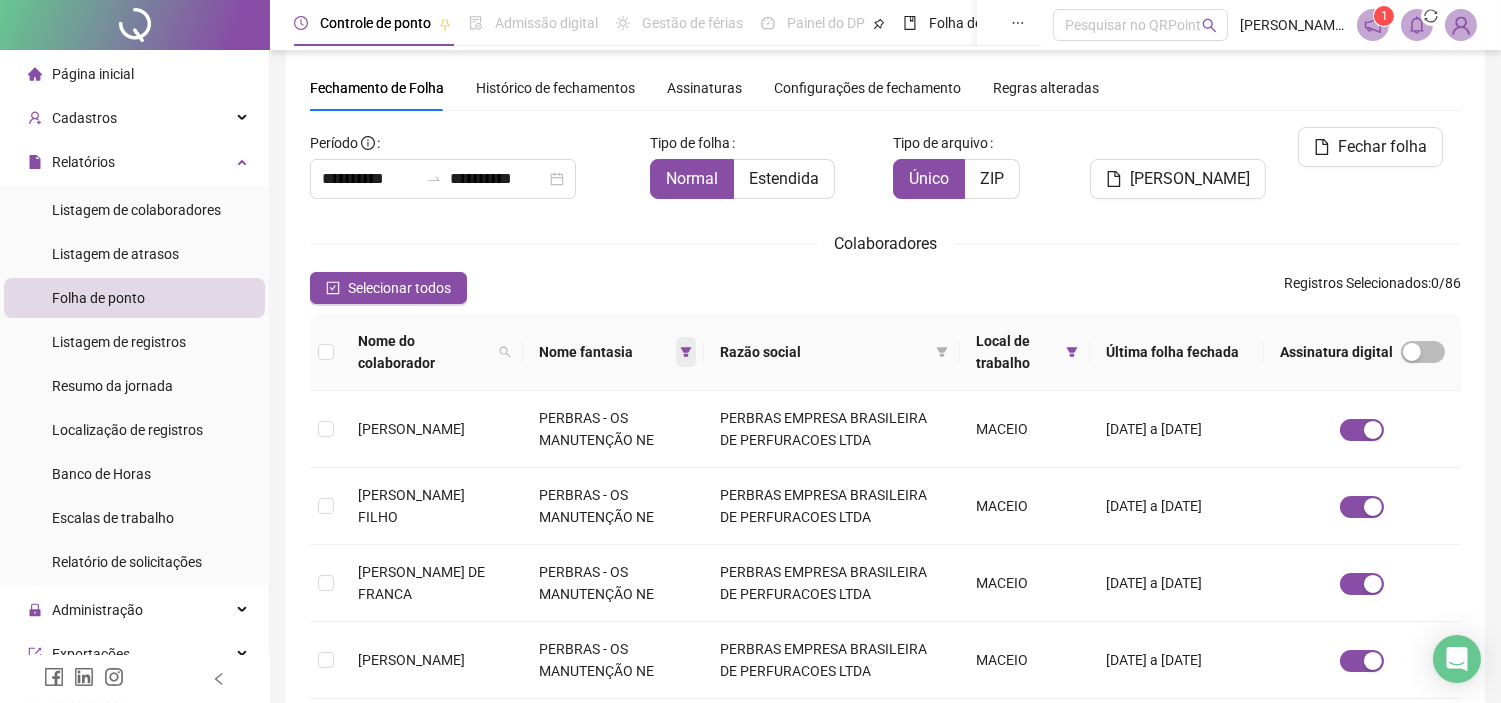 click 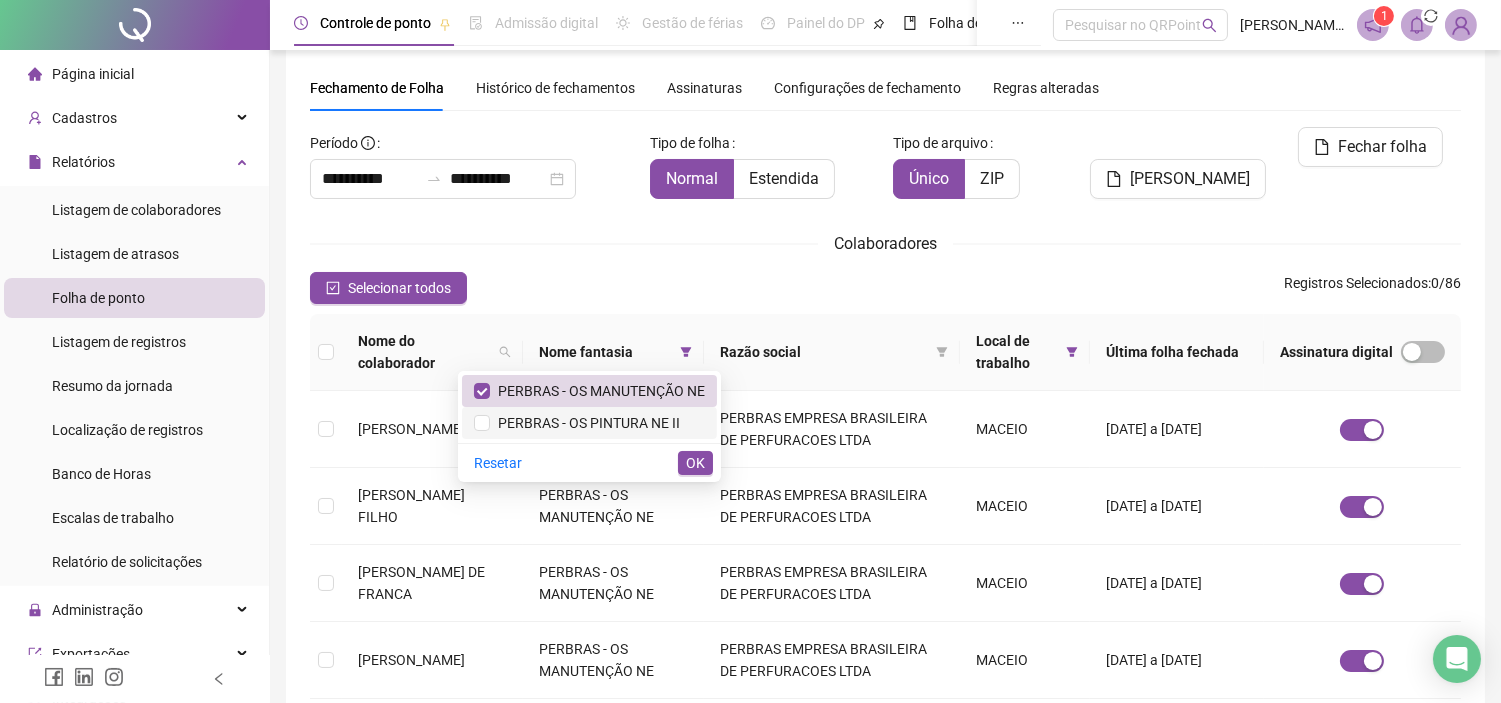 click on "PERBRAS - OS PINTURA NE II" at bounding box center (585, 423) 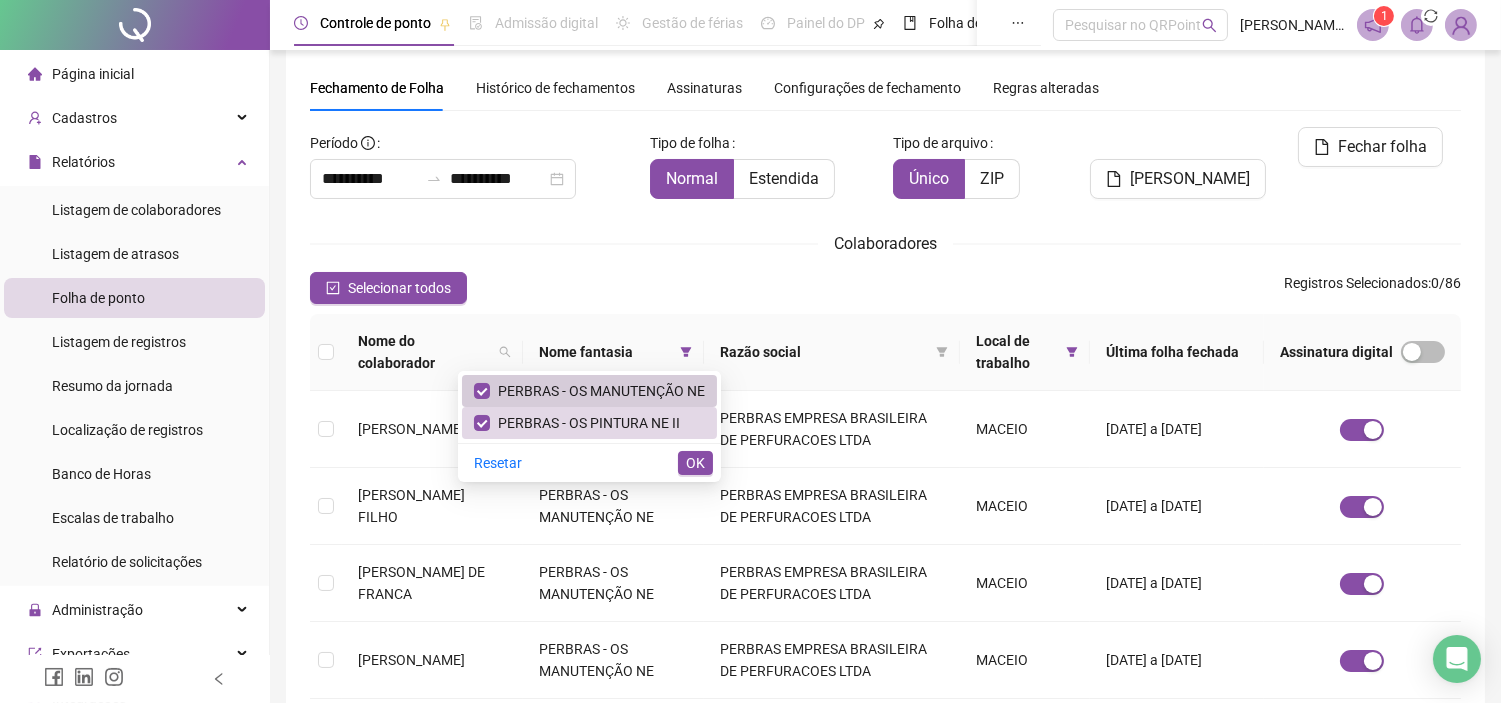 click on "PERBRAS - OS MANUTENÇÃO NE" at bounding box center [597, 391] 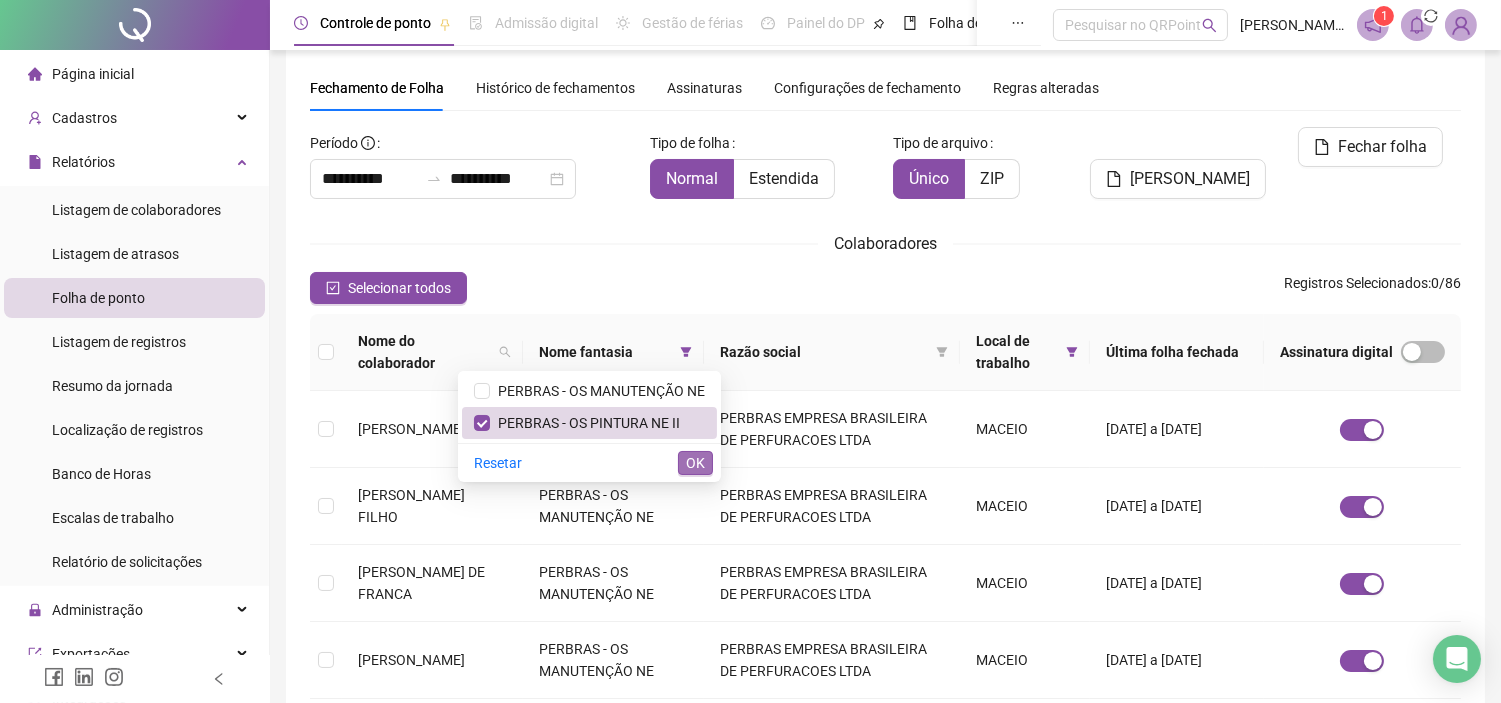 click on "OK" at bounding box center (695, 463) 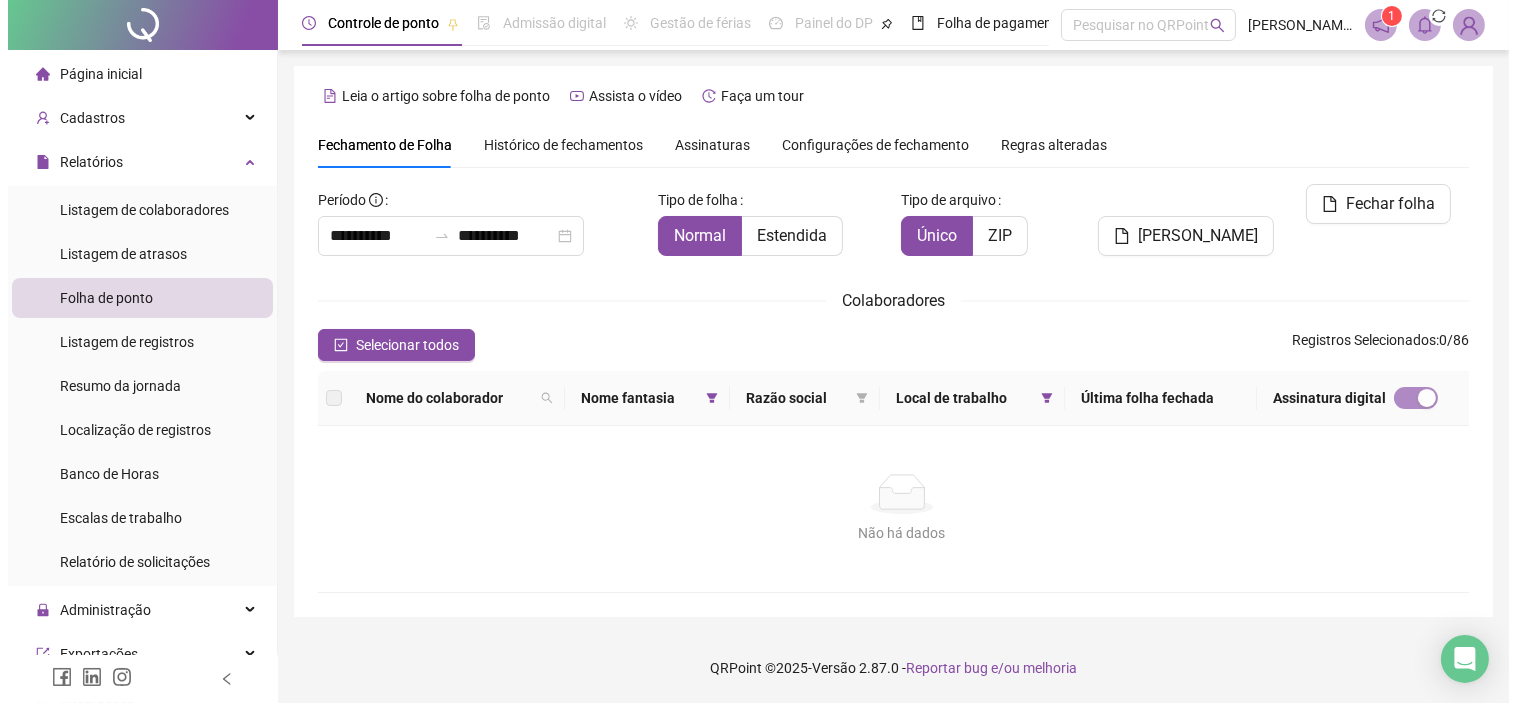scroll, scrollTop: 0, scrollLeft: 0, axis: both 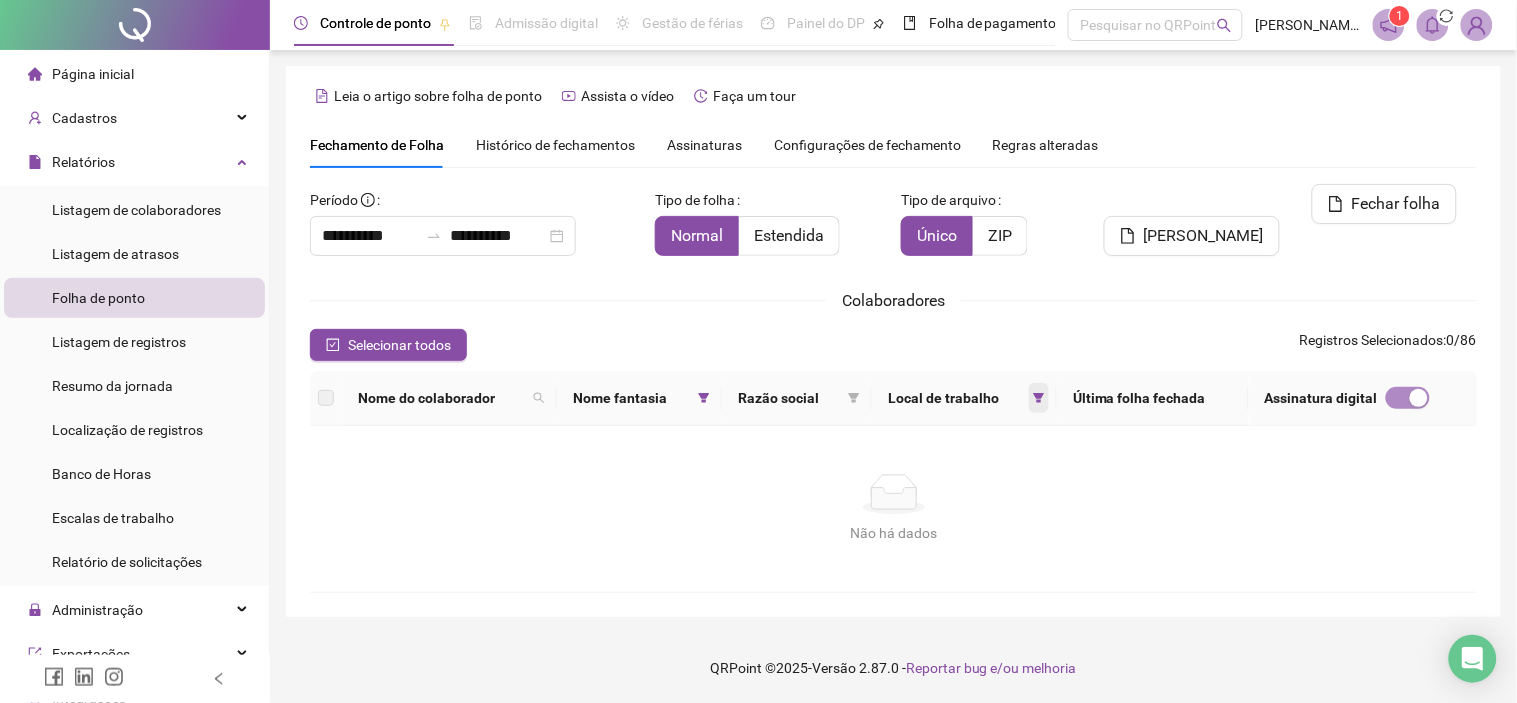 click at bounding box center (1039, 398) 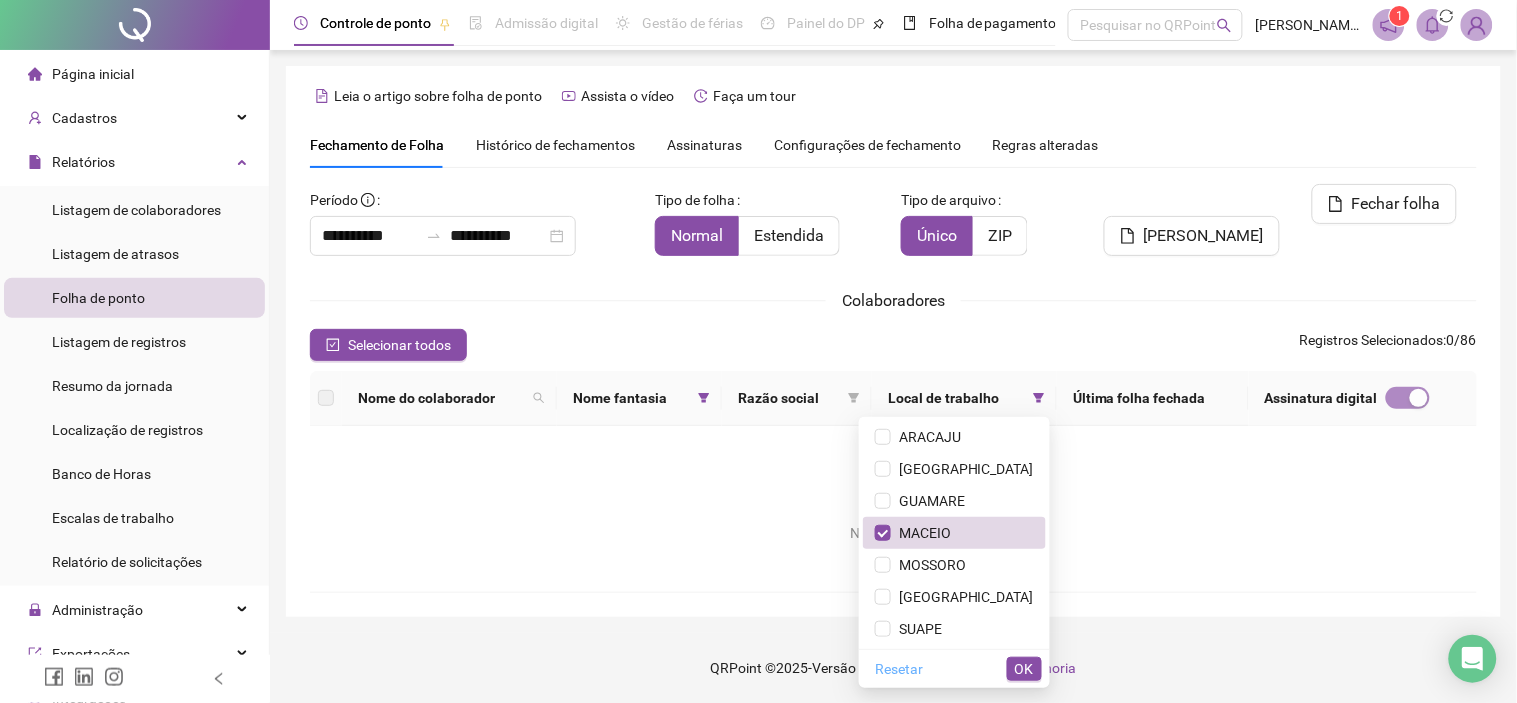 click on "Resetar" at bounding box center [899, 669] 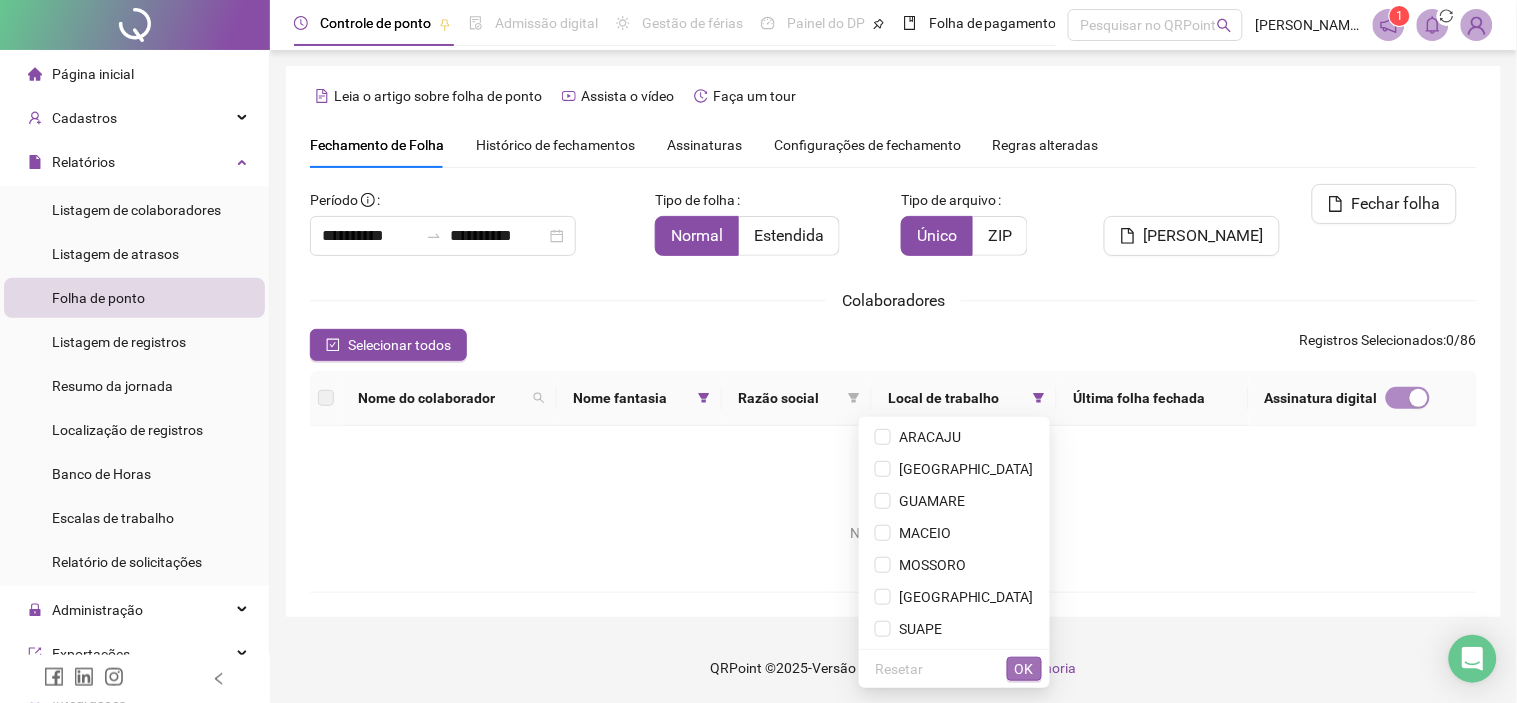 click on "OK" at bounding box center [1024, 669] 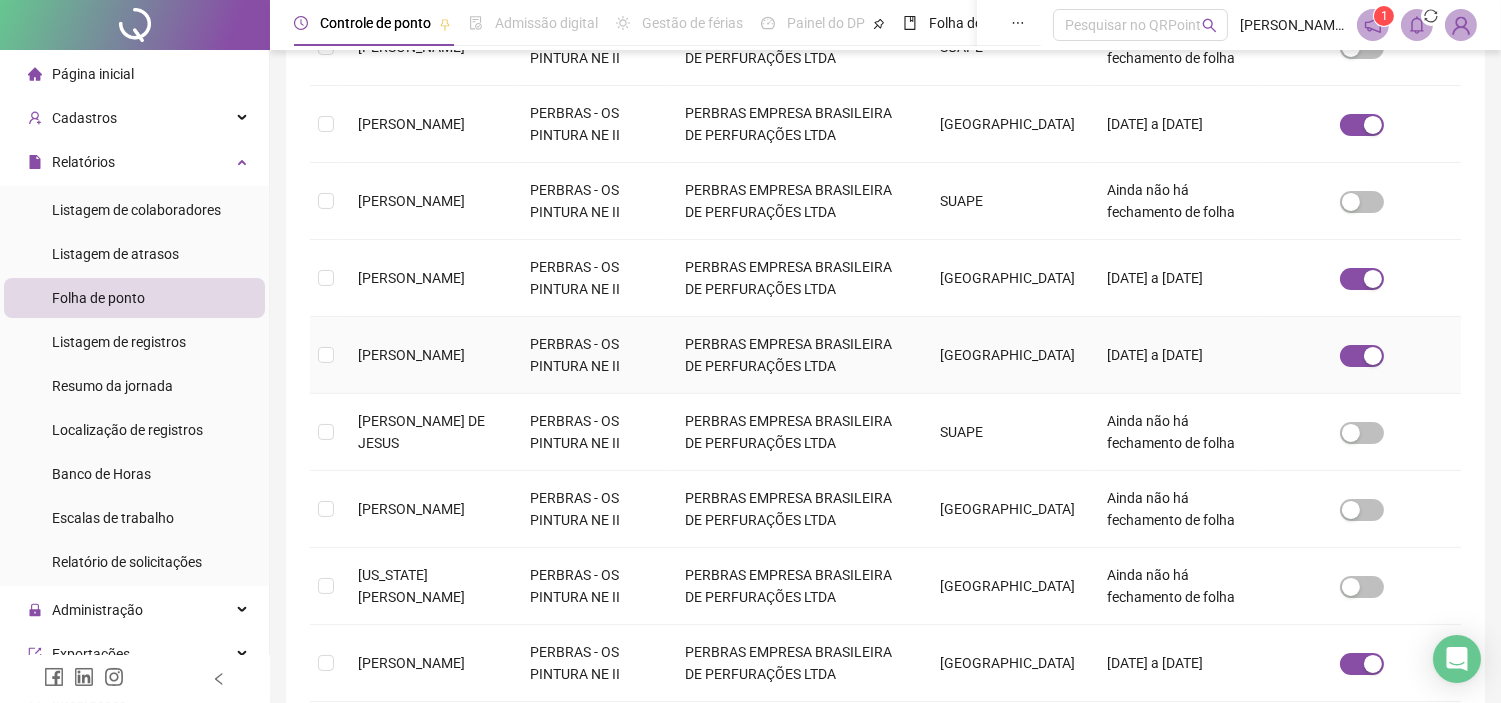 scroll, scrollTop: 280, scrollLeft: 0, axis: vertical 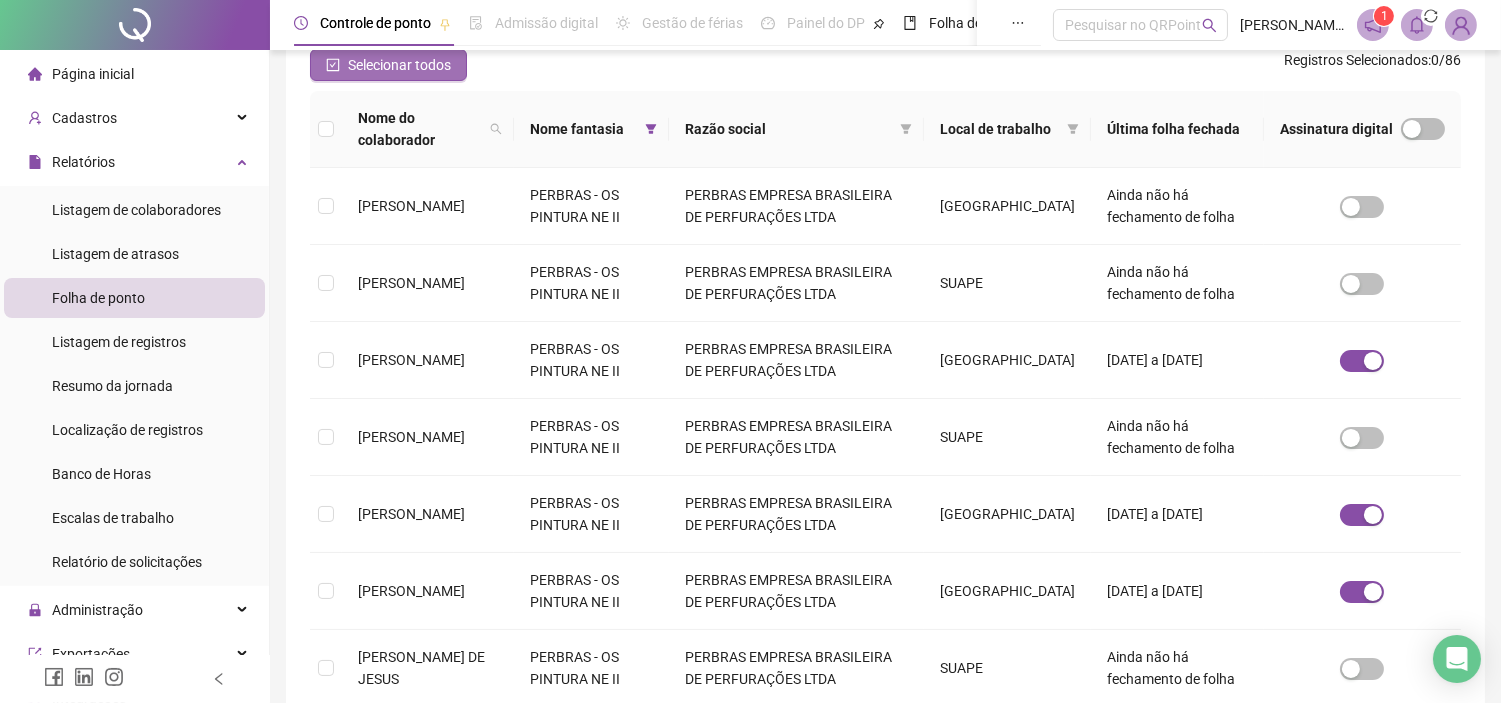 click on "Selecionar todos" at bounding box center (399, 65) 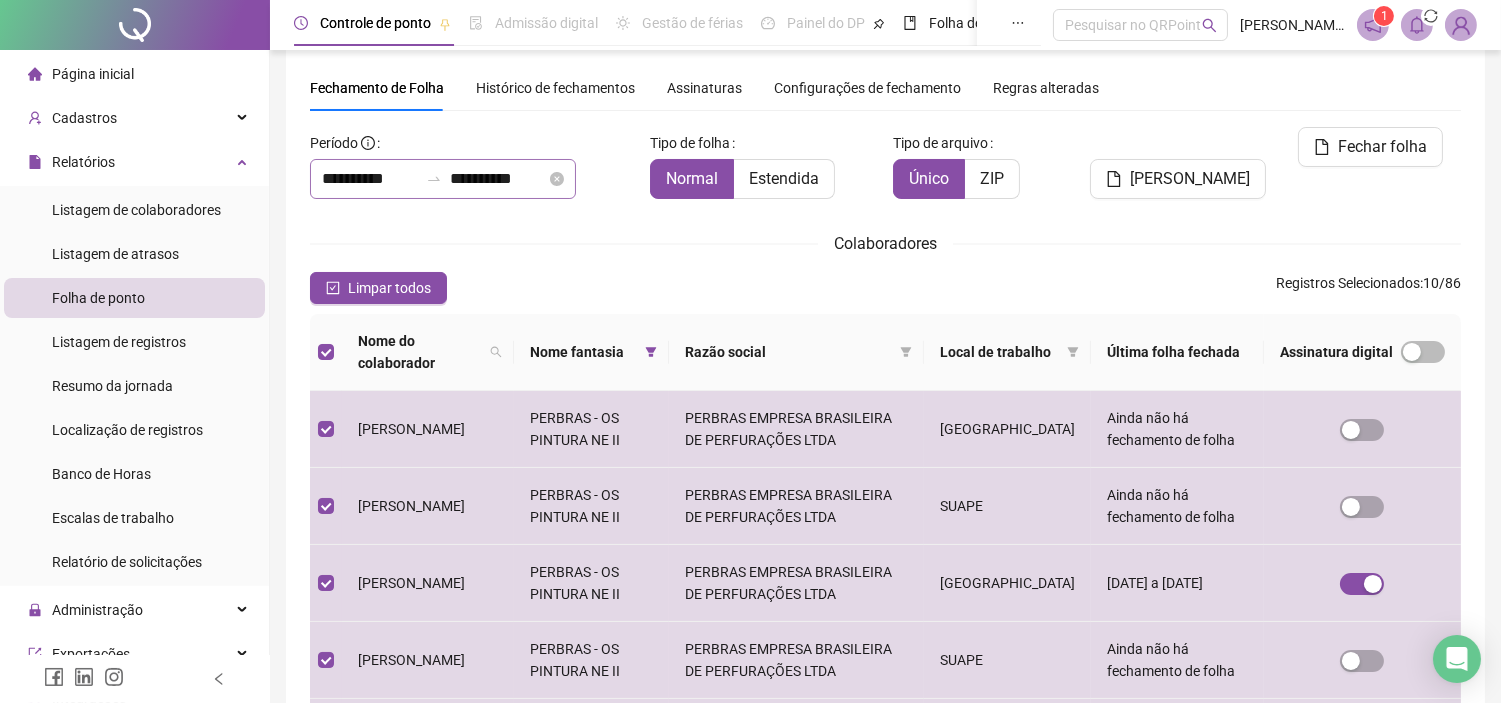 scroll, scrollTop: 0, scrollLeft: 0, axis: both 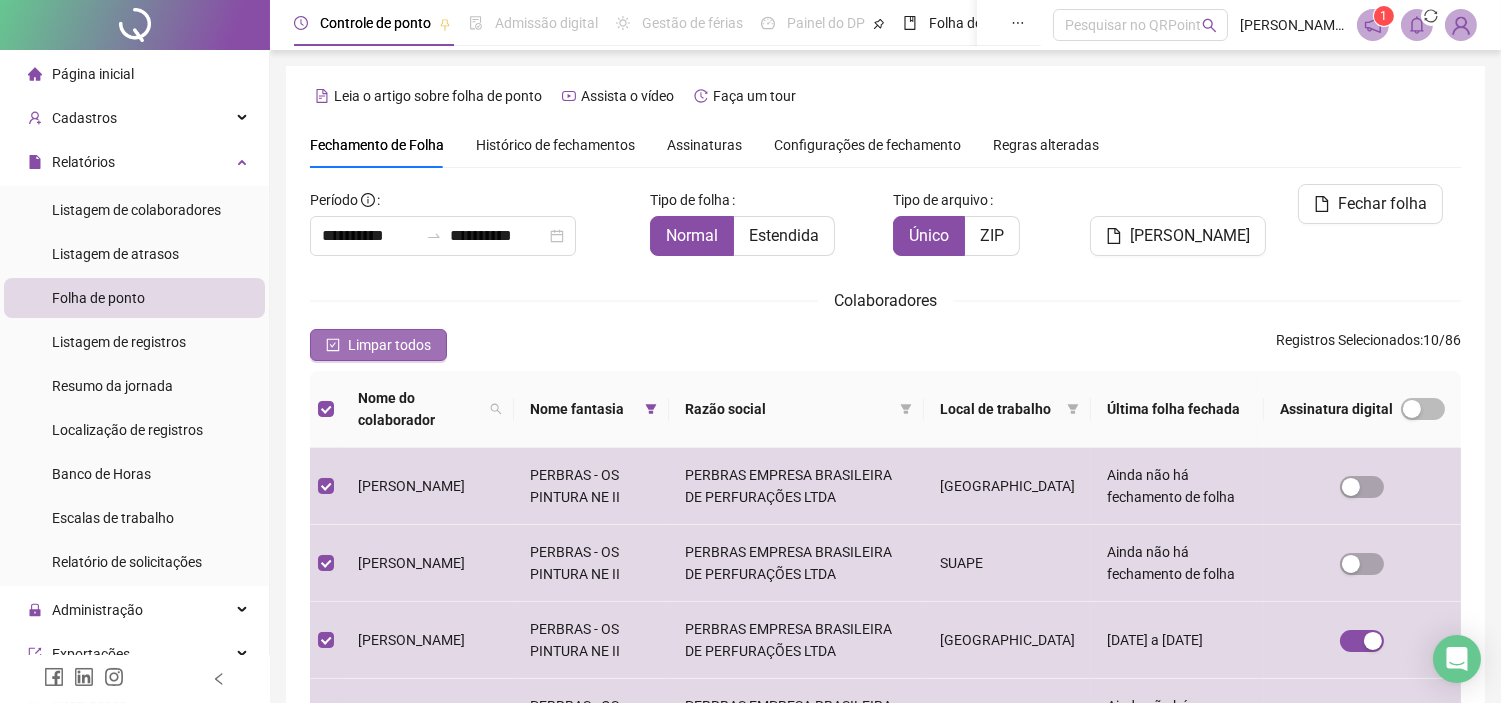 click on "Limpar todos" at bounding box center [389, 345] 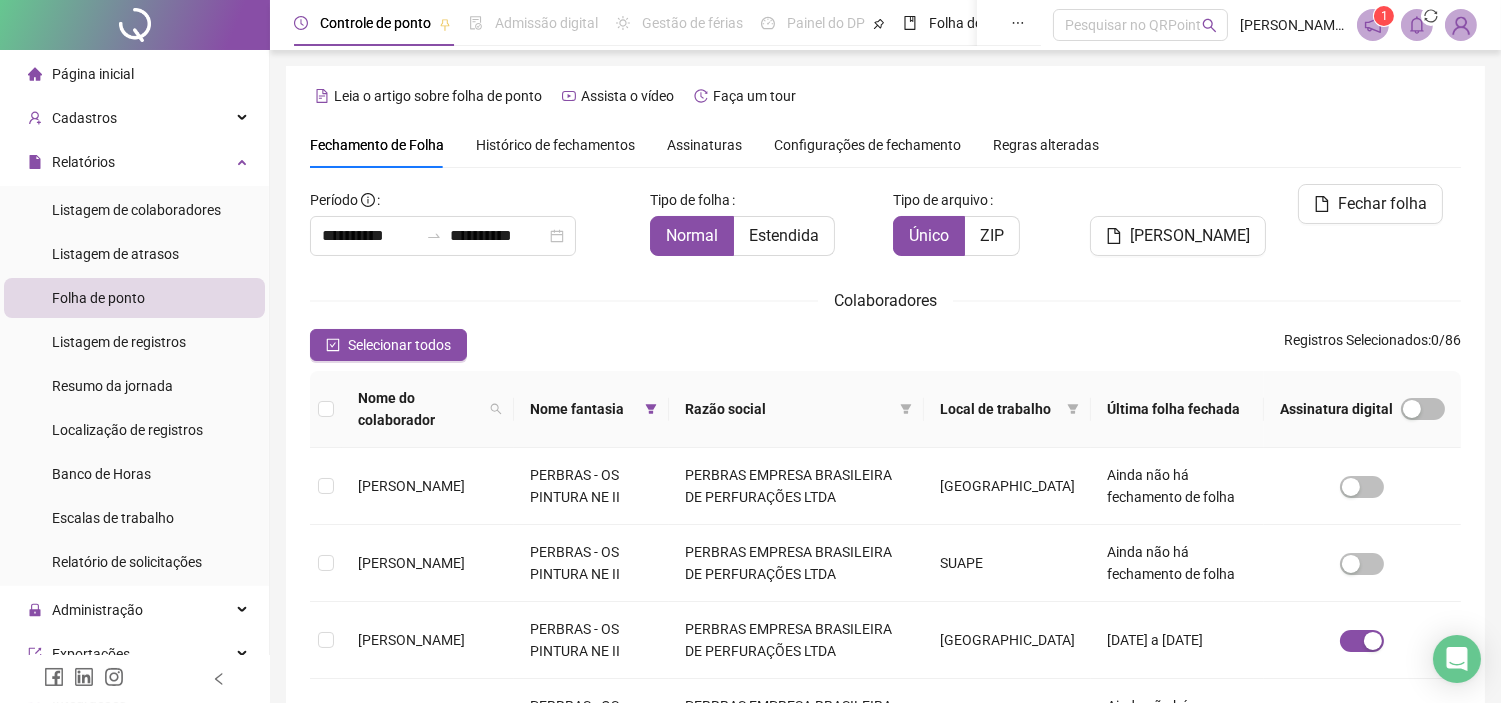 scroll, scrollTop: 57, scrollLeft: 0, axis: vertical 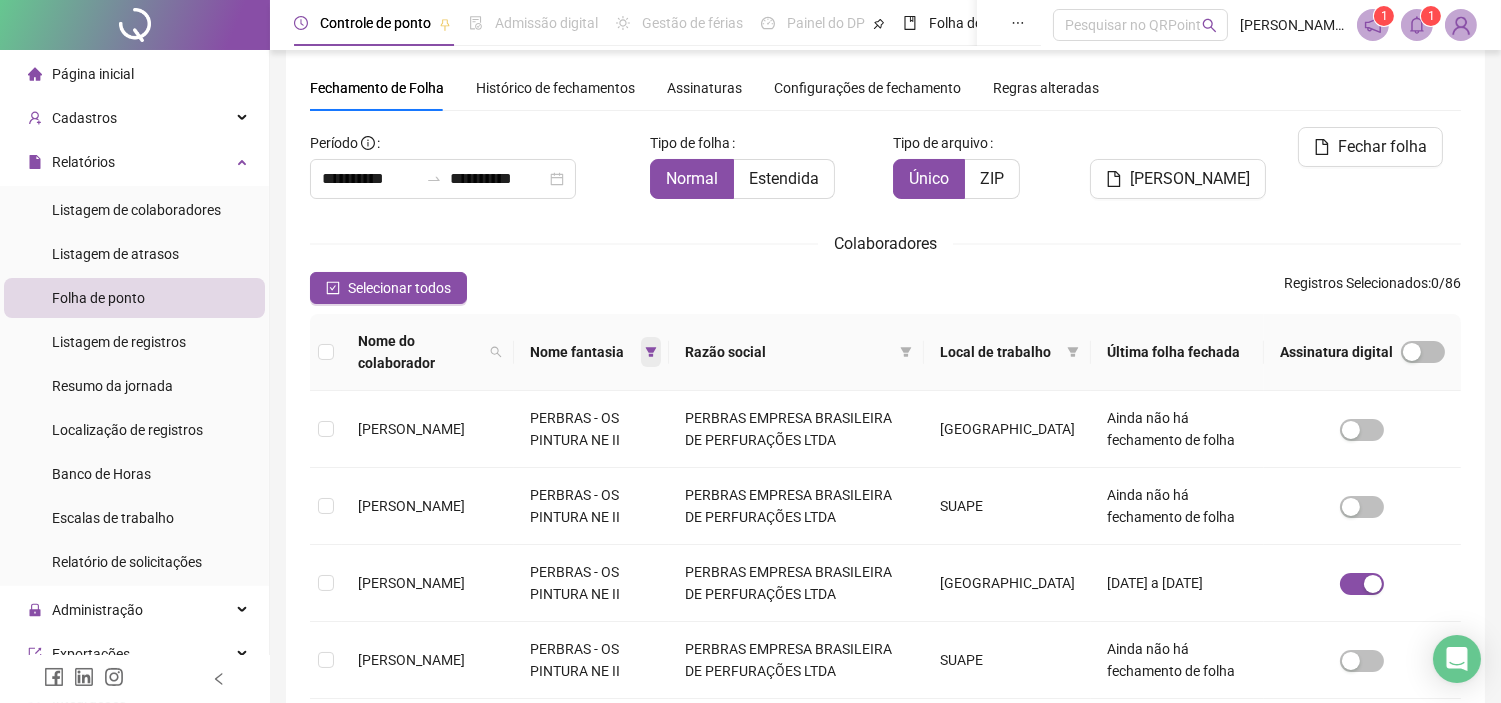 click 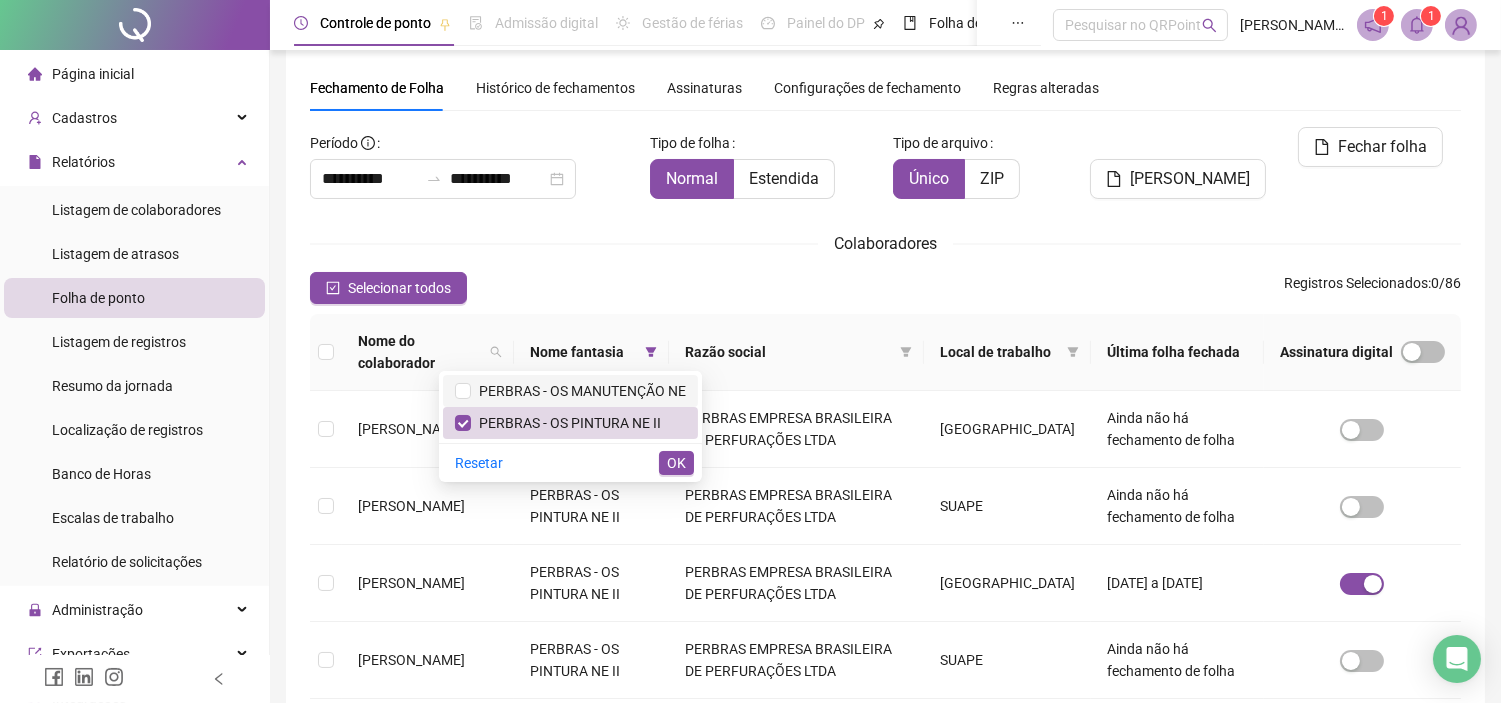 click on "PERBRAS - OS MANUTENÇÃO NE" at bounding box center (578, 391) 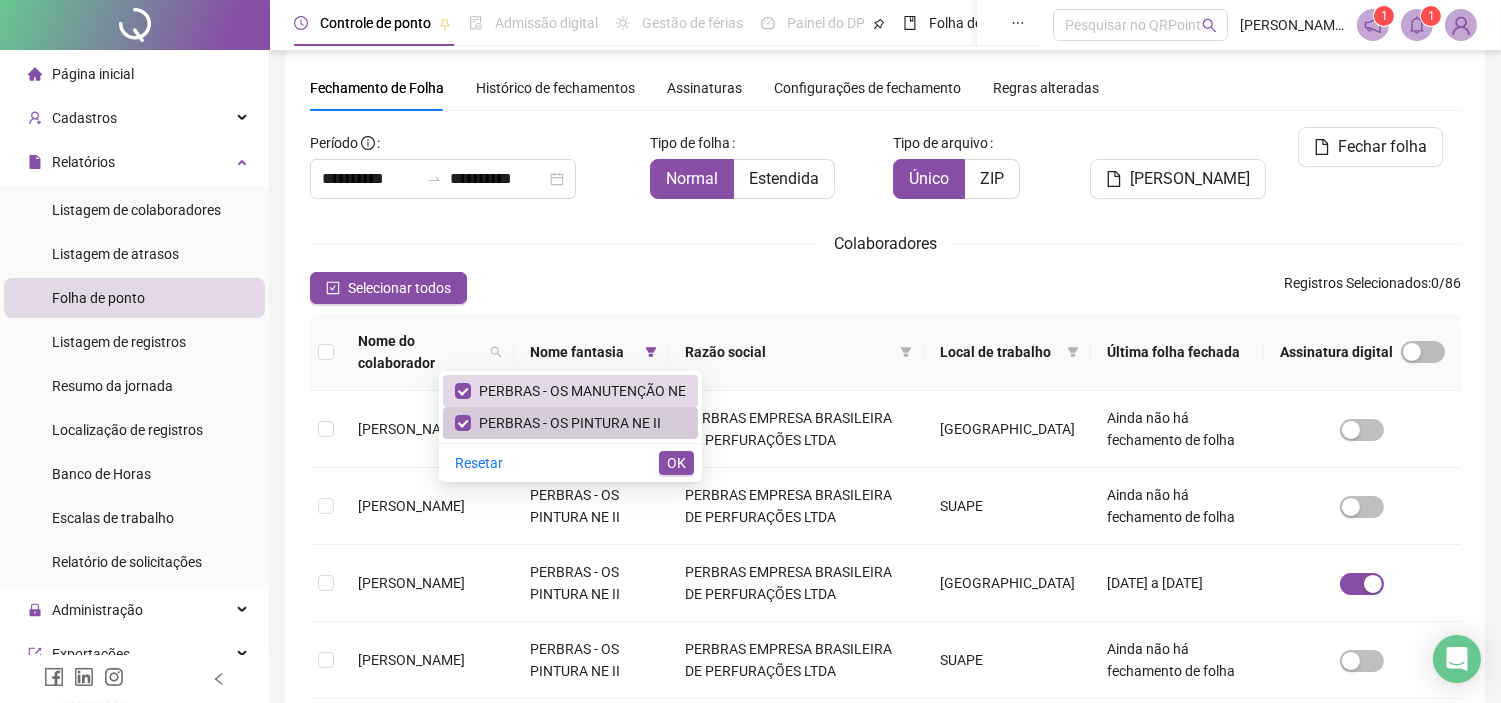 click on "PERBRAS - OS PINTURA NE II" at bounding box center [566, 423] 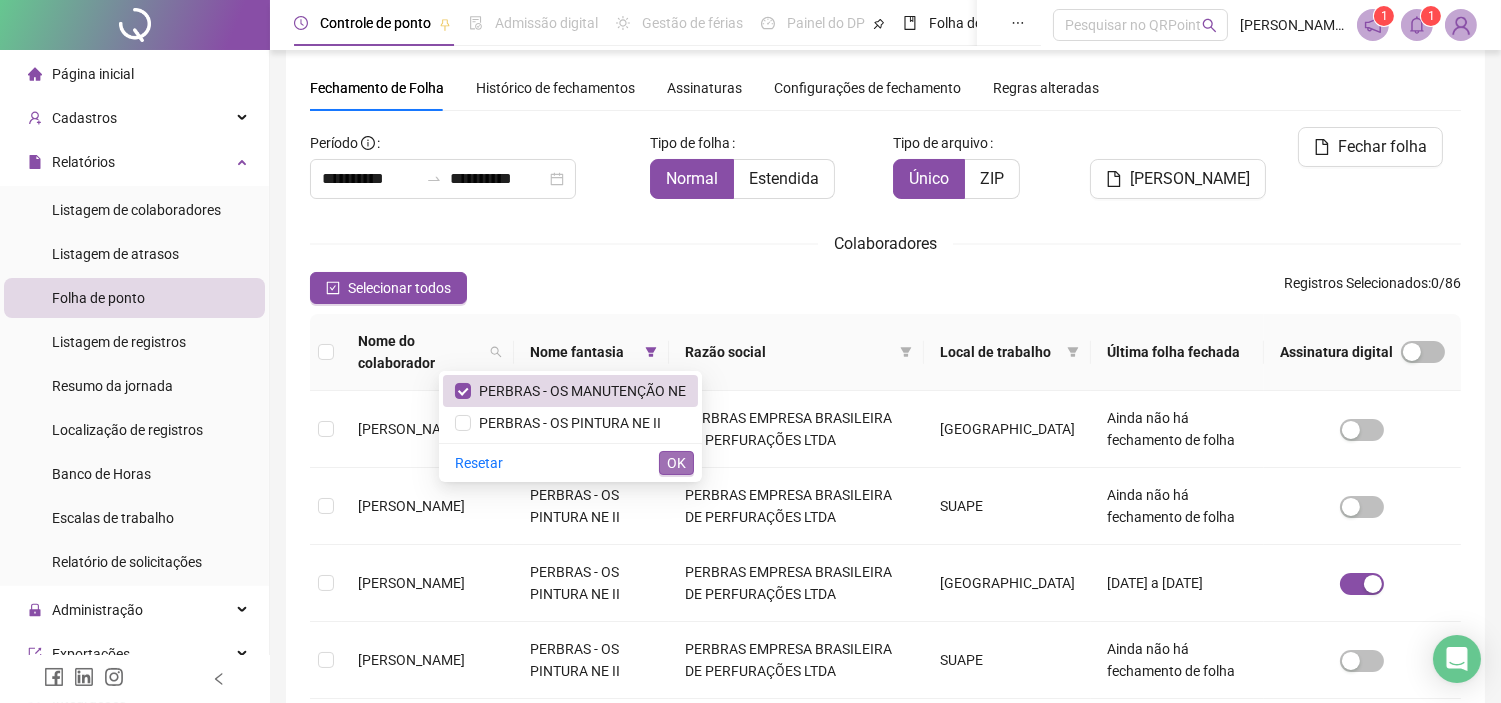click on "OK" at bounding box center (676, 463) 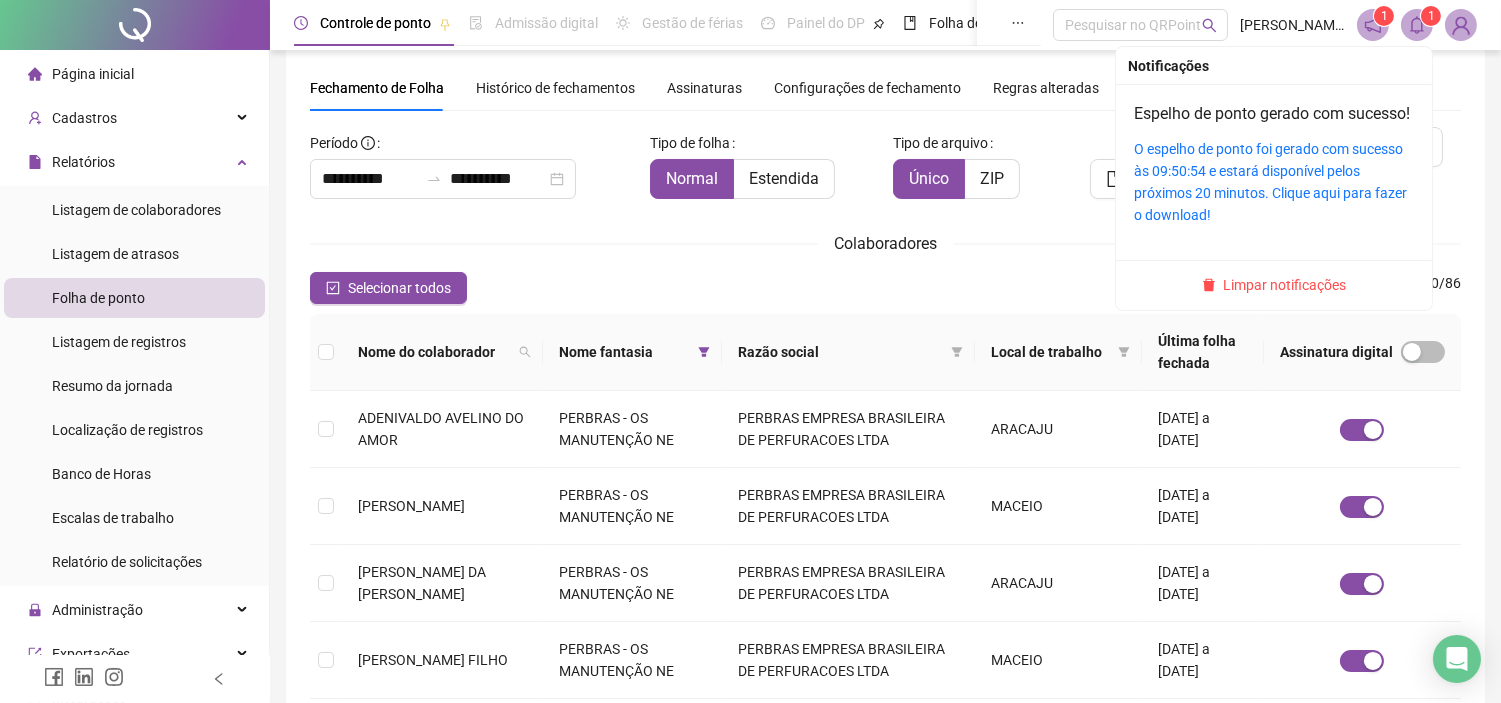 click 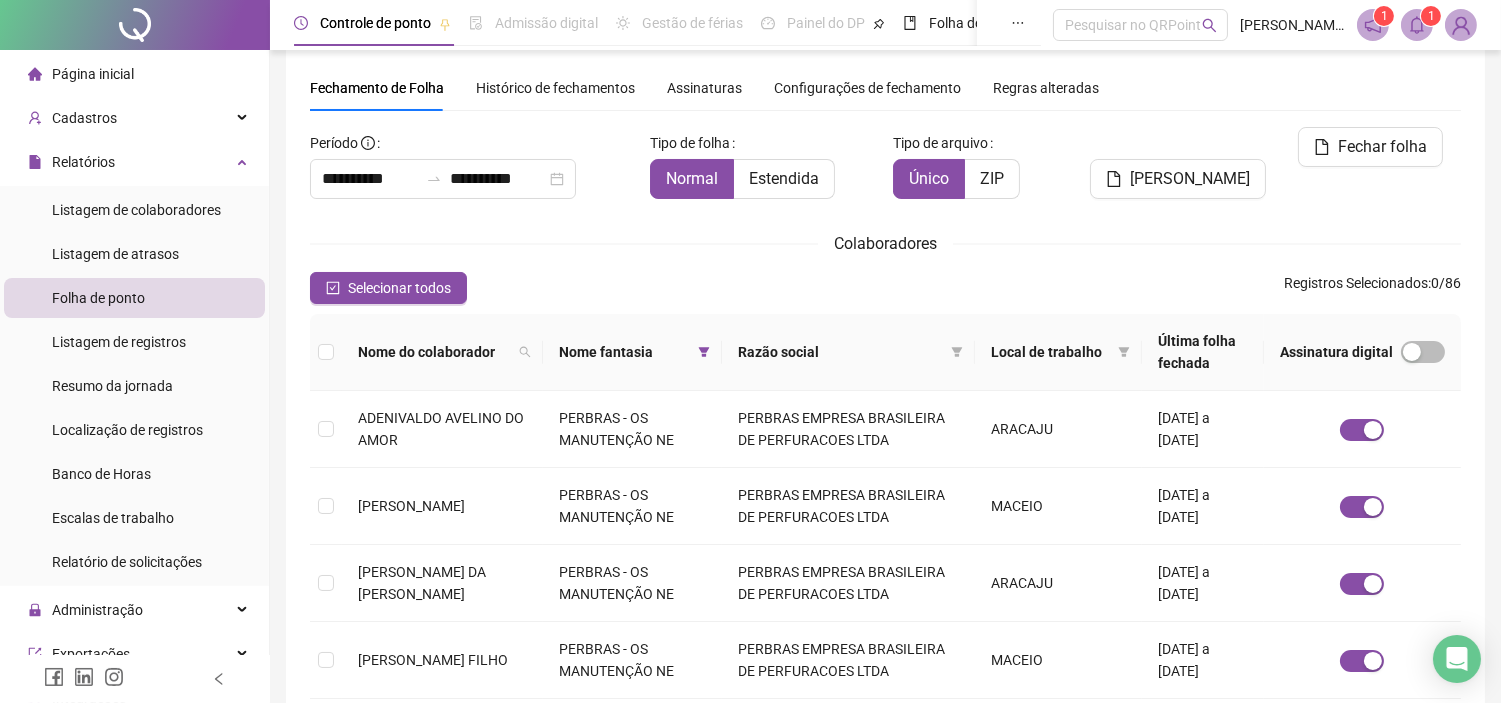 click on "Colaboradores" at bounding box center [885, 243] 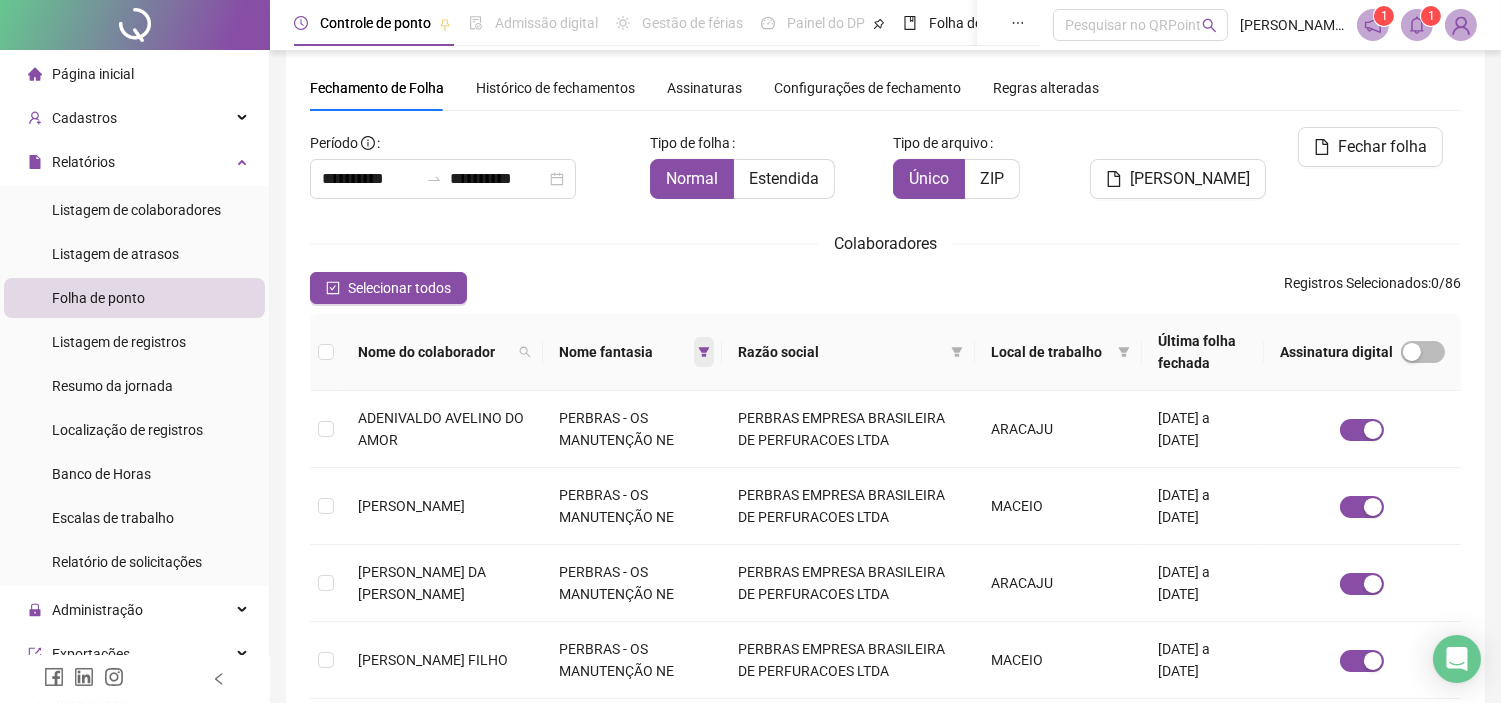 click 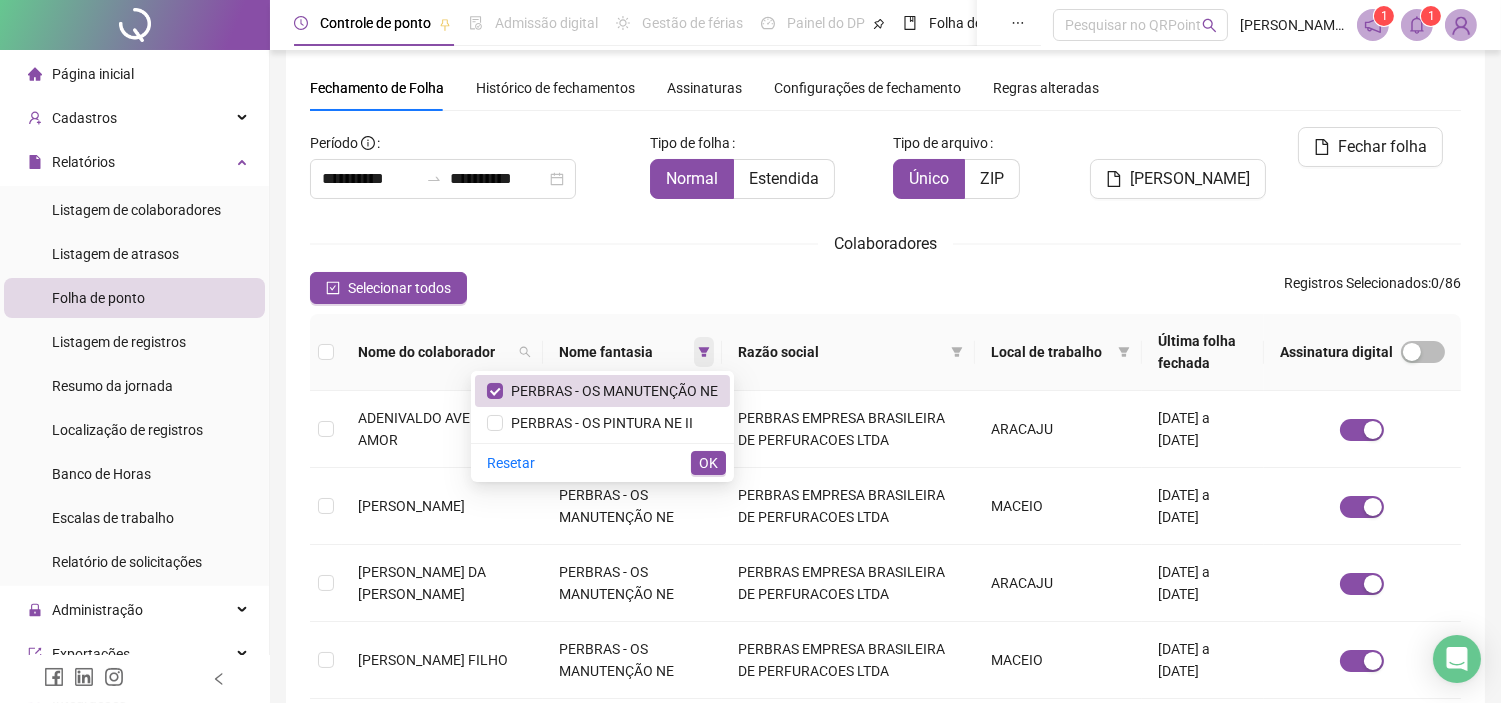 click 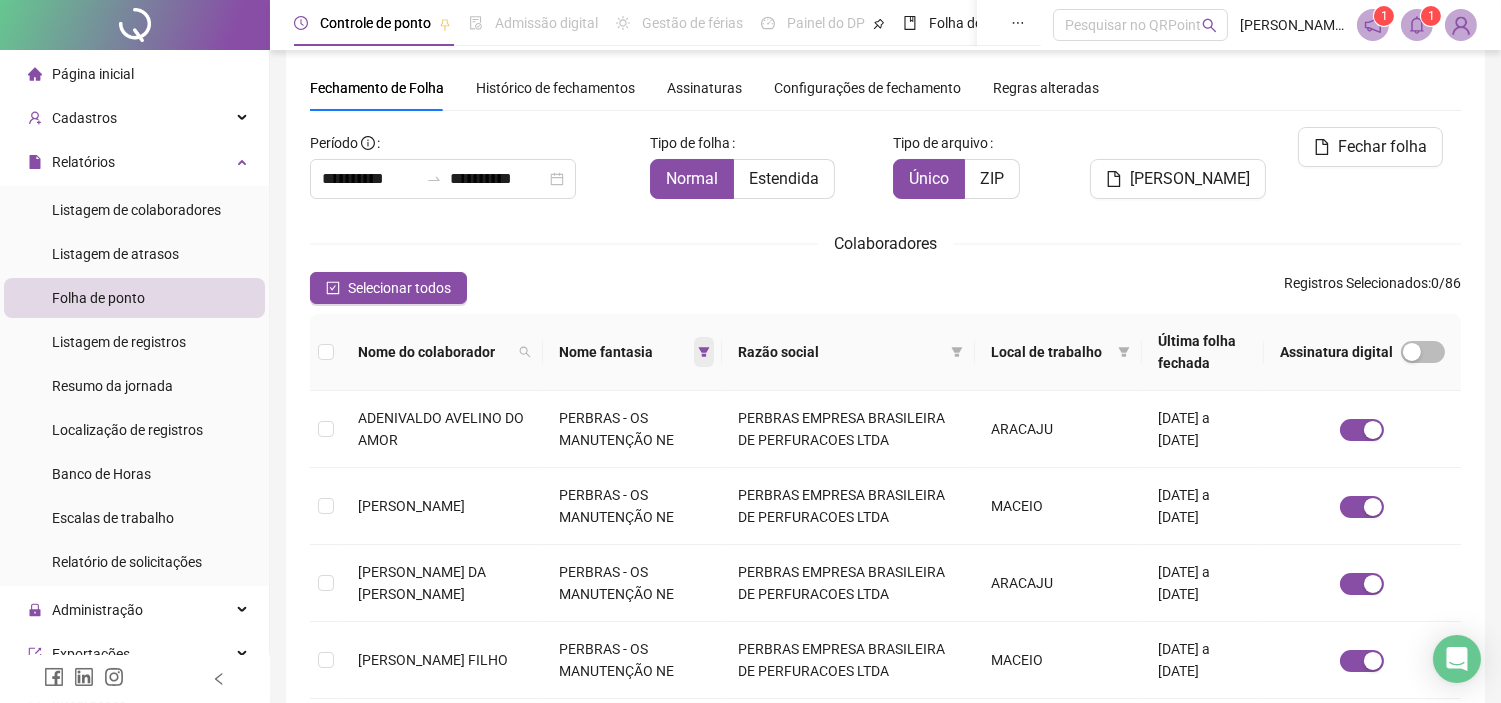 click at bounding box center [704, 352] 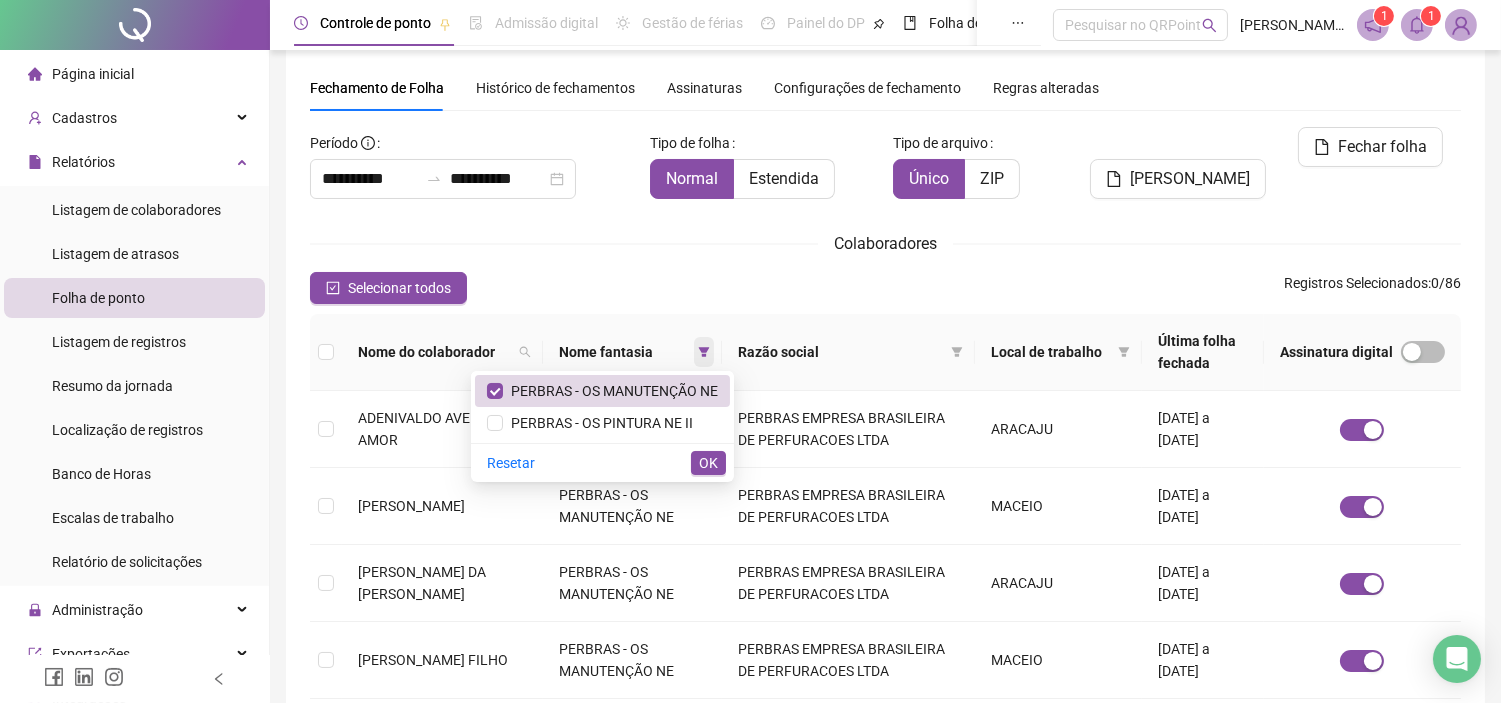 click at bounding box center [704, 352] 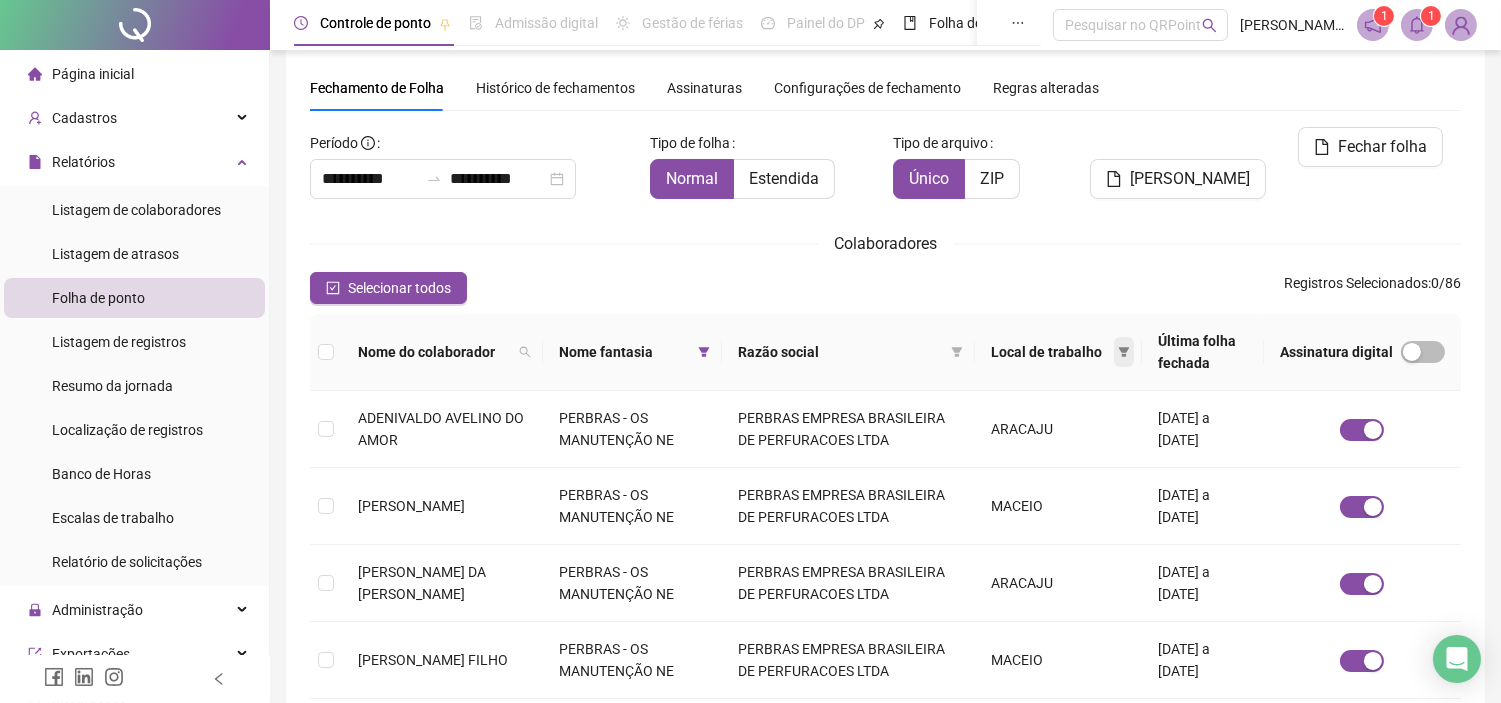 click at bounding box center [1124, 352] 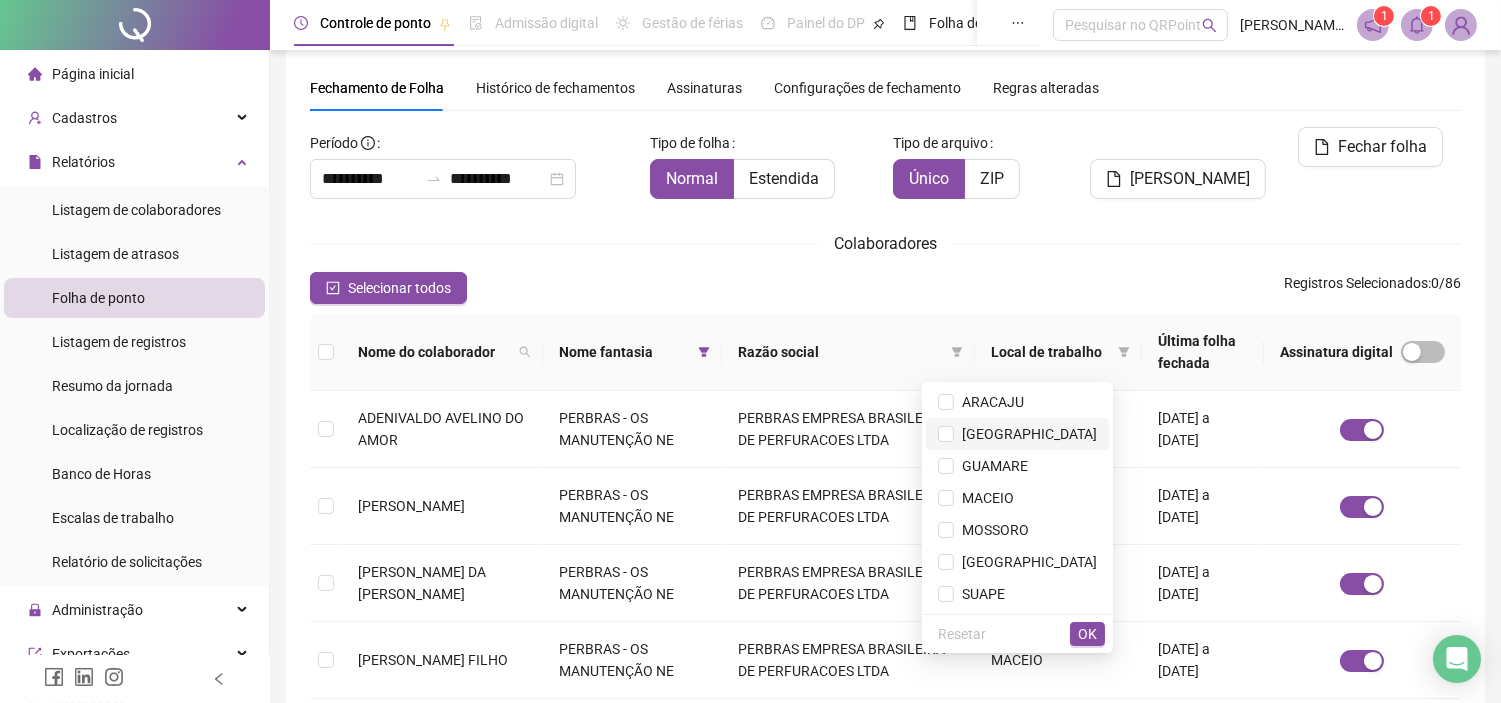 click on "[GEOGRAPHIC_DATA]" at bounding box center (1025, 434) 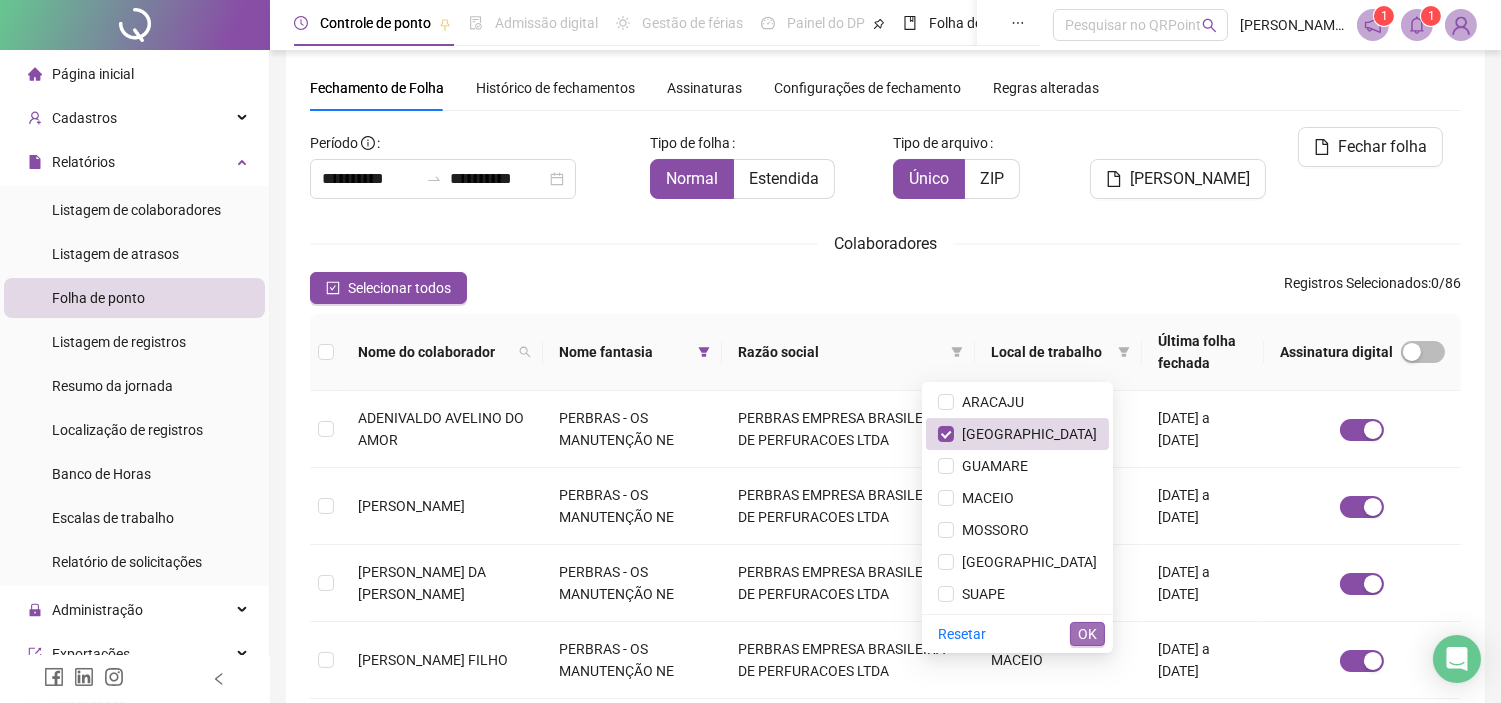 click on "OK" at bounding box center (1087, 634) 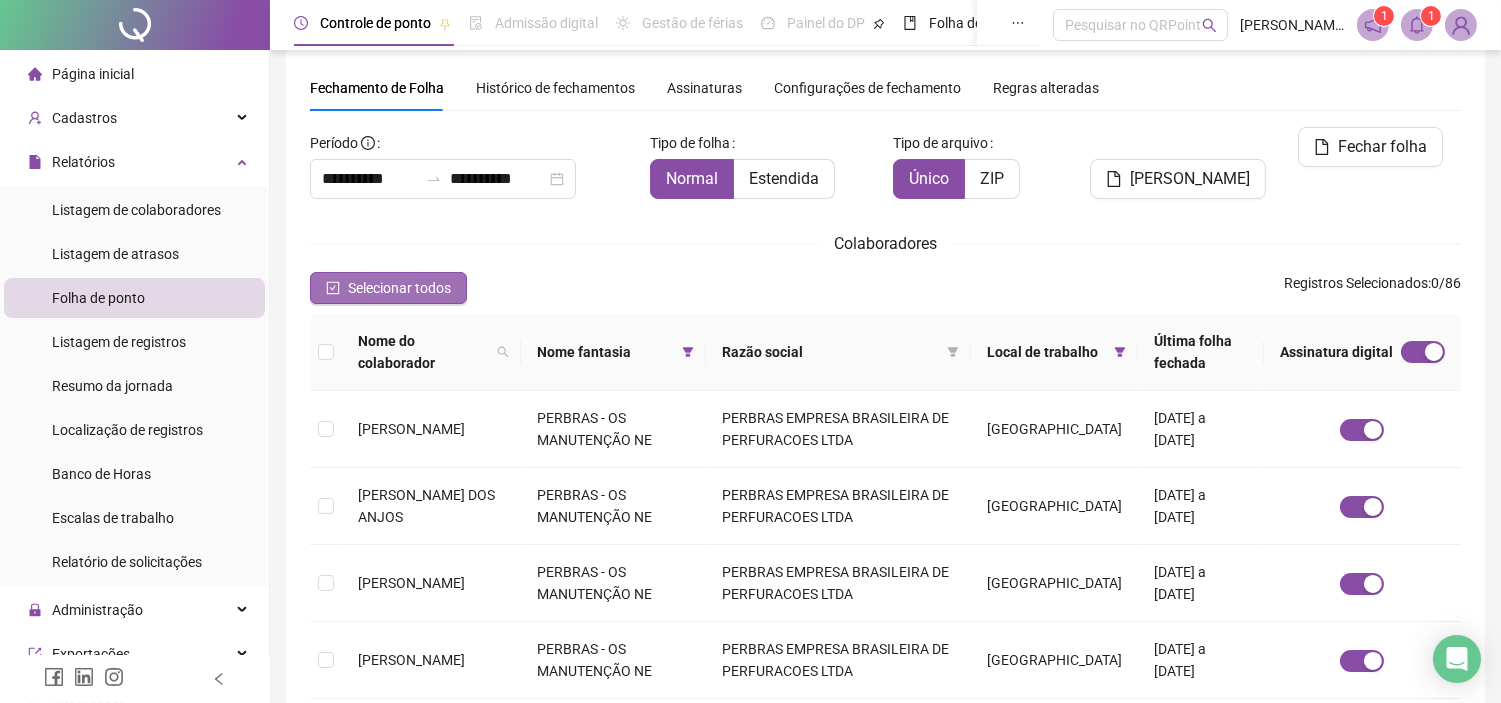 click on "Selecionar todos" at bounding box center (399, 288) 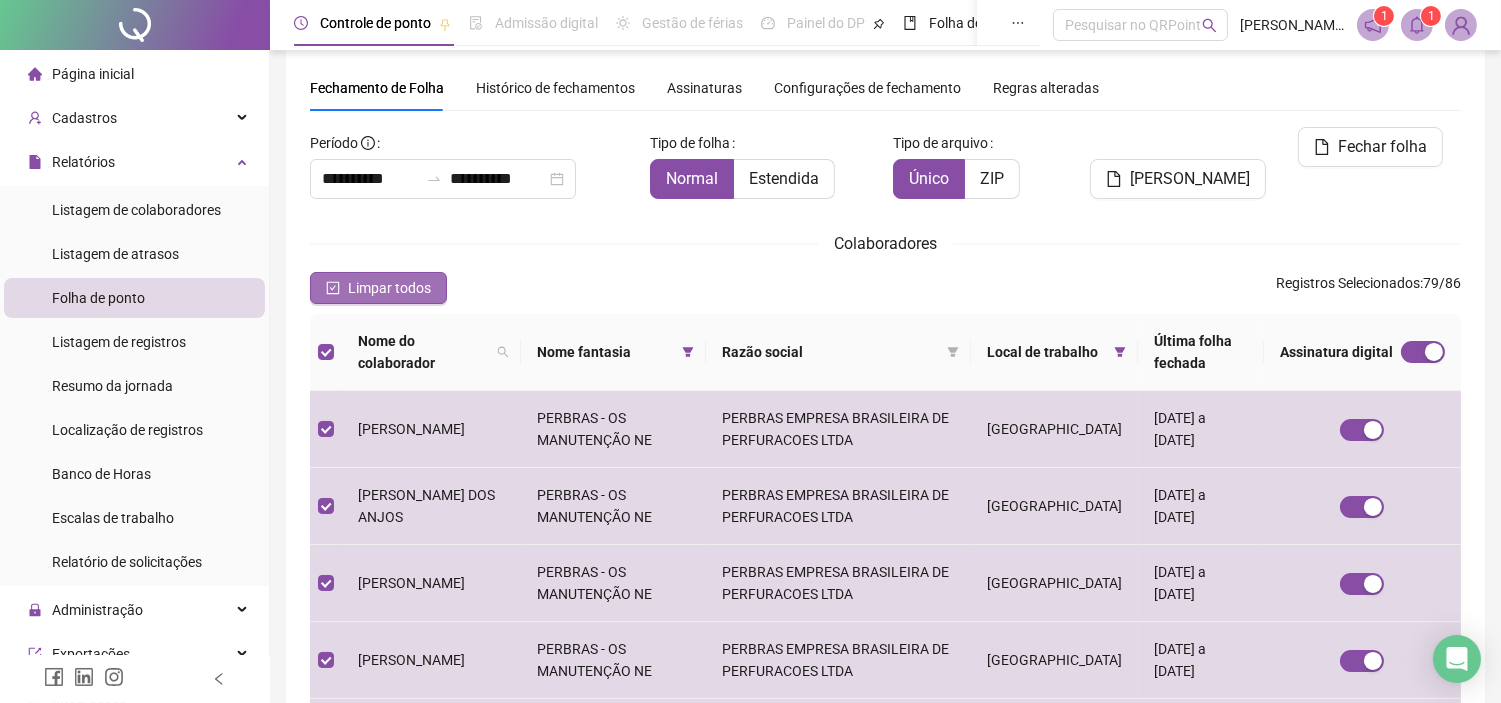 click on "Limpar todos" at bounding box center (389, 288) 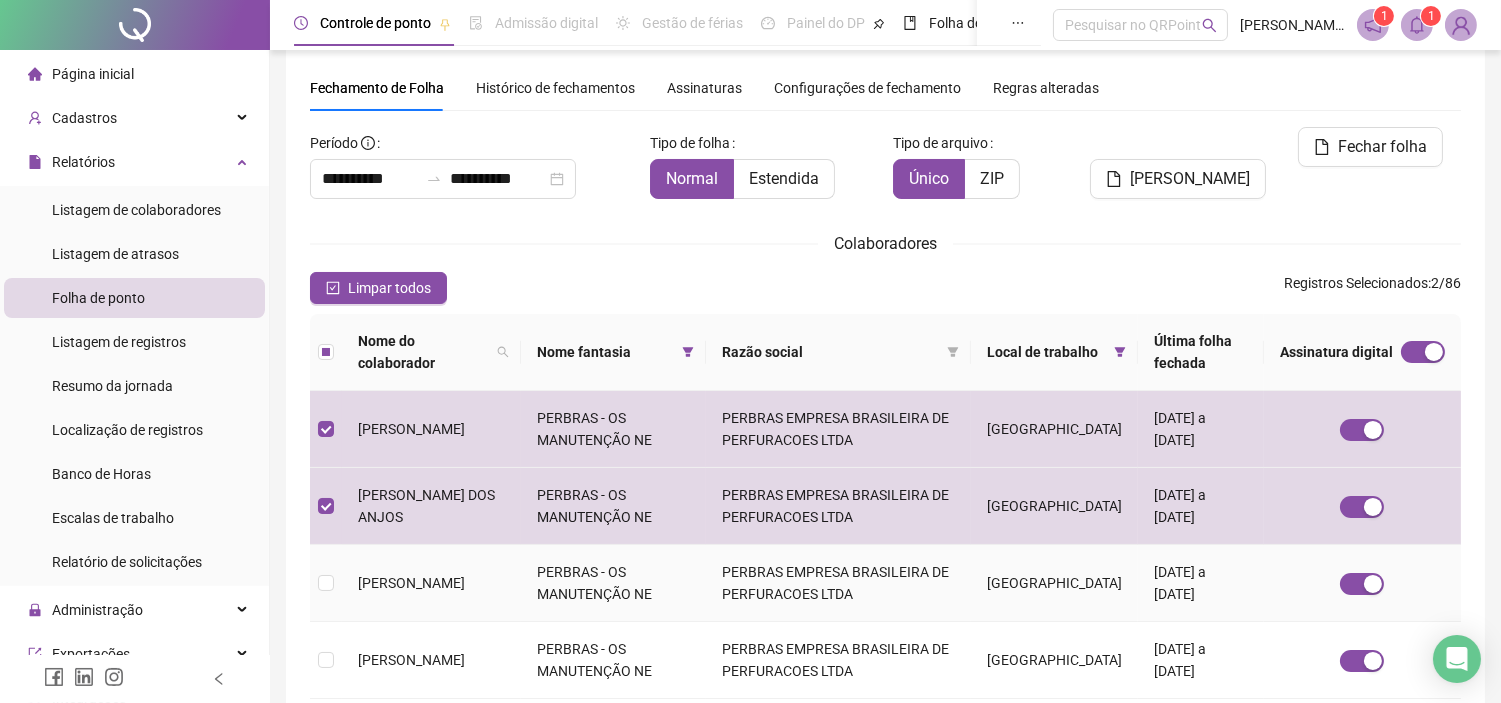 scroll, scrollTop: 391, scrollLeft: 0, axis: vertical 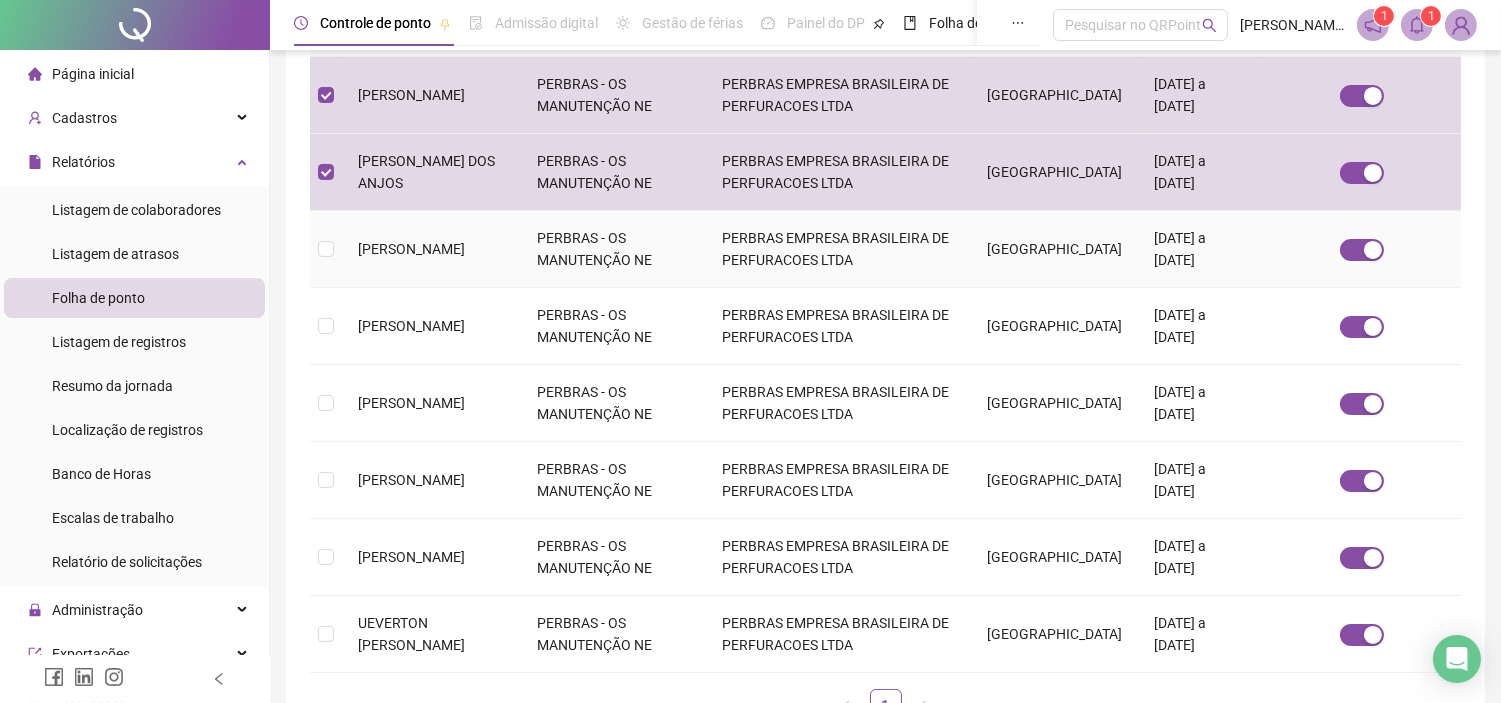 click at bounding box center (326, 249) 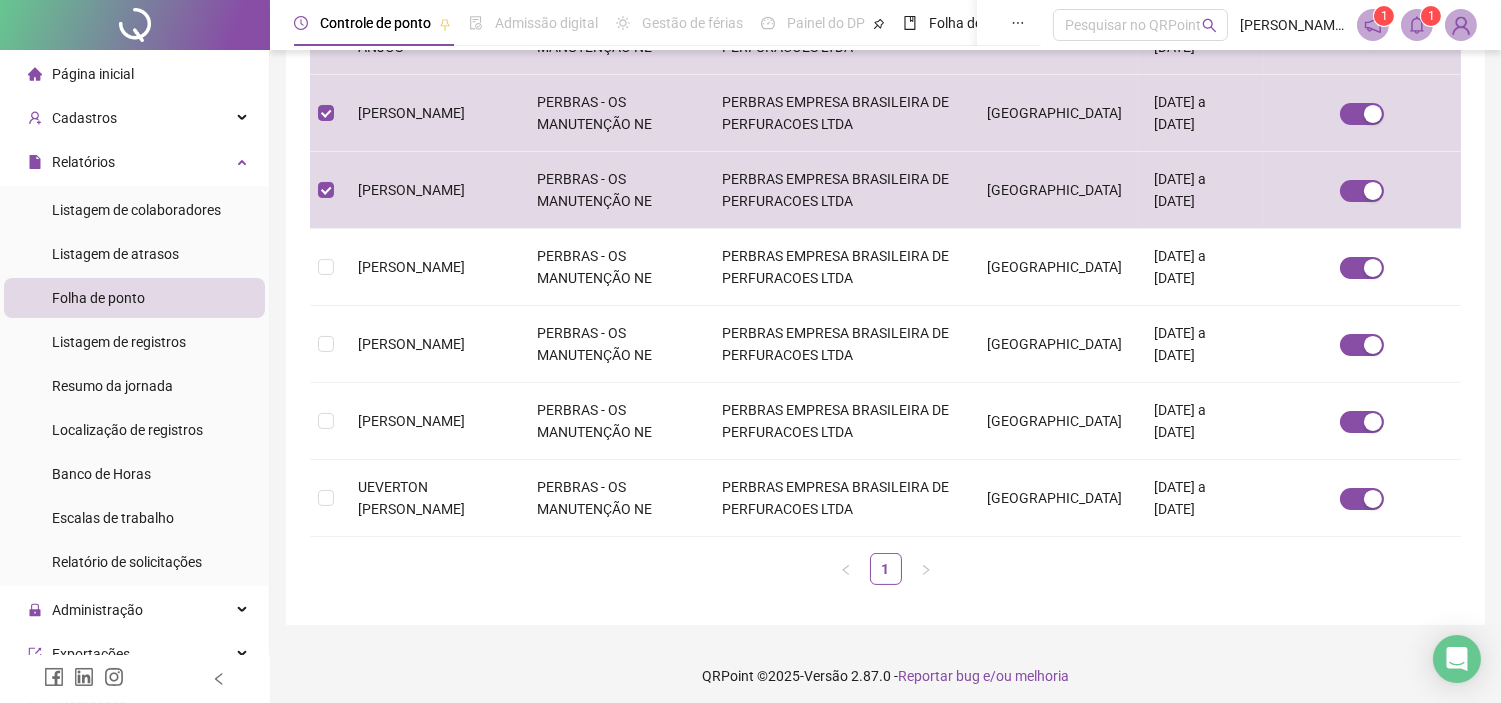 scroll, scrollTop: 535, scrollLeft: 0, axis: vertical 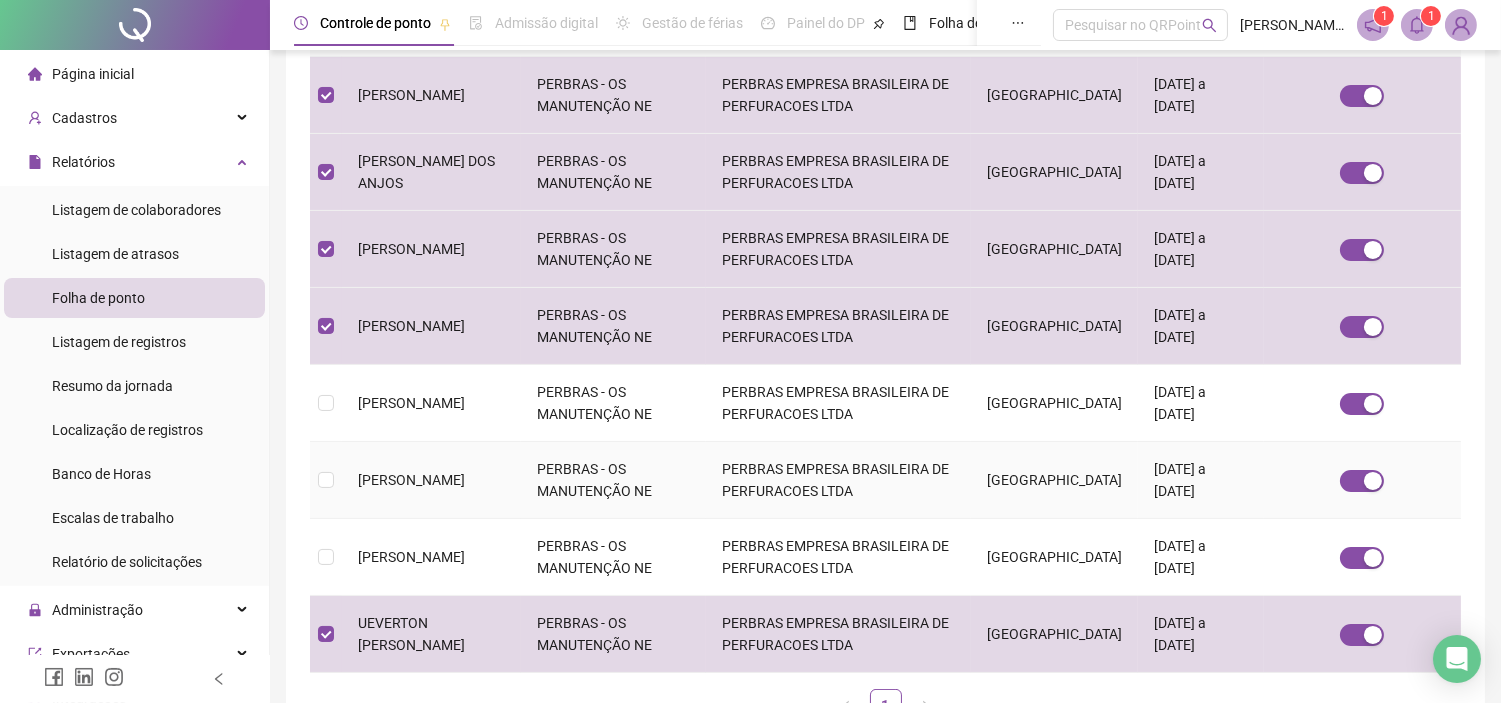 click at bounding box center (326, 480) 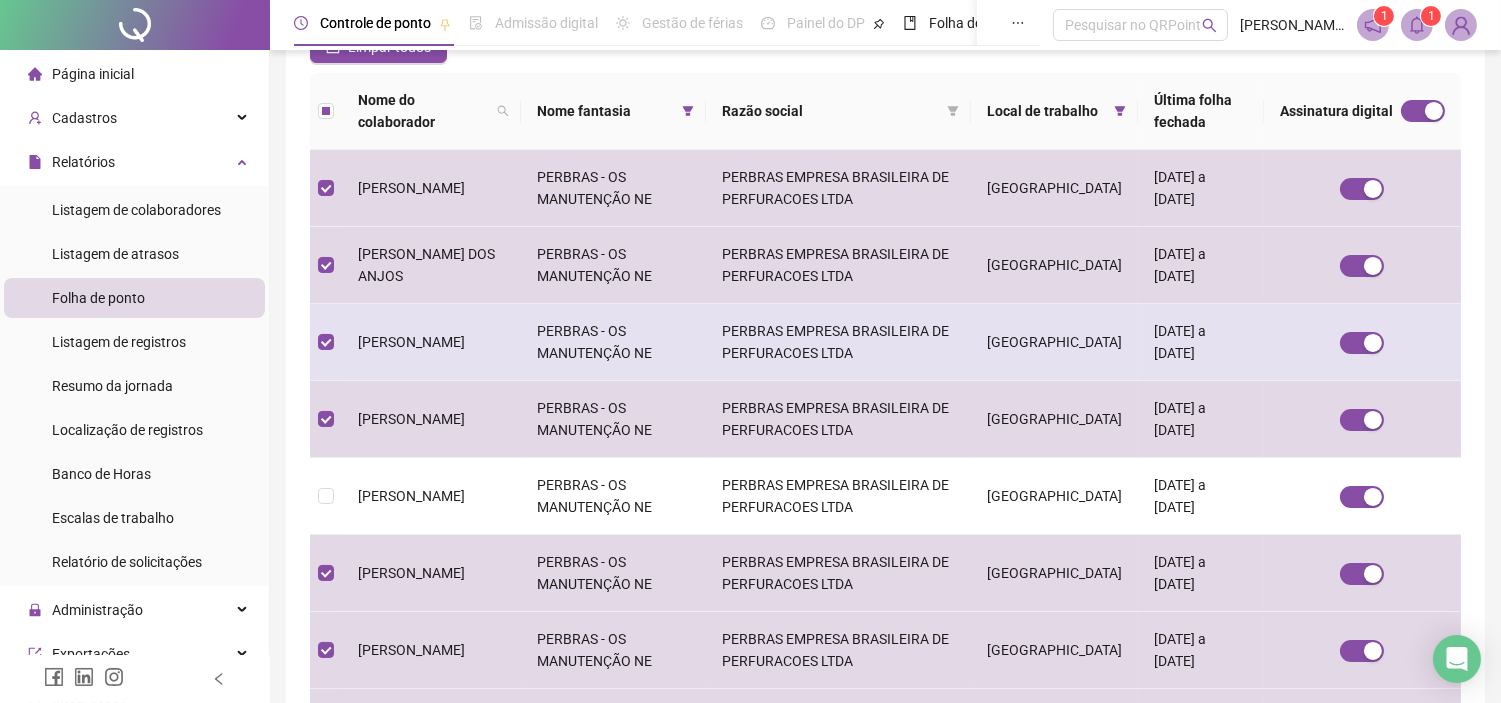 scroll, scrollTop: 391, scrollLeft: 0, axis: vertical 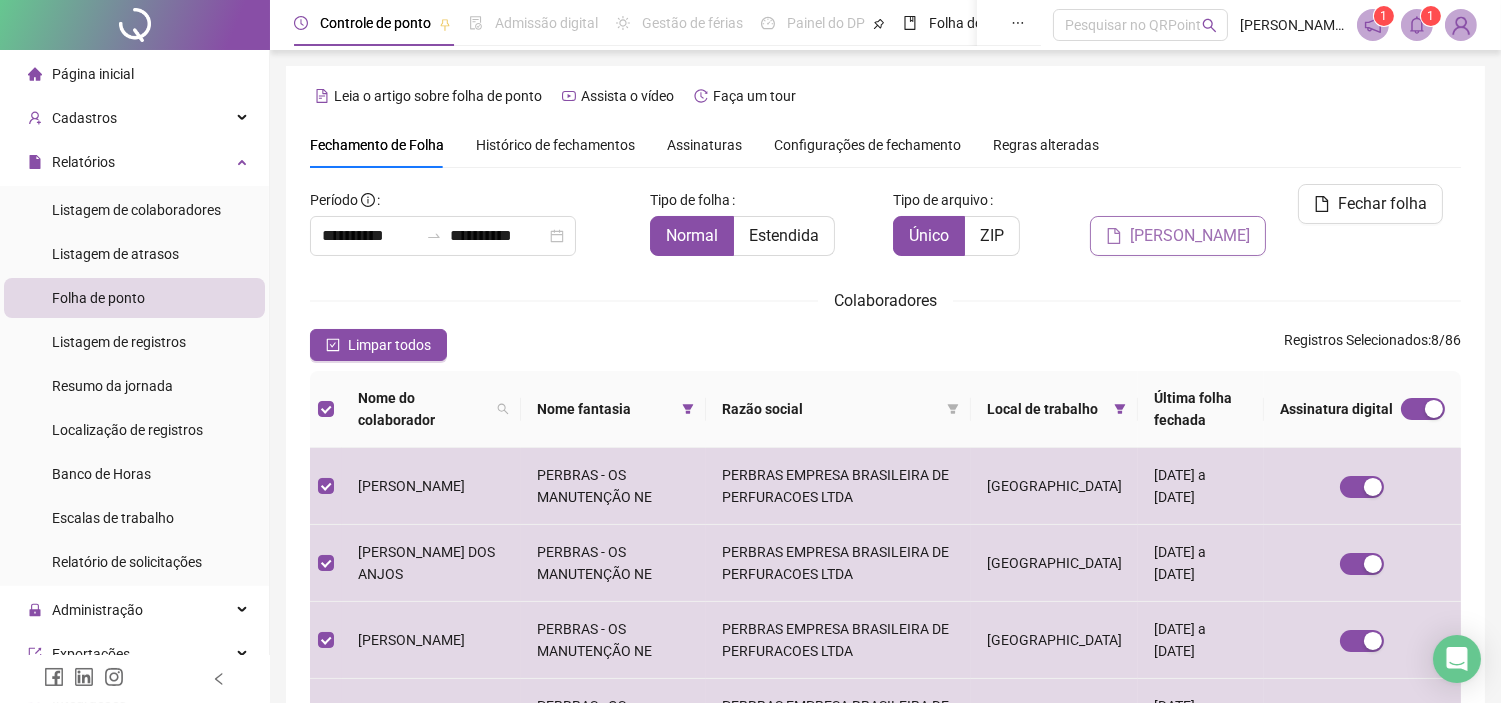 click on "[PERSON_NAME]" at bounding box center (1190, 236) 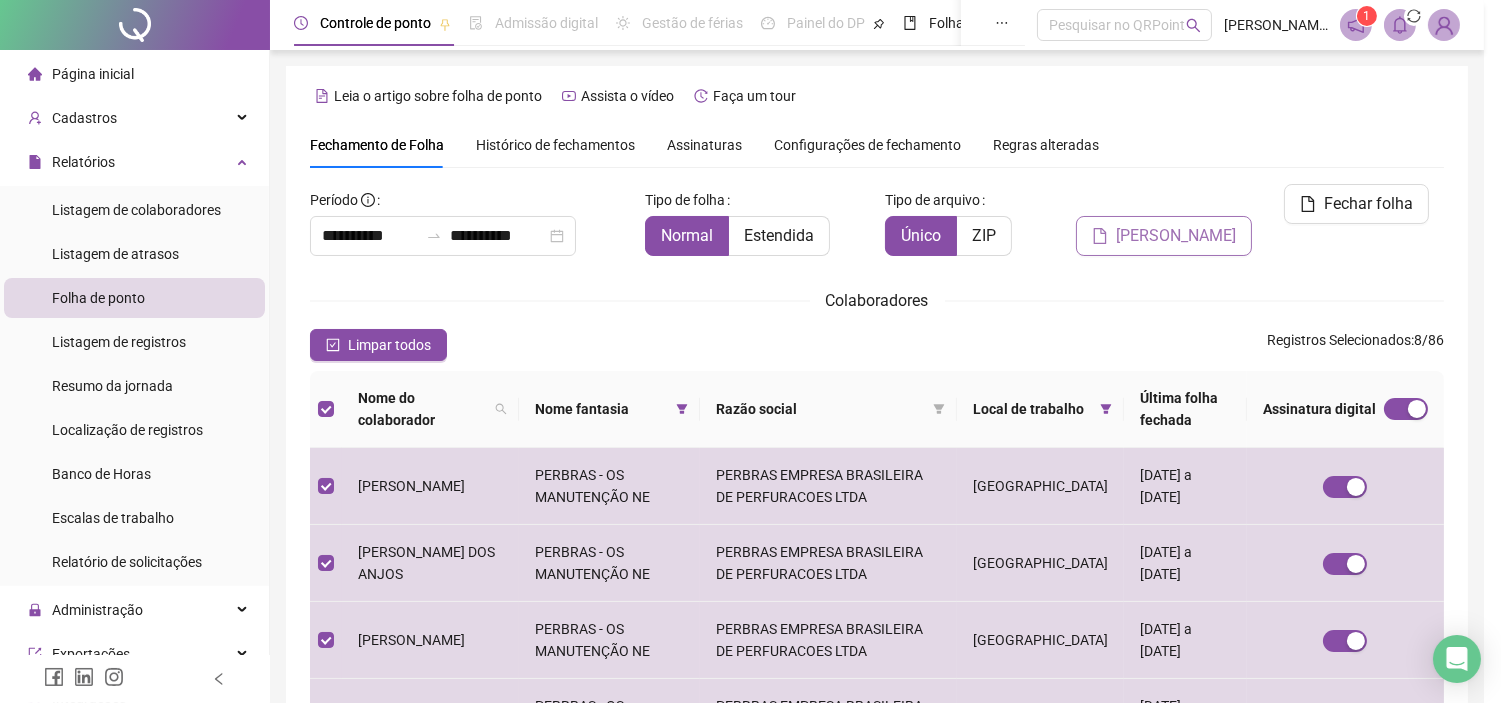 scroll, scrollTop: 57, scrollLeft: 0, axis: vertical 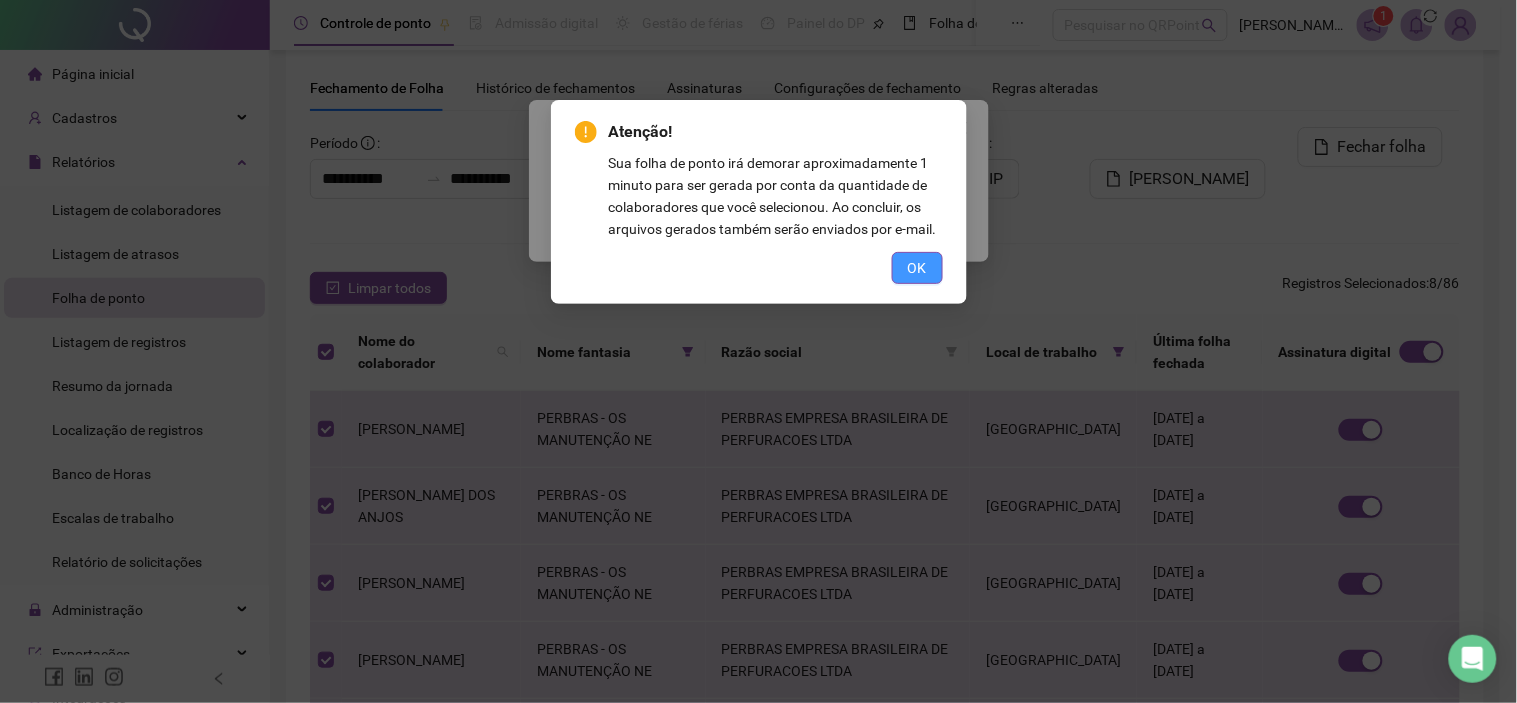 click on "OK" at bounding box center (917, 268) 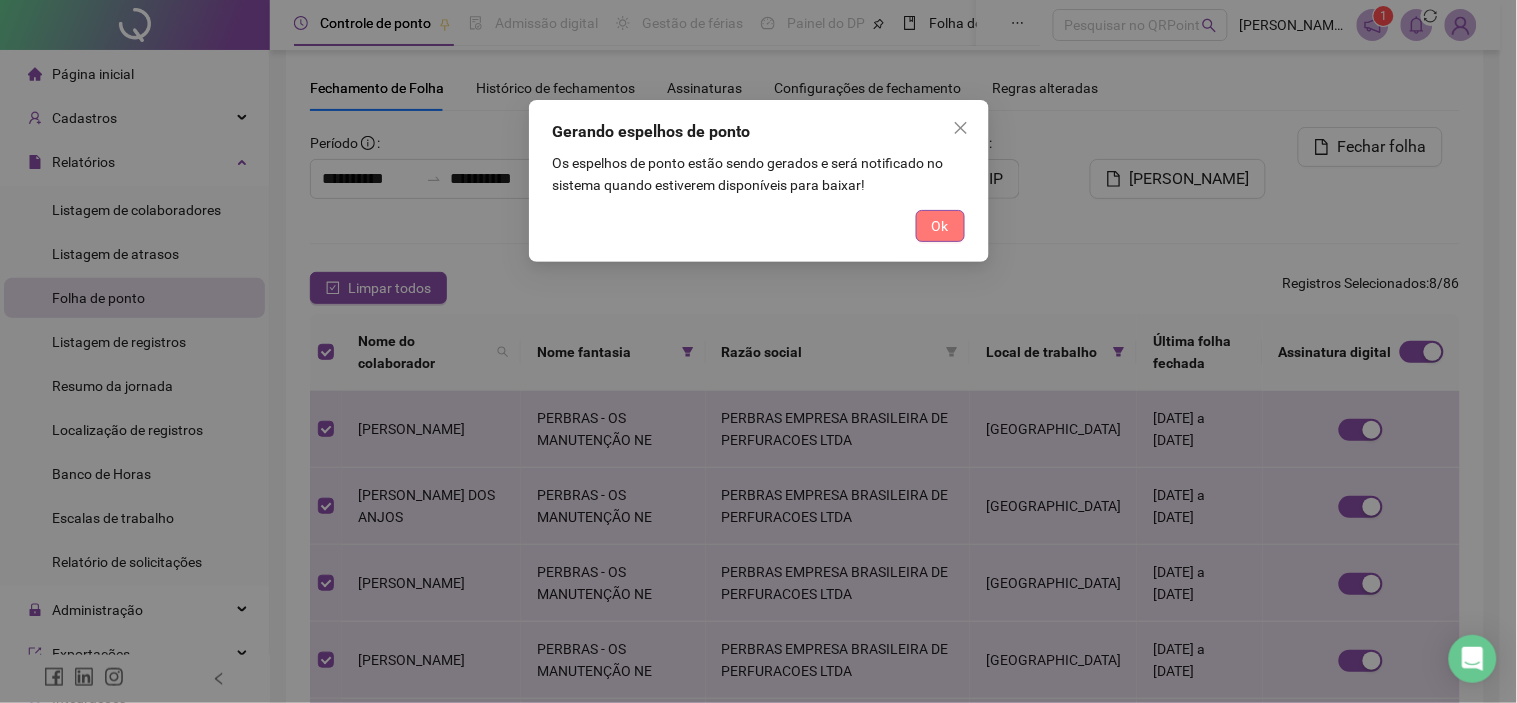 click on "Ok" at bounding box center [940, 226] 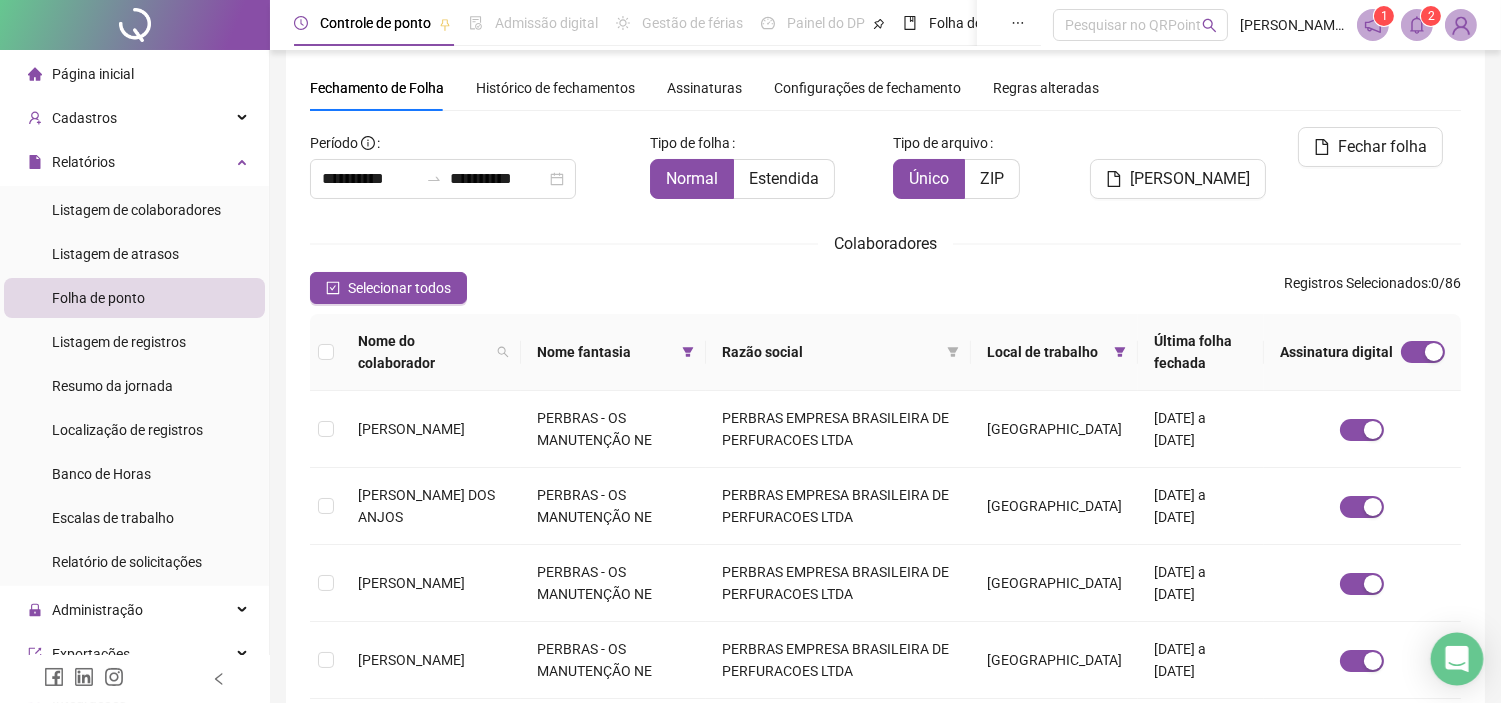 click 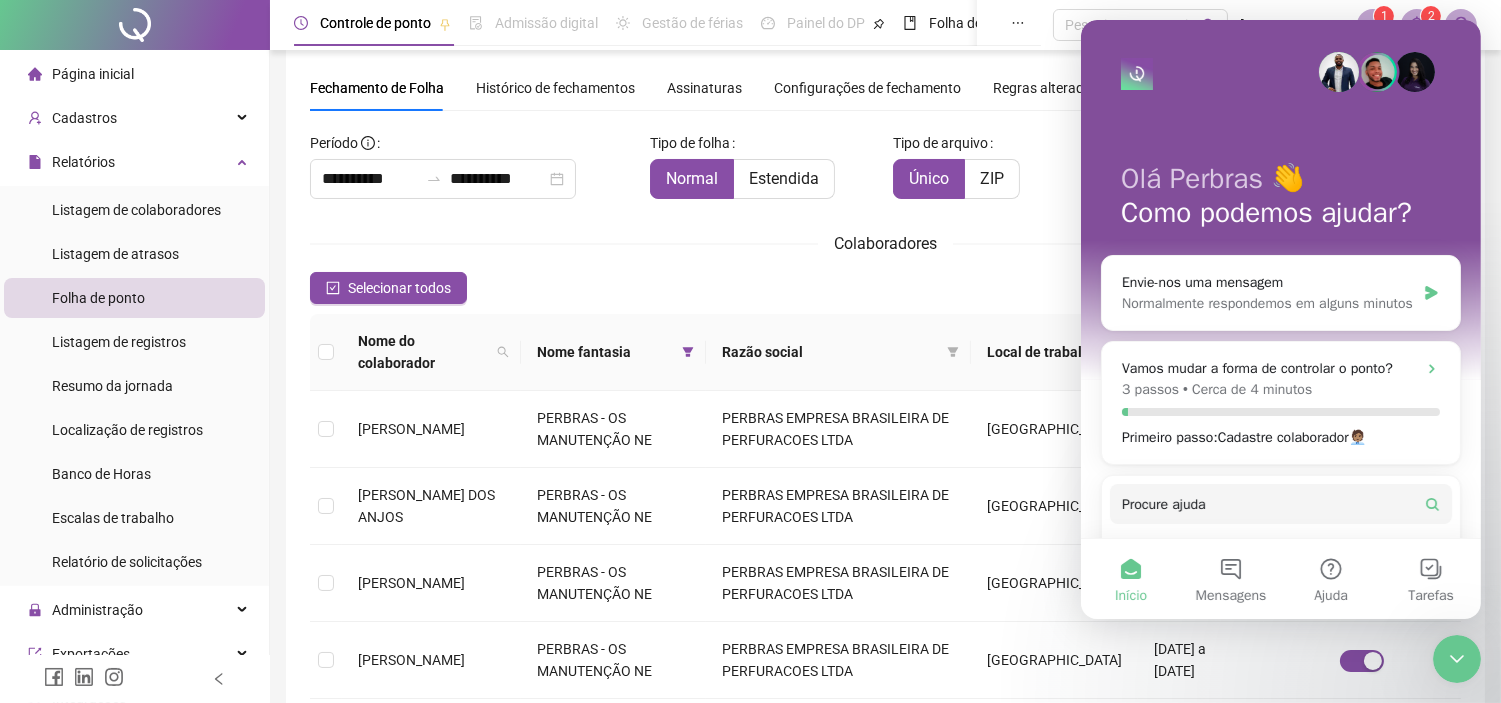 scroll, scrollTop: 0, scrollLeft: 0, axis: both 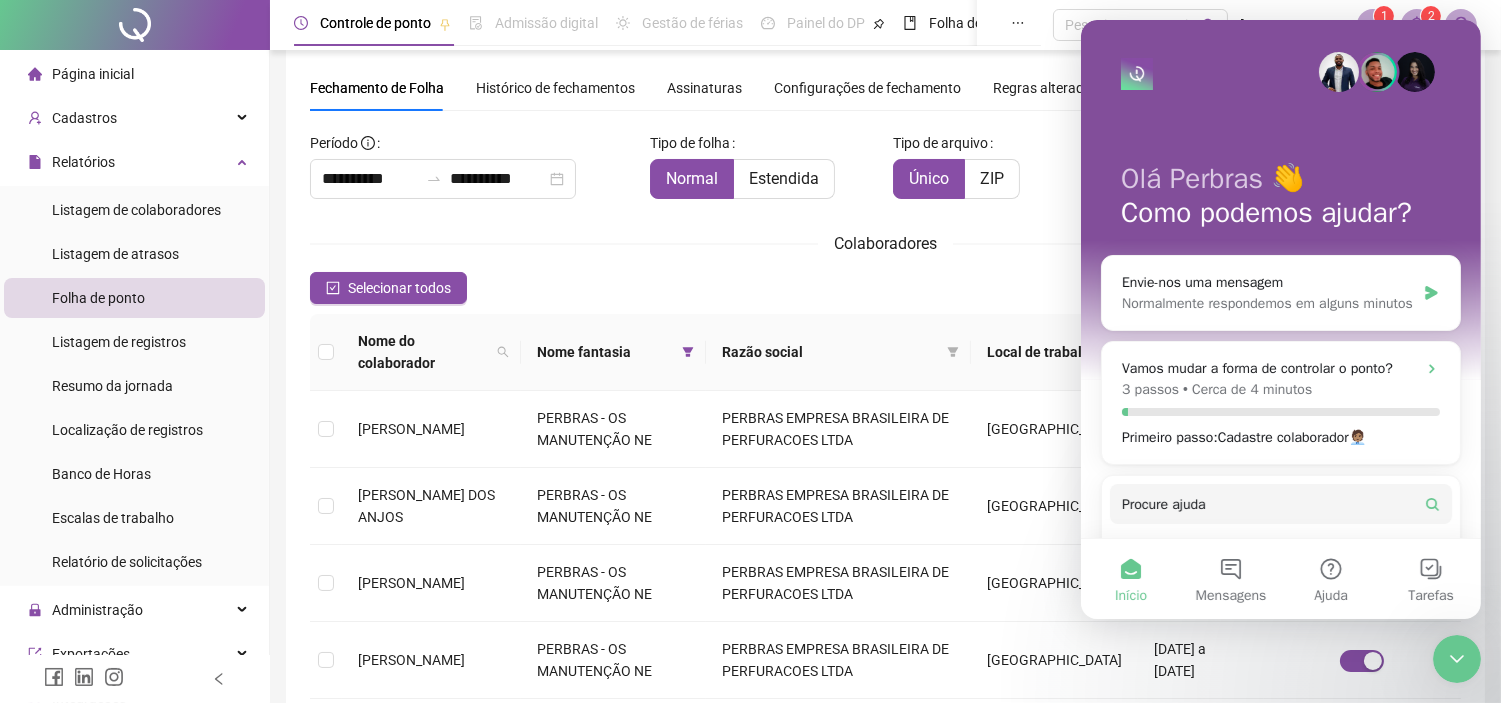 click on "Selecionar todos Registros Selecionados :  0 / 86" at bounding box center [885, 288] 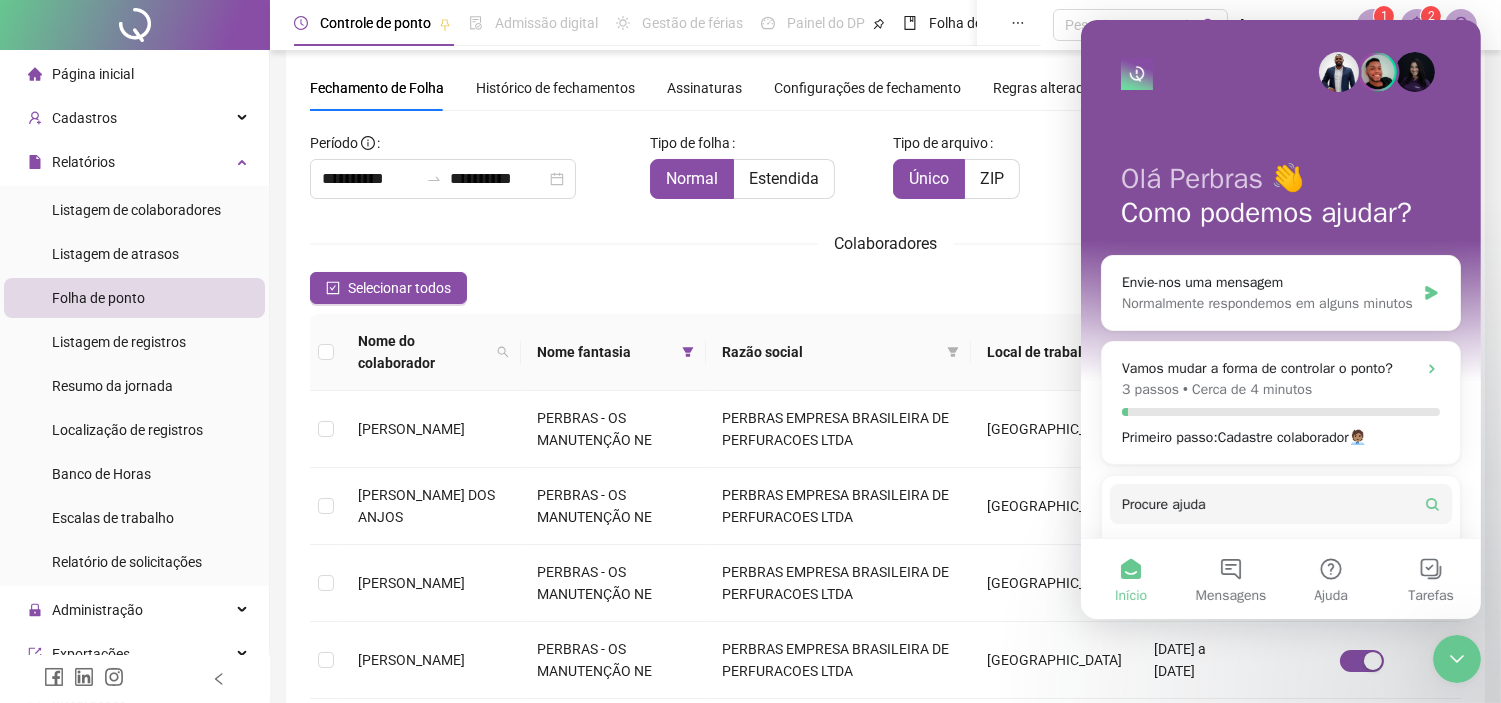 click 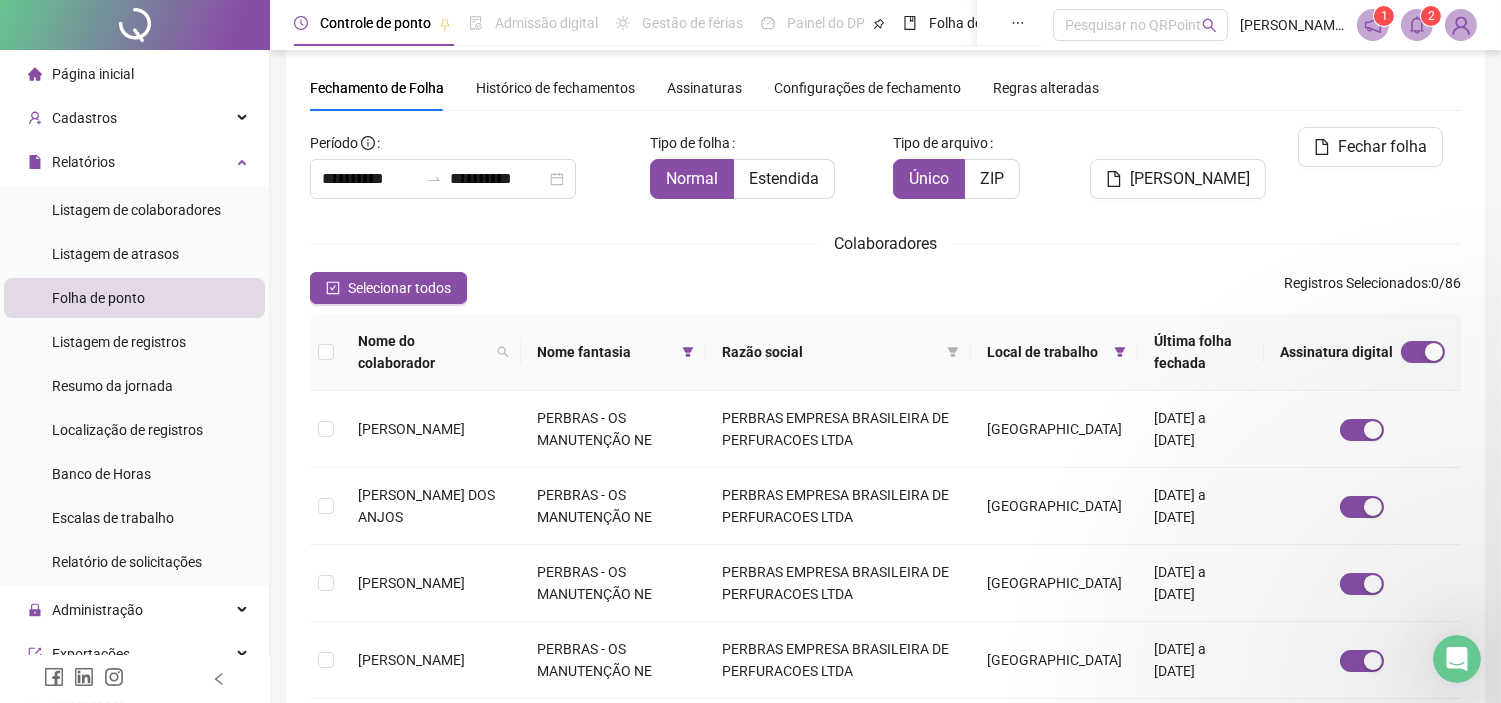 scroll, scrollTop: 0, scrollLeft: 0, axis: both 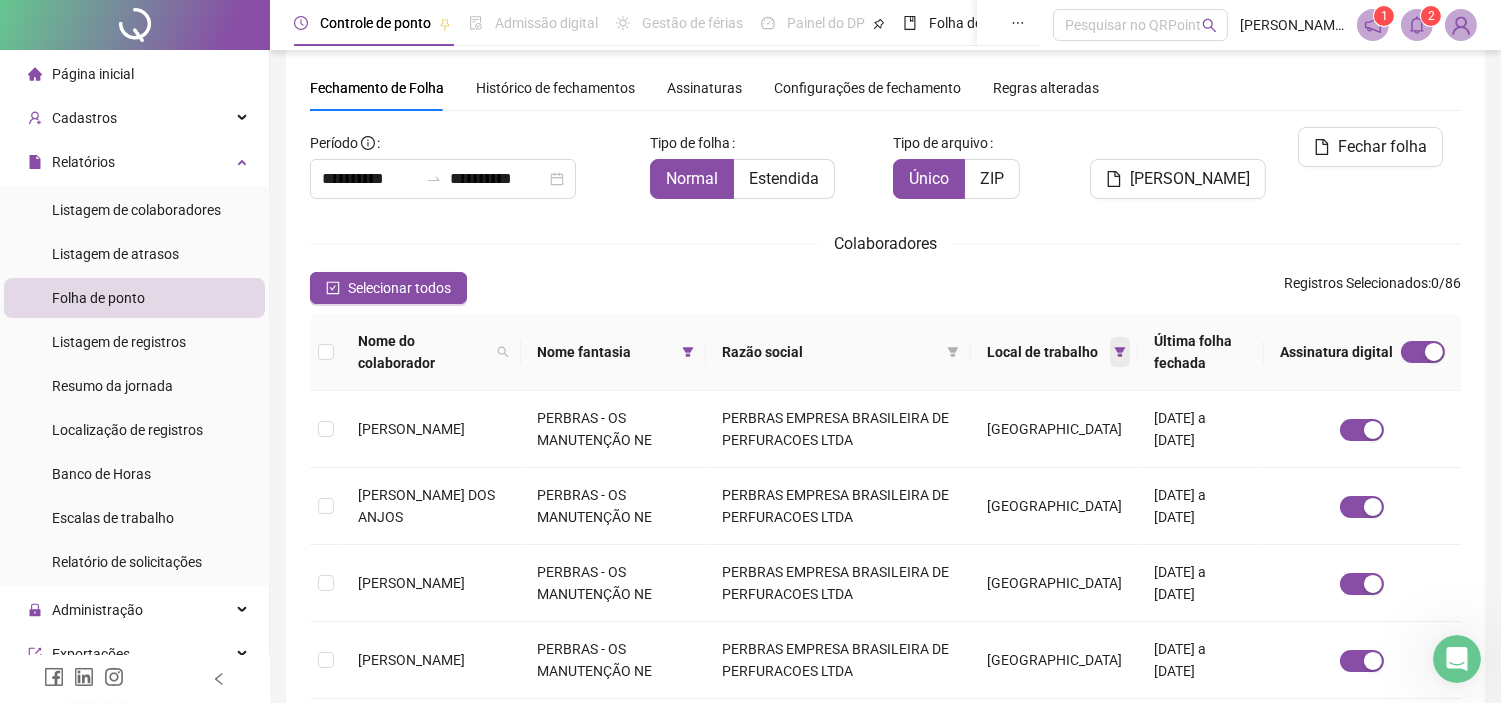 click 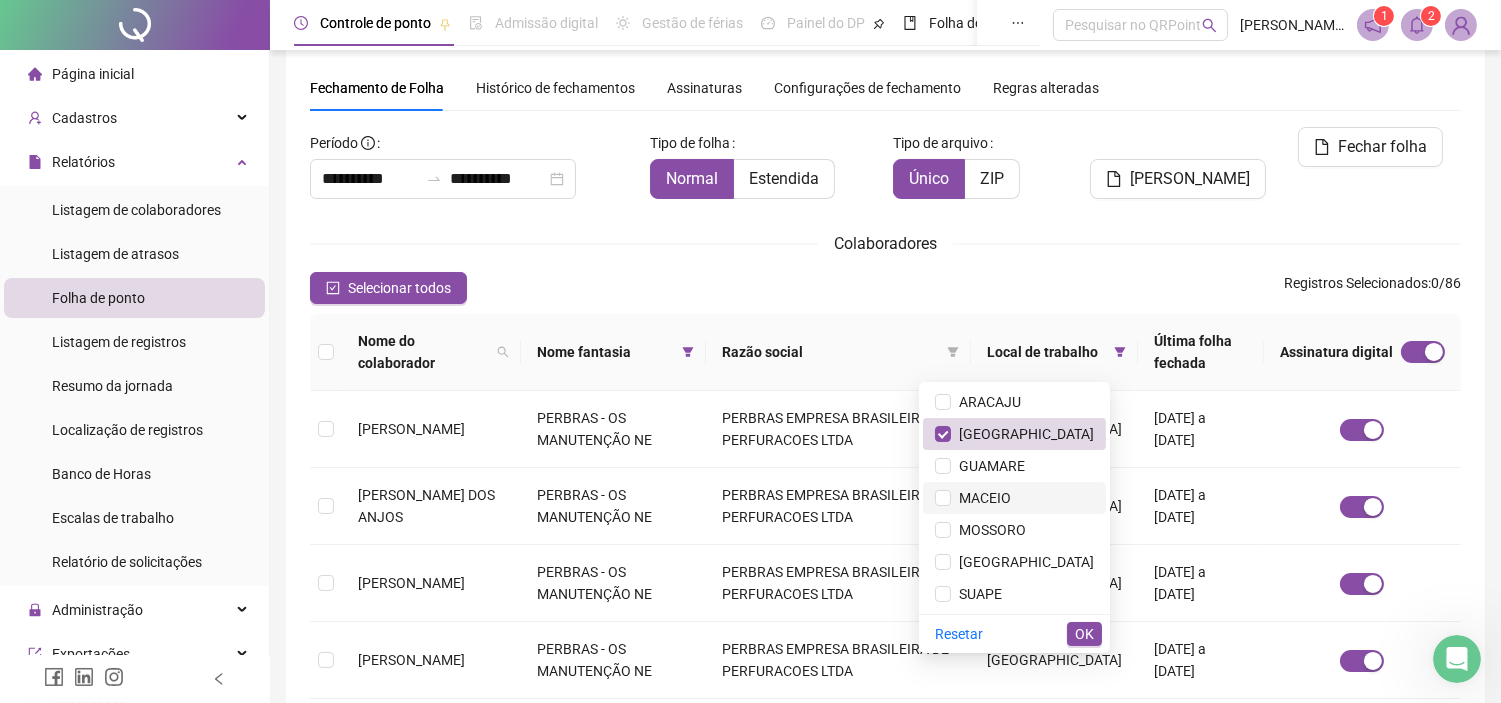 click on "MACEIO" at bounding box center [981, 498] 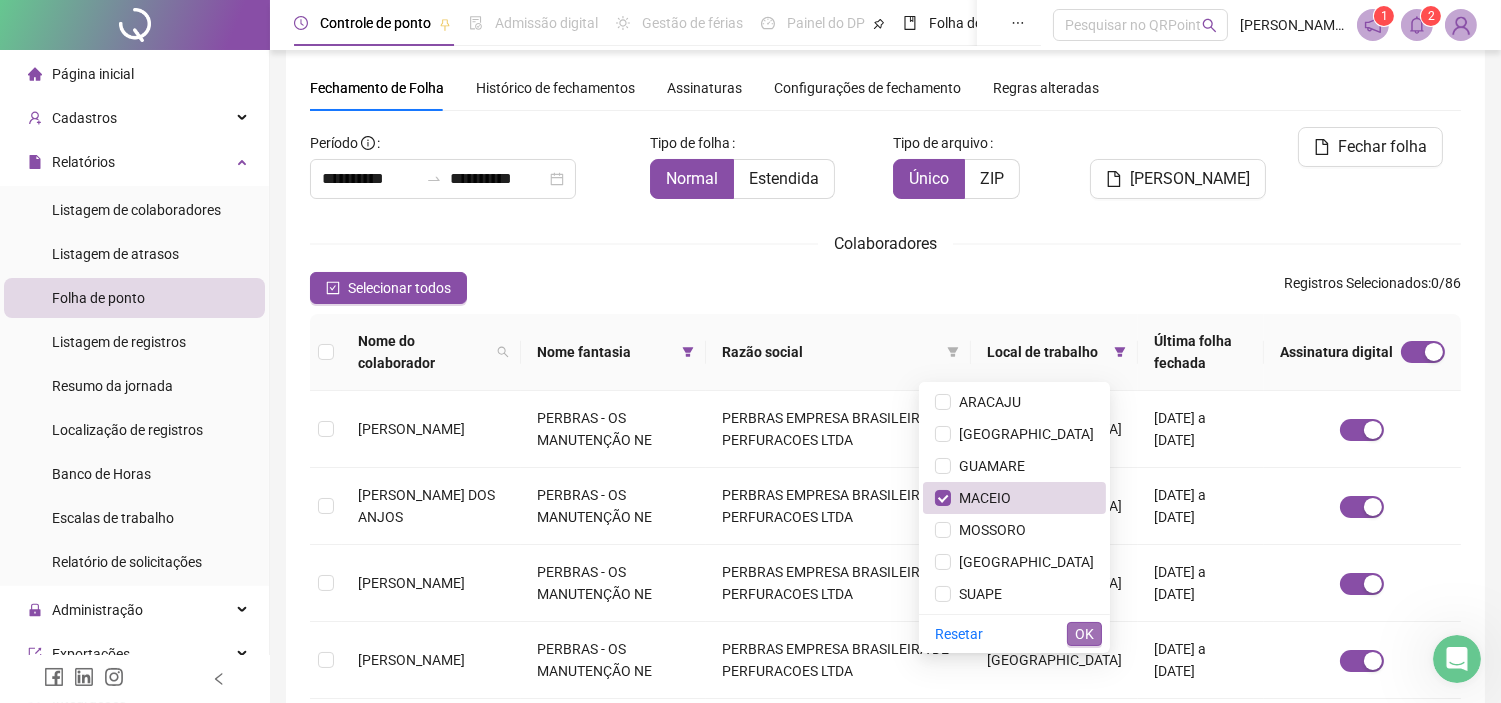 click on "OK" at bounding box center [1084, 634] 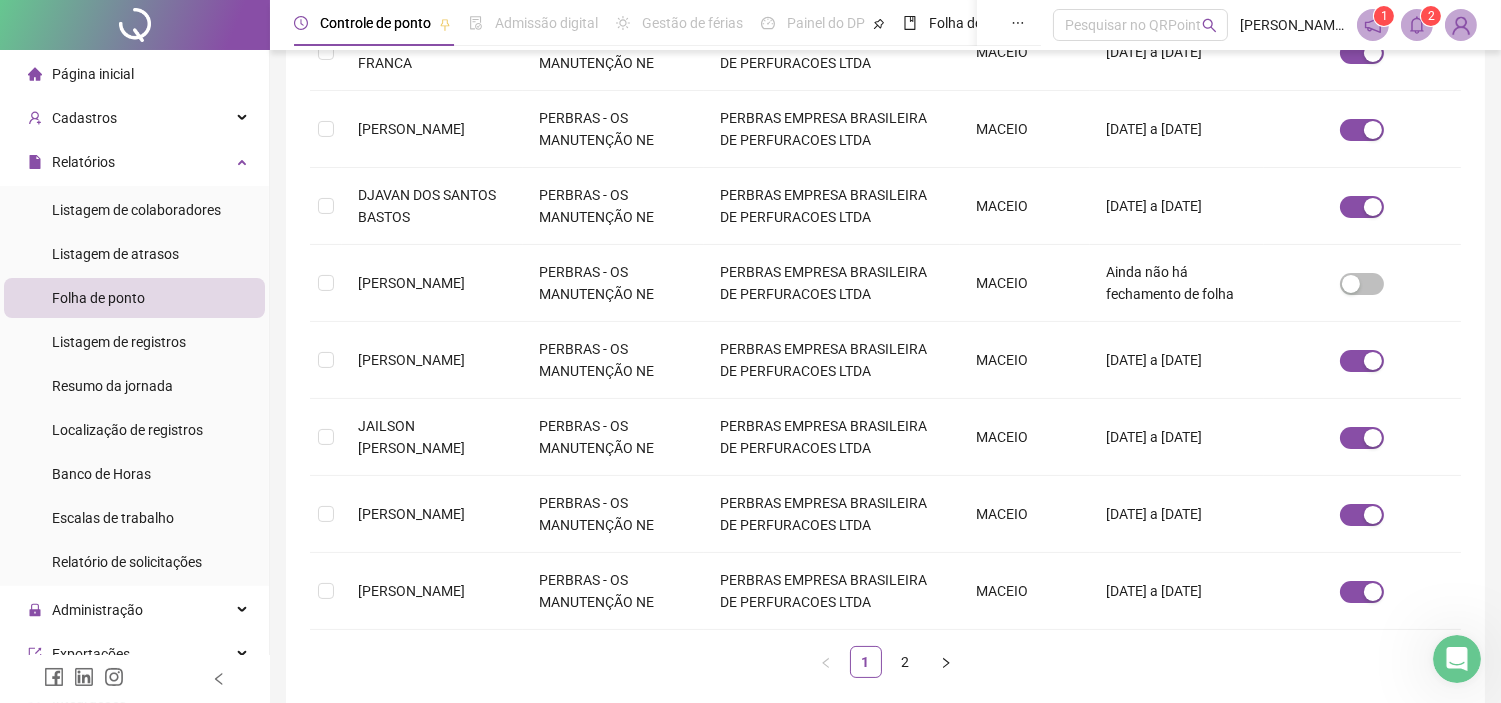 scroll, scrollTop: 613, scrollLeft: 0, axis: vertical 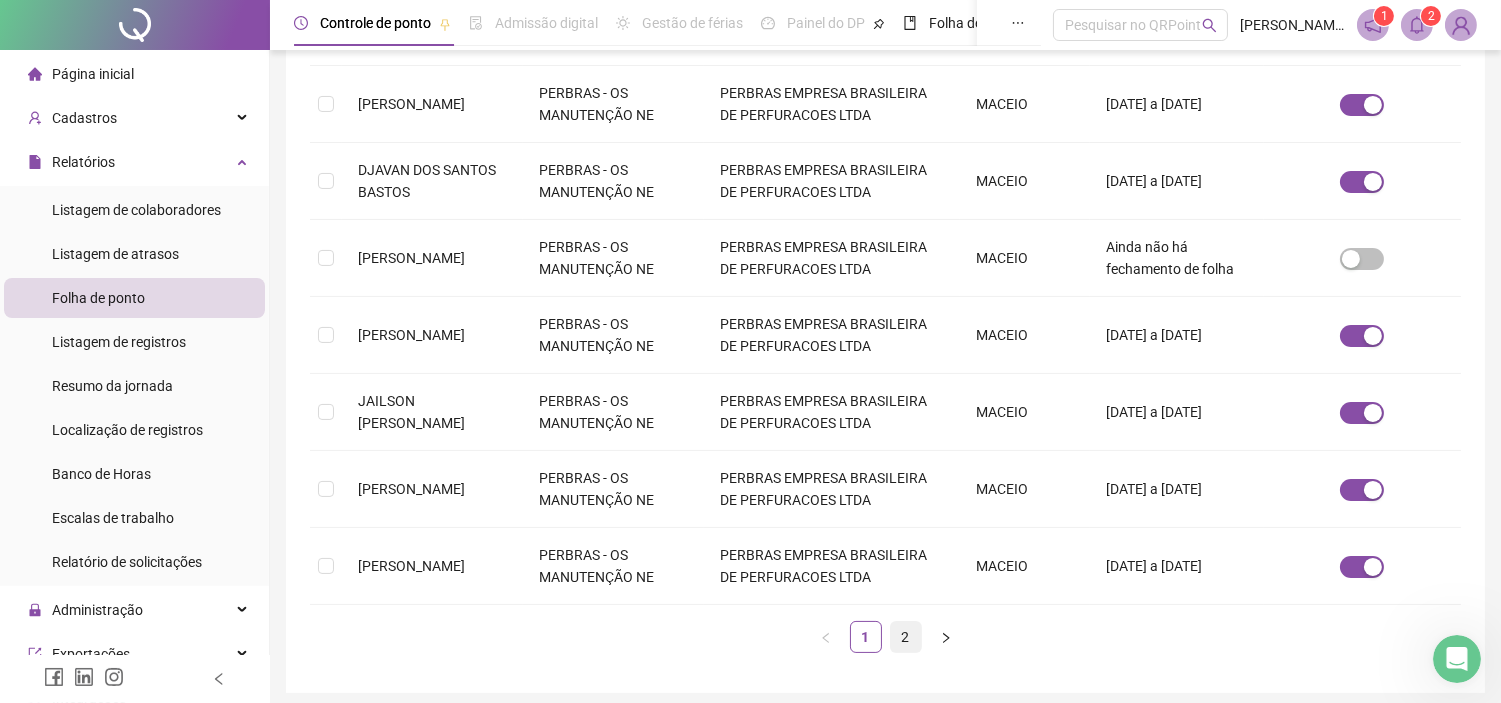 click on "2" at bounding box center [906, 637] 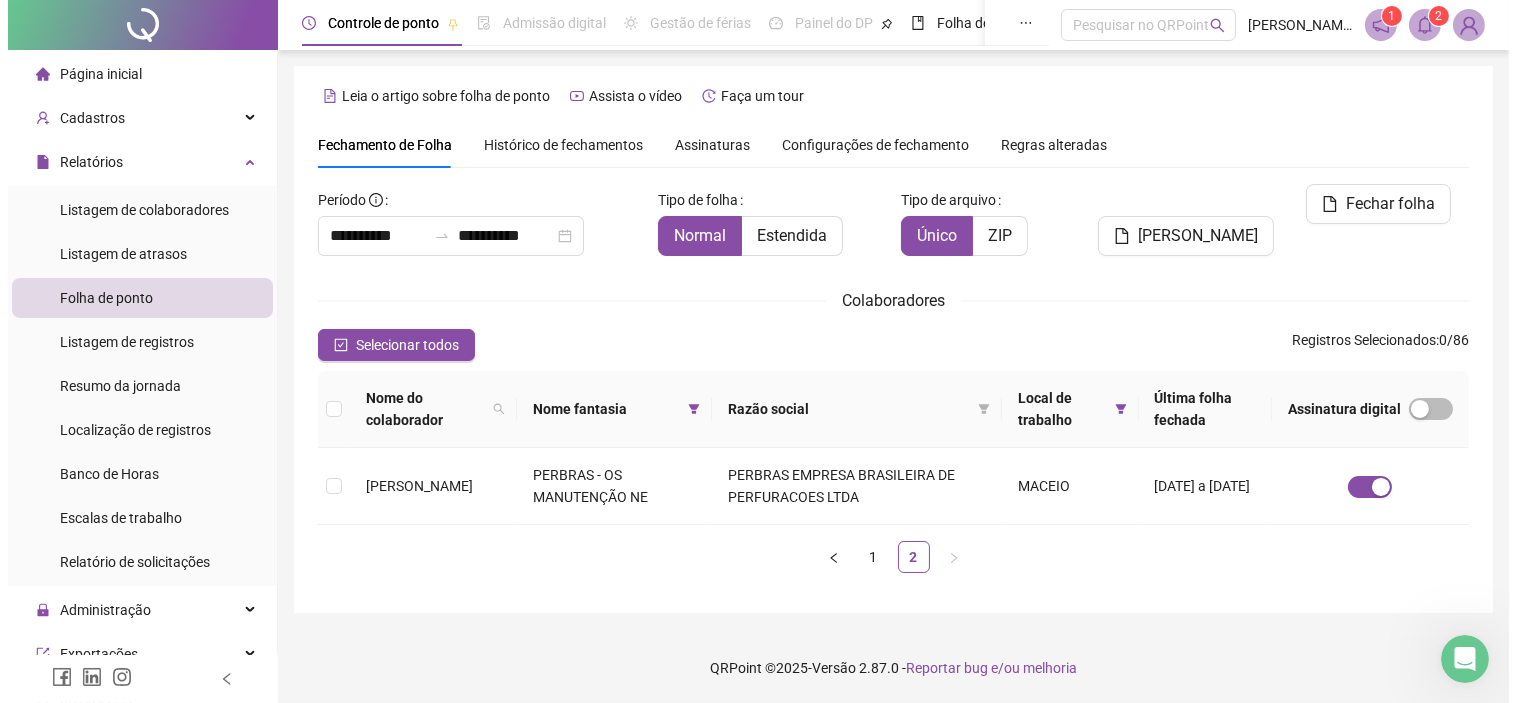 scroll, scrollTop: 0, scrollLeft: 0, axis: both 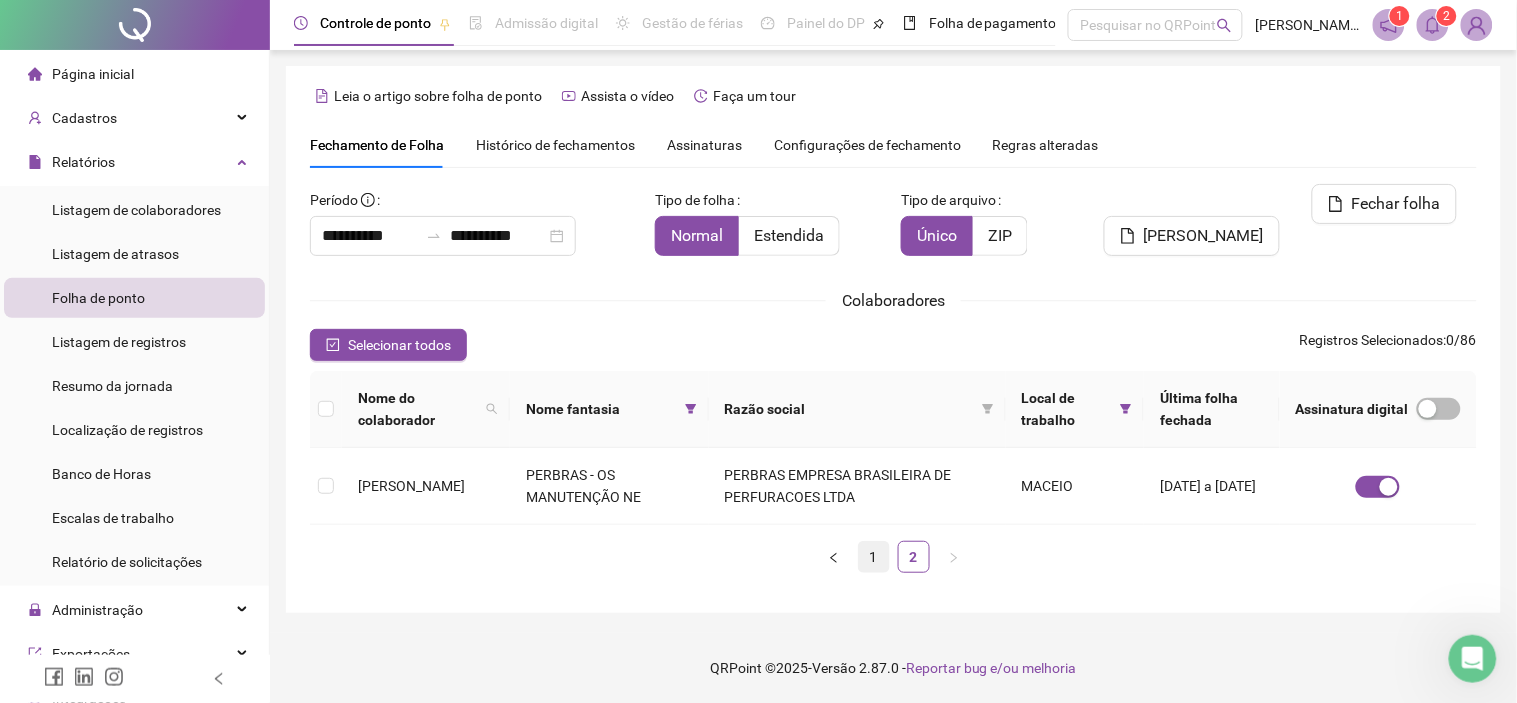 click on "1" at bounding box center (874, 557) 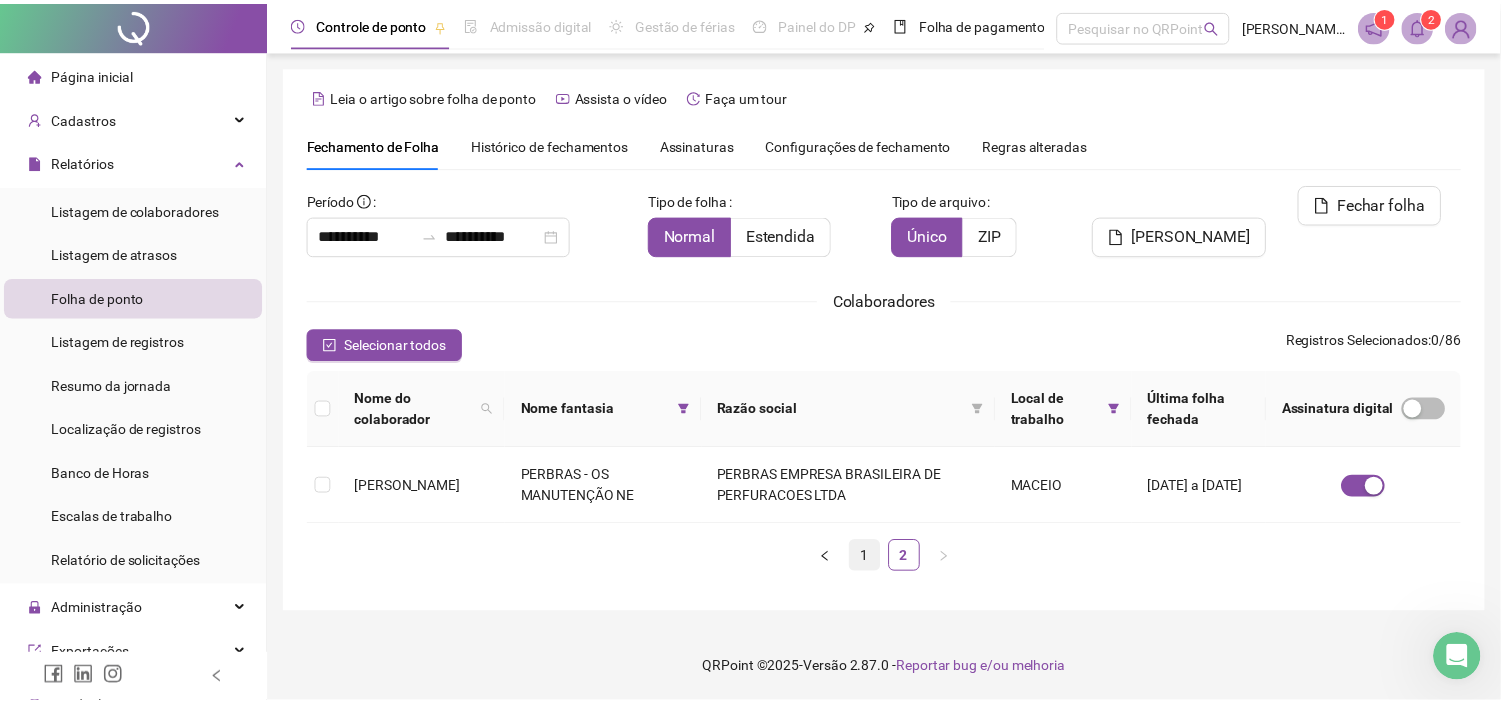 scroll, scrollTop: 57, scrollLeft: 0, axis: vertical 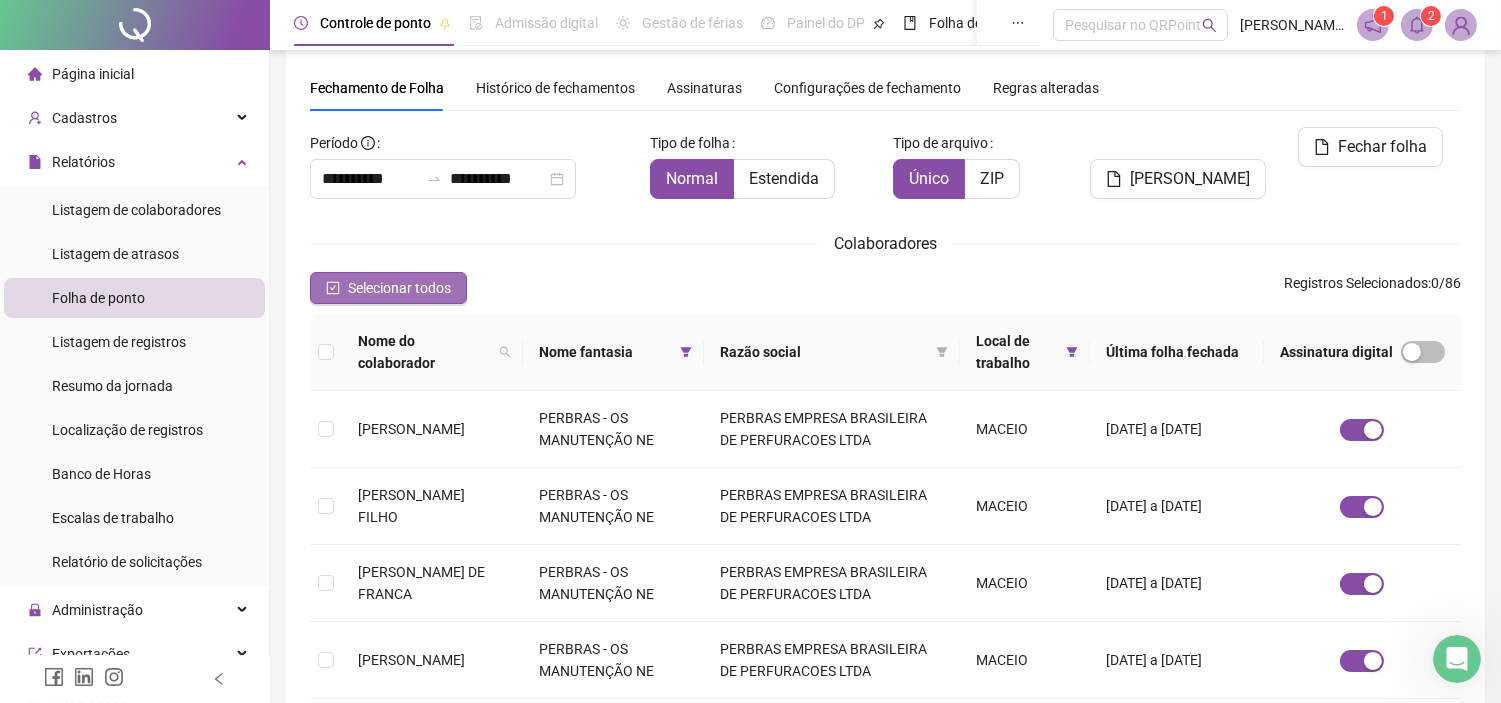 click on "Selecionar todos" at bounding box center (399, 288) 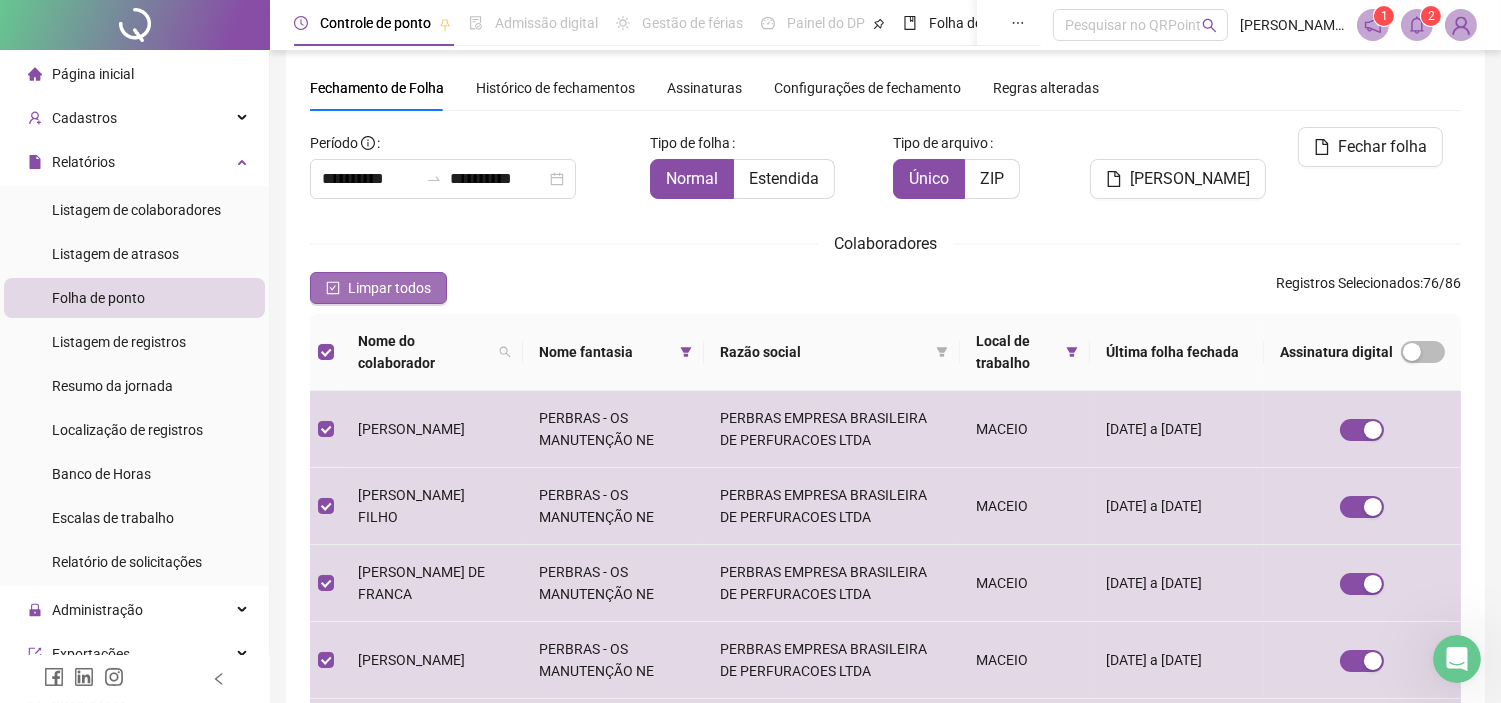 click on "Limpar todos" at bounding box center (389, 288) 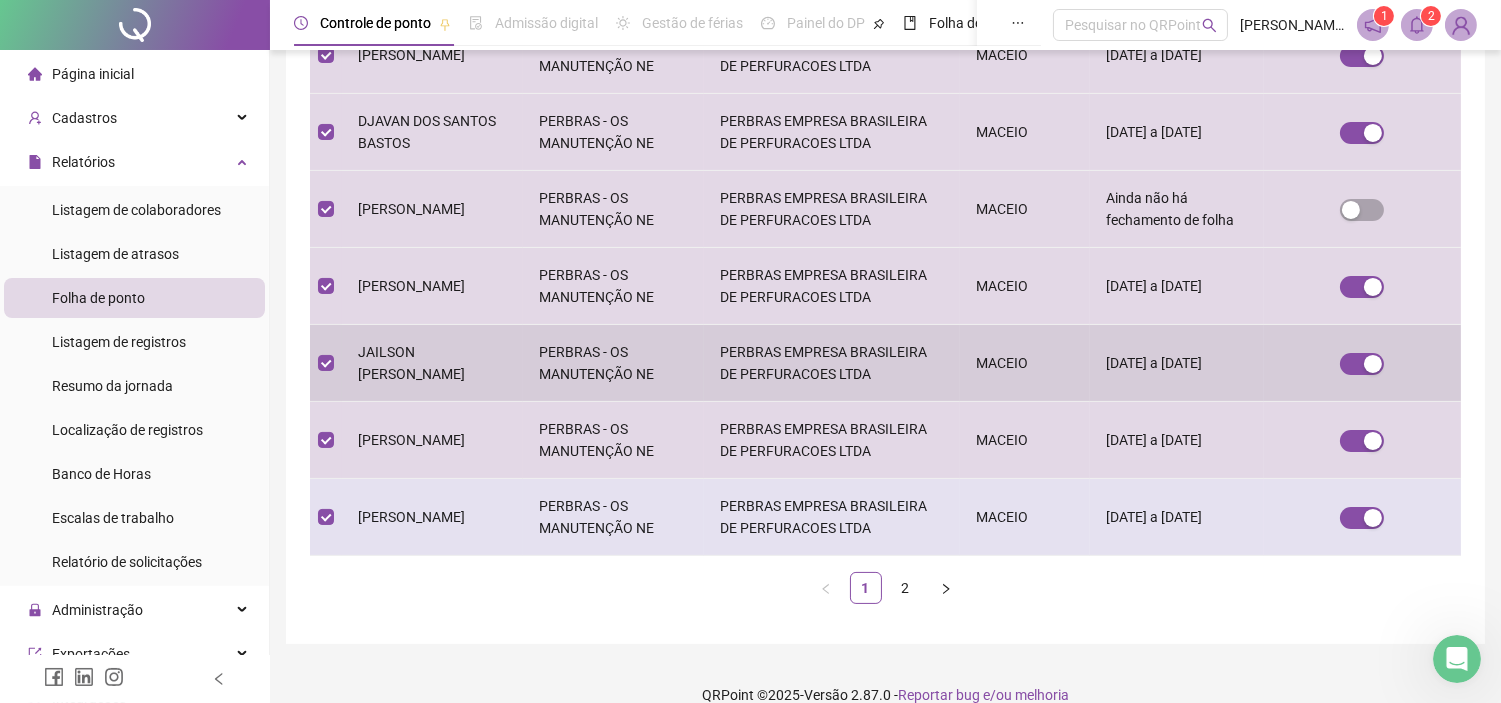 scroll, scrollTop: 688, scrollLeft: 0, axis: vertical 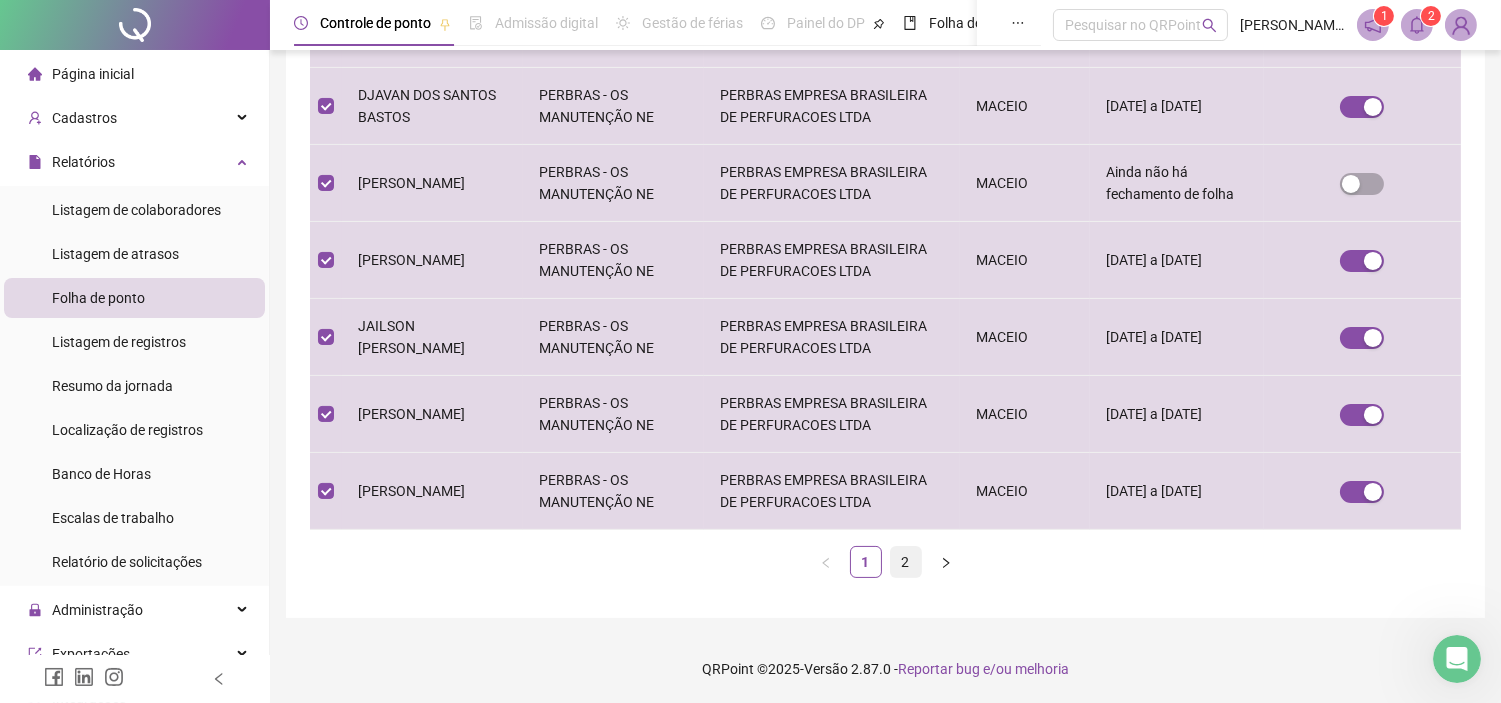 click on "2" at bounding box center (906, 562) 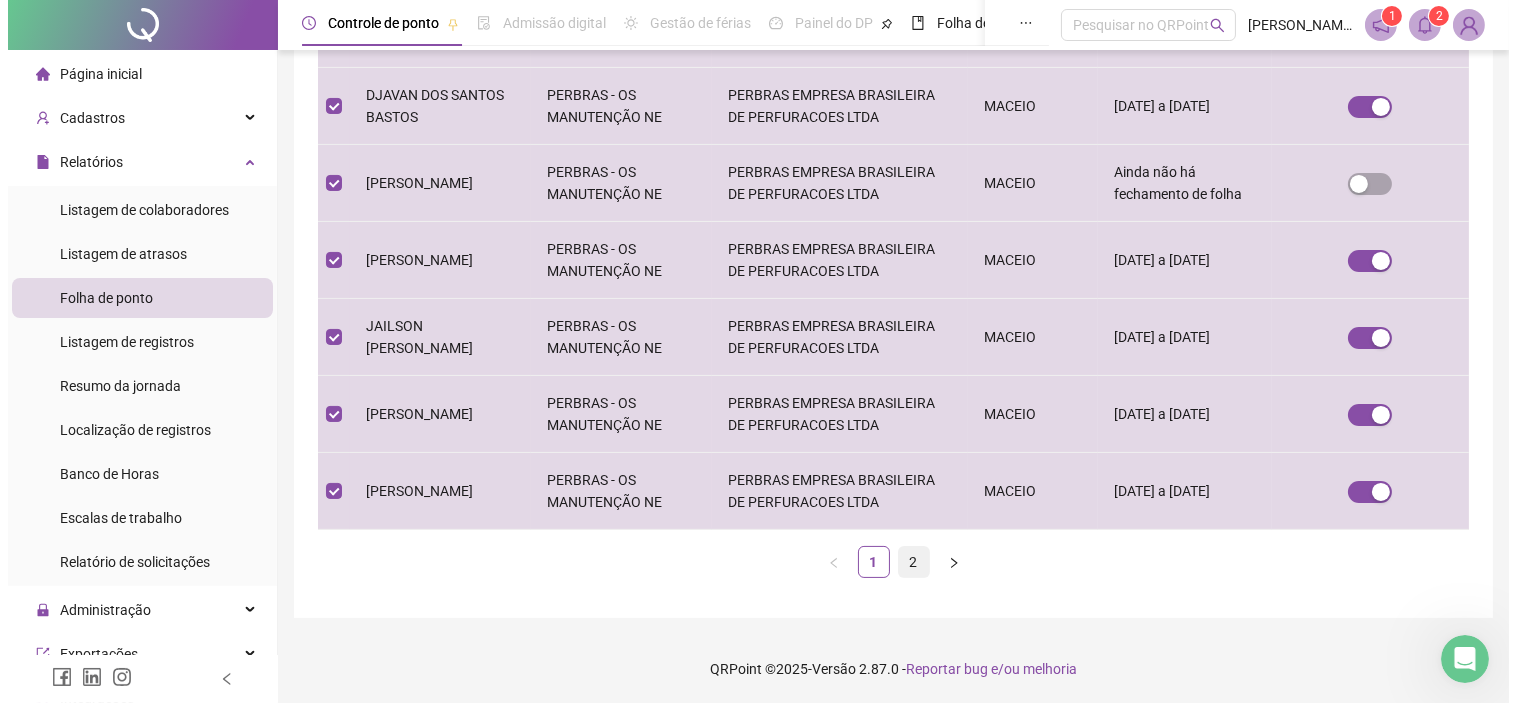 scroll, scrollTop: 0, scrollLeft: 0, axis: both 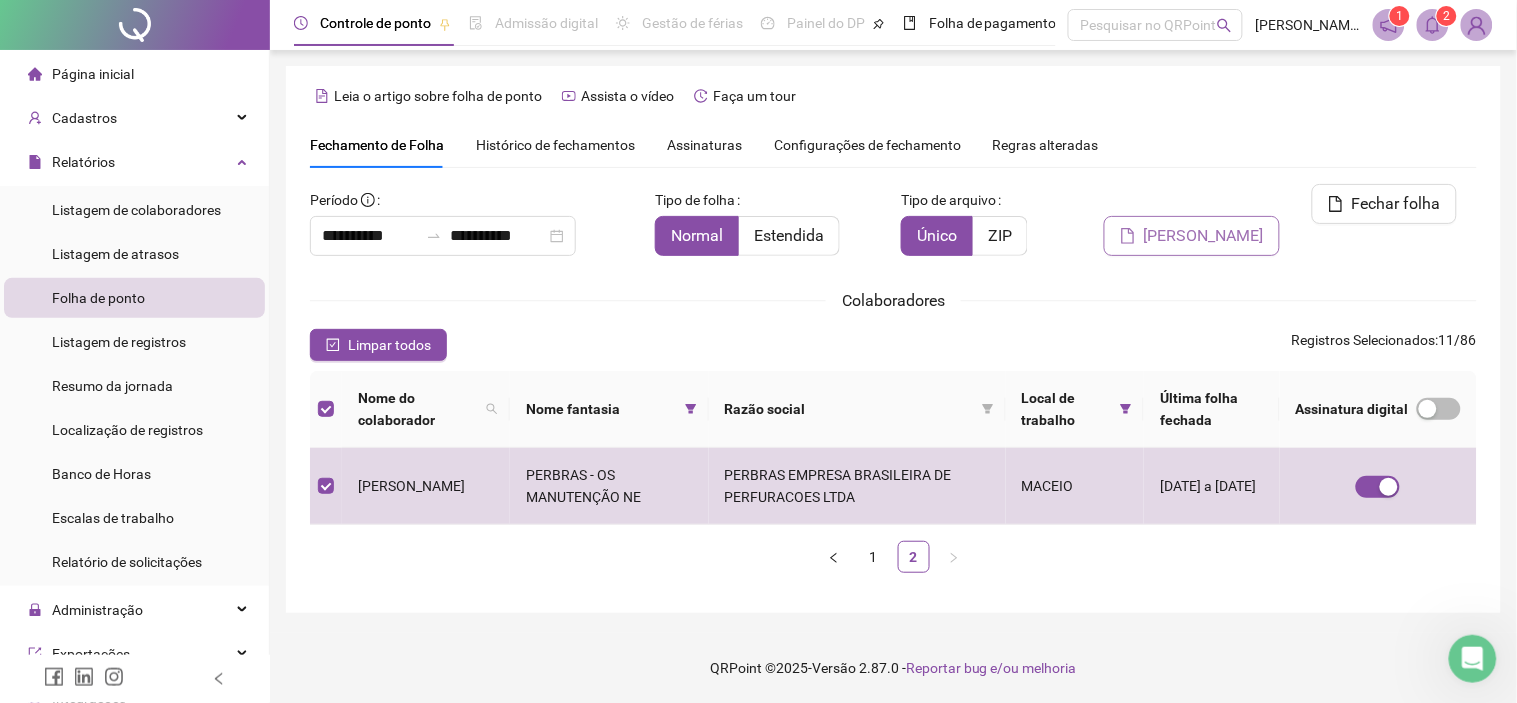 click on "[PERSON_NAME]" at bounding box center [1204, 236] 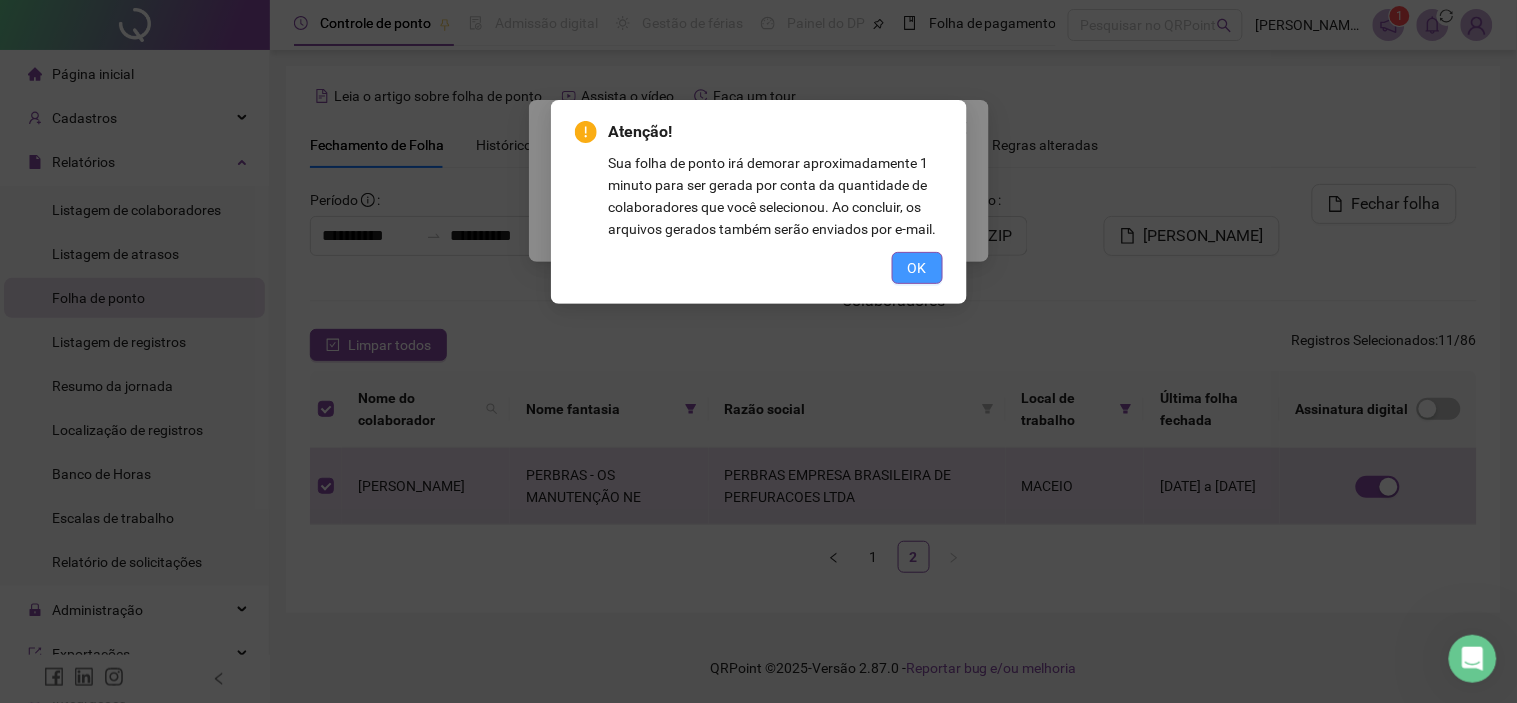 click on "OK" at bounding box center [917, 268] 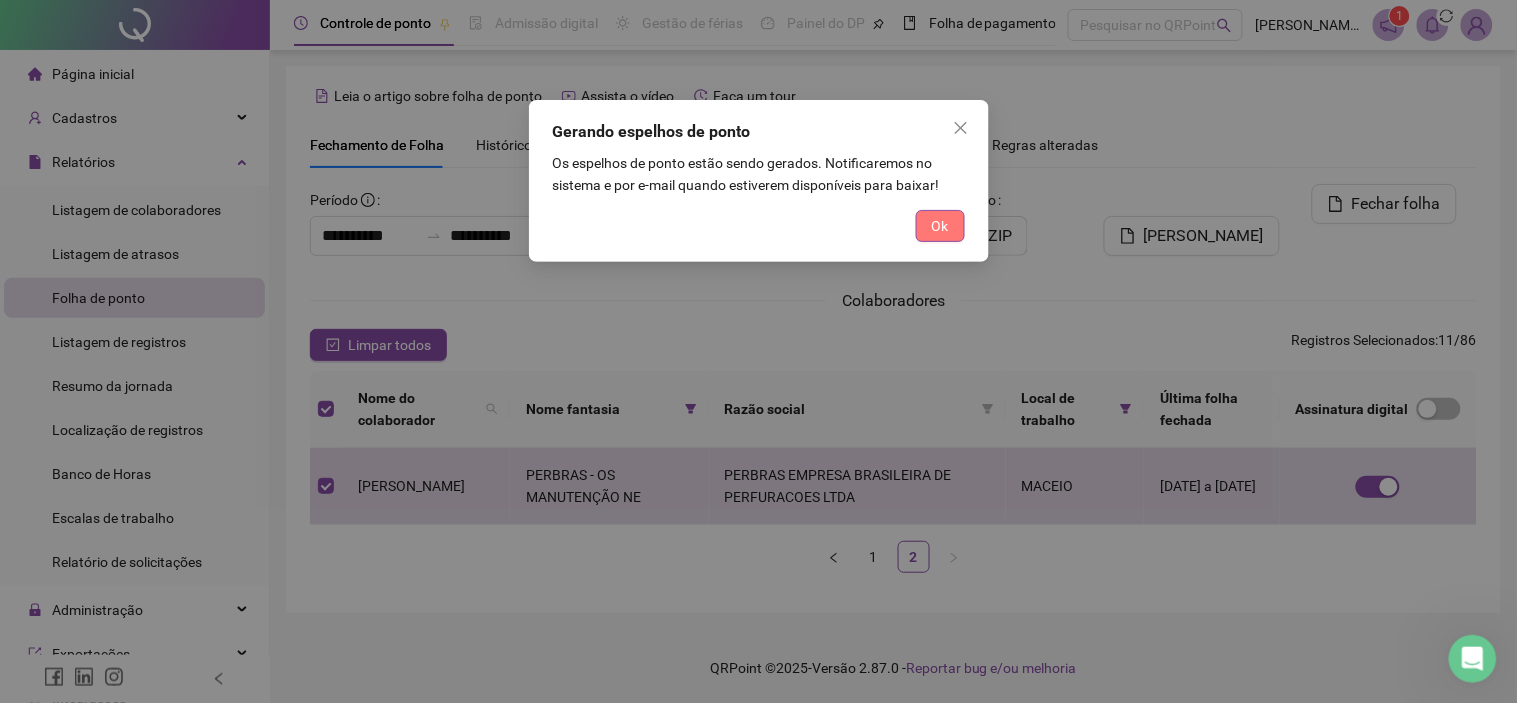 click on "Ok" at bounding box center [940, 226] 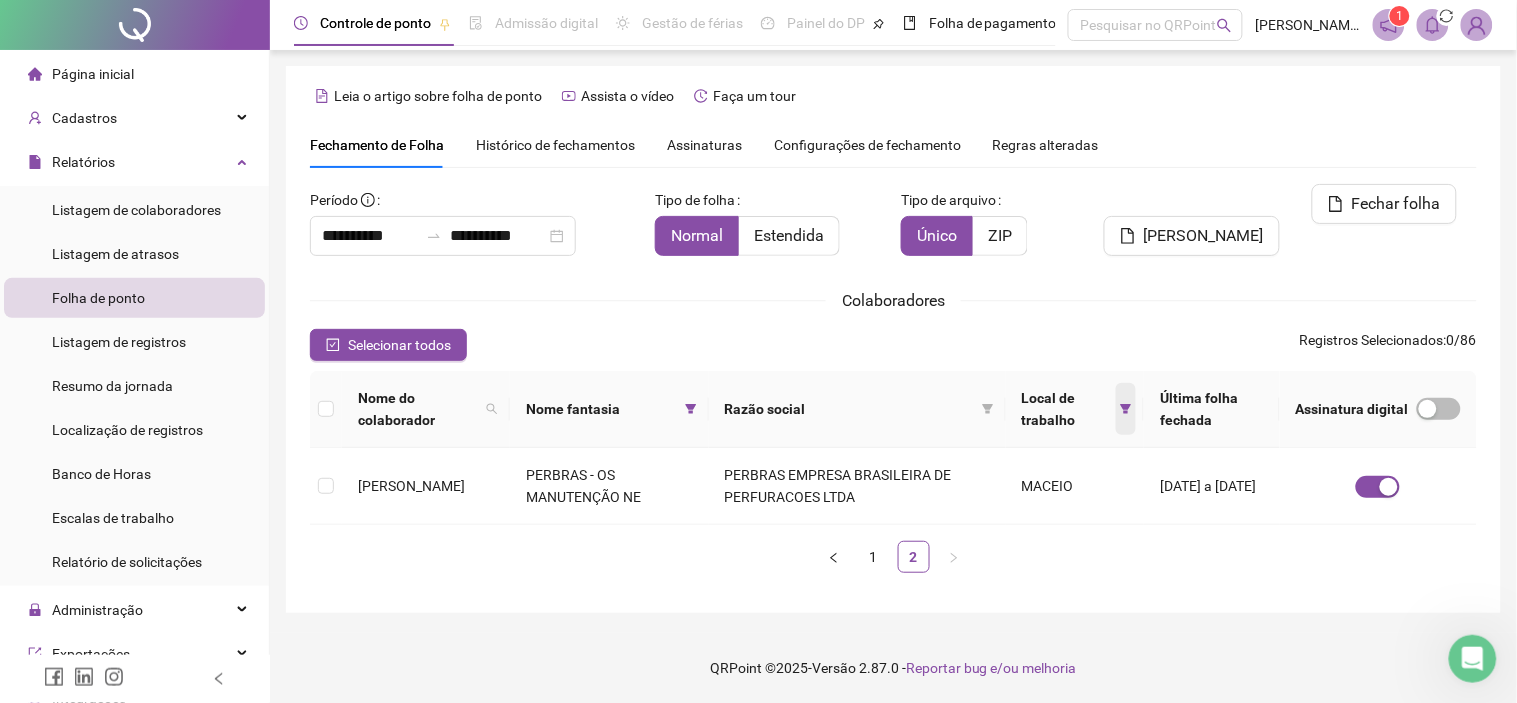 click 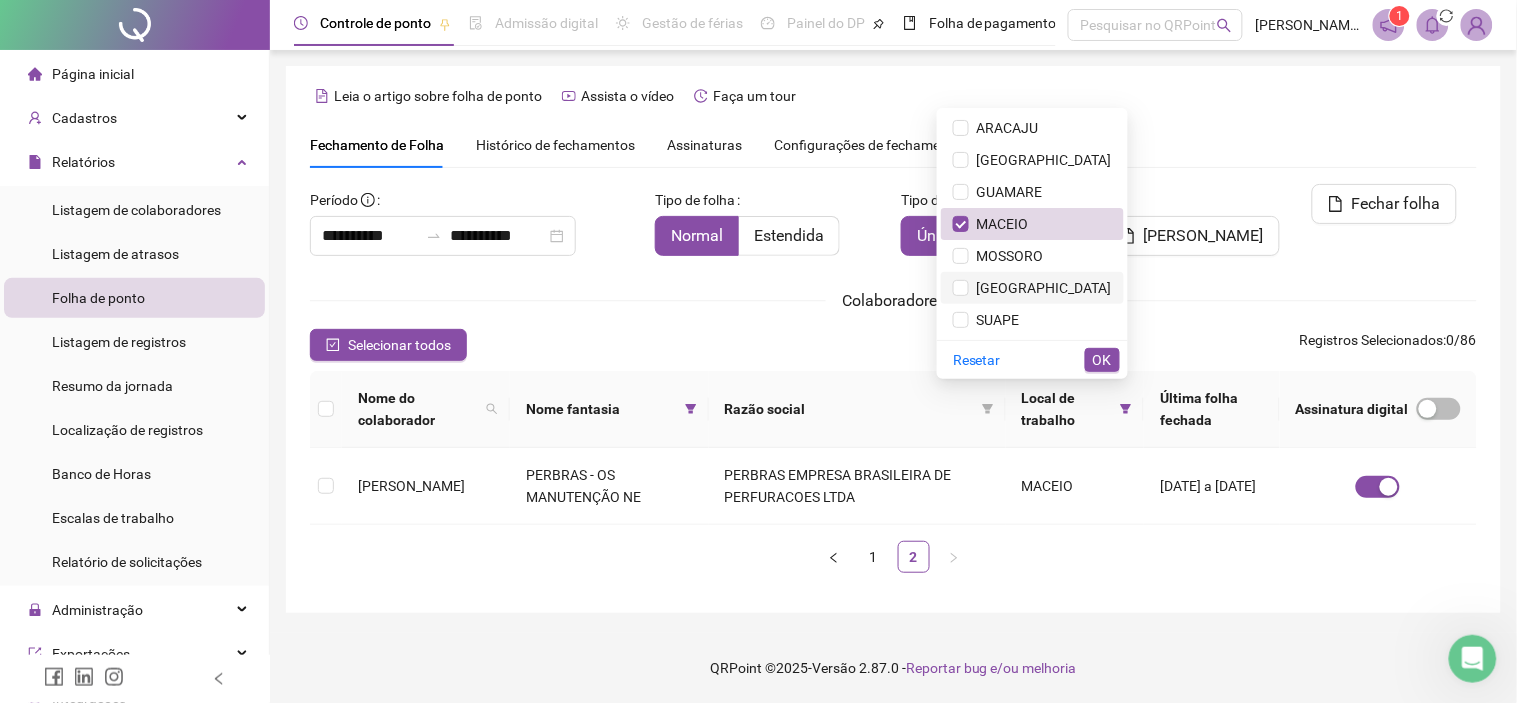 click on "[GEOGRAPHIC_DATA]" at bounding box center (1040, 288) 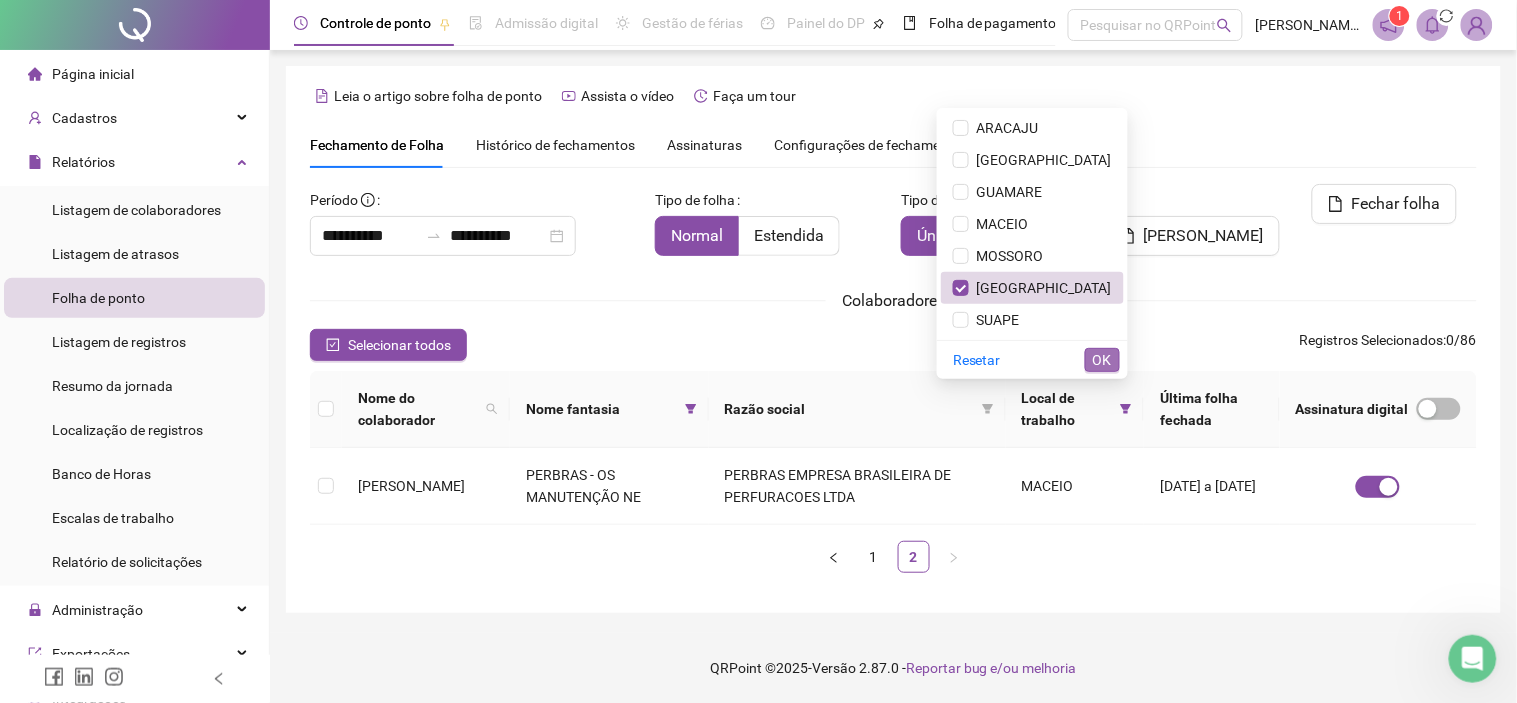 click on "OK" at bounding box center (1102, 360) 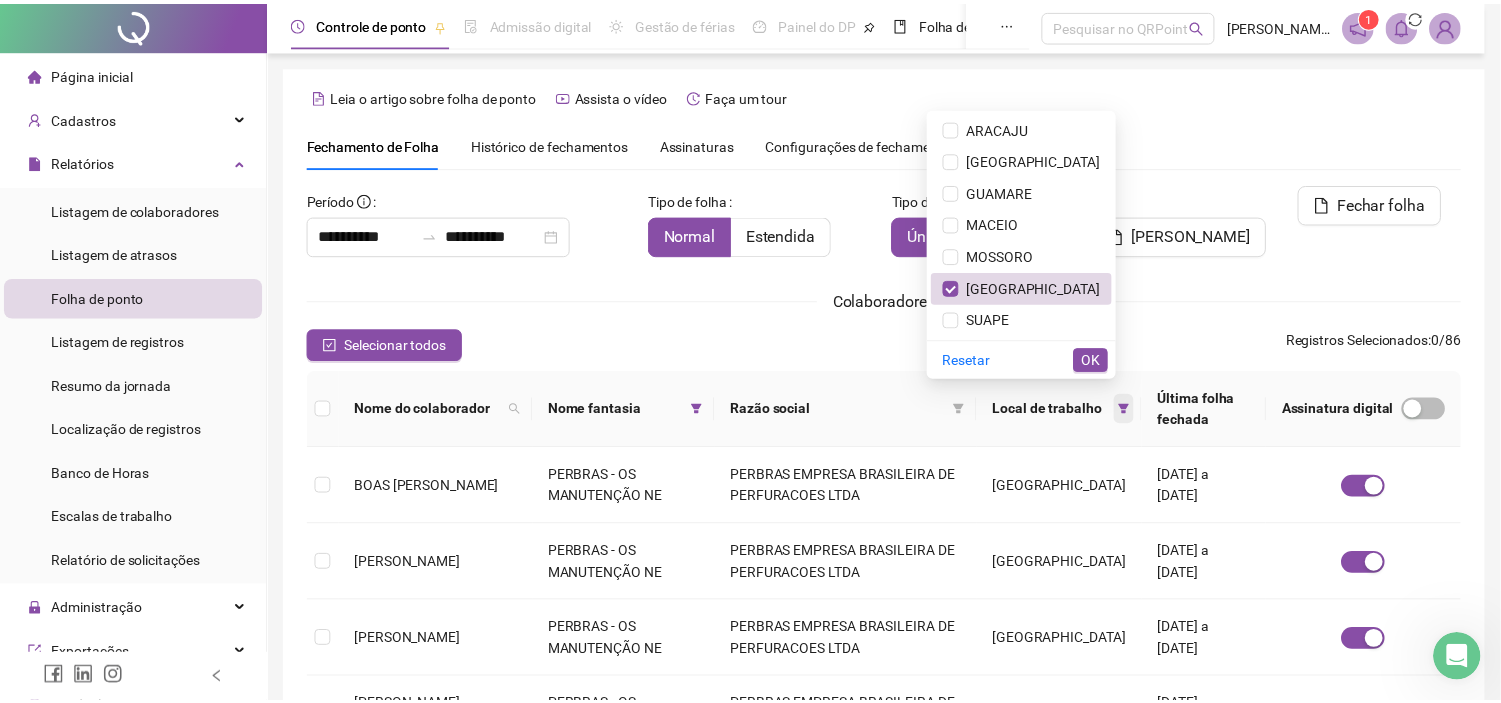 scroll, scrollTop: 57, scrollLeft: 0, axis: vertical 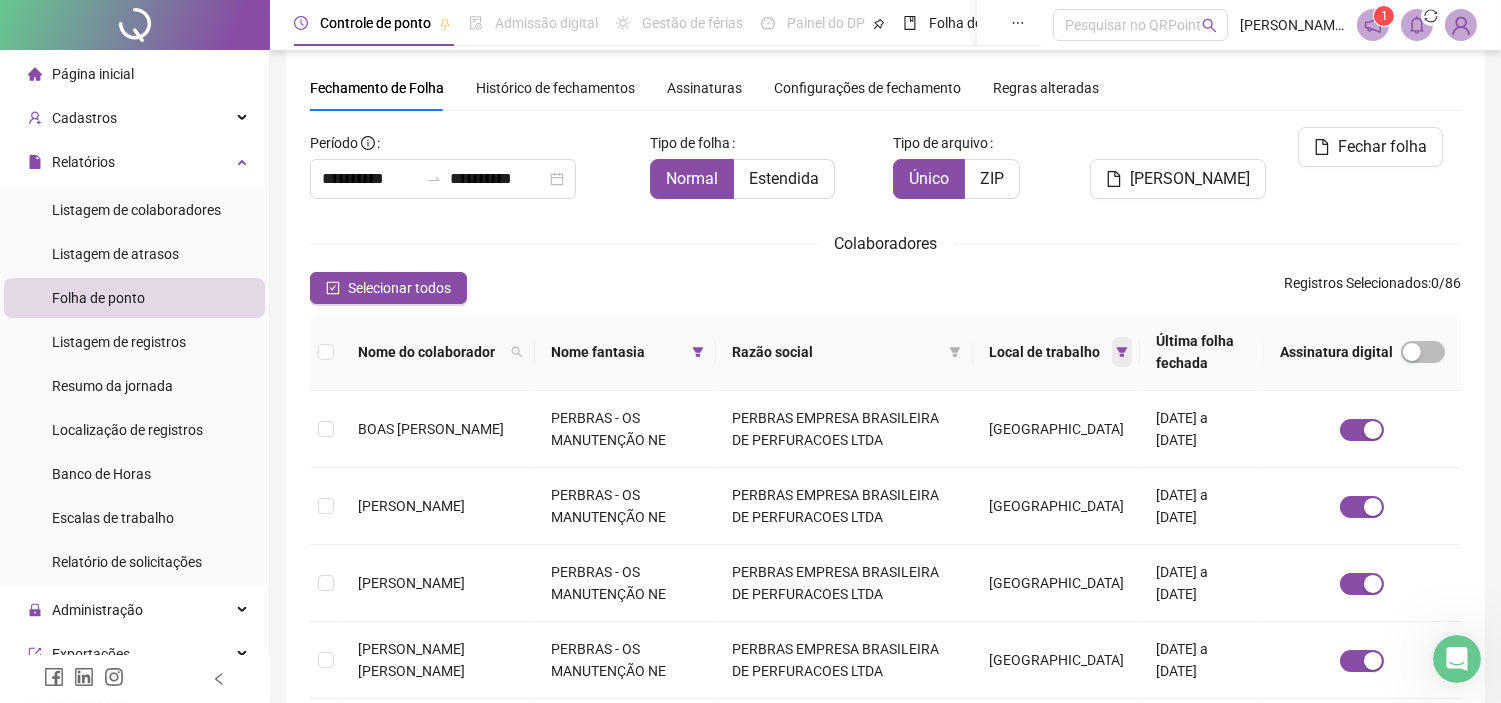 click at bounding box center [1122, 352] 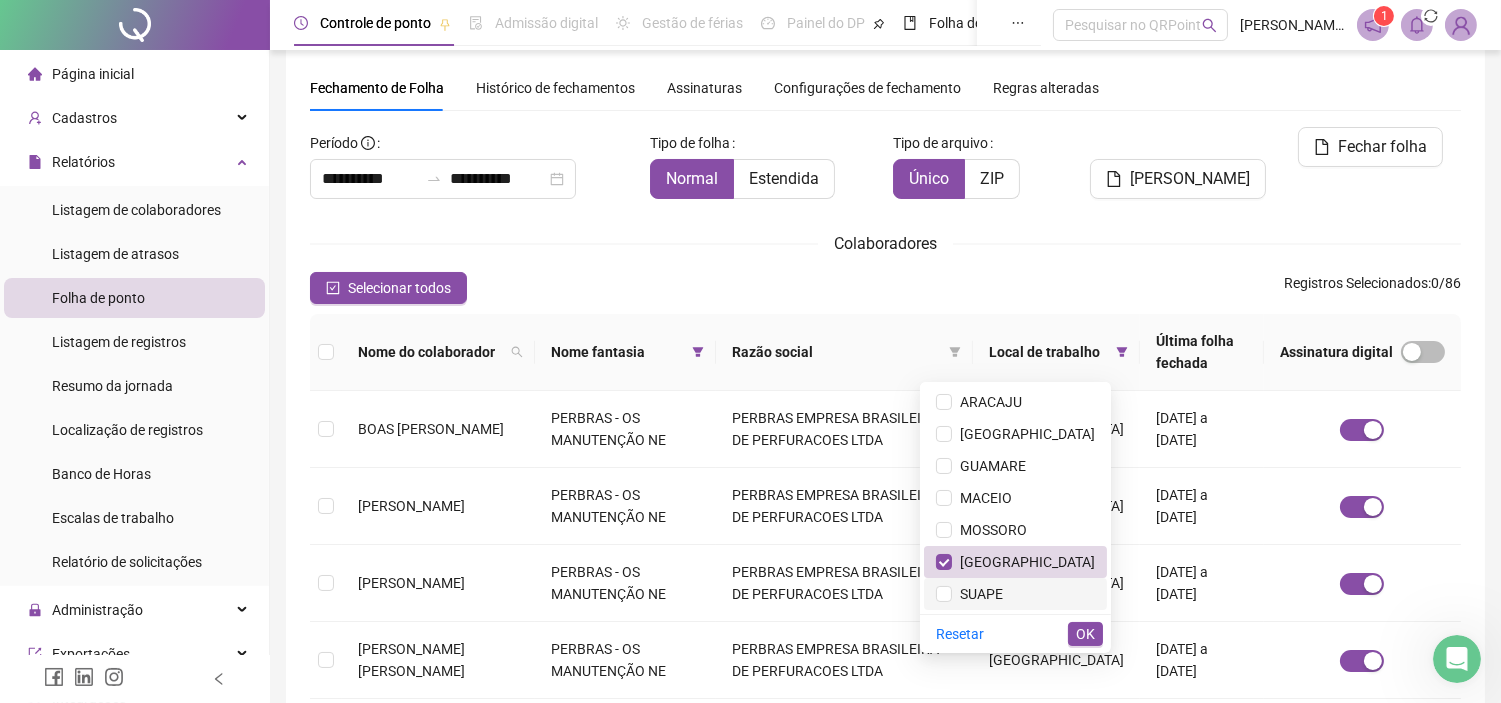 click on "SUAPE" at bounding box center (977, 594) 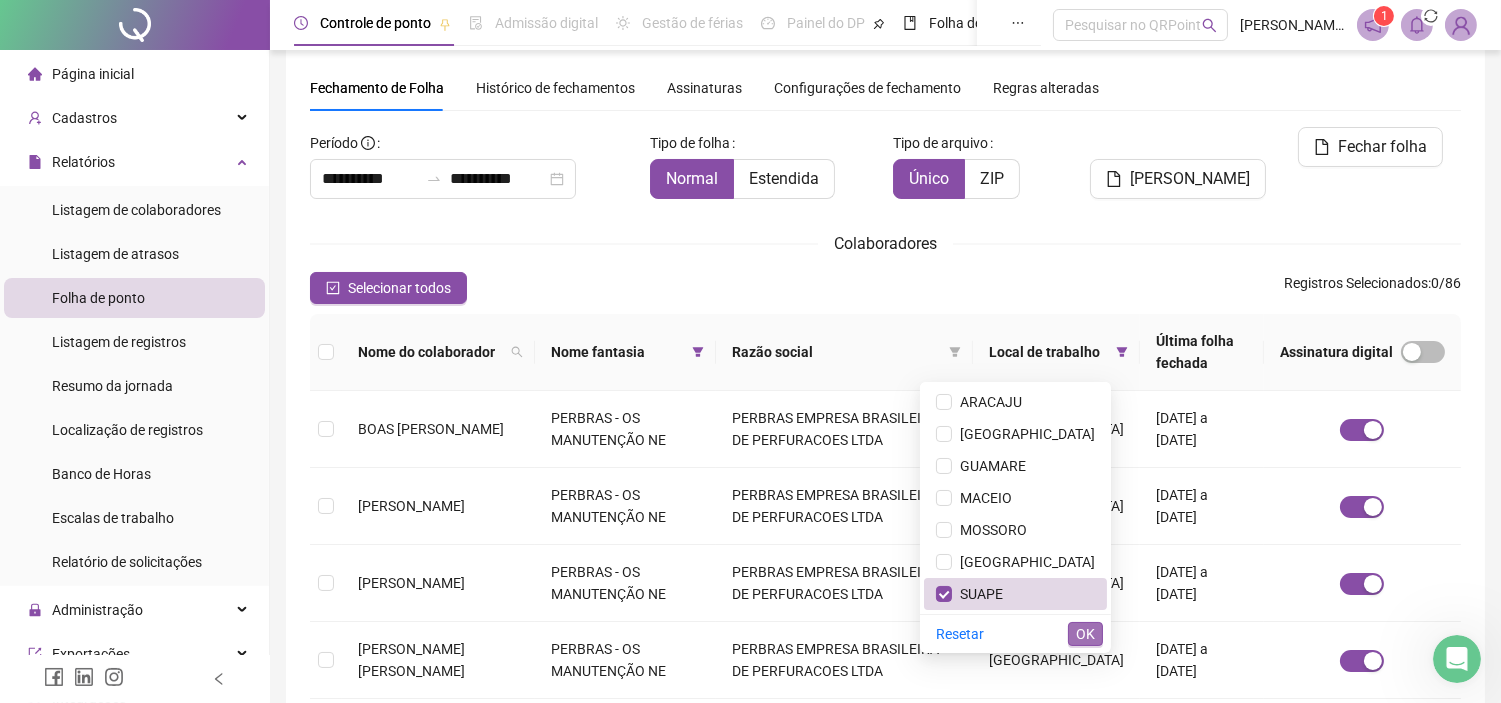 click on "OK" at bounding box center [1085, 634] 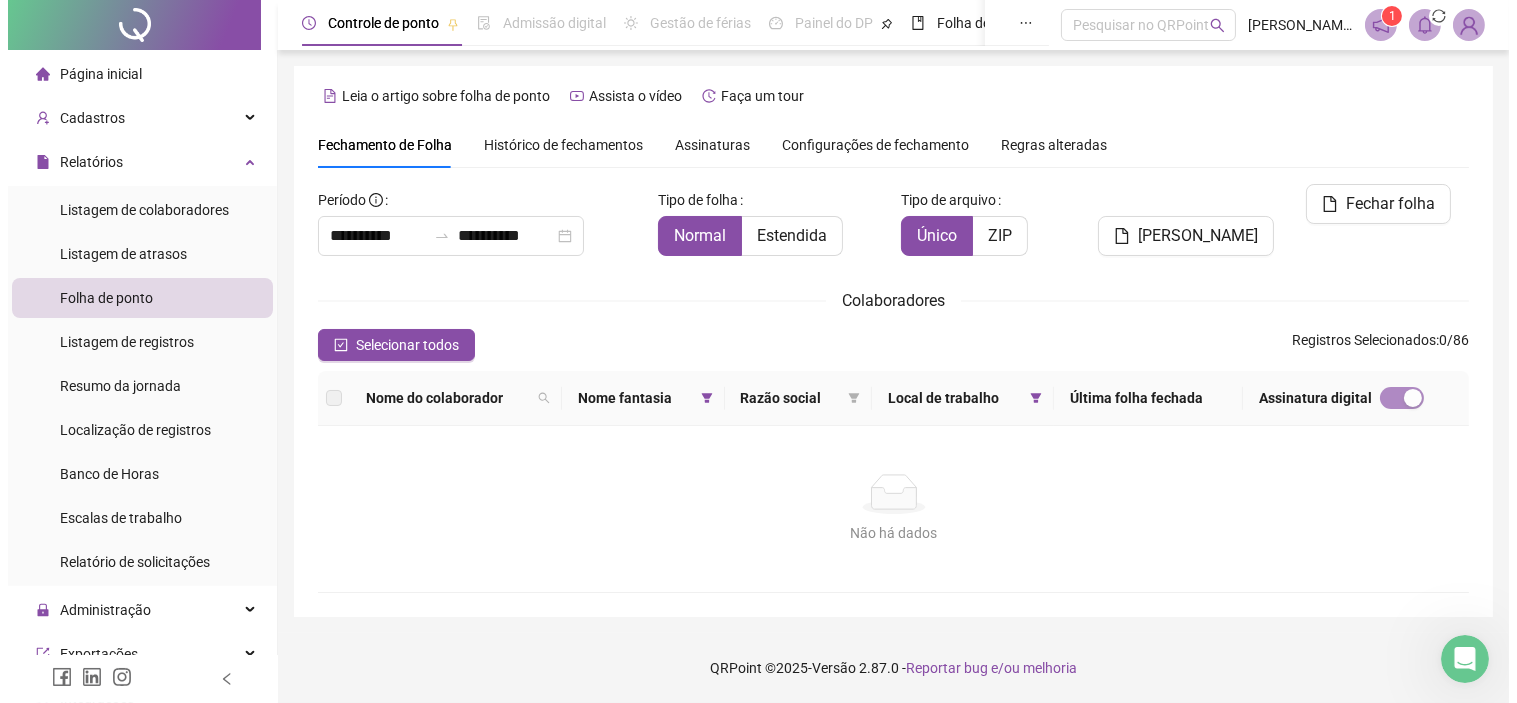 scroll, scrollTop: 0, scrollLeft: 0, axis: both 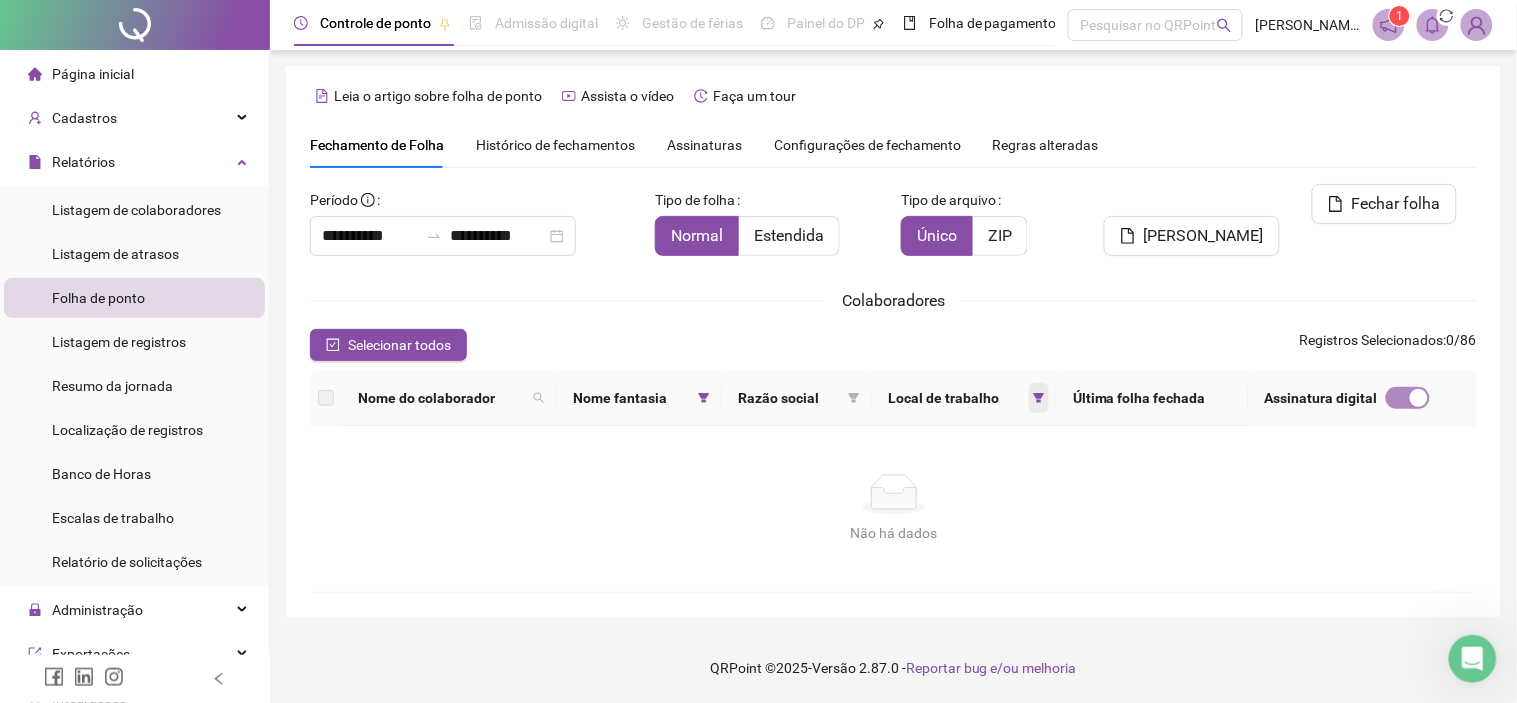 click at bounding box center (1039, 398) 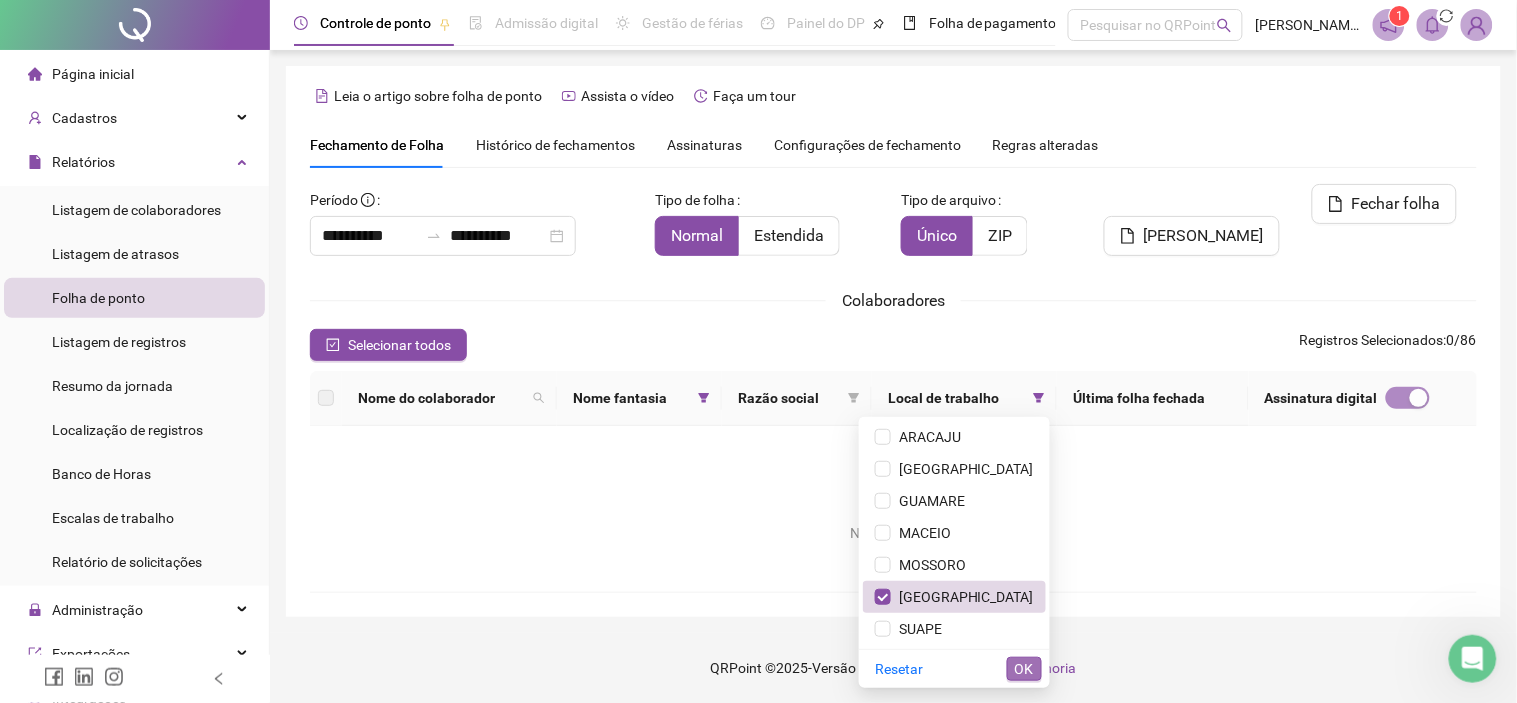 click on "OK" at bounding box center [1024, 669] 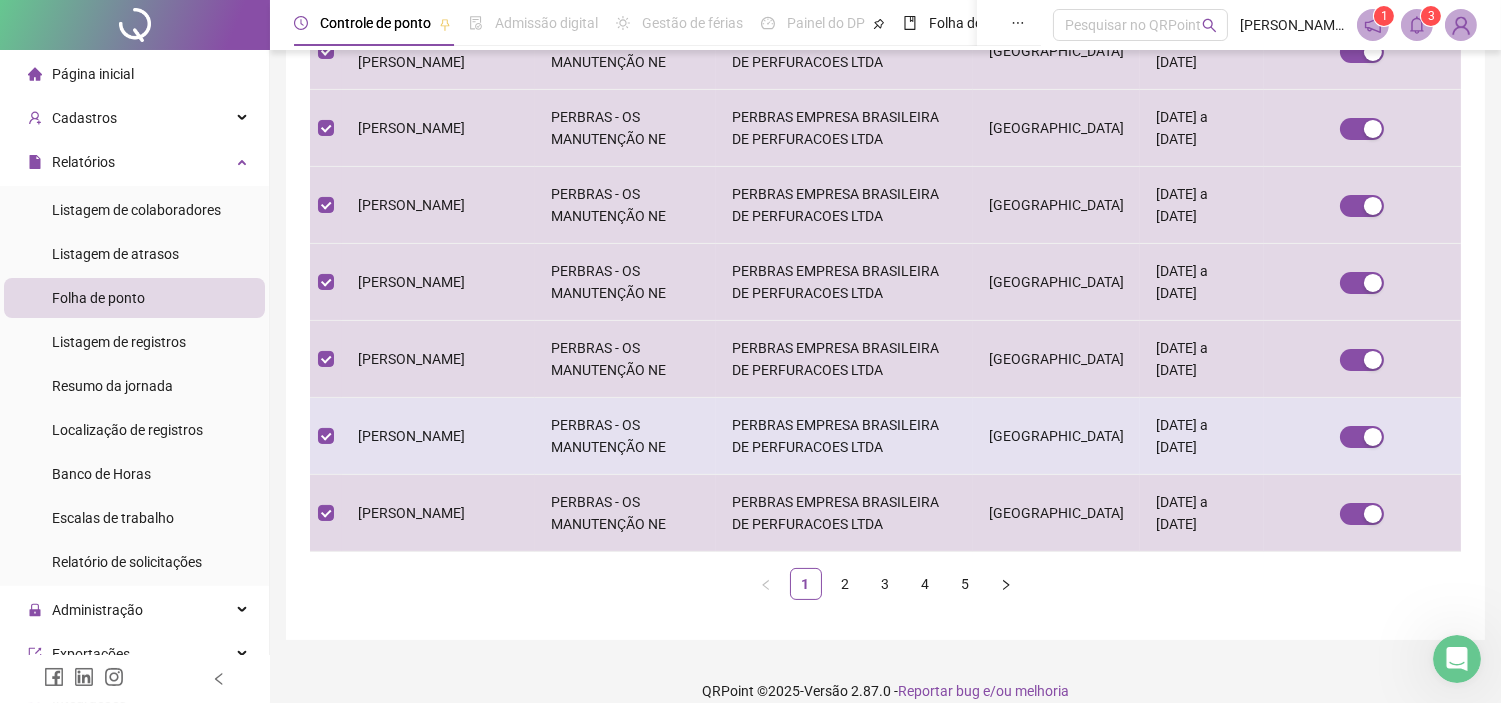 scroll, scrollTop: 688, scrollLeft: 0, axis: vertical 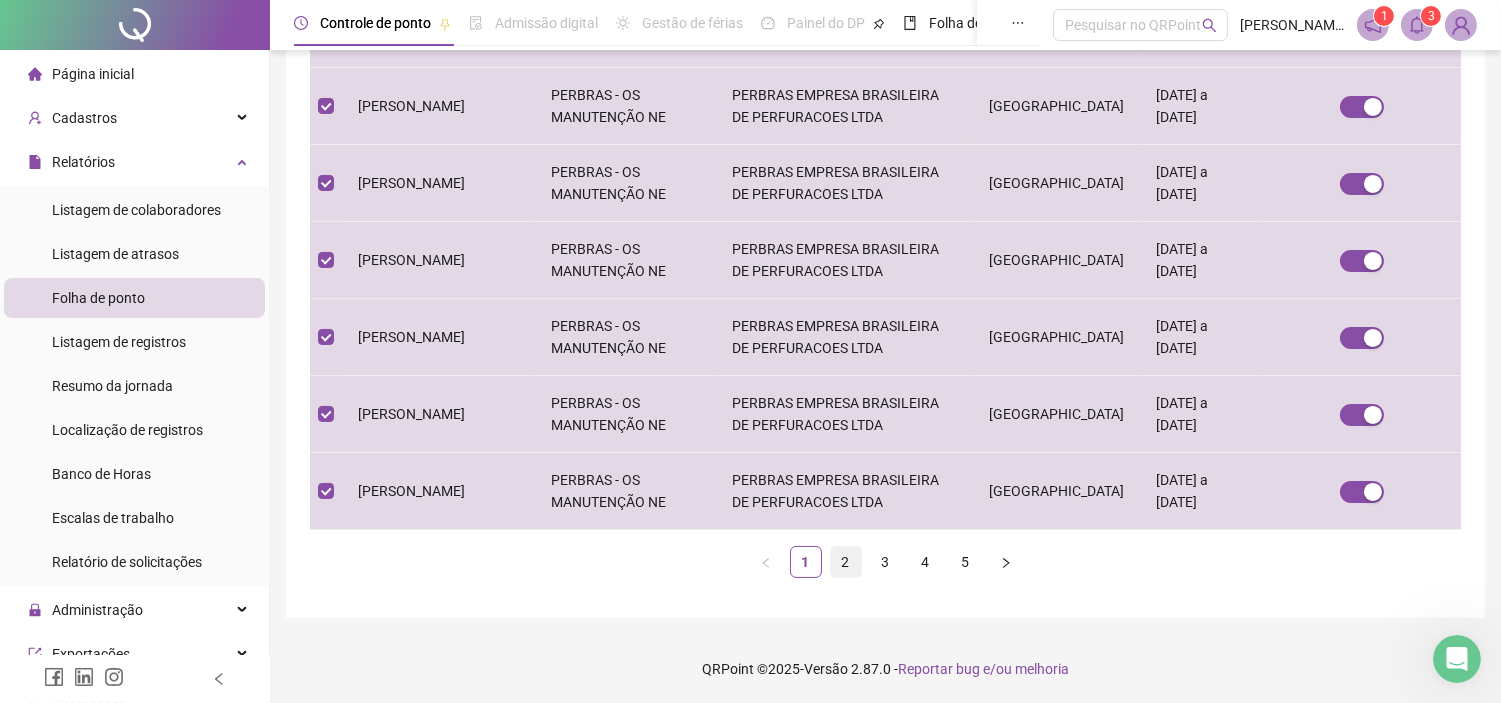 click on "2" at bounding box center [846, 562] 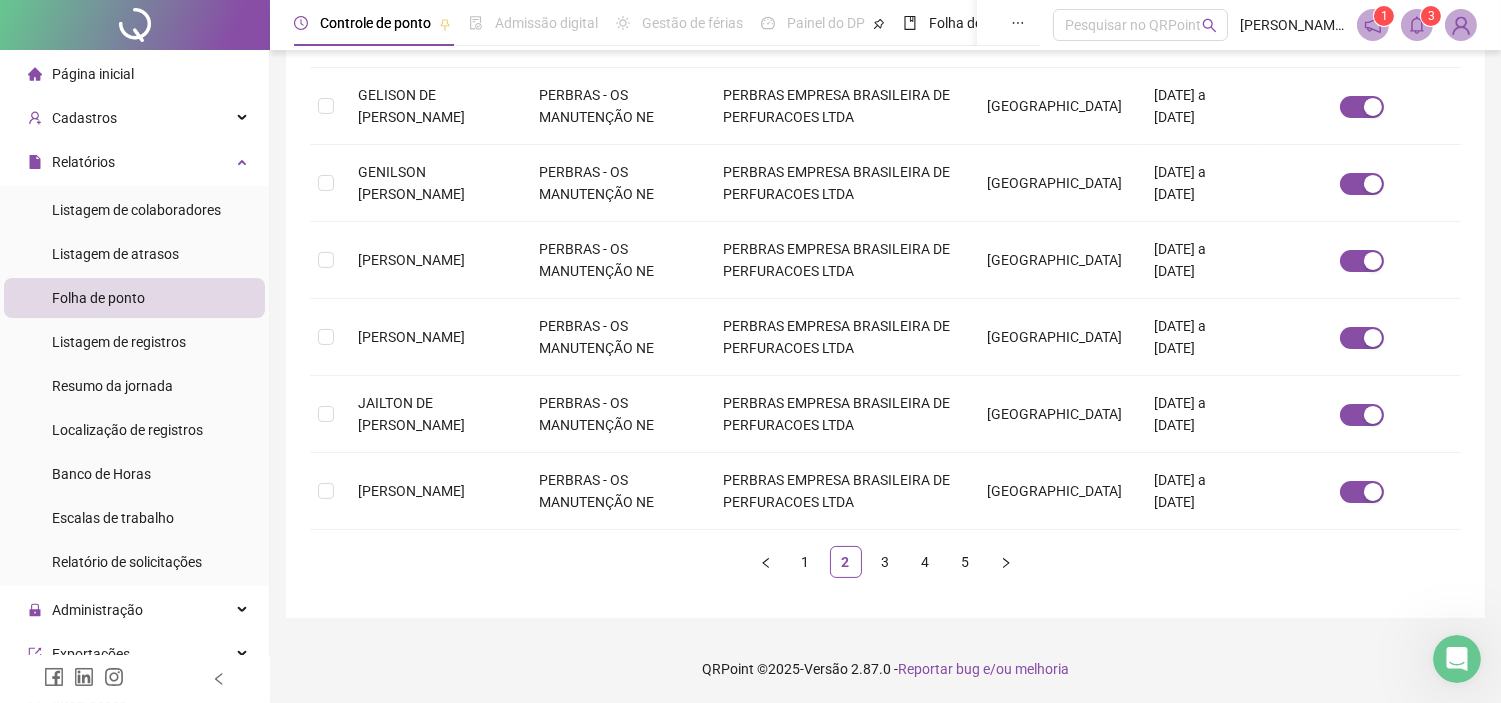 scroll, scrollTop: 57, scrollLeft: 0, axis: vertical 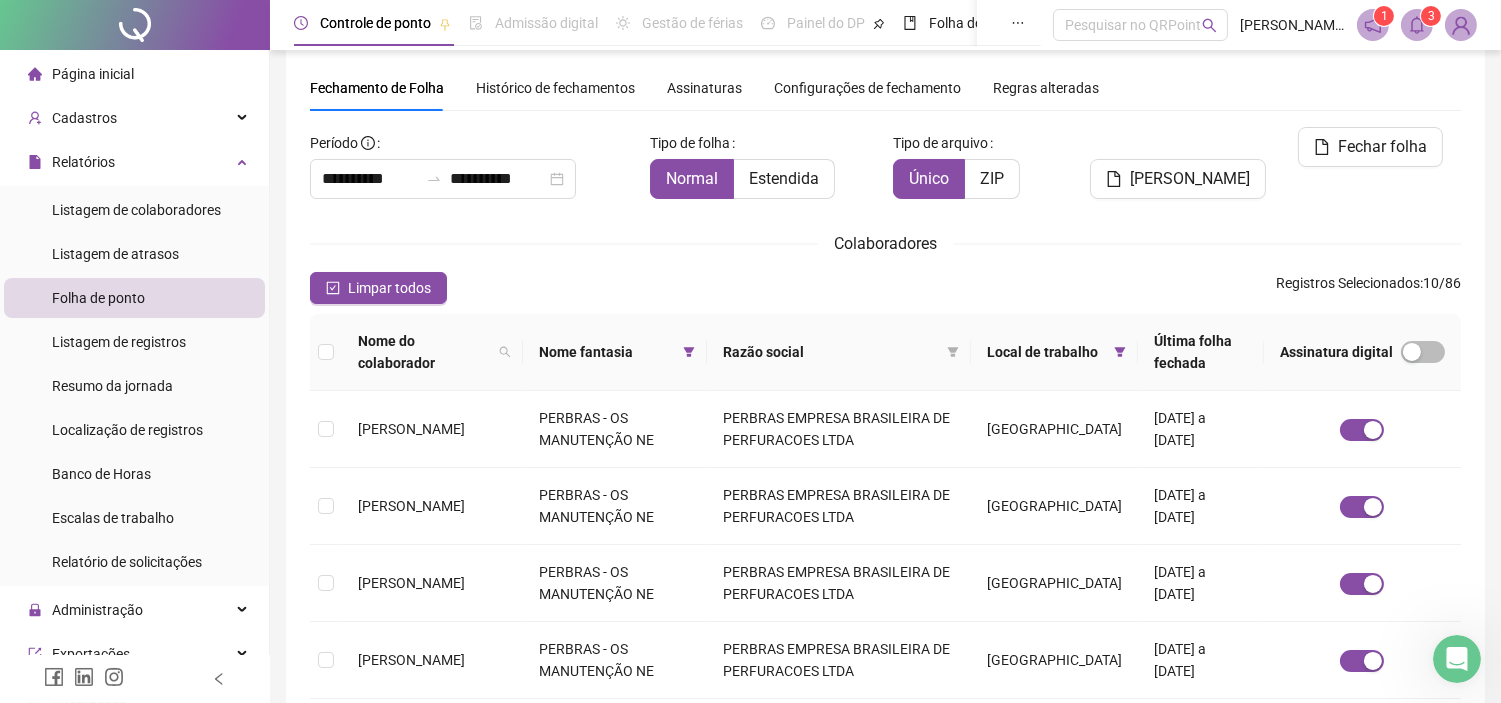 click on "Nome do colaborador" at bounding box center (424, 352) 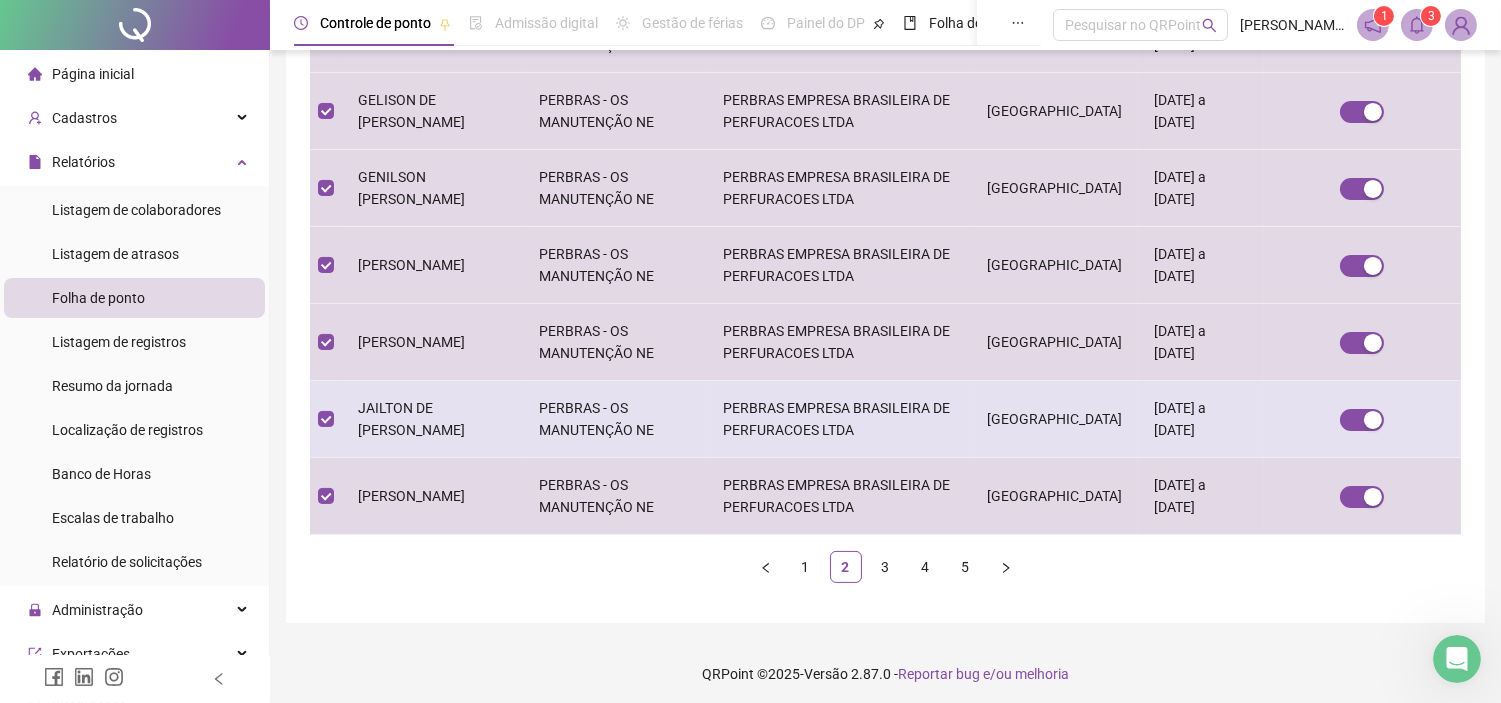 scroll, scrollTop: 688, scrollLeft: 0, axis: vertical 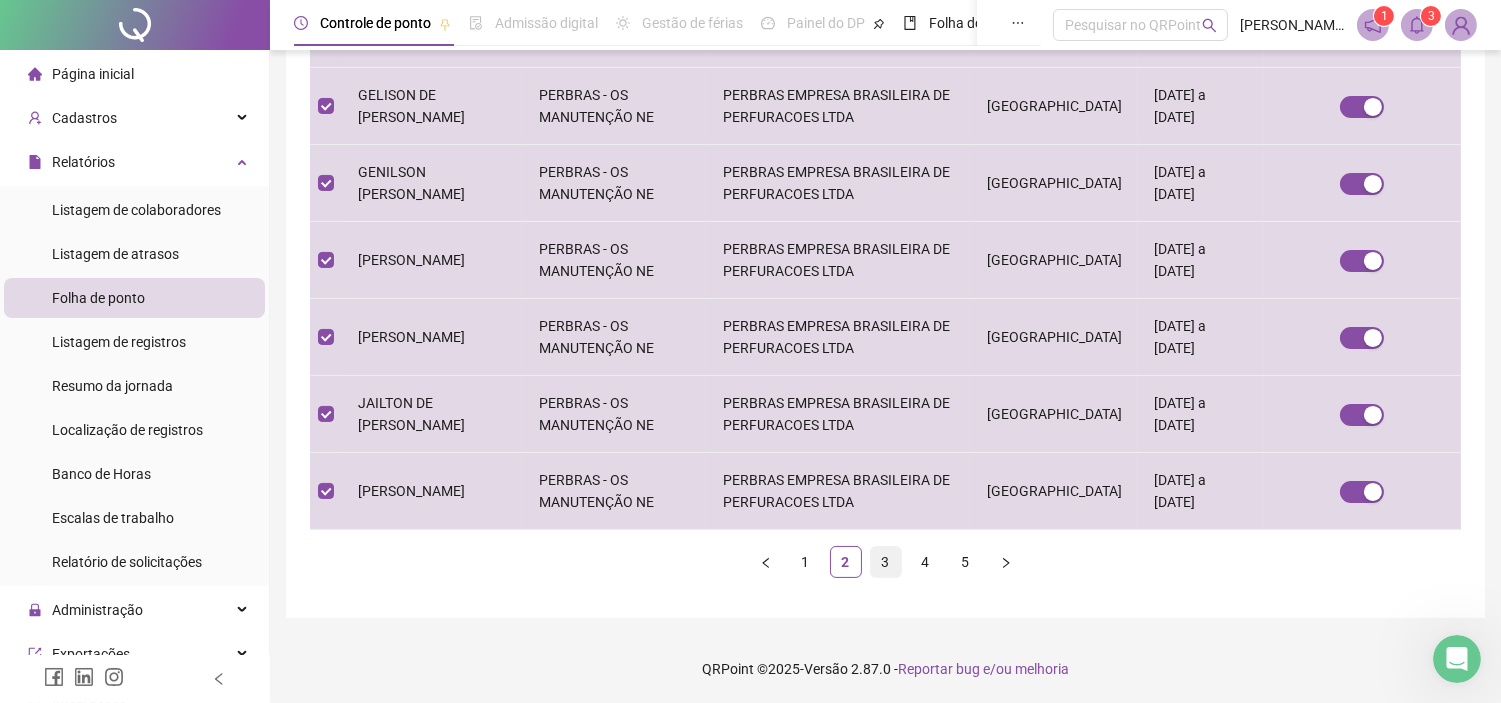 click on "3" at bounding box center [886, 562] 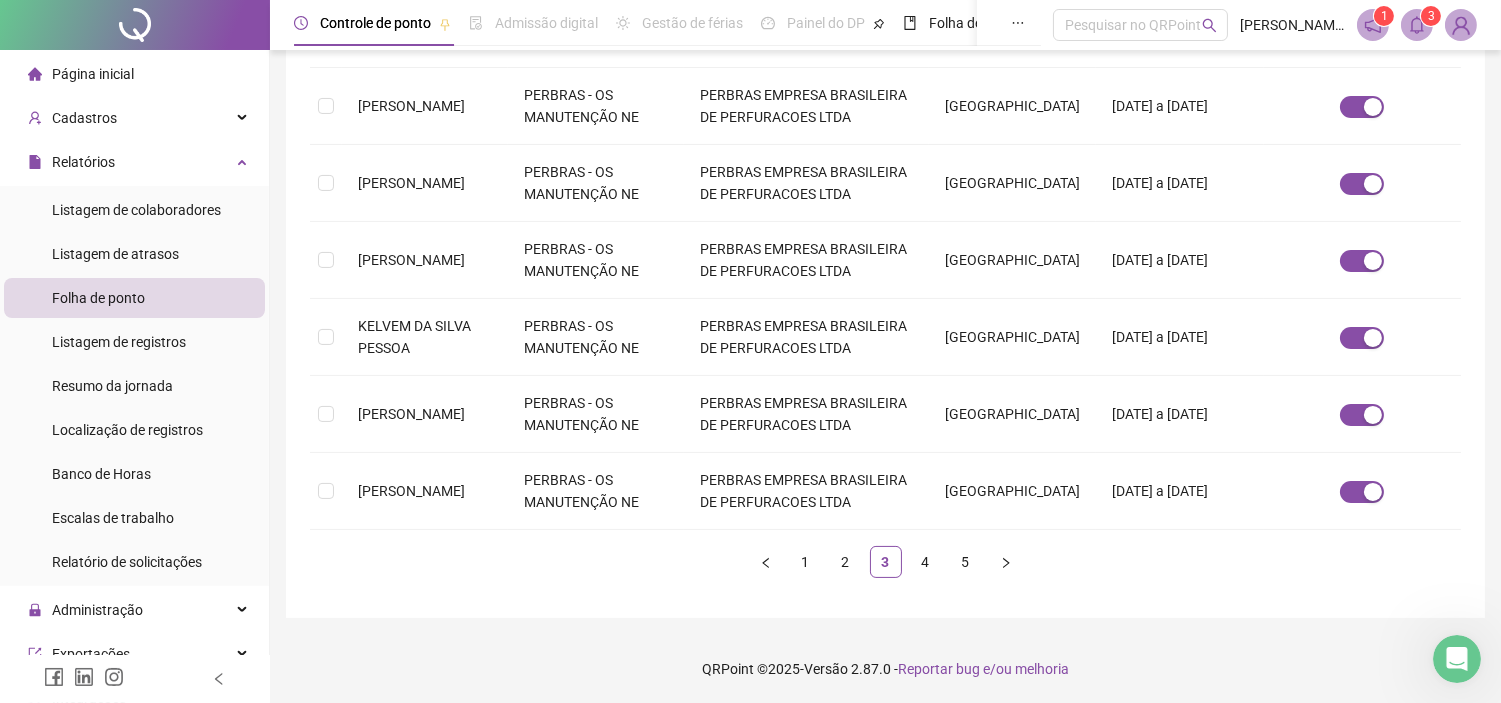scroll, scrollTop: 57, scrollLeft: 0, axis: vertical 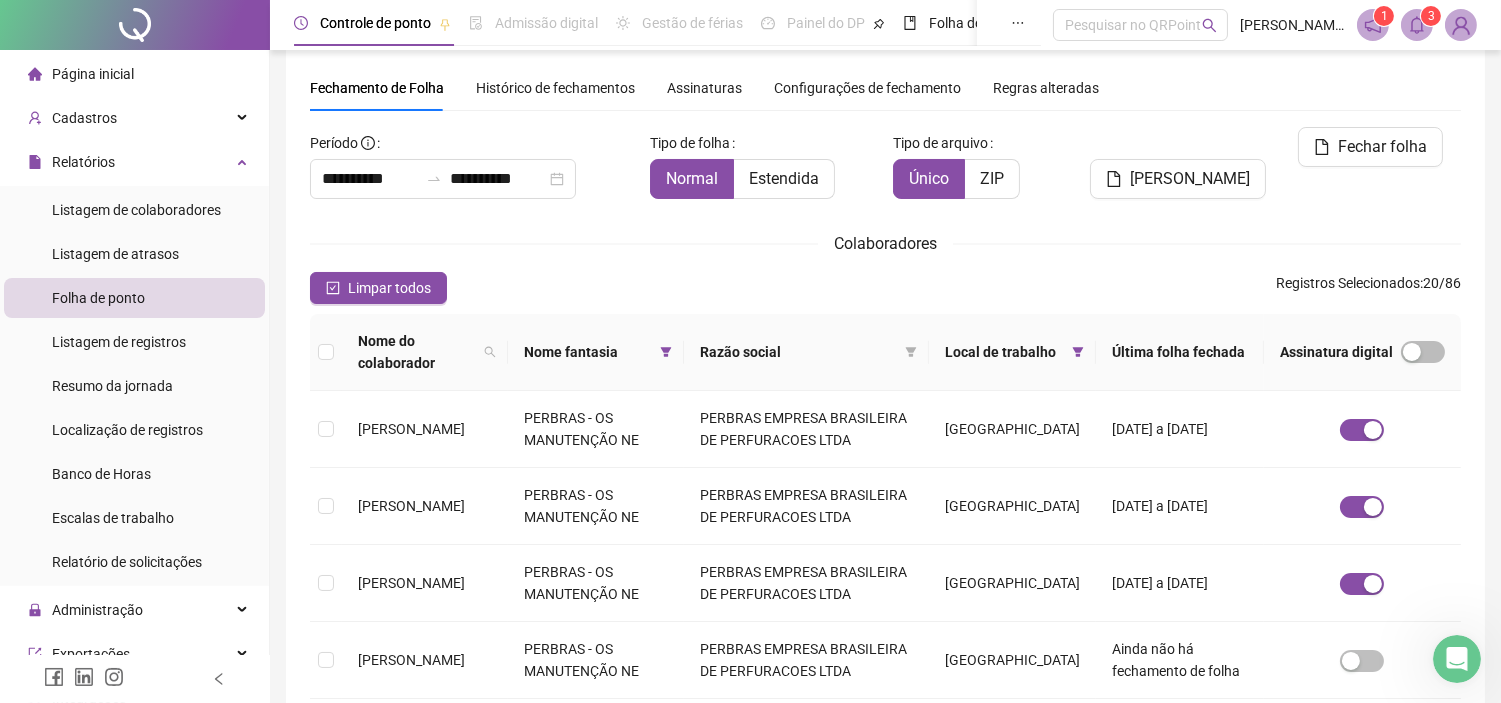 click at bounding box center [326, 352] 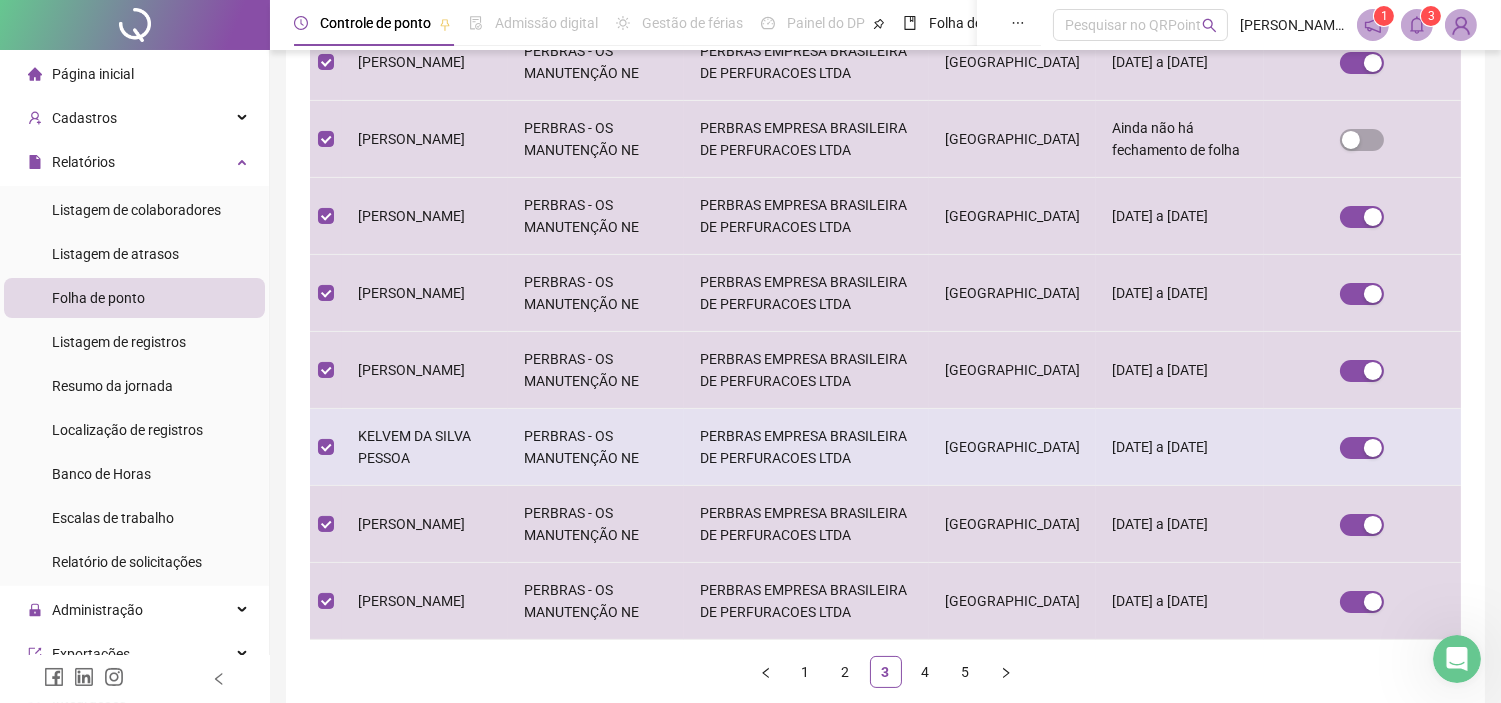 scroll, scrollTop: 688, scrollLeft: 0, axis: vertical 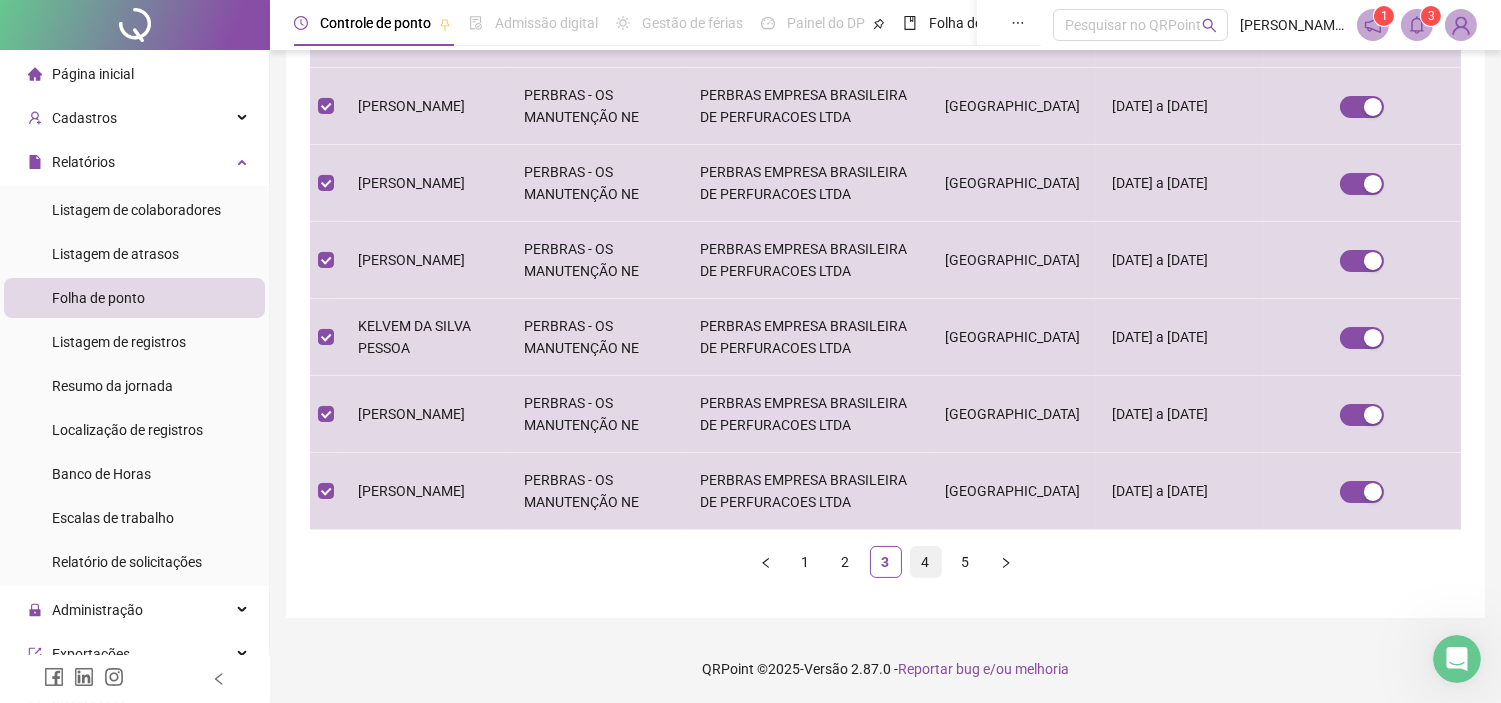 click on "4" at bounding box center (926, 562) 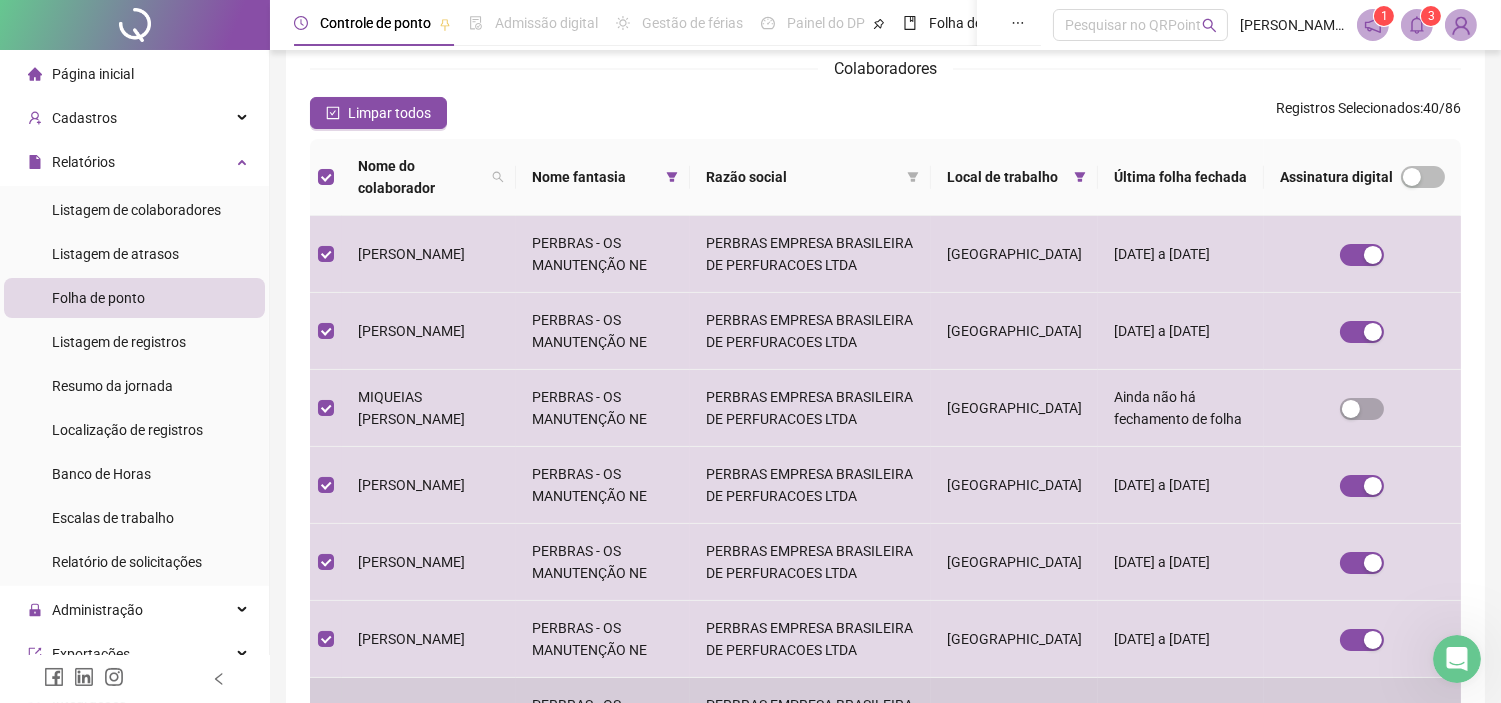 scroll, scrollTop: 613, scrollLeft: 0, axis: vertical 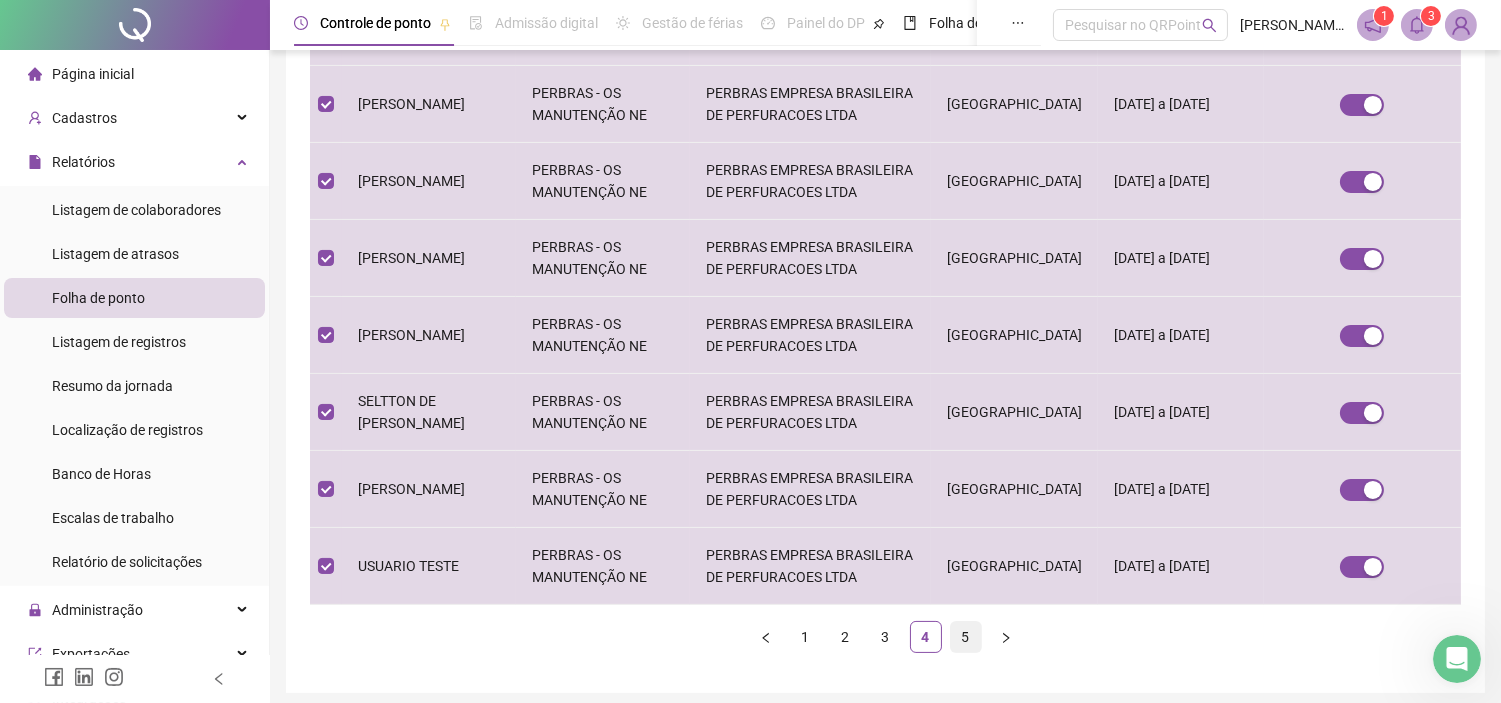 click on "5" at bounding box center (966, 637) 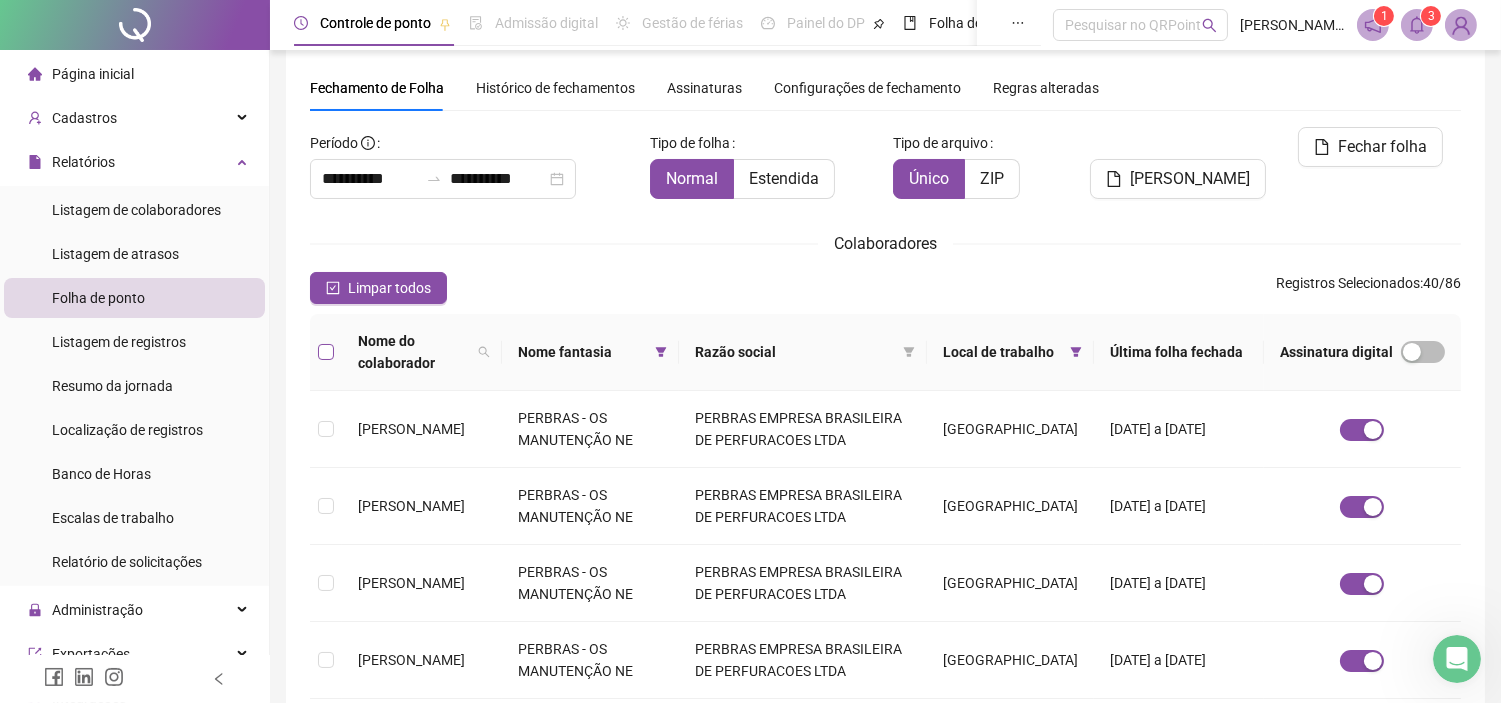 click at bounding box center (326, 352) 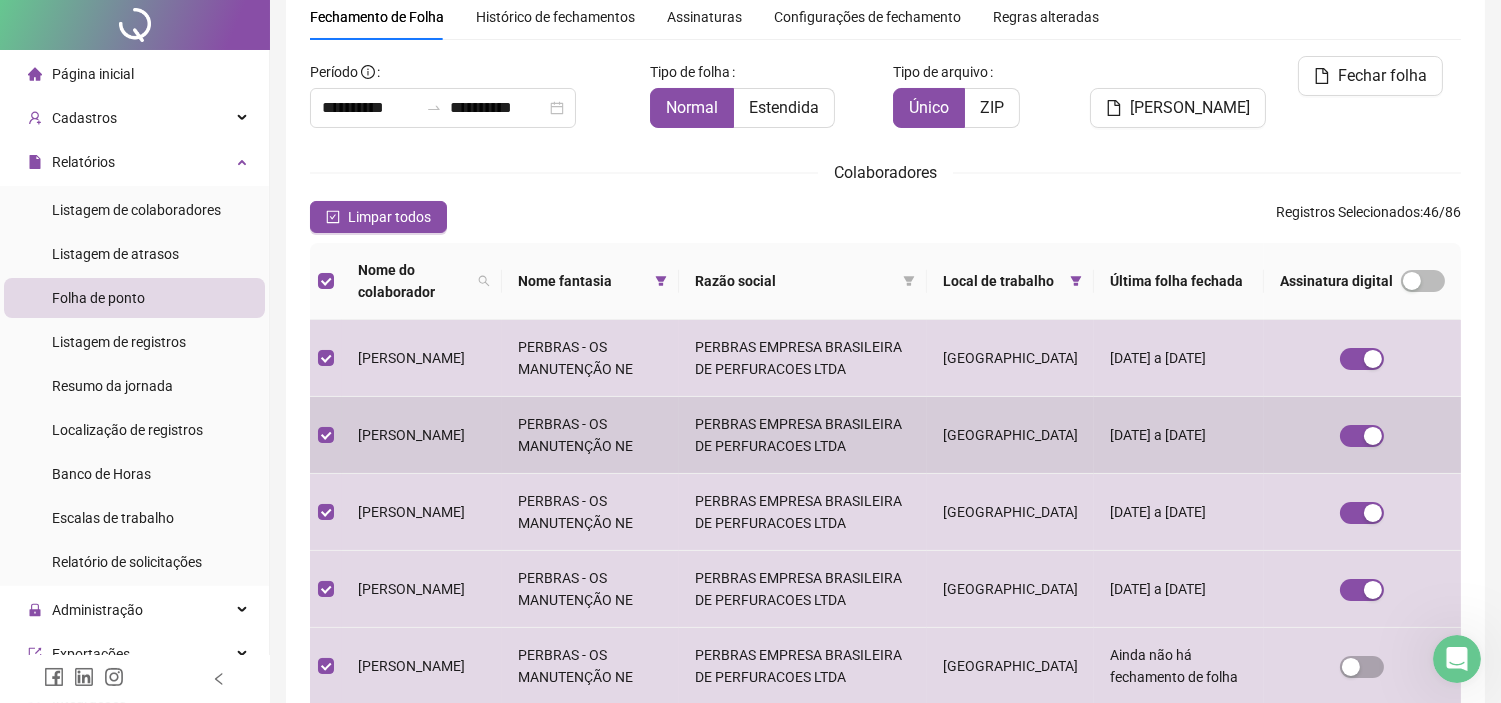 scroll, scrollTop: 0, scrollLeft: 0, axis: both 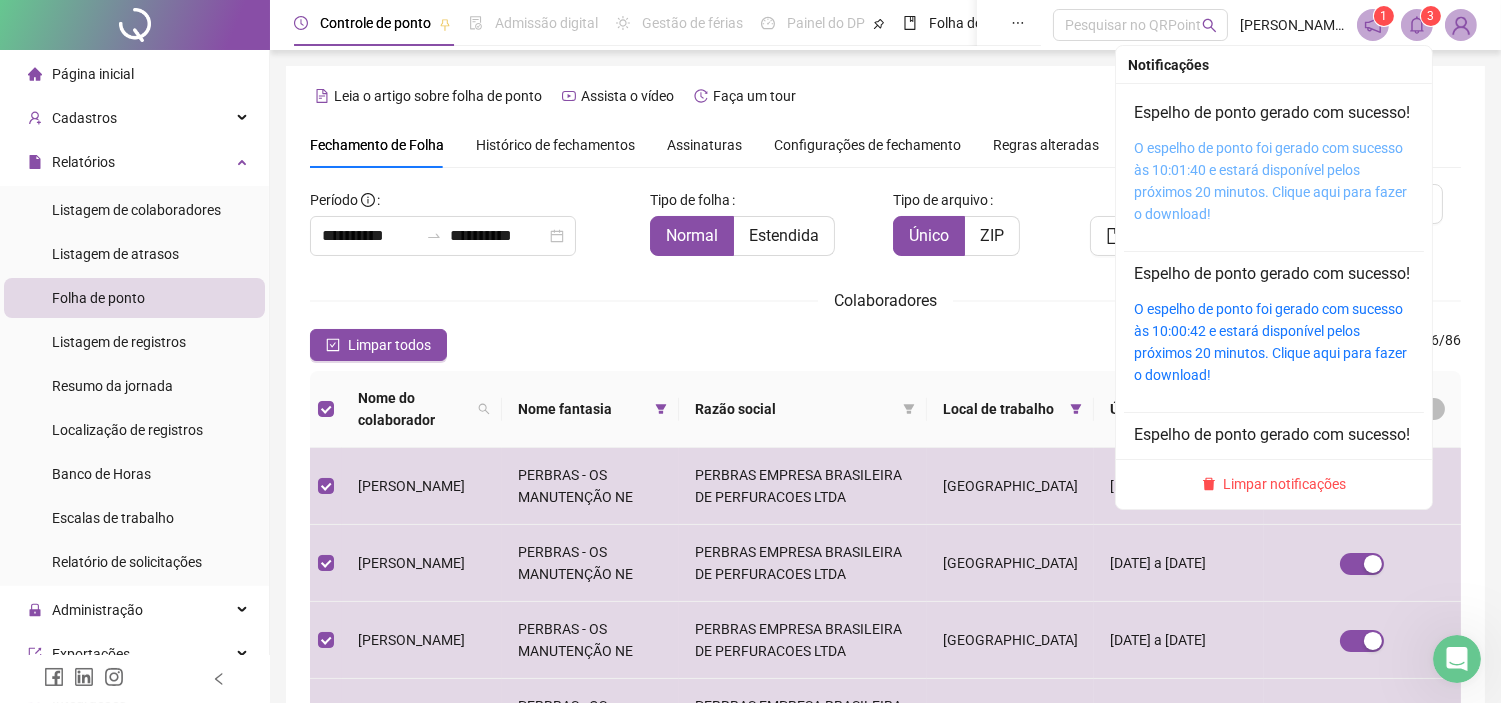 click on "O espelho de ponto foi gerado com sucesso às 10:01:40 e estará disponível pelos próximos 20 minutos.
Clique aqui para fazer o download!" at bounding box center [1270, 181] 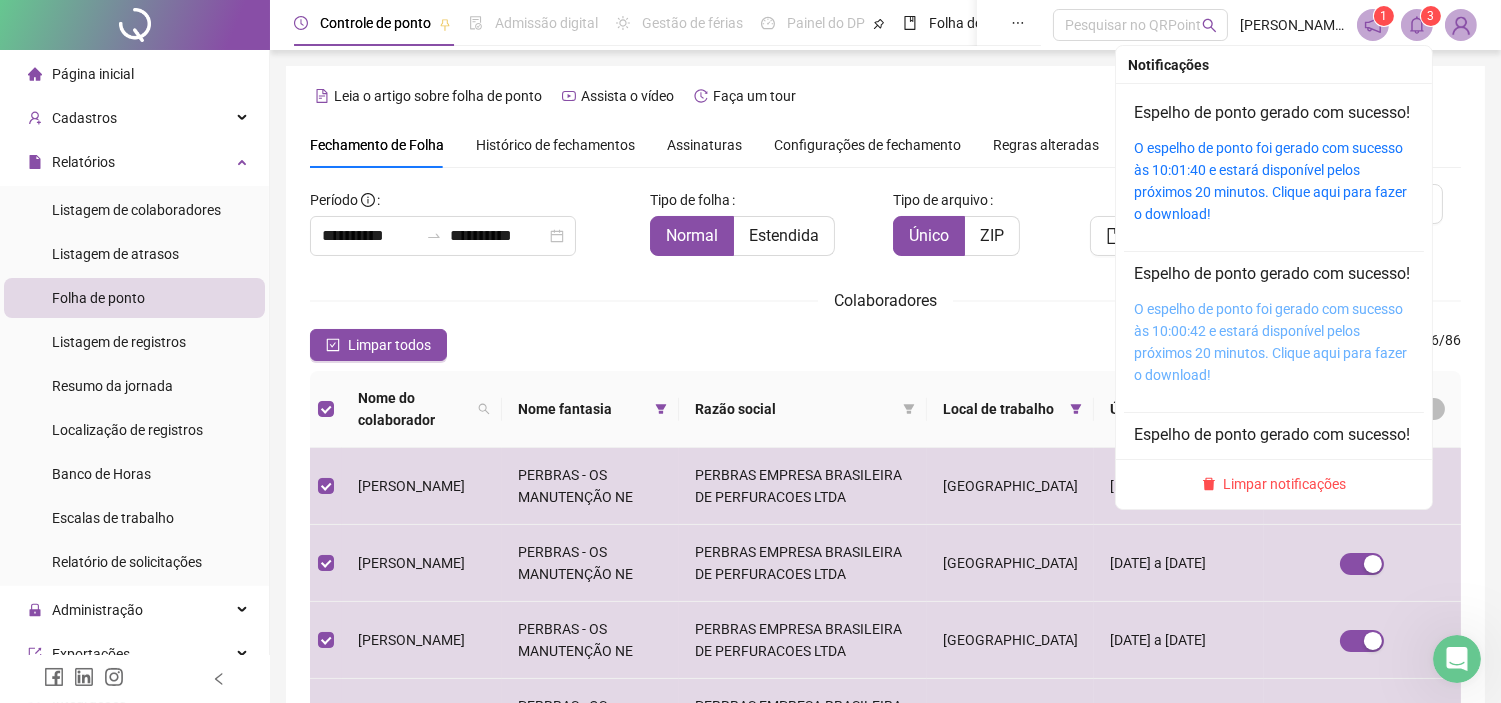 click on "O espelho de ponto foi gerado com sucesso às 10:00:42 e estará disponível pelos próximos 20 minutos.
Clique aqui para fazer o download!" at bounding box center [1270, 342] 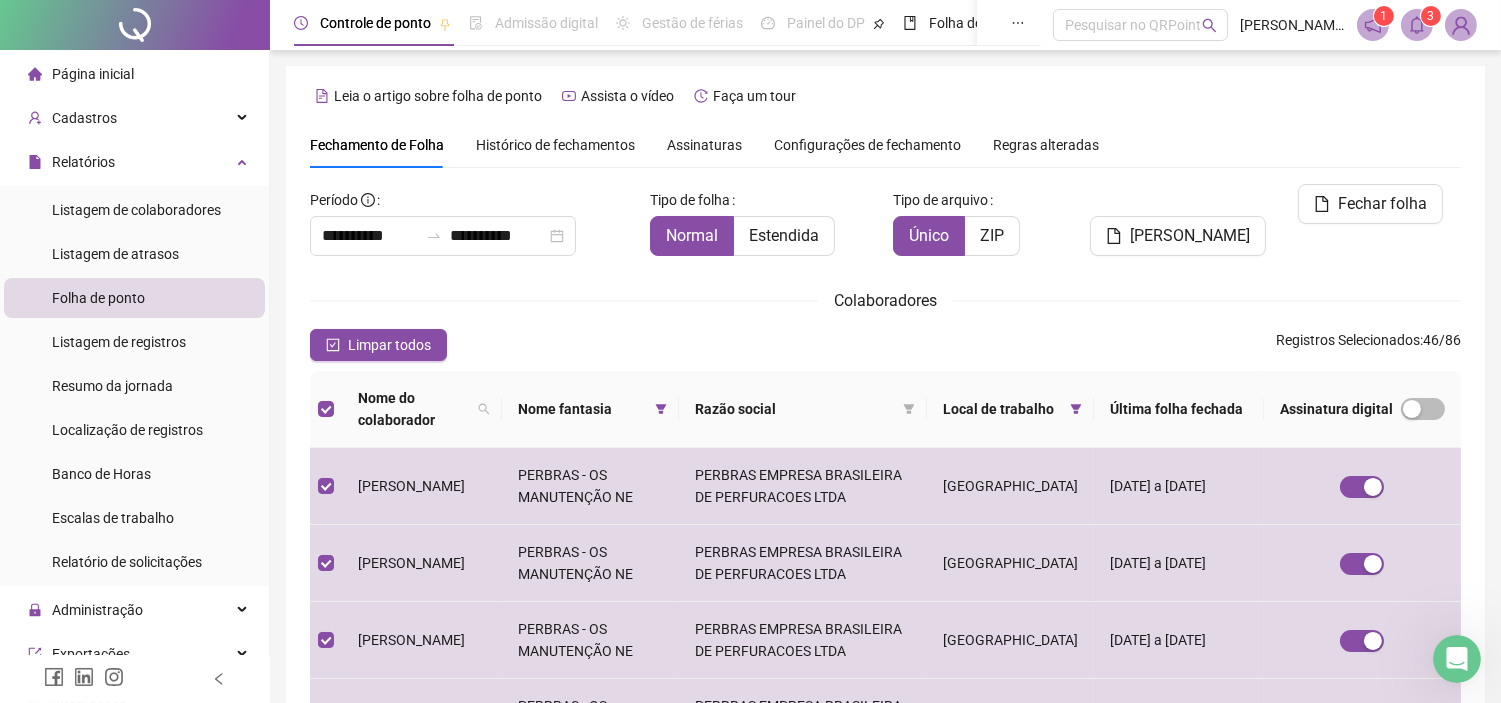 click on "Leia o artigo sobre folha de ponto Assista o vídeo Faça um tour" at bounding box center (885, 96) 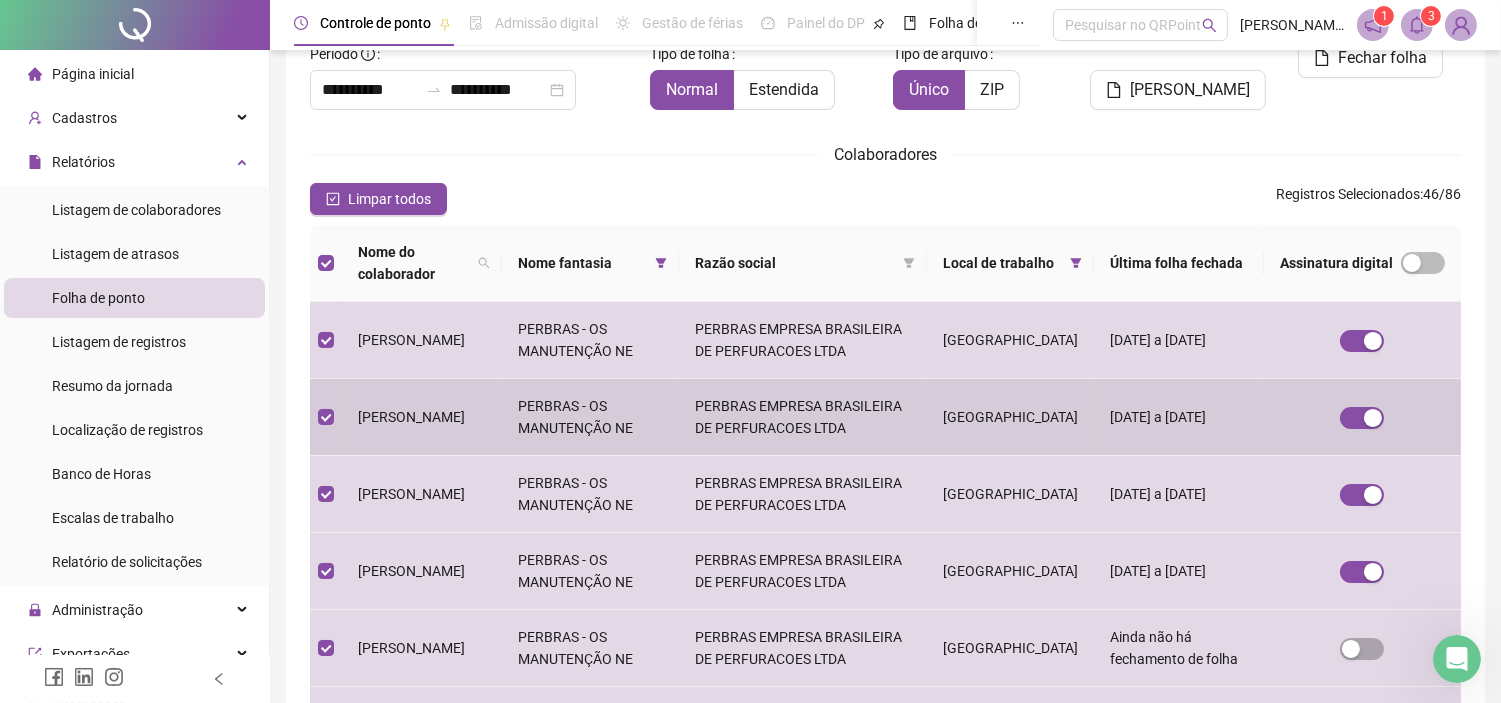 scroll, scrollTop: 0, scrollLeft: 0, axis: both 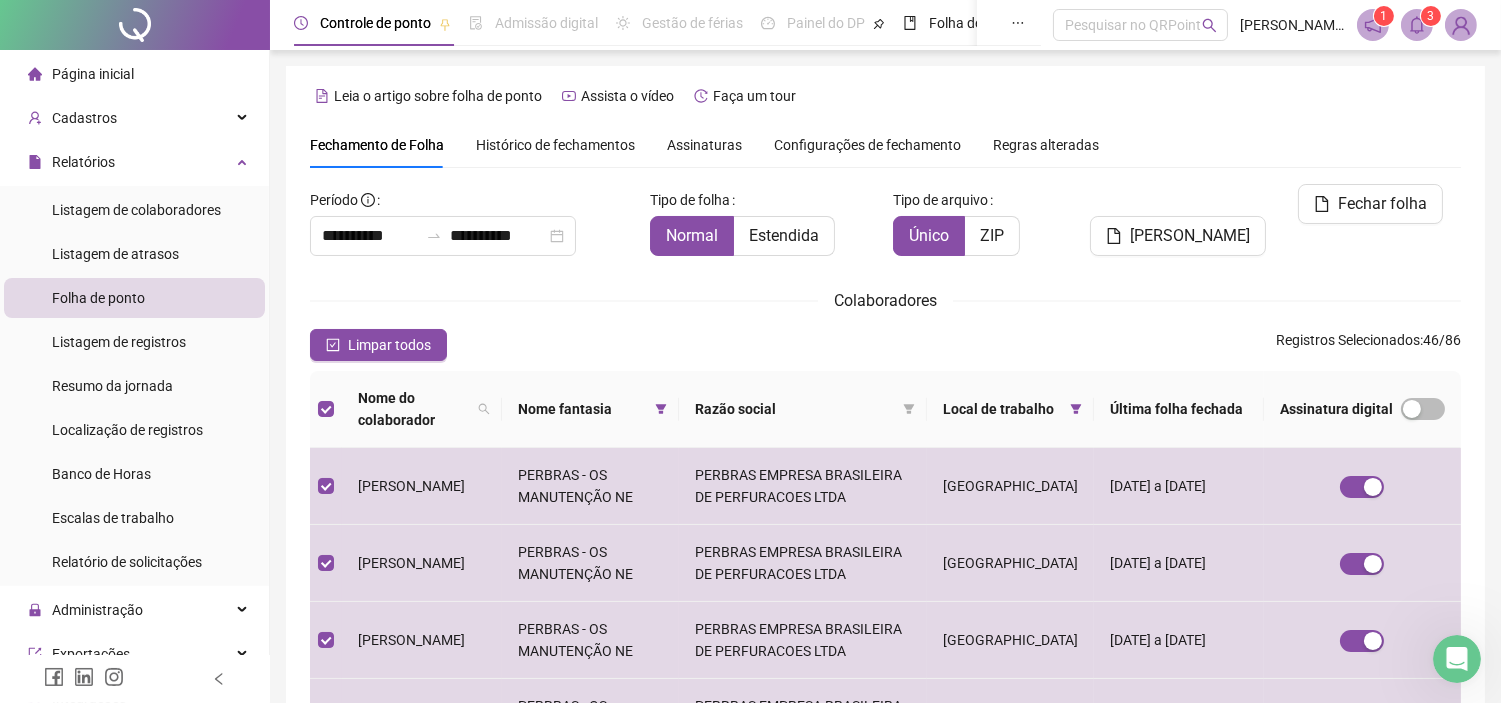 click 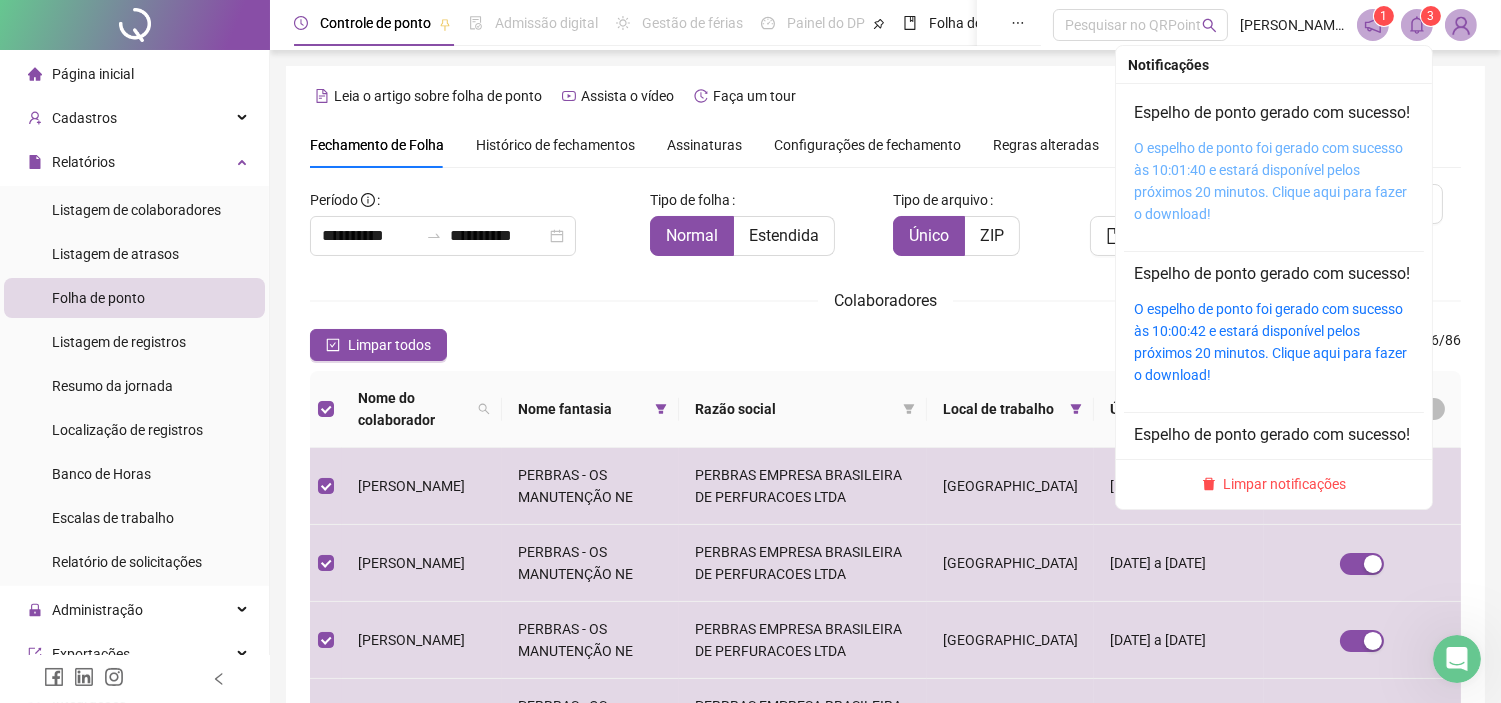 click on "O espelho de ponto foi gerado com sucesso às 10:01:40 e estará disponível pelos próximos 20 minutos.
Clique aqui para fazer o download!" at bounding box center (1270, 181) 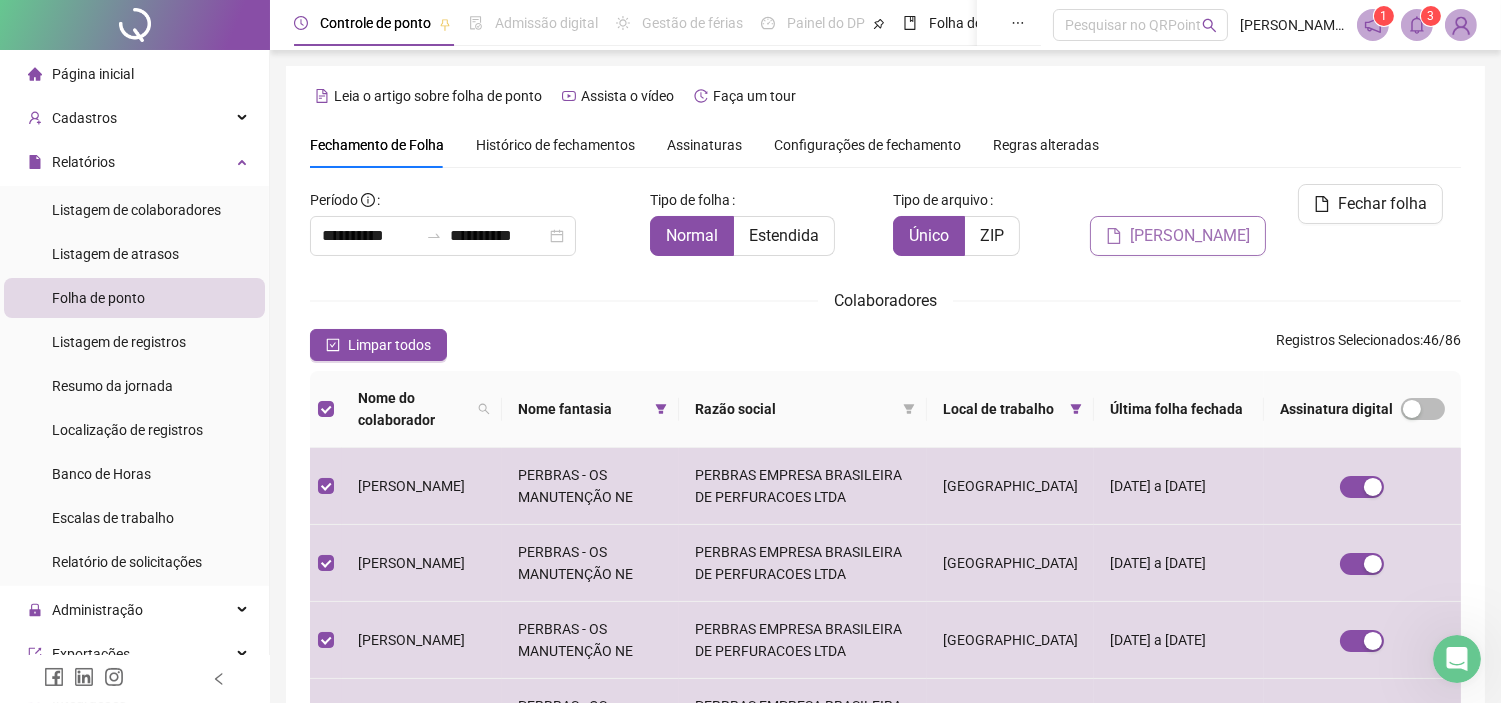 click on "[PERSON_NAME]" at bounding box center (1190, 236) 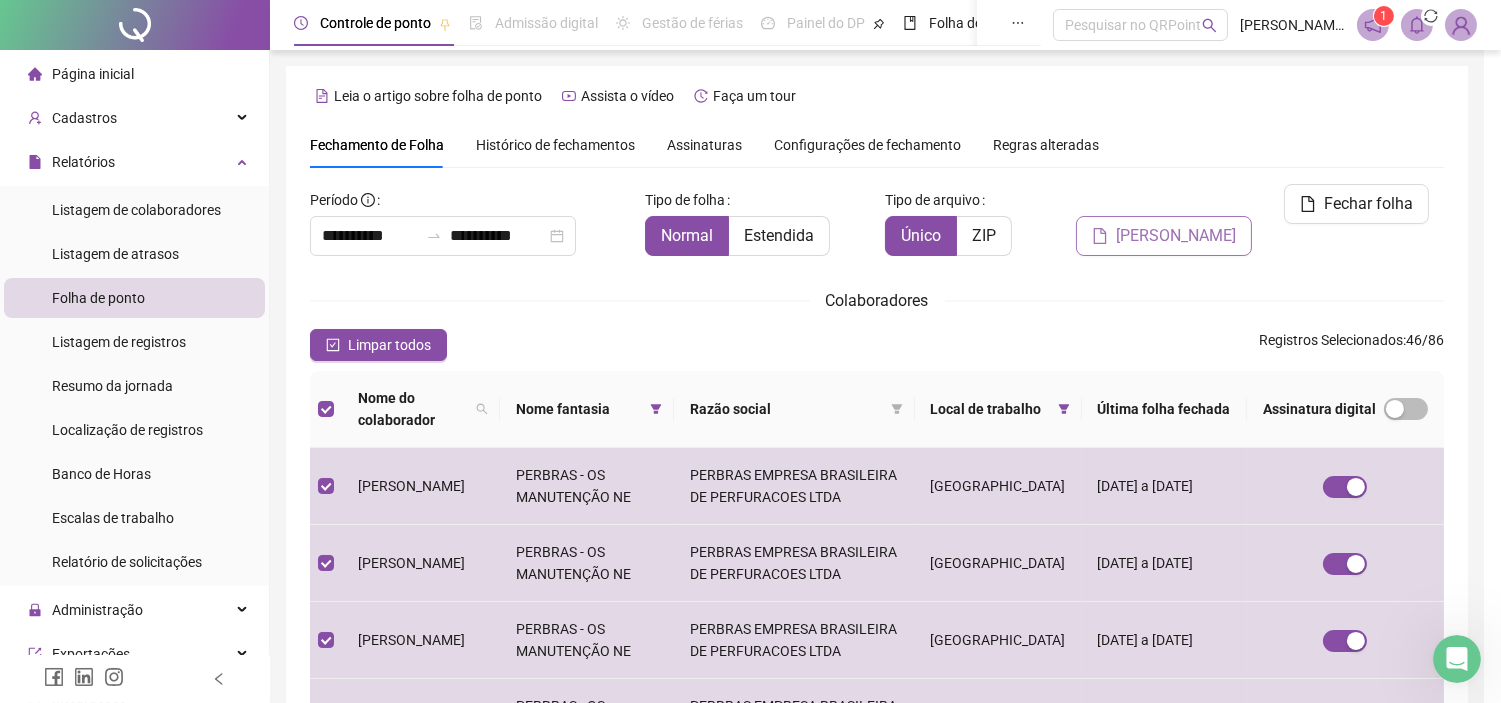scroll, scrollTop: 57, scrollLeft: 0, axis: vertical 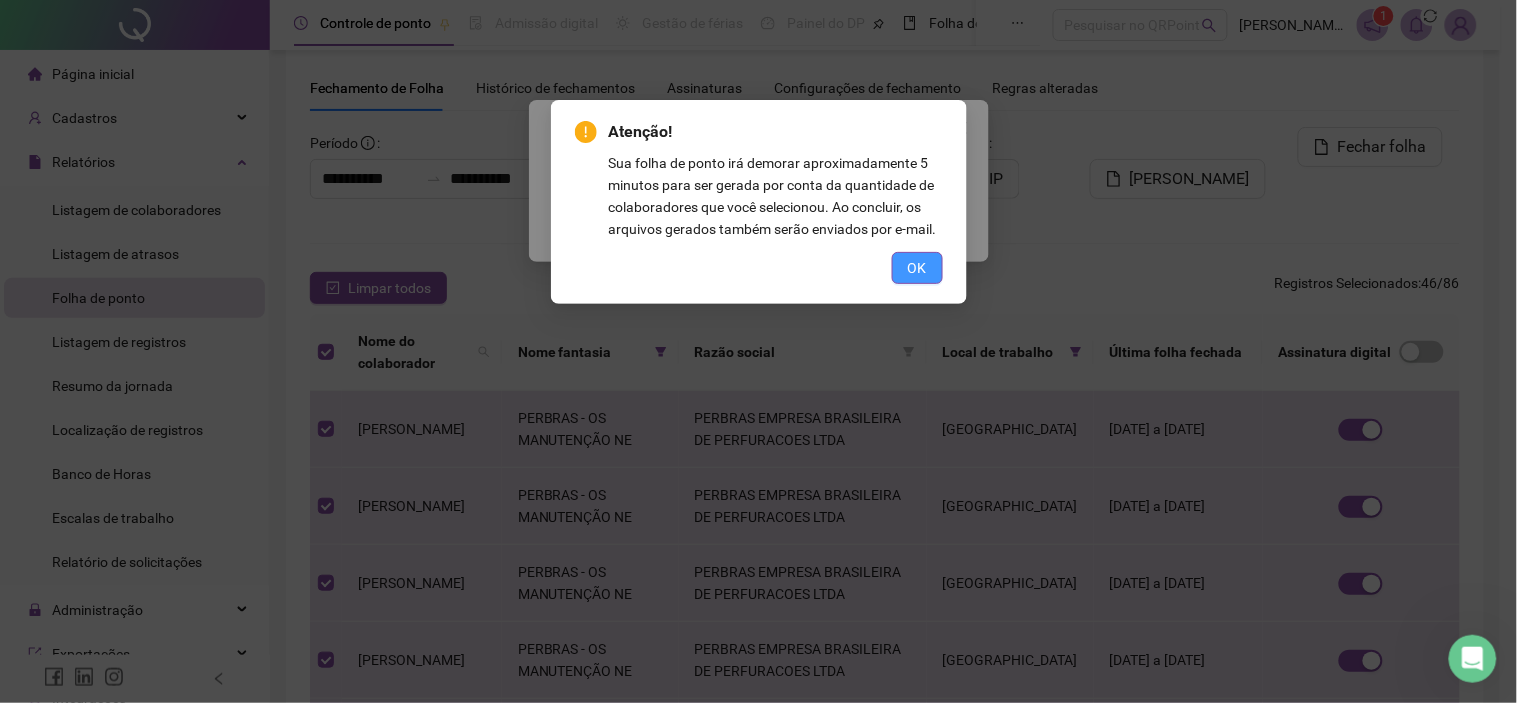 click on "OK" at bounding box center [917, 268] 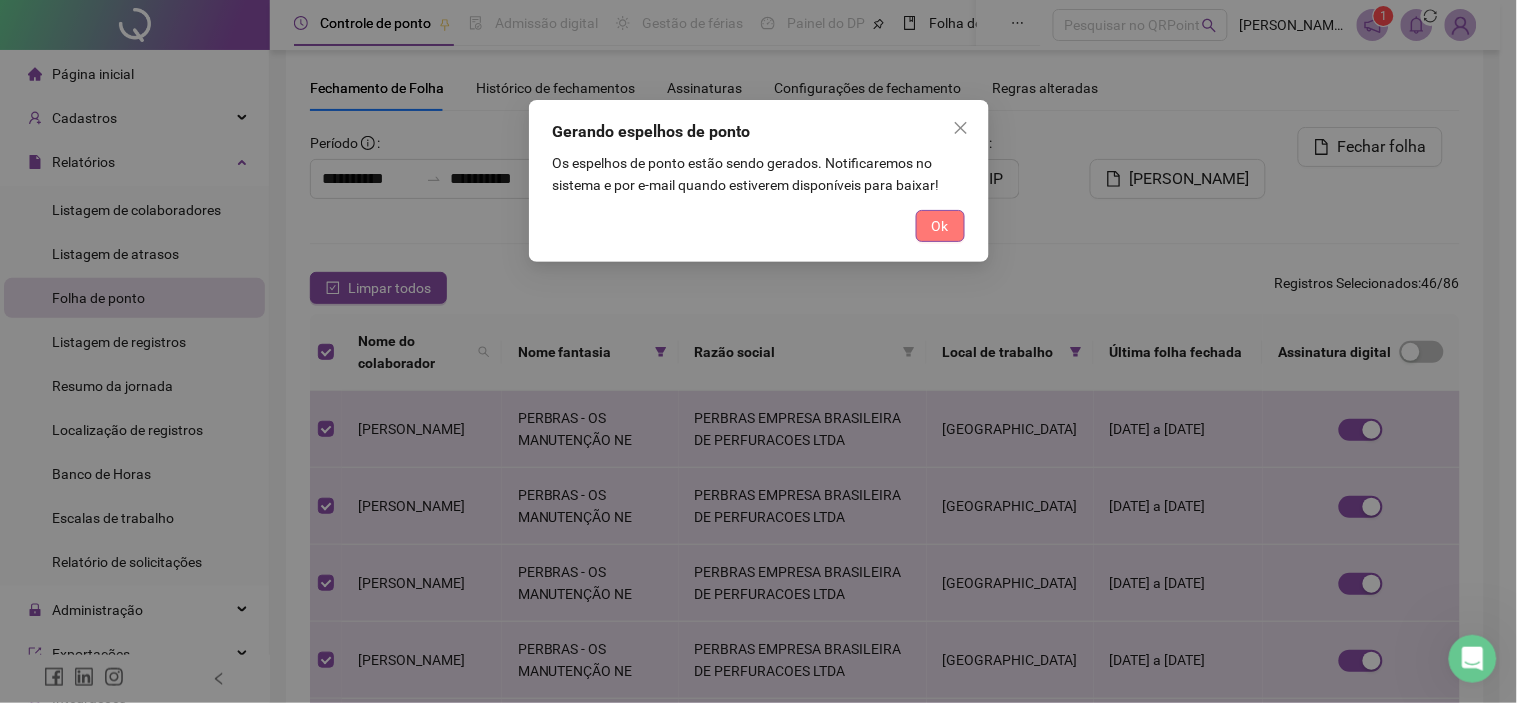click on "Ok" at bounding box center [940, 226] 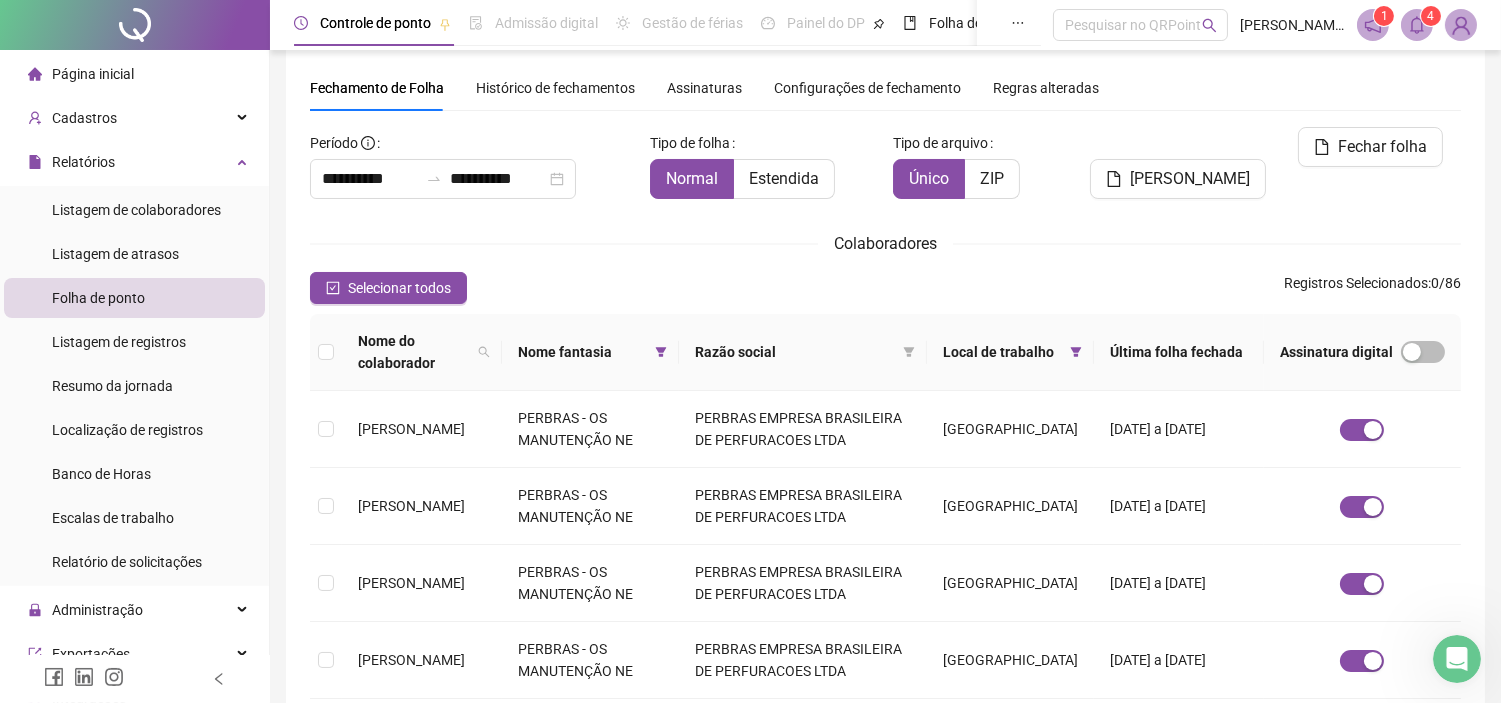 click on "4" at bounding box center (1431, 16) 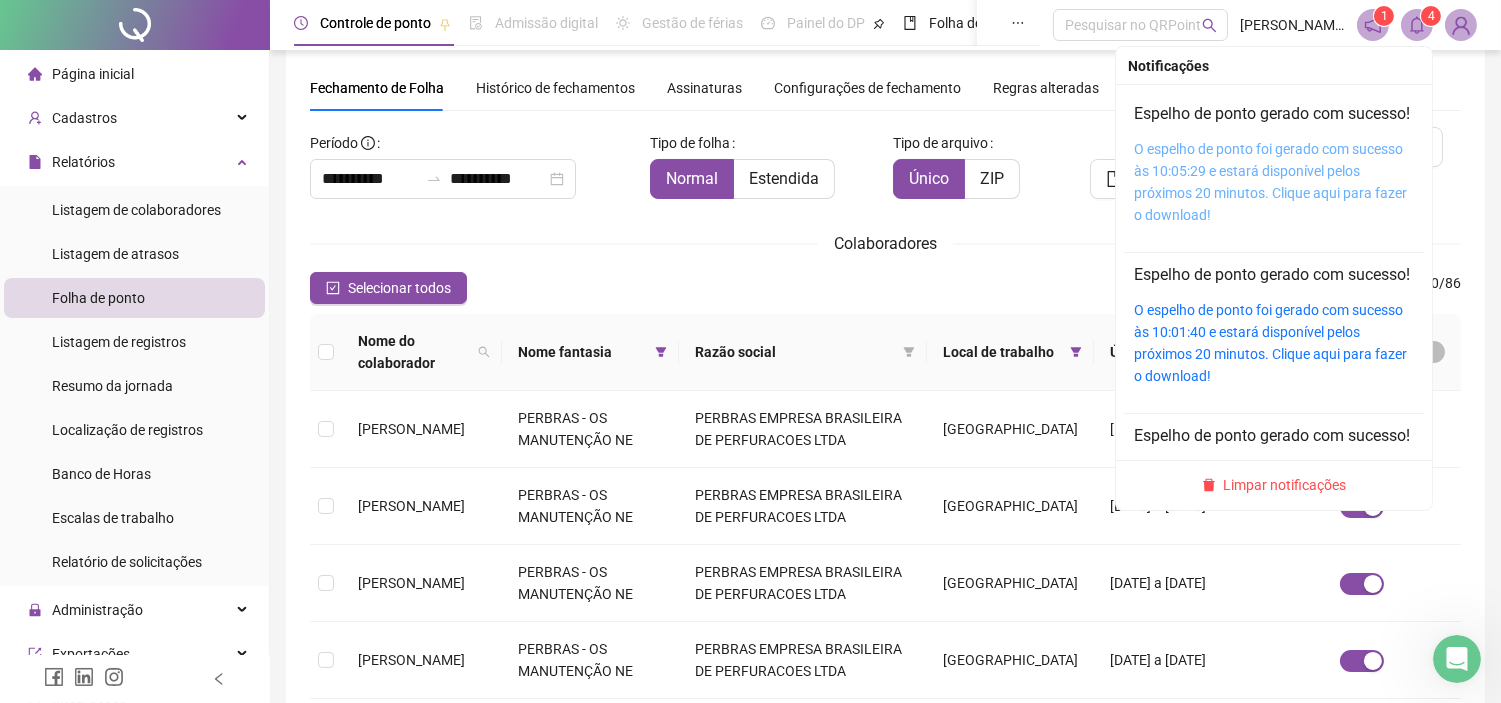 click on "O espelho de ponto foi gerado com sucesso às 10:05:29 e estará disponível pelos próximos 20 minutos.
Clique aqui para fazer o download!" at bounding box center (1270, 182) 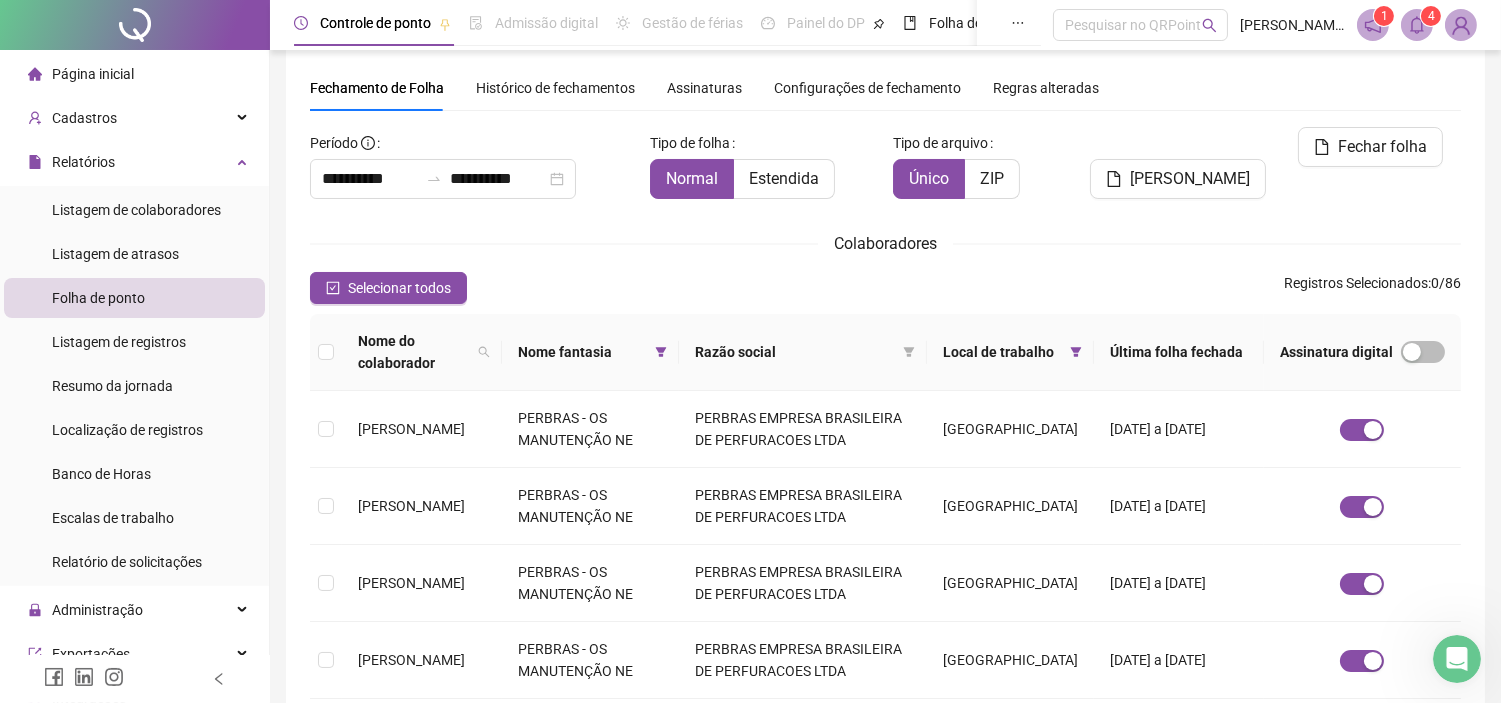 click 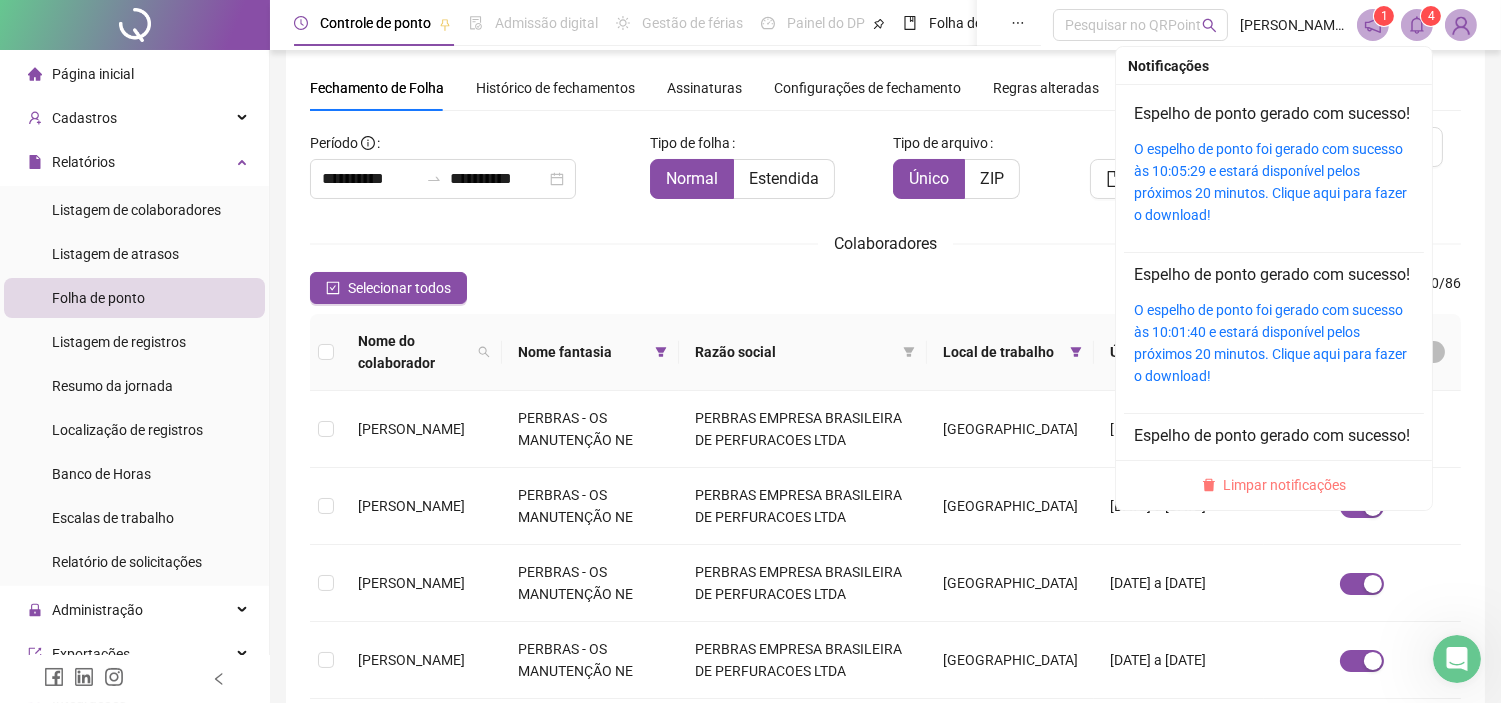 click on "Limpar notificações" at bounding box center (1285, 485) 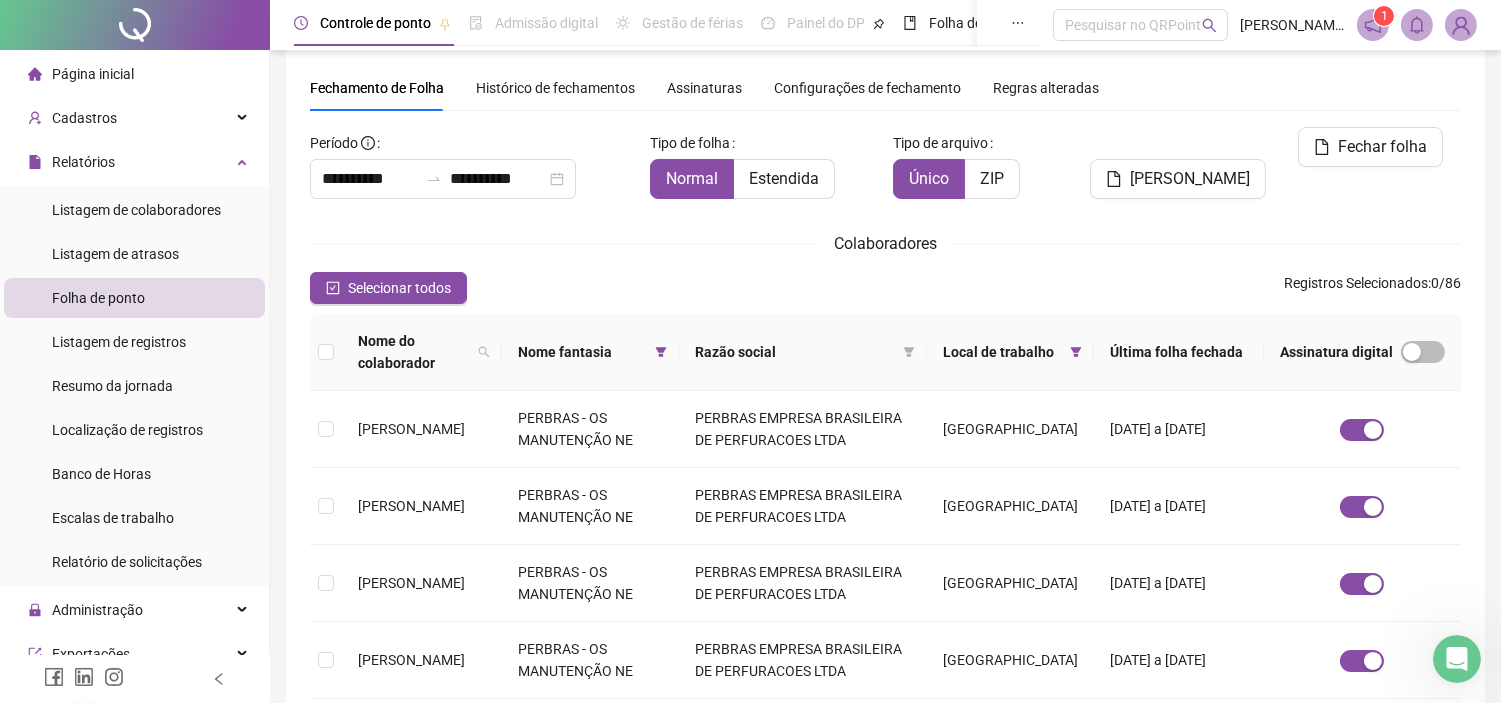 click at bounding box center [1373, 25] 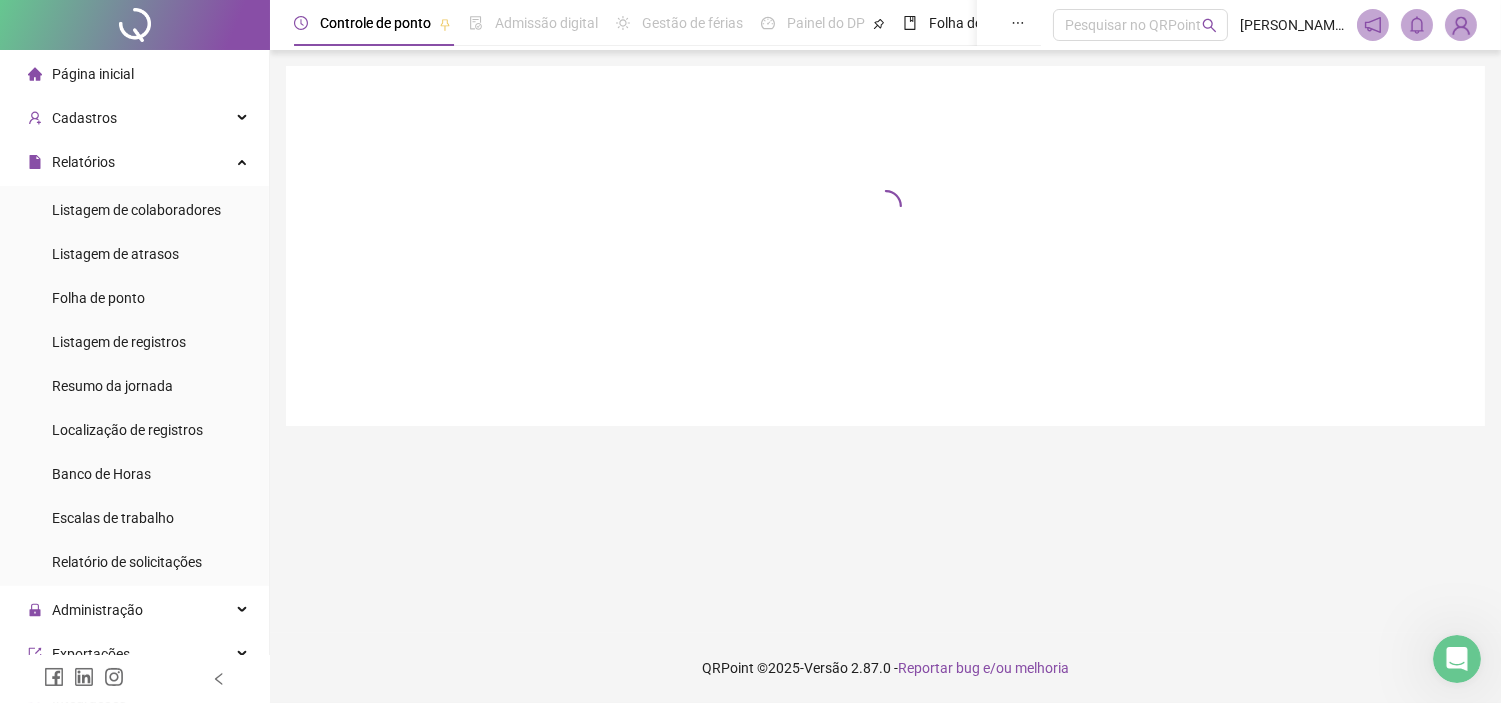 scroll, scrollTop: 0, scrollLeft: 0, axis: both 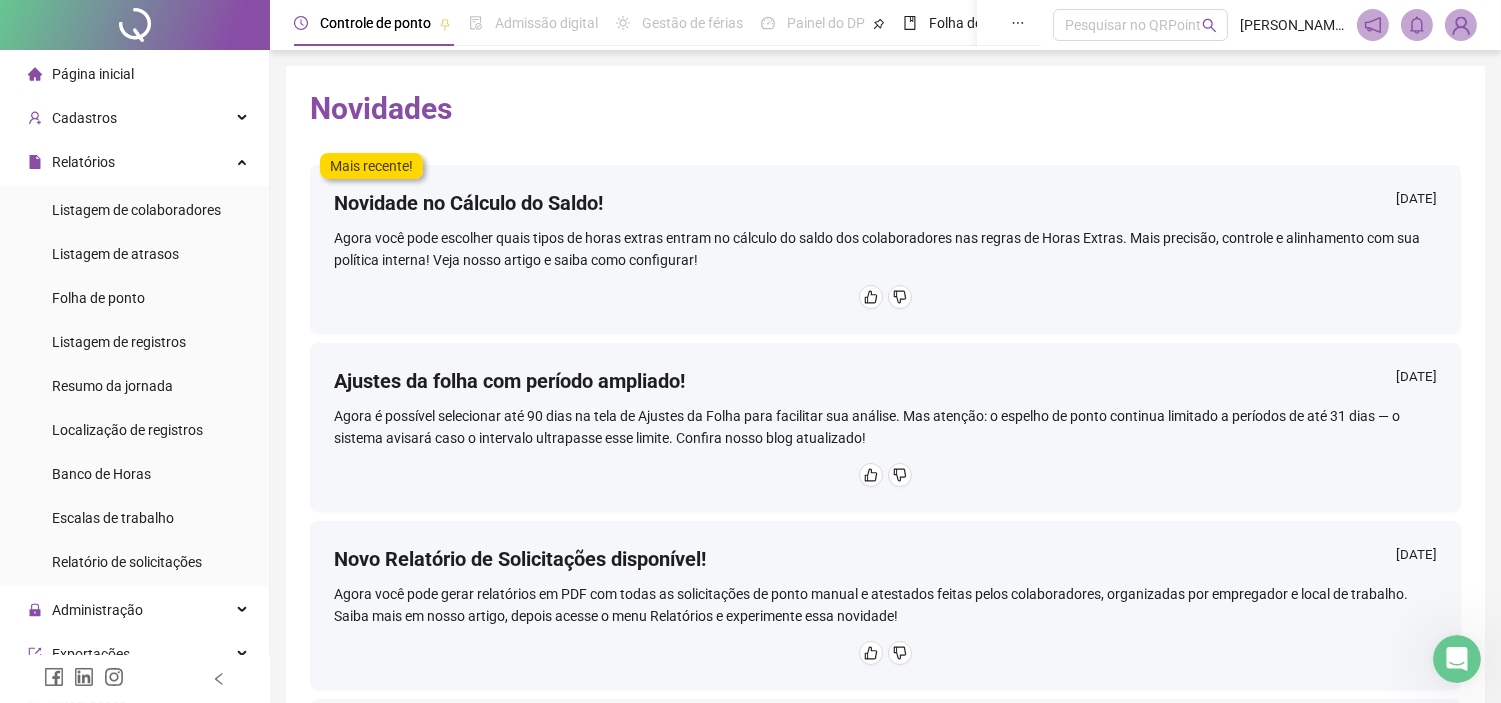 click on "Página inicial" at bounding box center (81, 74) 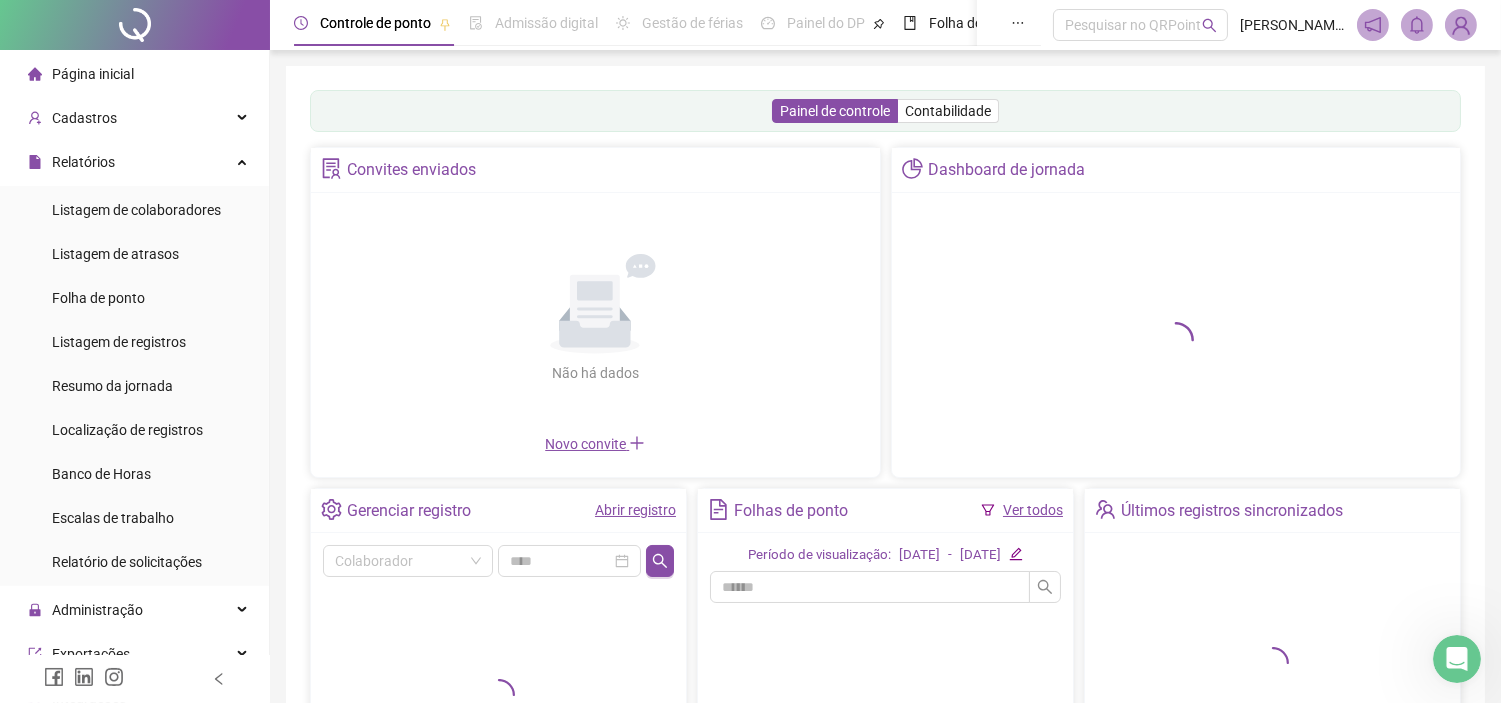 drag, startPoint x: 1459, startPoint y: 656, endPoint x: 2835, endPoint y: 1140, distance: 1458.6405 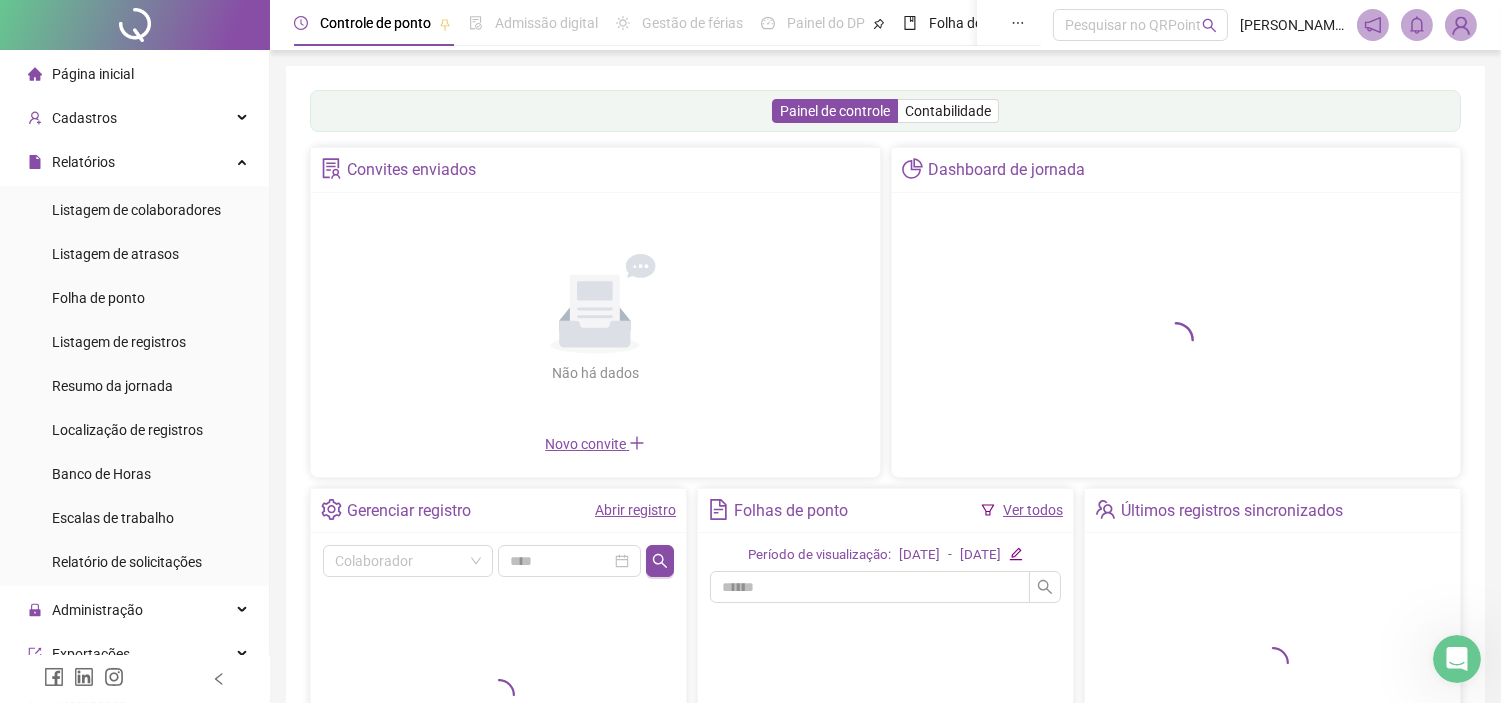 click 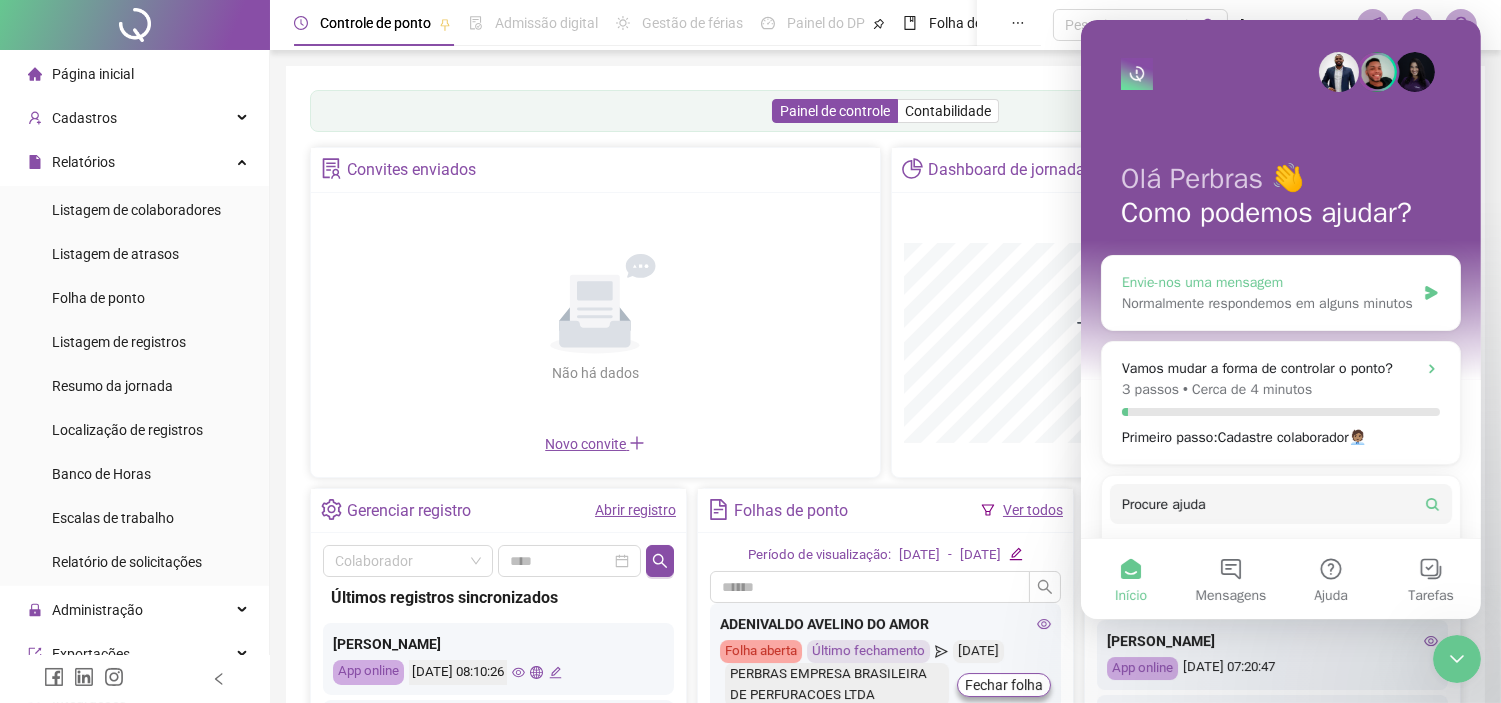 click on "Normalmente respondemos em alguns minutos" at bounding box center [1267, 303] 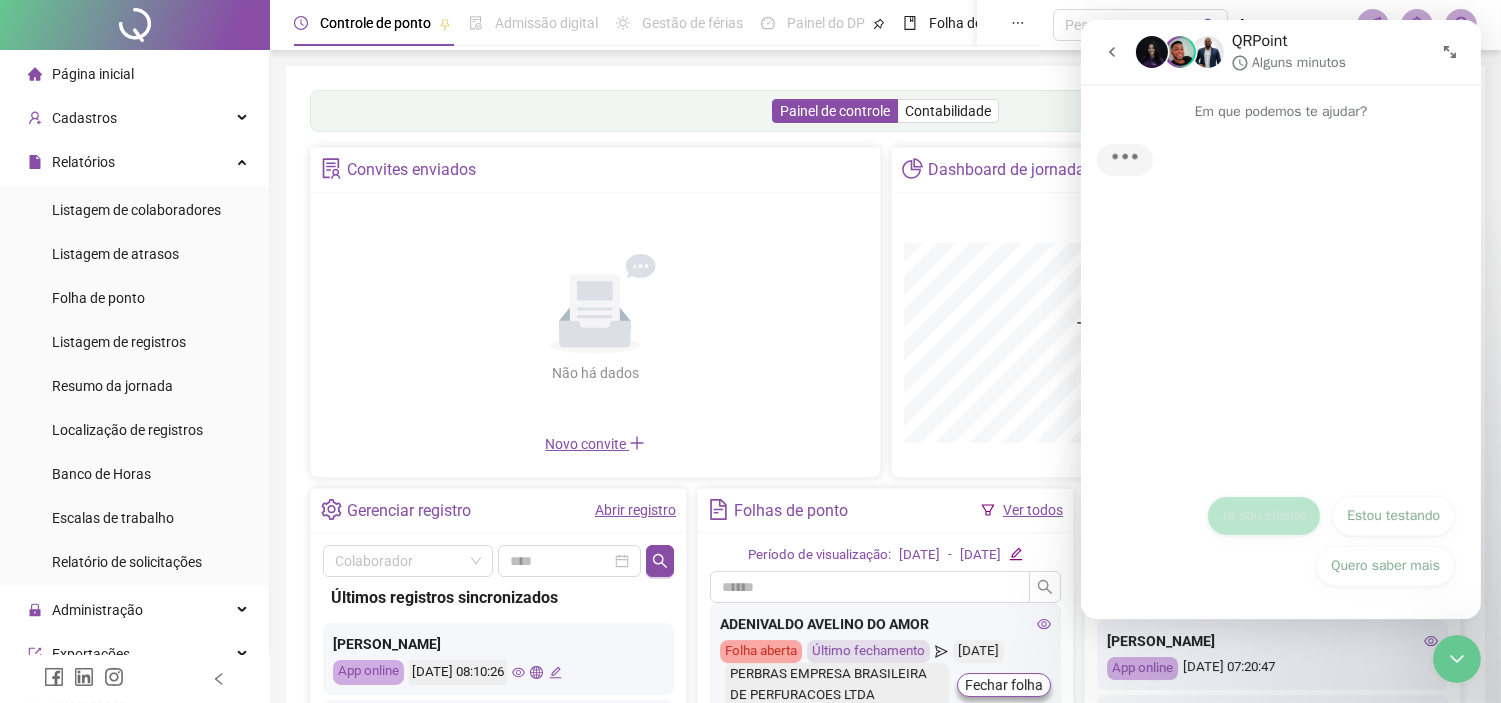 click on "Já sou cliente" at bounding box center (1263, 516) 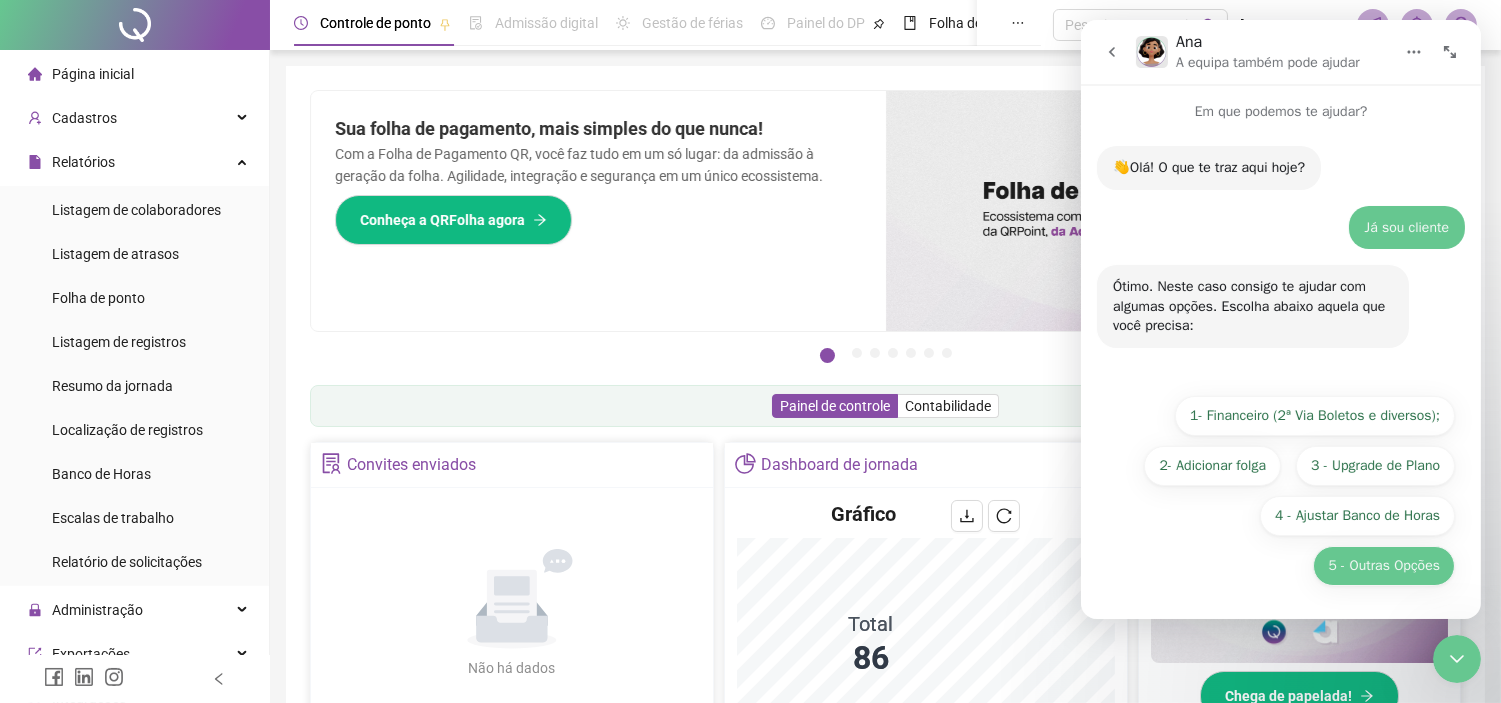 click on "5 - Outras Opções" at bounding box center (1383, 566) 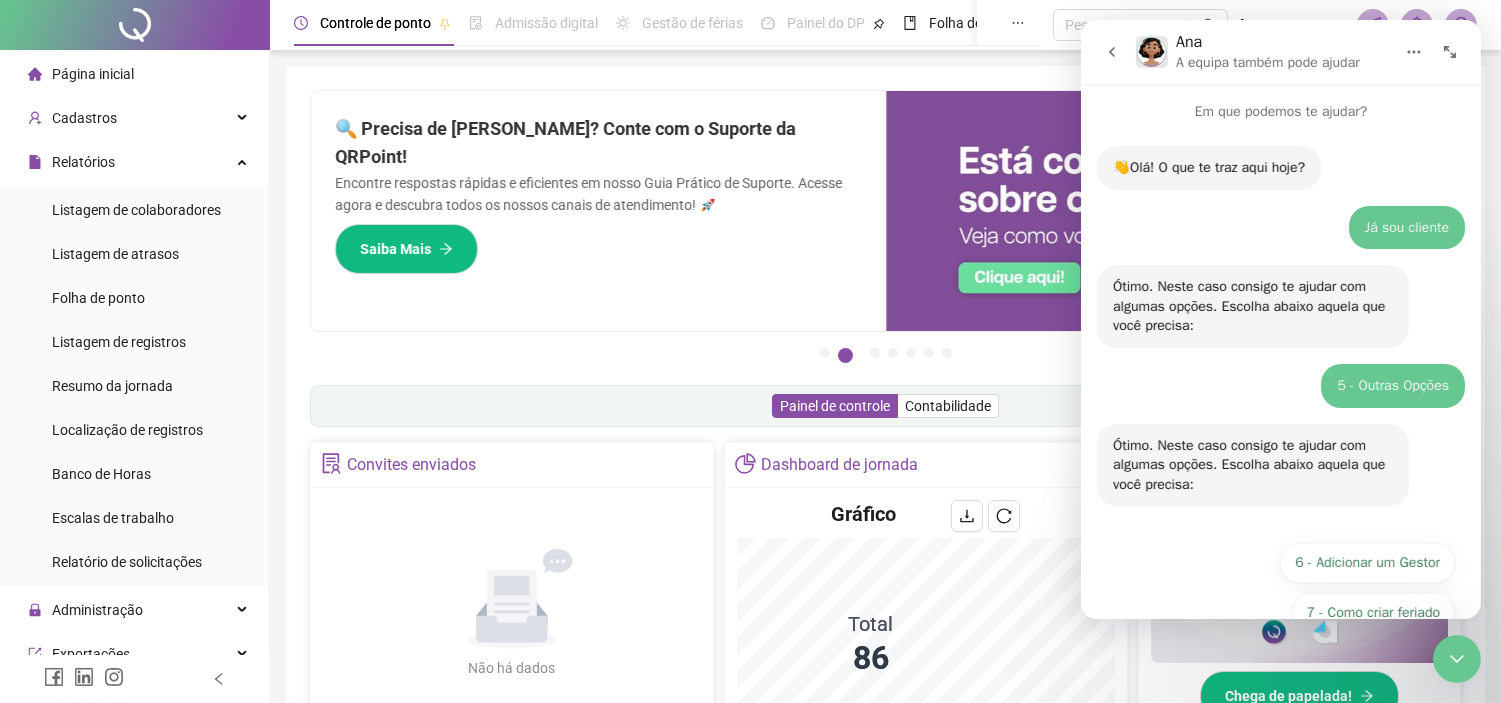 scroll, scrollTop: 265, scrollLeft: 0, axis: vertical 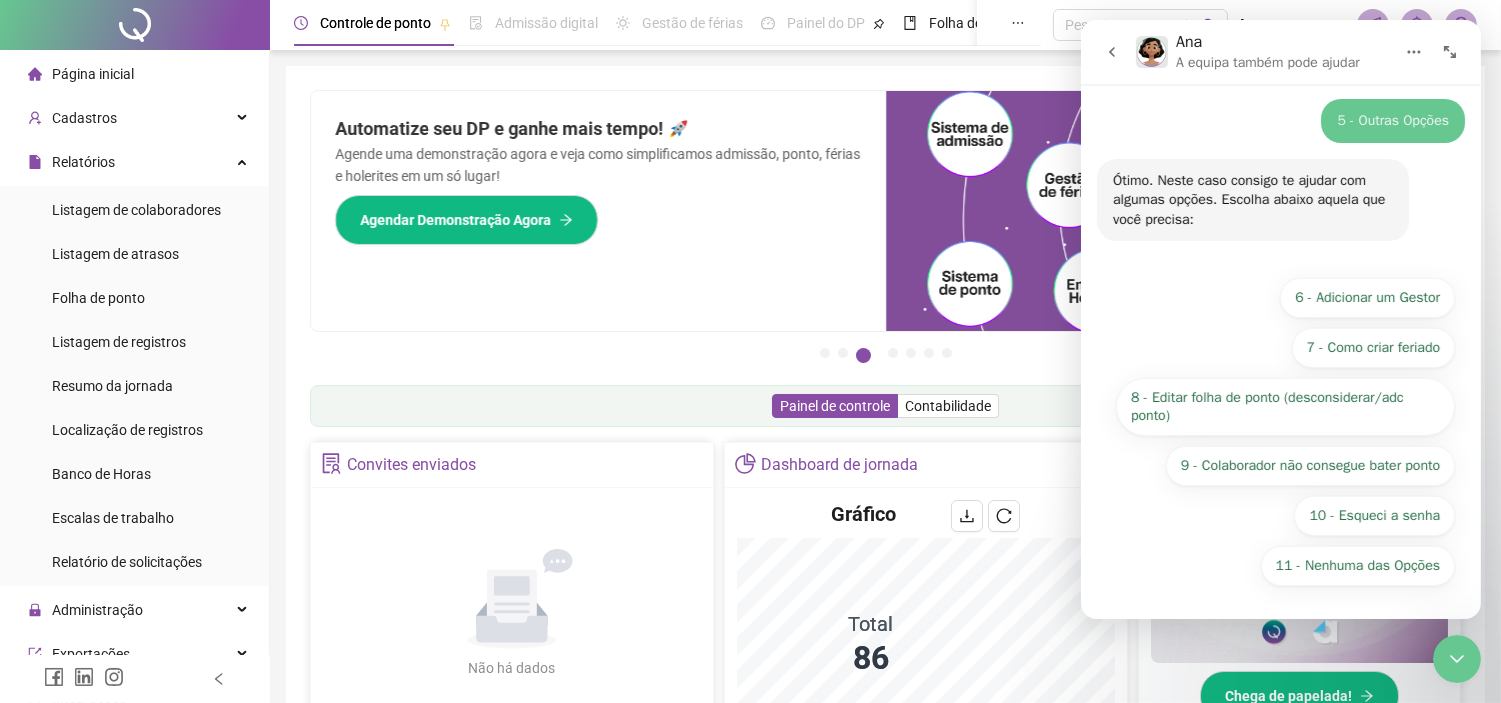 click on "11 - Nenhuma das Opções" at bounding box center [1357, 566] 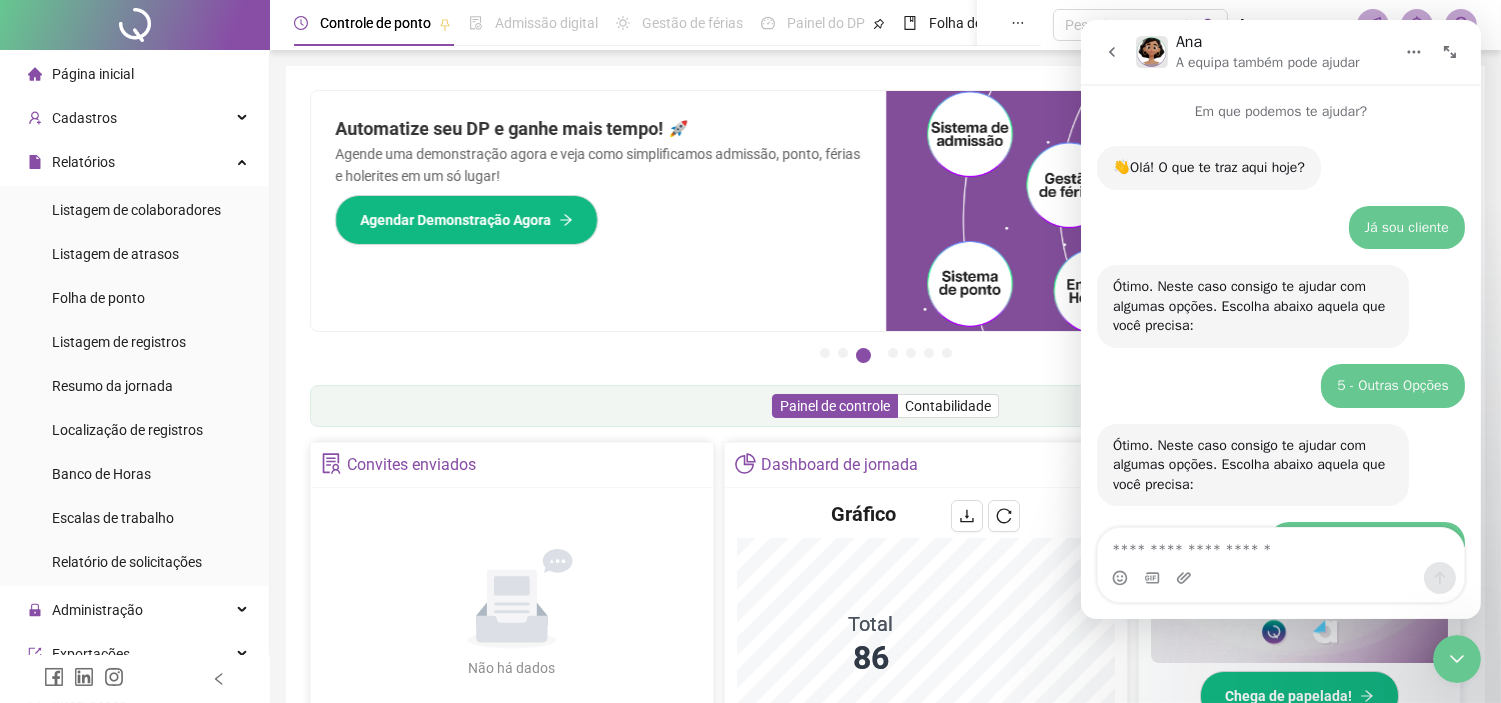scroll, scrollTop: 140, scrollLeft: 0, axis: vertical 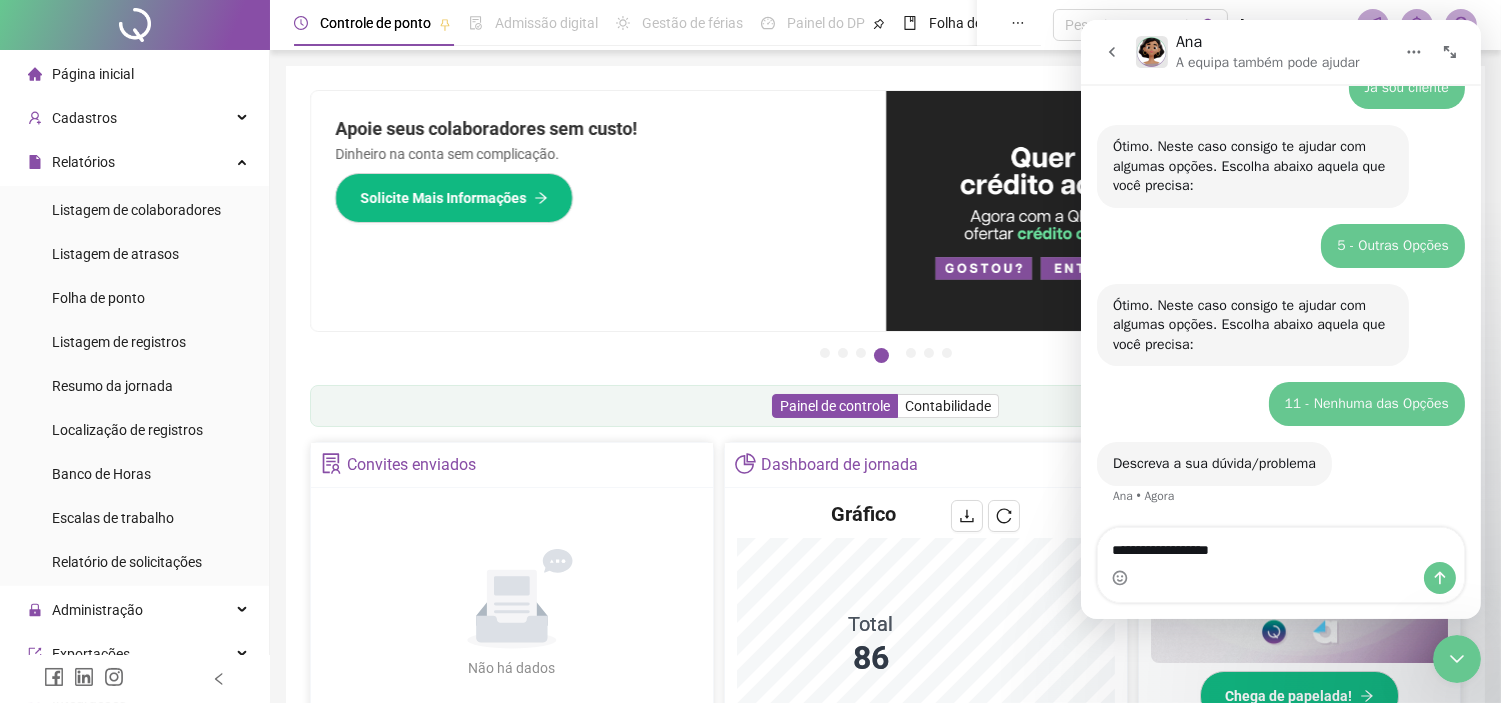 type on "**********" 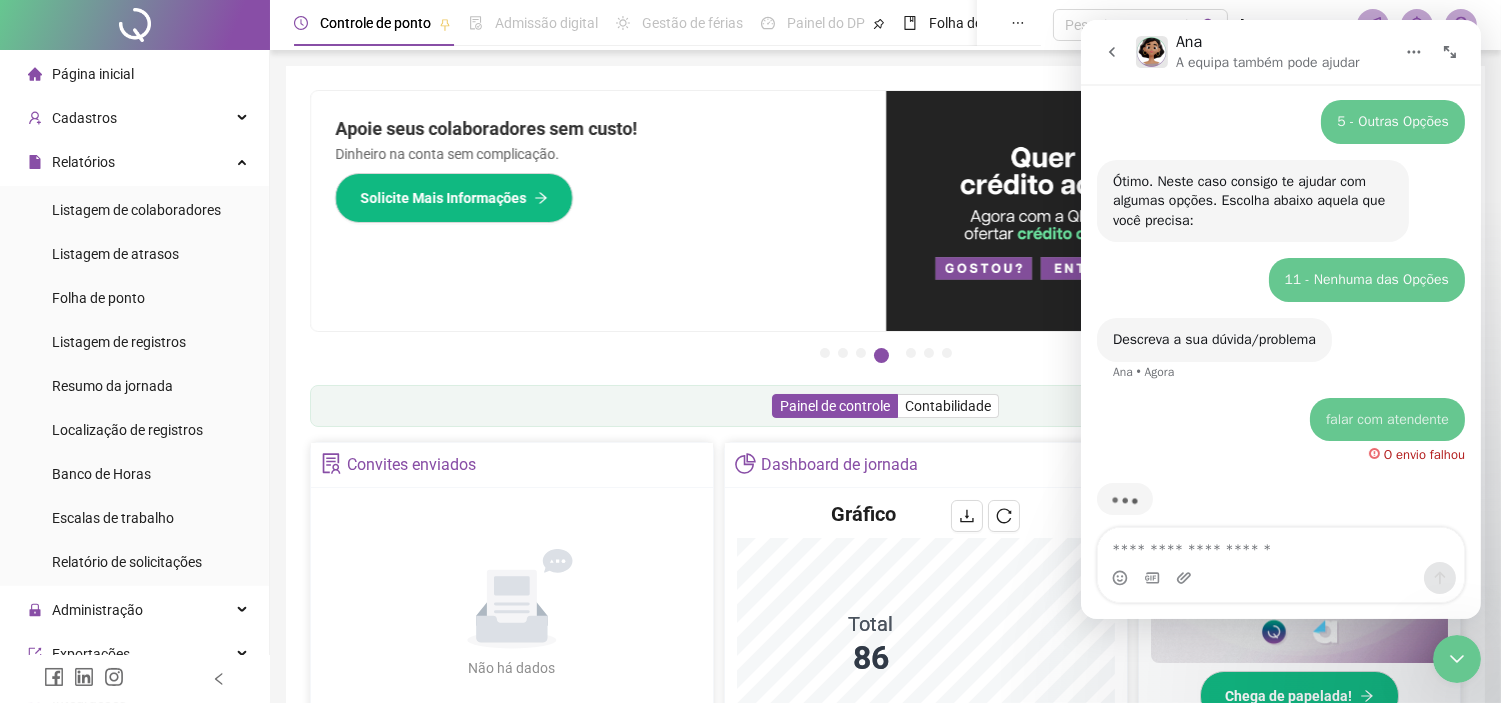 scroll, scrollTop: 284, scrollLeft: 0, axis: vertical 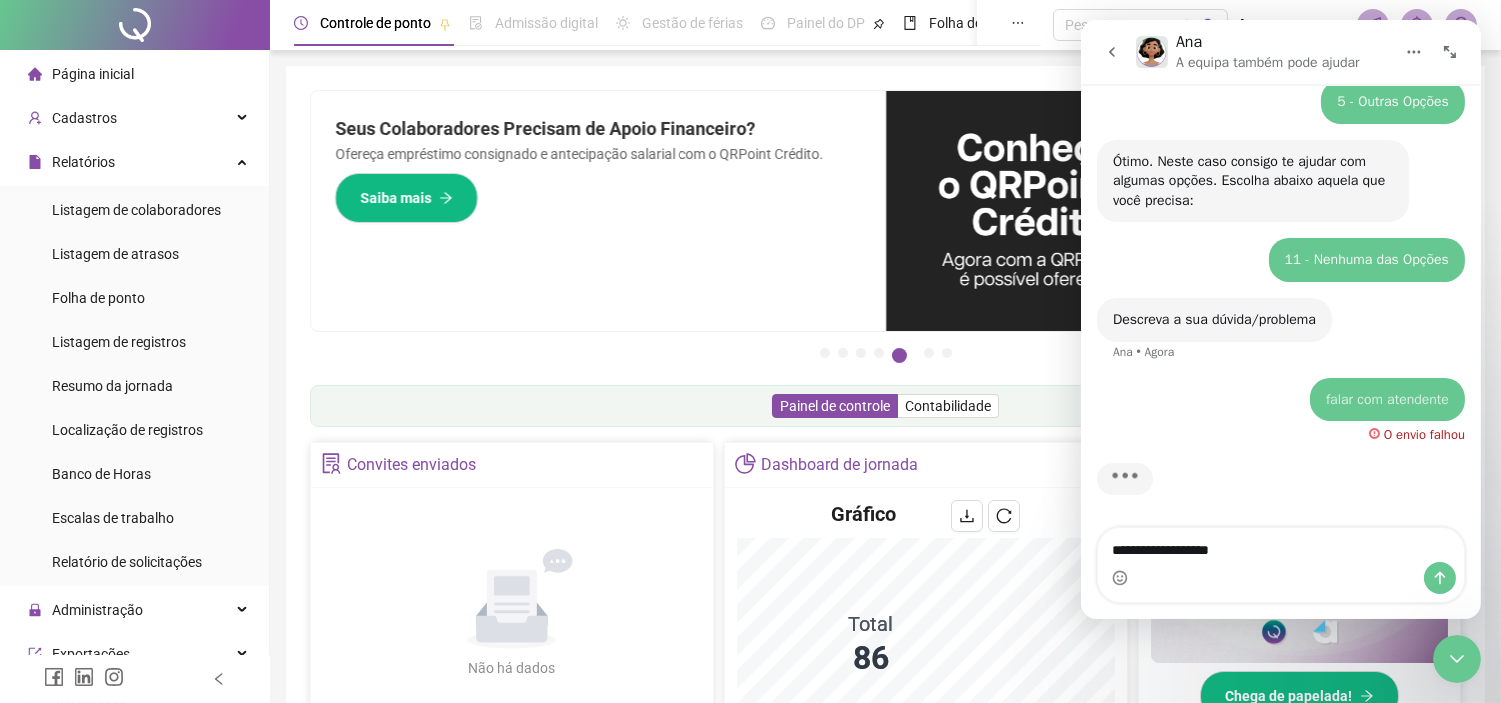 type on "**********" 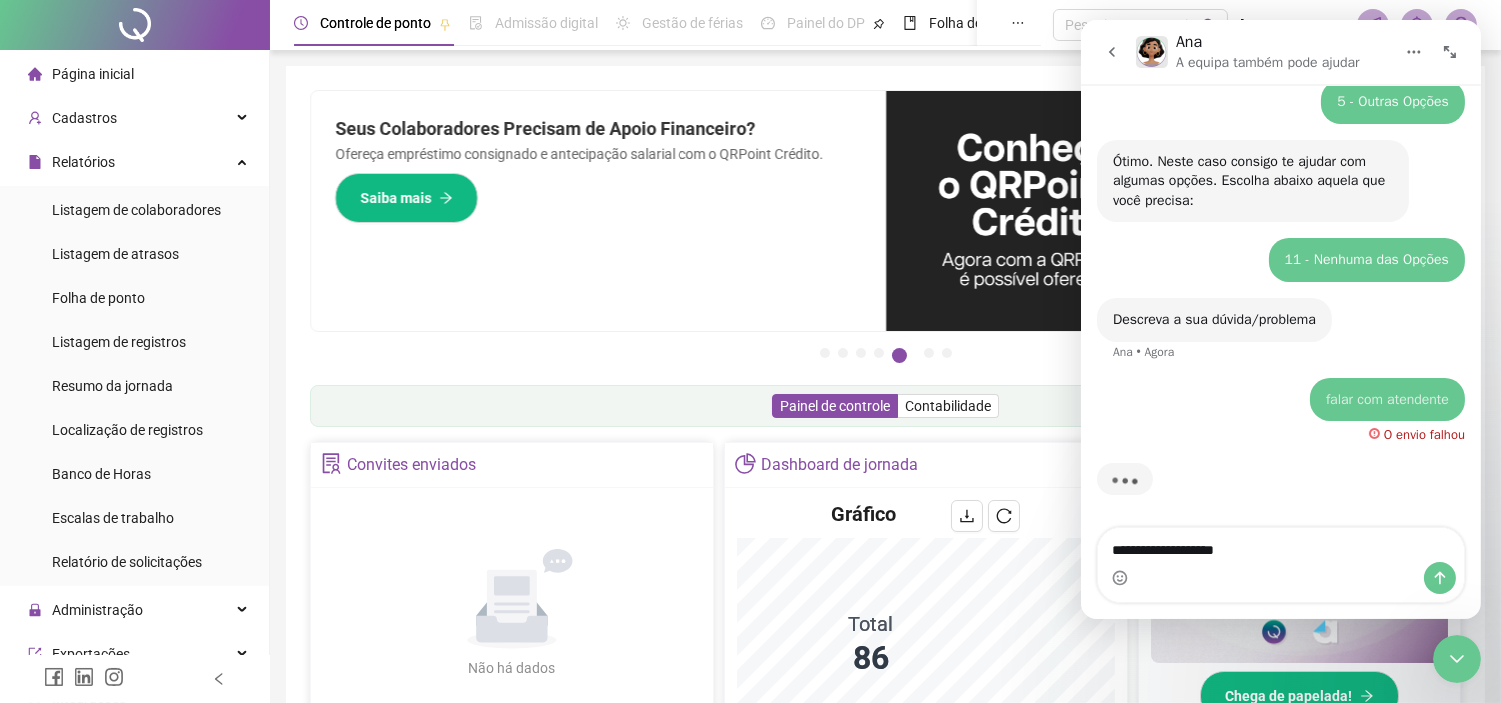 type 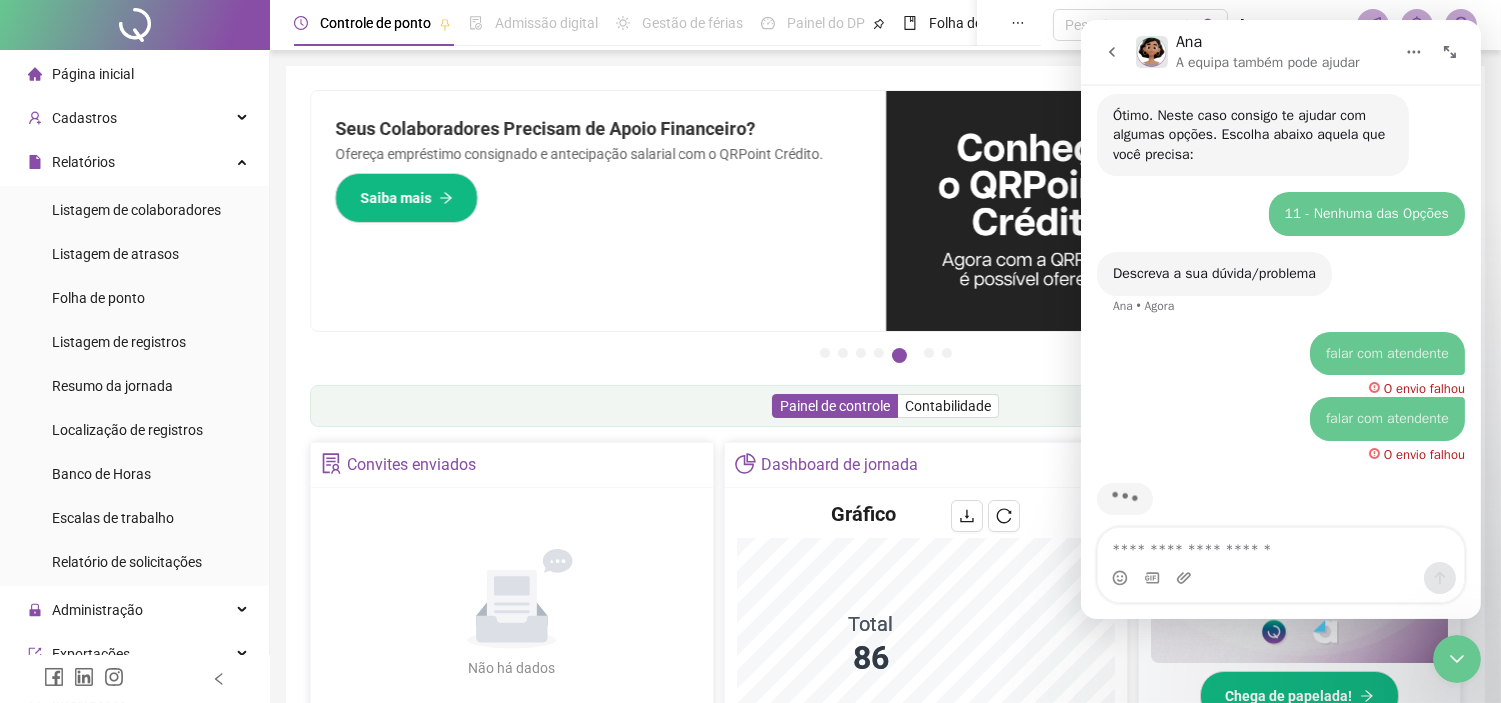scroll, scrollTop: 350, scrollLeft: 0, axis: vertical 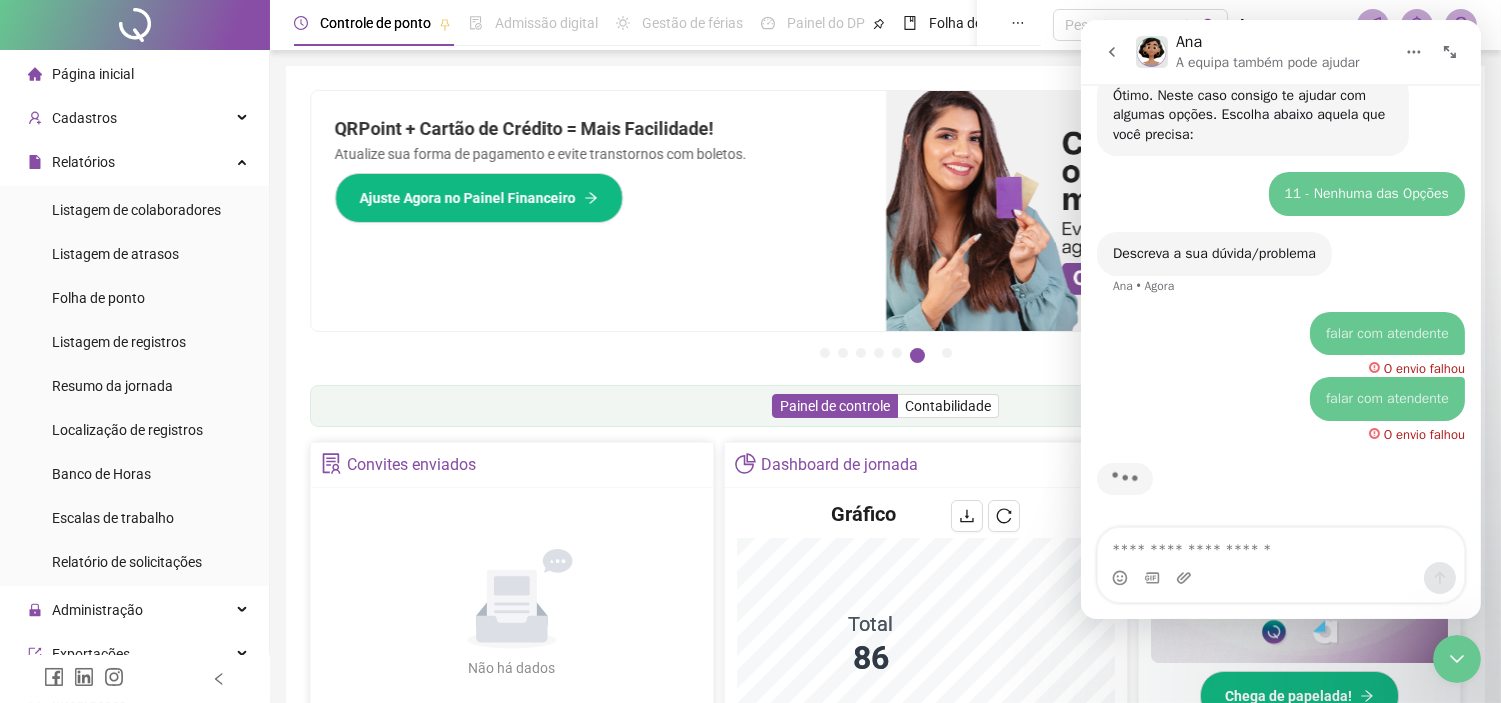 click on "O envio falhou" at bounding box center (1416, 431) 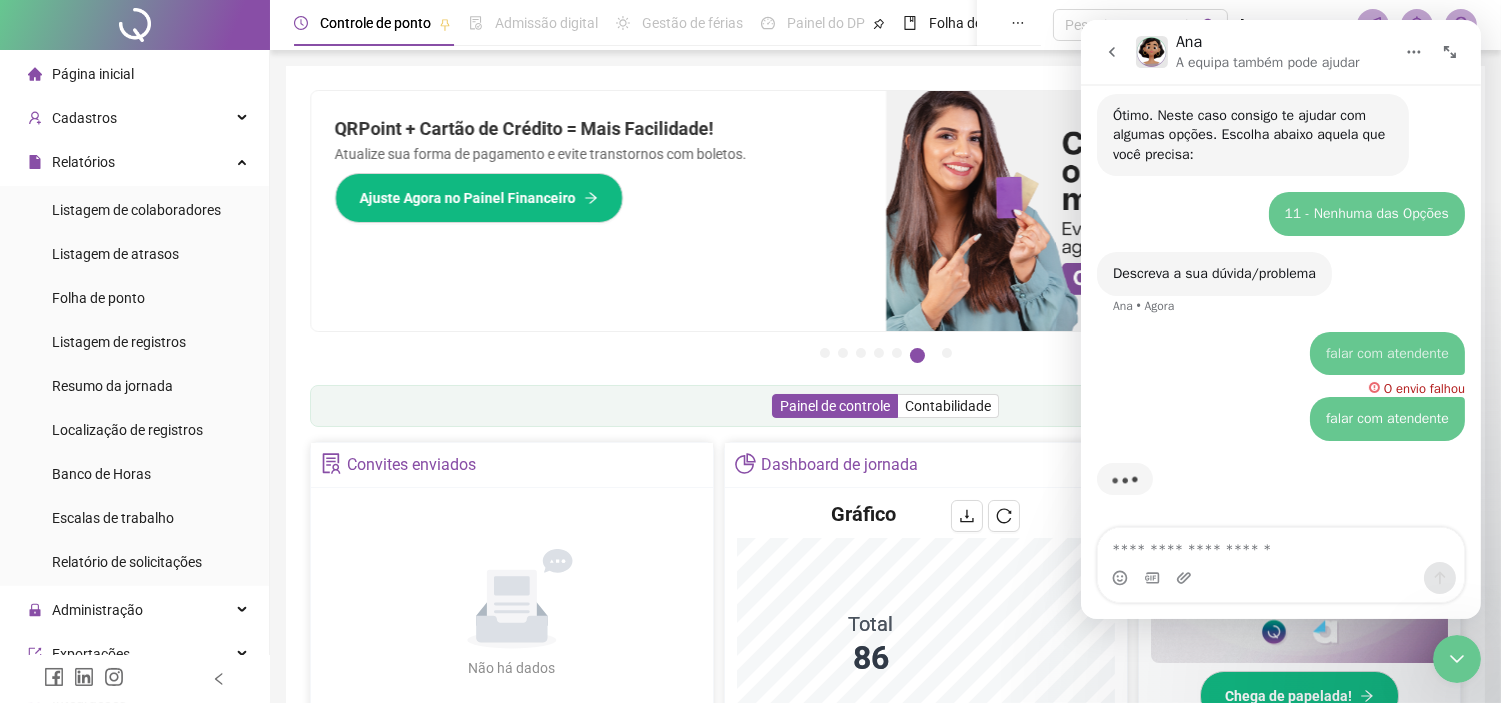 scroll, scrollTop: 330, scrollLeft: 0, axis: vertical 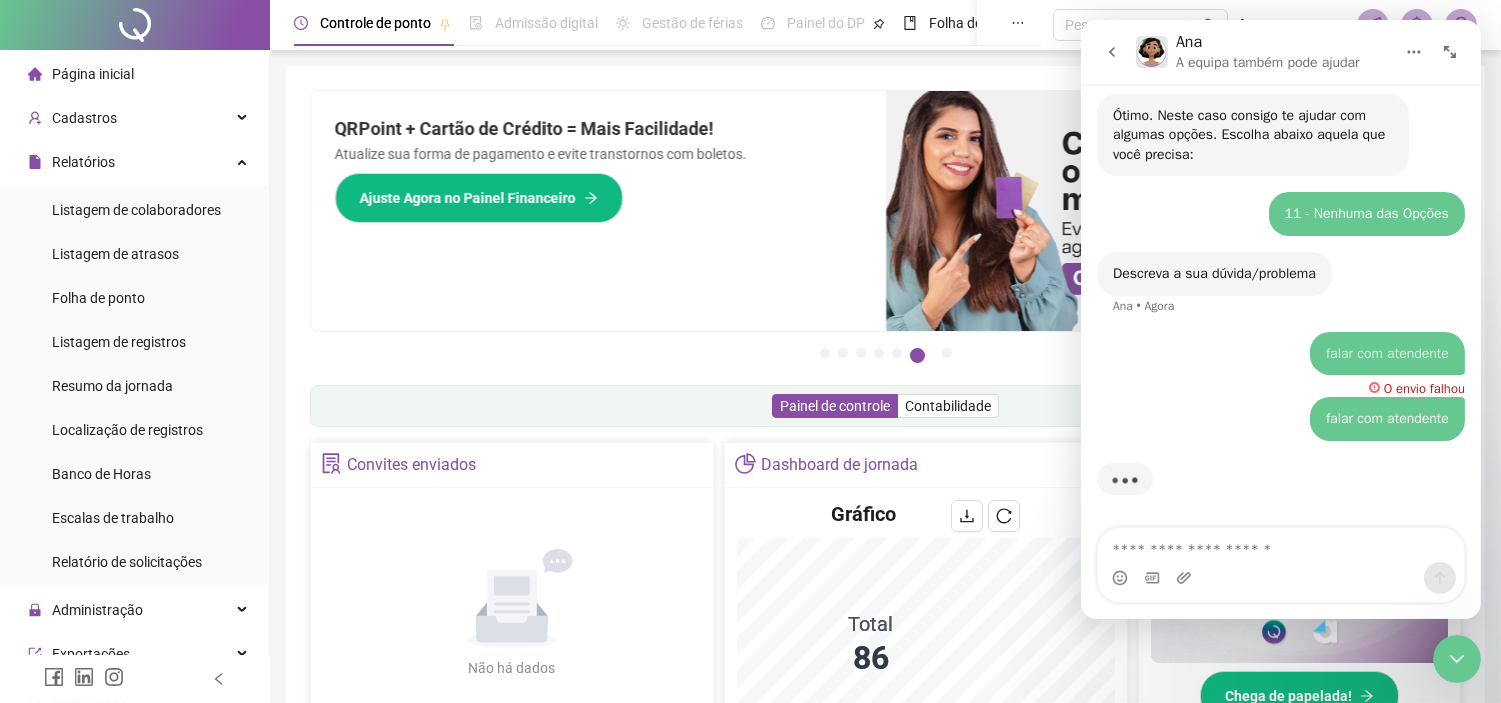 click on "falar com atendente     •   Agora" at bounding box center (1386, 419) 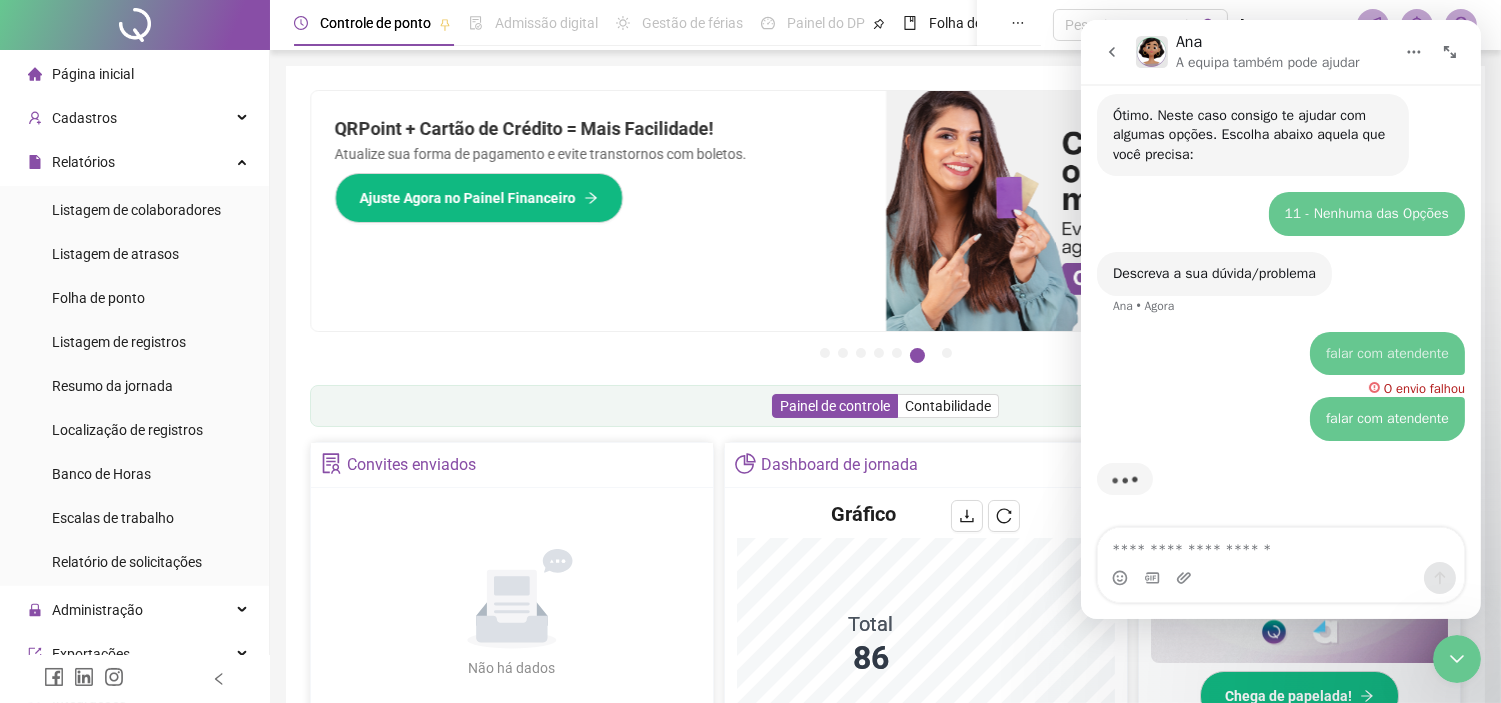 click on "Painel de controle Contabilidade" at bounding box center [885, 406] 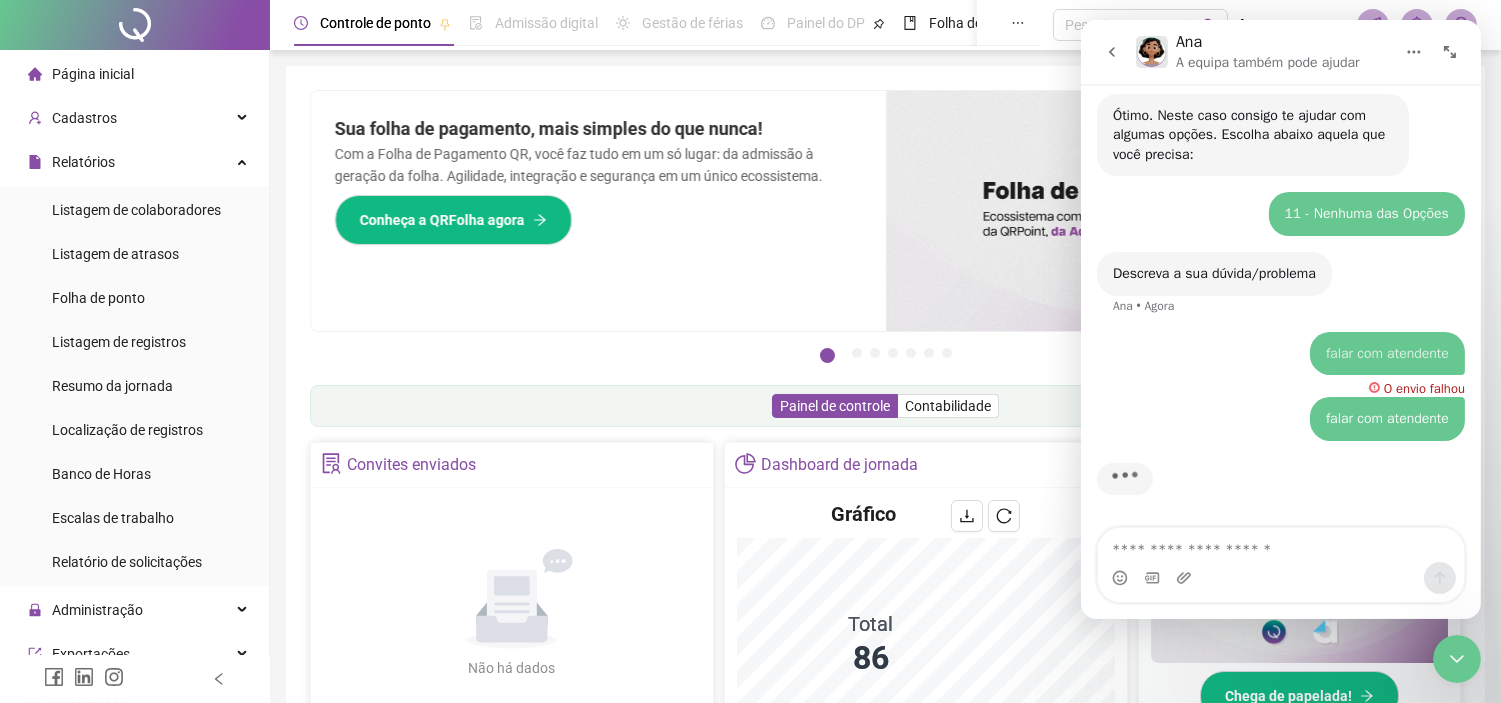 click 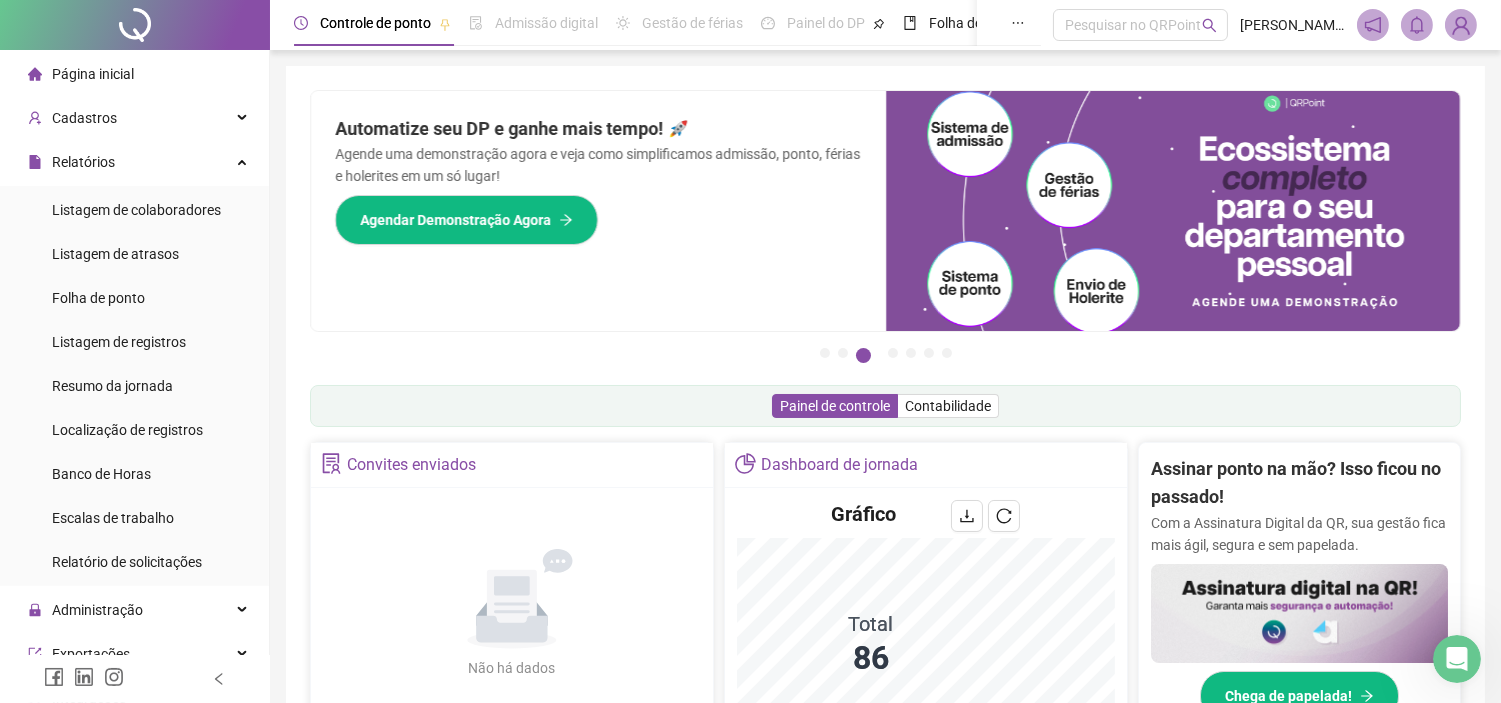 click at bounding box center (1456, 658) 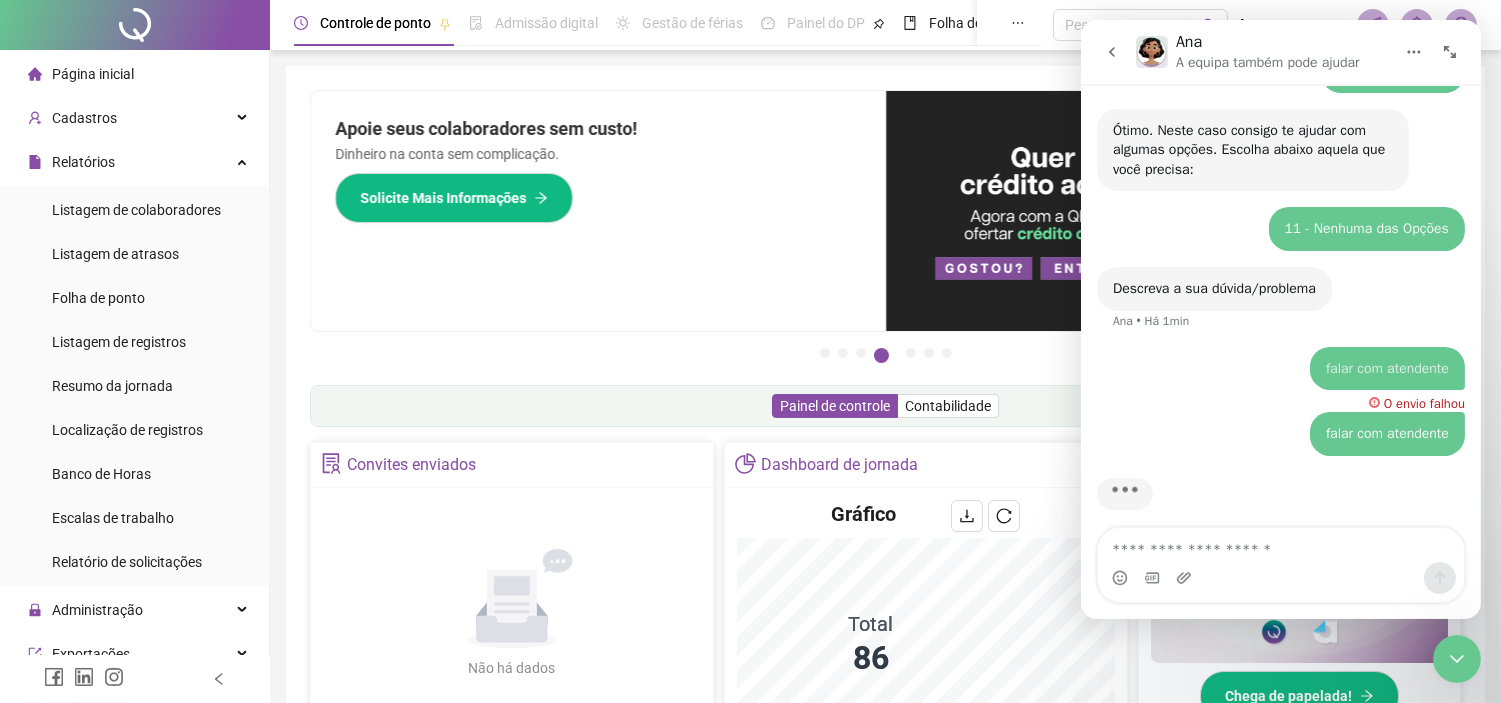 scroll, scrollTop: 330, scrollLeft: 0, axis: vertical 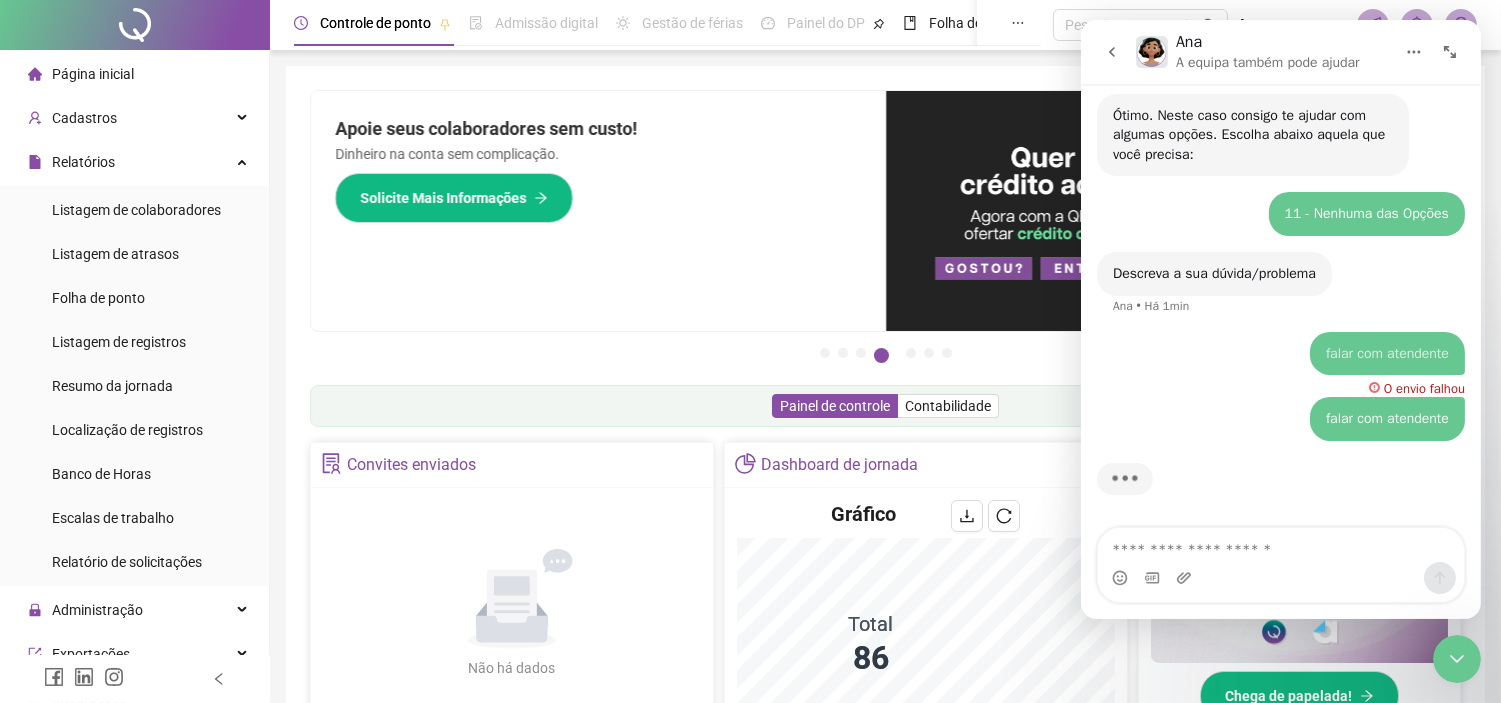 click at bounding box center [1280, 545] 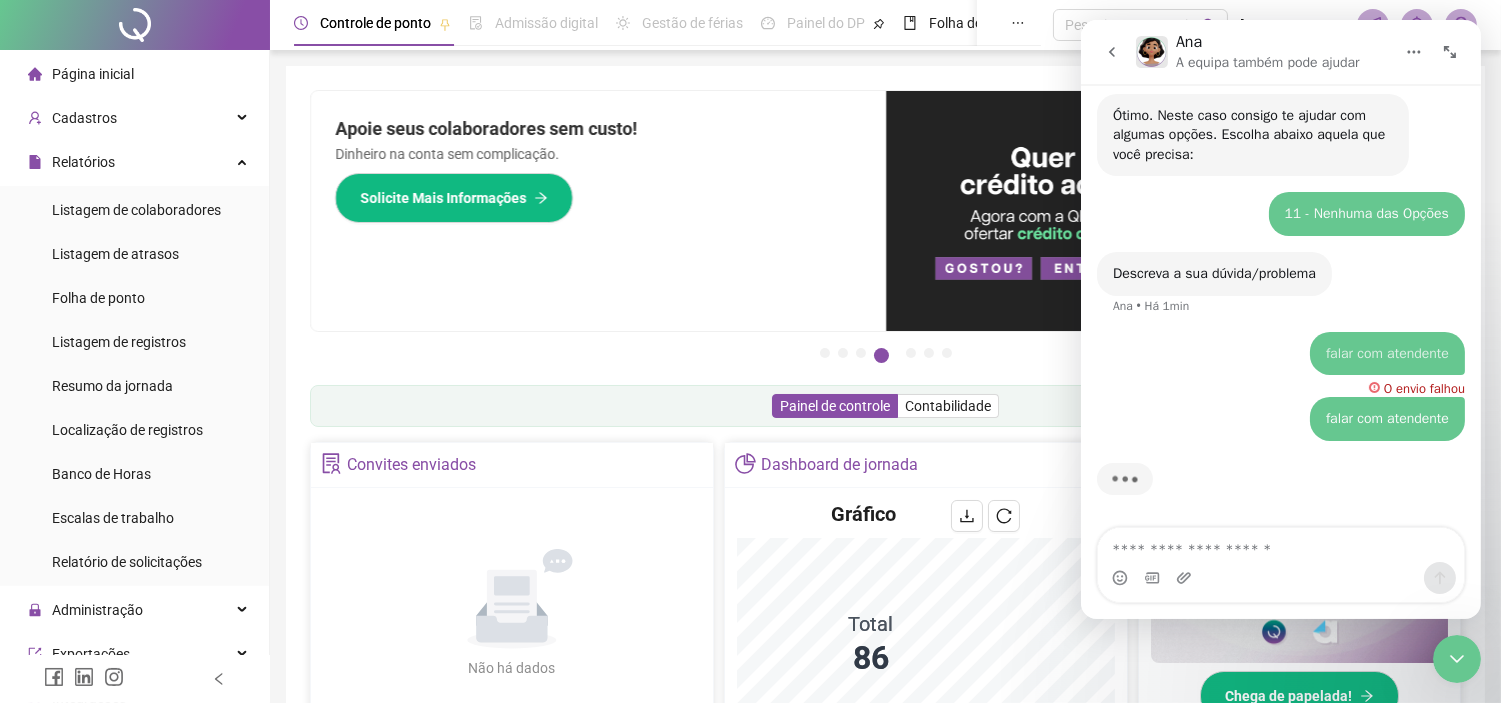 click 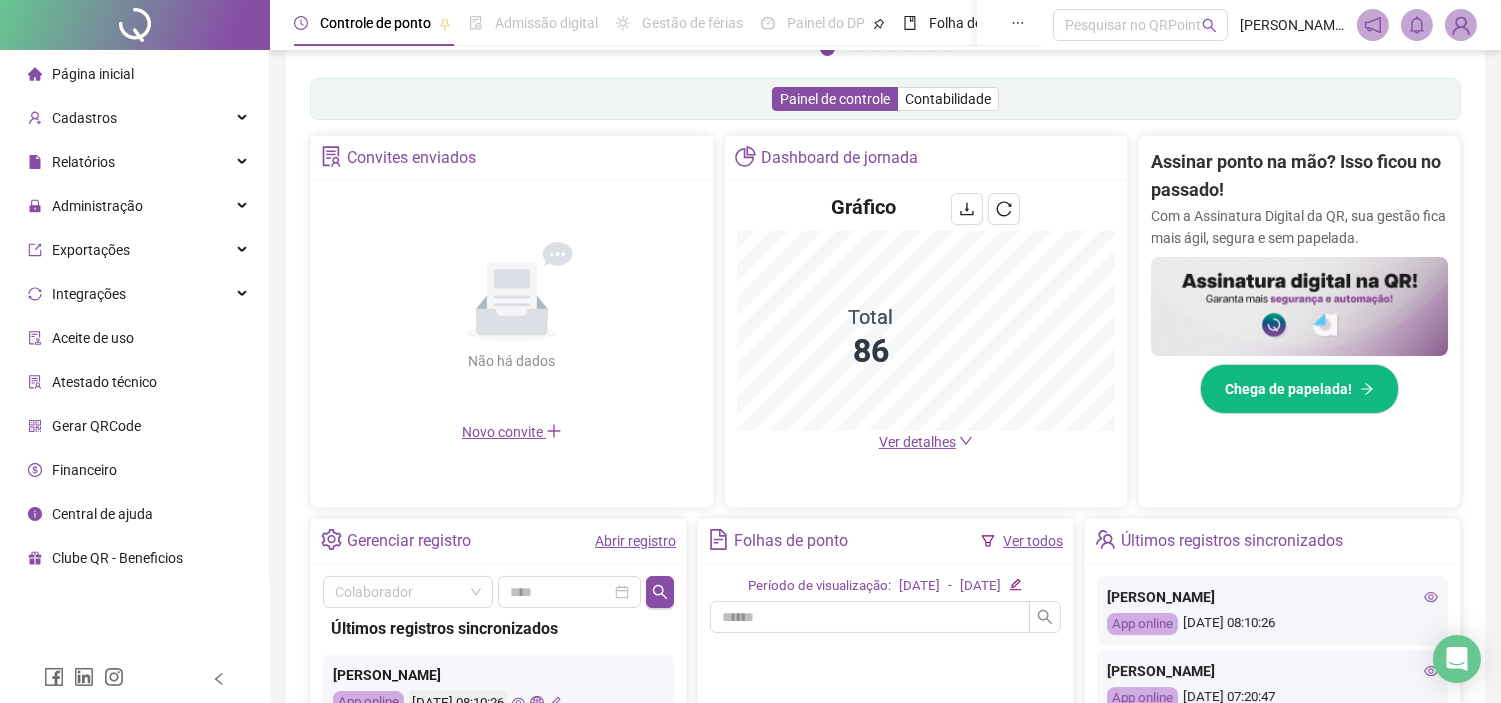 scroll, scrollTop: 333, scrollLeft: 0, axis: vertical 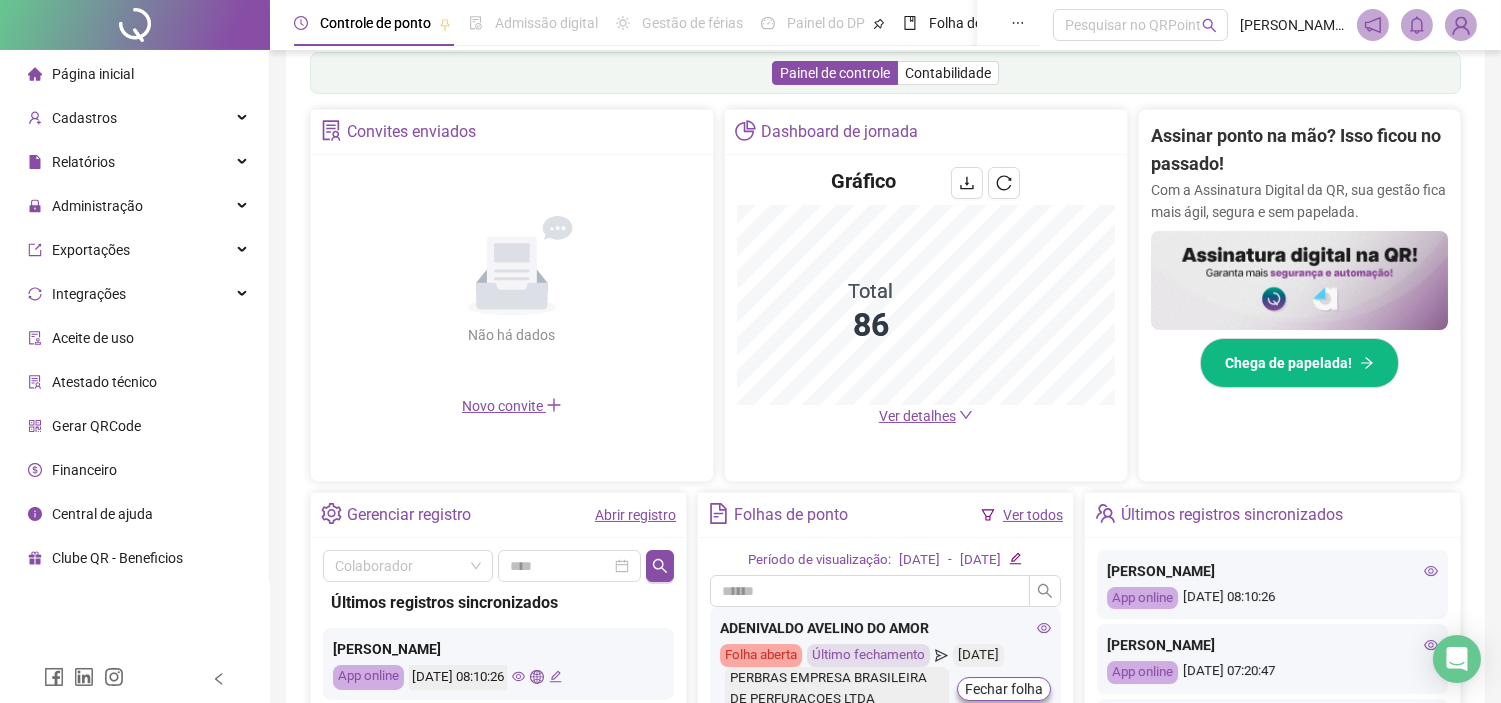 click on "Controle de ponto Admissão digital Gestão de férias Painel do DP Folha de pagamento   Pesquisar no QRPoint Renata Amoedo - Perbras Pague o QRPoint com Cartão de Crédito Sua assinatura: mais segurança, prática e sem preocupações com boletos! Saiba mais Sua folha de pagamento, mais simples do que nunca! Com a Folha de Pagamento QR, você faz tudo em um só lugar: da admissão à geração da folha. Agilidade, integração e segurança em um único ecossistema. Conheça a QRFolha agora 🔍 Precisa de Ajuda? Conte com o Suporte da QRPoint! Encontre respostas rápidas e eficientes em nosso Guia Prático de Suporte. Acesse agora e descubra todos os nossos canais de atendimento! 🚀 Saiba Mais Automatize seu DP e ganhe mais tempo! 🚀 Agende uma demonstração agora e veja como simplificamos admissão, ponto, férias e holerites em um só lugar! Agendar Demonstração Agora Apoie seus colaboradores sem custo! Dinheiro na conta sem complicação. Solicite Mais Informações Saiba mais Saiba mais 1 2 3 4" at bounding box center (885, 318) 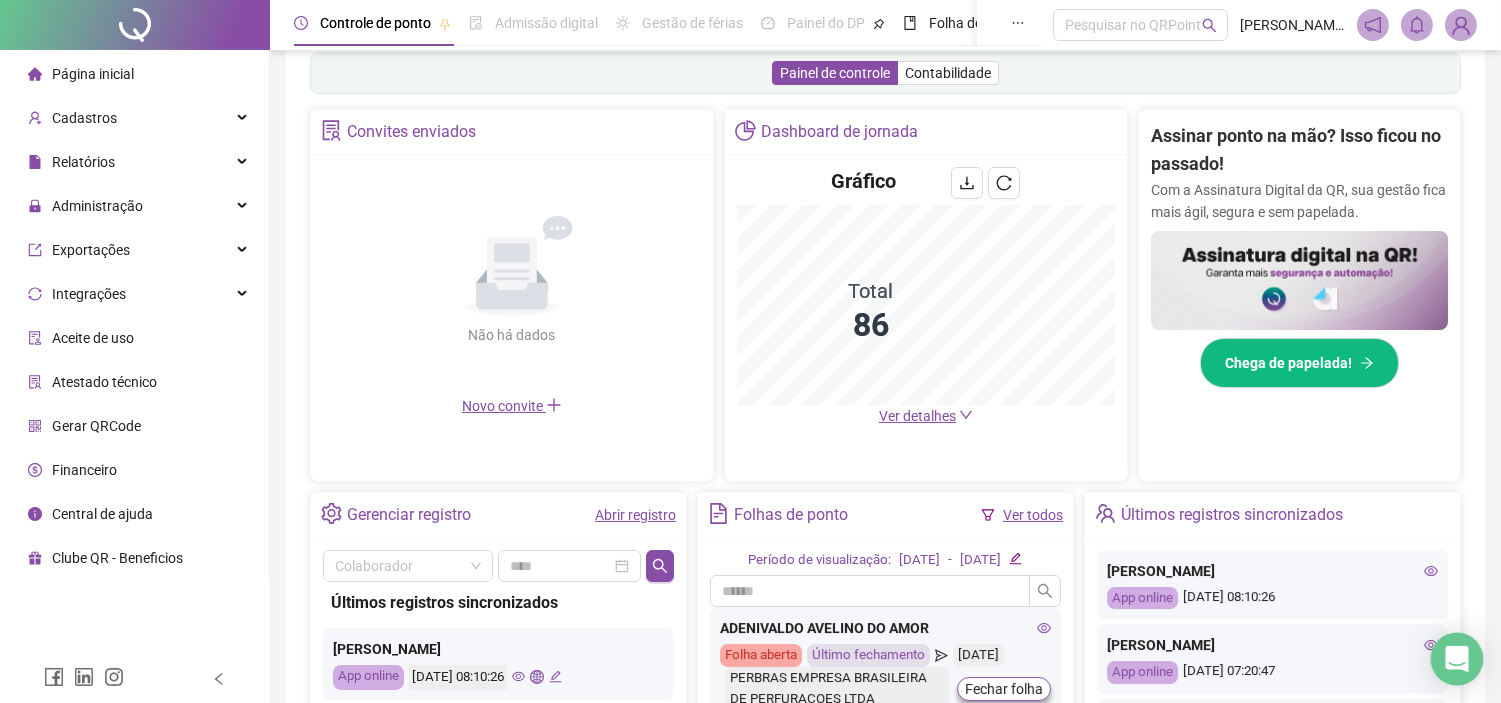 click 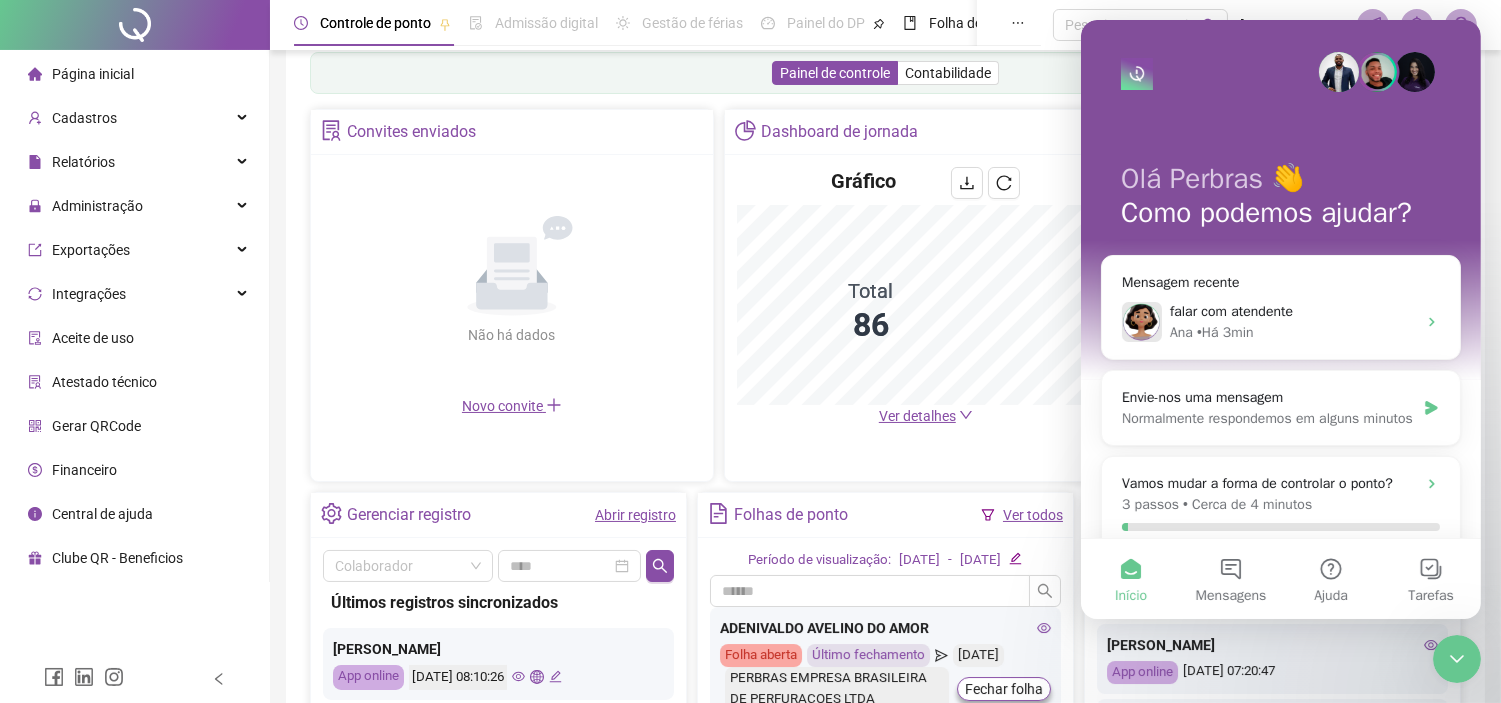 scroll, scrollTop: 0, scrollLeft: 0, axis: both 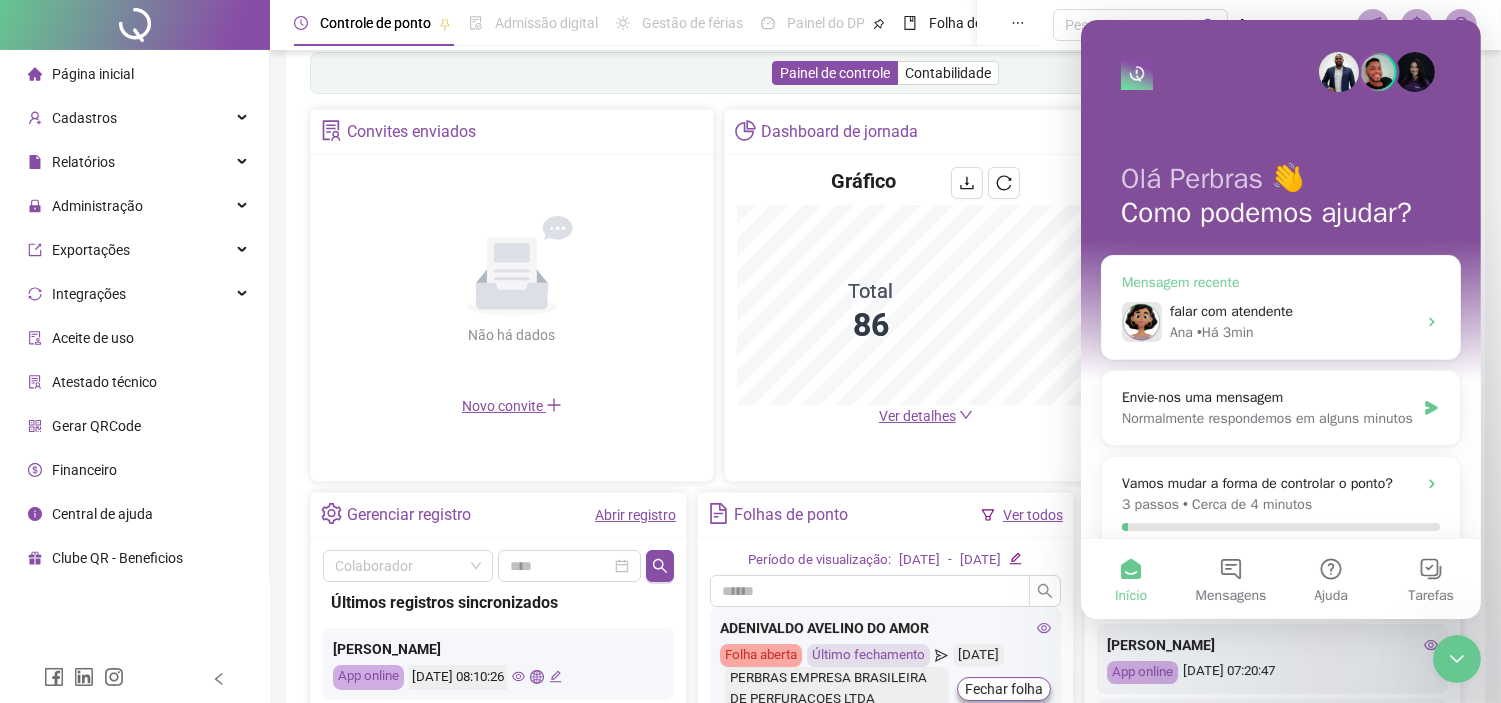click on "falar com atendente" at bounding box center [1292, 311] 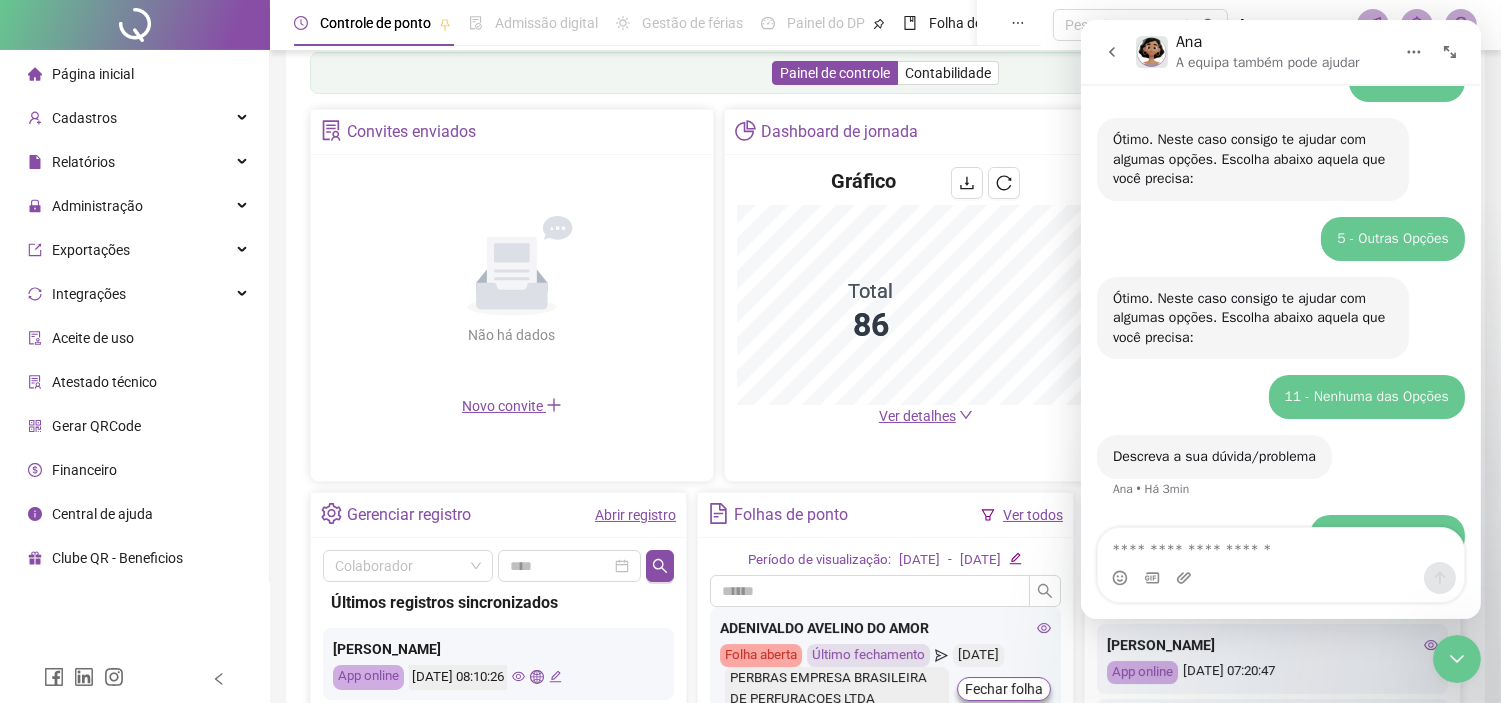 scroll, scrollTop: 200, scrollLeft: 0, axis: vertical 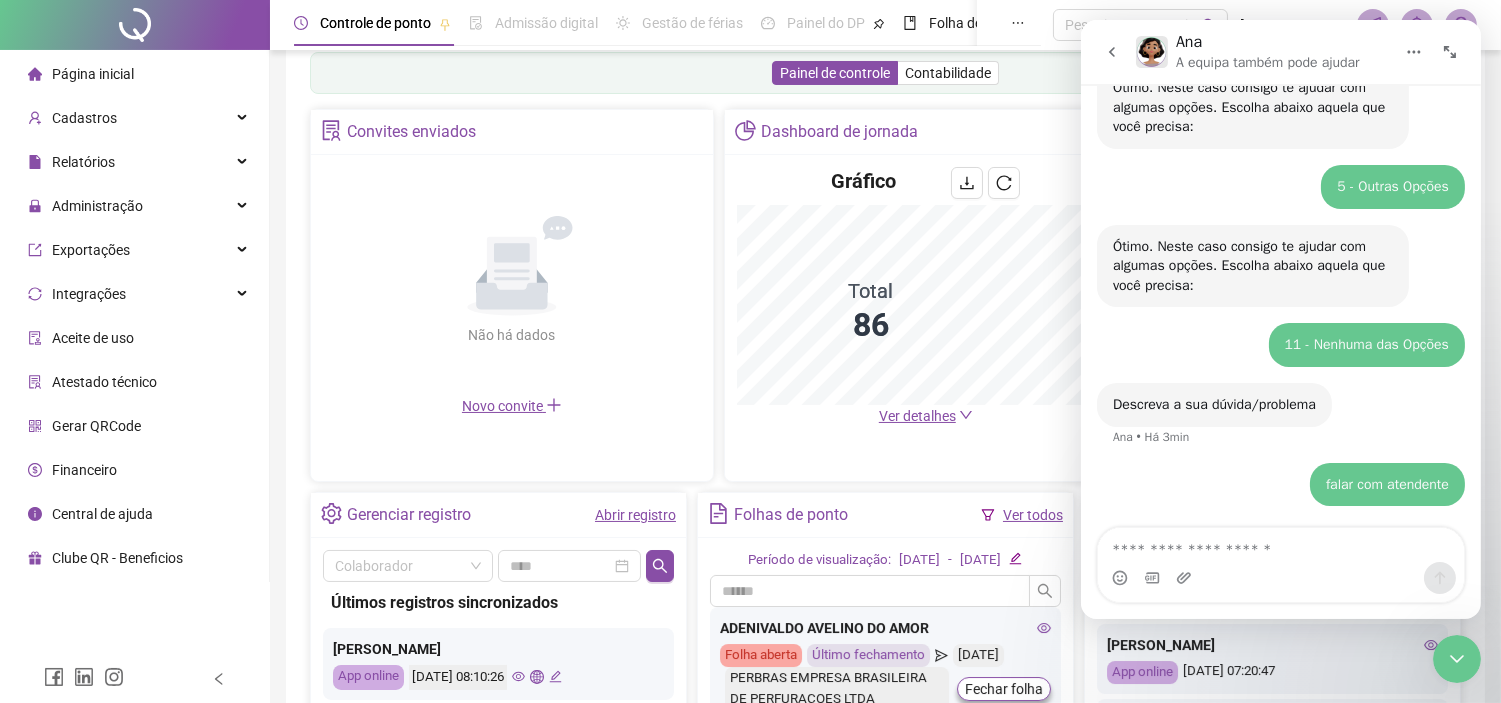 click at bounding box center [1280, 545] 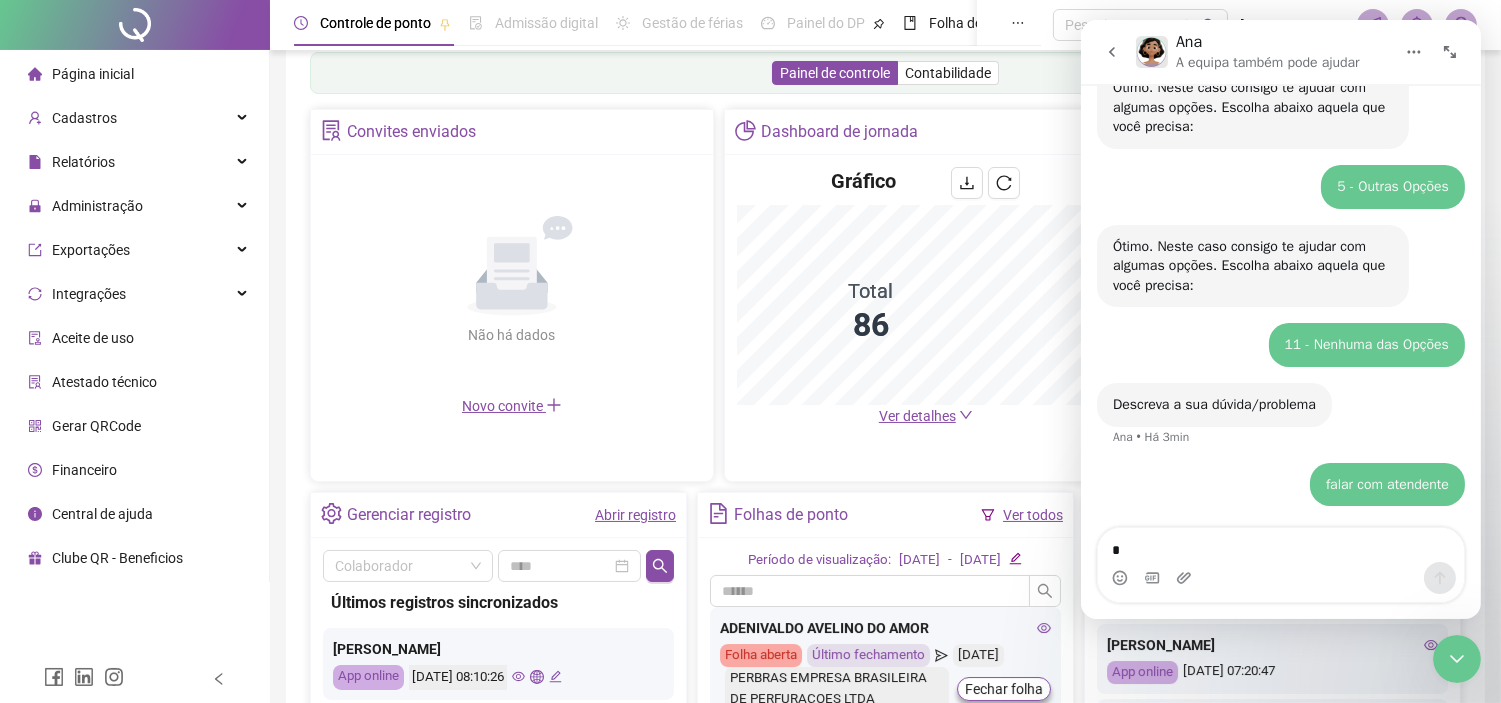 type on "**" 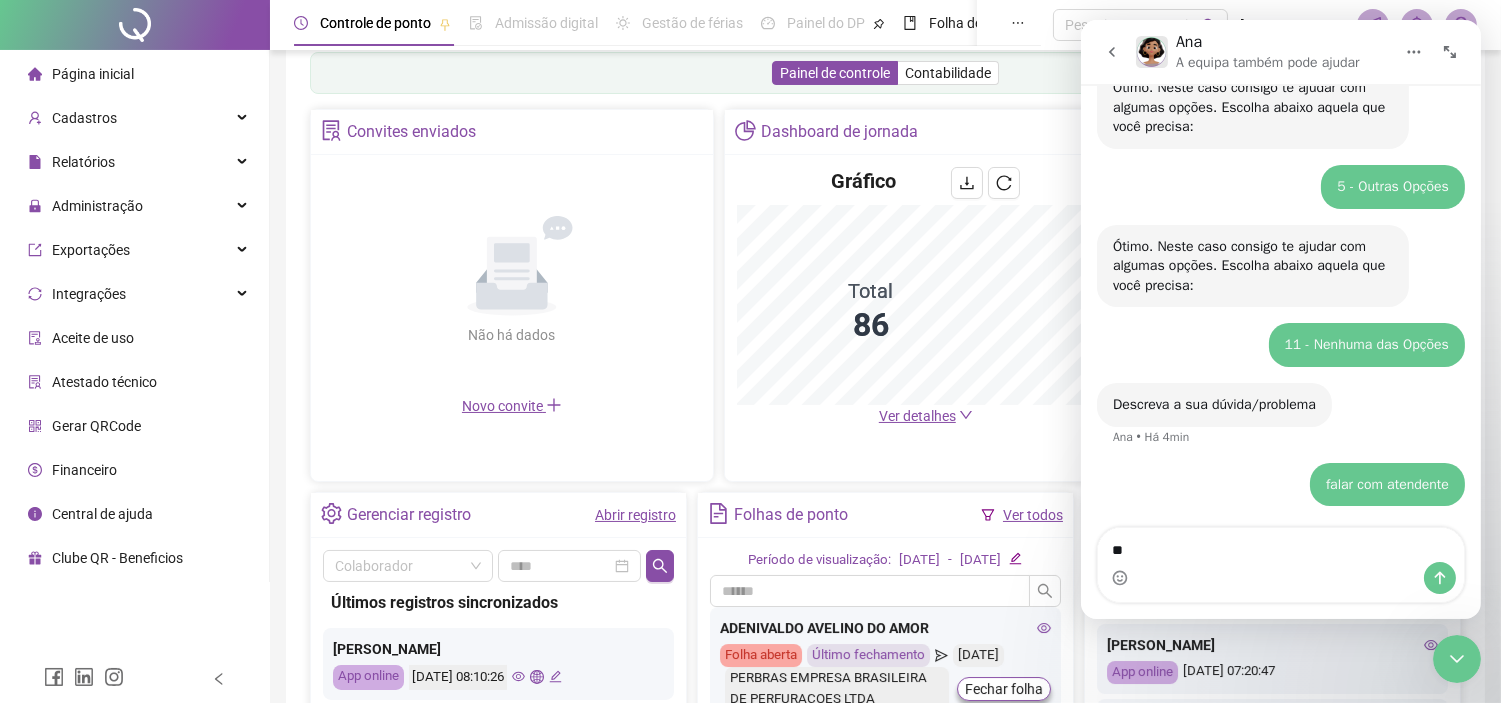 type 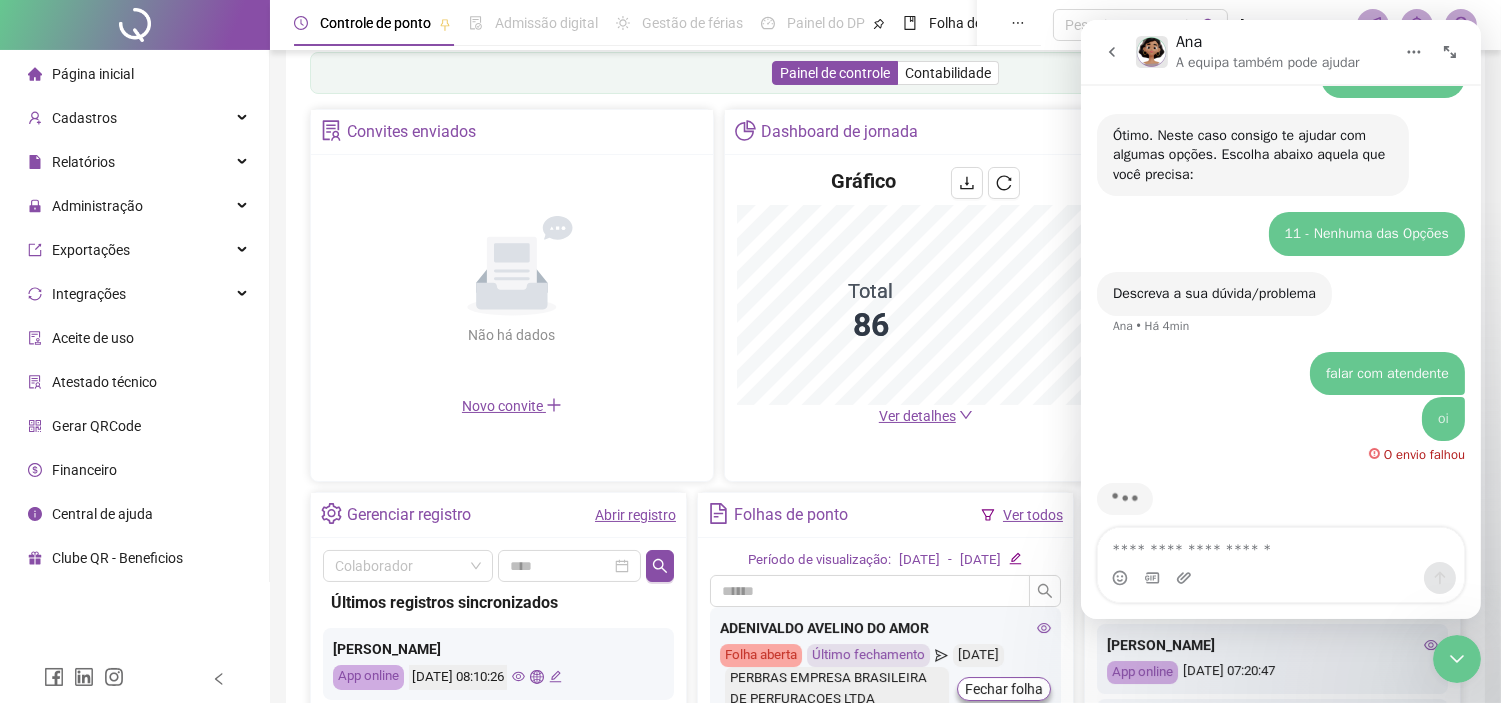 scroll, scrollTop: 330, scrollLeft: 0, axis: vertical 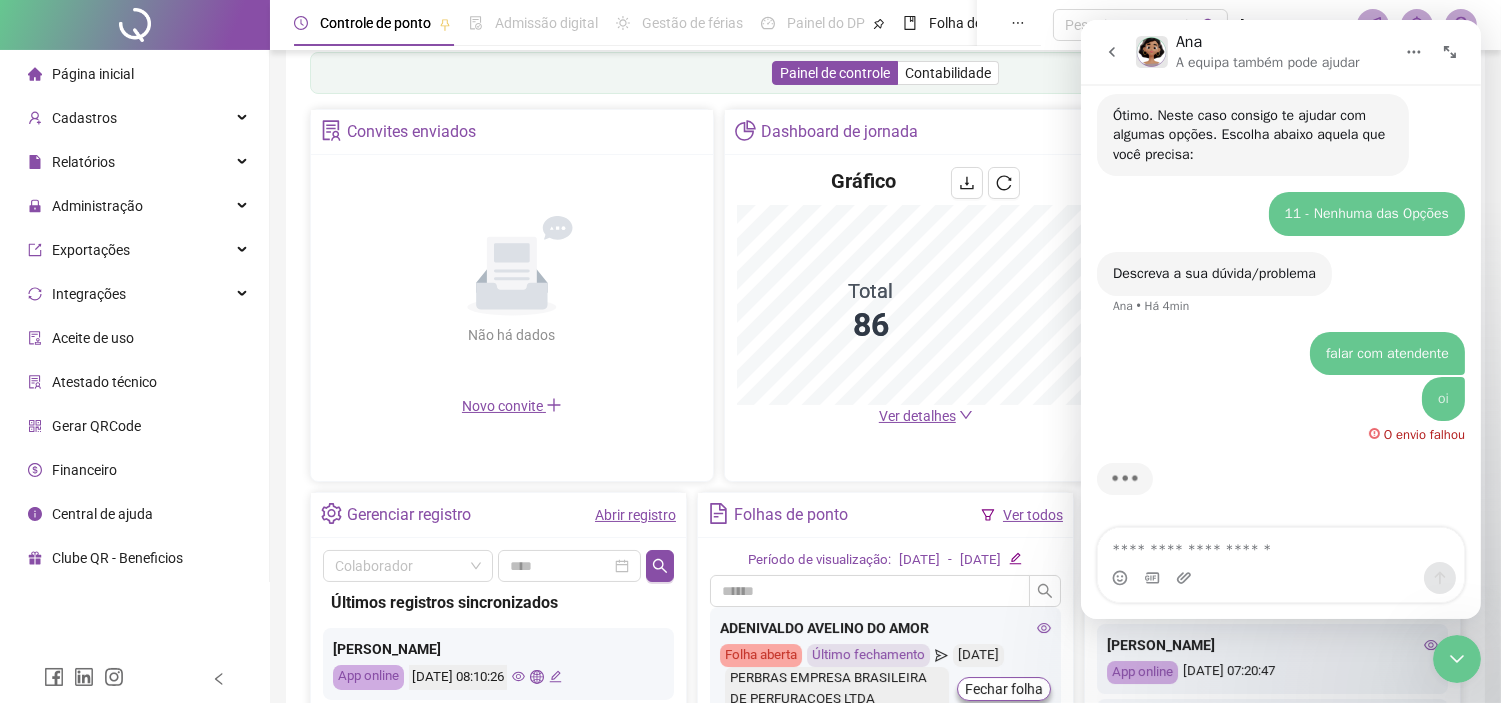click on "oi" at bounding box center [1442, 399] 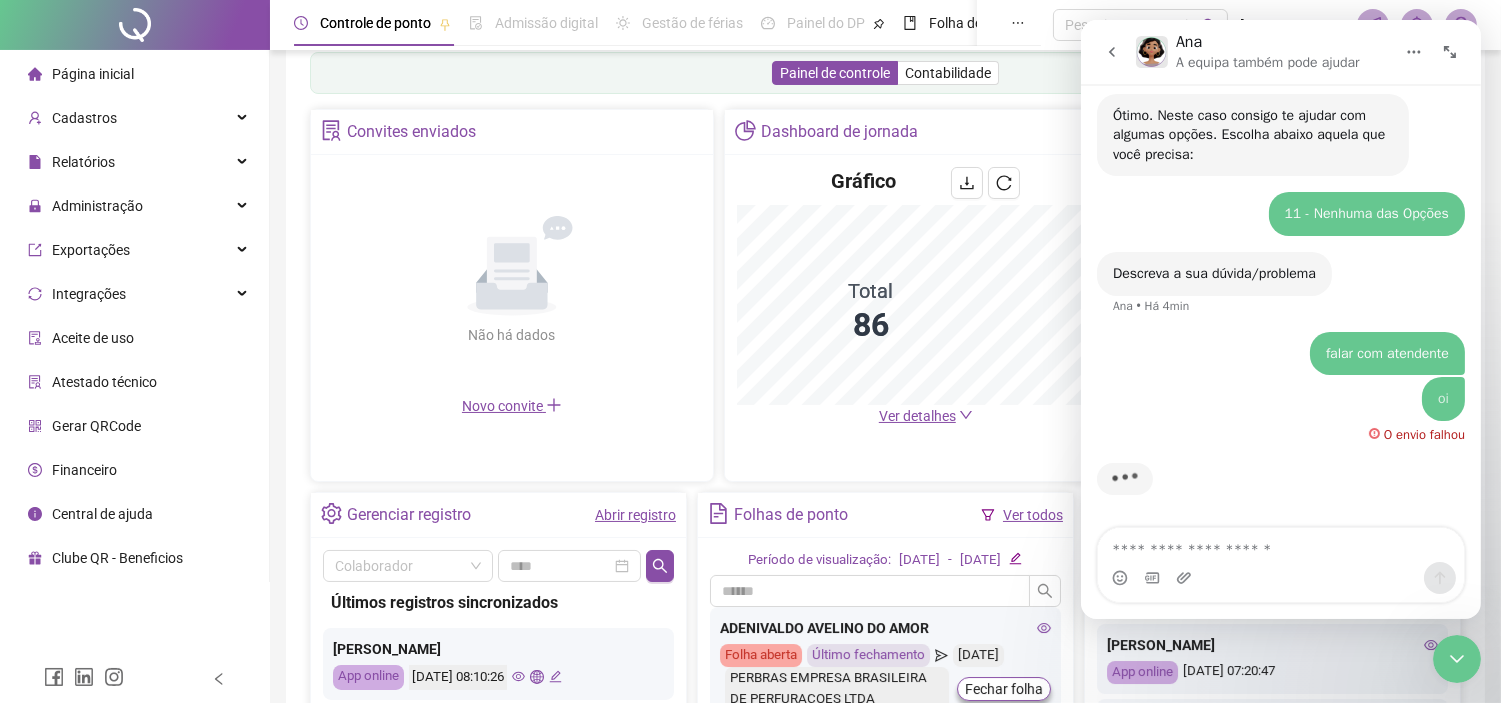 scroll, scrollTop: 310, scrollLeft: 0, axis: vertical 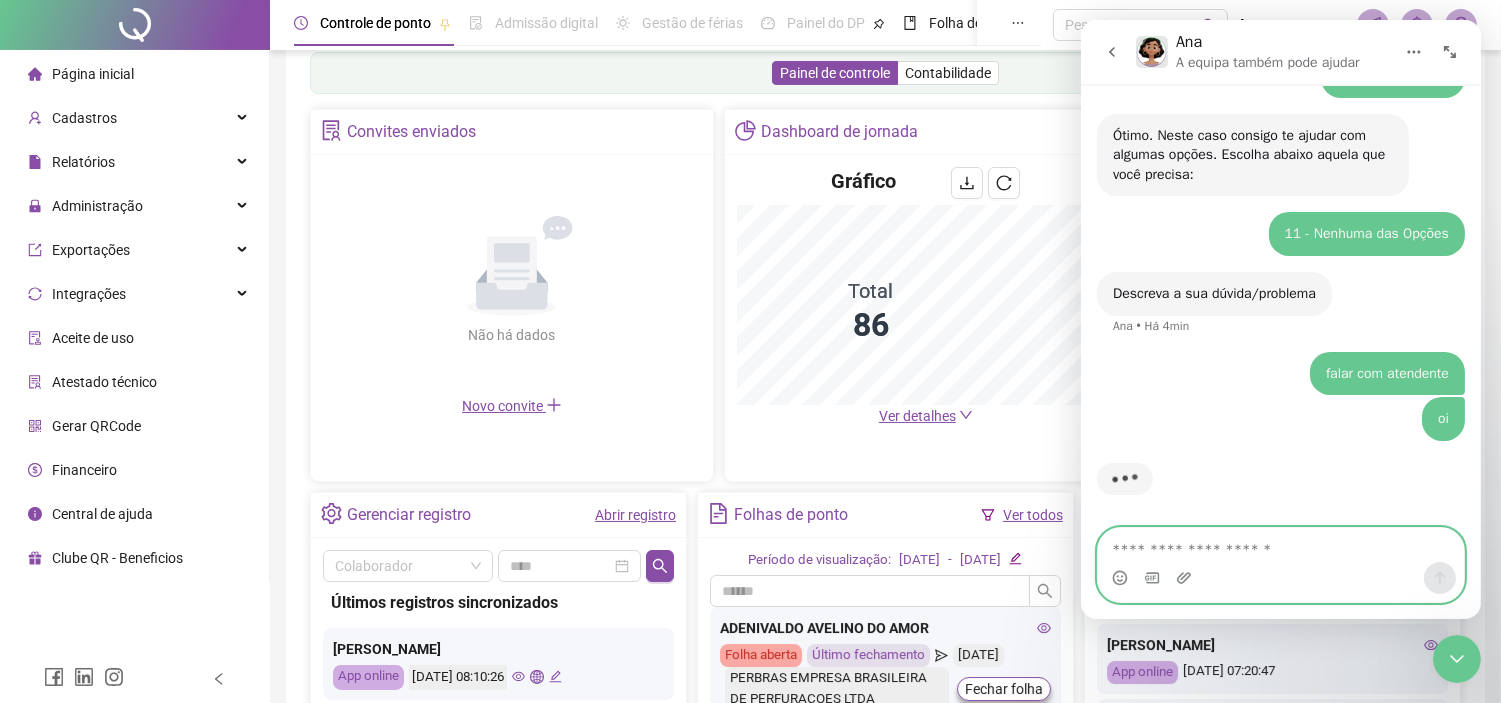 click at bounding box center (1280, 545) 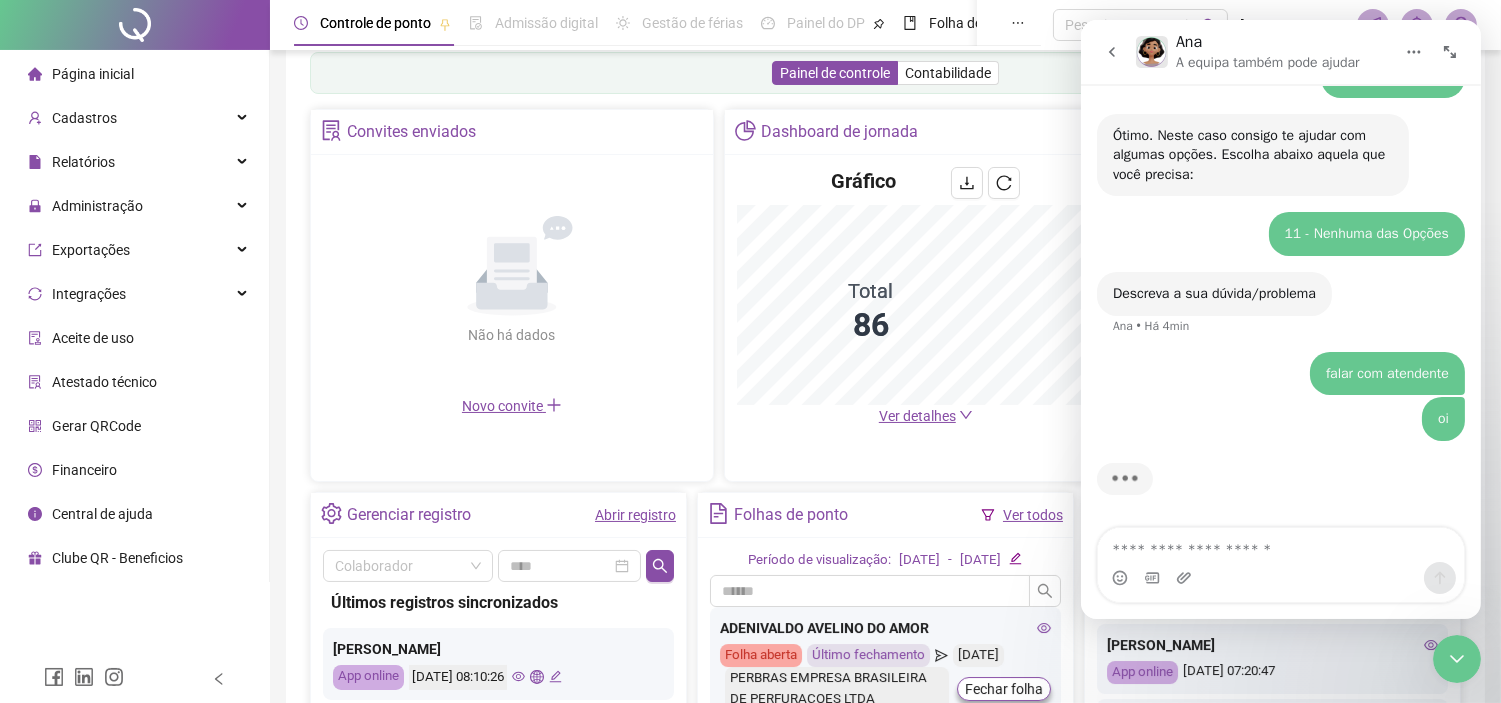 drag, startPoint x: 1465, startPoint y: 663, endPoint x: 2748, endPoint y: 1235, distance: 1404.7323 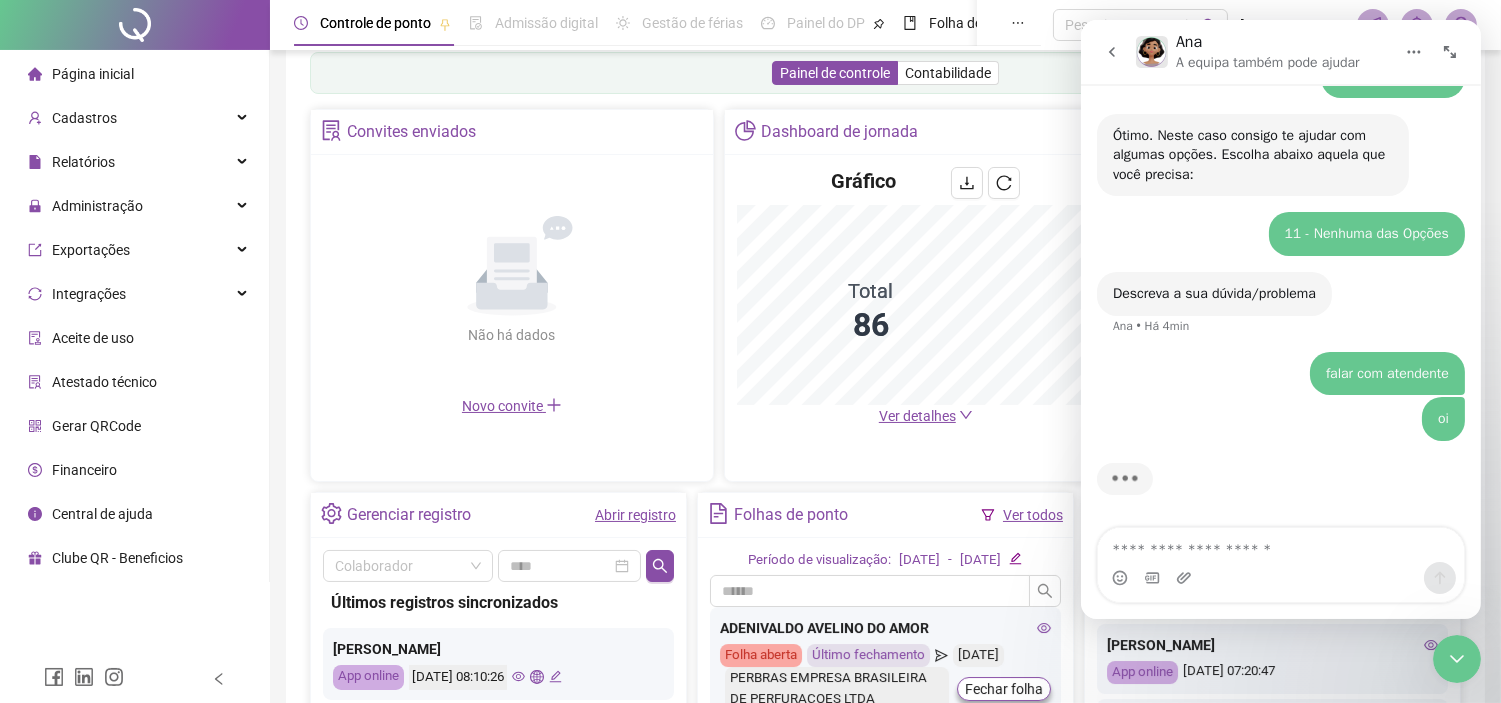 click 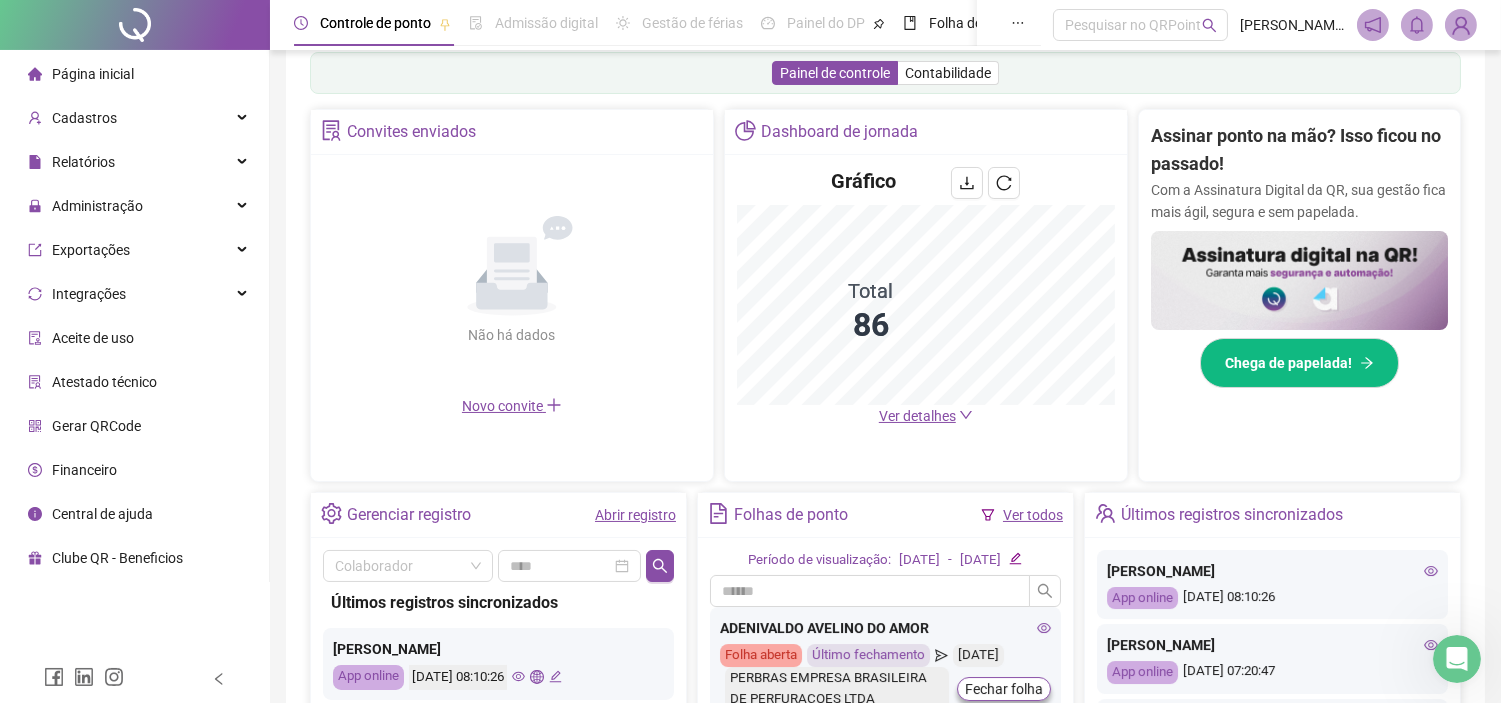 scroll, scrollTop: 0, scrollLeft: 0, axis: both 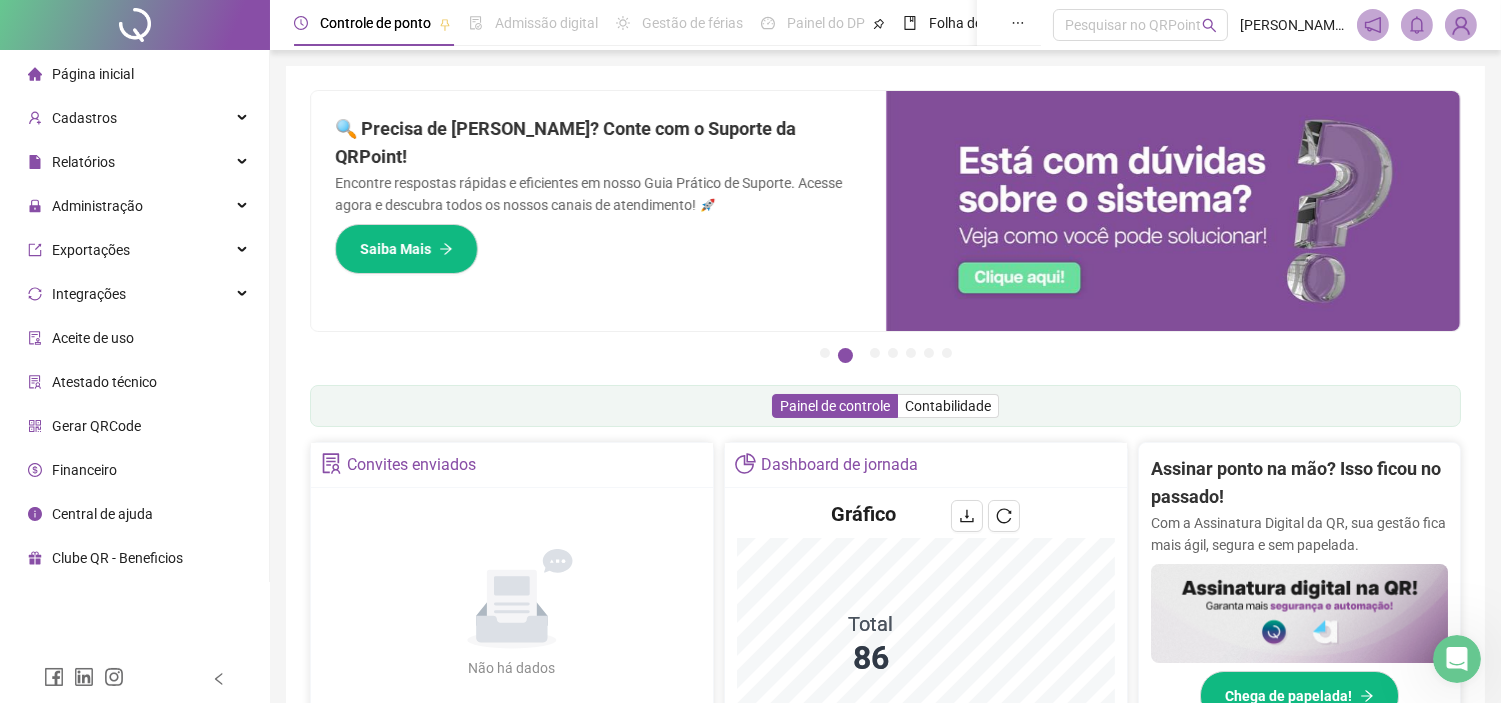 click 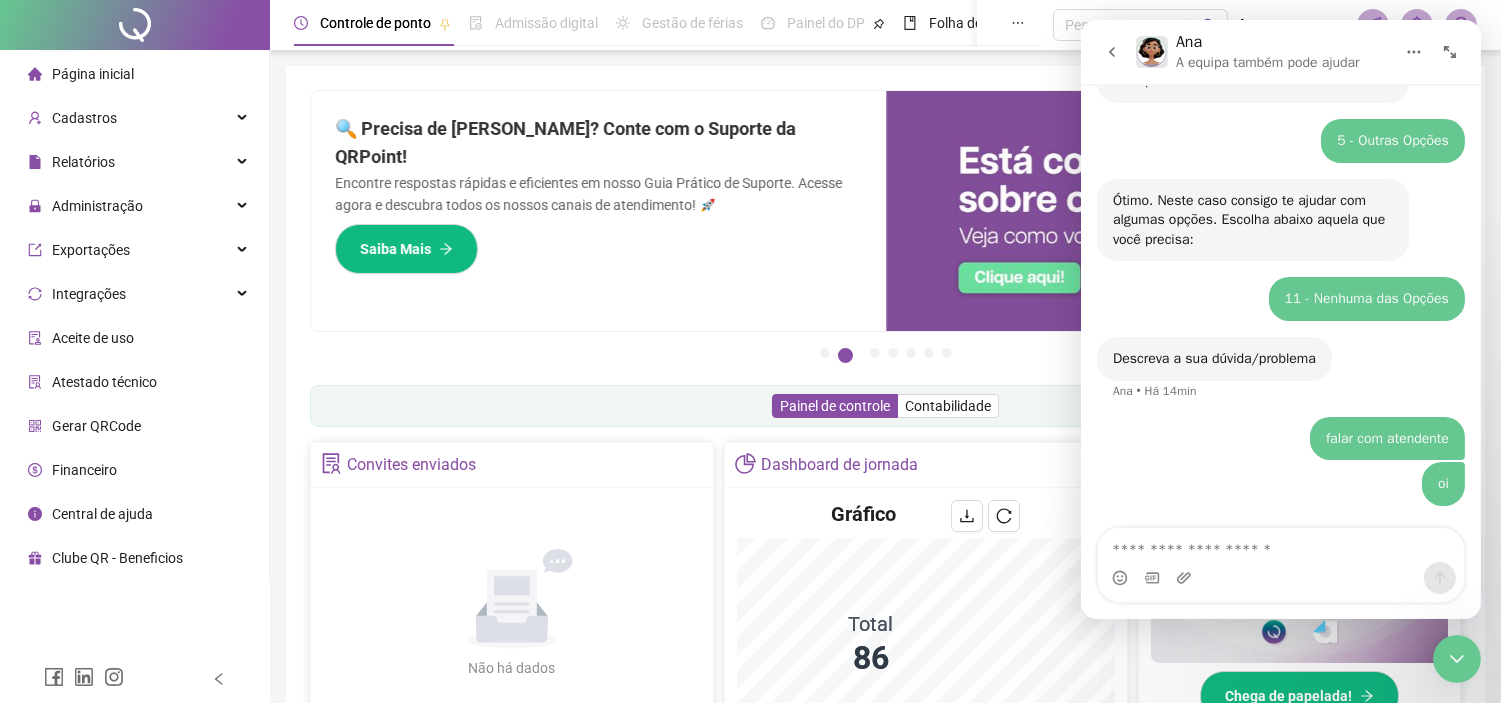 click 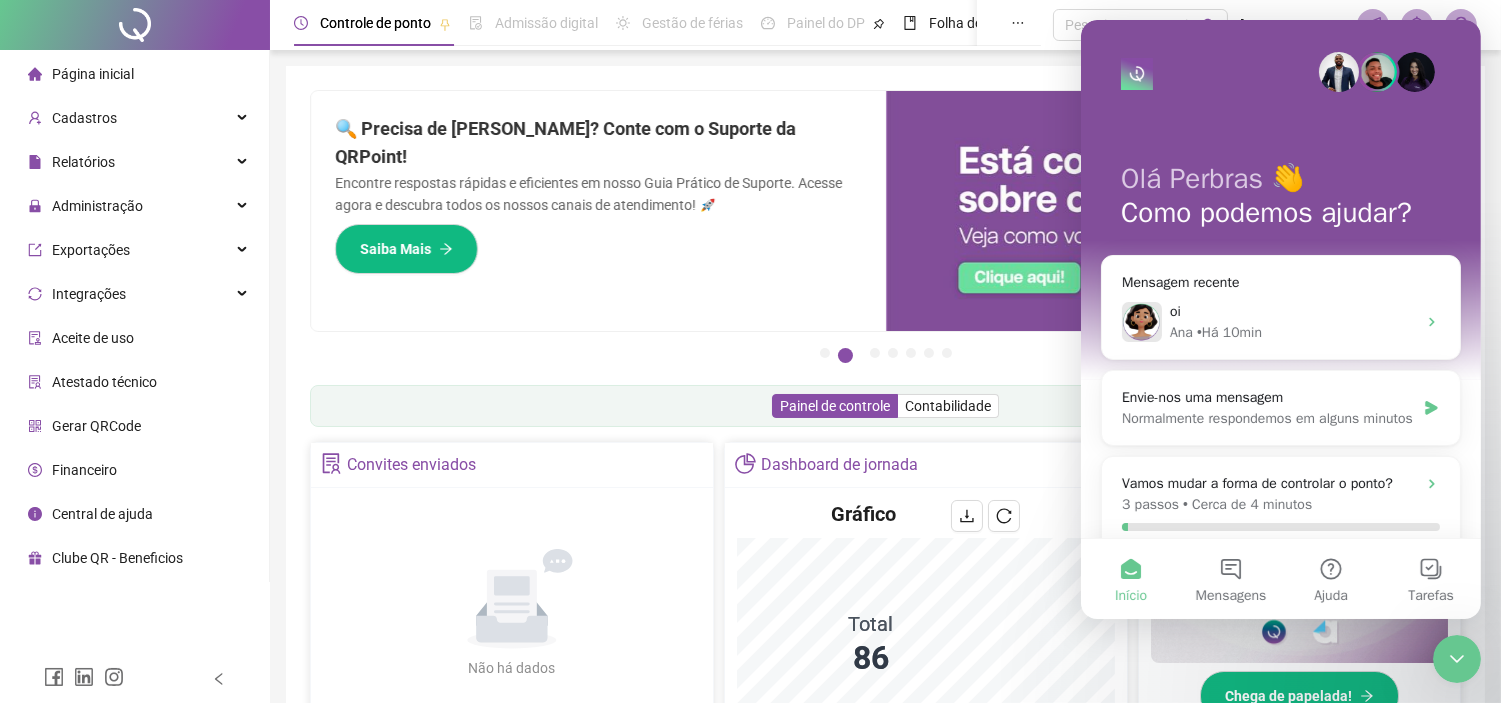 click 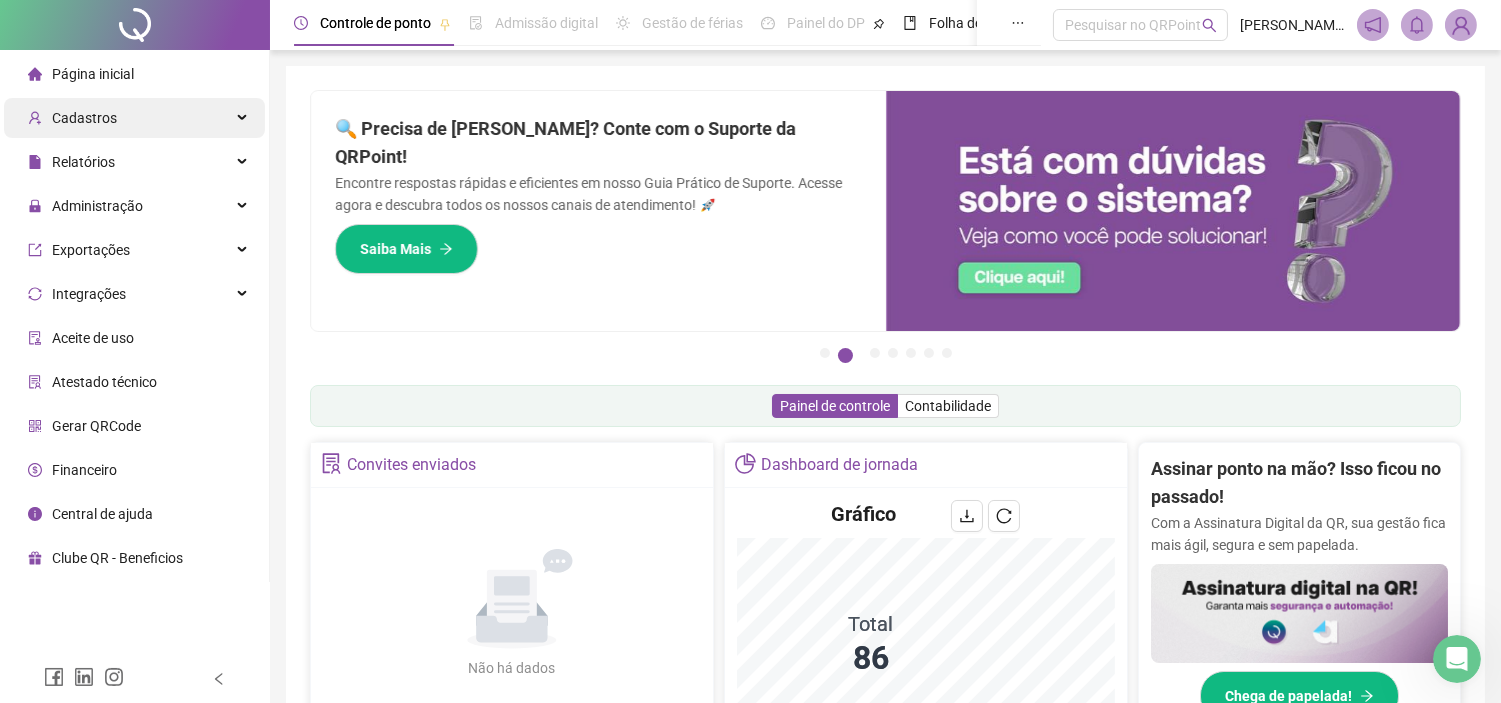 click on "Cadastros" at bounding box center [134, 118] 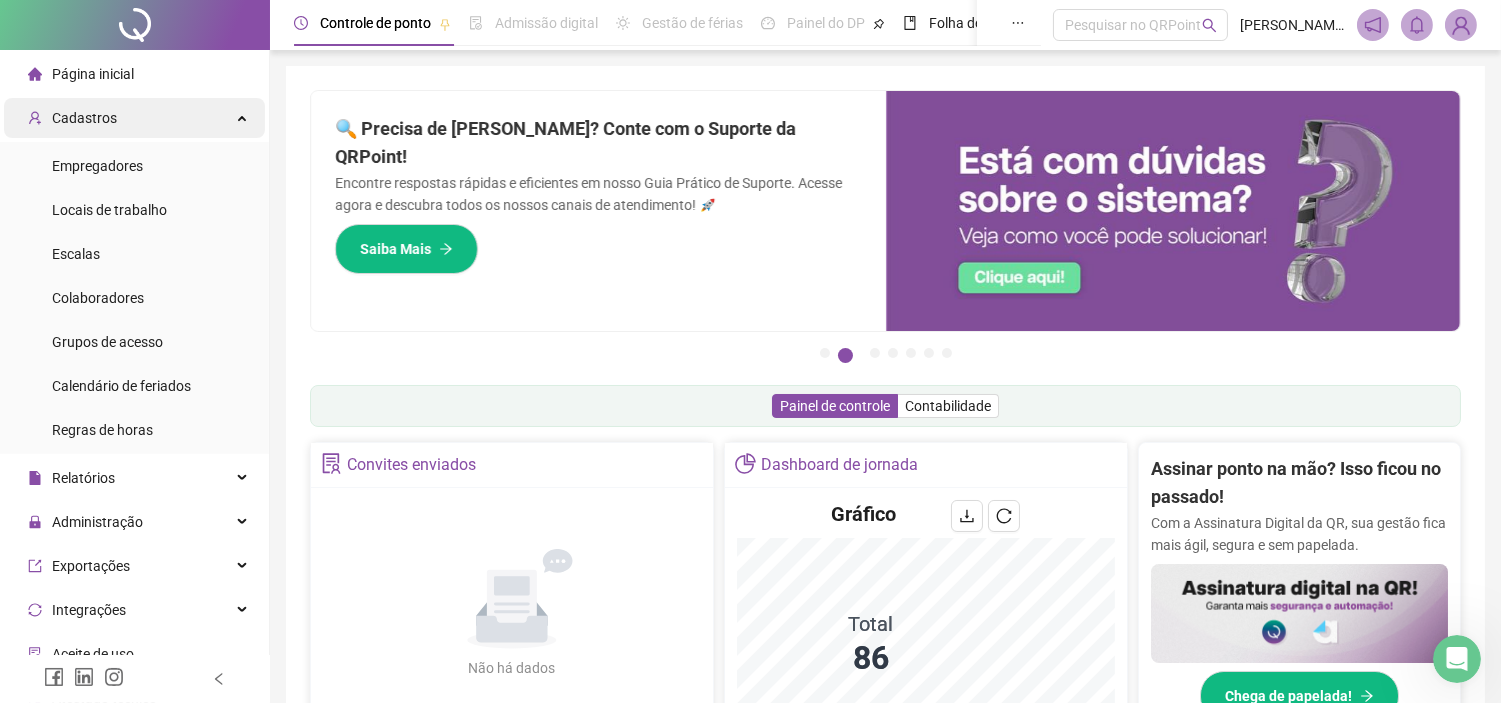 click on "Cadastros" at bounding box center [134, 118] 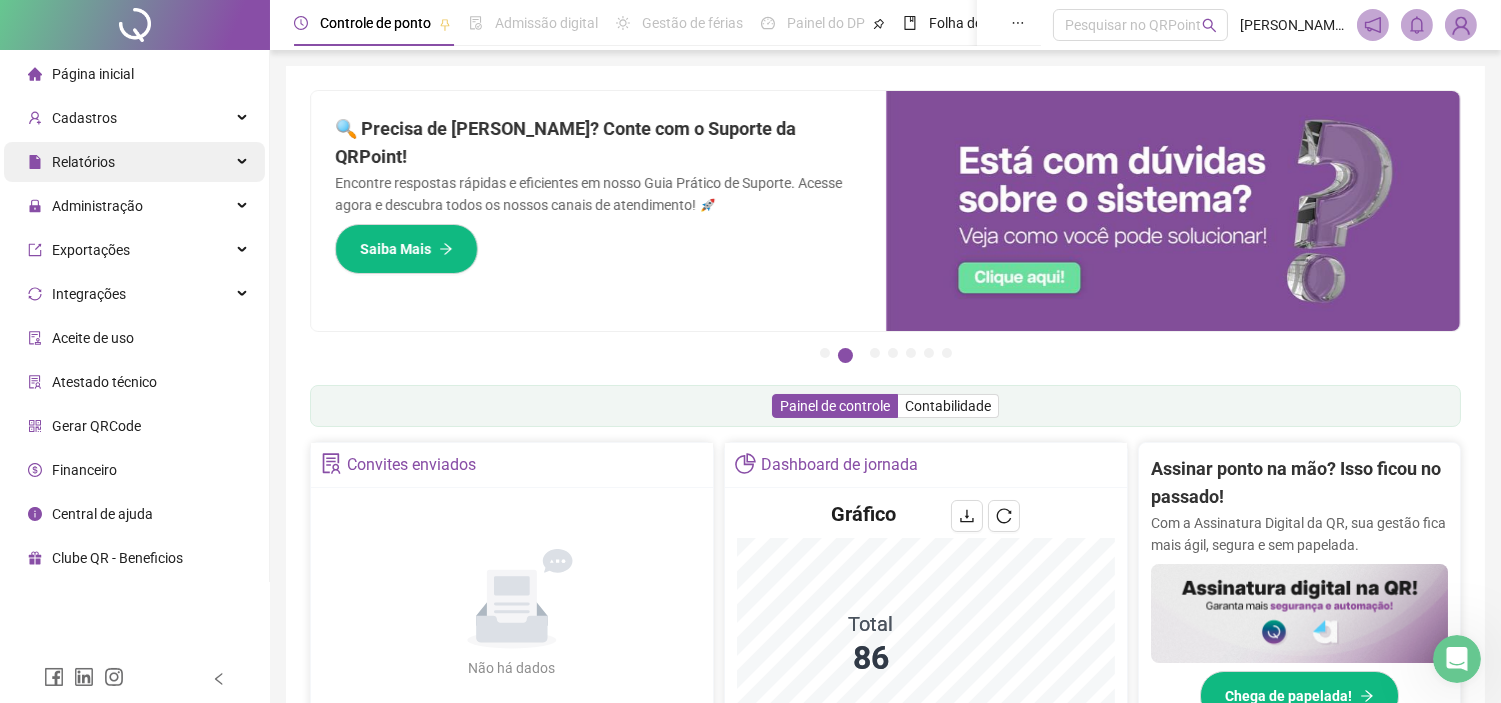 click on "Relatórios" at bounding box center [134, 162] 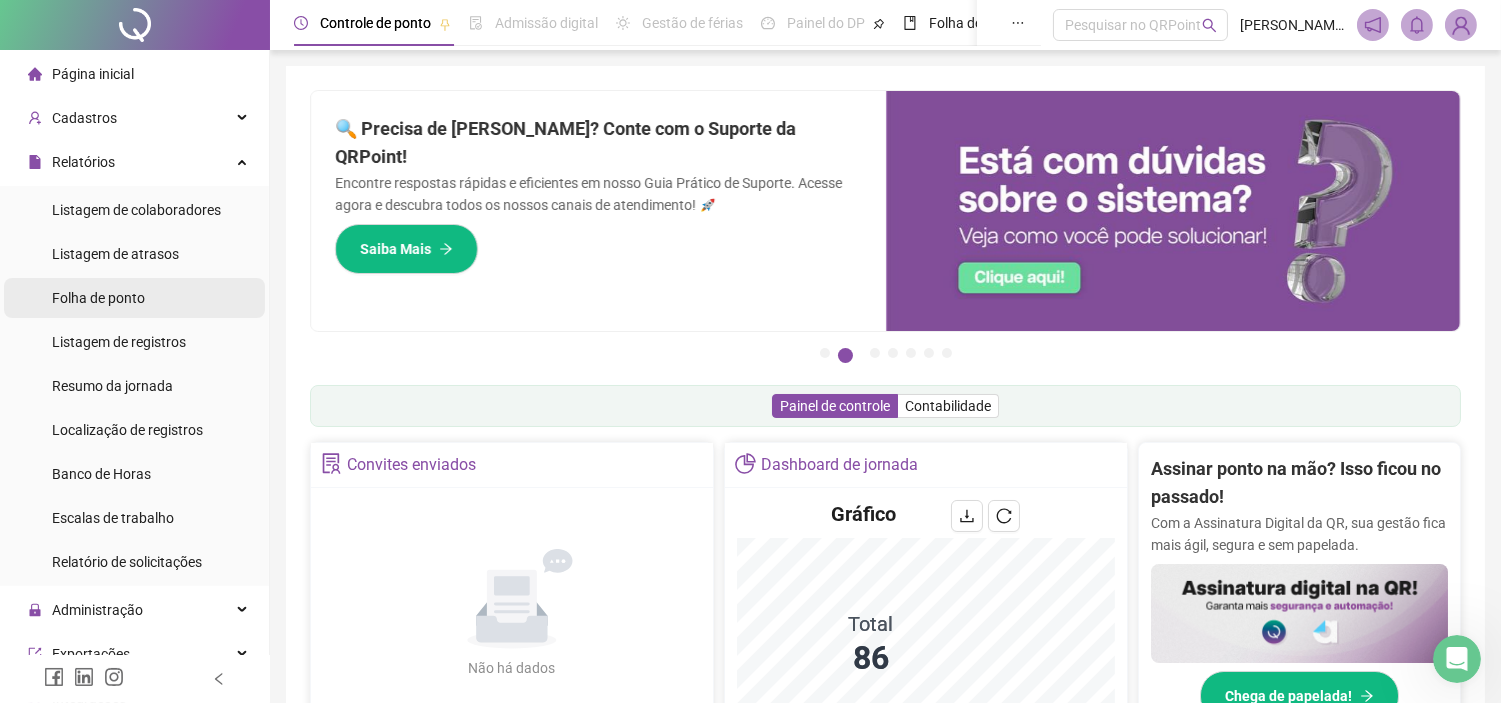 click on "Folha de ponto" at bounding box center (98, 298) 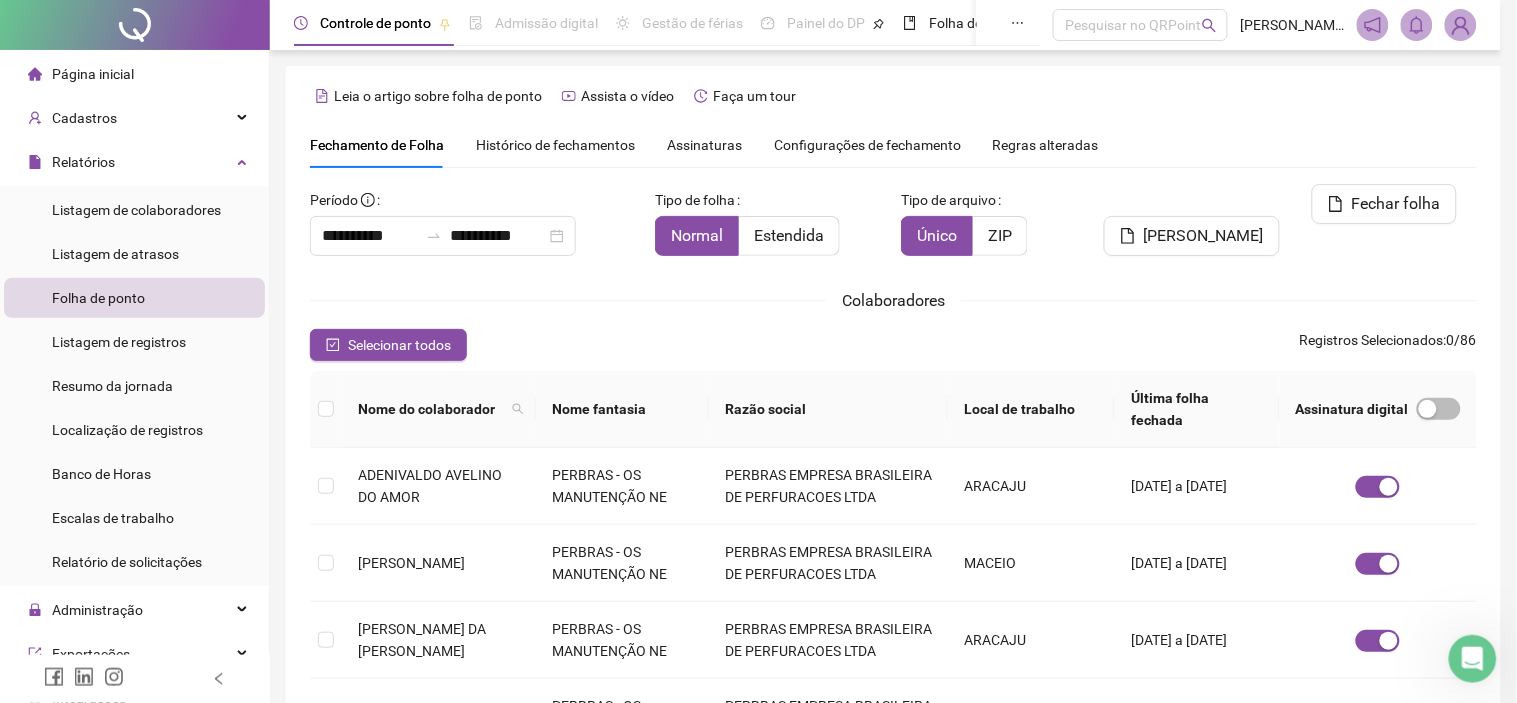 type on "**********" 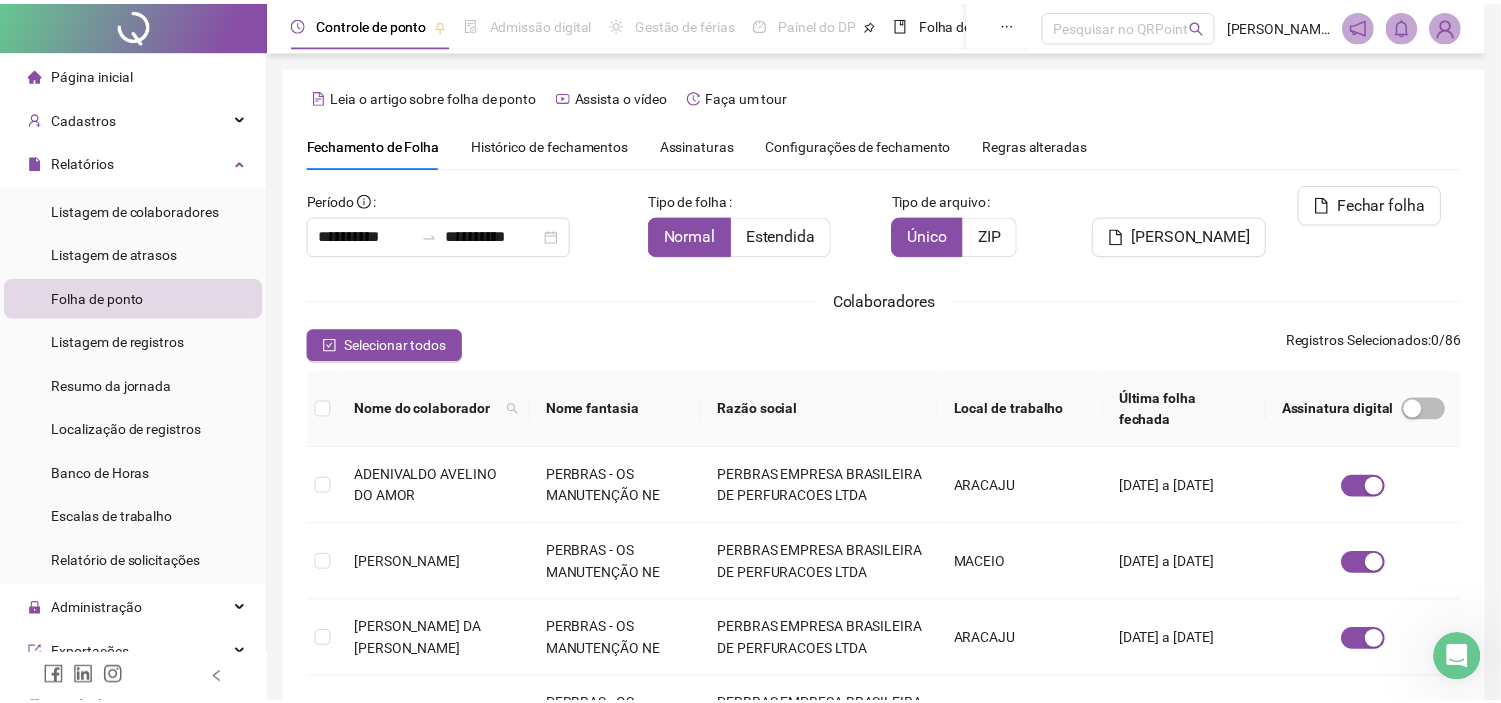 scroll, scrollTop: 57, scrollLeft: 0, axis: vertical 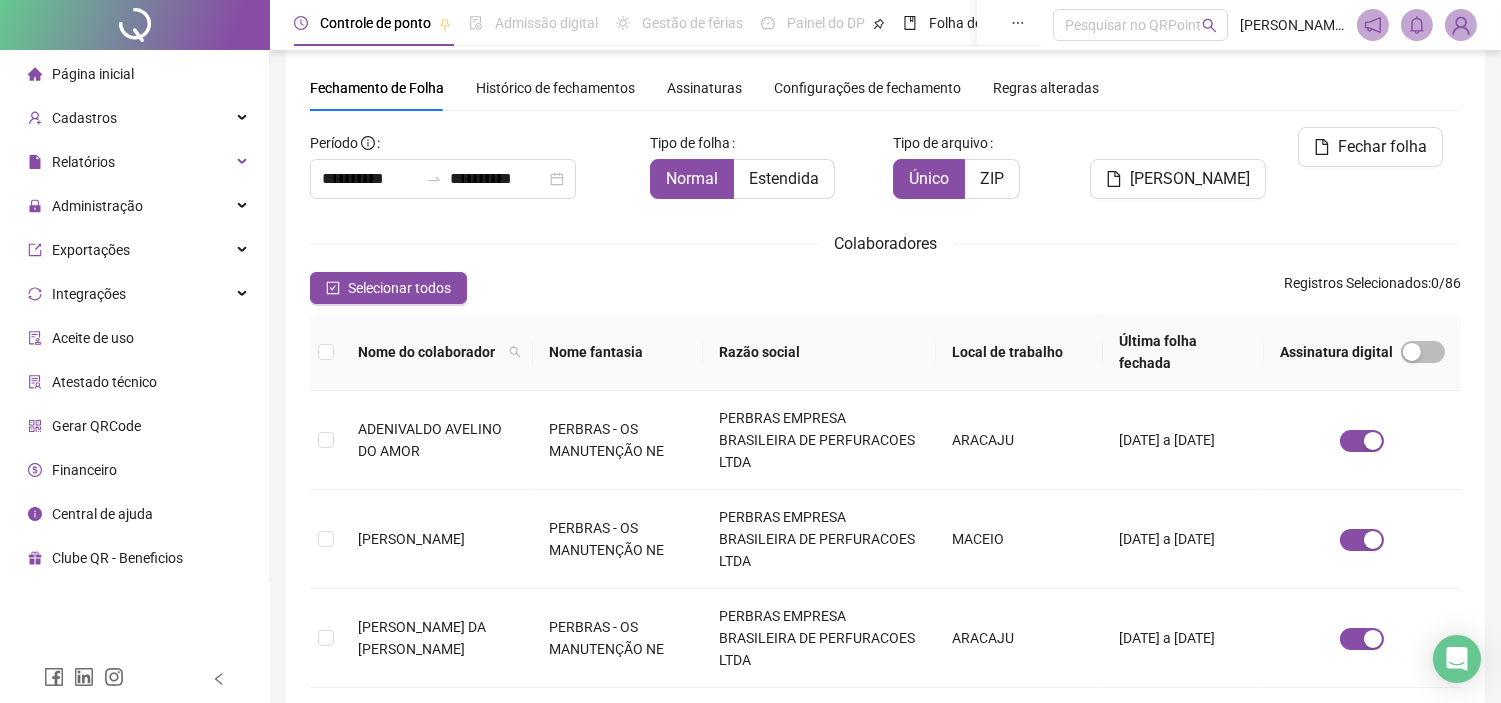 type on "**********" 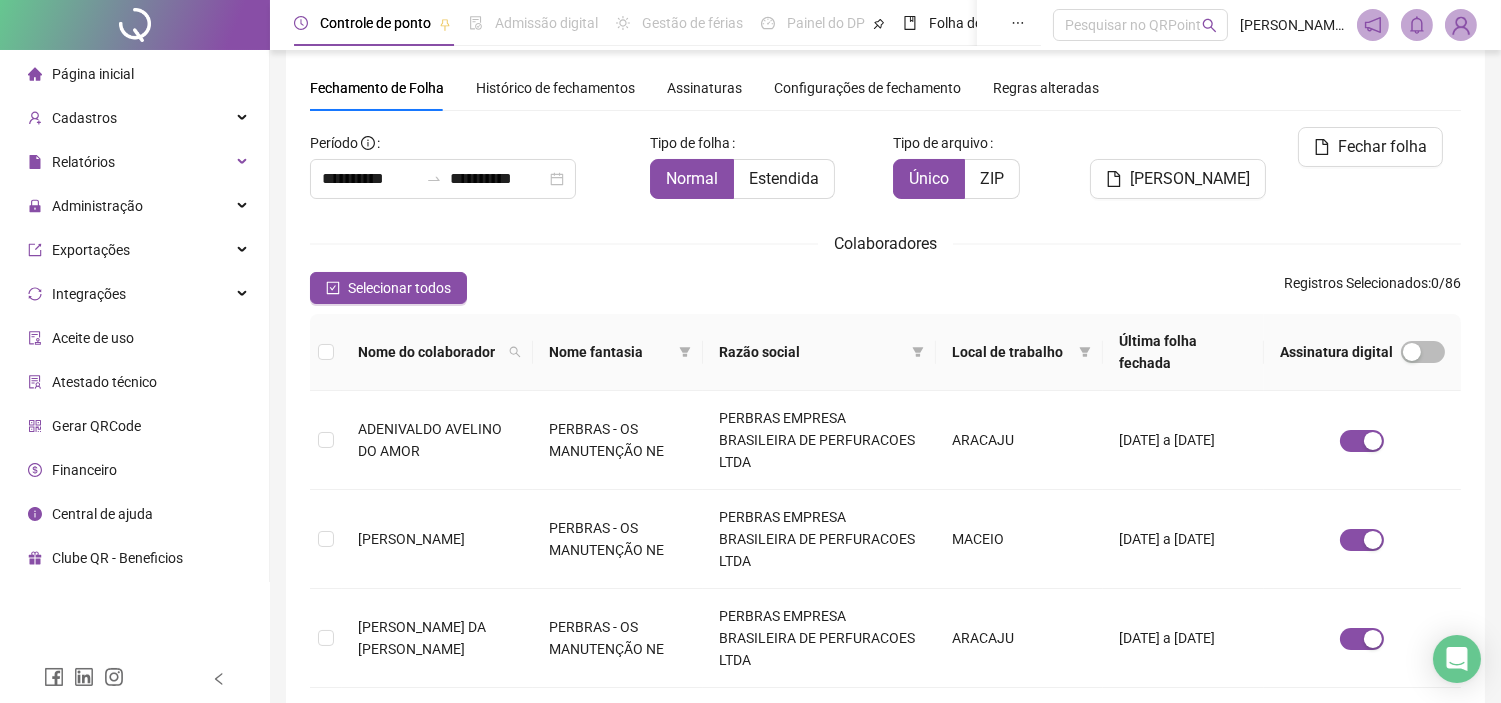 click on "Configurações de fechamento" at bounding box center [867, 88] 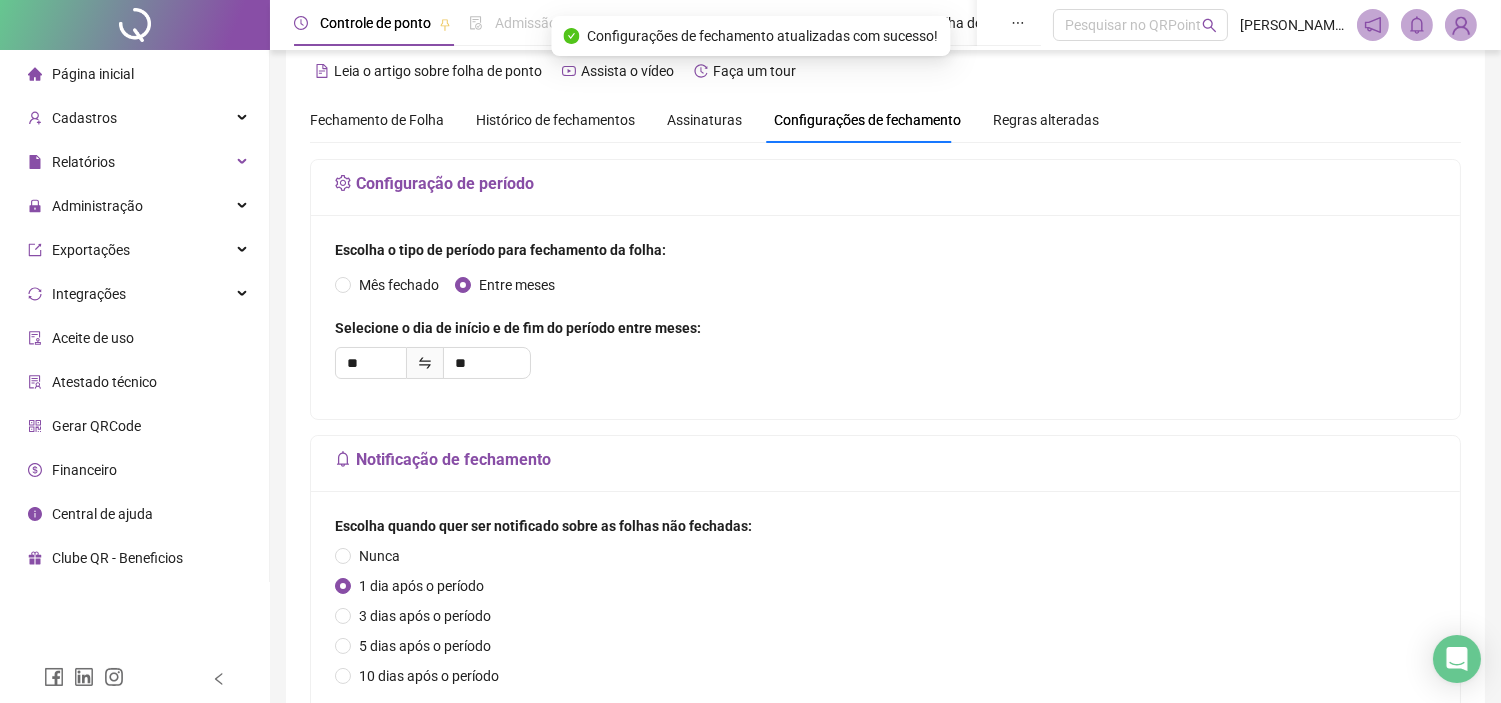 scroll, scrollTop: 0, scrollLeft: 0, axis: both 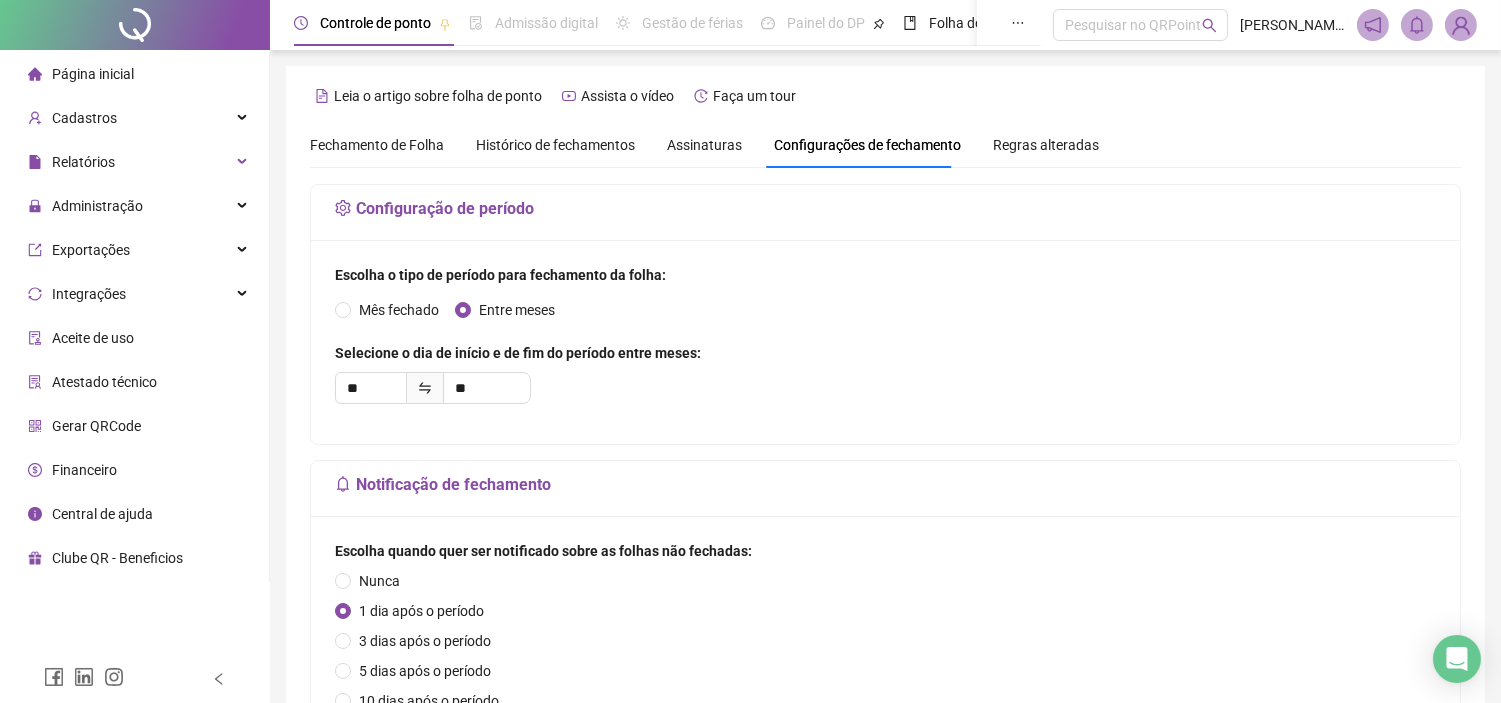 click on "Fechamento de Folha" at bounding box center [377, 145] 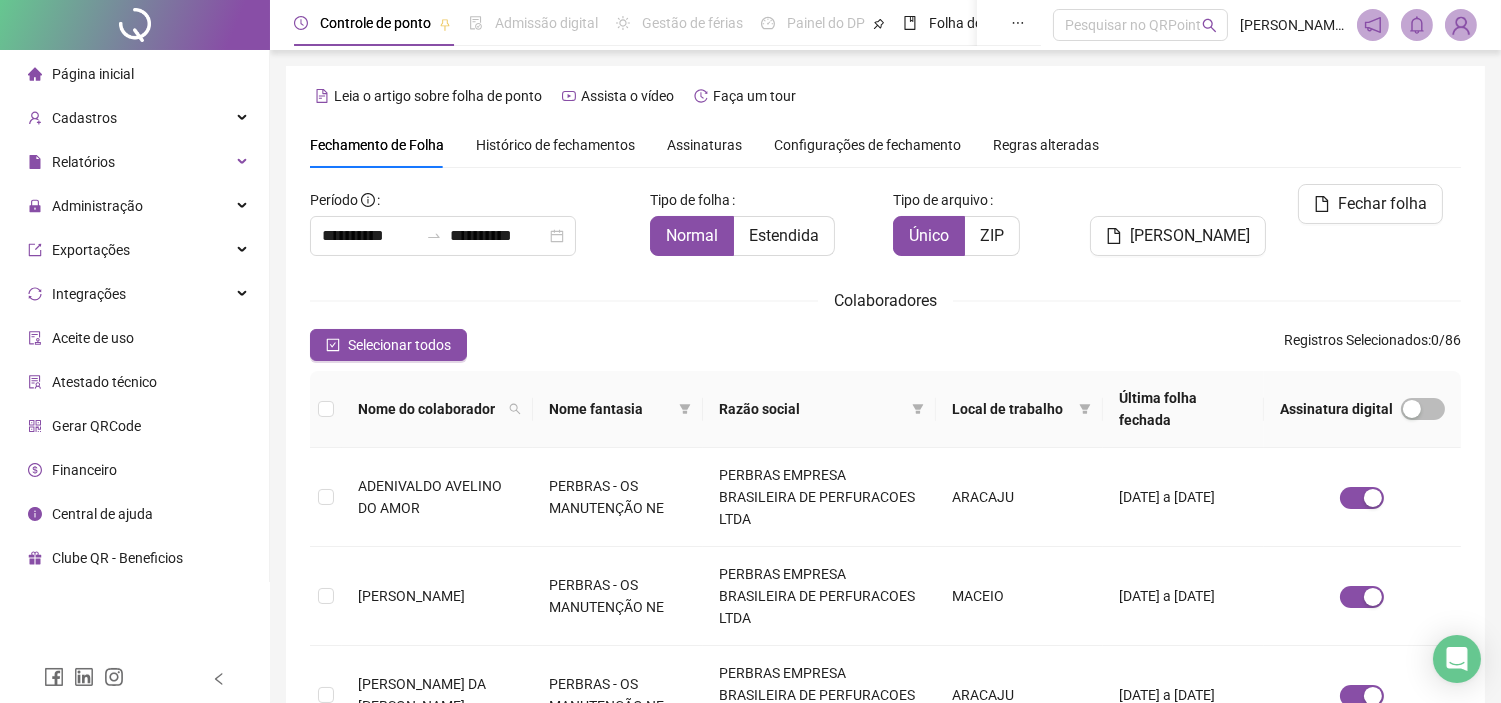scroll, scrollTop: 57, scrollLeft: 0, axis: vertical 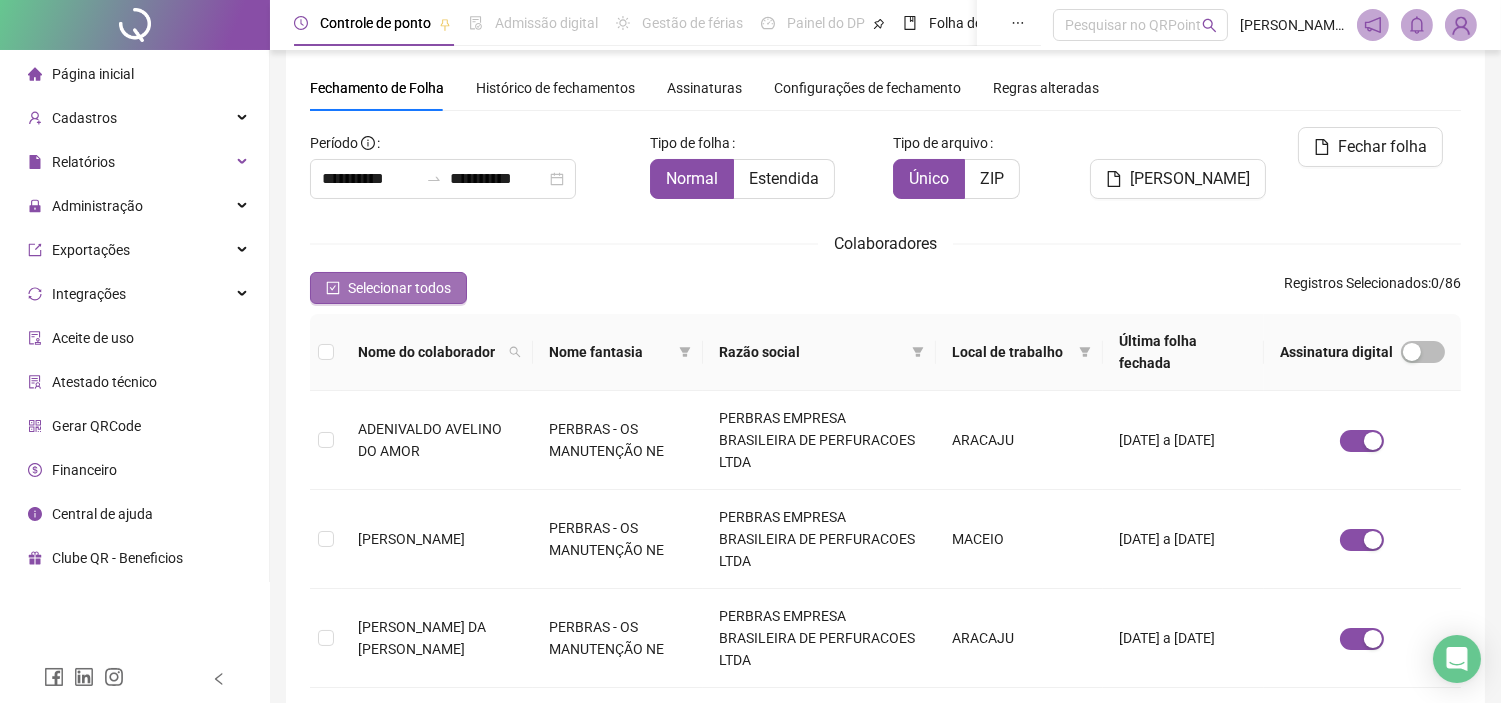 click on "Selecionar todos" at bounding box center [399, 288] 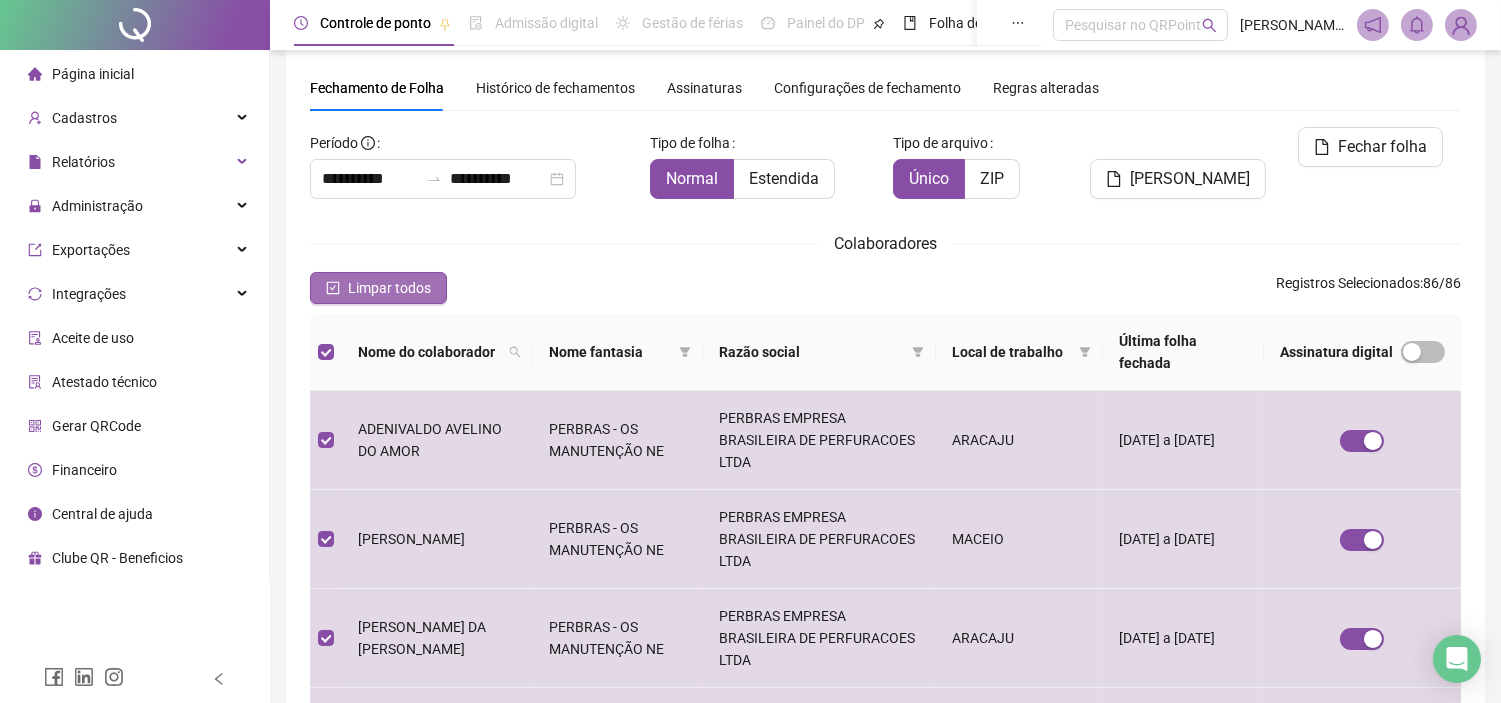 click on "Limpar todos" at bounding box center [389, 288] 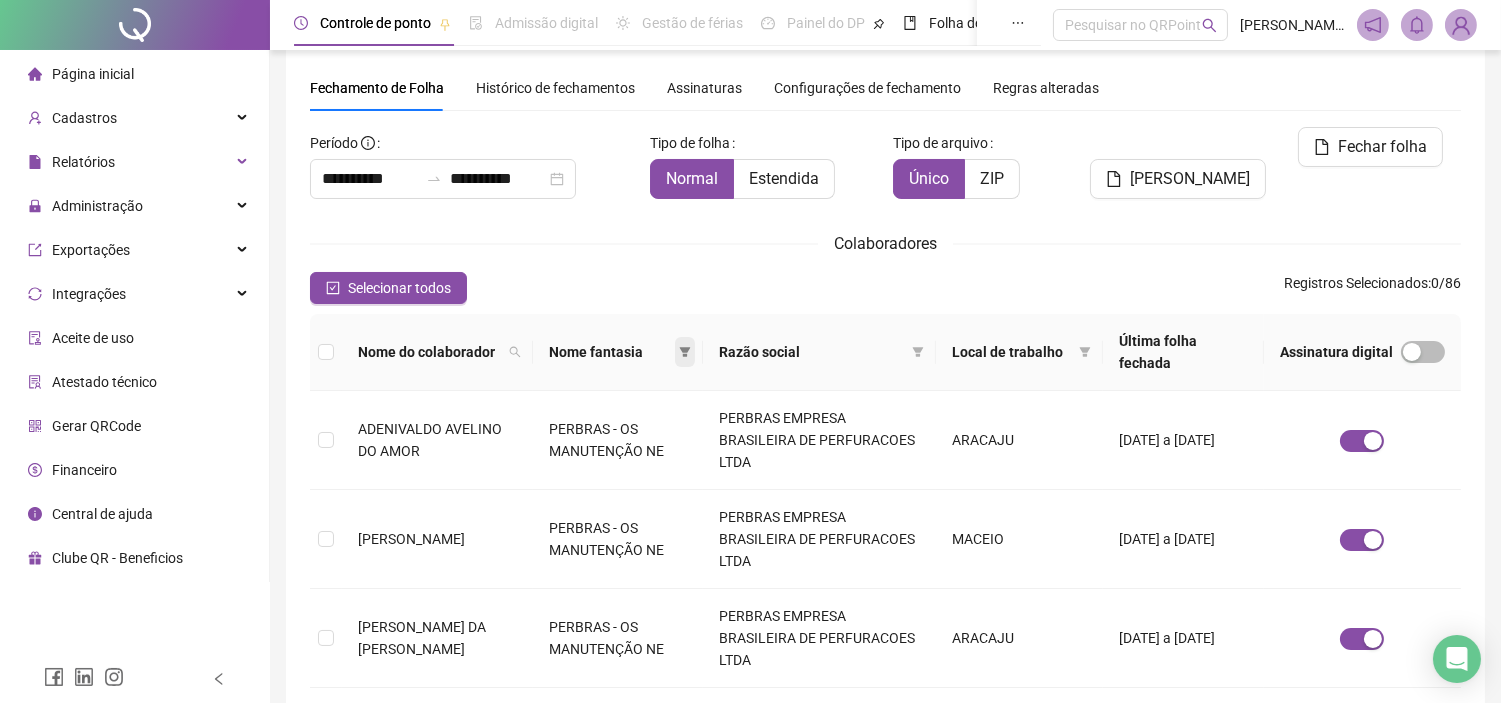 click 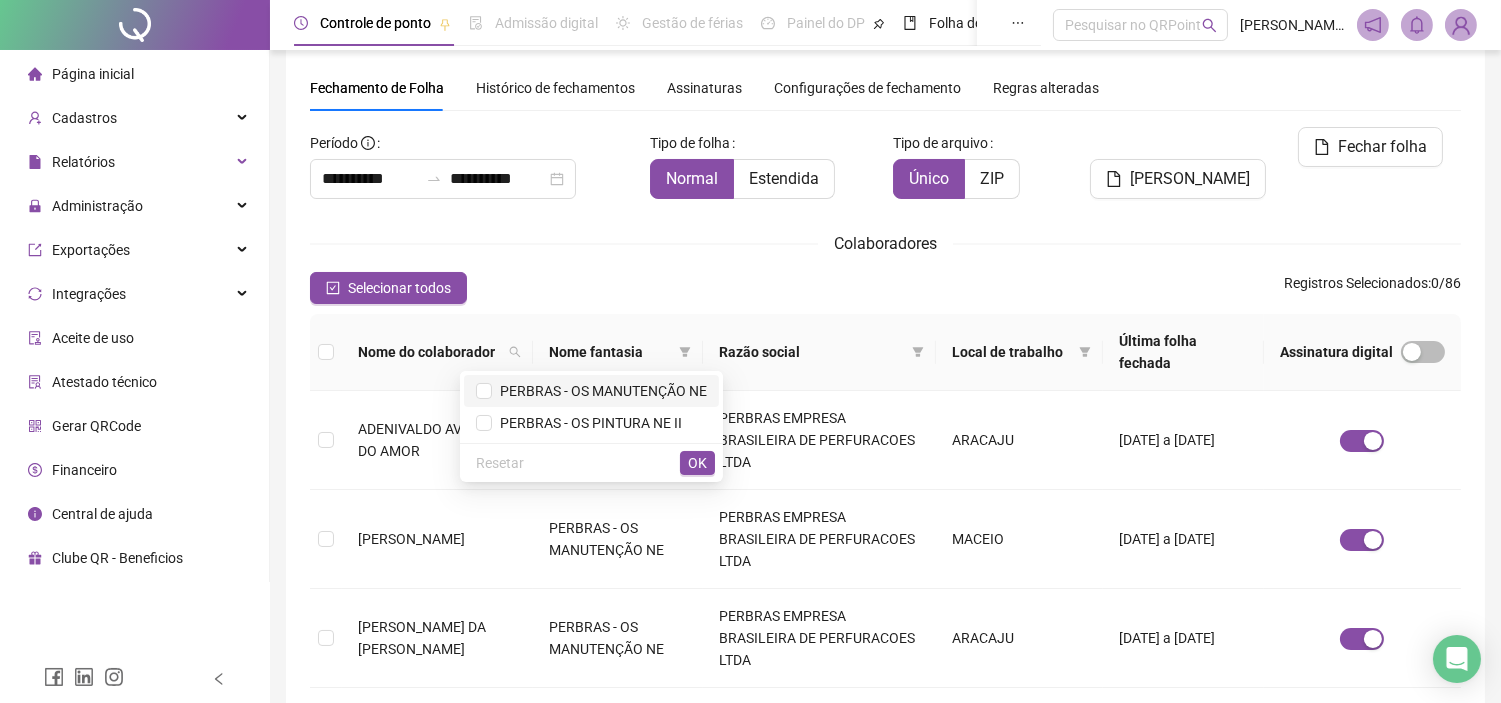 click on "PERBRAS - OS MANUTENÇÃO NE" at bounding box center (599, 391) 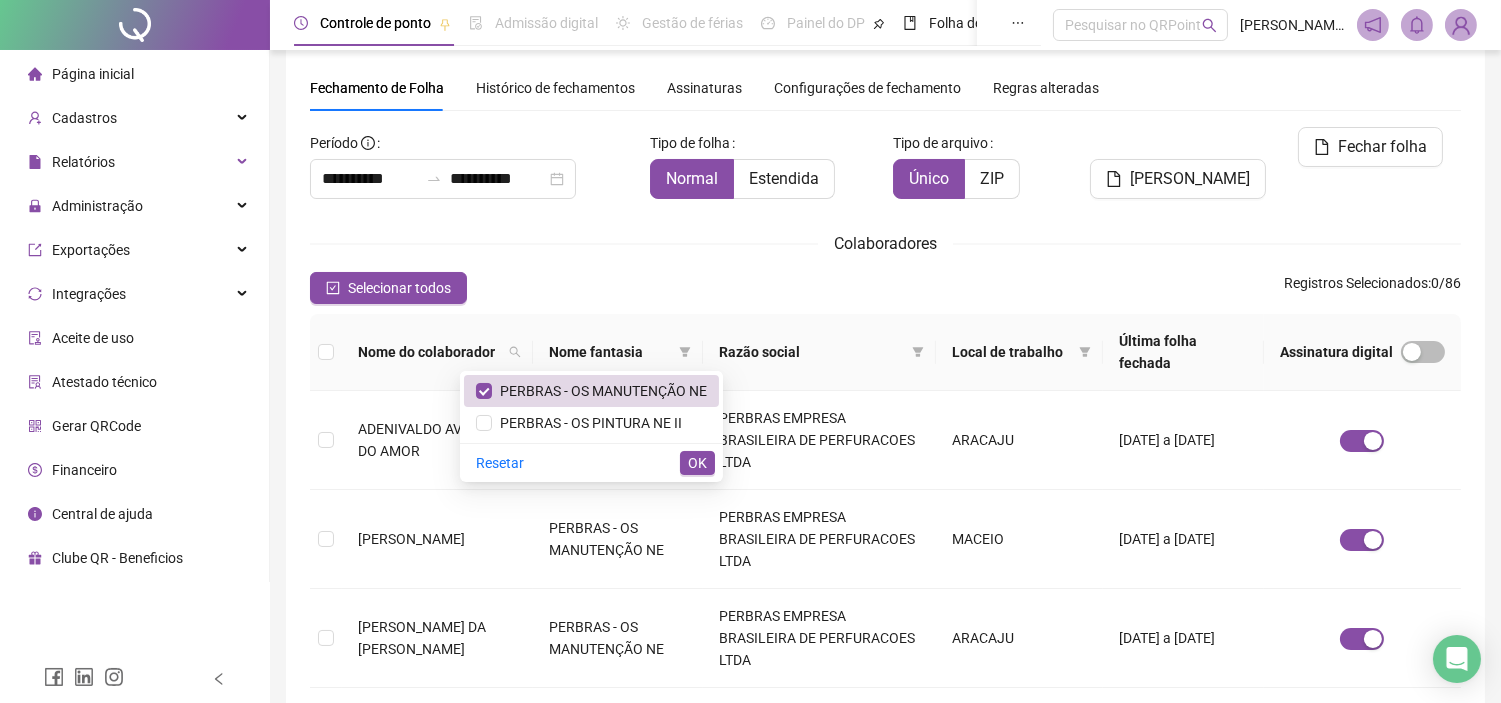 click on "Resetar OK" at bounding box center [591, 462] 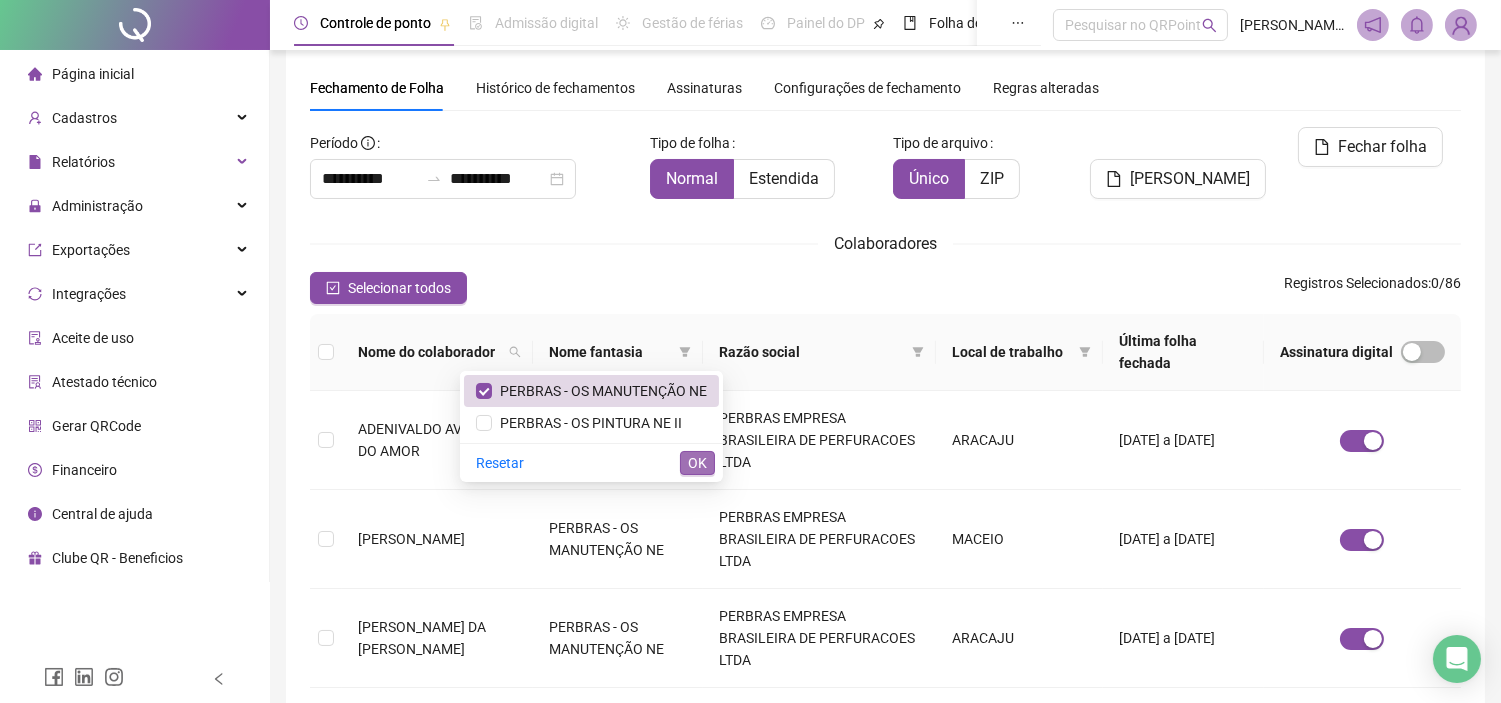 click on "OK" at bounding box center [697, 463] 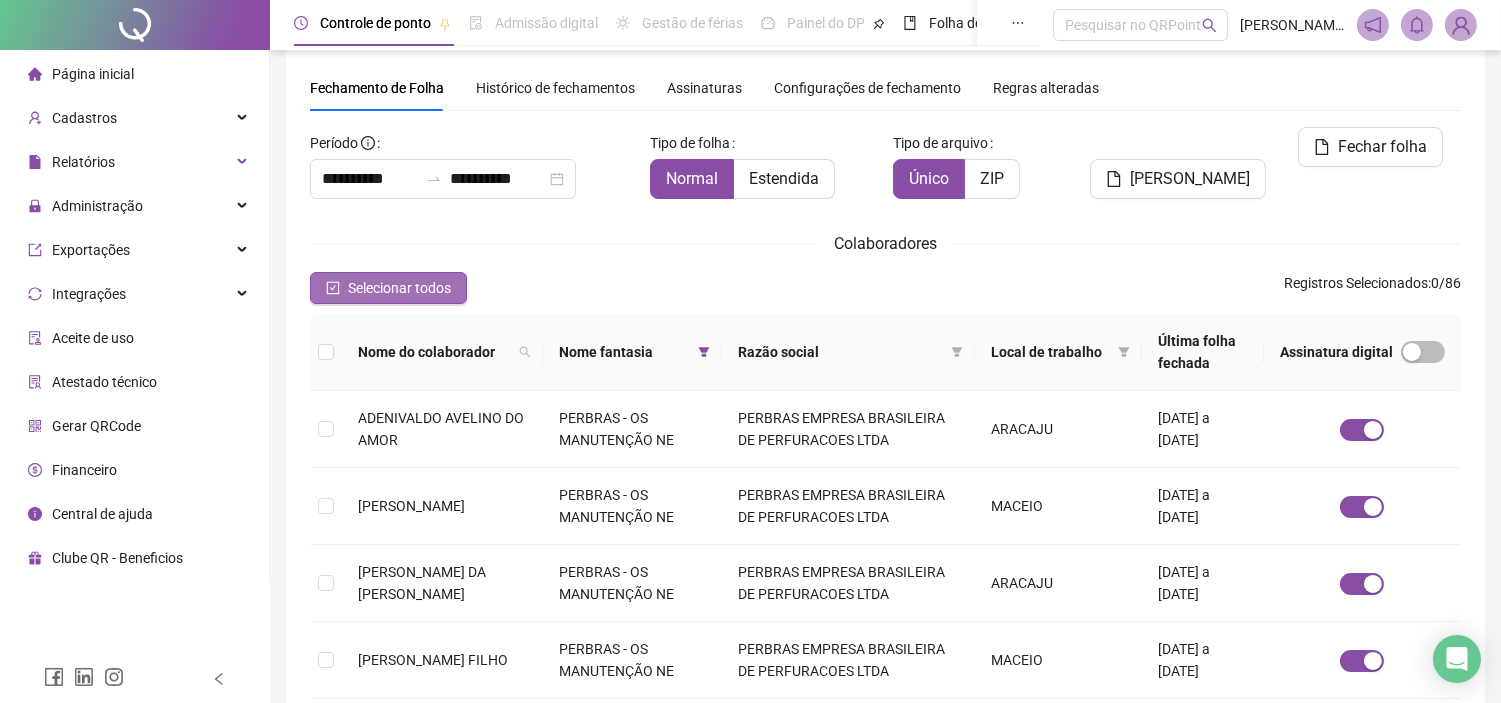 click on "Selecionar todos" at bounding box center (399, 288) 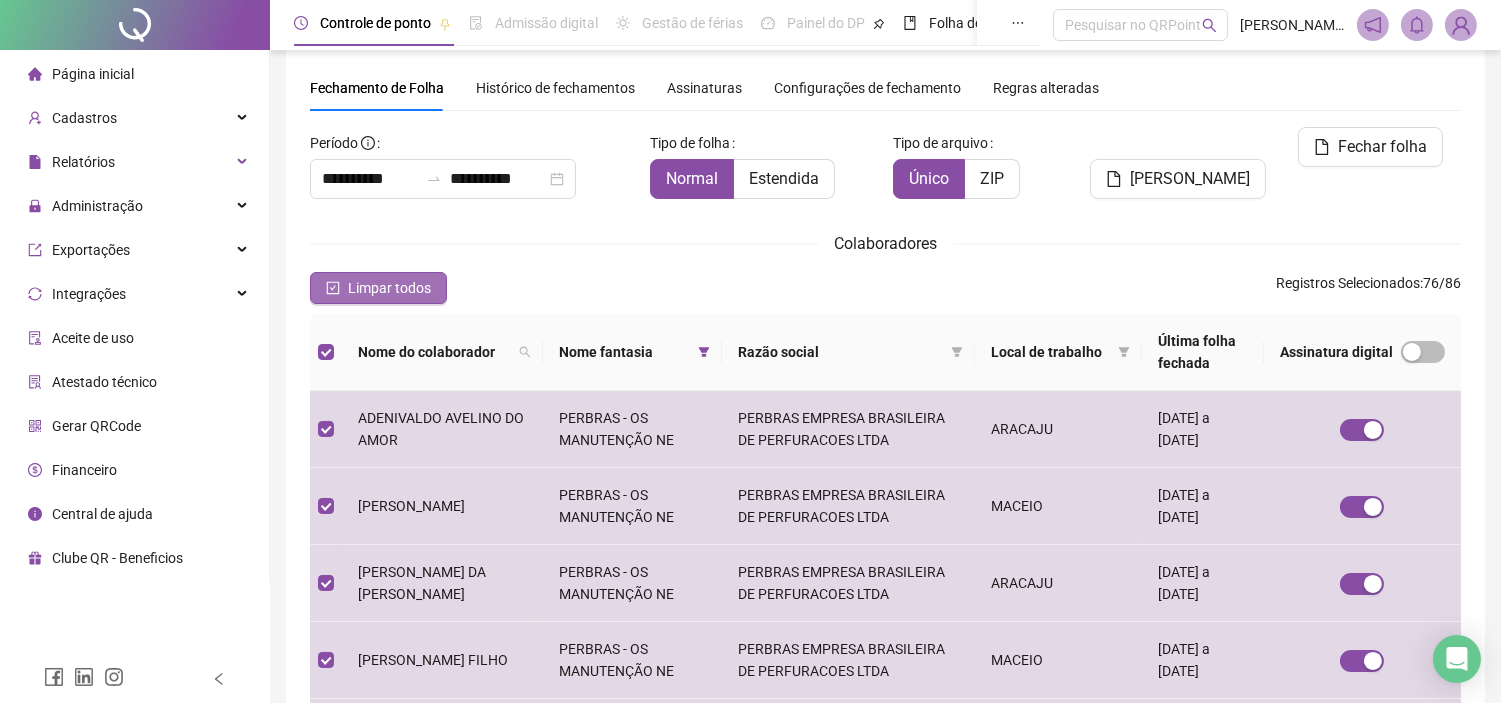 click on "Limpar todos" at bounding box center (389, 288) 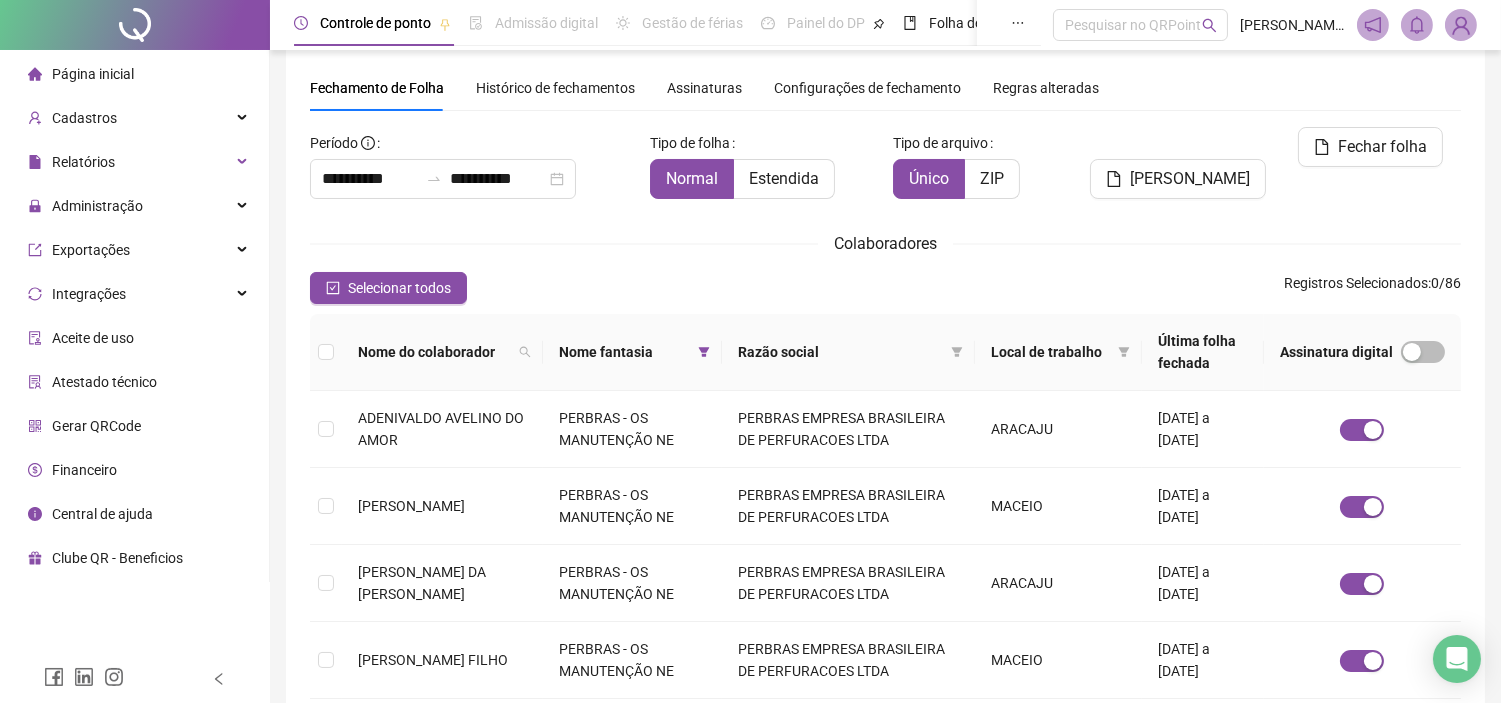click on "Local de trabalho" at bounding box center (1058, 352) 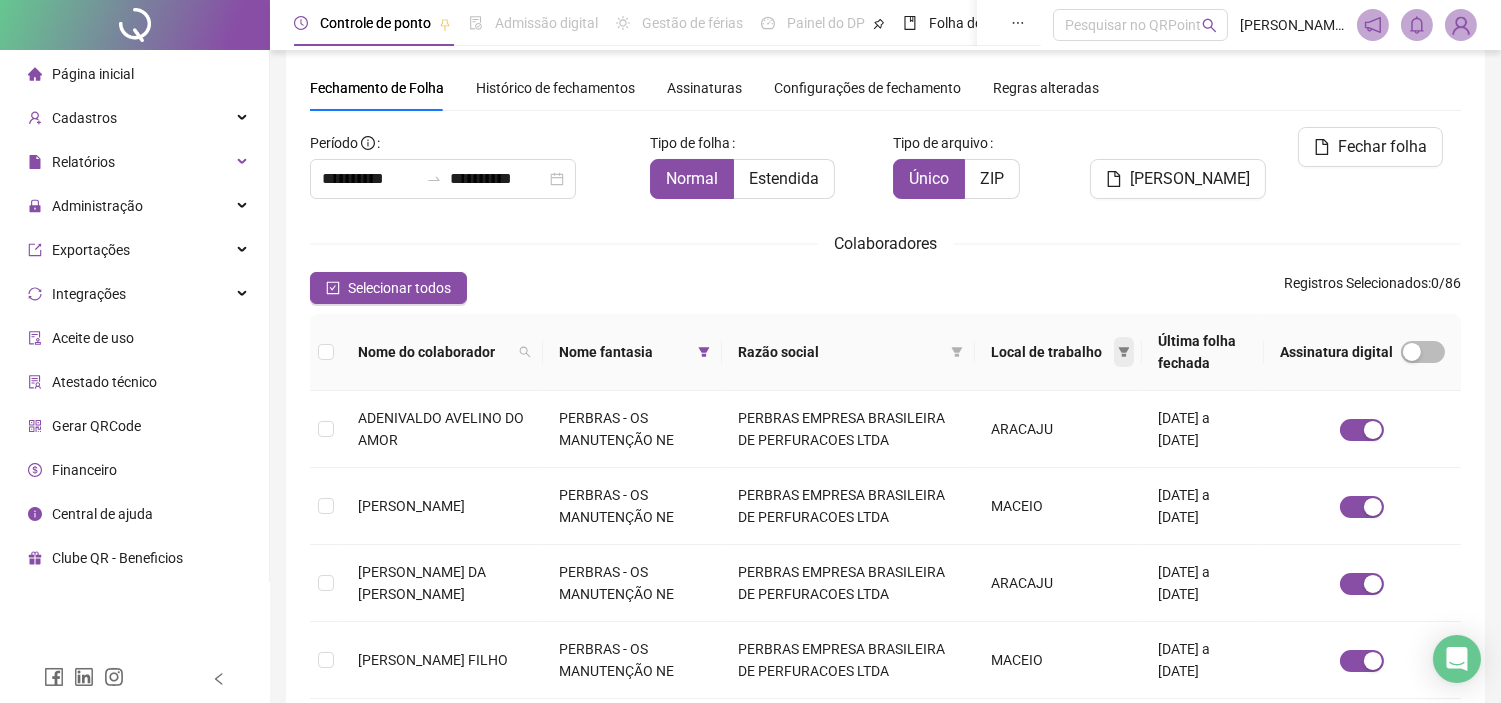 click 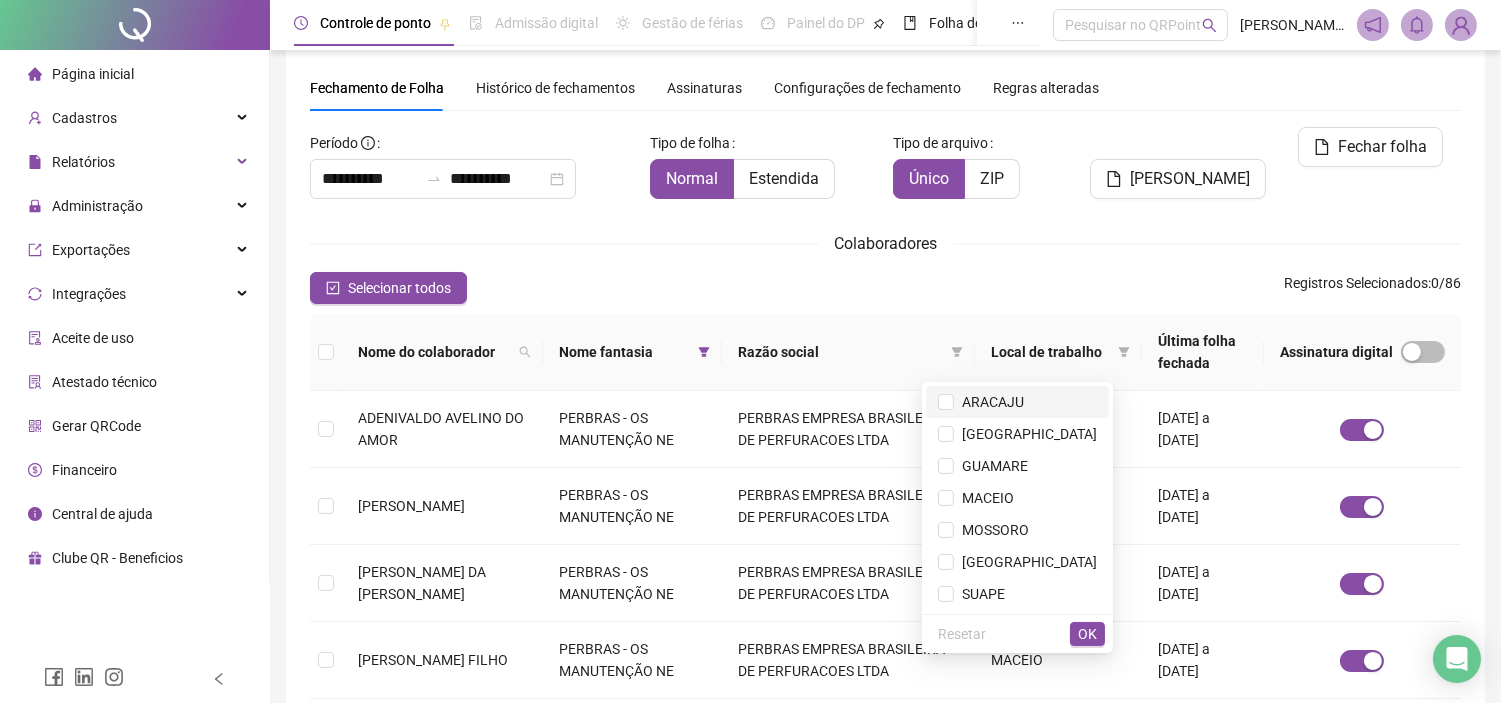 click on "ARACAJU" at bounding box center (989, 402) 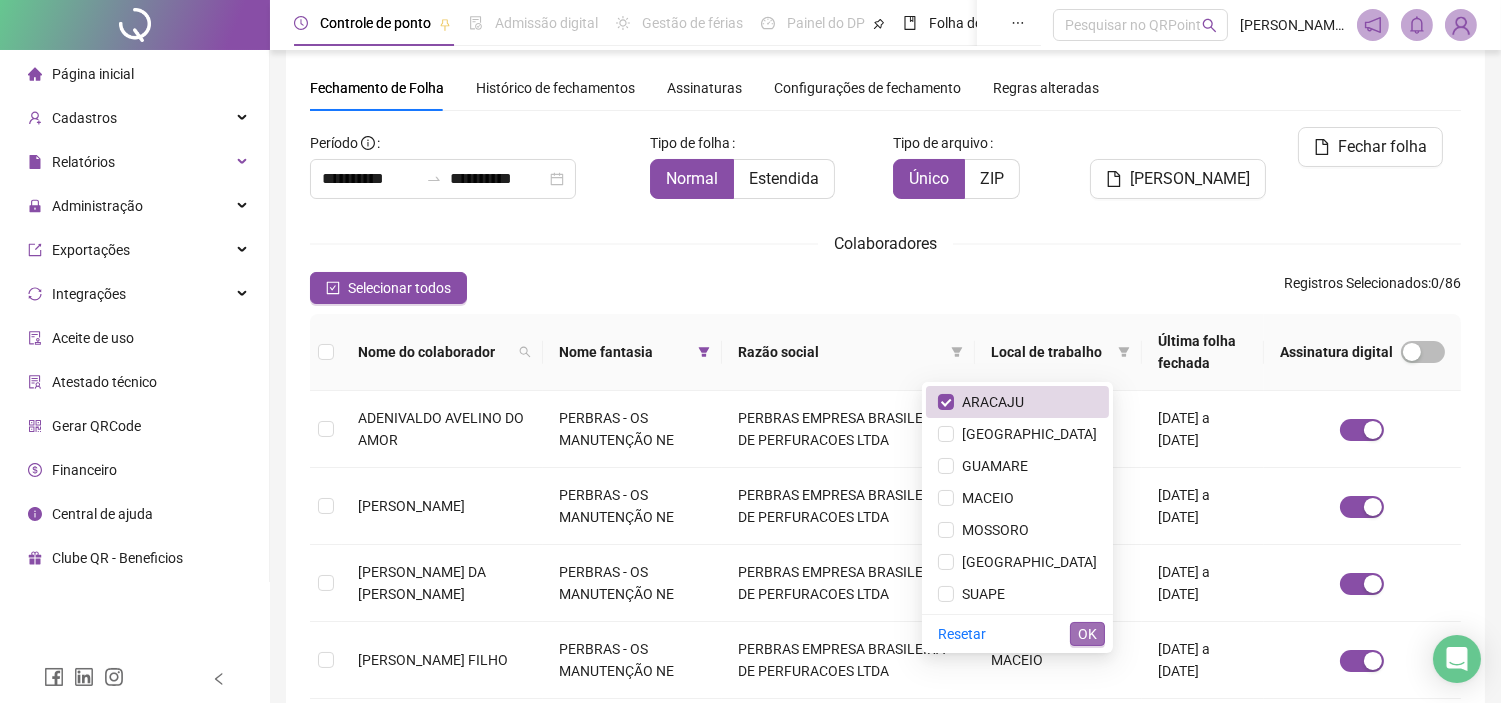 click on "OK" at bounding box center (1087, 634) 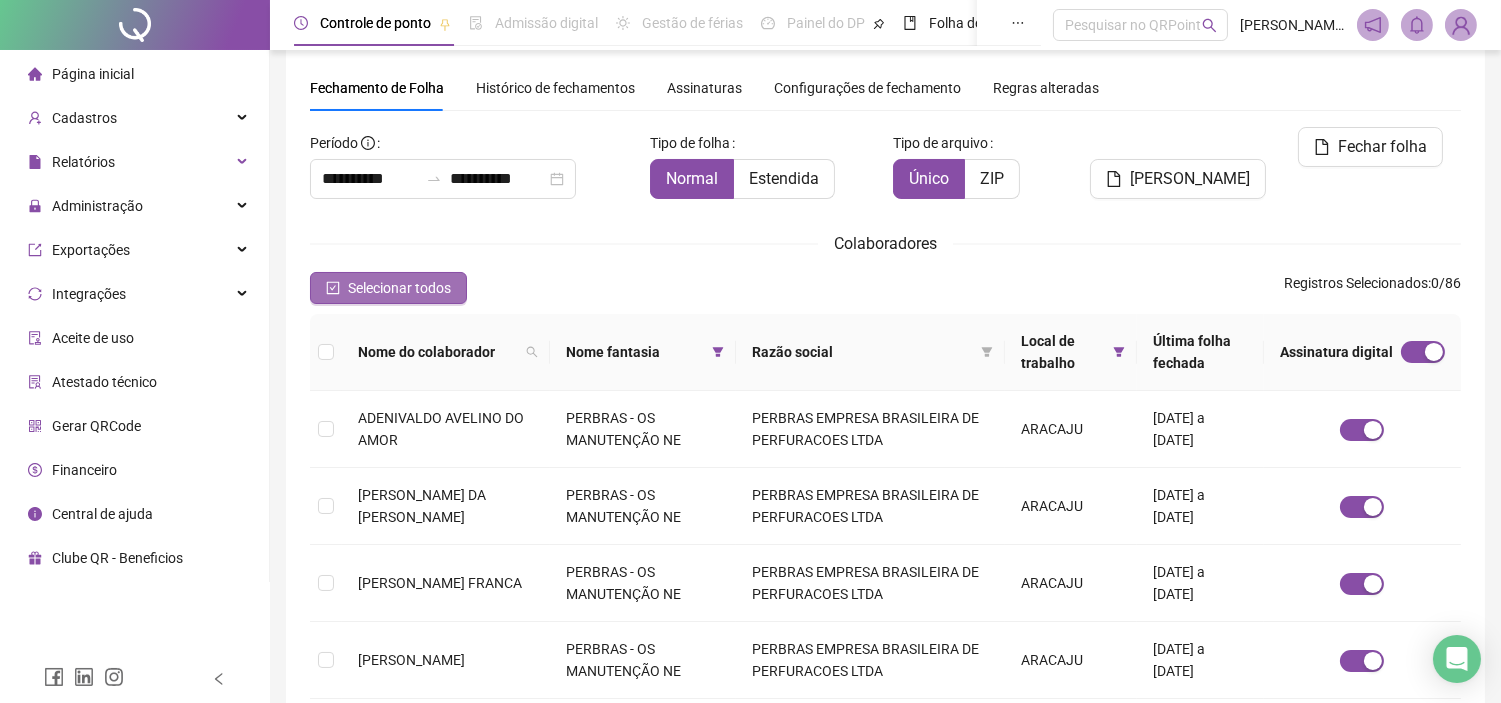 click on "Selecionar todos" at bounding box center [399, 288] 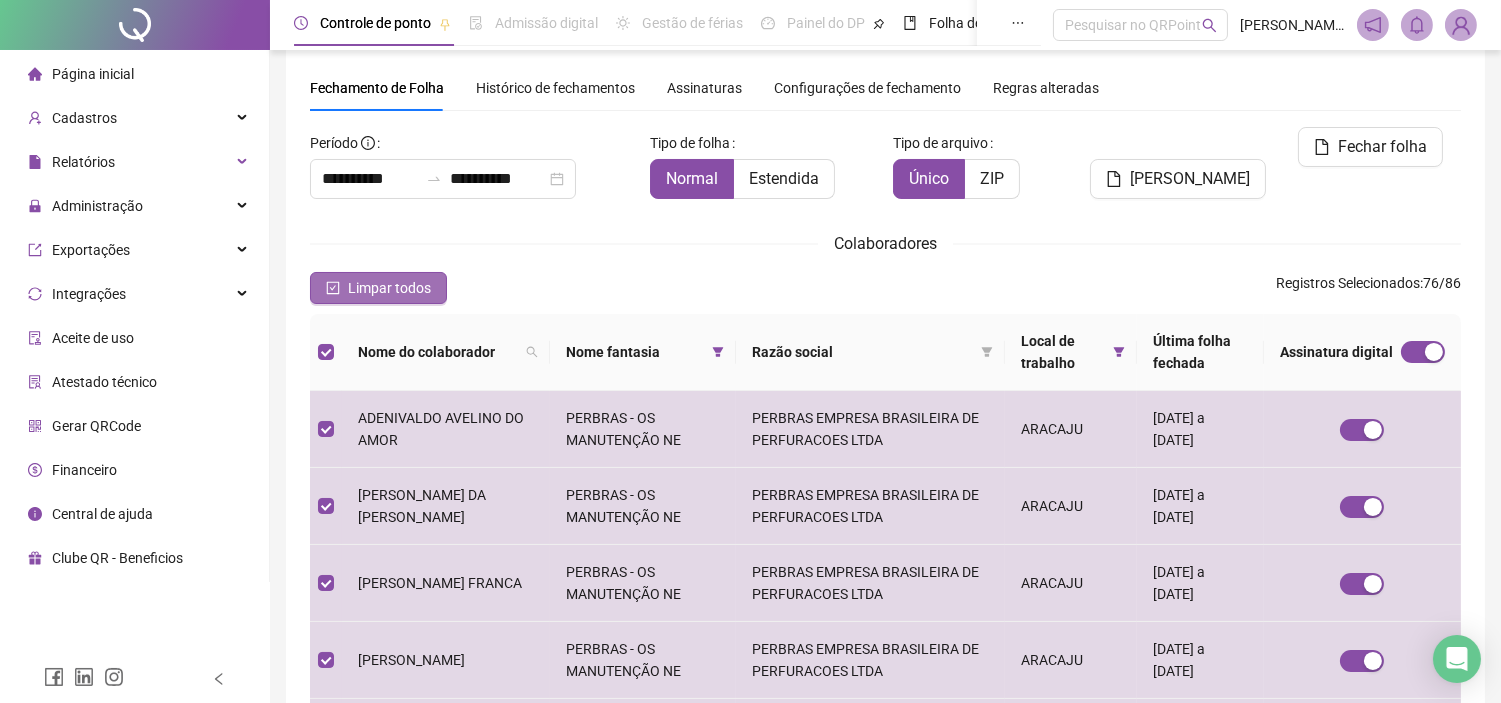 click on "Limpar todos" at bounding box center (378, 288) 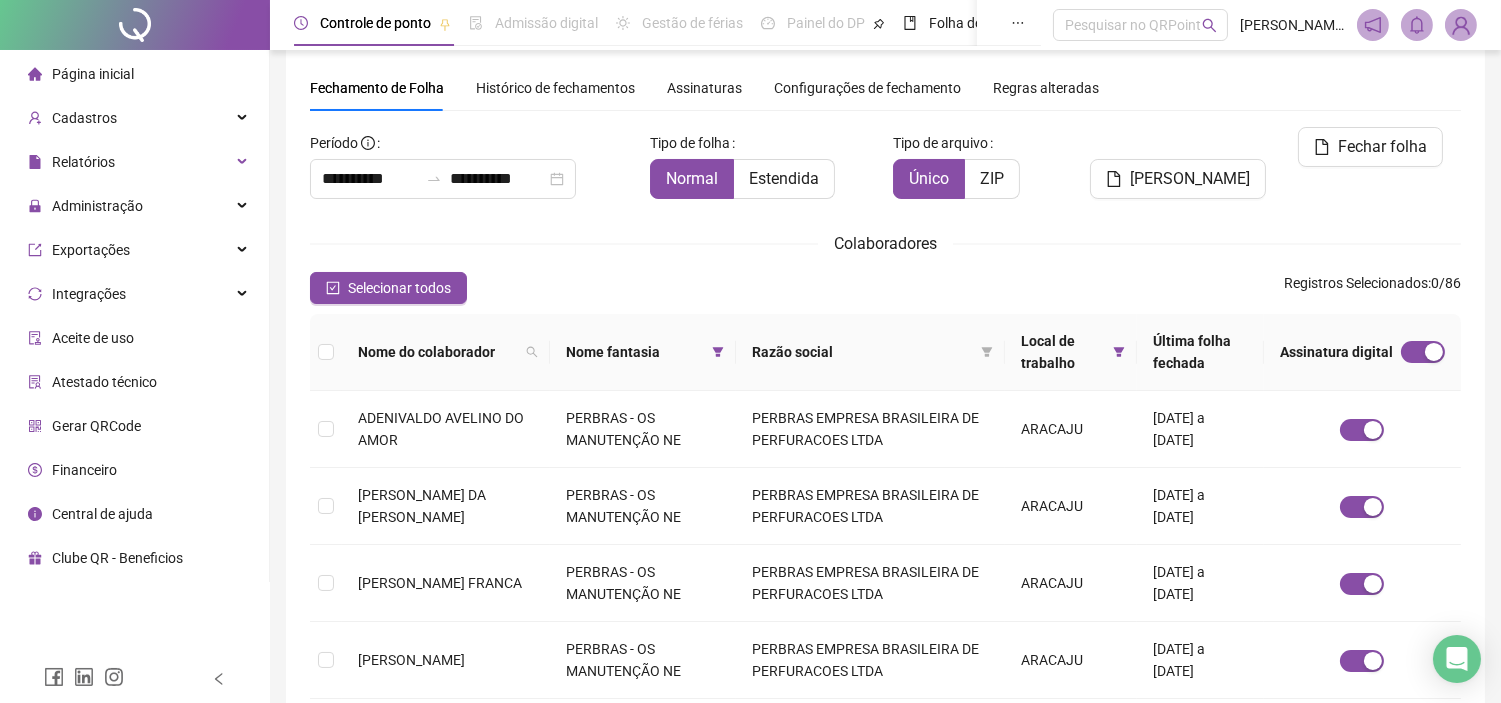 click on "Nome do colaborador" at bounding box center [438, 352] 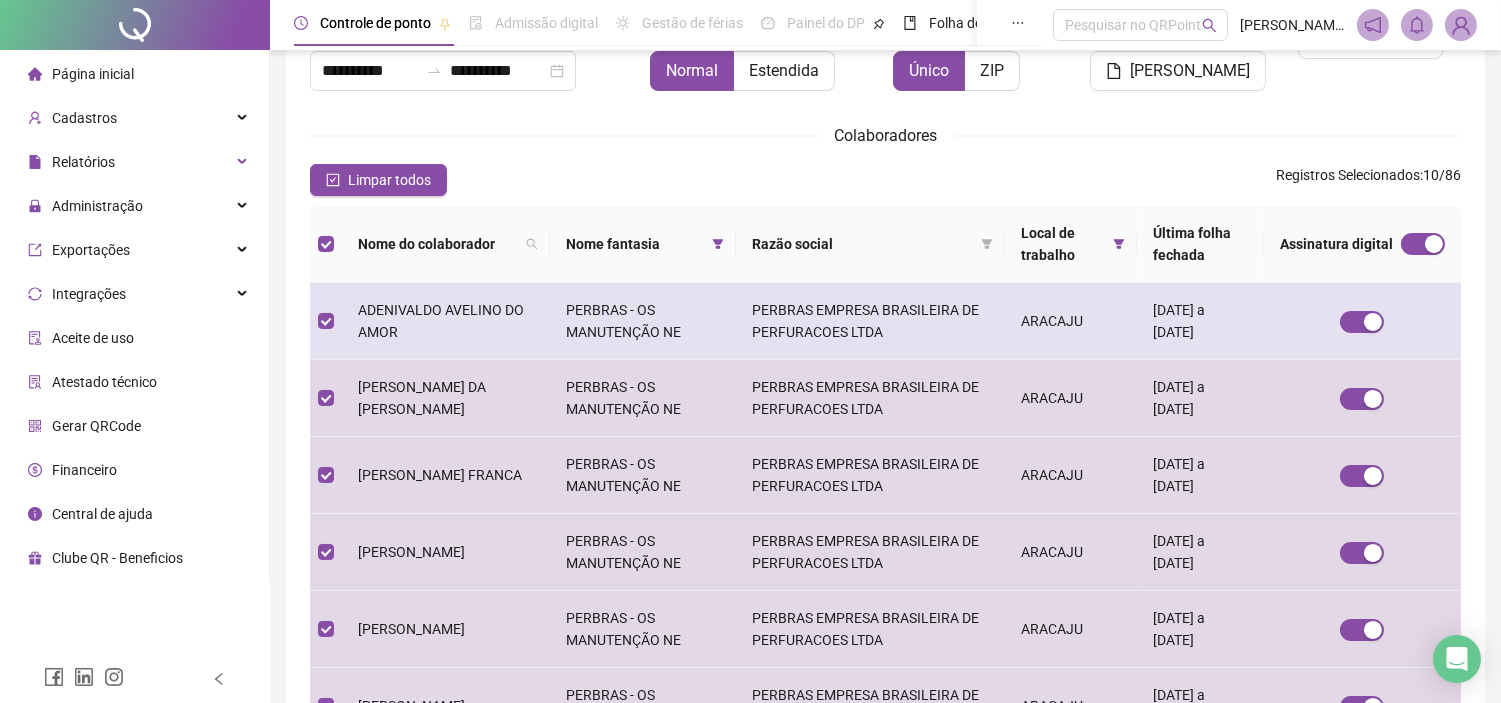 scroll, scrollTop: 133, scrollLeft: 0, axis: vertical 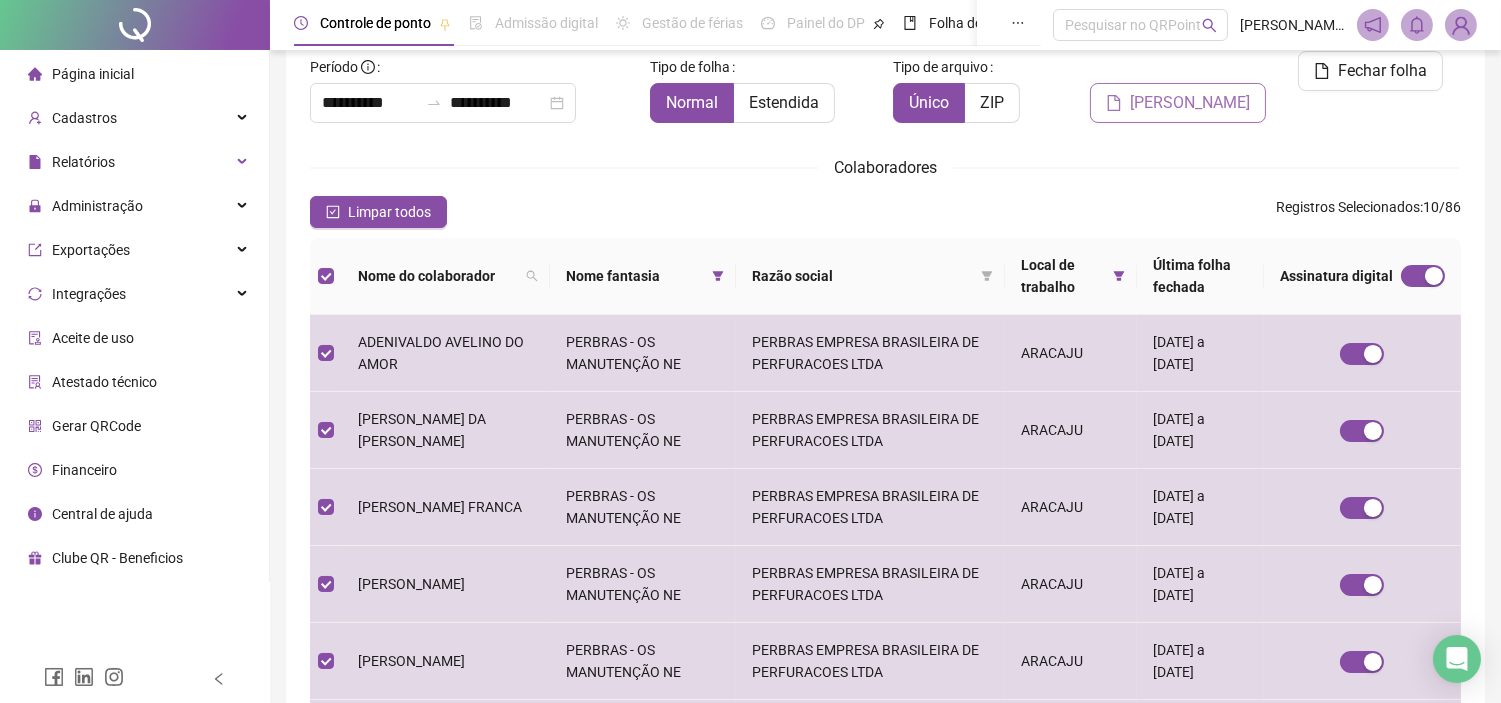 click on "[PERSON_NAME]" at bounding box center [1190, 103] 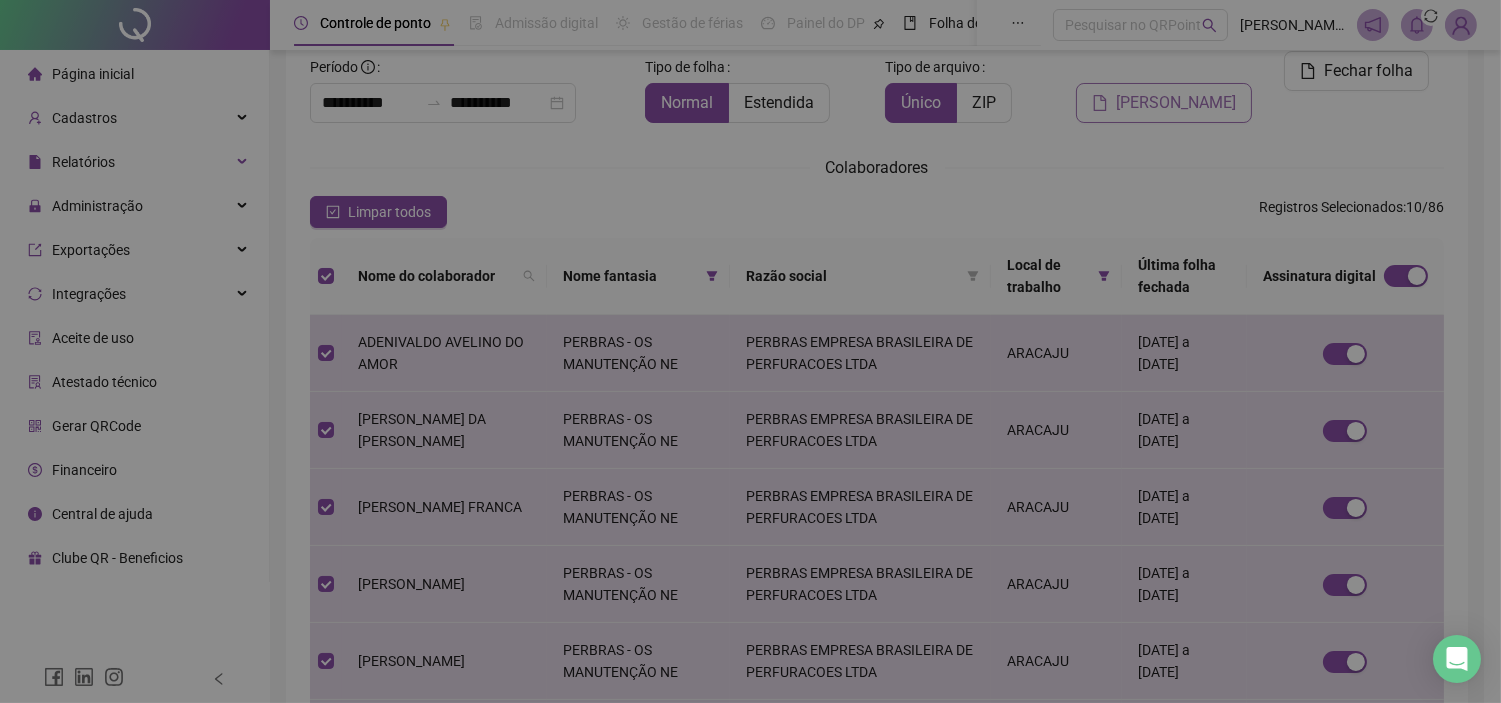 scroll, scrollTop: 57, scrollLeft: 0, axis: vertical 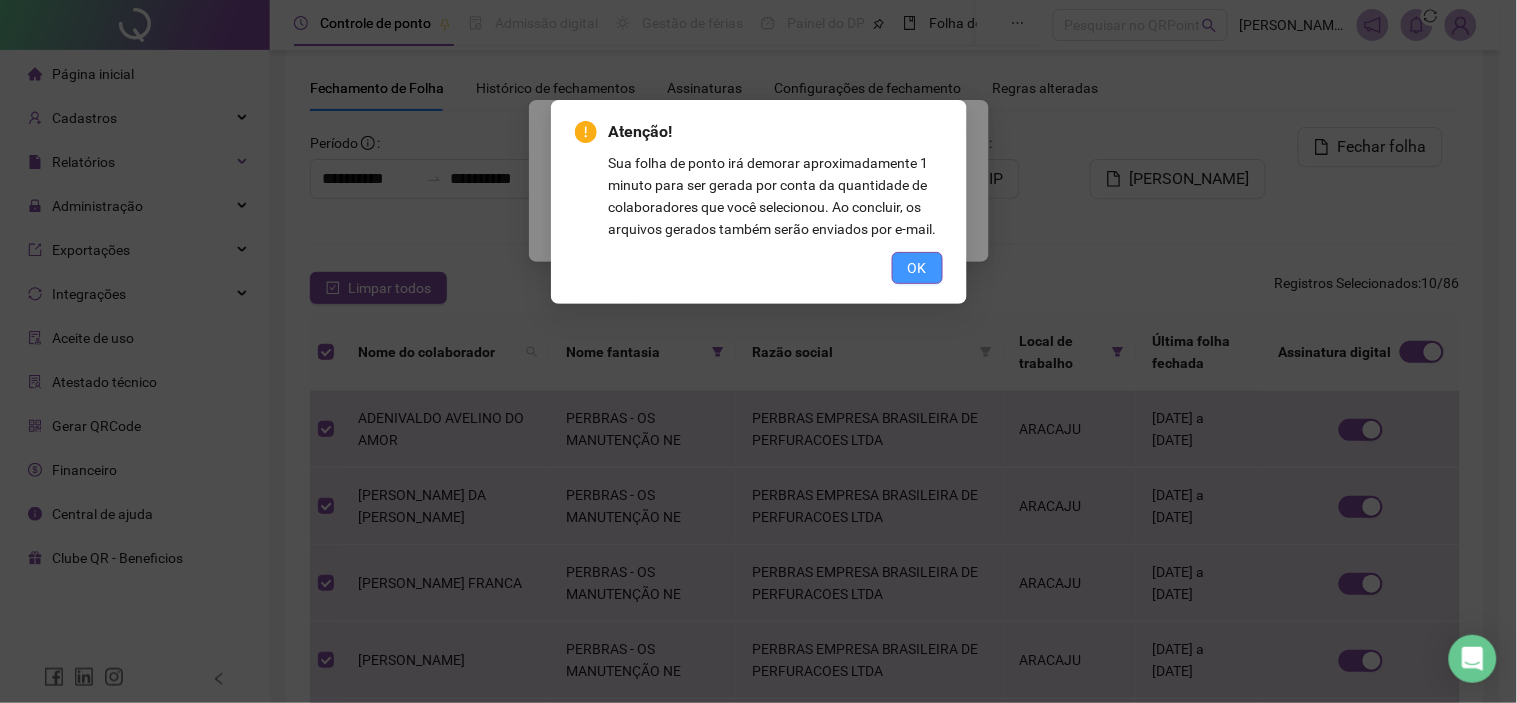 click on "OK" at bounding box center (917, 268) 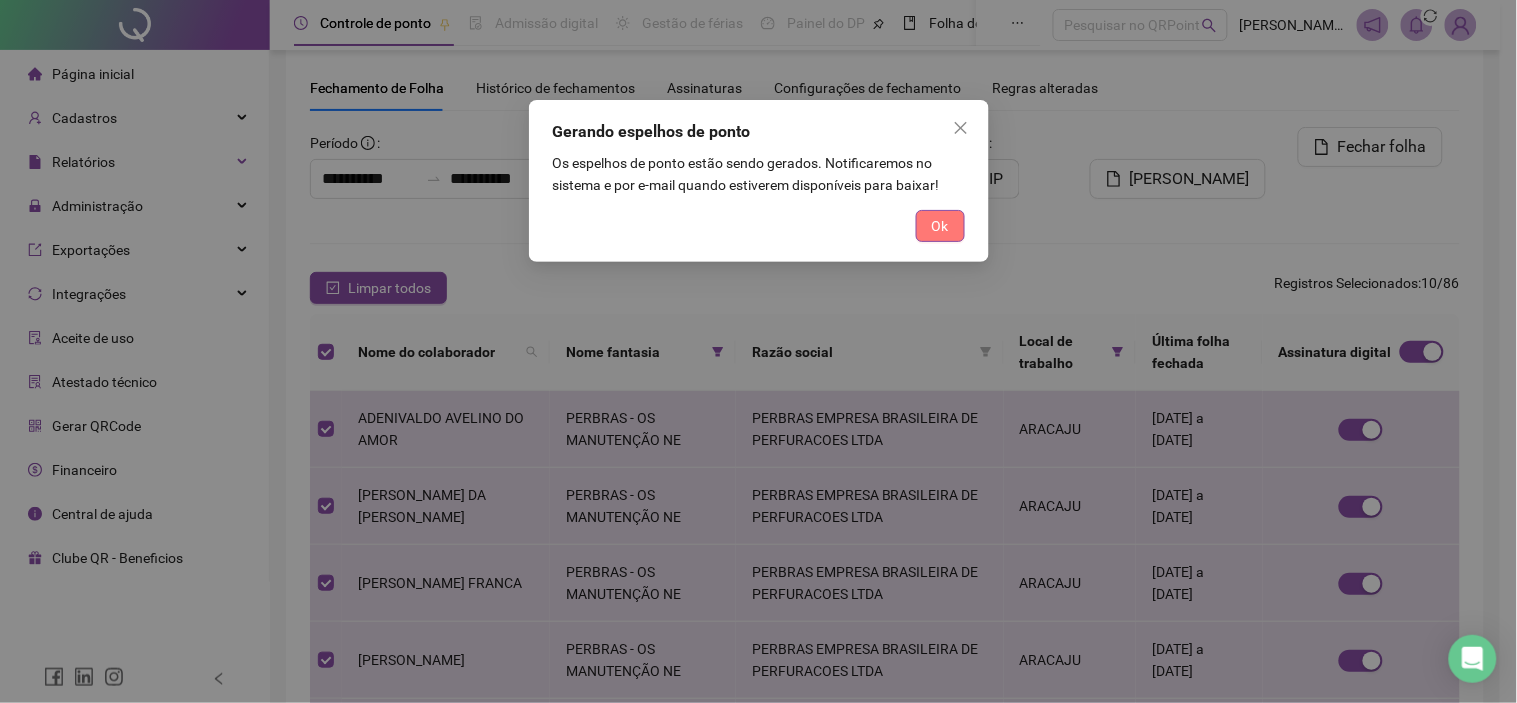 click on "Ok" at bounding box center [940, 226] 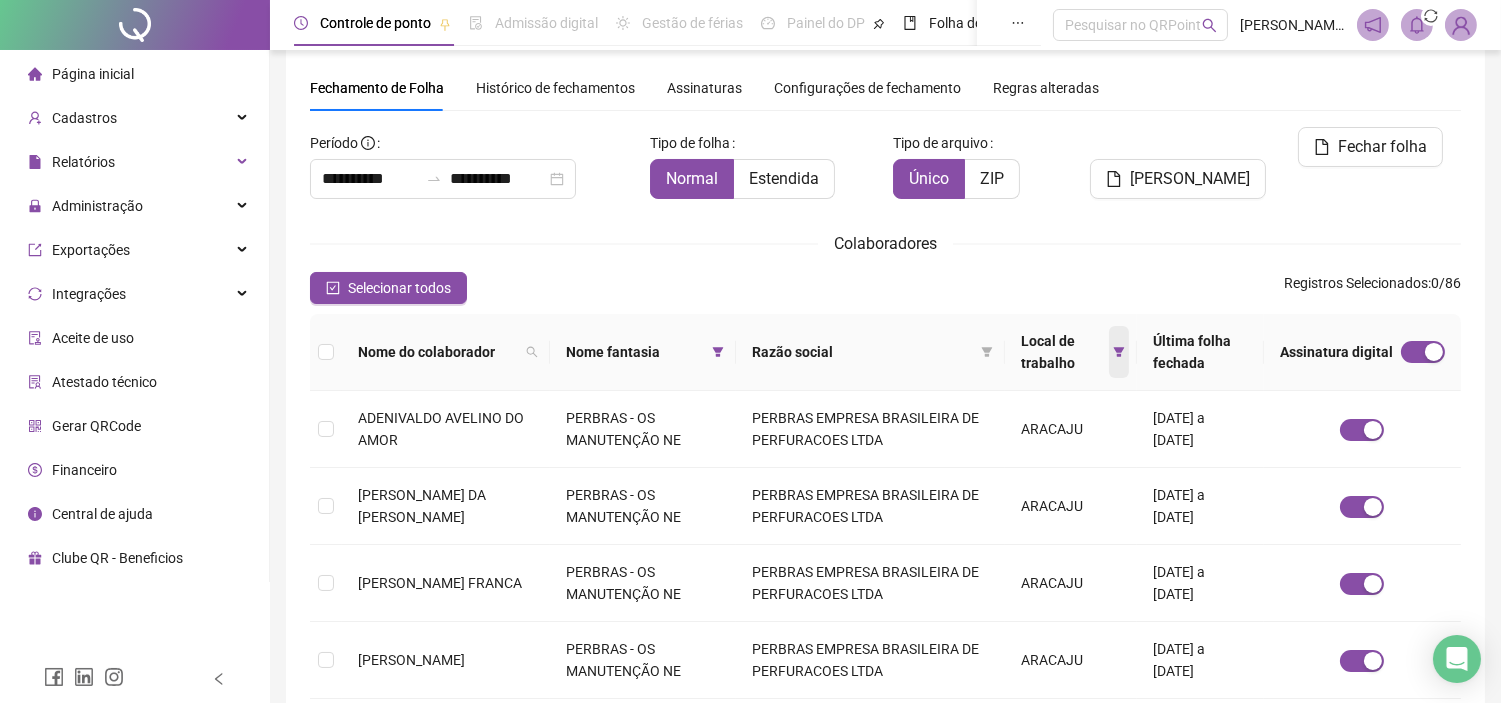 click at bounding box center (1119, 352) 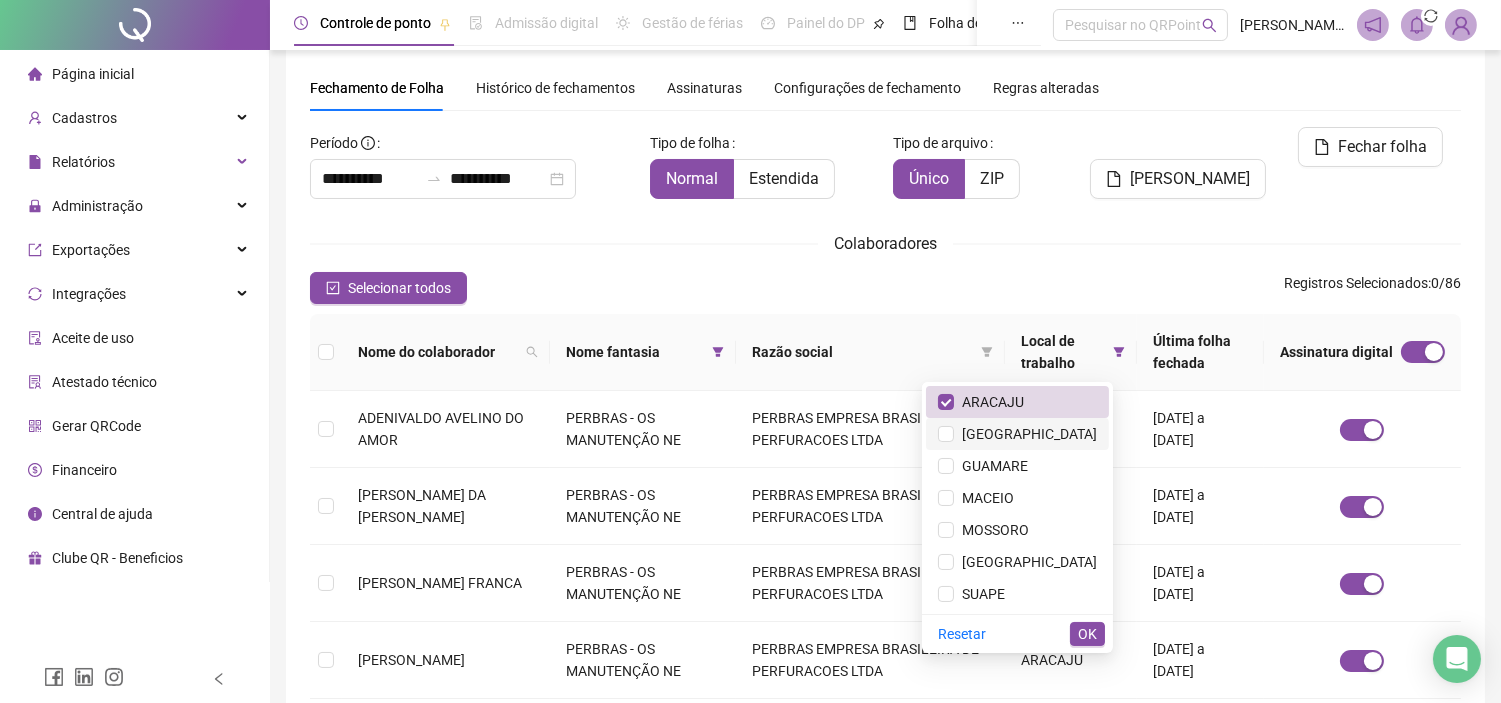 click on "[GEOGRAPHIC_DATA]" at bounding box center [1025, 434] 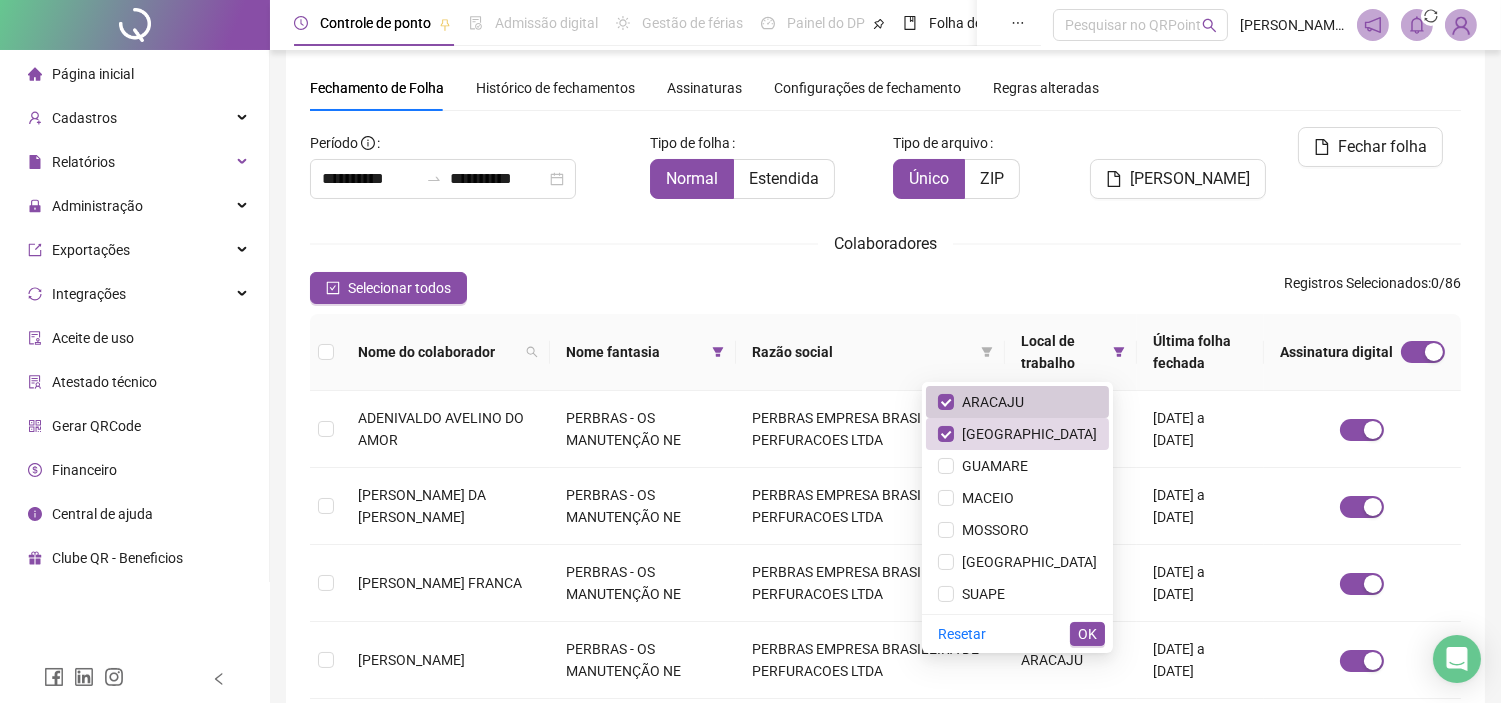 click on "ARACAJU" at bounding box center (989, 402) 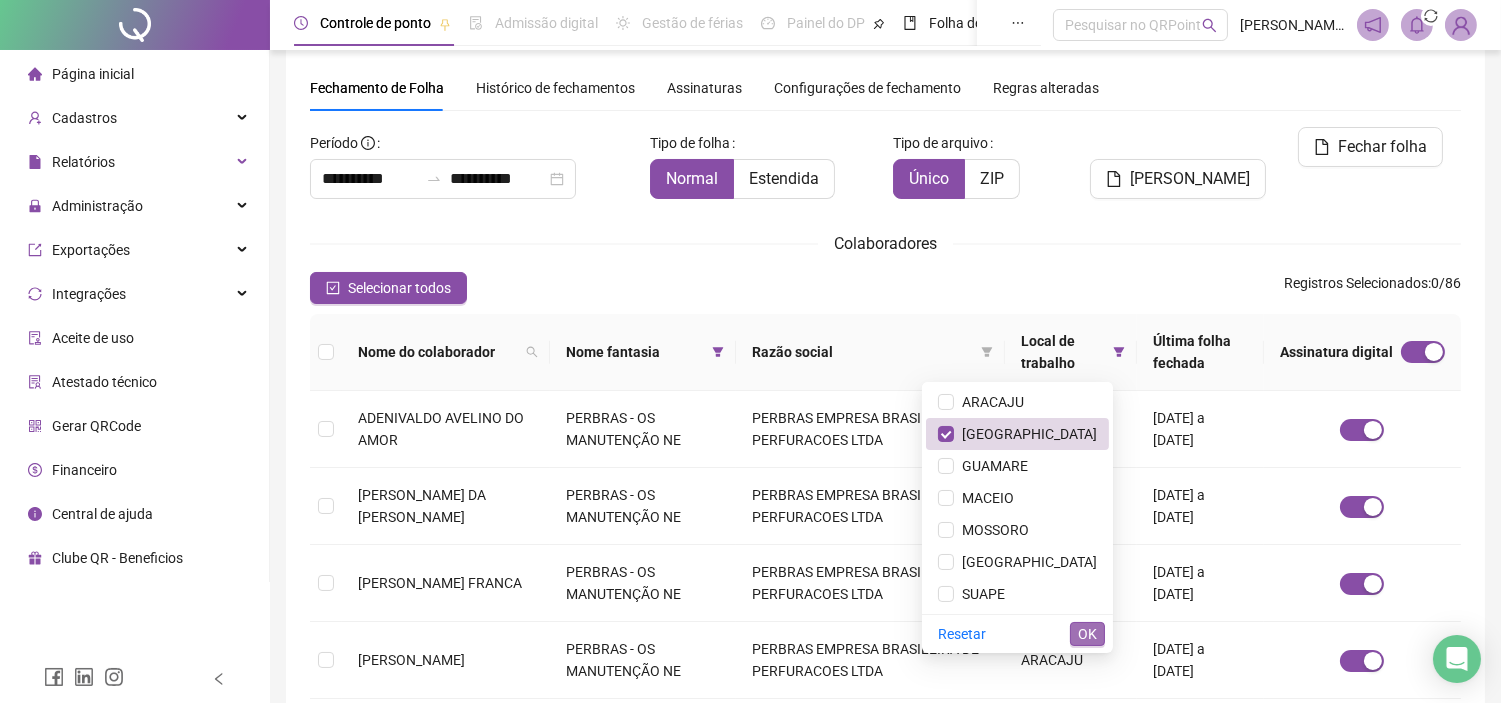 click on "OK" at bounding box center (1087, 634) 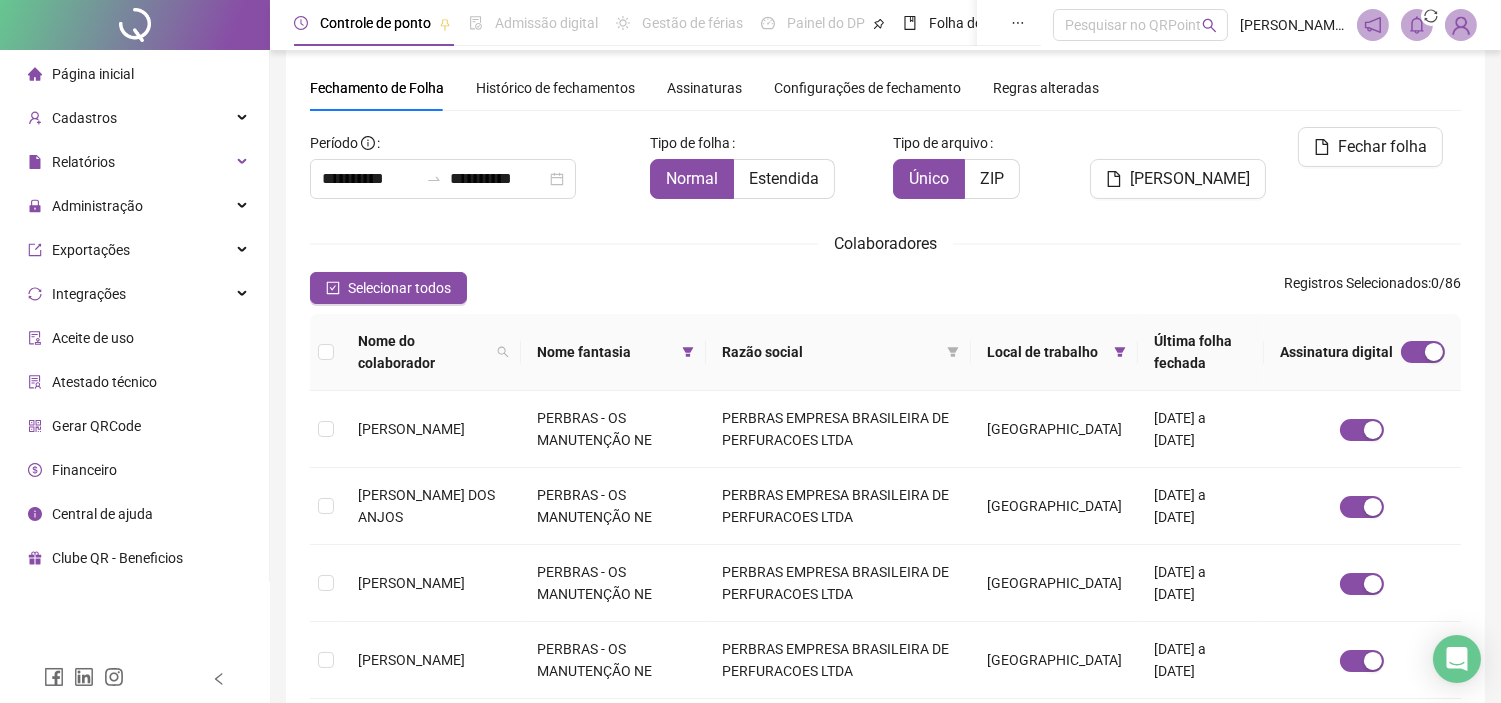 click at bounding box center [326, 352] 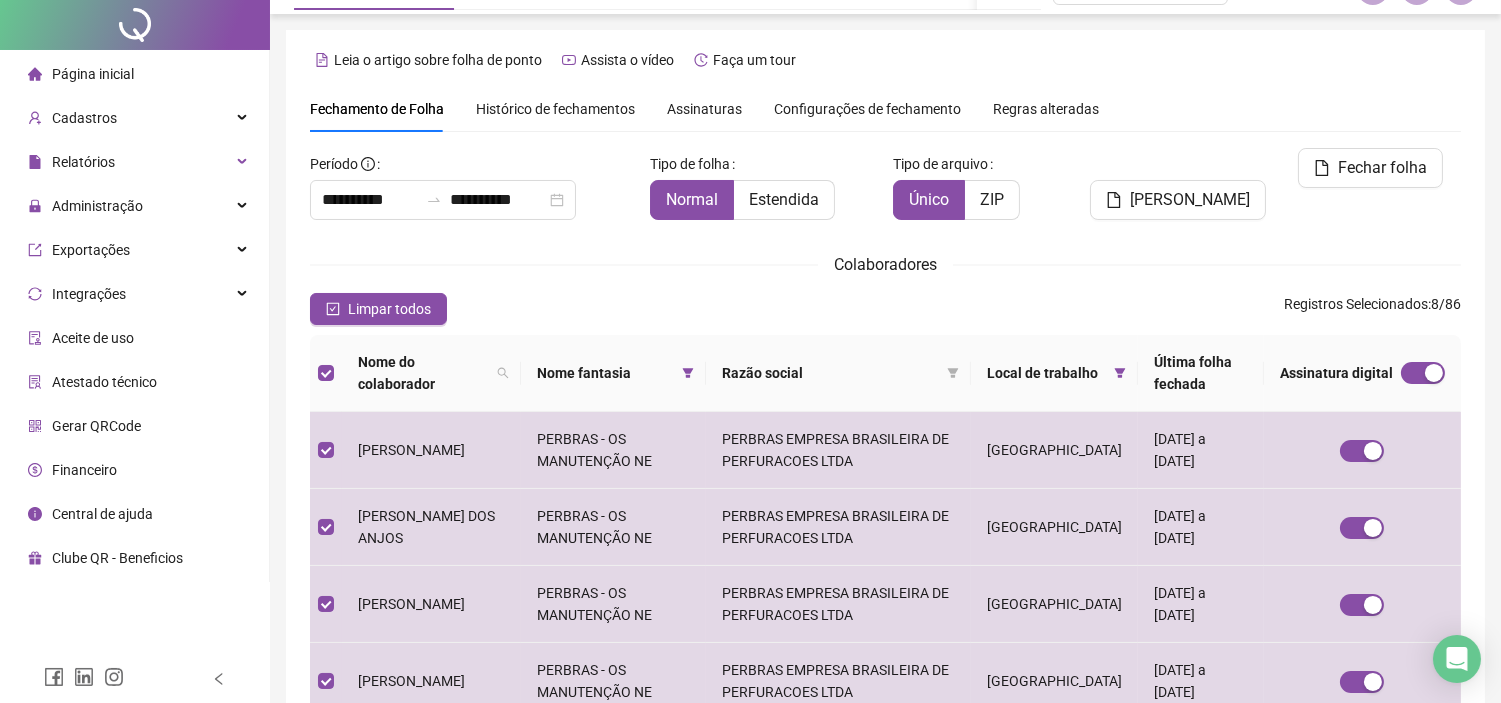 scroll, scrollTop: 0, scrollLeft: 0, axis: both 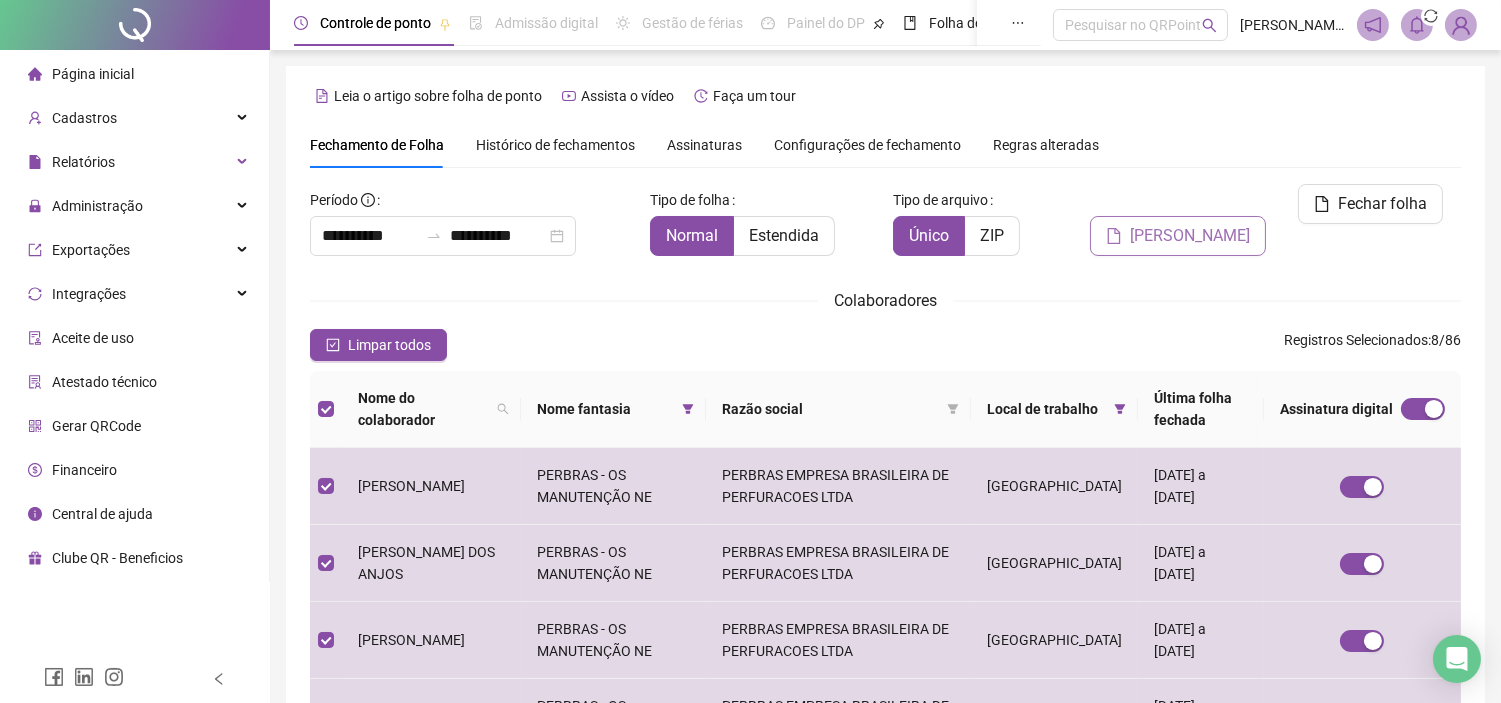 click on "[PERSON_NAME]" at bounding box center (1190, 236) 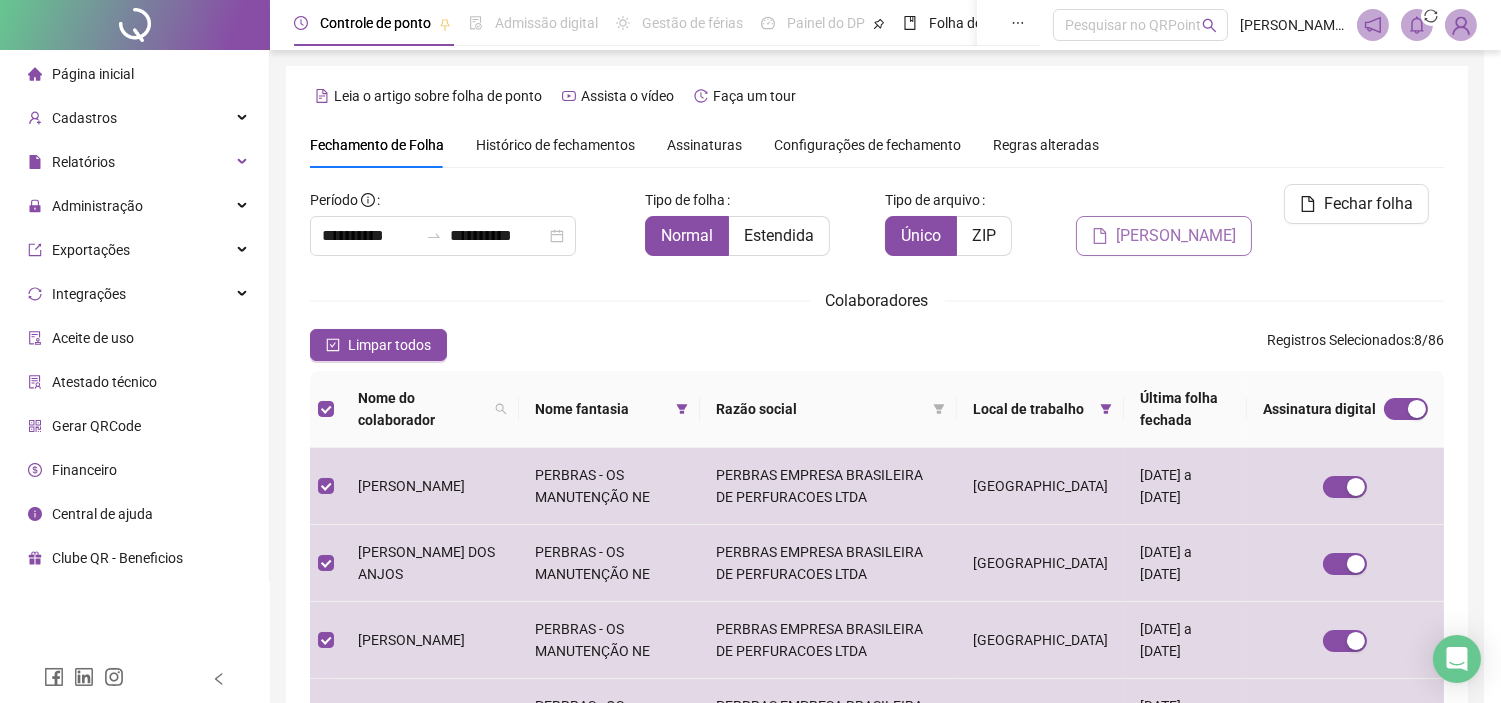 scroll, scrollTop: 57, scrollLeft: 0, axis: vertical 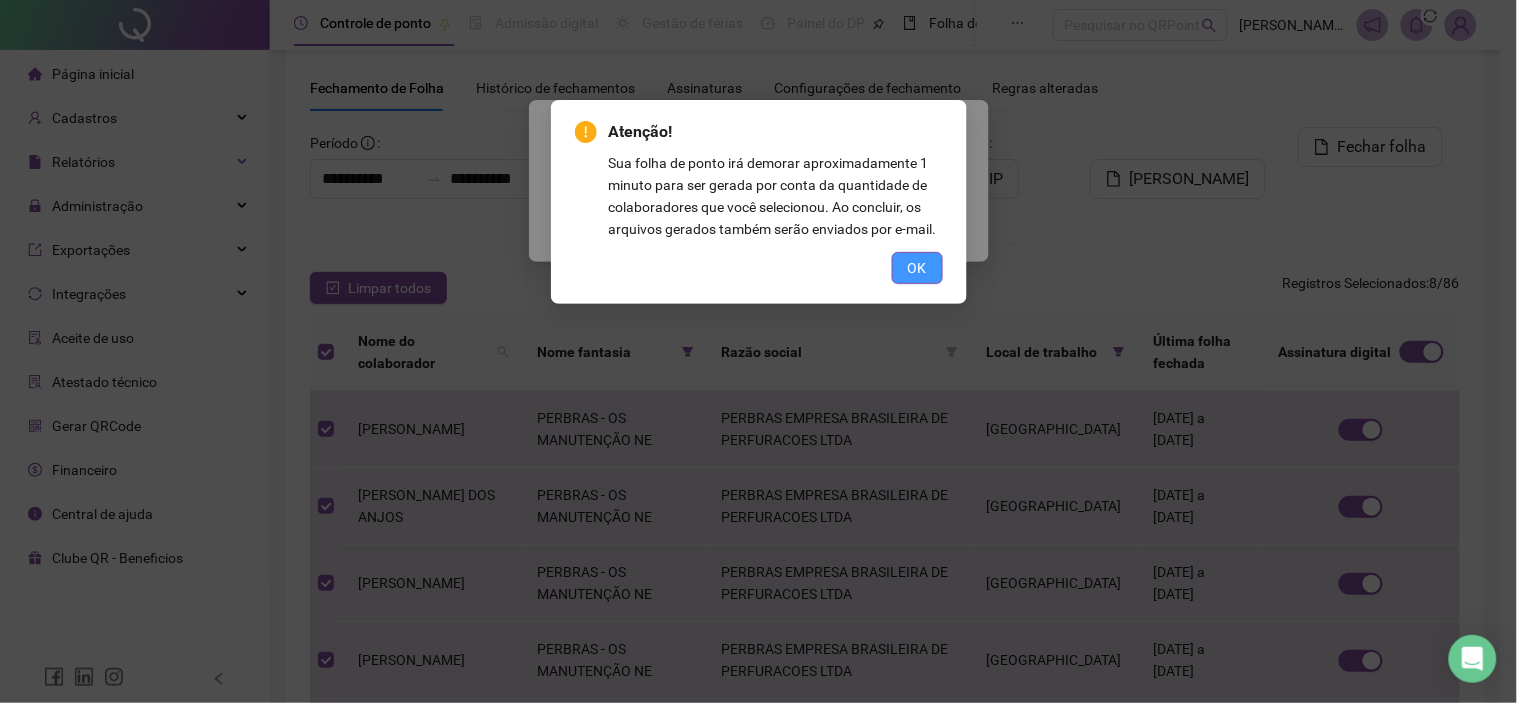 click on "OK" at bounding box center [917, 268] 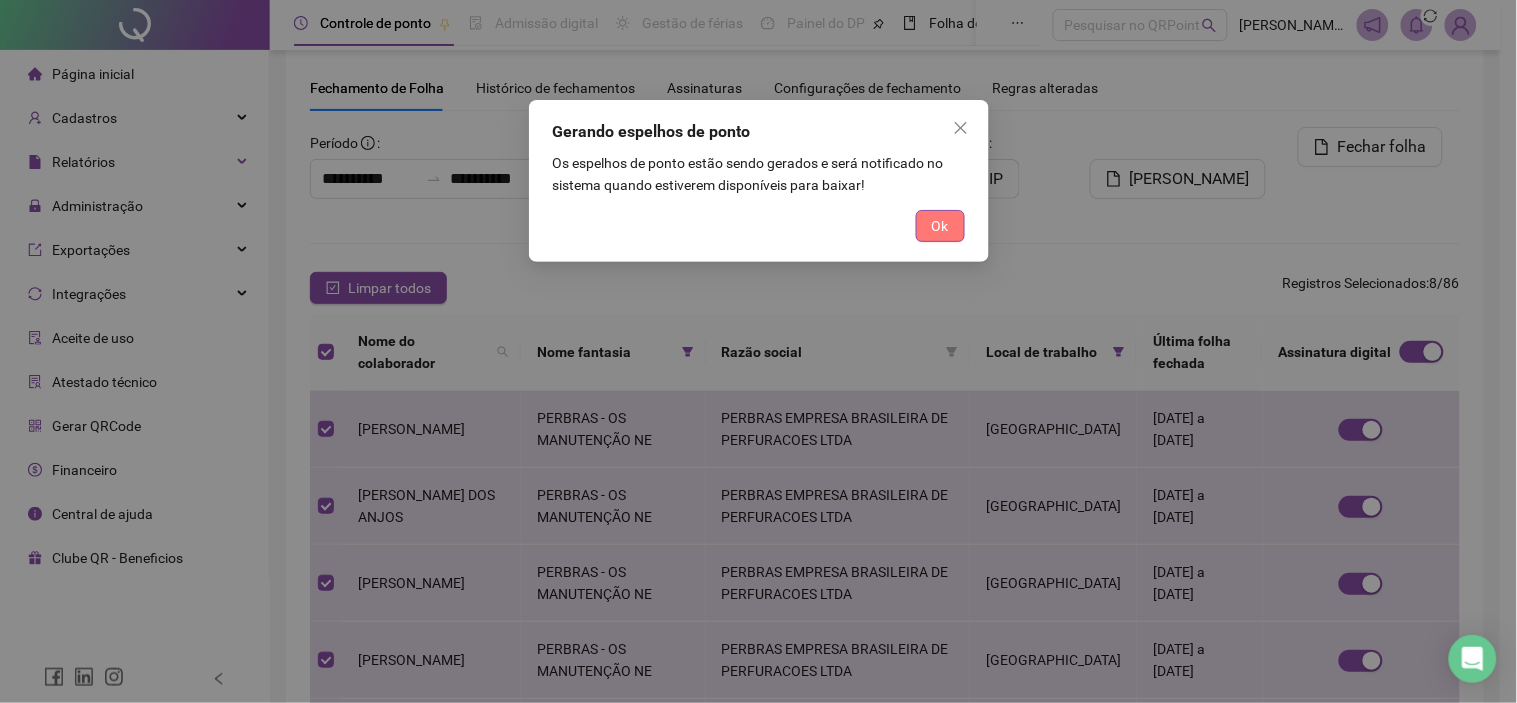 click on "Ok" at bounding box center (940, 226) 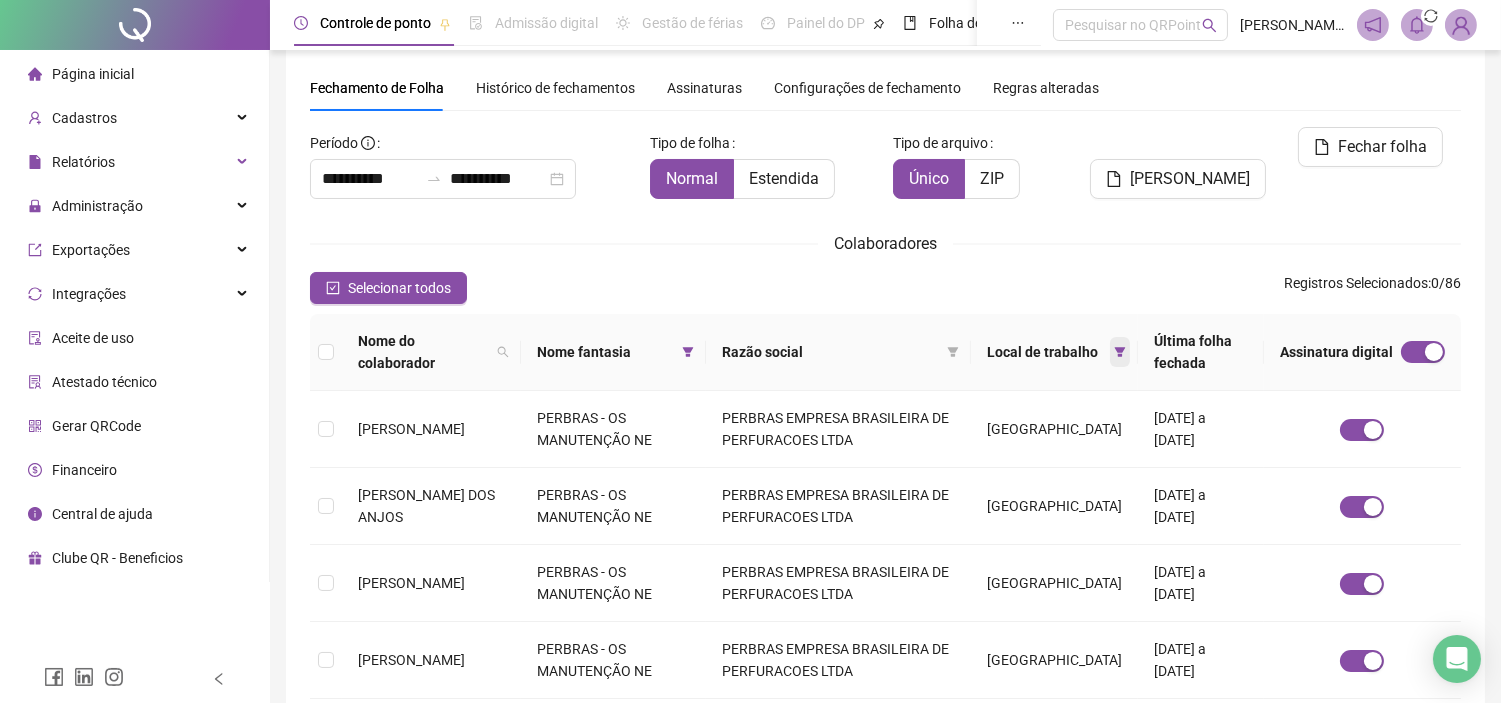 click 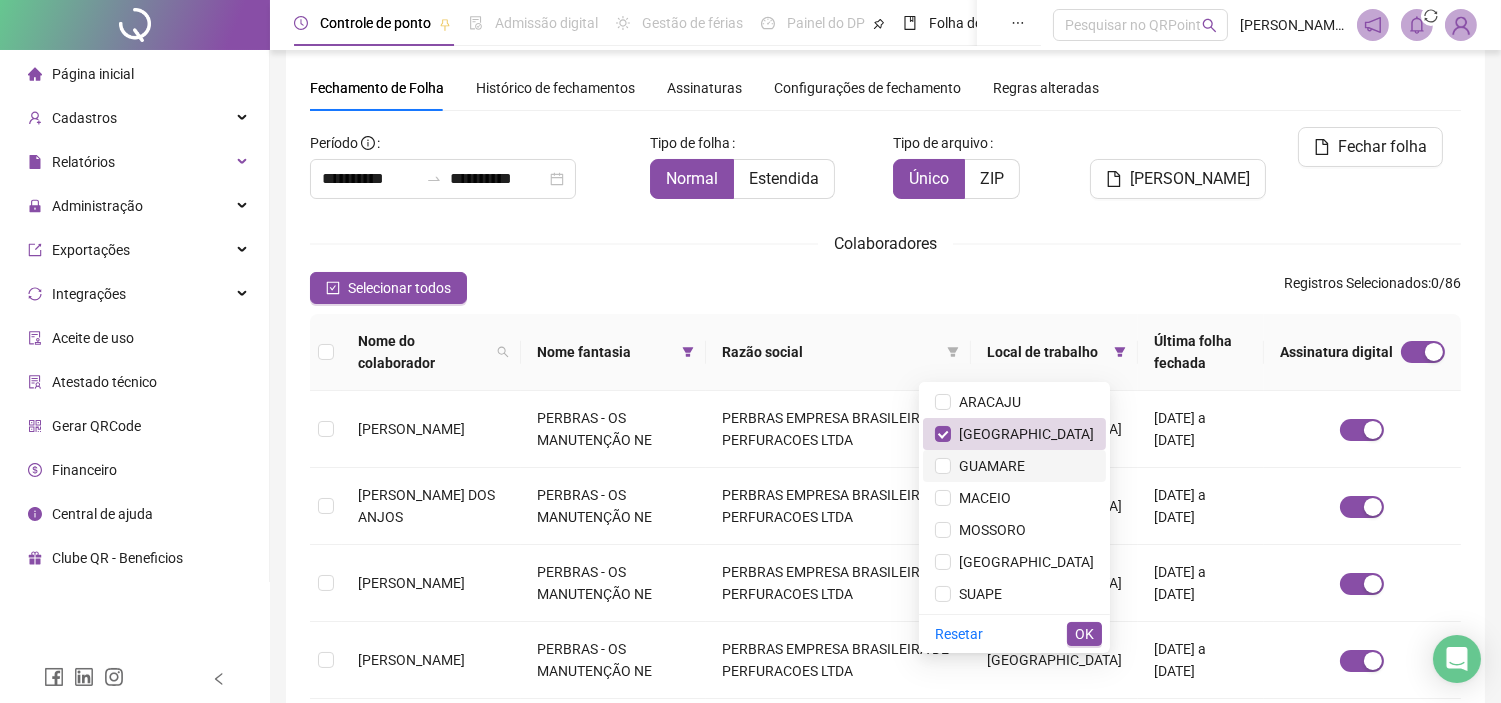 click on "GUAMARE" at bounding box center (988, 466) 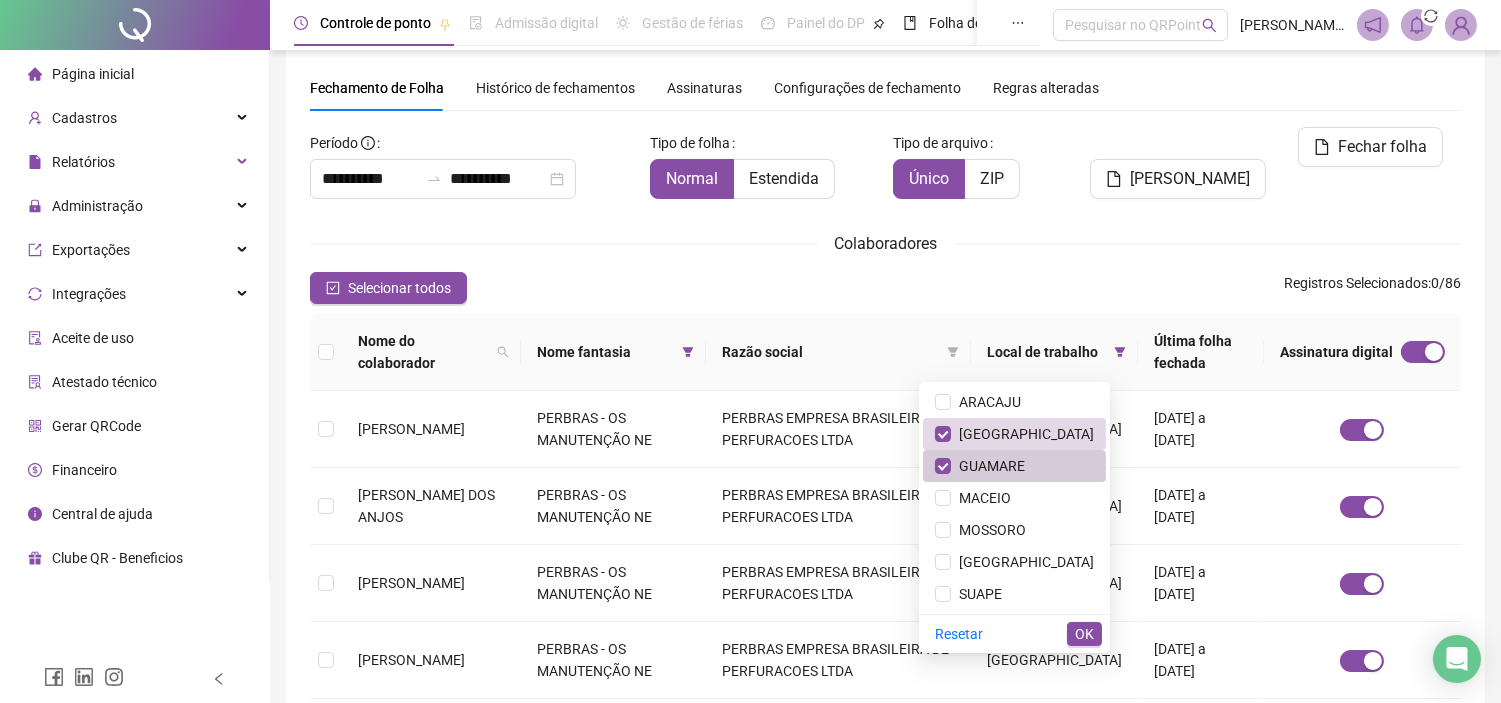 click on "GUAMARE" at bounding box center [988, 466] 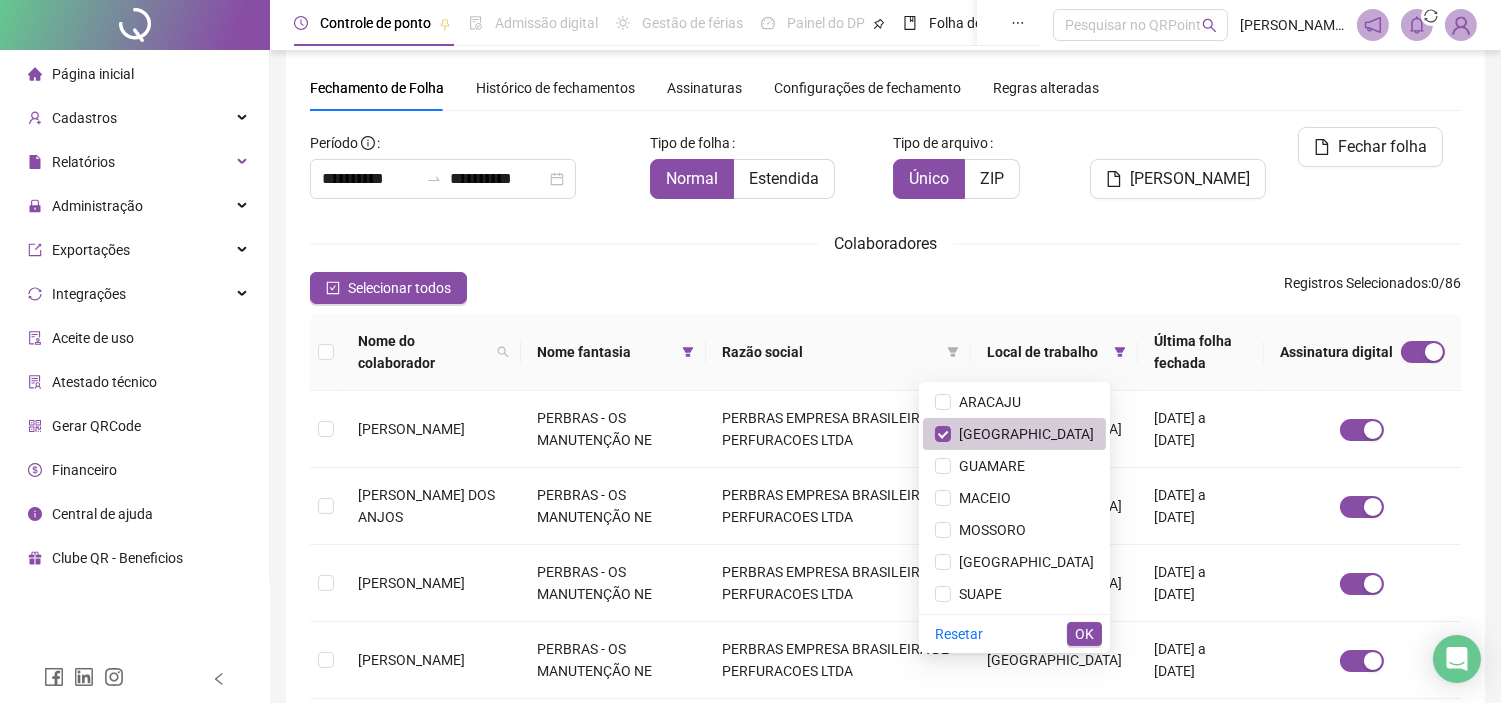 click on "[GEOGRAPHIC_DATA]" at bounding box center (1022, 434) 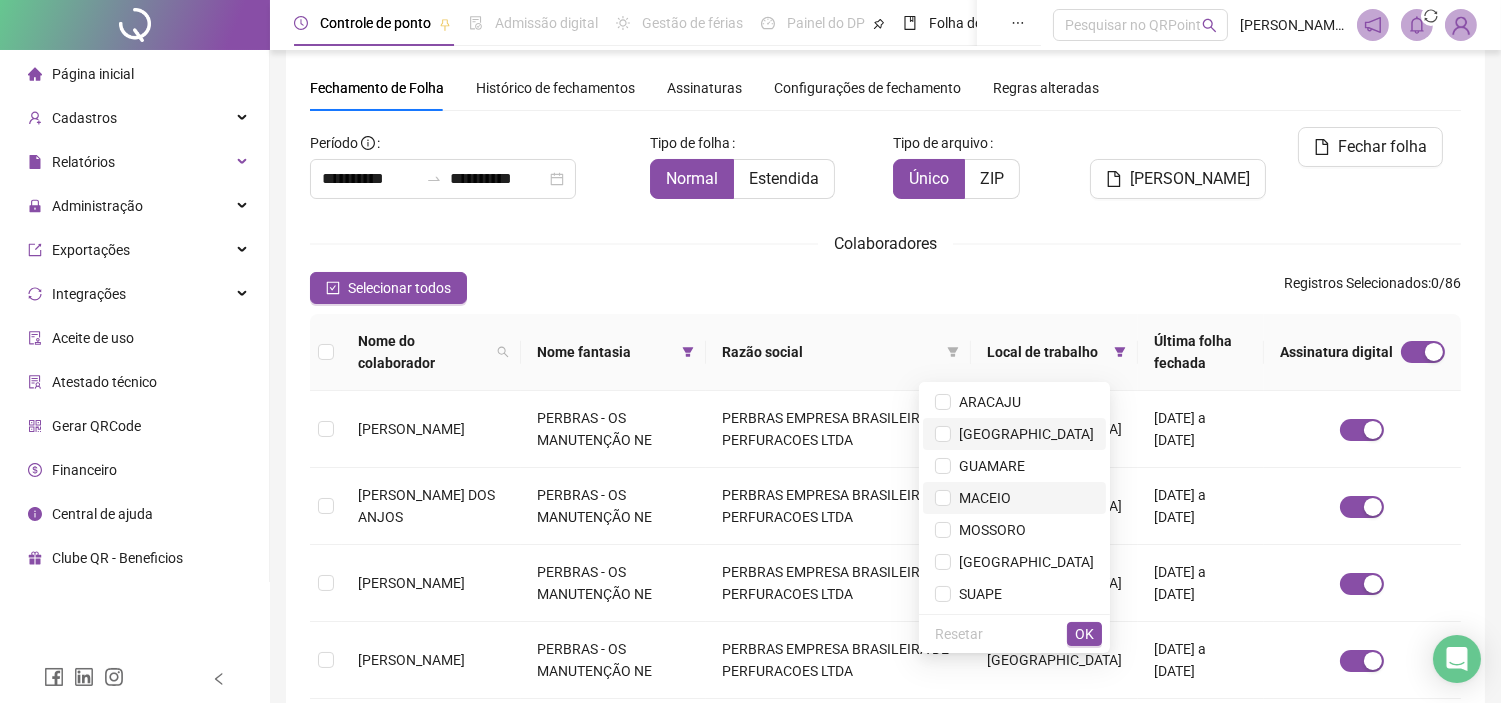 click on "MACEIO" at bounding box center (981, 498) 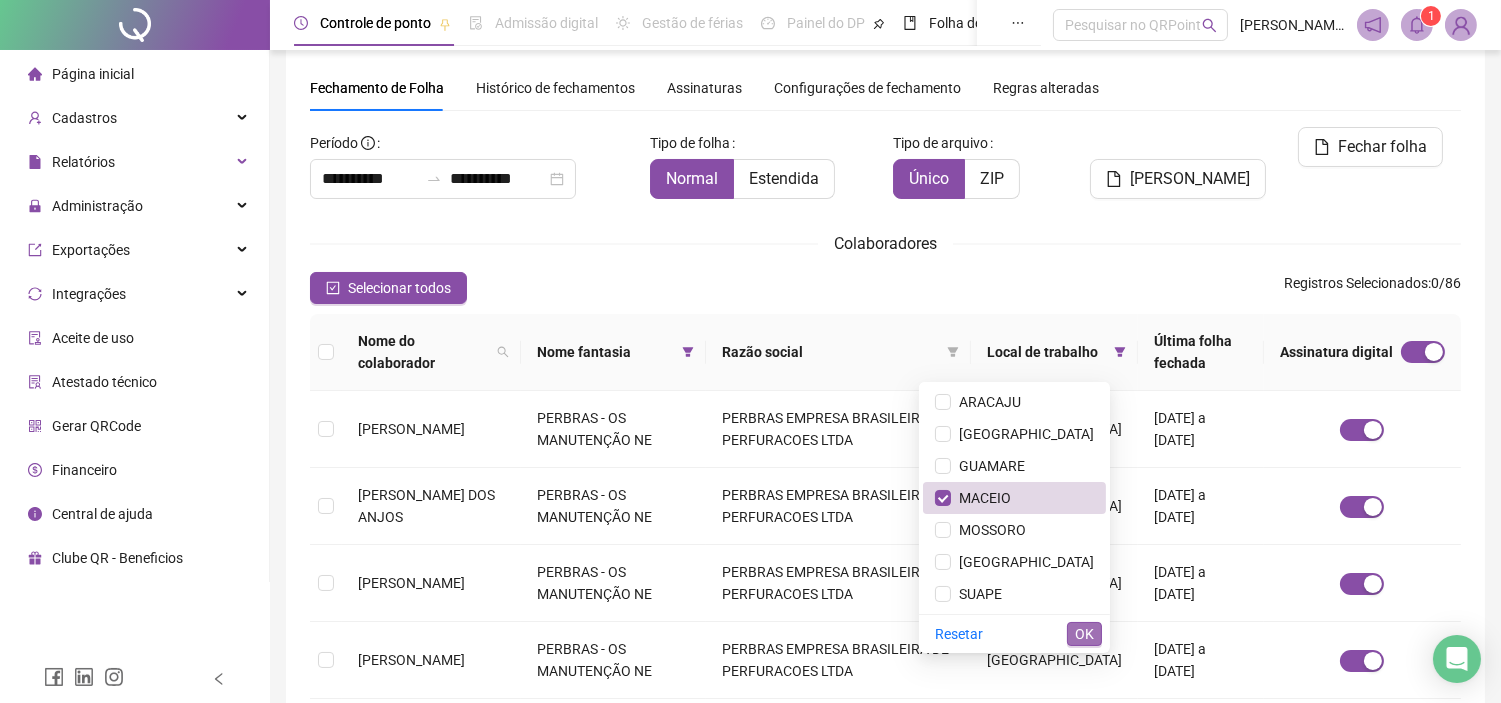 click on "OK" at bounding box center [1084, 634] 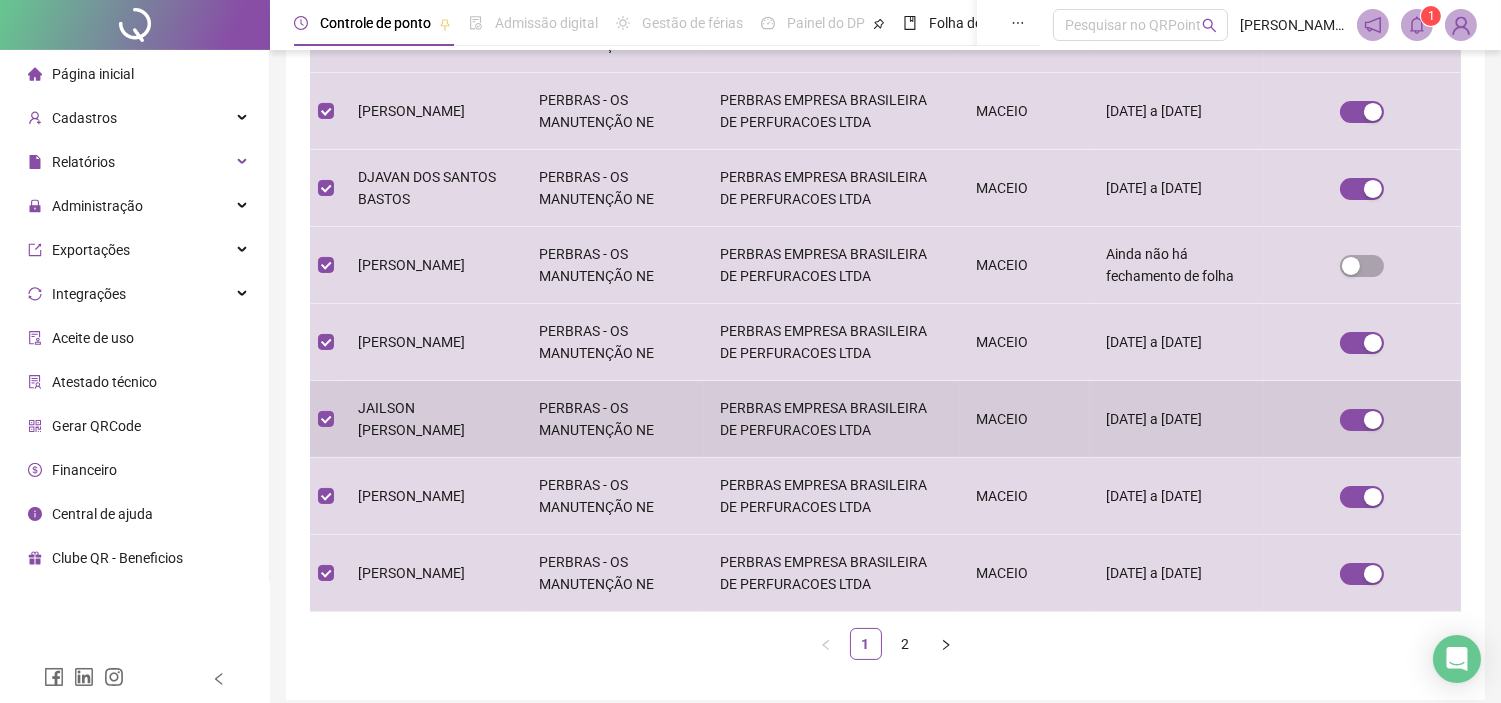 scroll, scrollTop: 613, scrollLeft: 0, axis: vertical 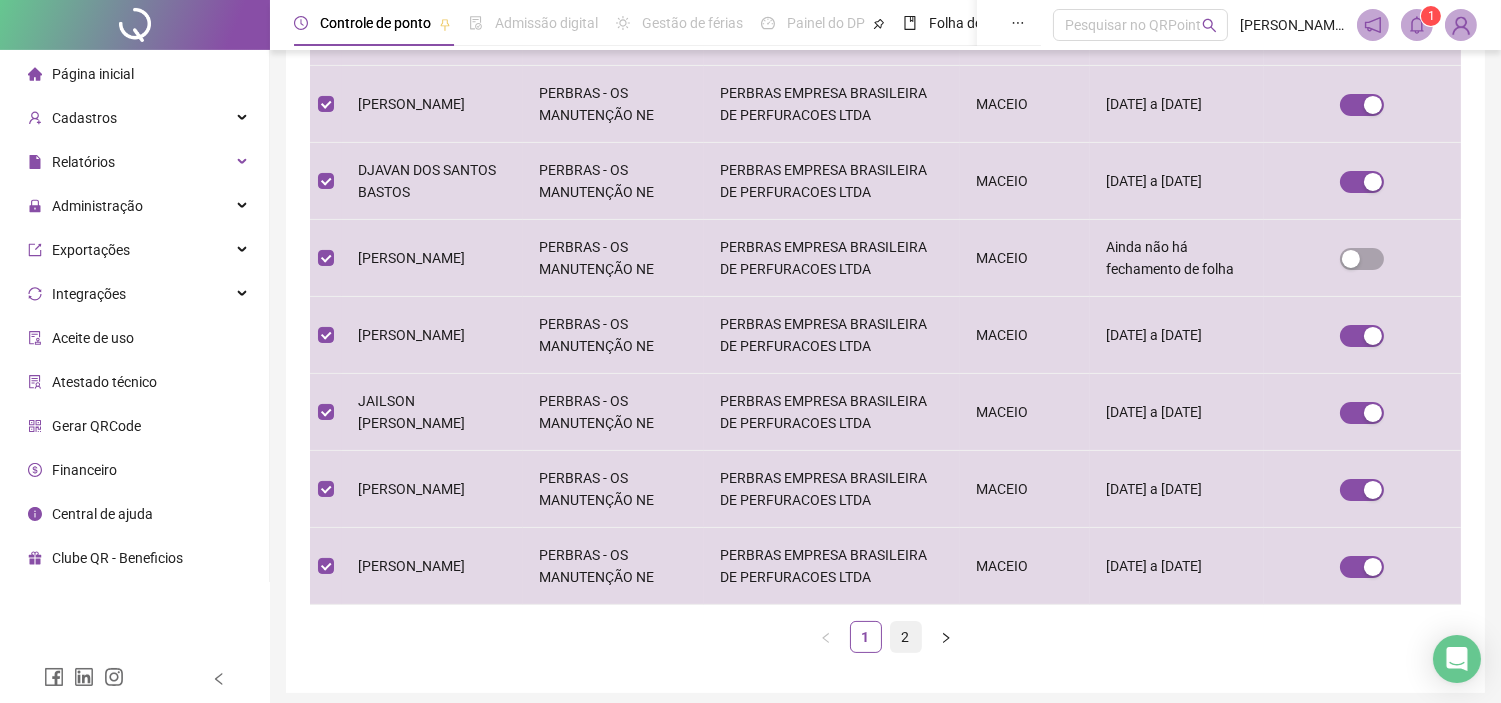 click on "2" at bounding box center (906, 637) 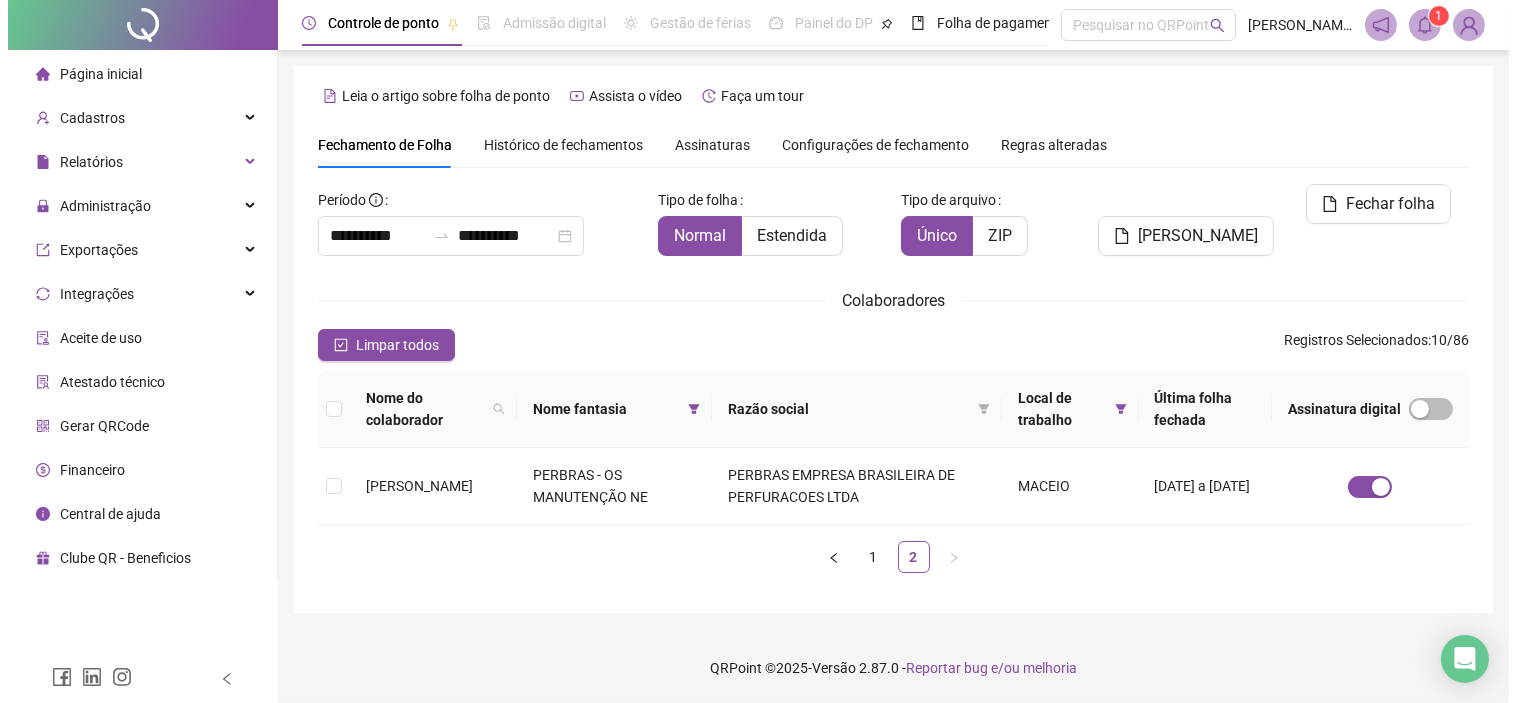 scroll, scrollTop: 0, scrollLeft: 0, axis: both 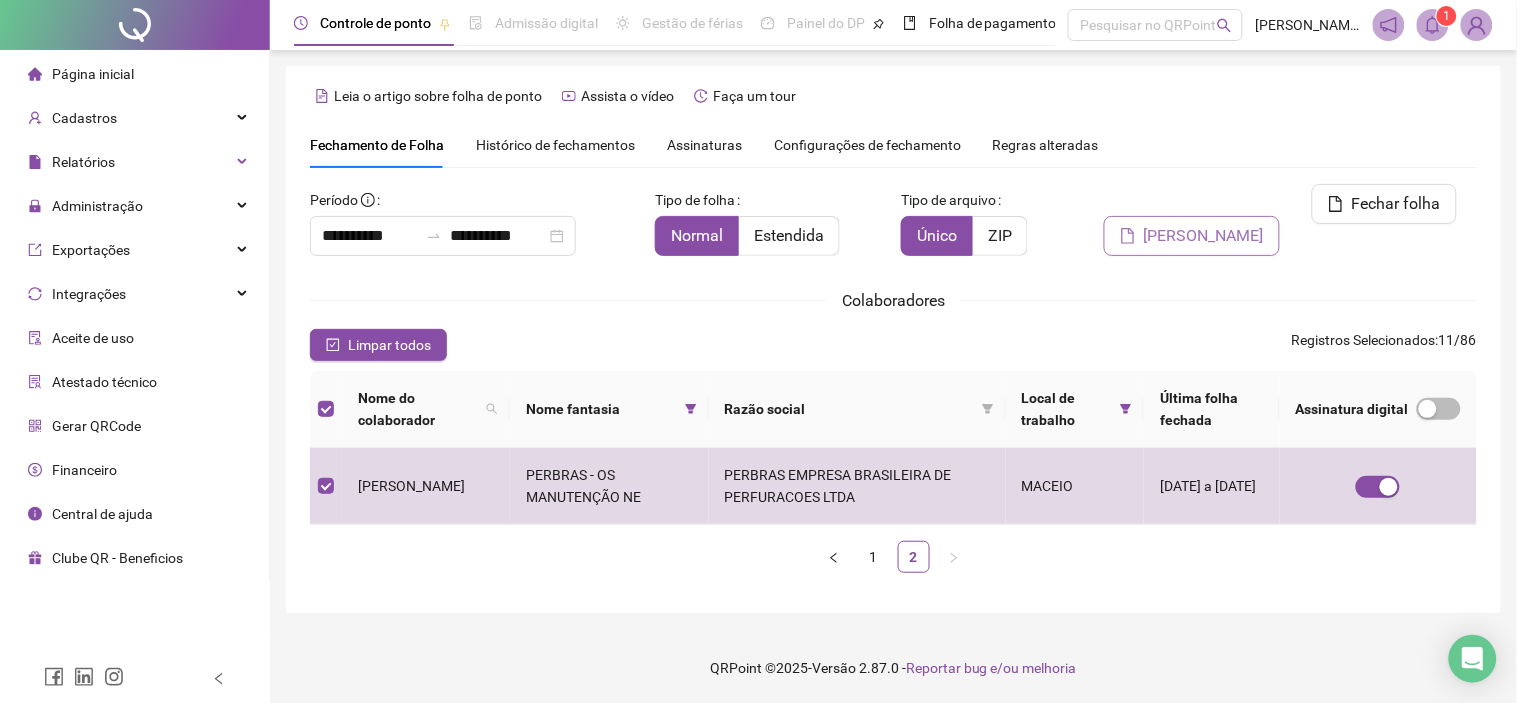 click on "[PERSON_NAME]" at bounding box center (1204, 236) 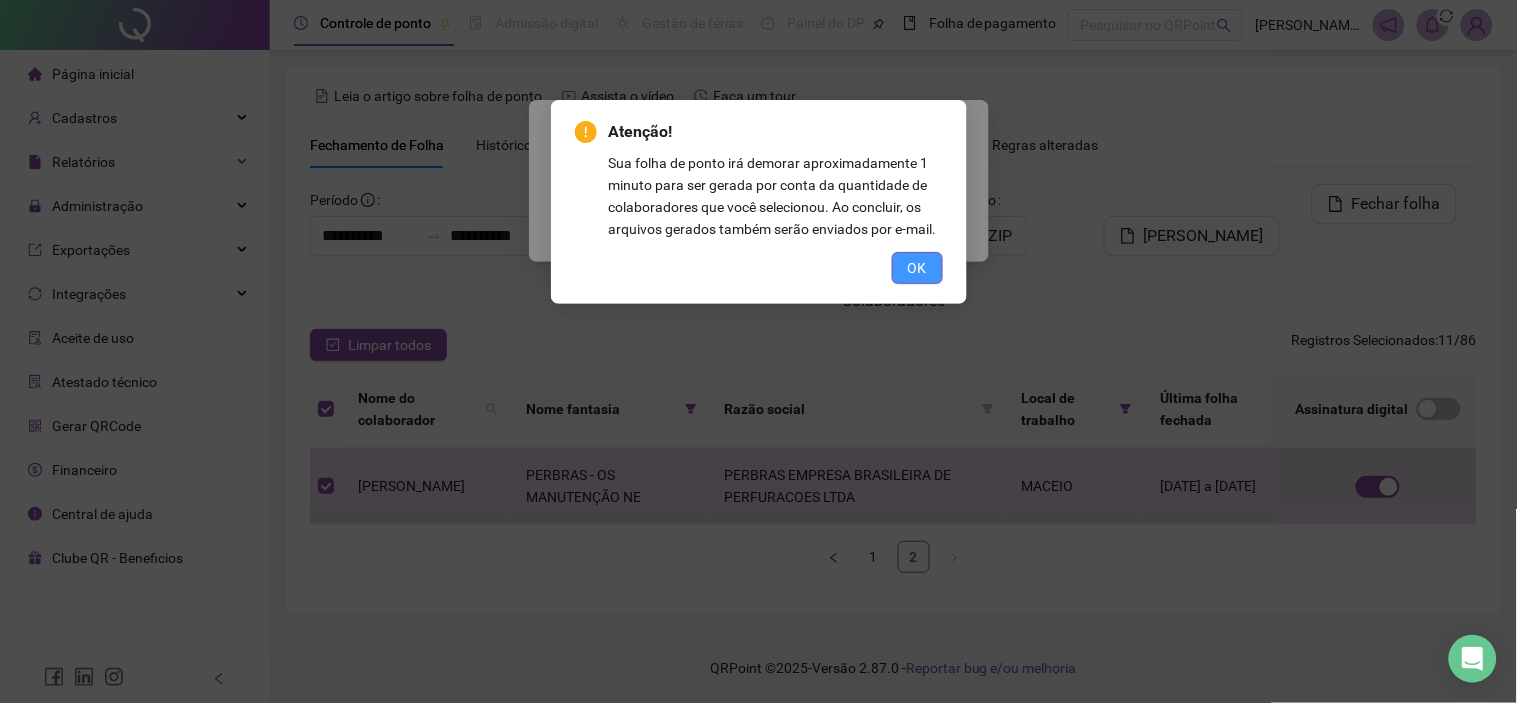 click on "OK" at bounding box center [917, 268] 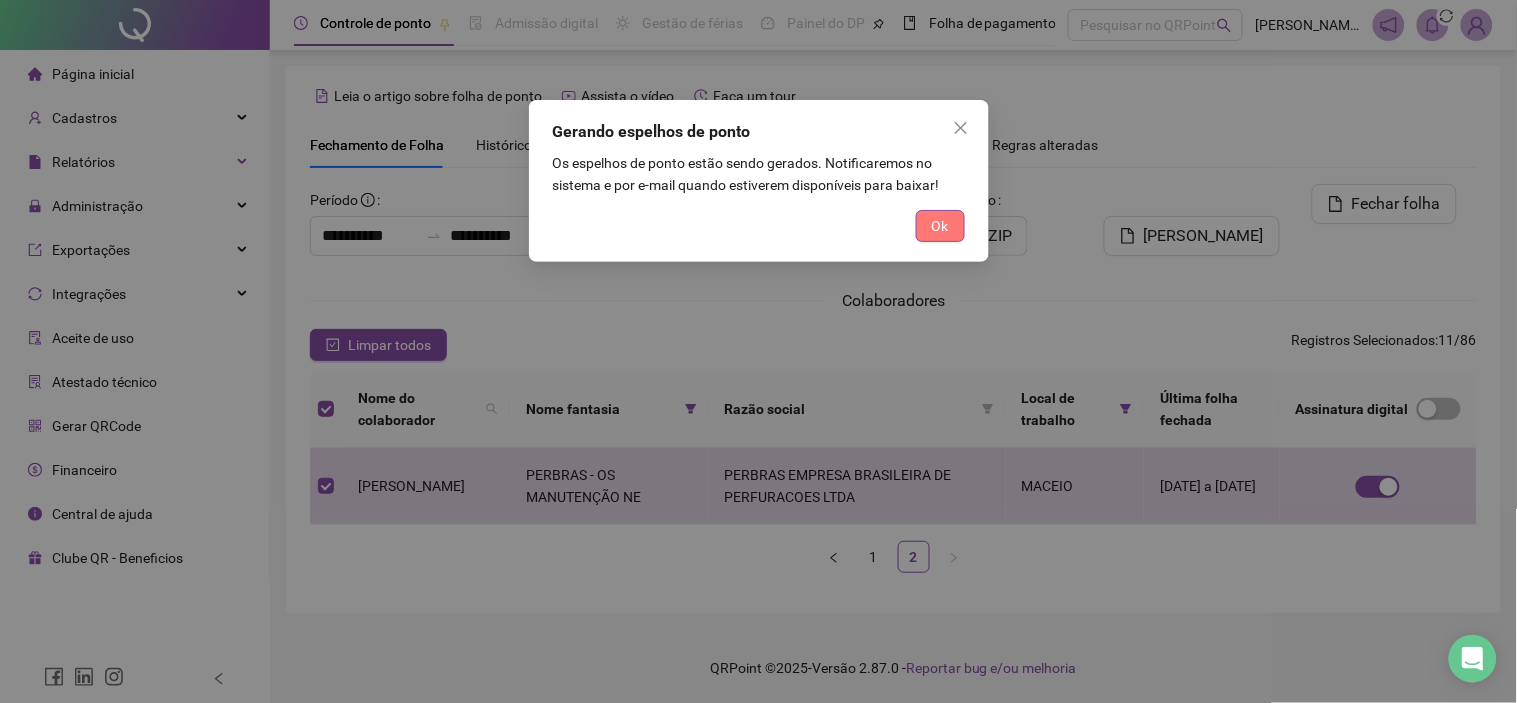 click on "Ok" at bounding box center [940, 226] 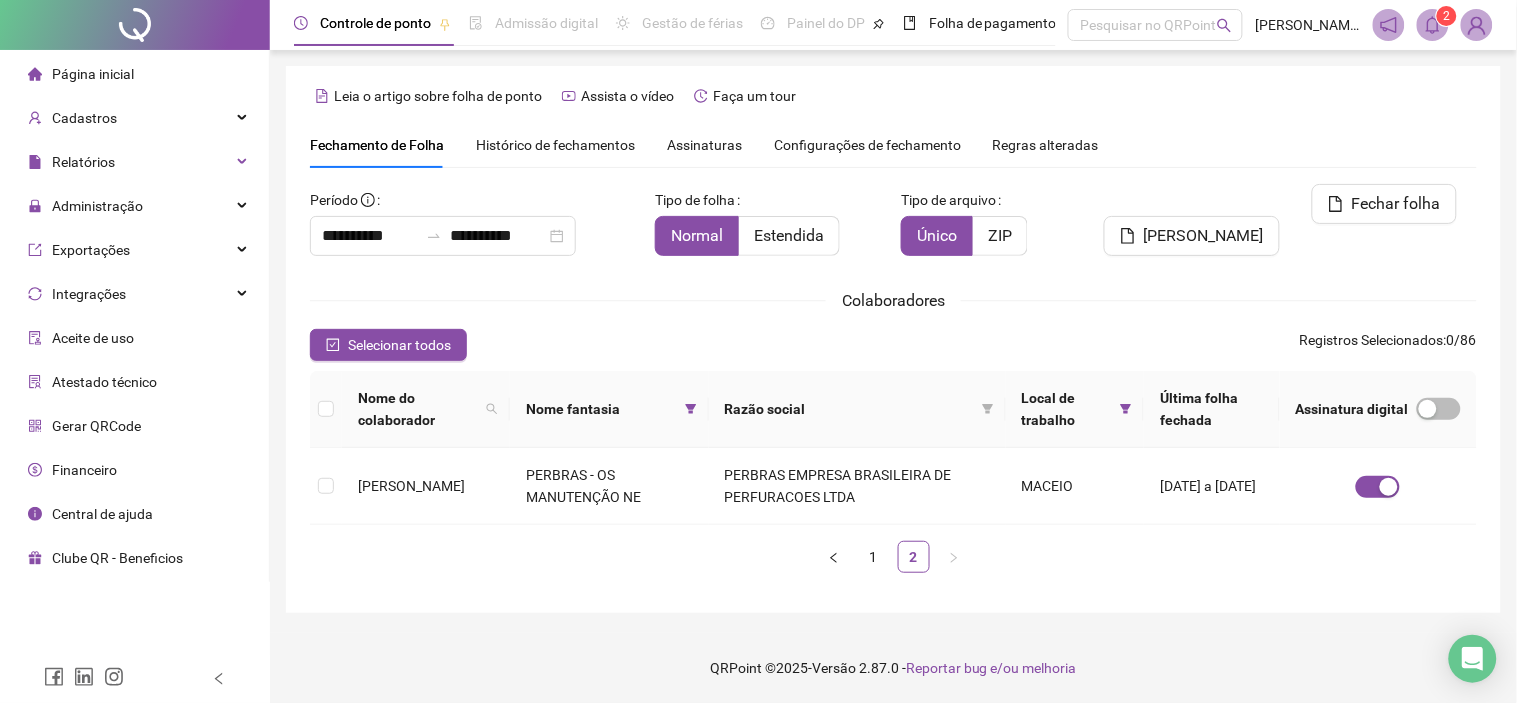 click at bounding box center (1433, 25) 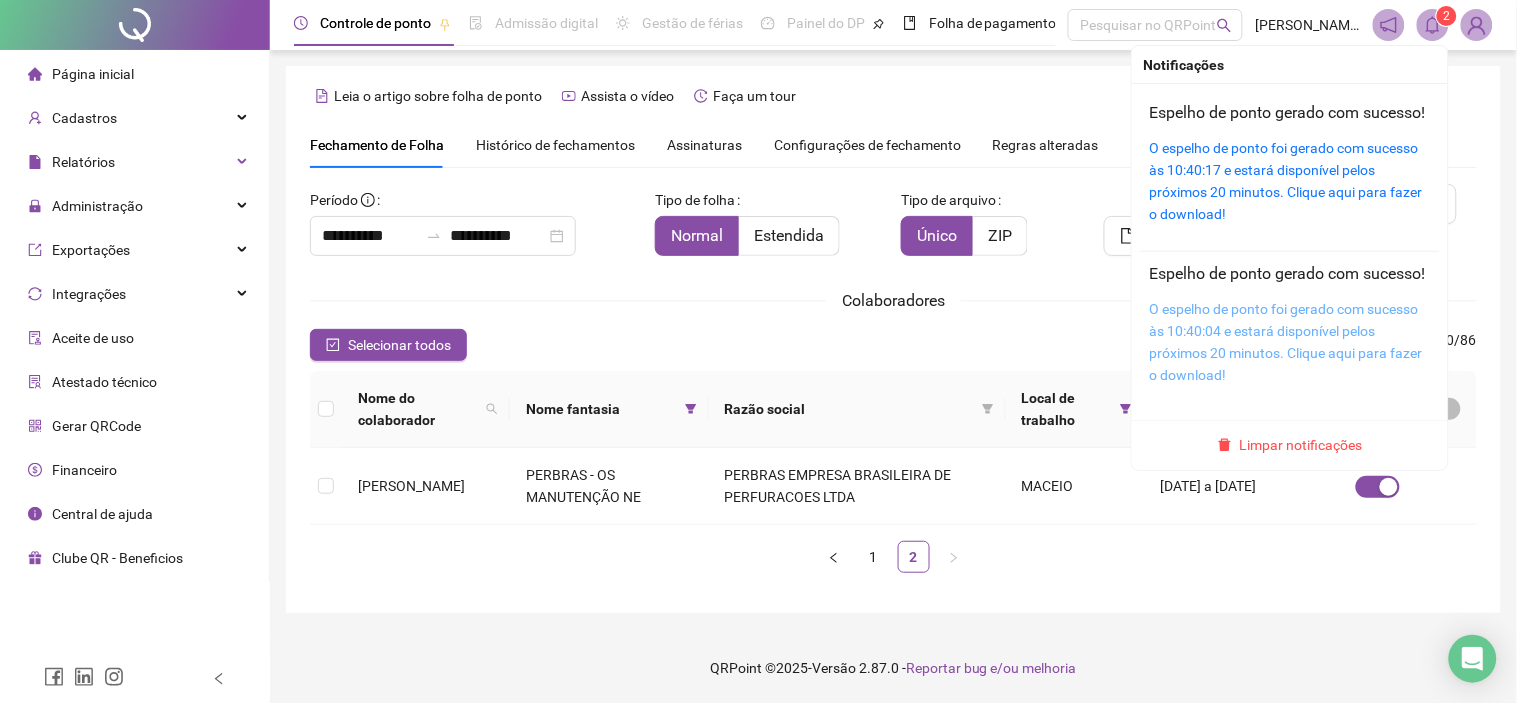 scroll, scrollTop: 8, scrollLeft: 0, axis: vertical 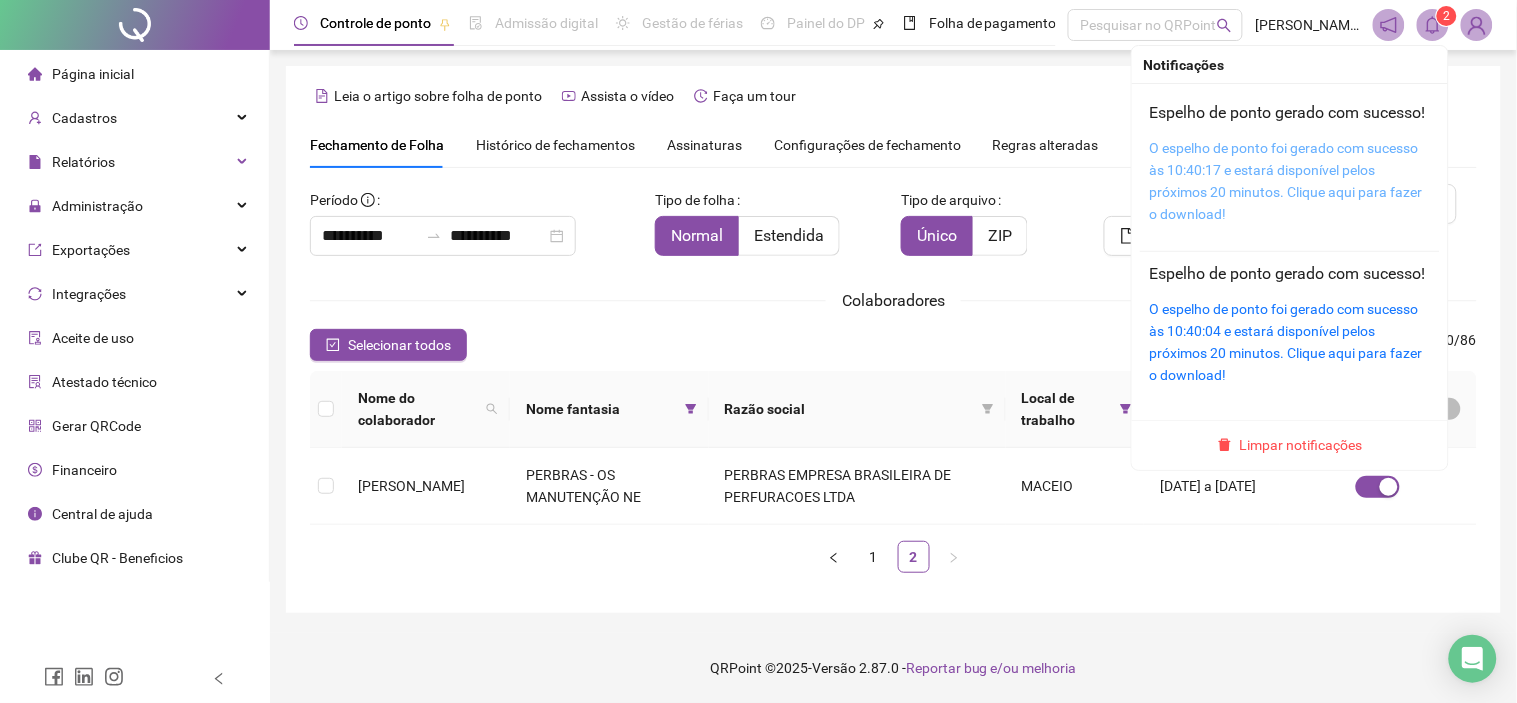 click on "O espelho de ponto foi gerado com sucesso às 10:40:17 e estará disponível pelos próximos 20 minutos.
Clique aqui para fazer o download!" at bounding box center [1286, 181] 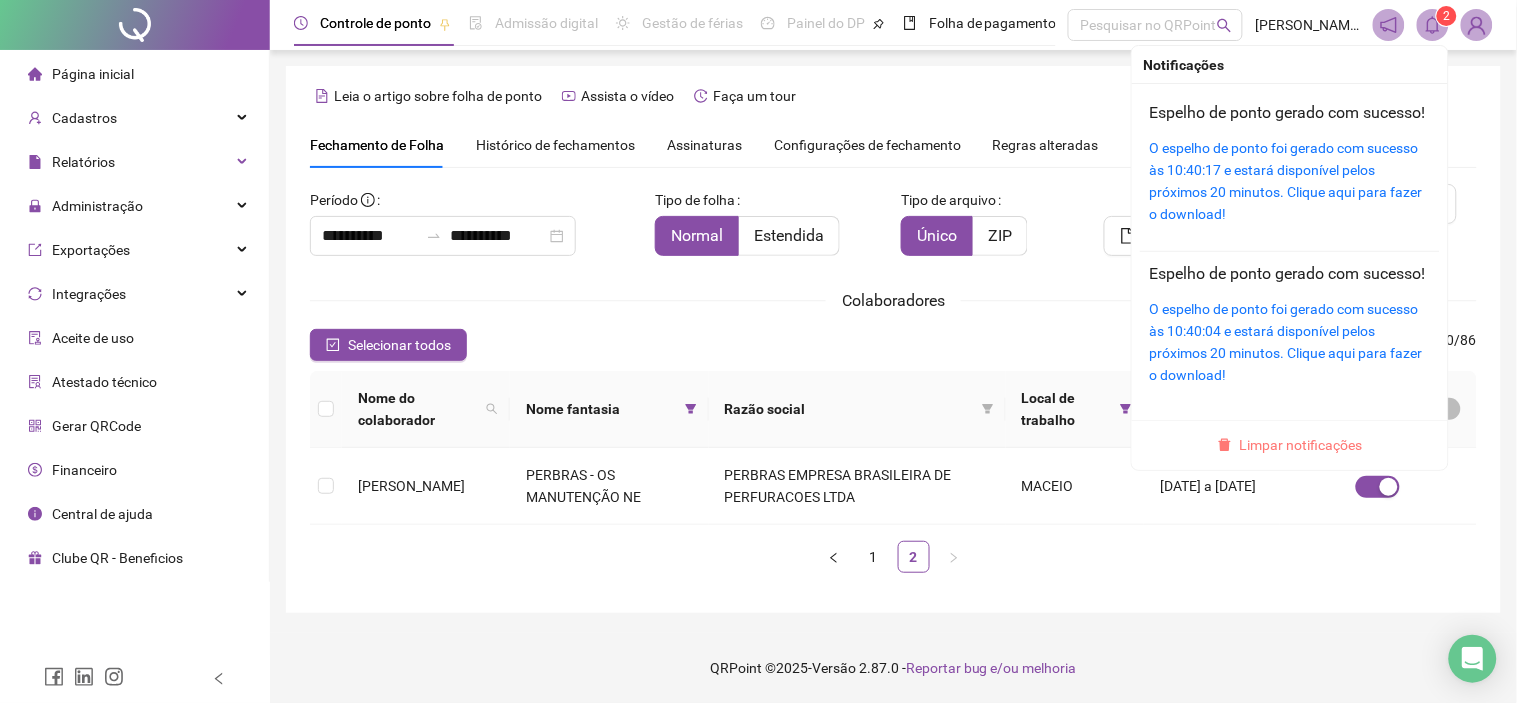 click on "Limpar notificações" at bounding box center (1301, 445) 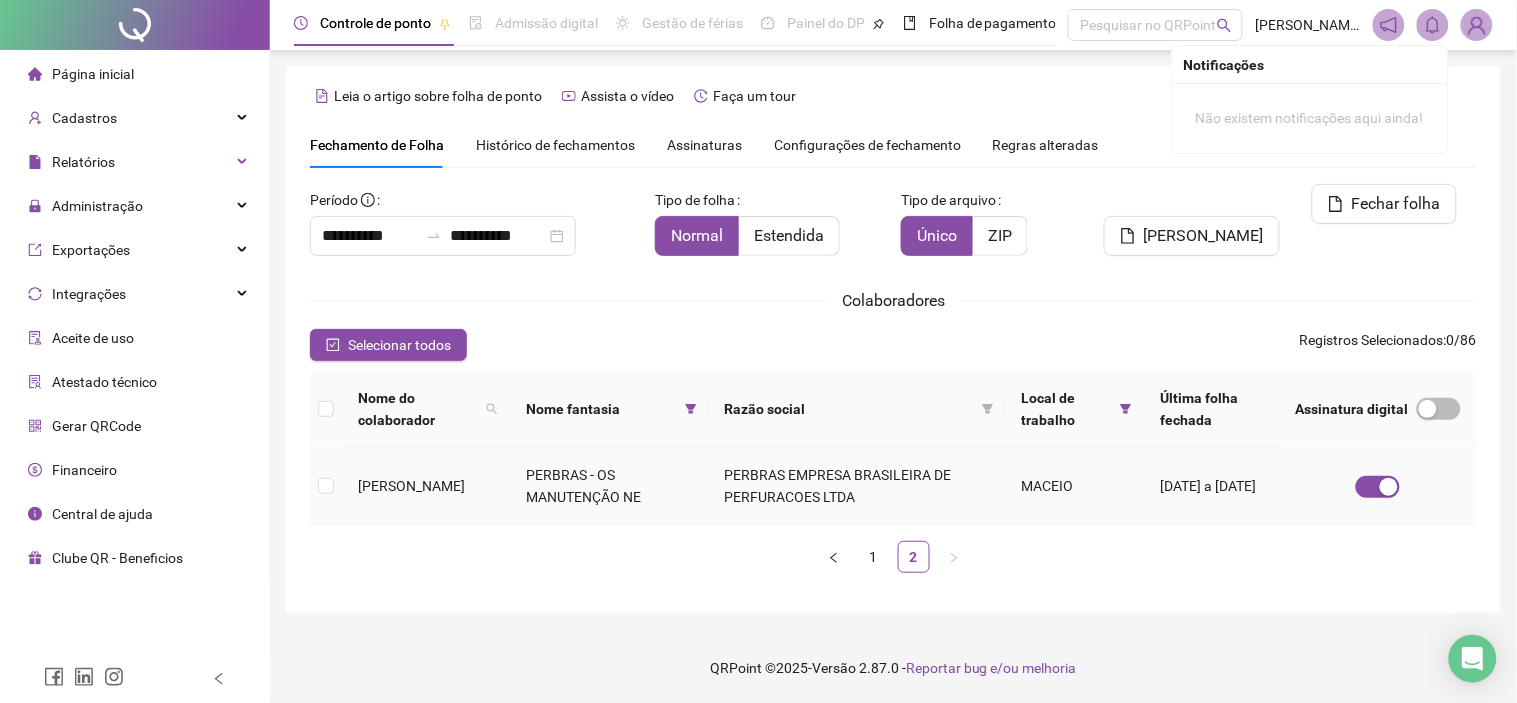 scroll, scrollTop: 0, scrollLeft: 0, axis: both 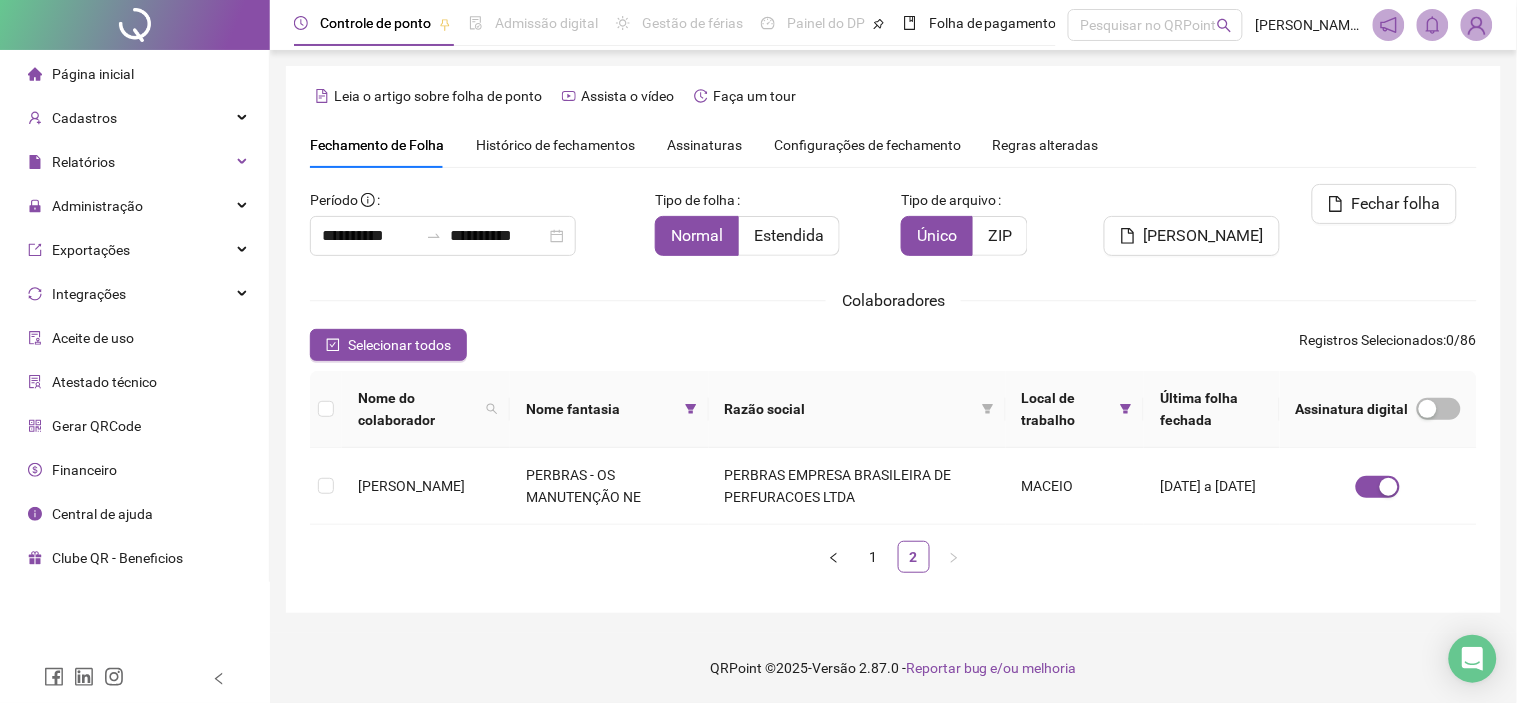 click on "Fechamento de Folha Histórico de fechamentos Assinaturas Configurações de fechamento Regras alteradas" at bounding box center [893, 145] 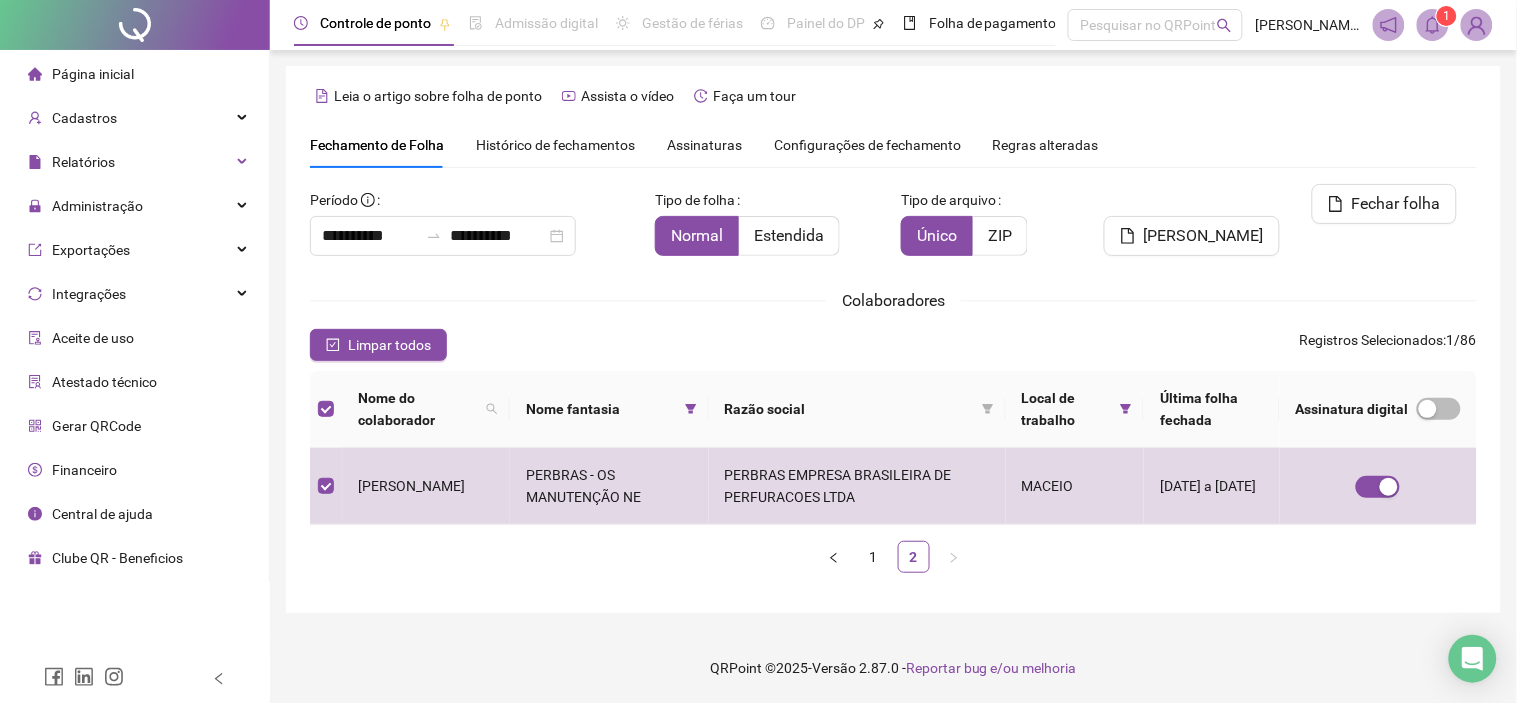 click 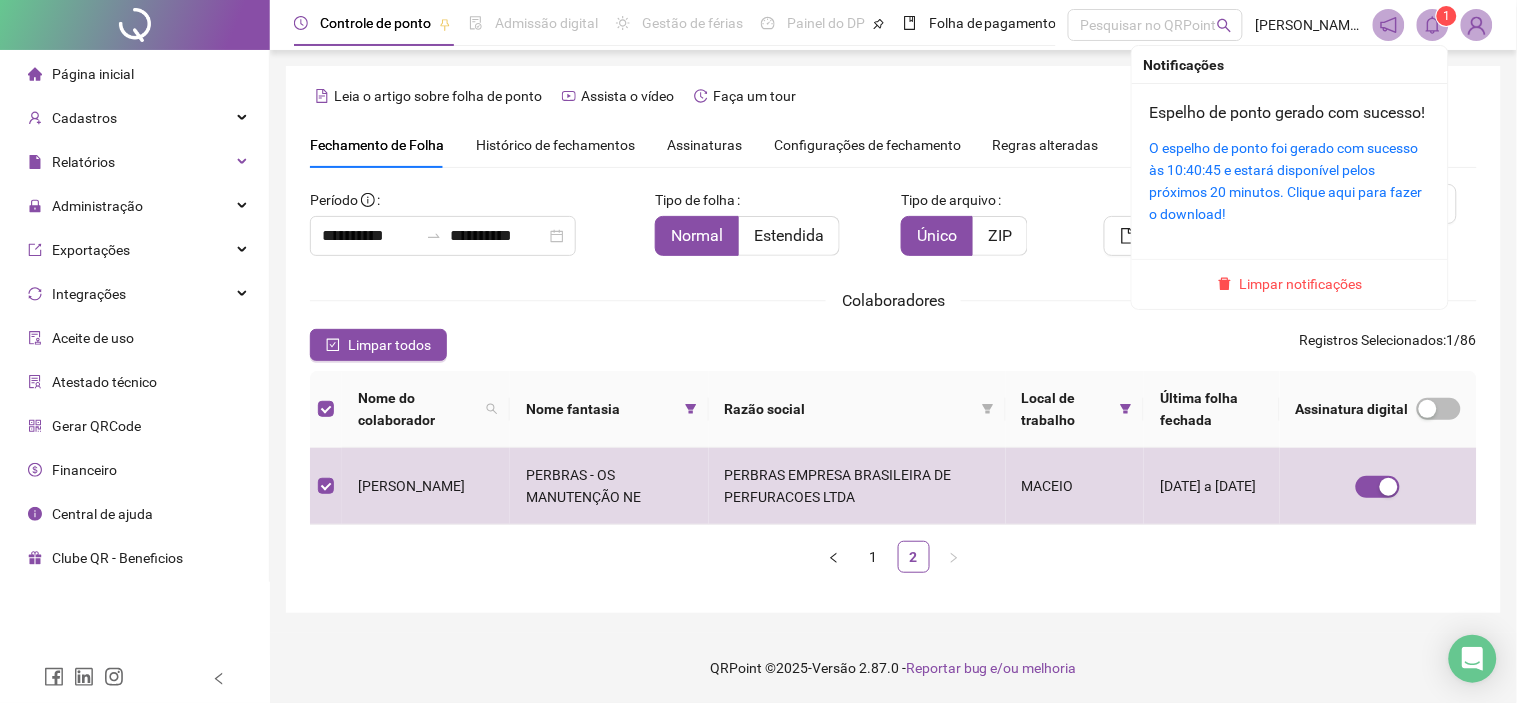 click on "O espelho de ponto foi gerado com sucesso às 10:40:45 e estará disponível pelos próximos 20 minutos.
Clique aqui para fazer o download!" at bounding box center (1290, 181) 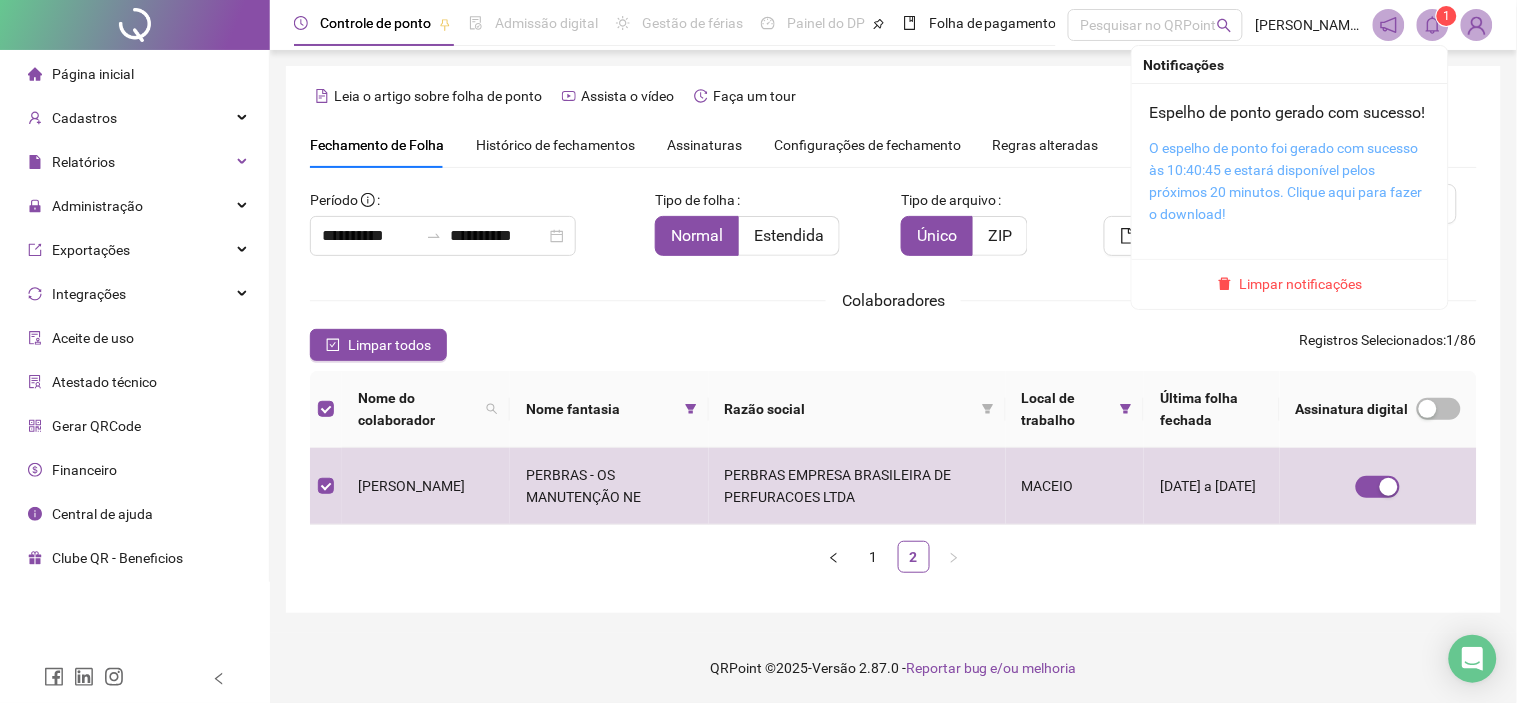 click on "O espelho de ponto foi gerado com sucesso às 10:40:45 e estará disponível pelos próximos 20 minutos.
Clique aqui para fazer o download!" at bounding box center [1286, 181] 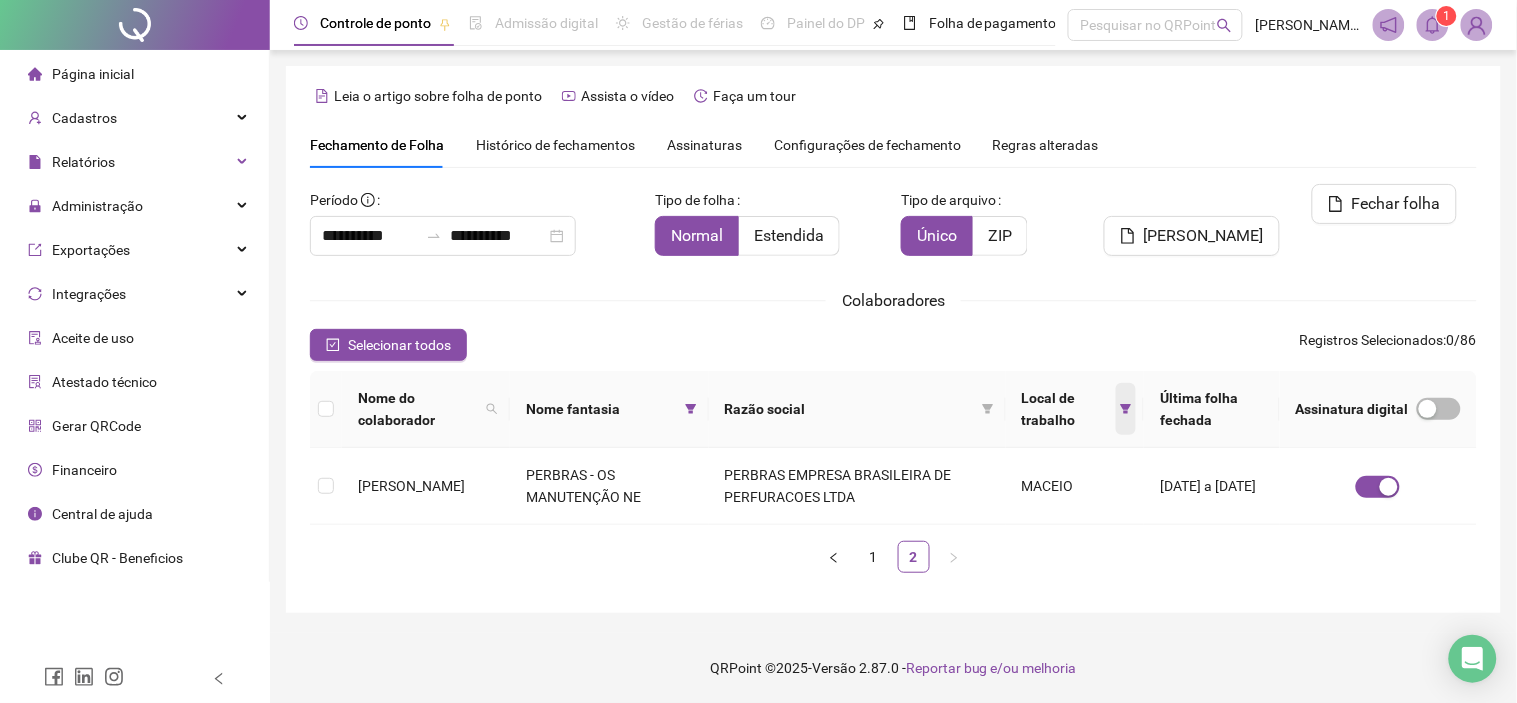click 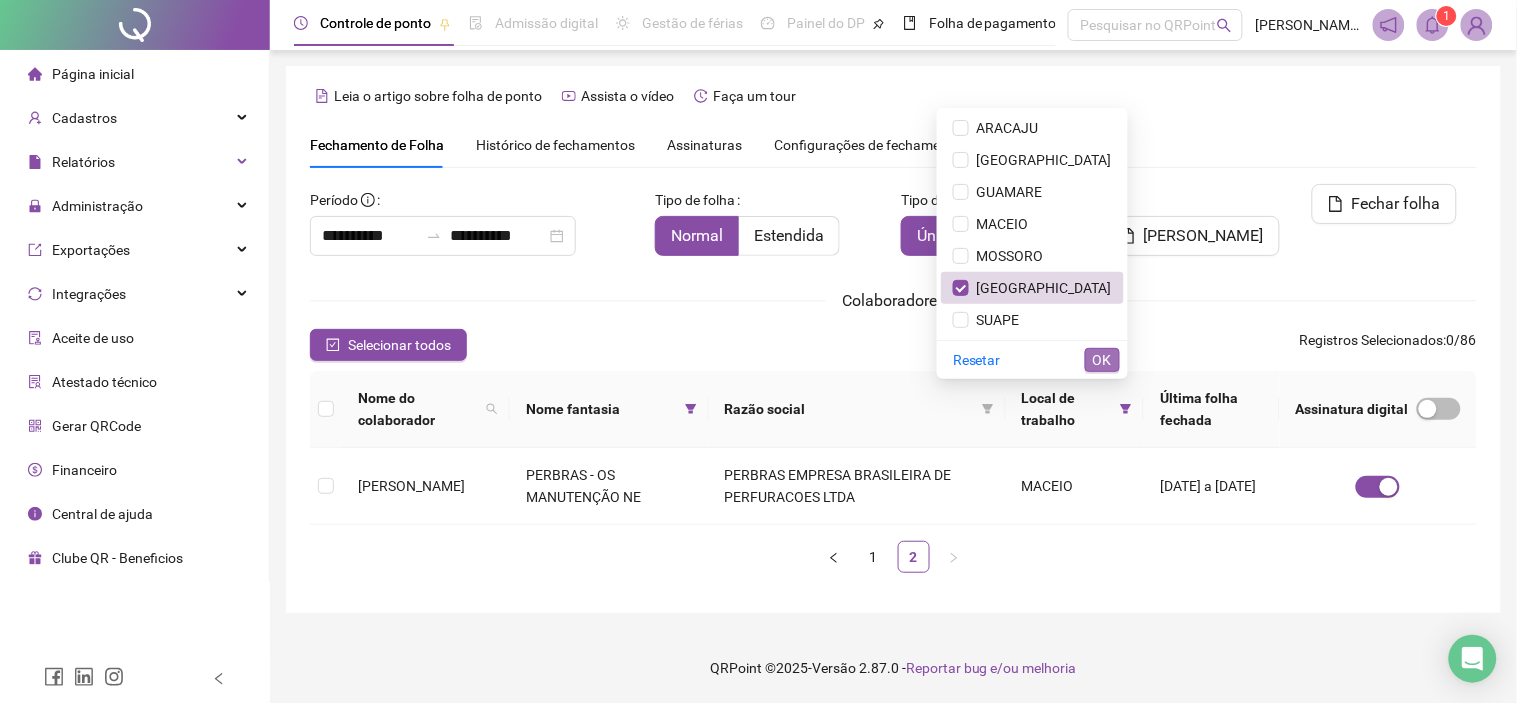 click on "OK" at bounding box center [1102, 360] 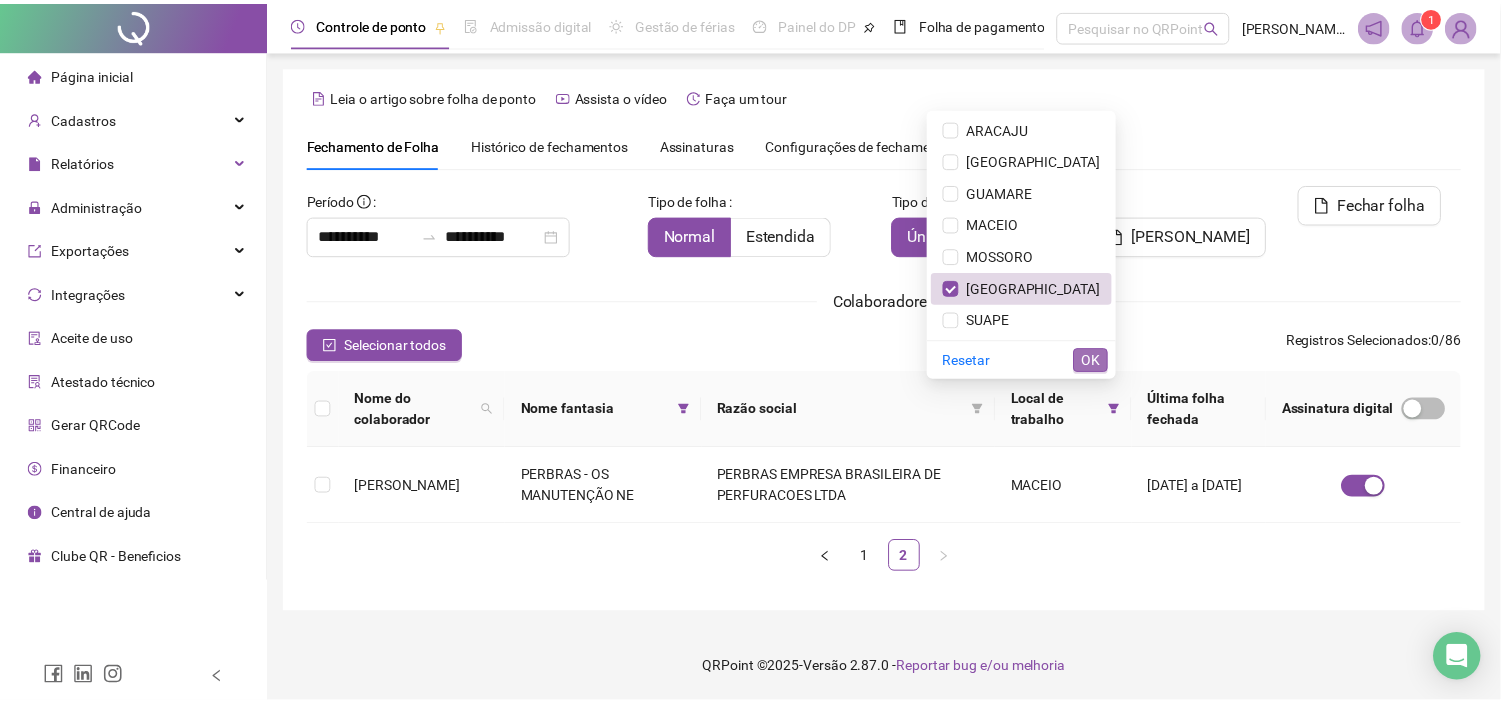 scroll, scrollTop: 57, scrollLeft: 0, axis: vertical 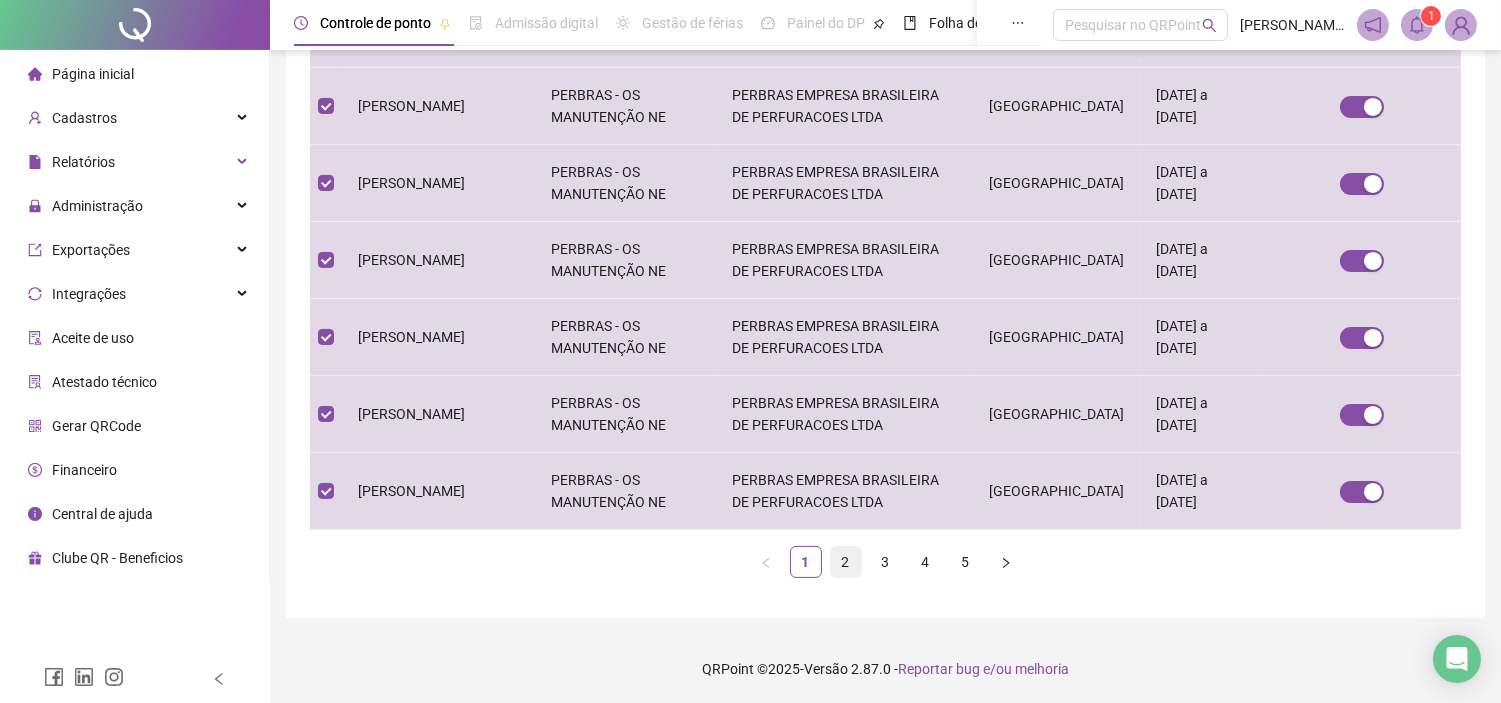 click on "2" at bounding box center (846, 562) 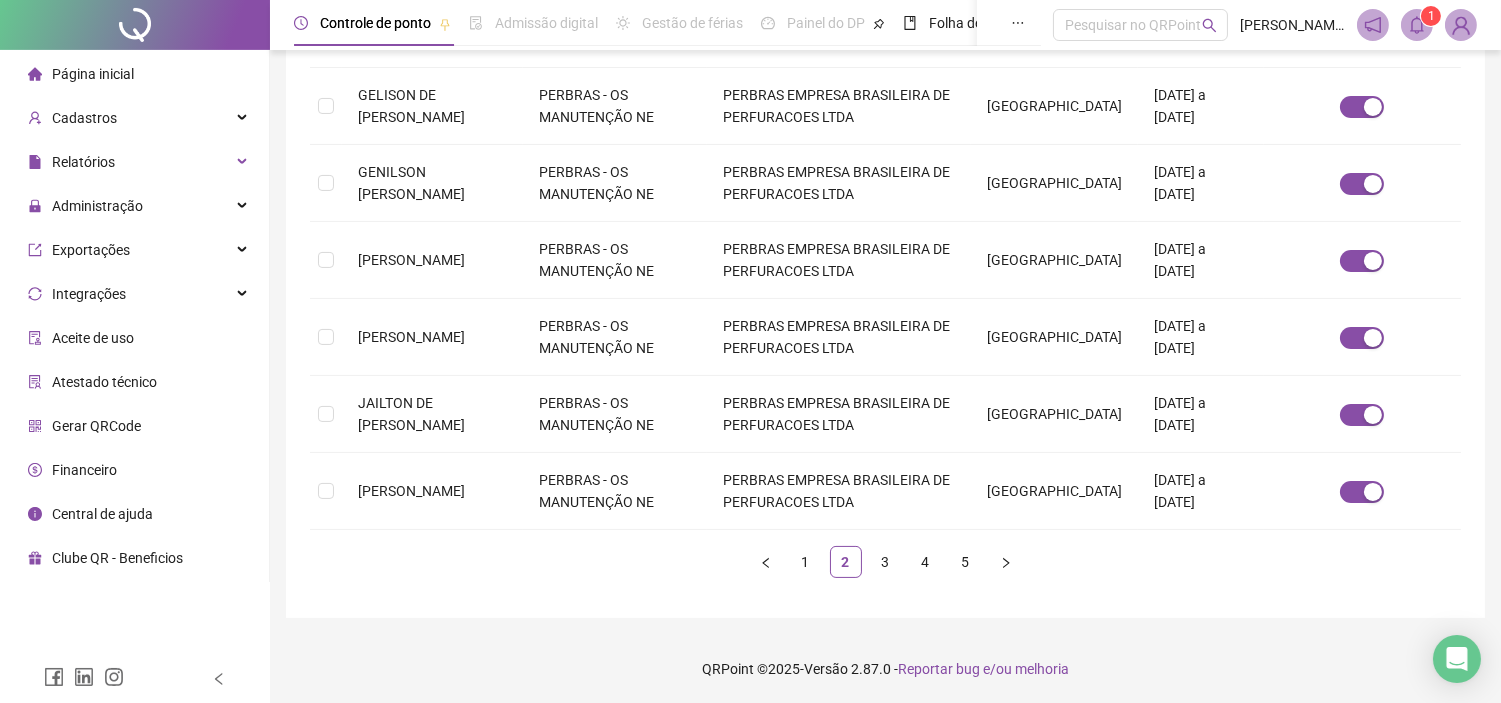 scroll, scrollTop: 57, scrollLeft: 0, axis: vertical 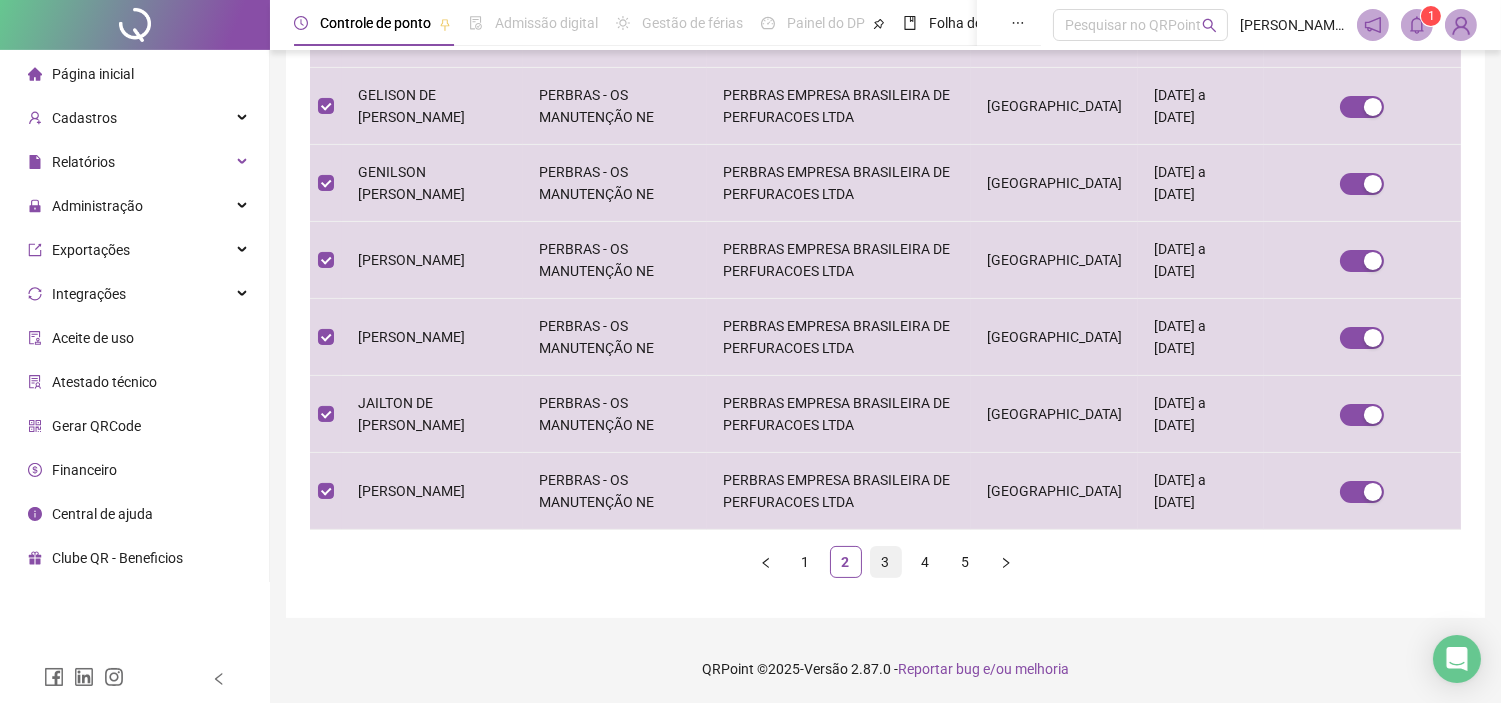 click on "3" at bounding box center [886, 562] 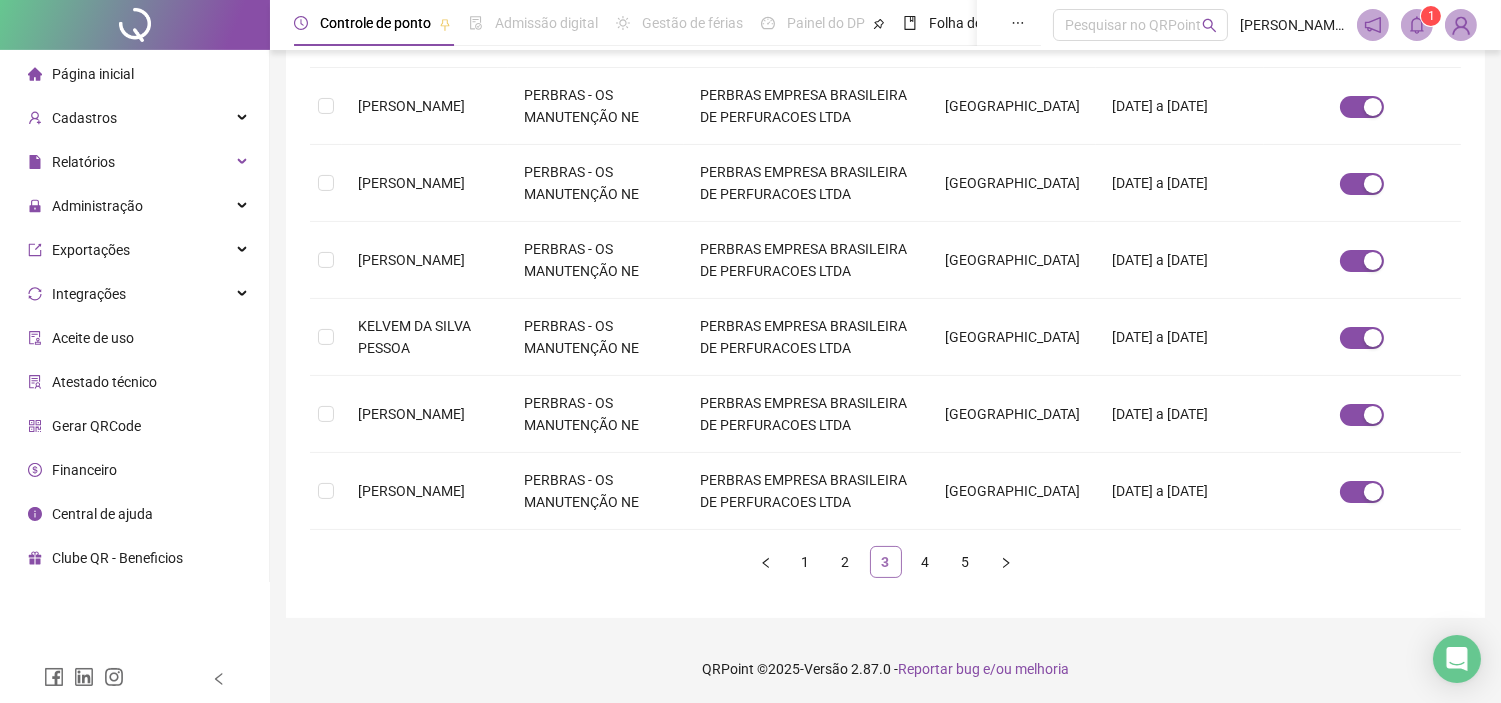 scroll, scrollTop: 57, scrollLeft: 0, axis: vertical 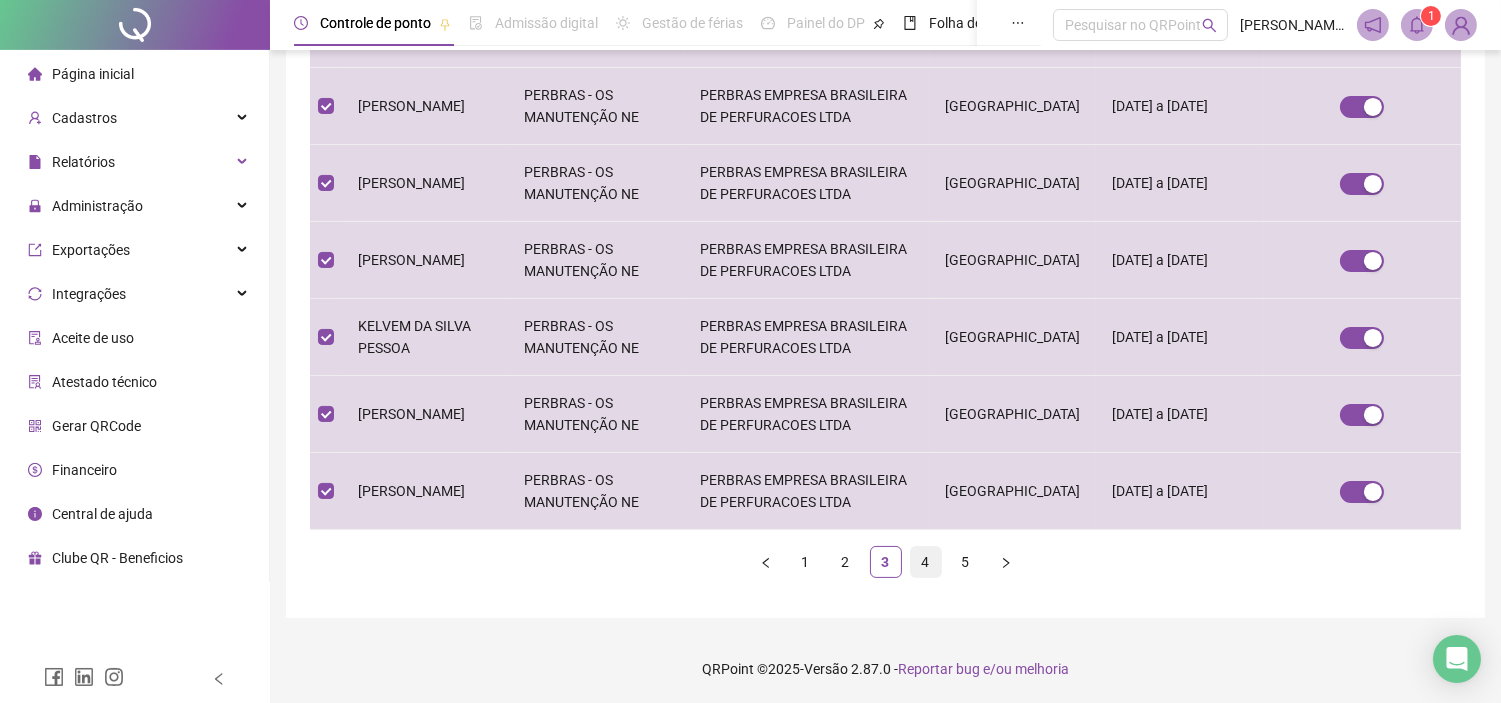 click on "4" at bounding box center [926, 562] 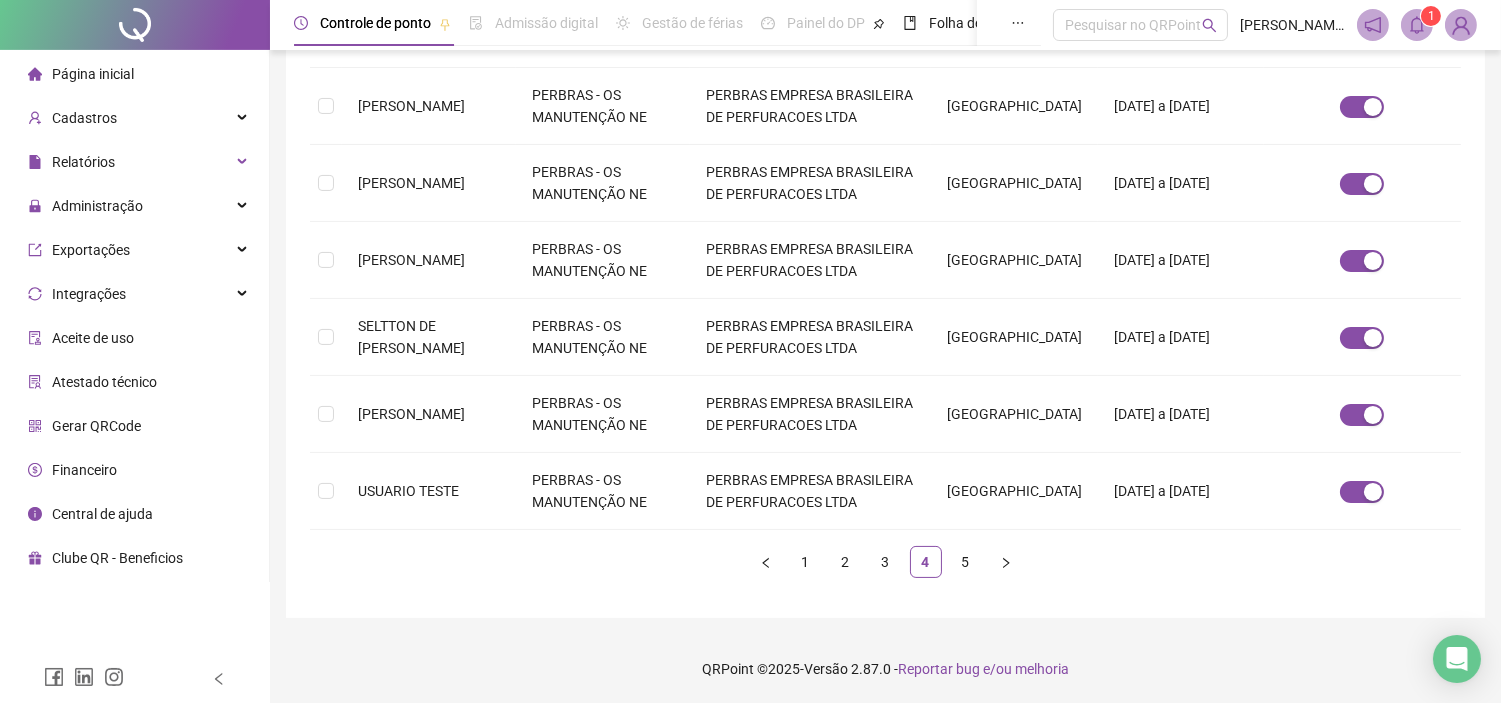 scroll, scrollTop: 57, scrollLeft: 0, axis: vertical 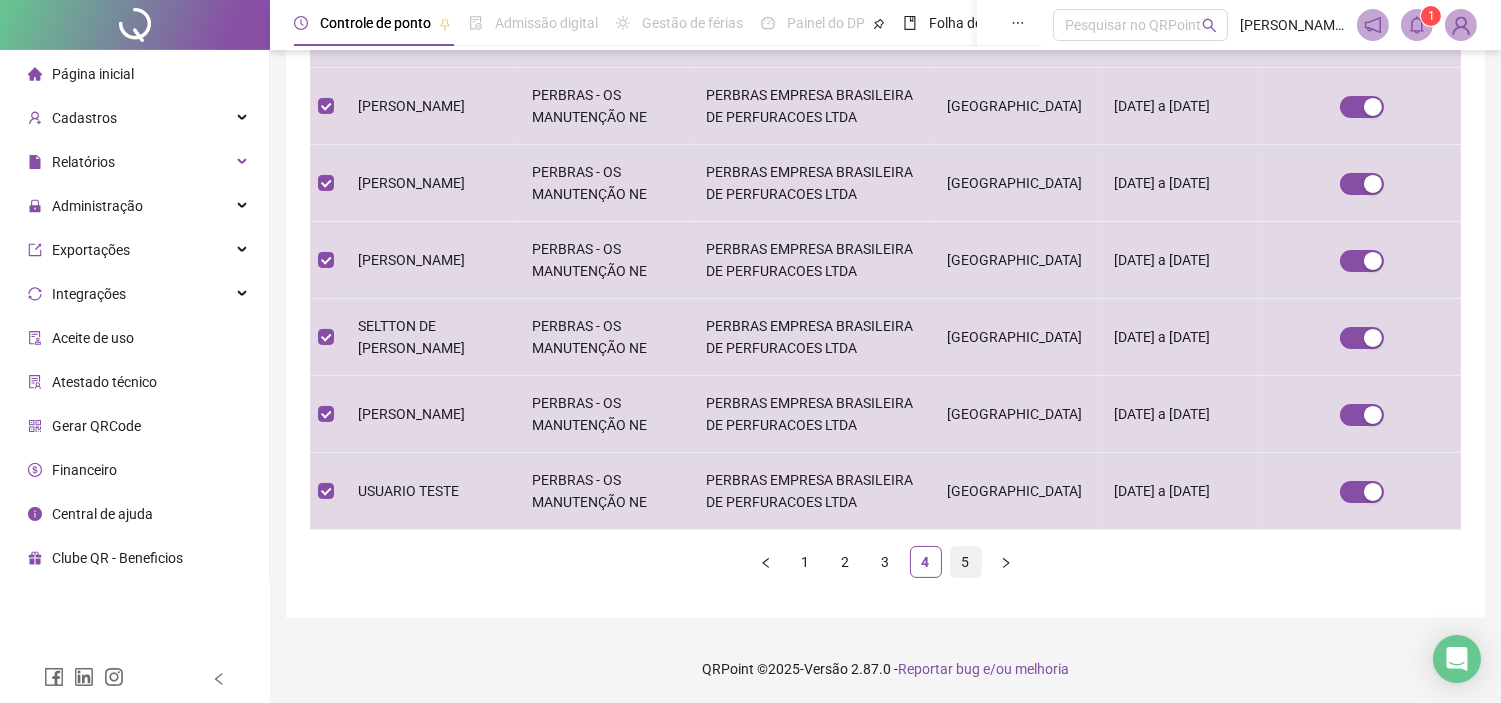 click on "5" at bounding box center (966, 562) 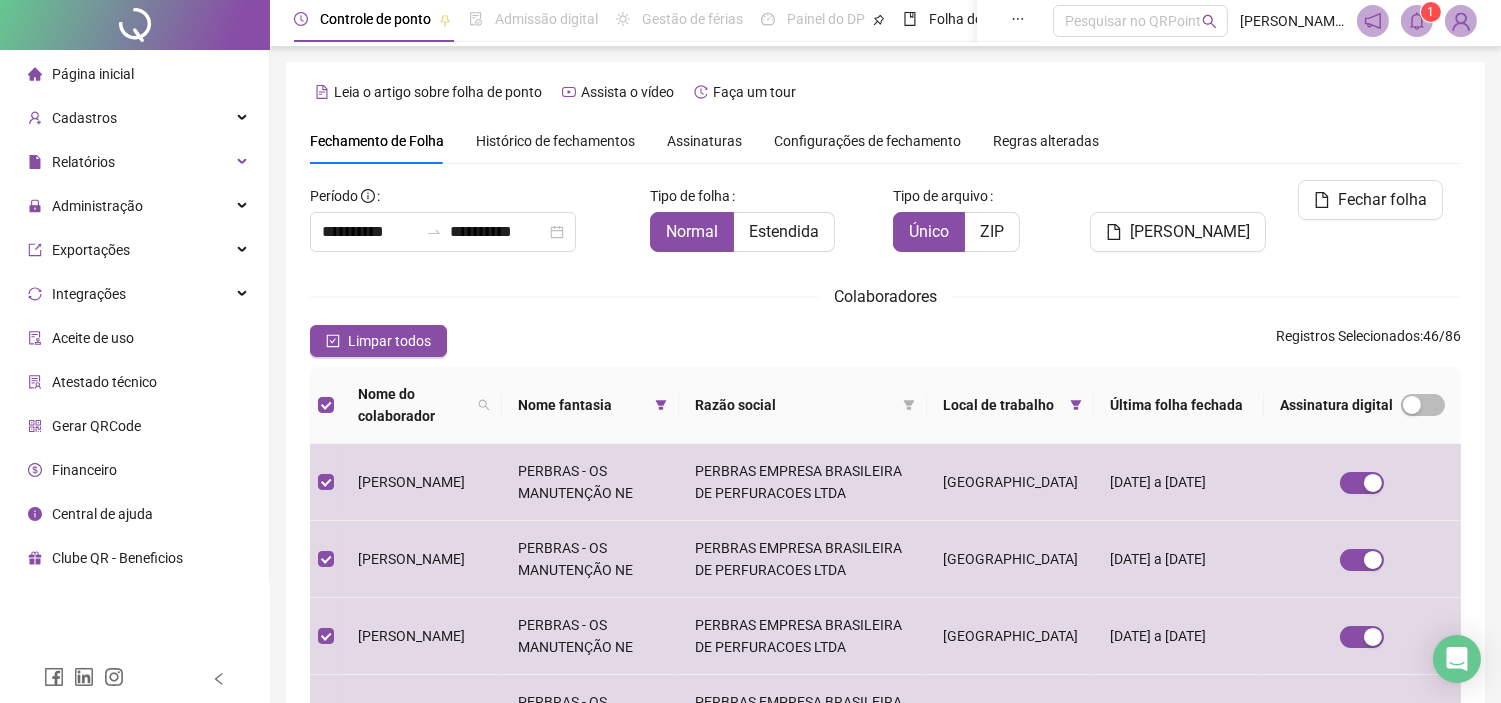 scroll, scrollTop: 0, scrollLeft: 0, axis: both 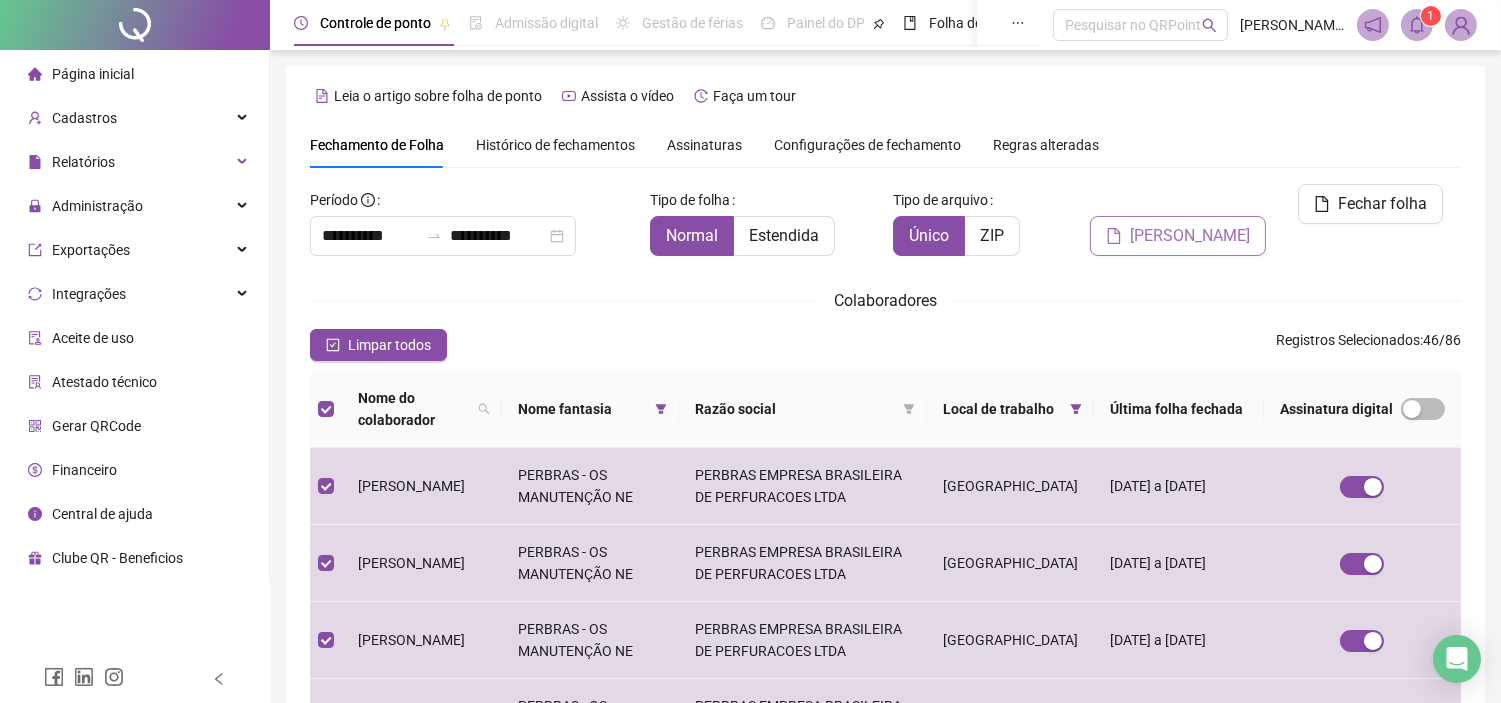 click on "[PERSON_NAME]" at bounding box center (1190, 236) 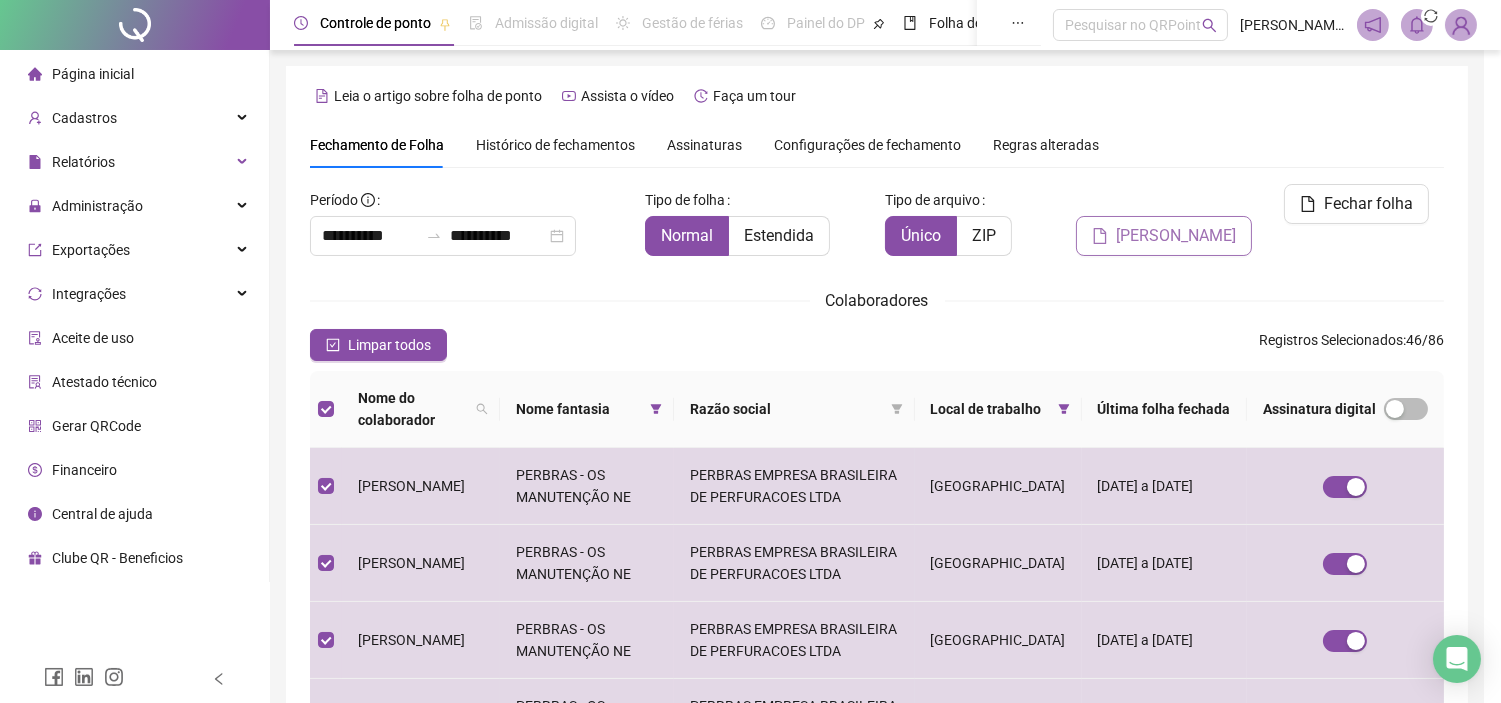 scroll, scrollTop: 57, scrollLeft: 0, axis: vertical 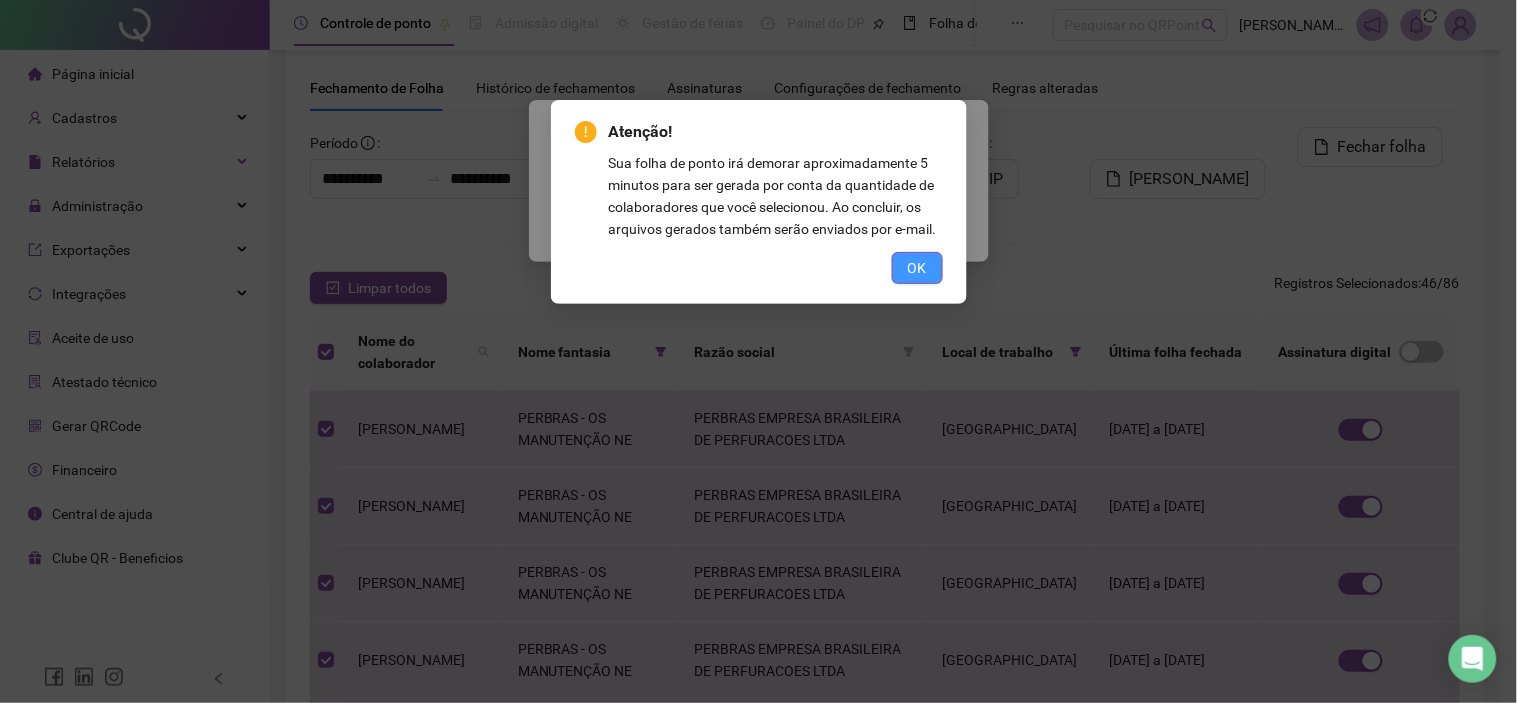 click on "OK" at bounding box center [917, 268] 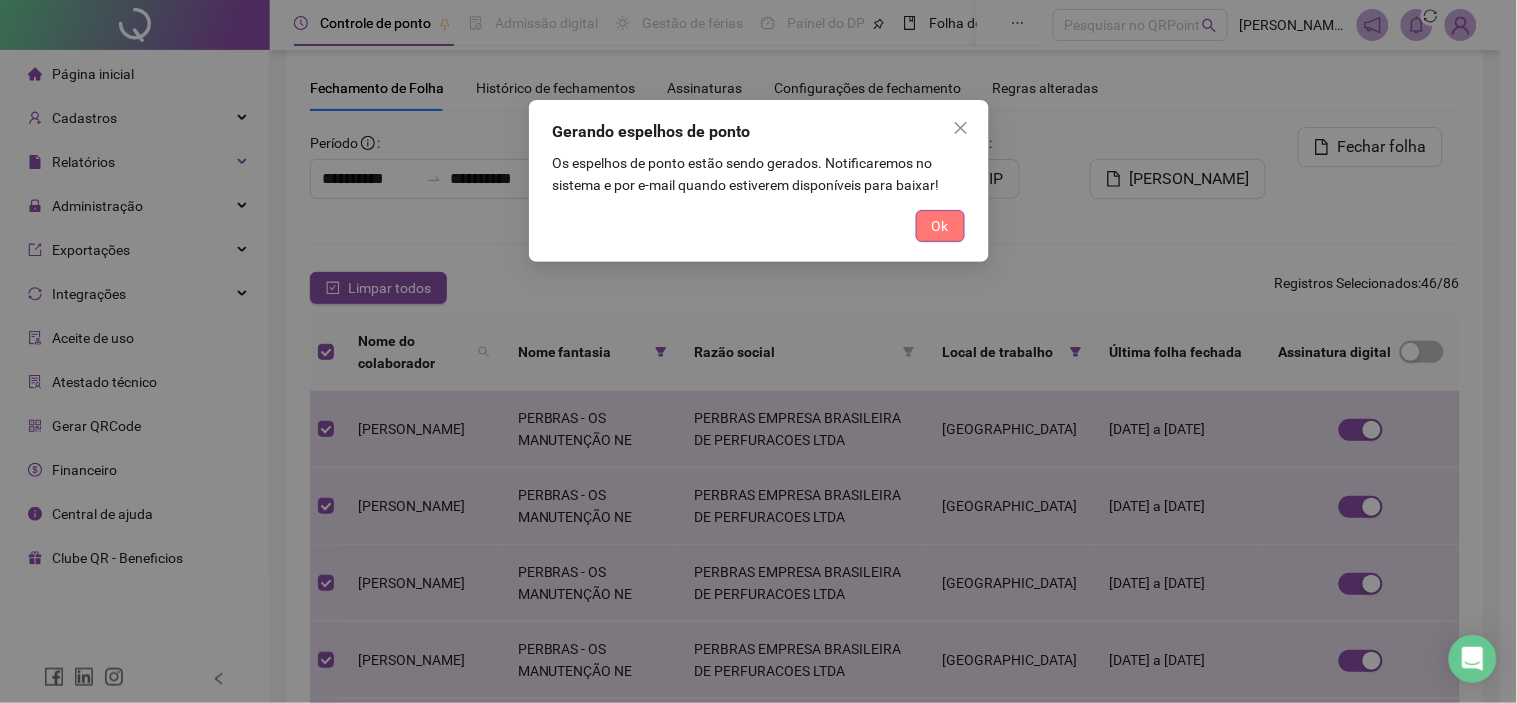 click on "Ok" at bounding box center (940, 226) 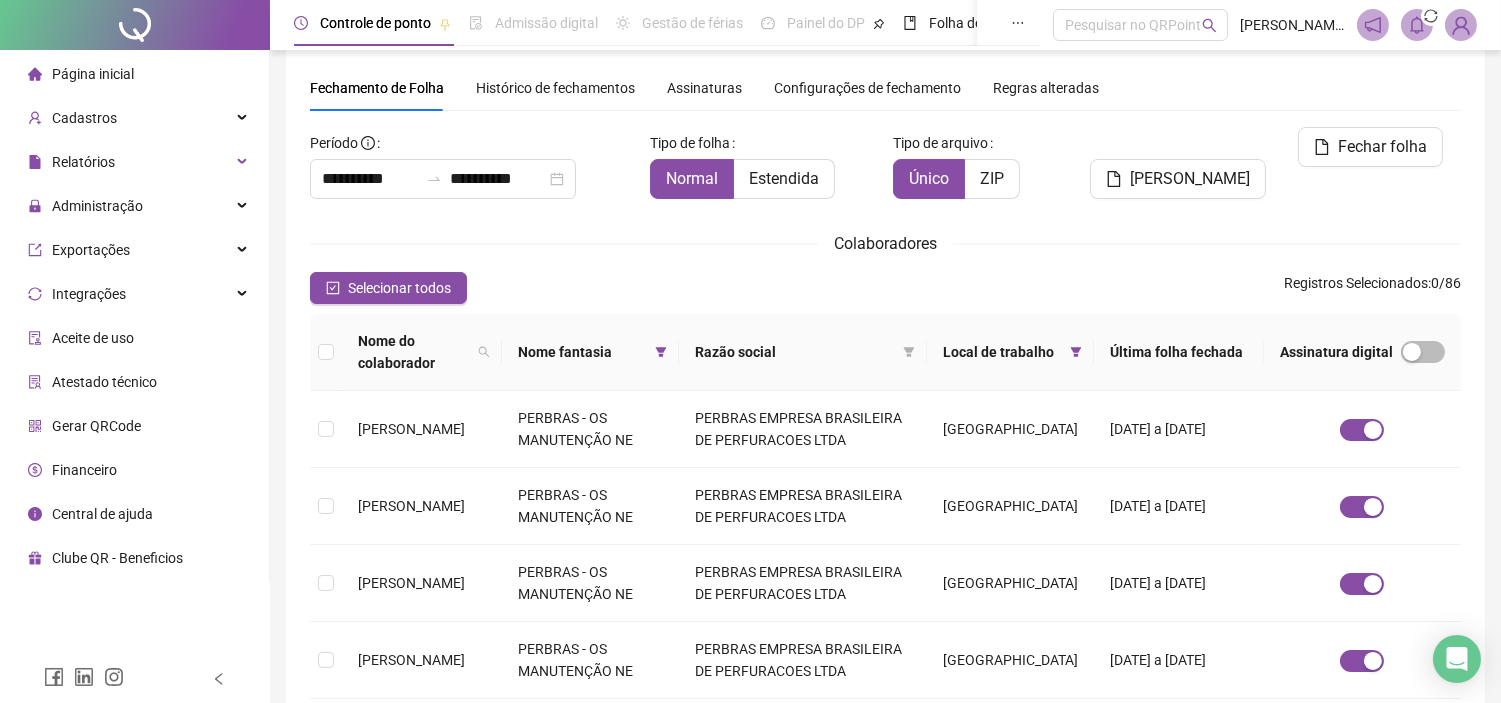 type 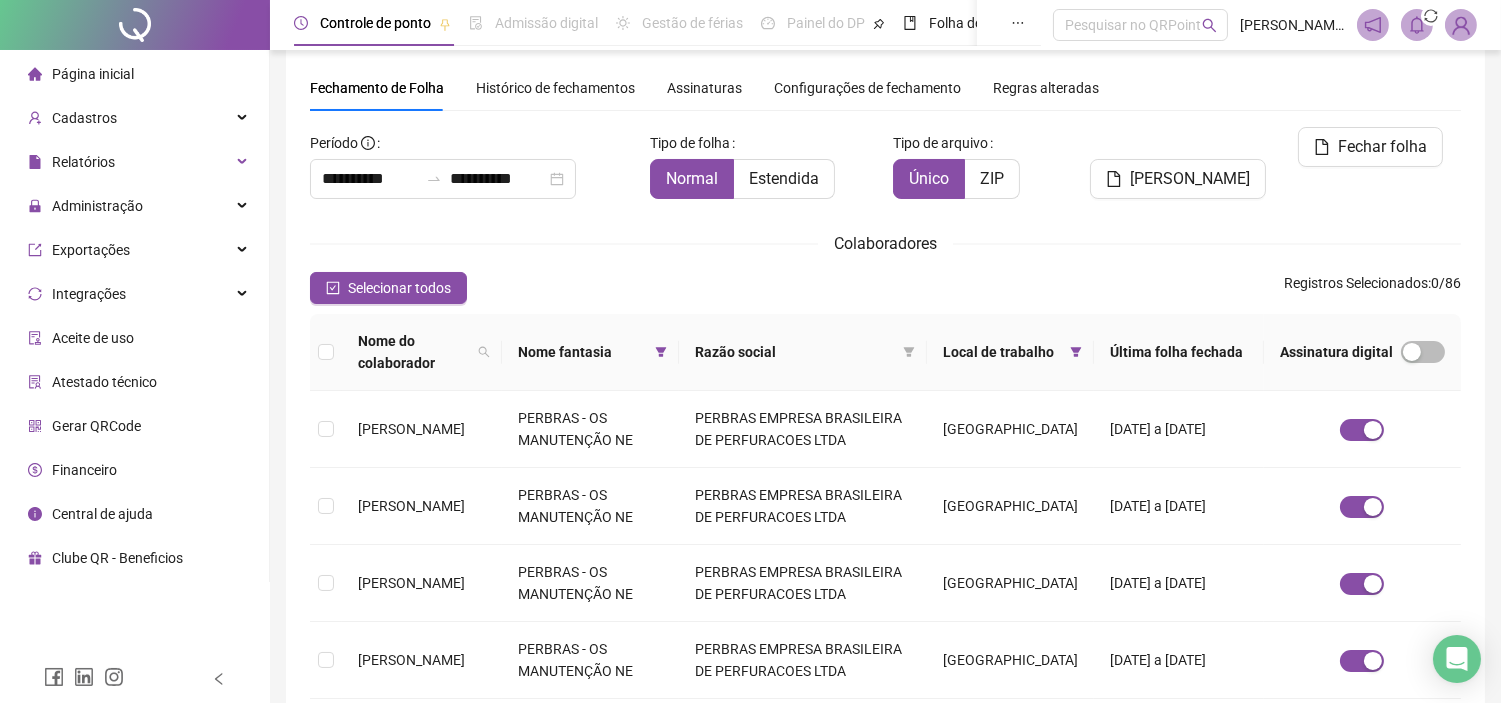 click on "[PERSON_NAME]" at bounding box center (1178, 179) 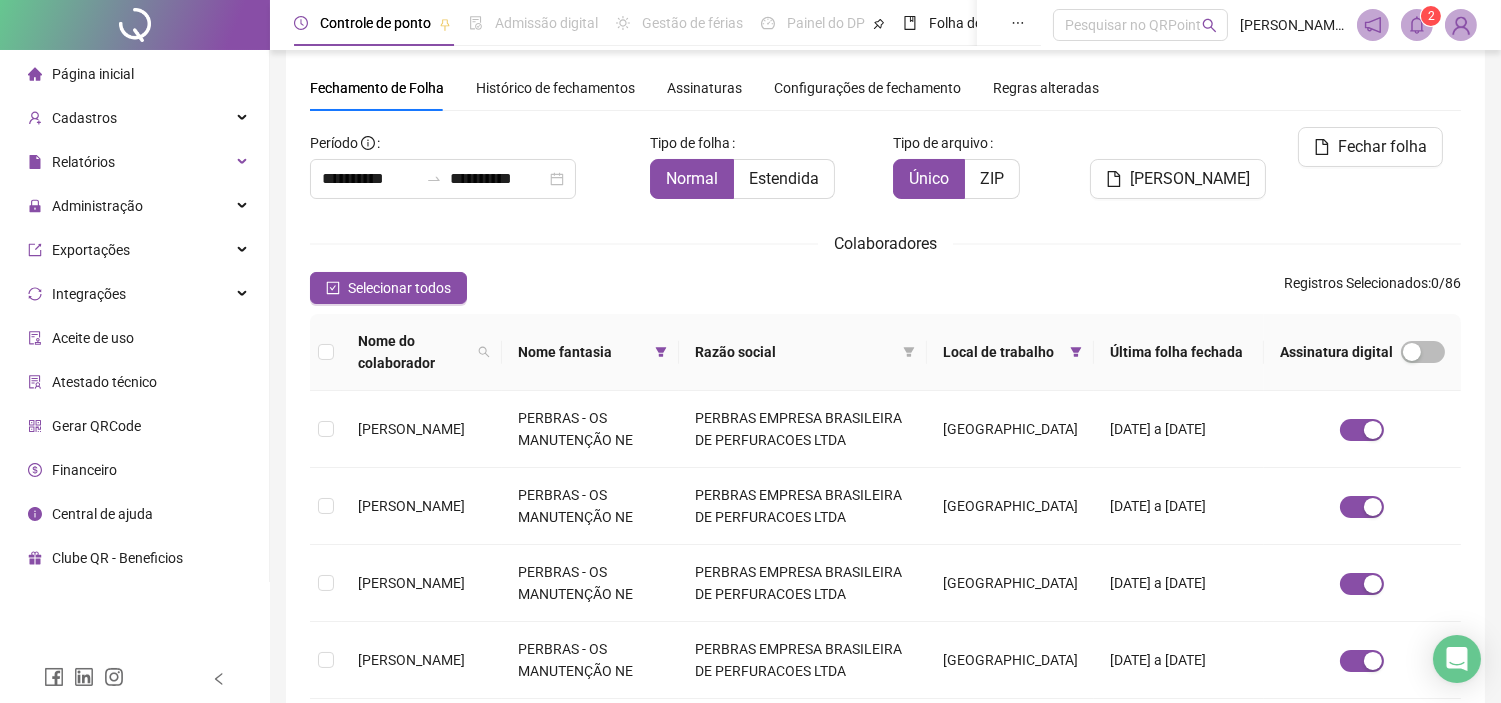 click 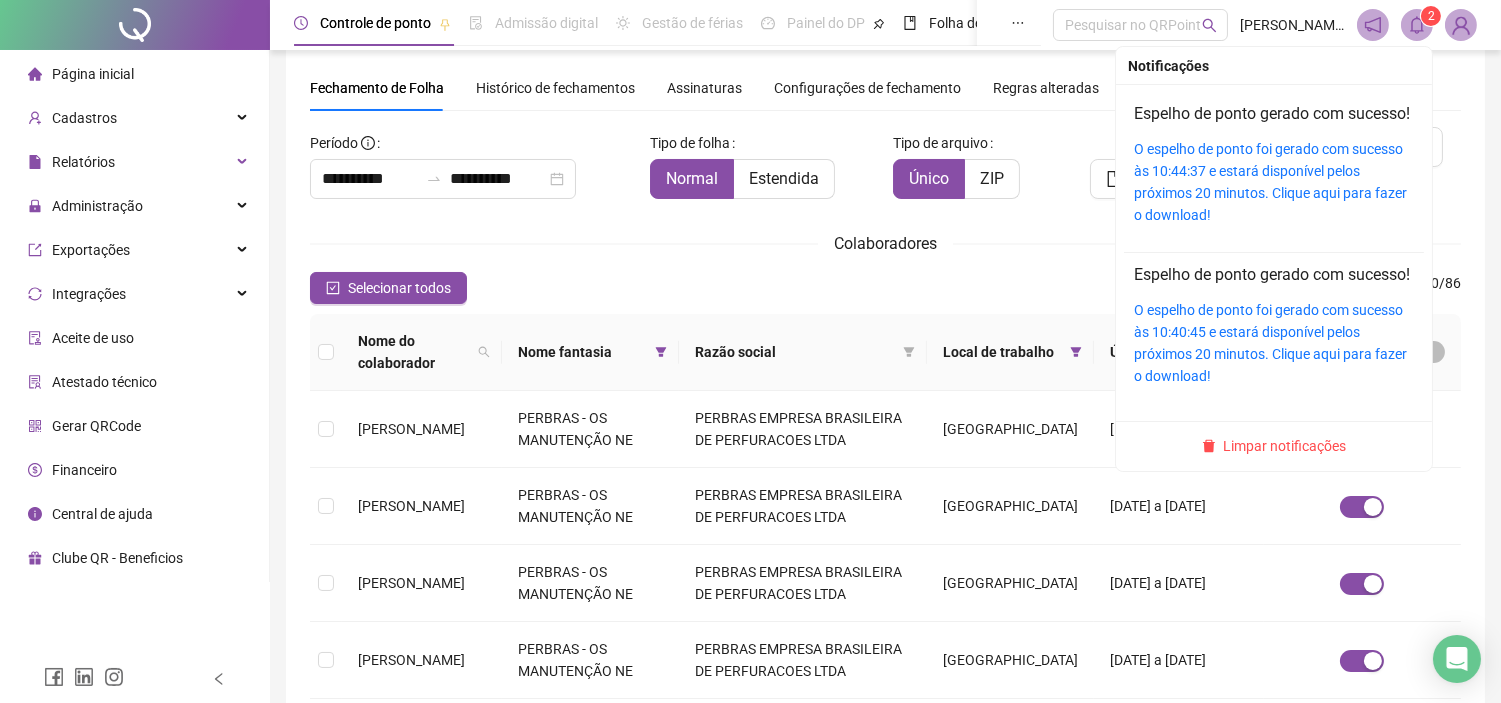 click on "O espelho de ponto foi gerado com sucesso às 10:44:37 e estará disponível pelos próximos 20 minutos.
Clique aqui para fazer o download!" at bounding box center (1274, 182) 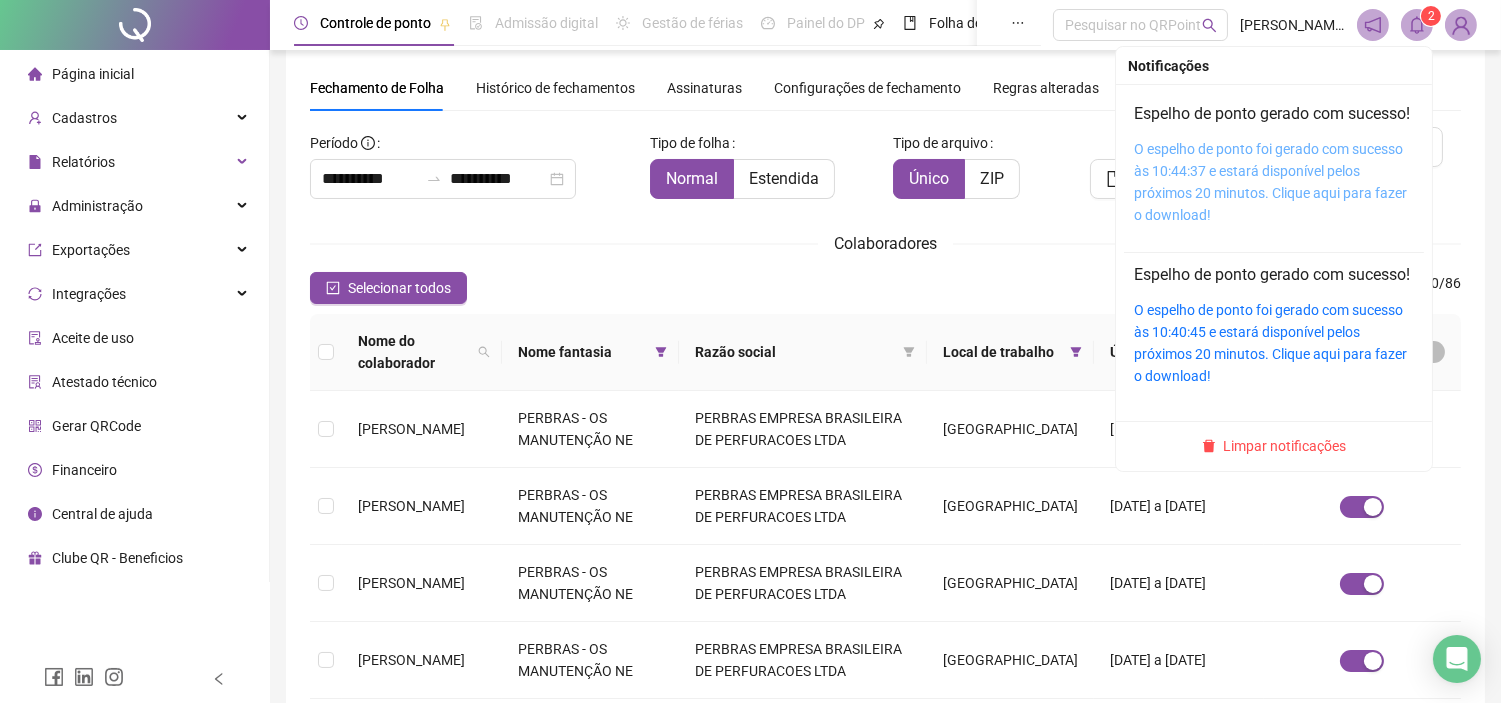 click on "O espelho de ponto foi gerado com sucesso às 10:44:37 e estará disponível pelos próximos 20 minutos.
Clique aqui para fazer o download!" at bounding box center (1270, 182) 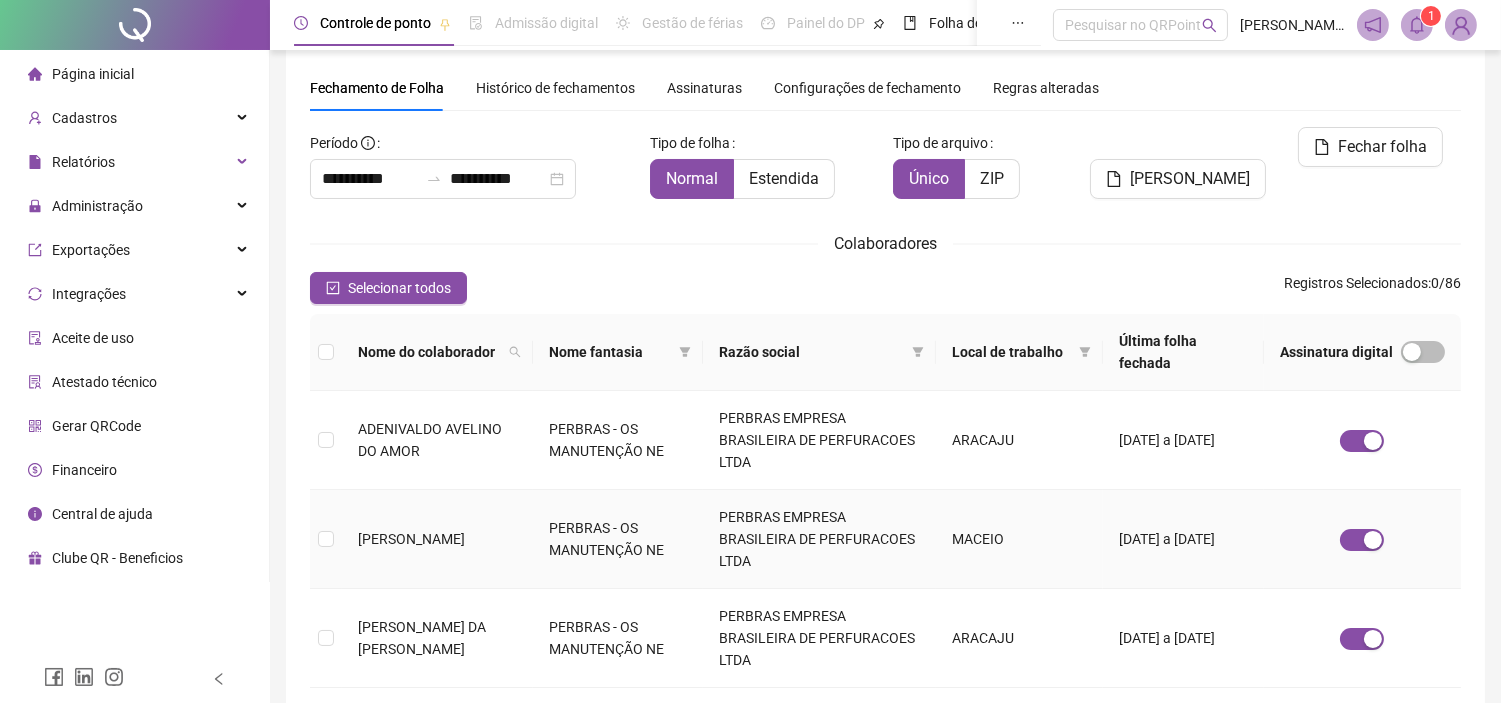 type on "**********" 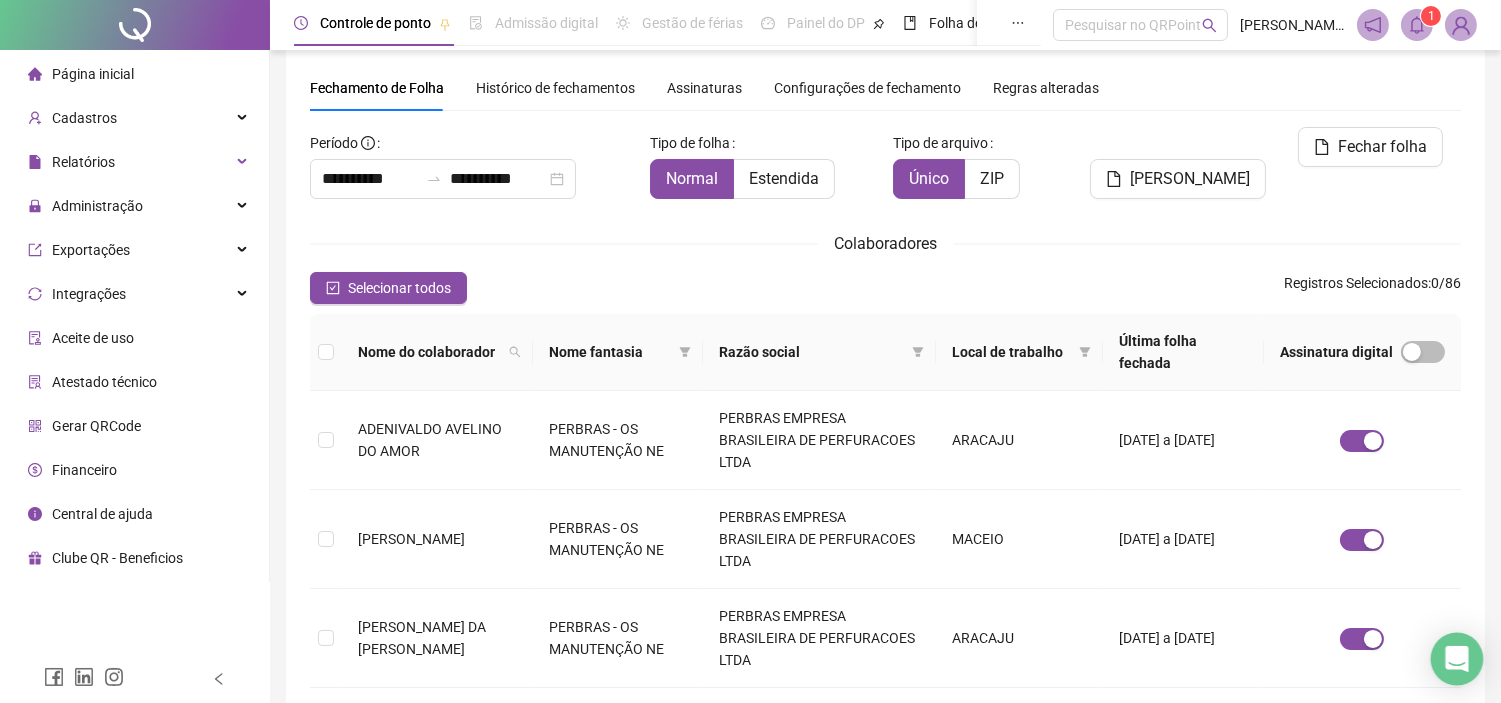 click 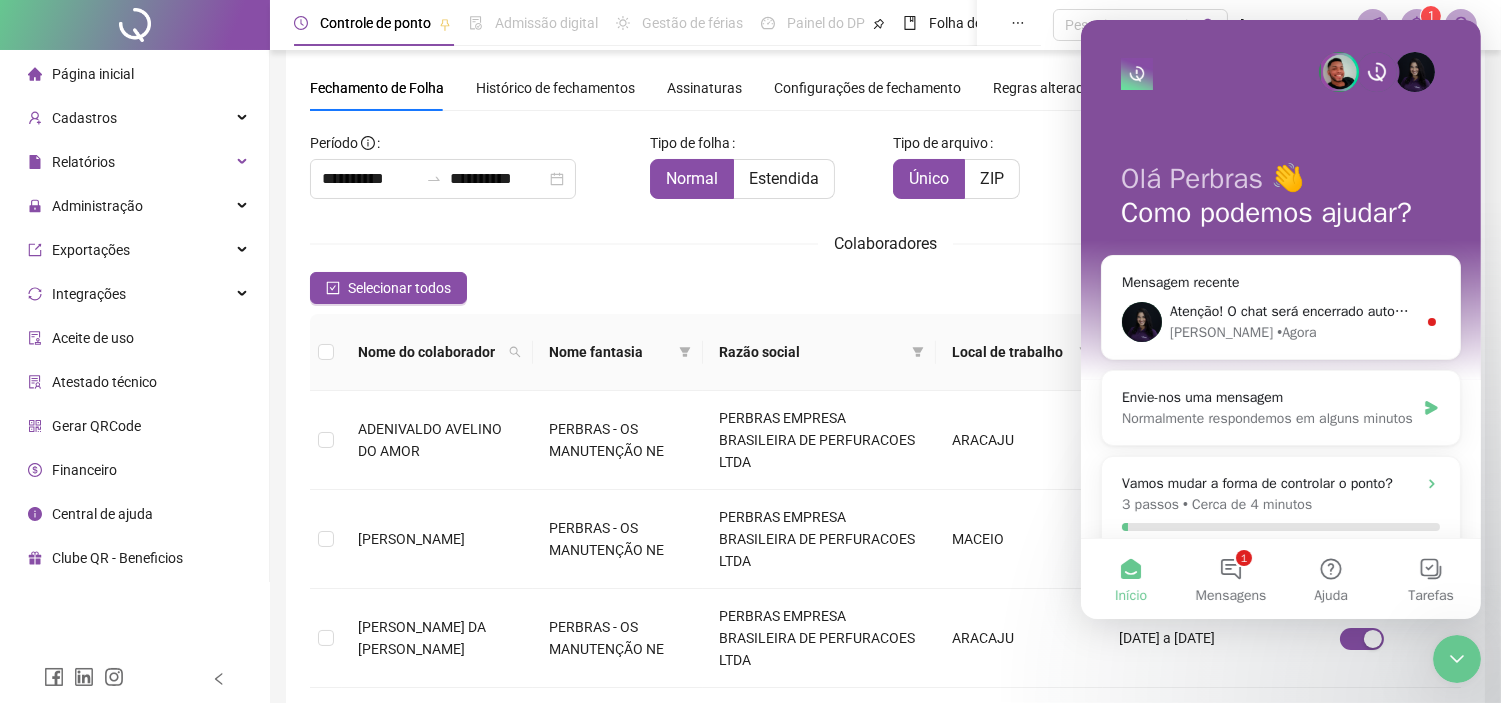 scroll, scrollTop: 0, scrollLeft: 0, axis: both 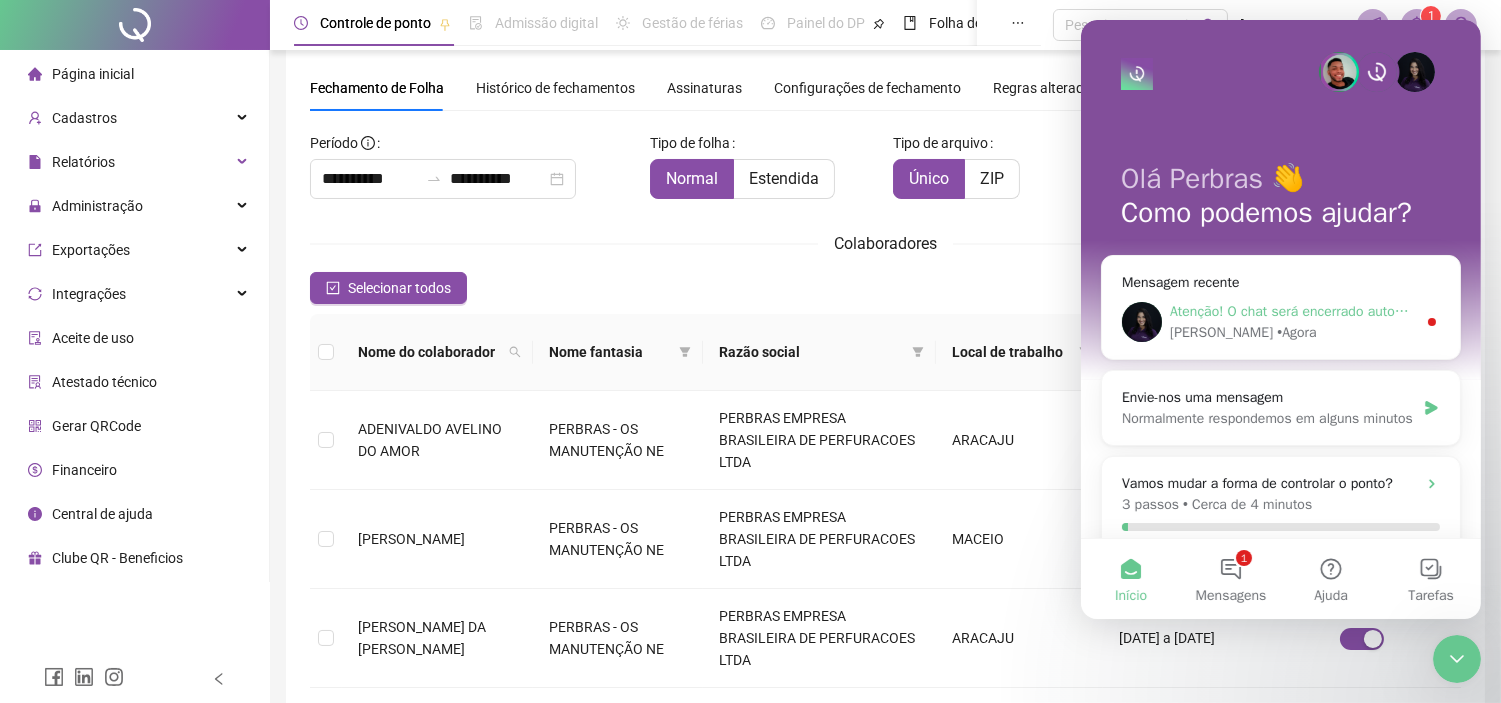 click on "Atenção! O chat será encerrado automaticamente pelo sistema em alguns minutos por inatividade." at bounding box center [1472, 311] 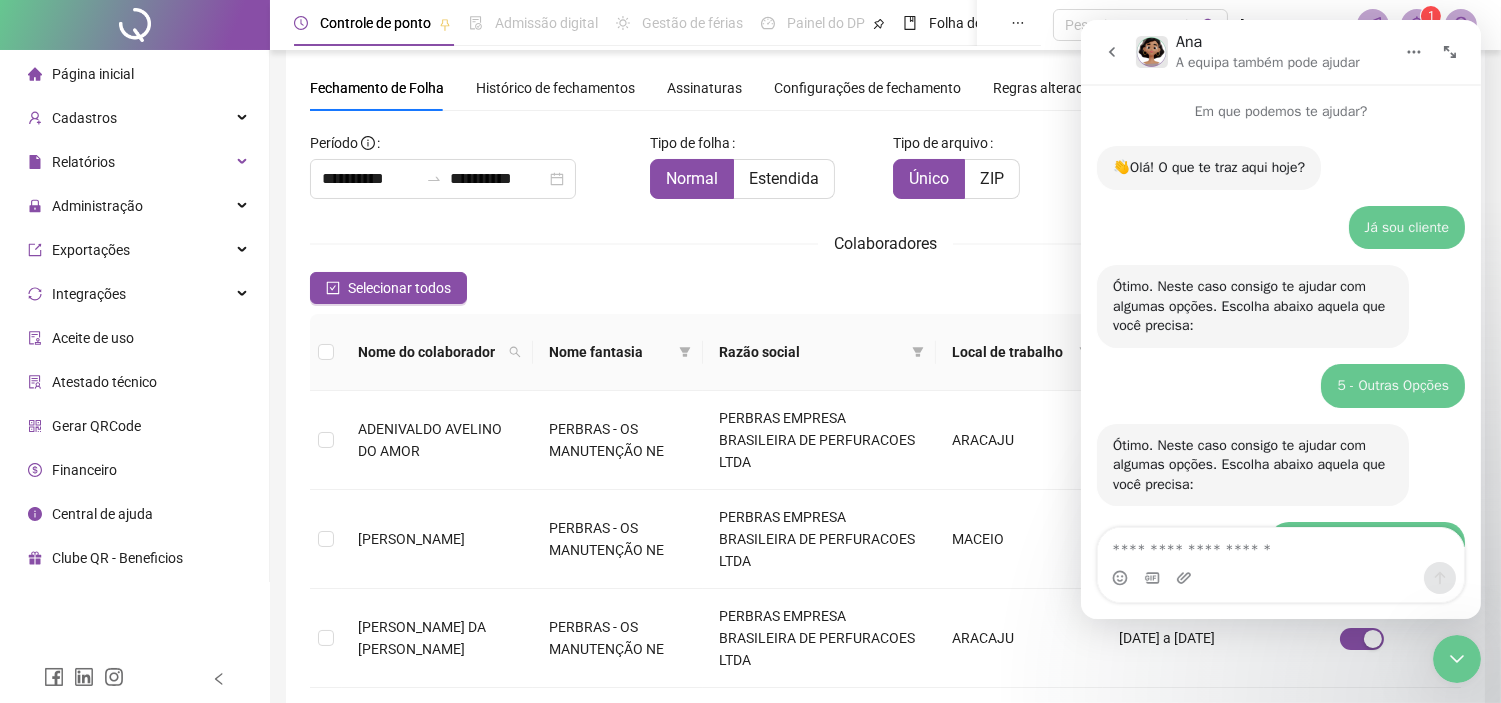 scroll, scrollTop: 2, scrollLeft: 0, axis: vertical 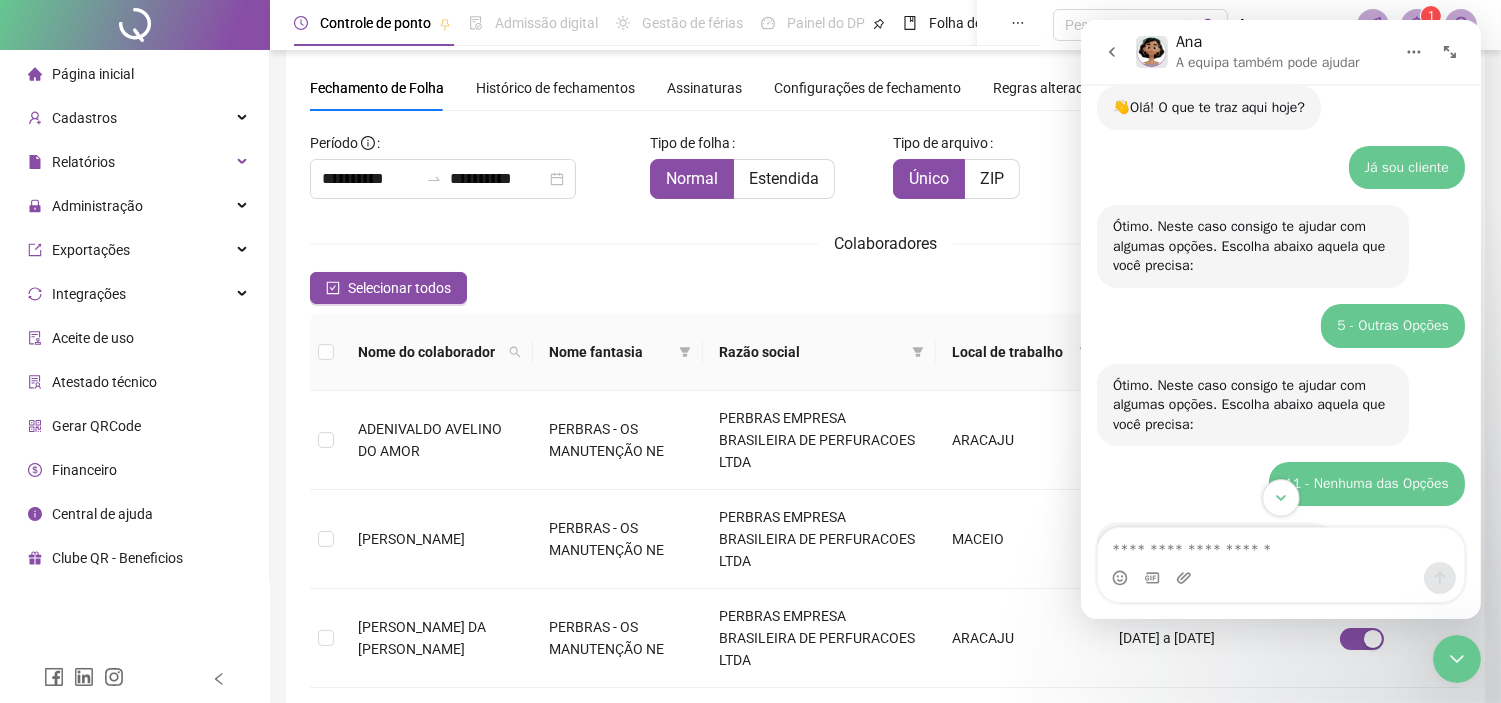 click 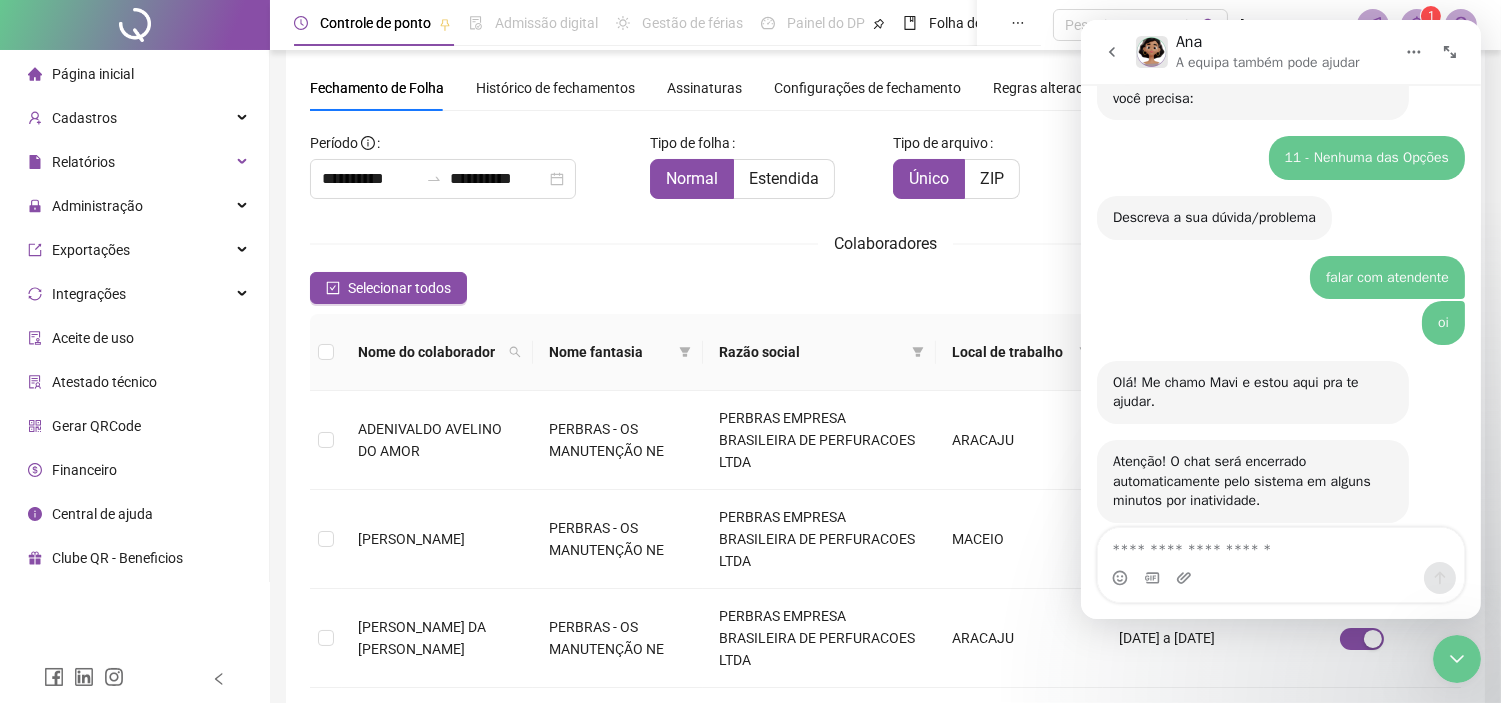 scroll, scrollTop: 422, scrollLeft: 0, axis: vertical 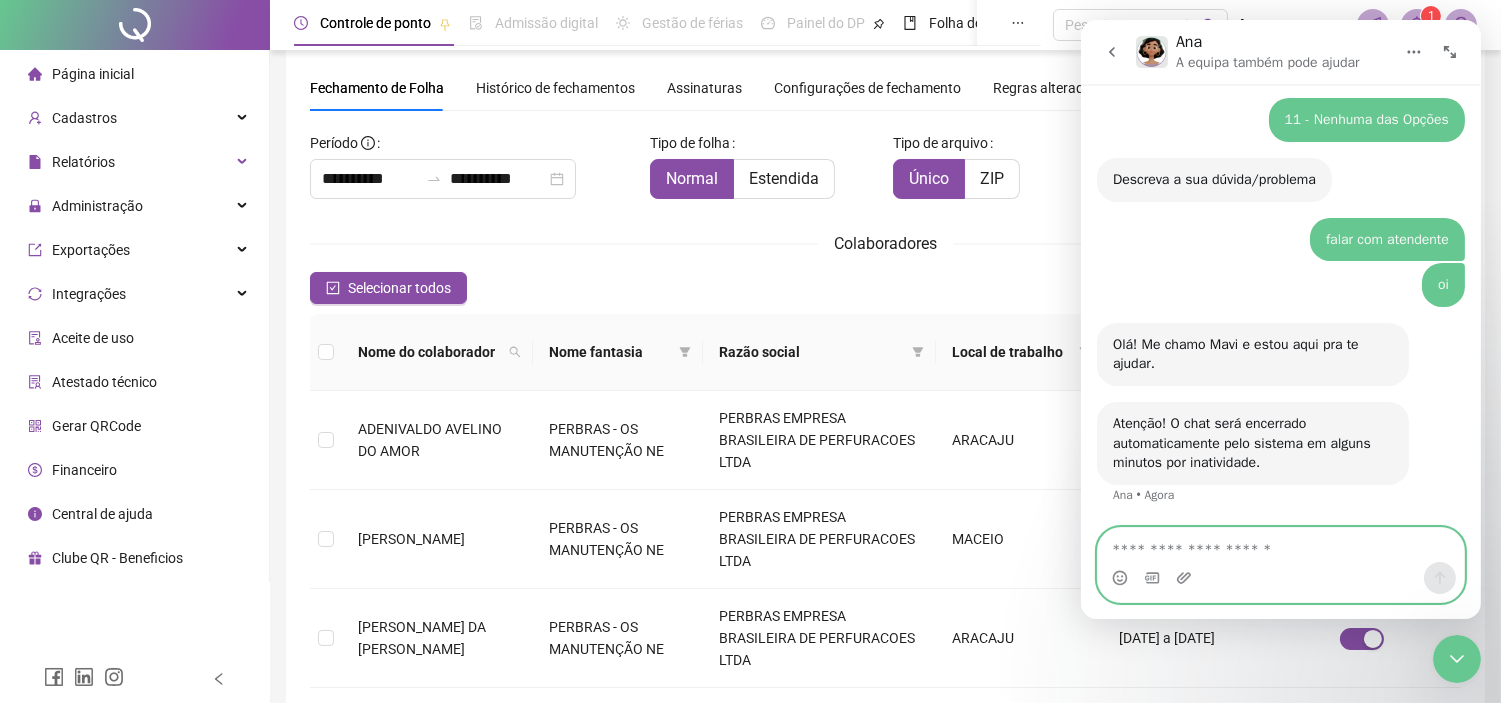 click at bounding box center (1280, 545) 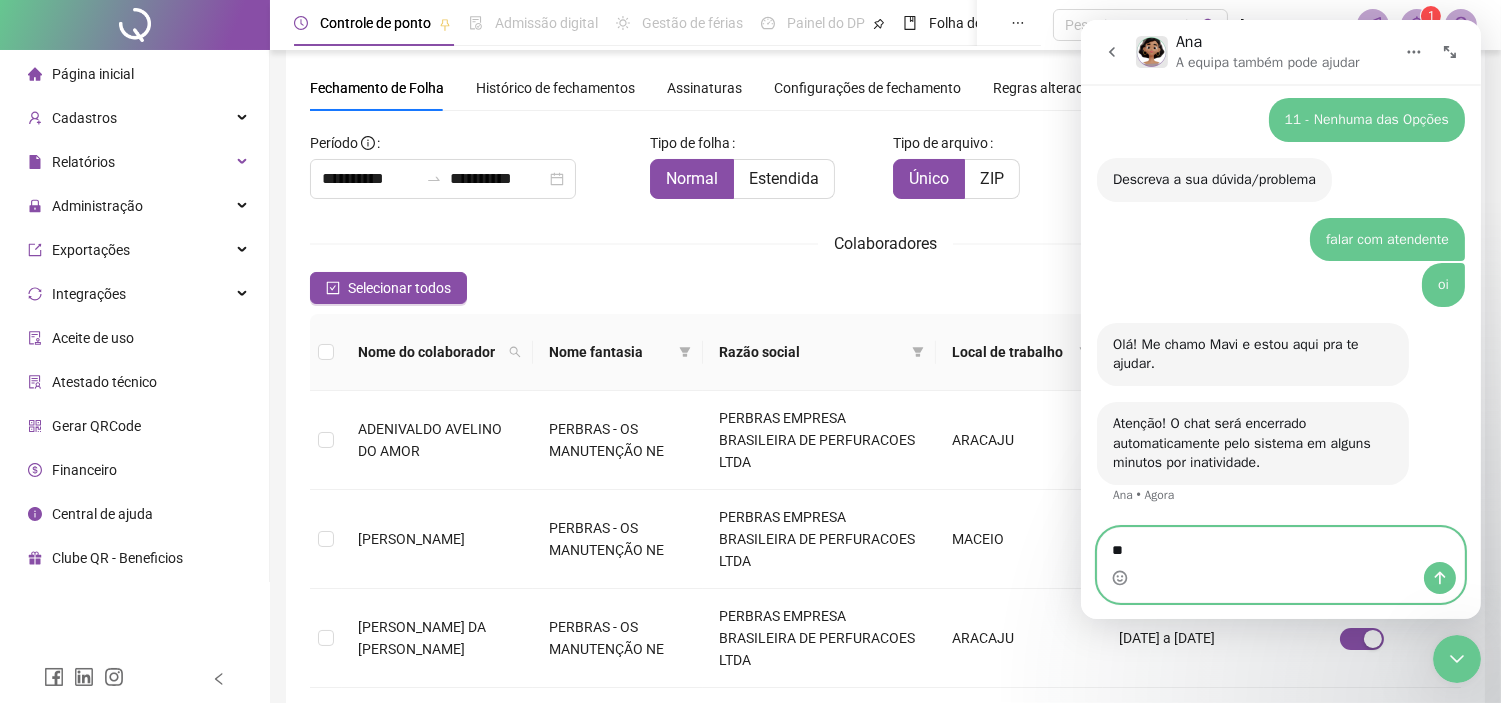 type on "**" 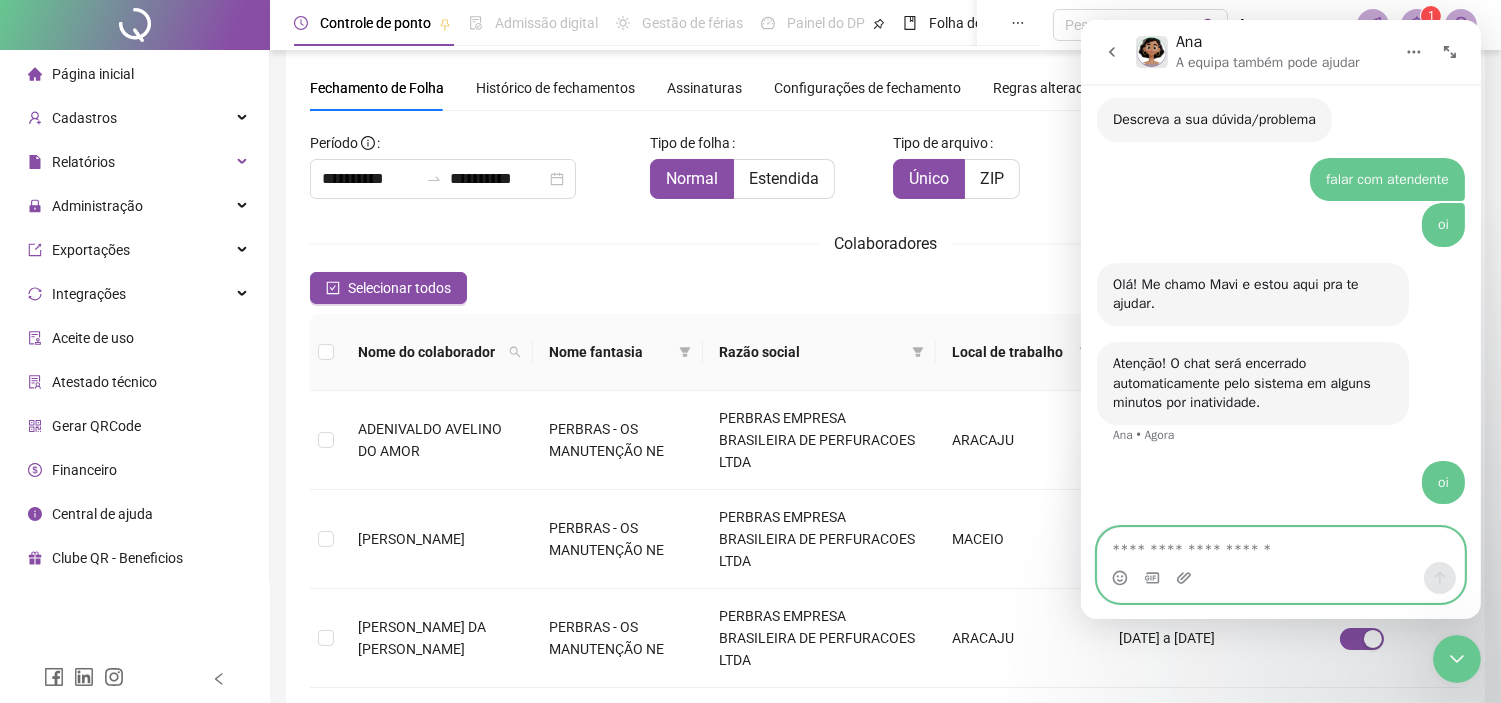 scroll, scrollTop: 547, scrollLeft: 0, axis: vertical 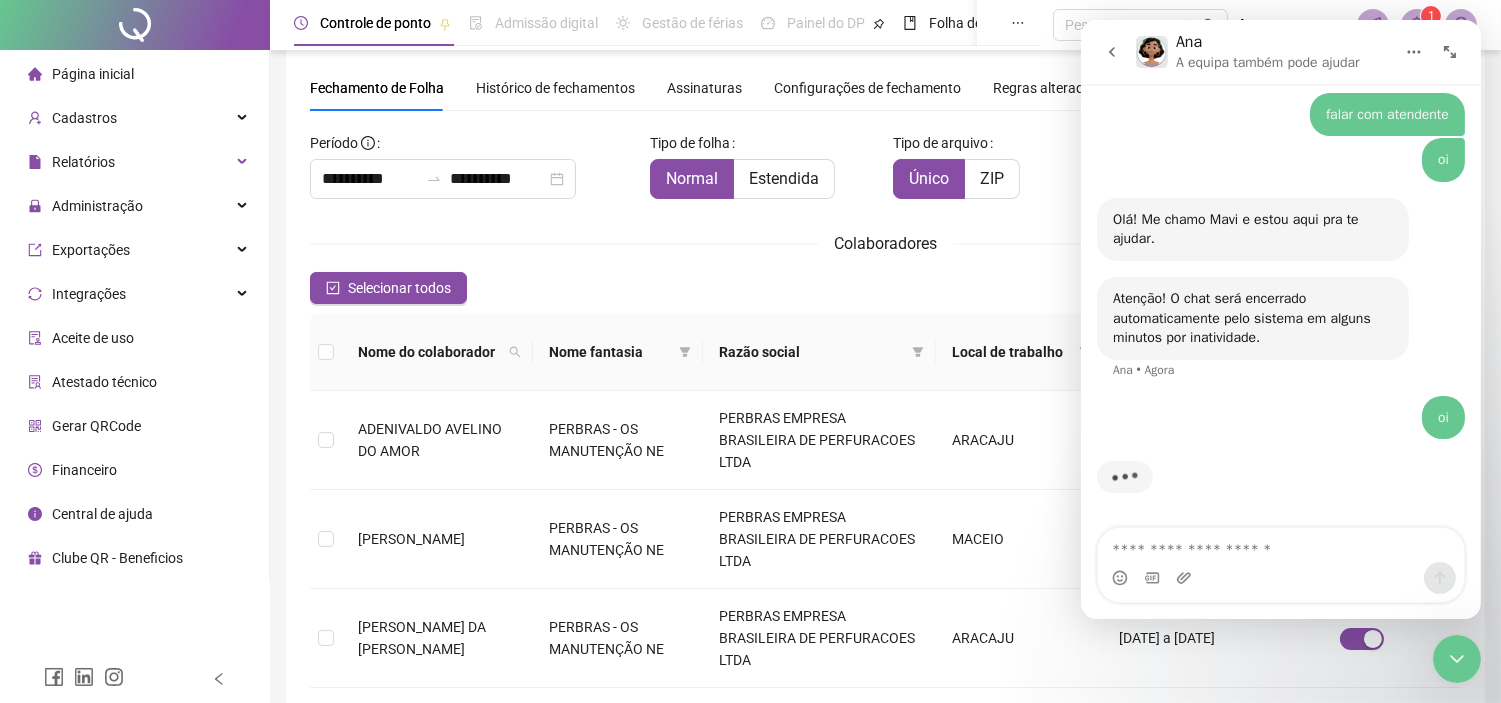 click on "Olá! Me chamo Mavi e estou aqui pra te ajudar. [PERSON_NAME]    •   Há 10min" at bounding box center [1252, 229] 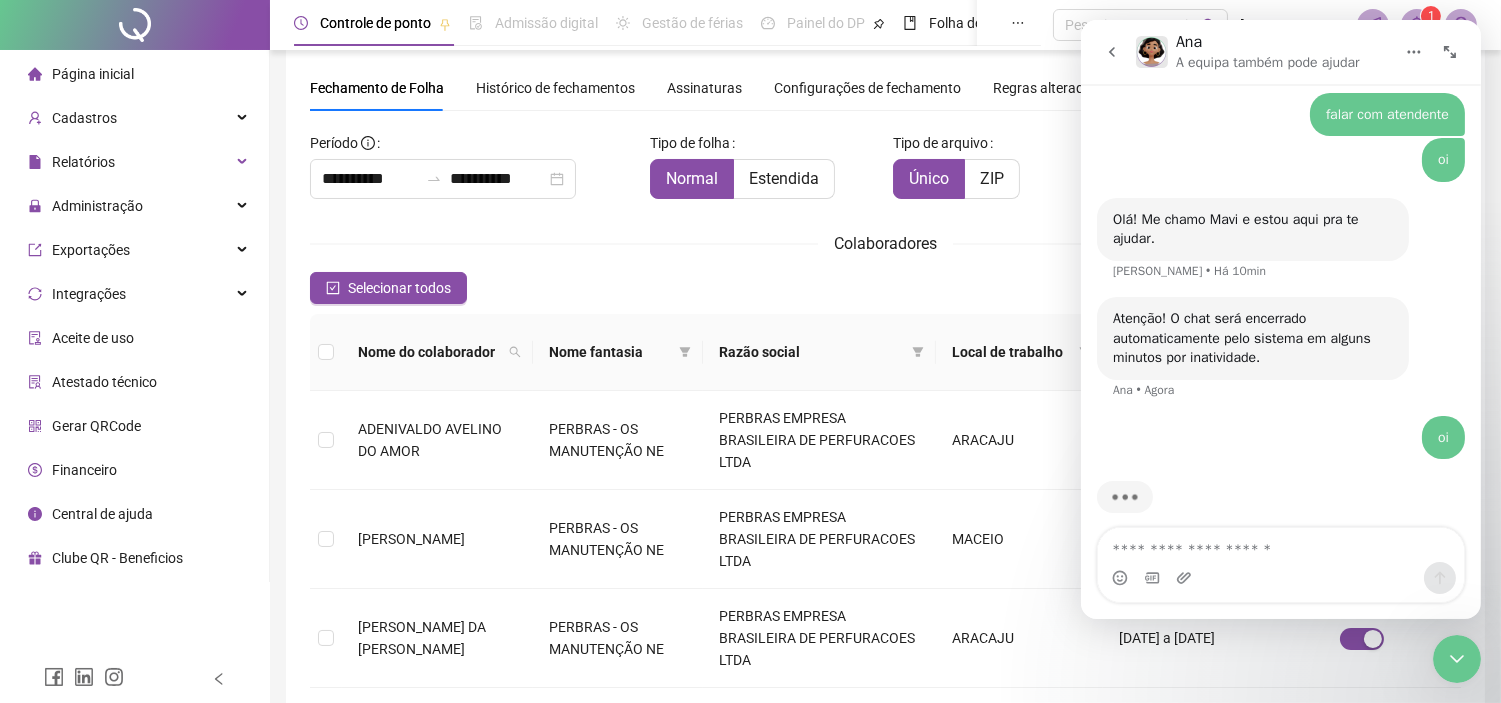 scroll, scrollTop: 567, scrollLeft: 0, axis: vertical 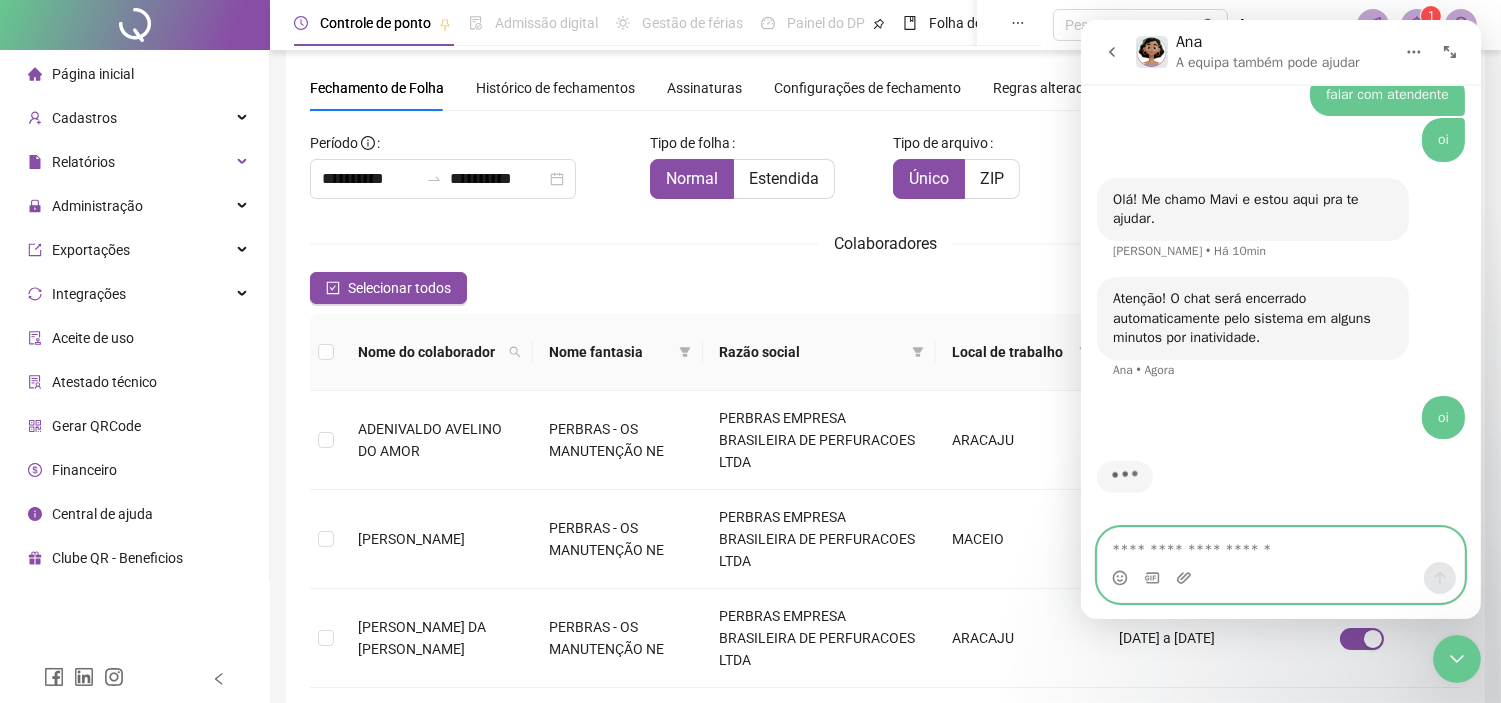 click at bounding box center [1280, 545] 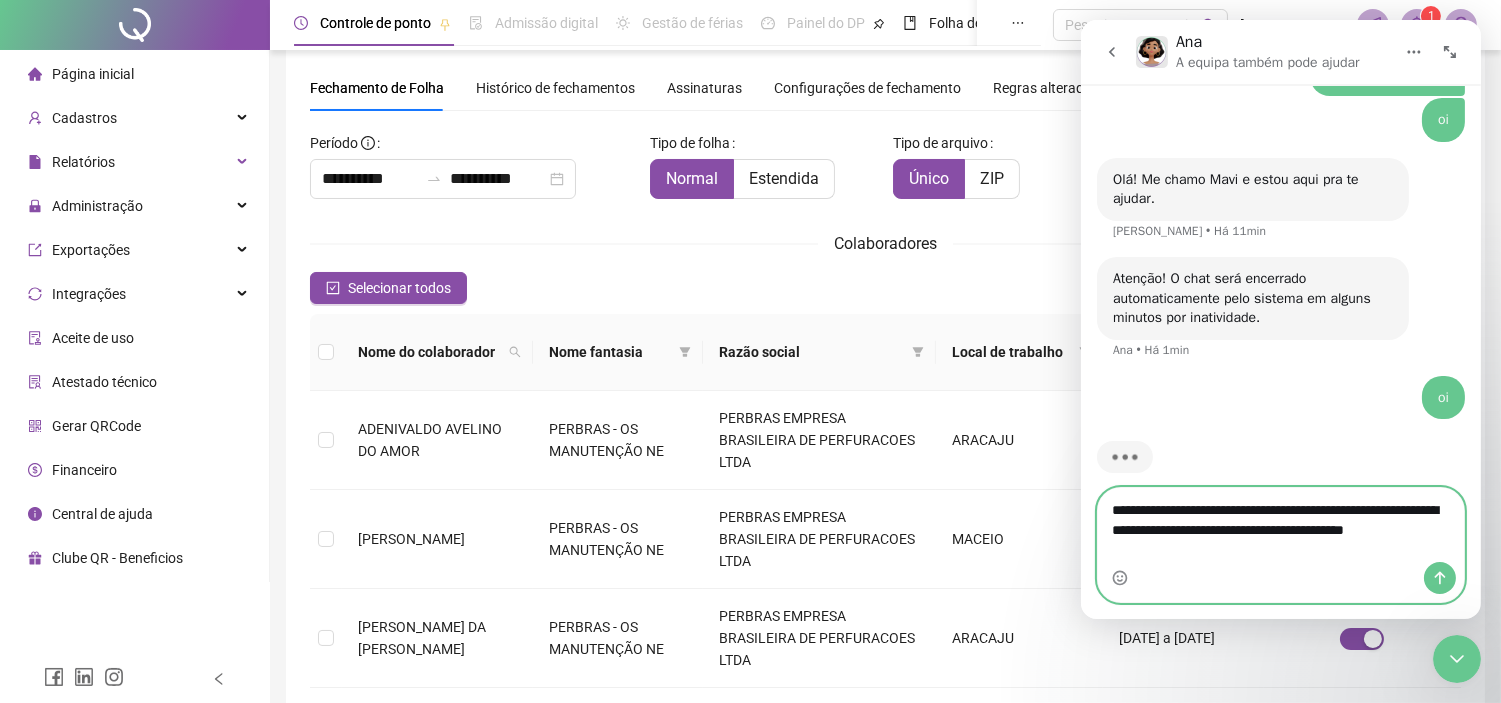 scroll, scrollTop: 607, scrollLeft: 0, axis: vertical 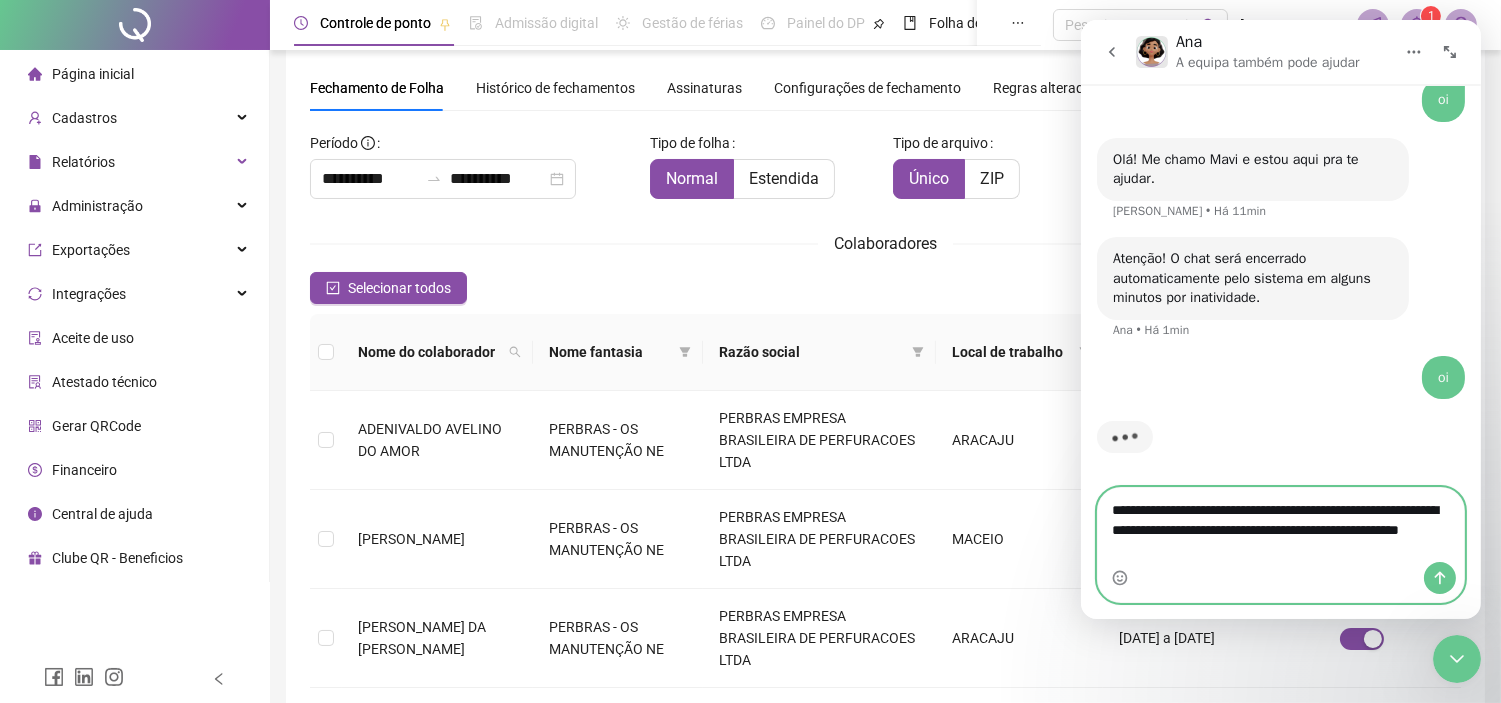 type on "**********" 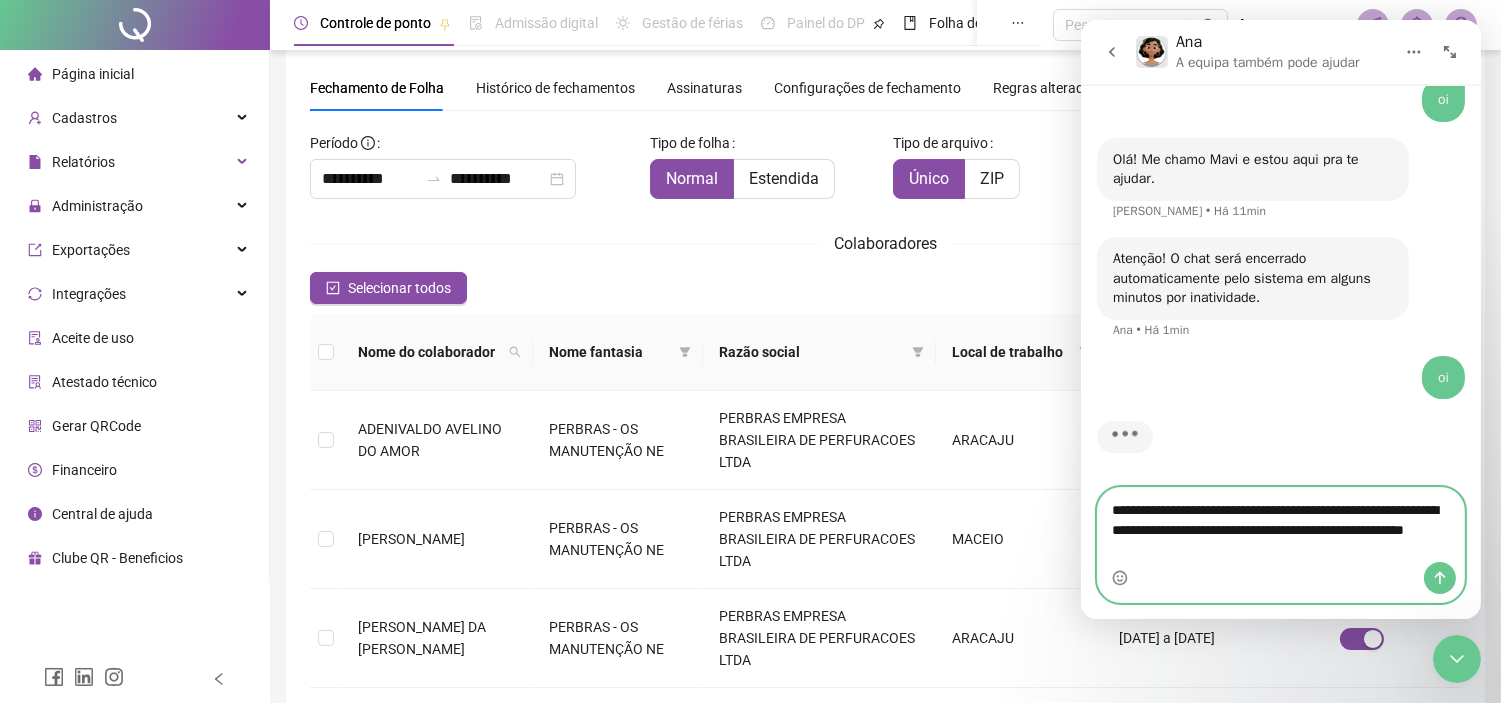 type 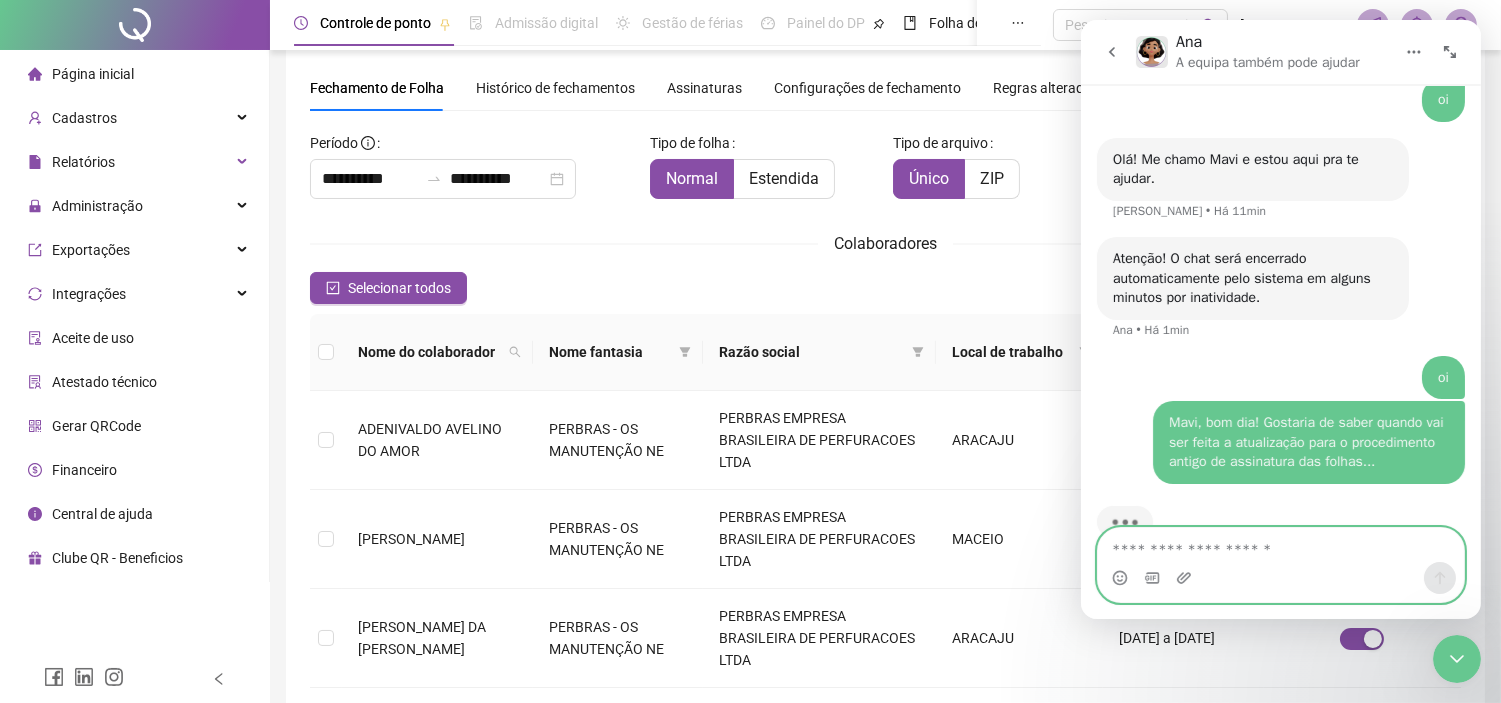 scroll, scrollTop: 652, scrollLeft: 0, axis: vertical 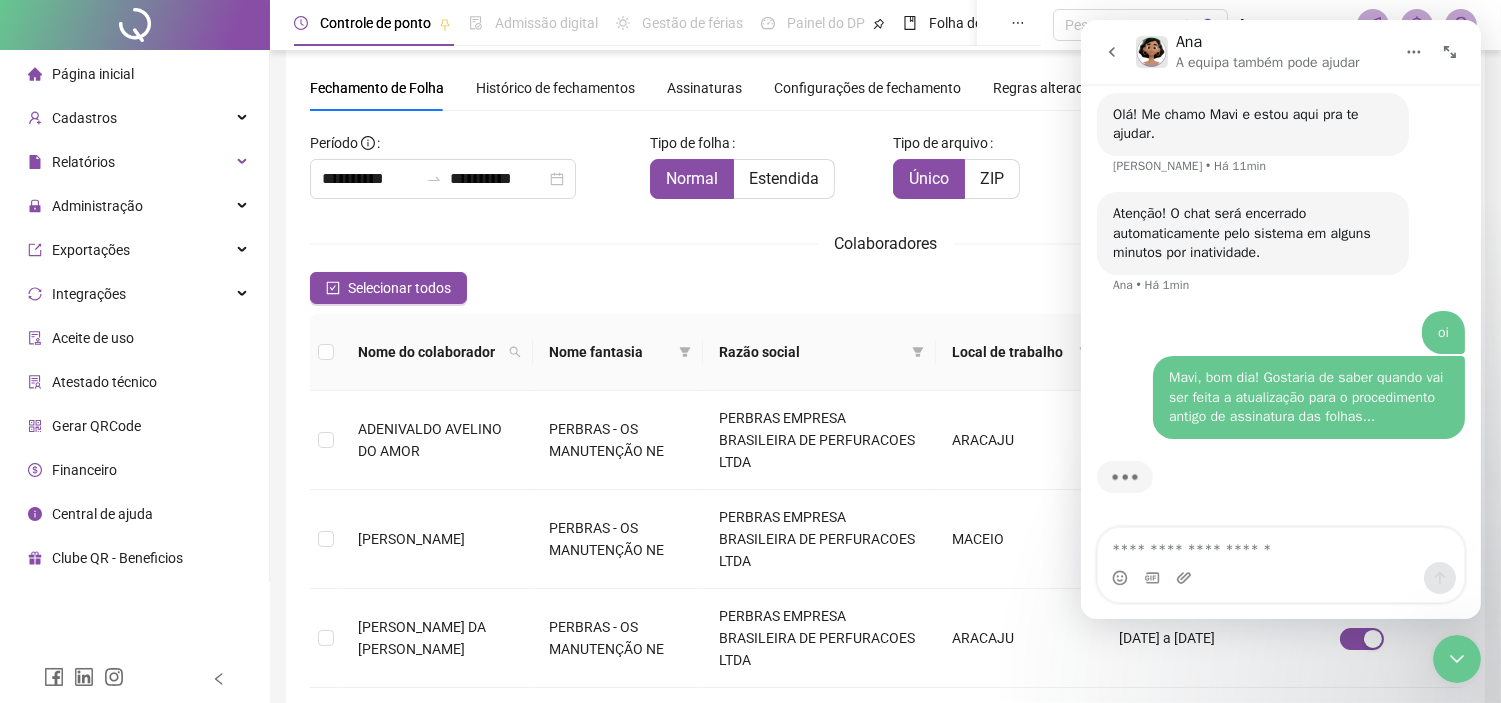 click at bounding box center [1456, 658] 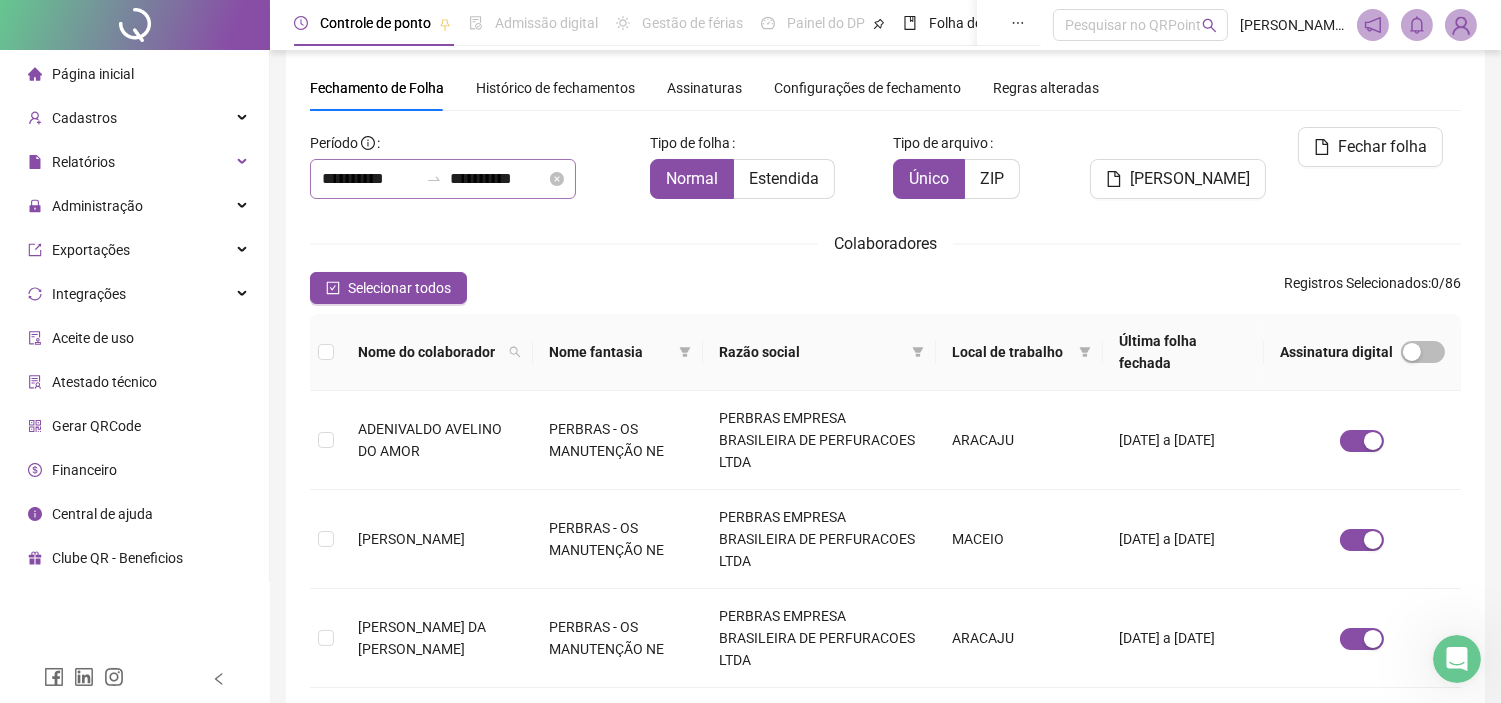 scroll, scrollTop: 0, scrollLeft: 0, axis: both 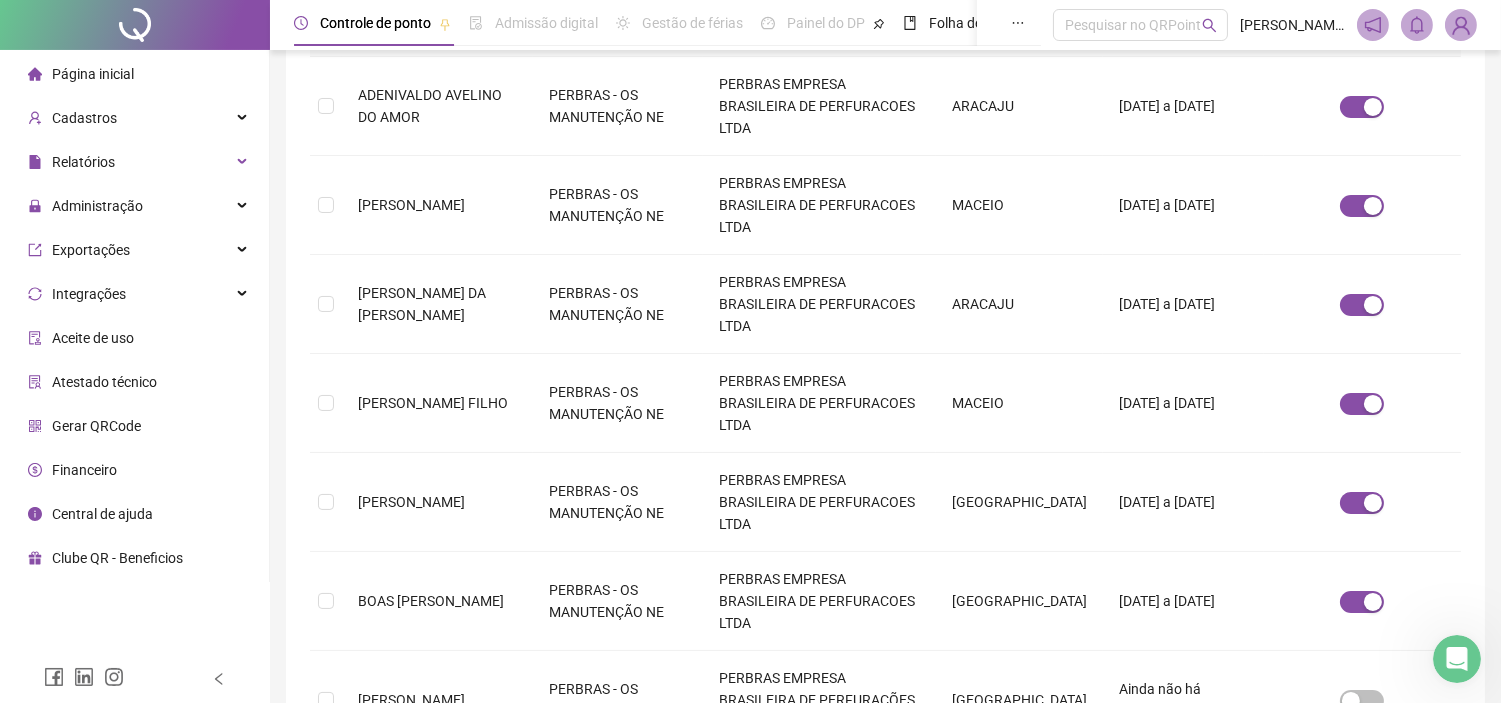 click on "Página inicial" at bounding box center [93, 74] 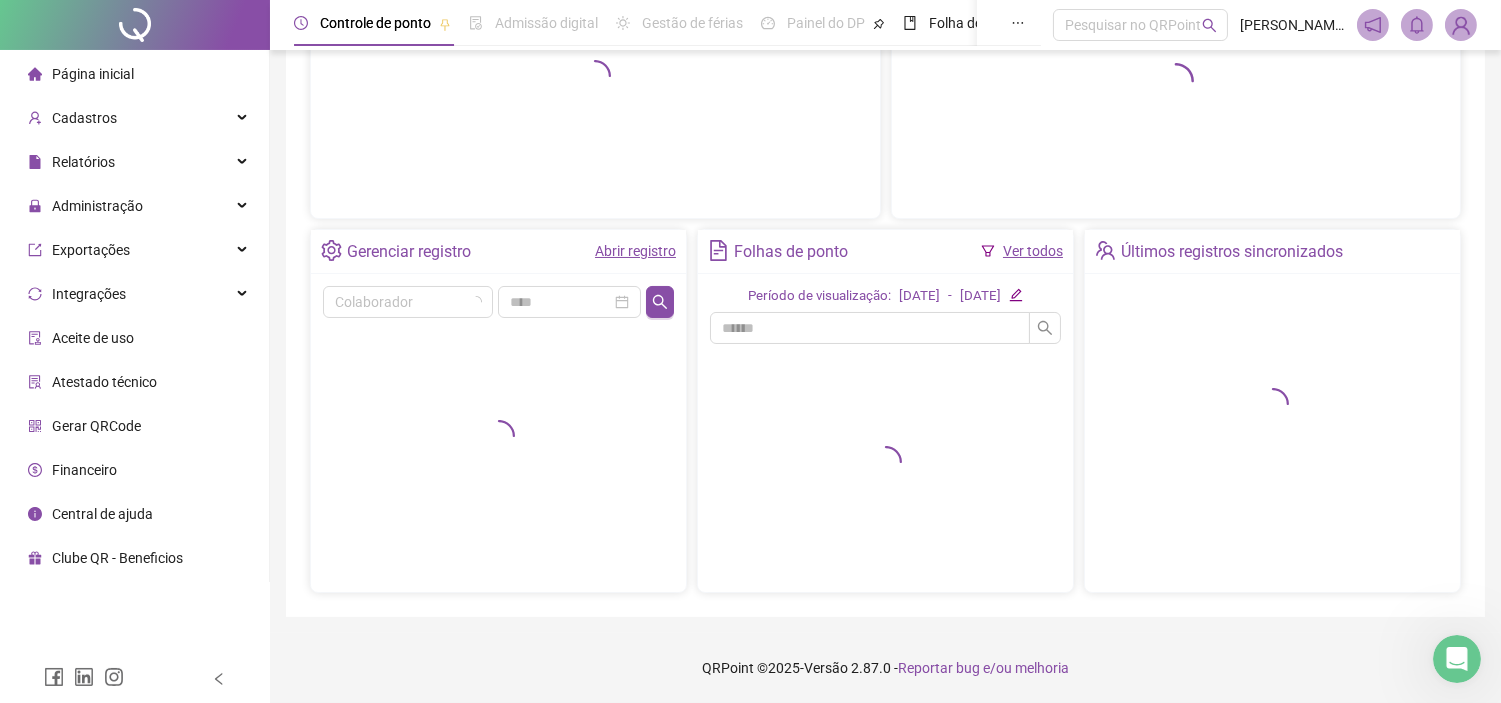 scroll, scrollTop: 260, scrollLeft: 0, axis: vertical 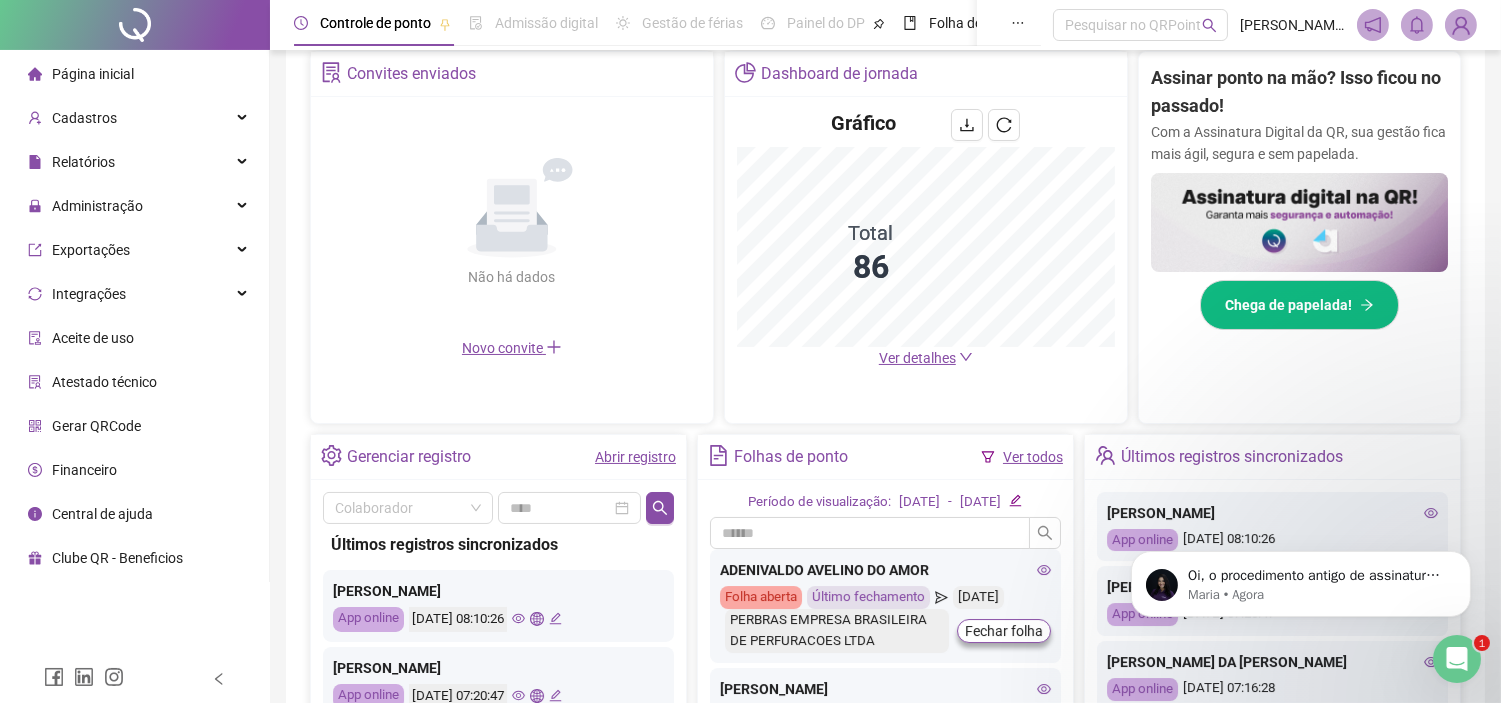 click 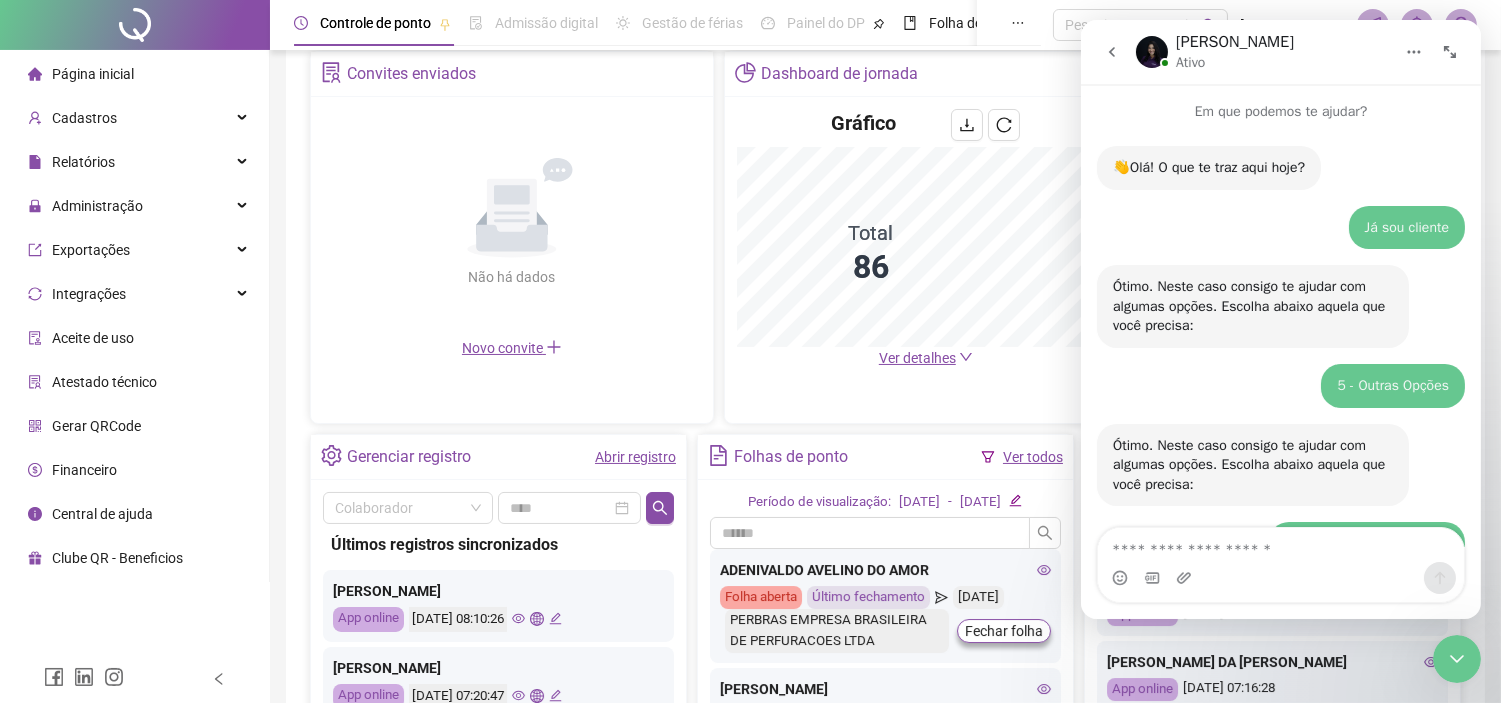 scroll, scrollTop: 80, scrollLeft: 0, axis: vertical 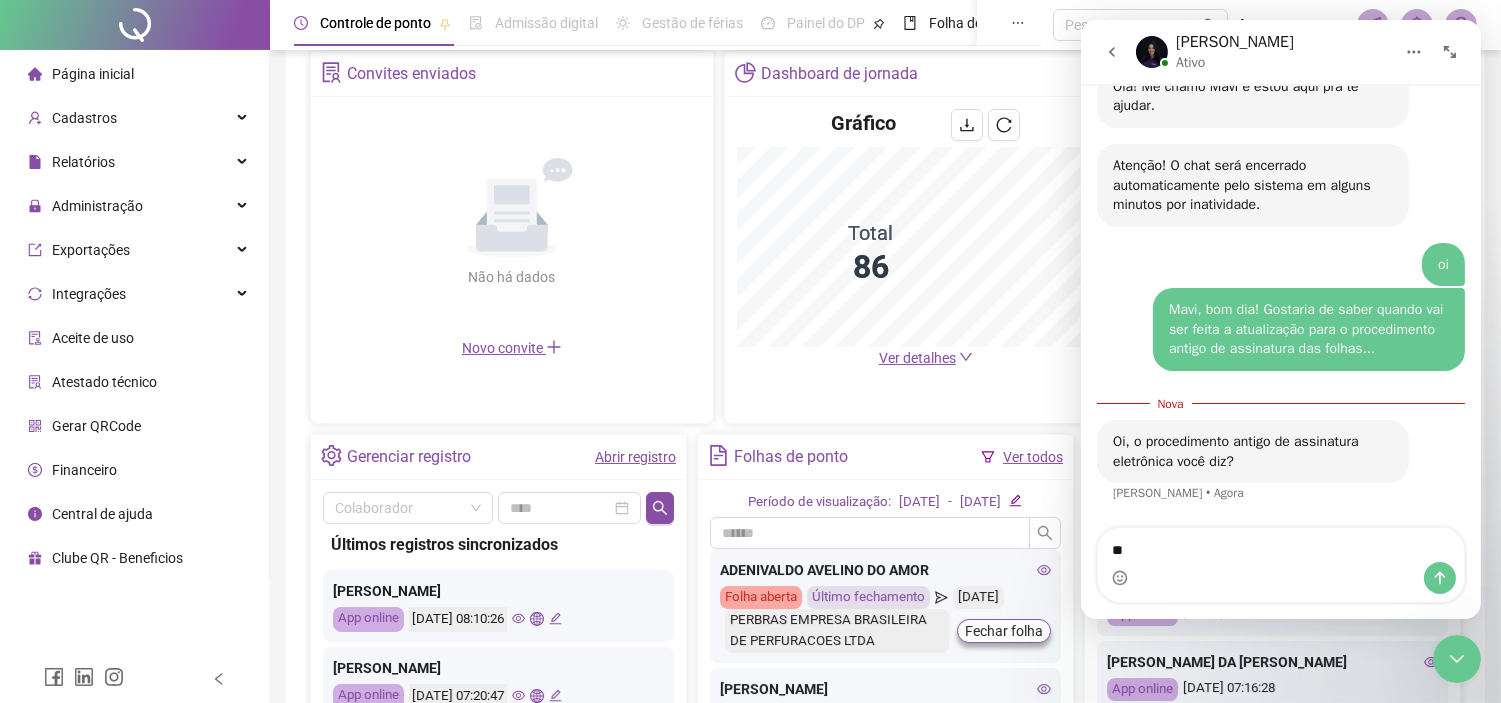 type on "***" 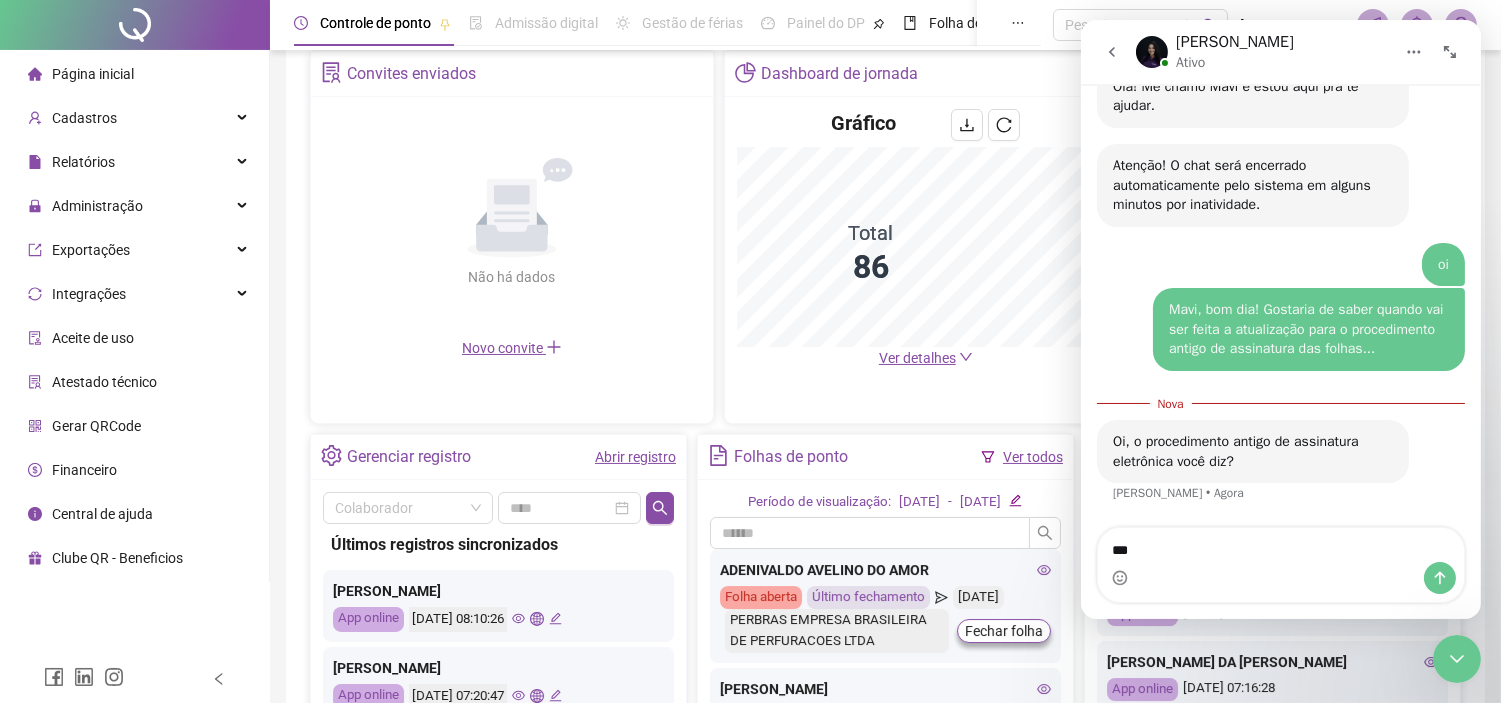 type 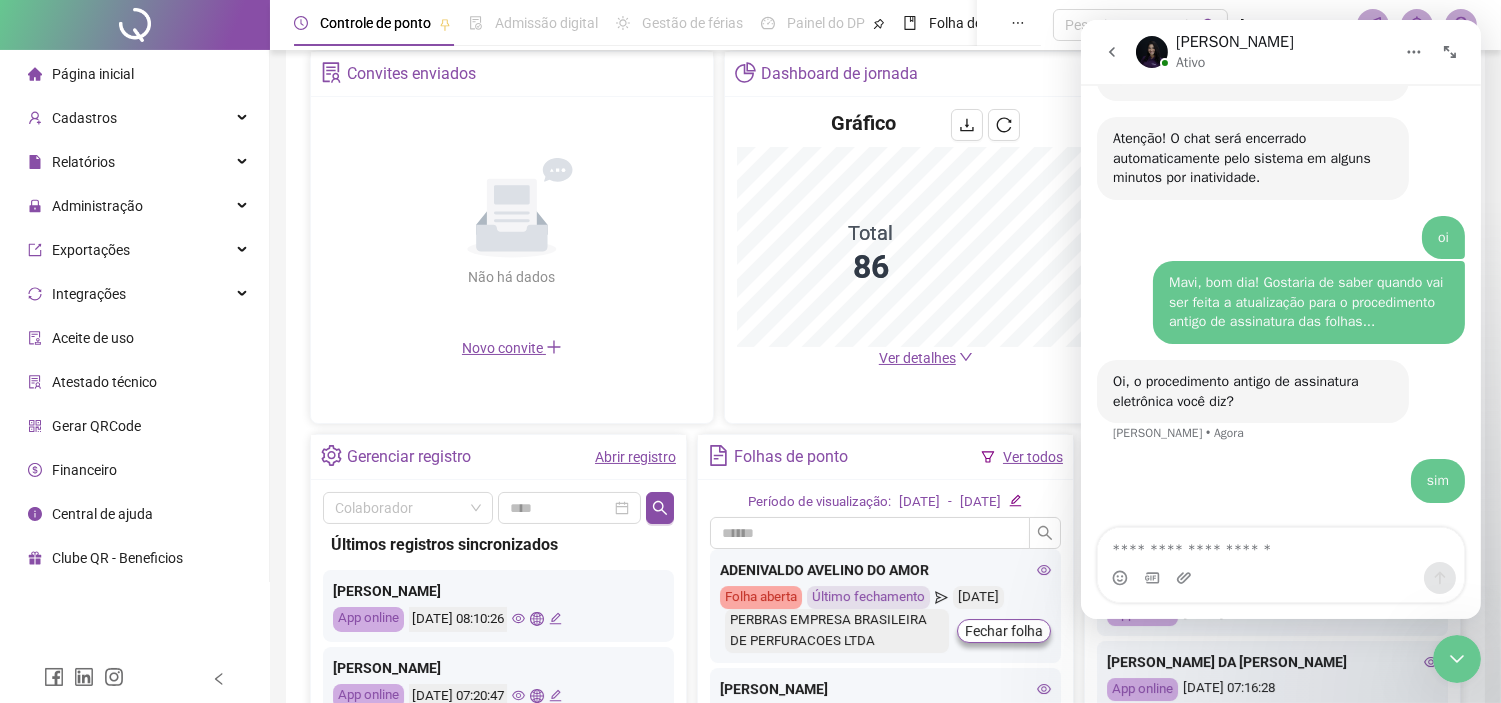 scroll, scrollTop: 705, scrollLeft: 0, axis: vertical 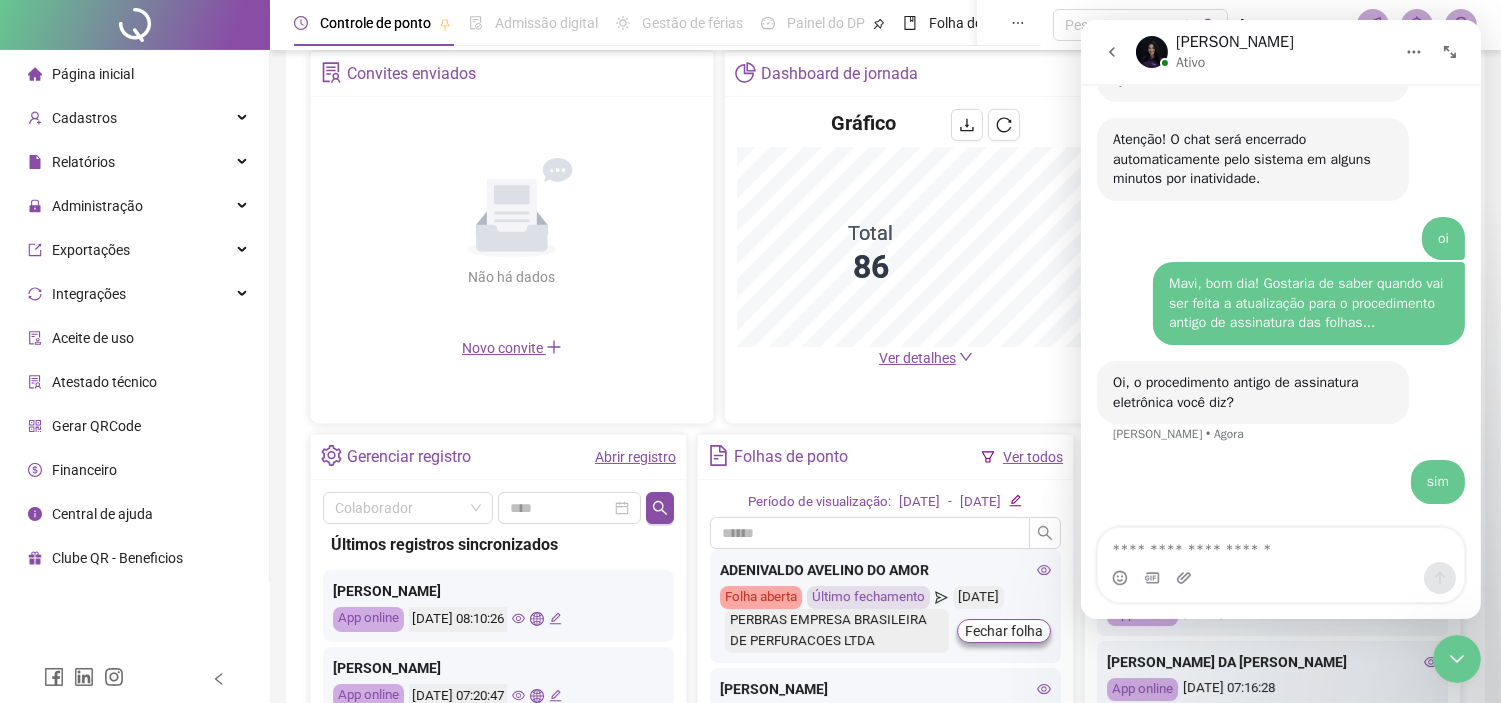 click at bounding box center [1151, 52] 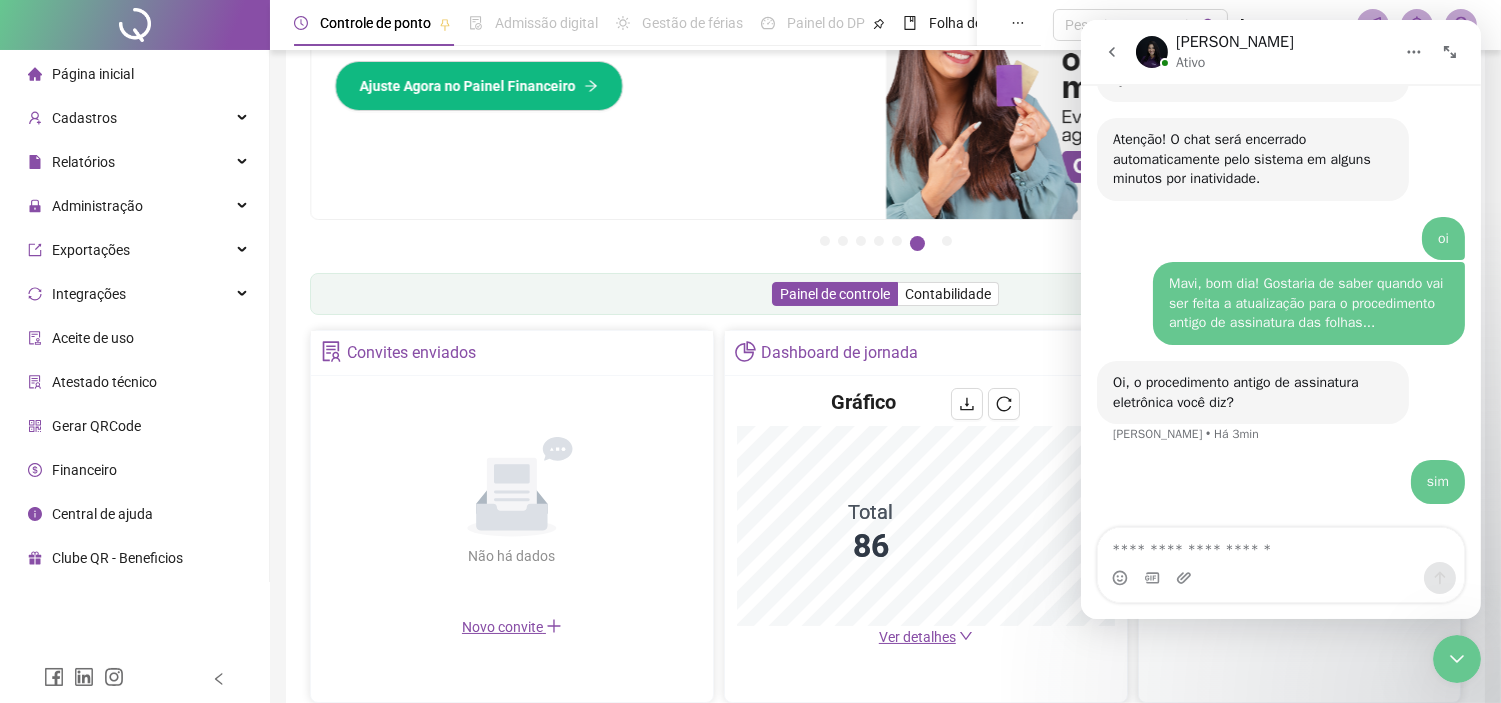 scroll, scrollTop: 43, scrollLeft: 0, axis: vertical 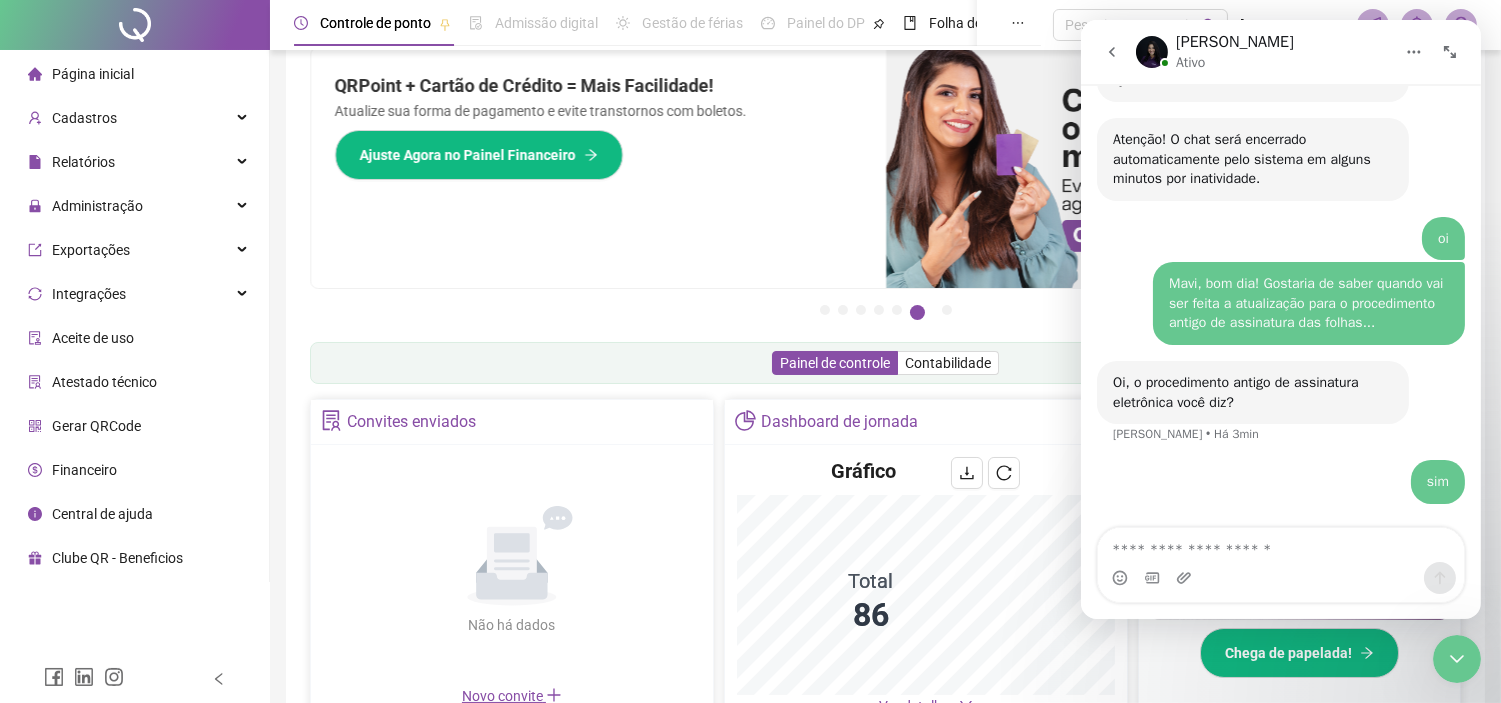 click 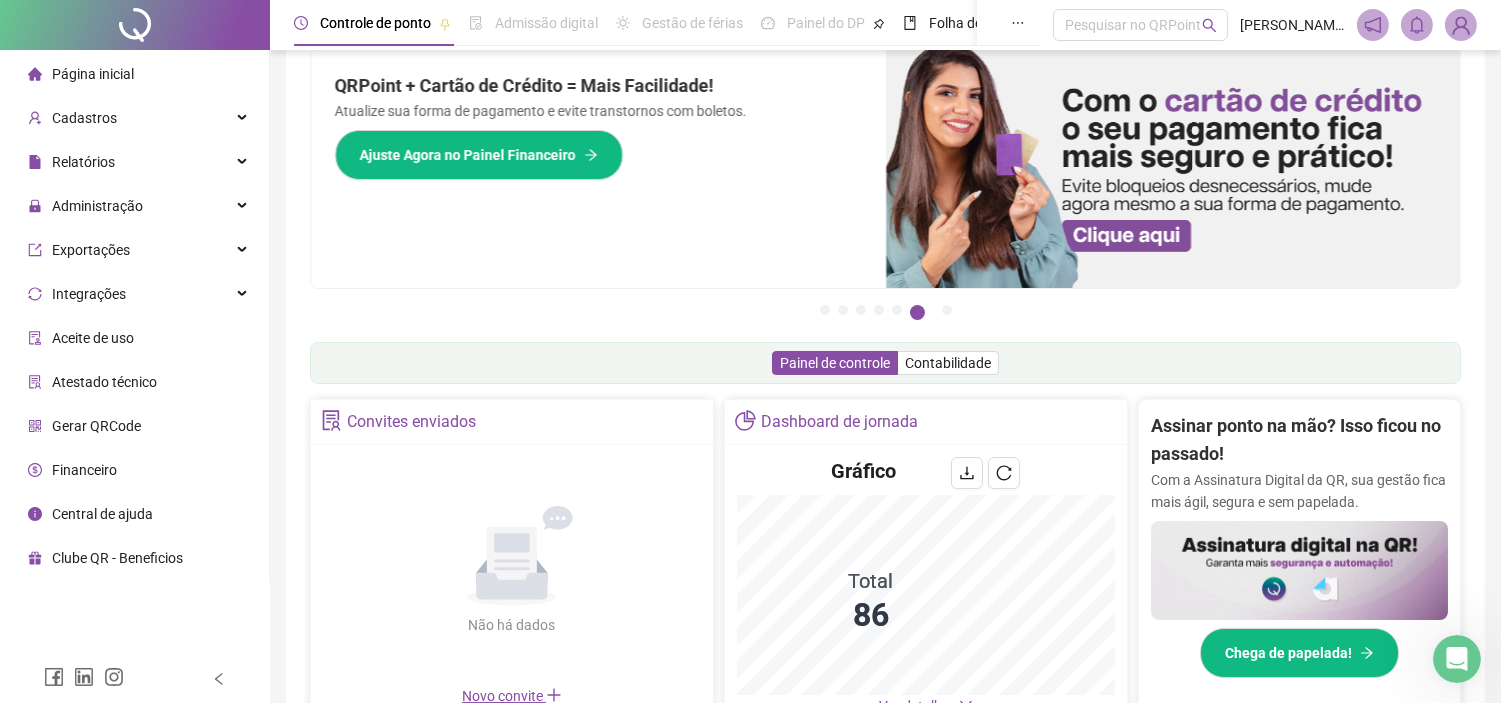 scroll, scrollTop: 2, scrollLeft: 0, axis: vertical 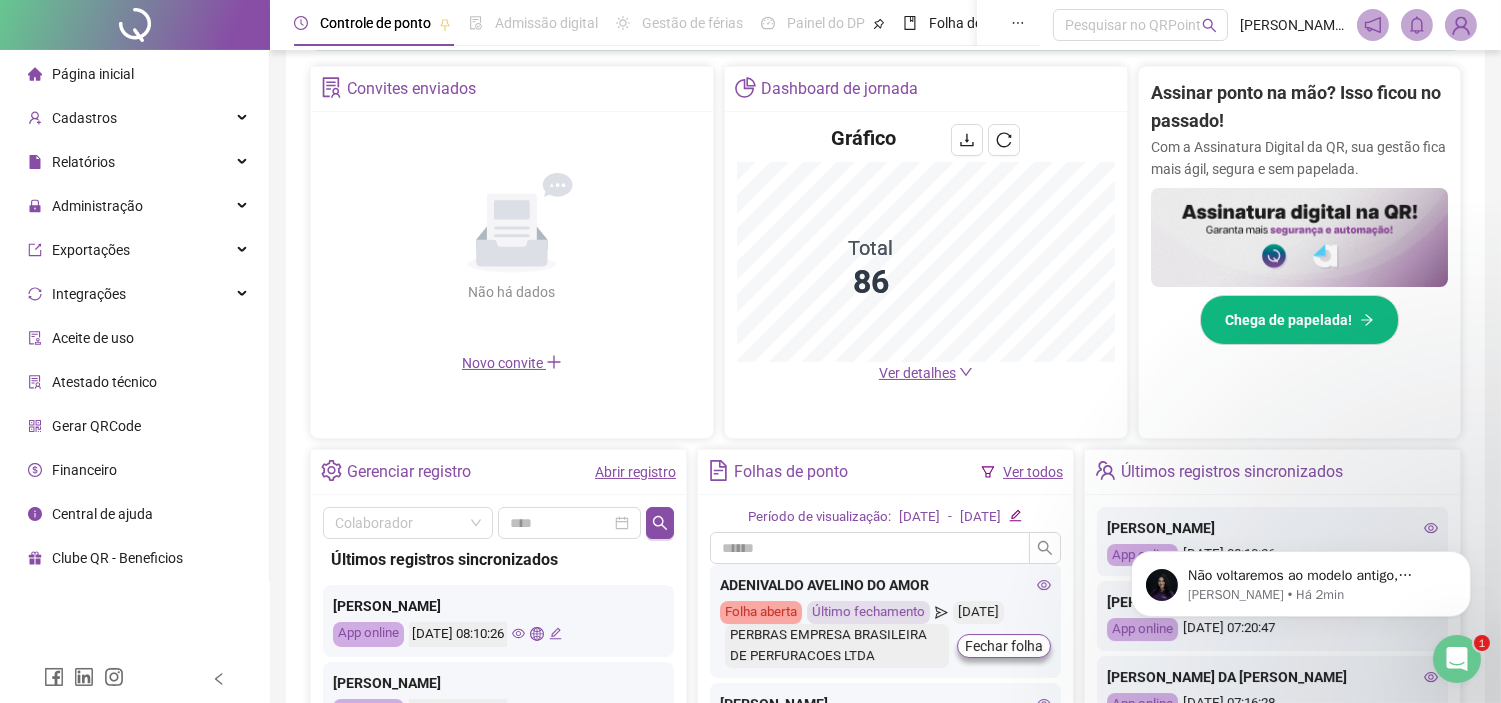 click at bounding box center (1456, 658) 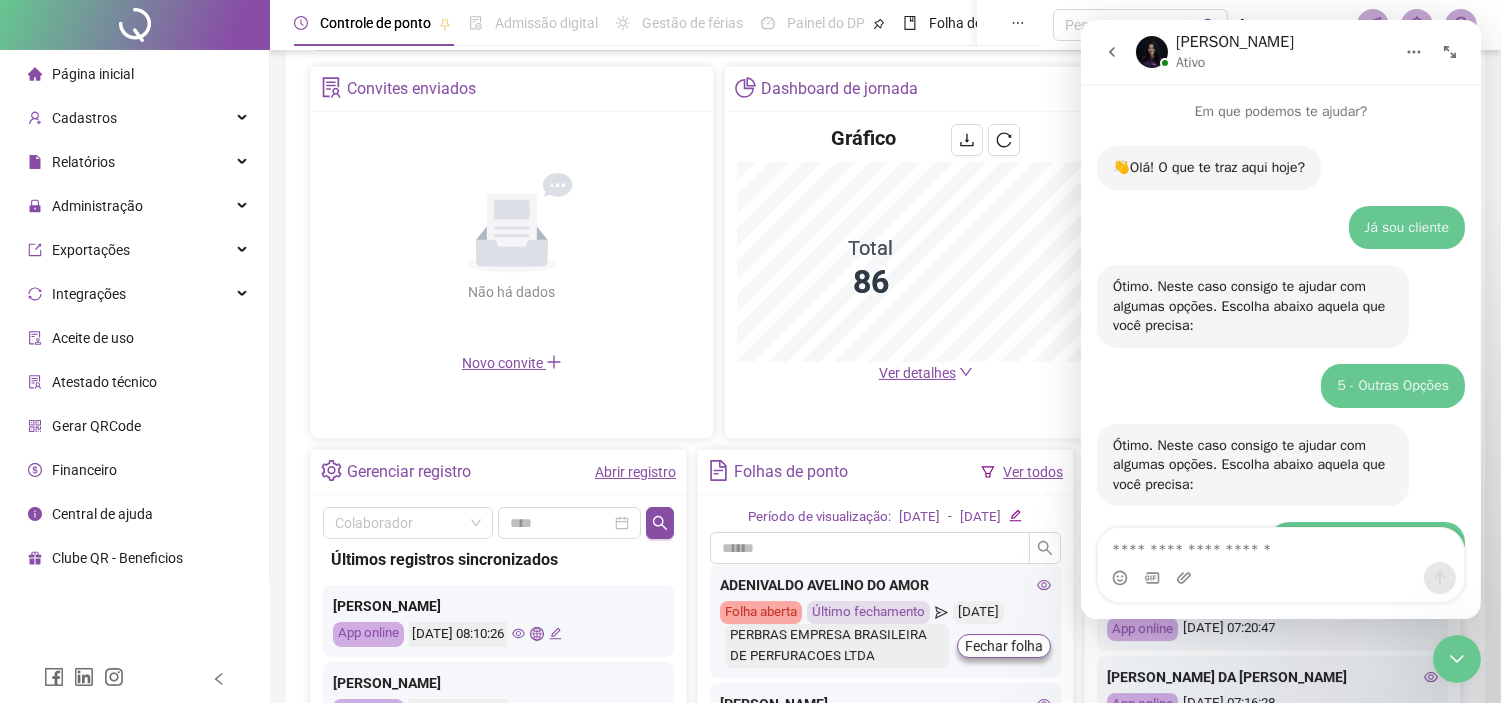 scroll, scrollTop: 61, scrollLeft: 0, axis: vertical 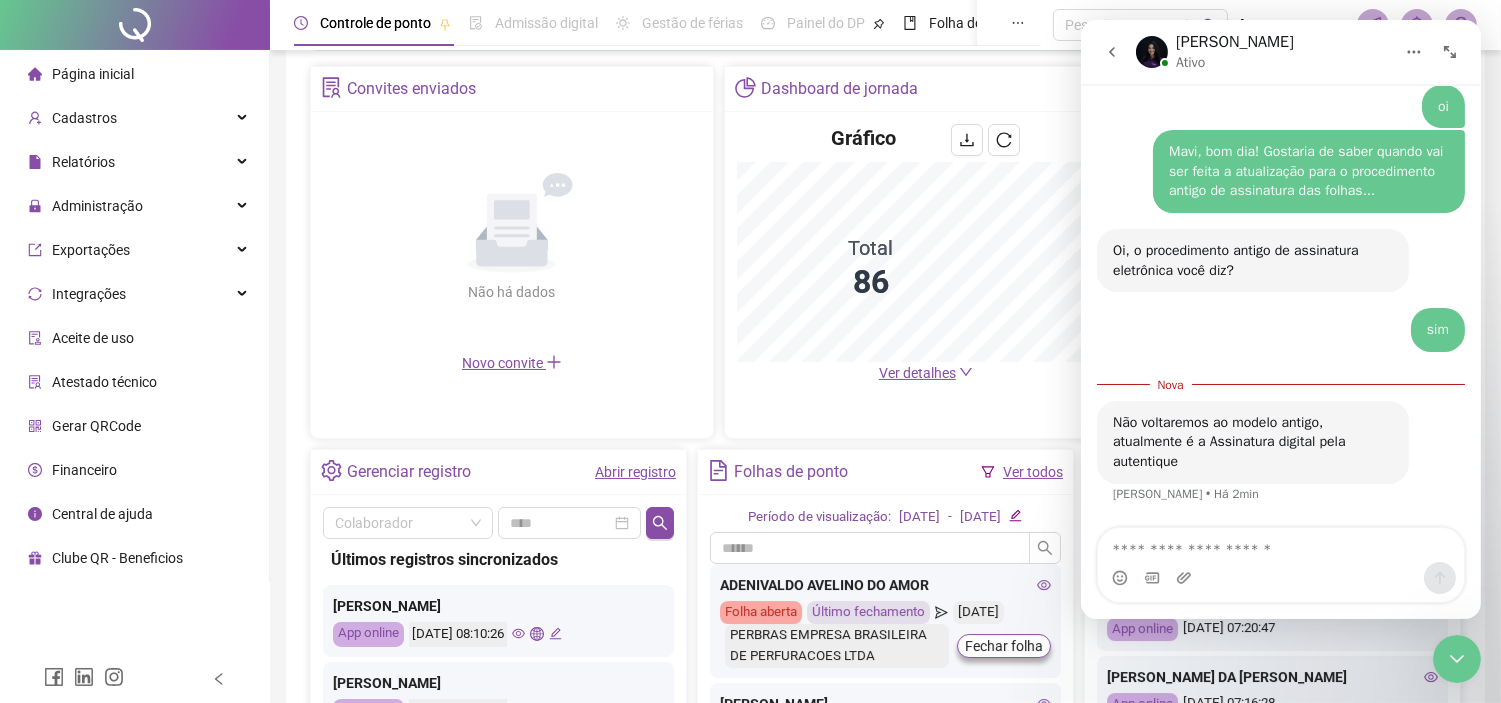 click at bounding box center (1280, 545) 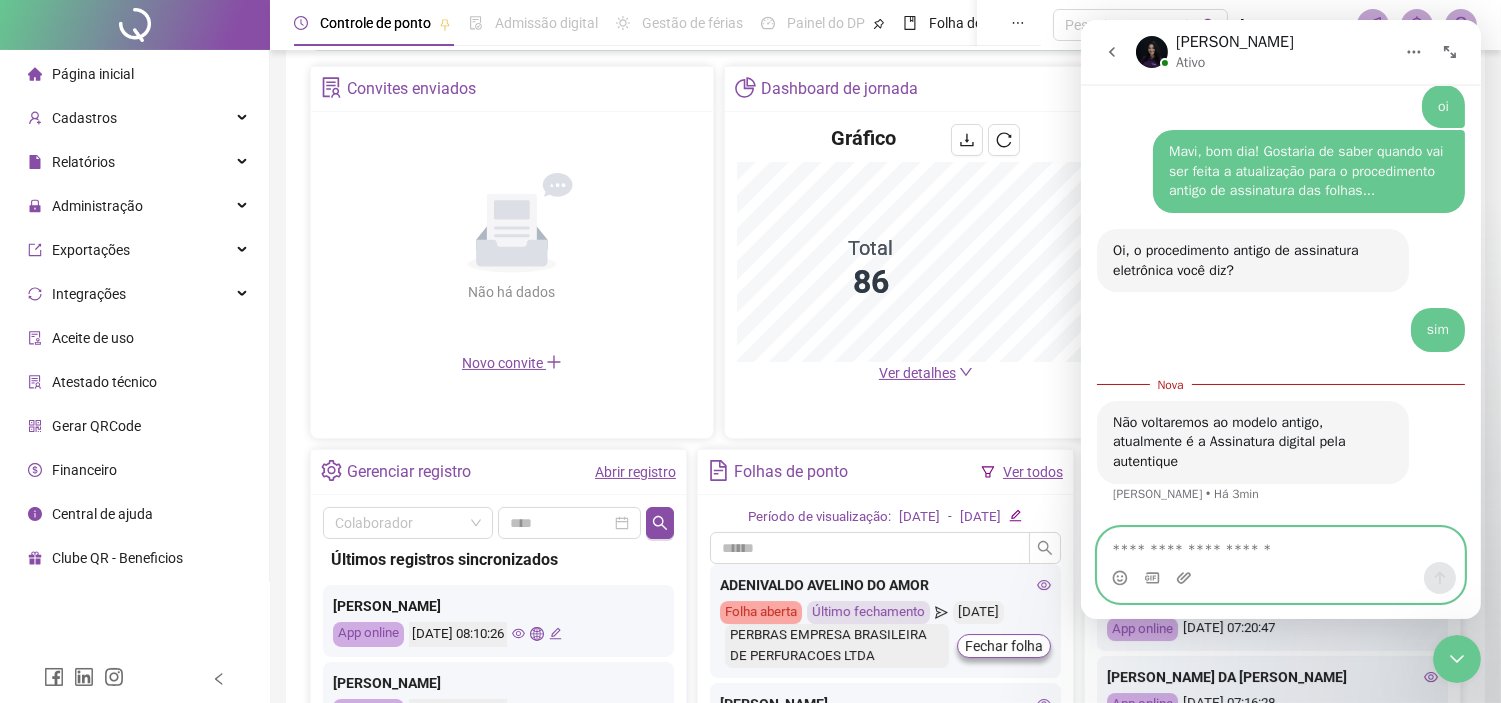 click at bounding box center [1280, 545] 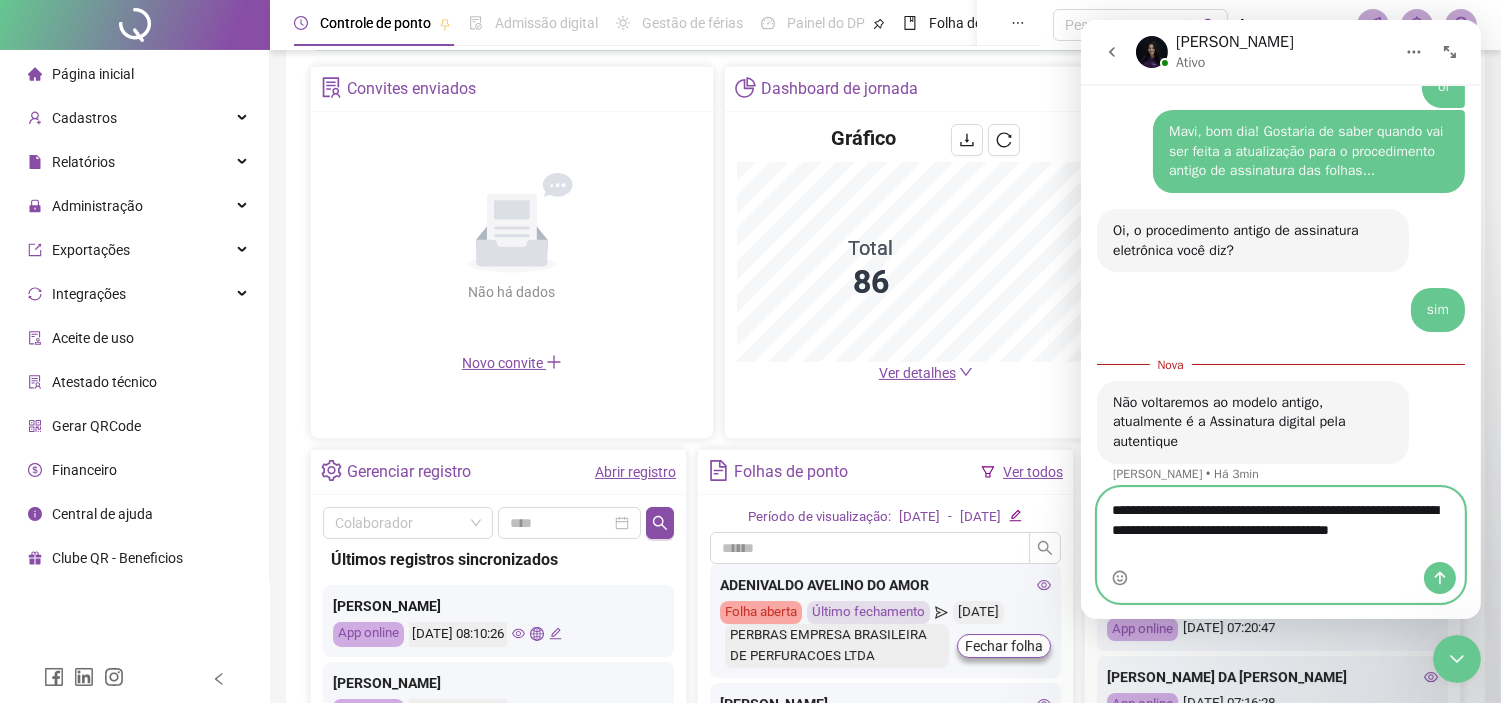 scroll, scrollTop: 877, scrollLeft: 0, axis: vertical 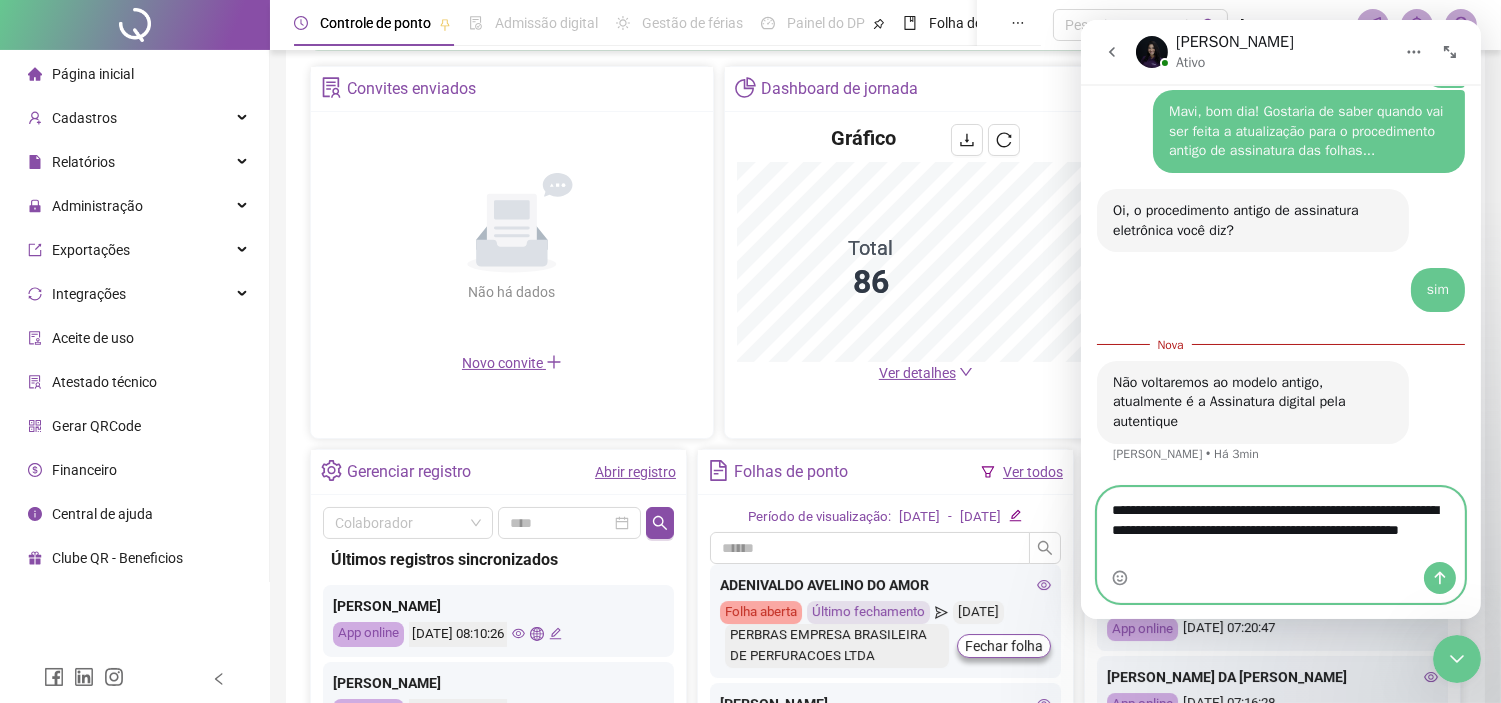 type on "**********" 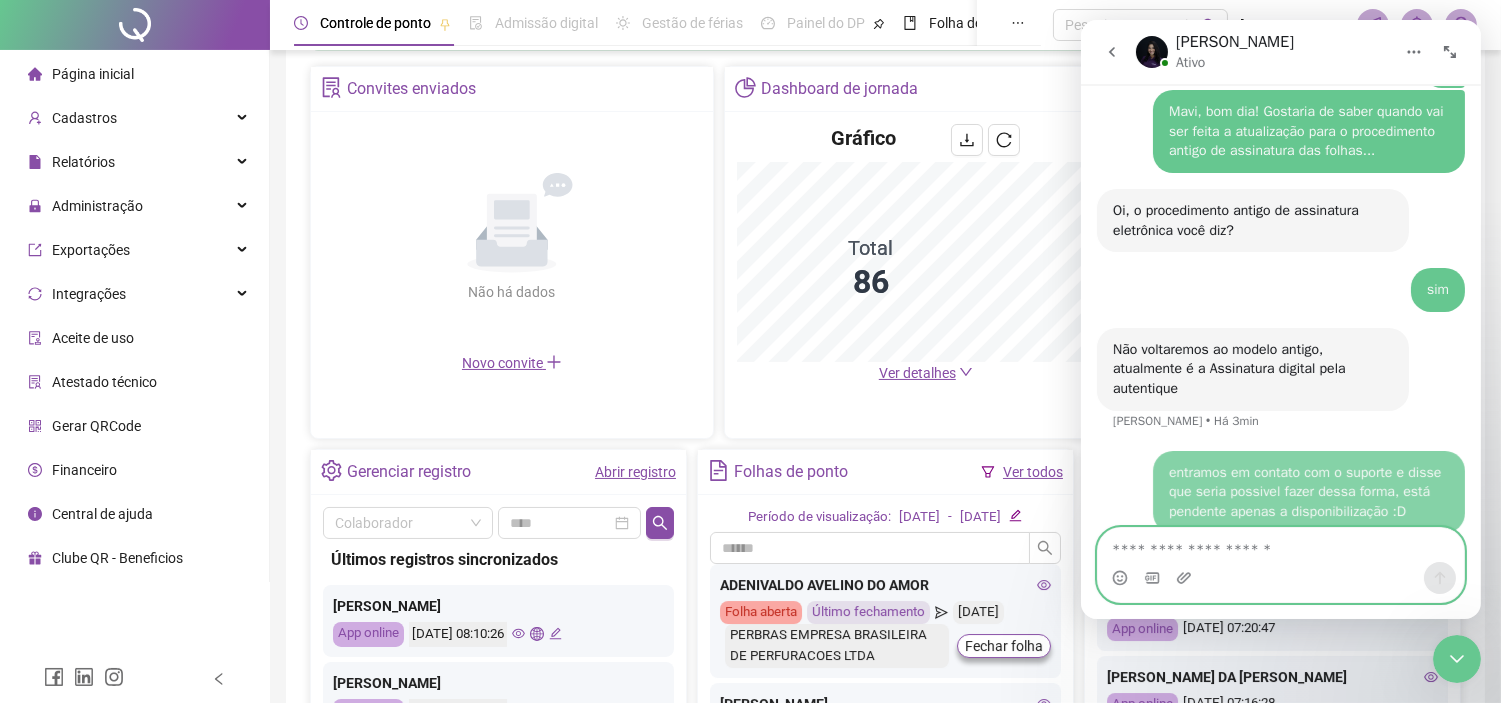 scroll, scrollTop: 2, scrollLeft: 0, axis: vertical 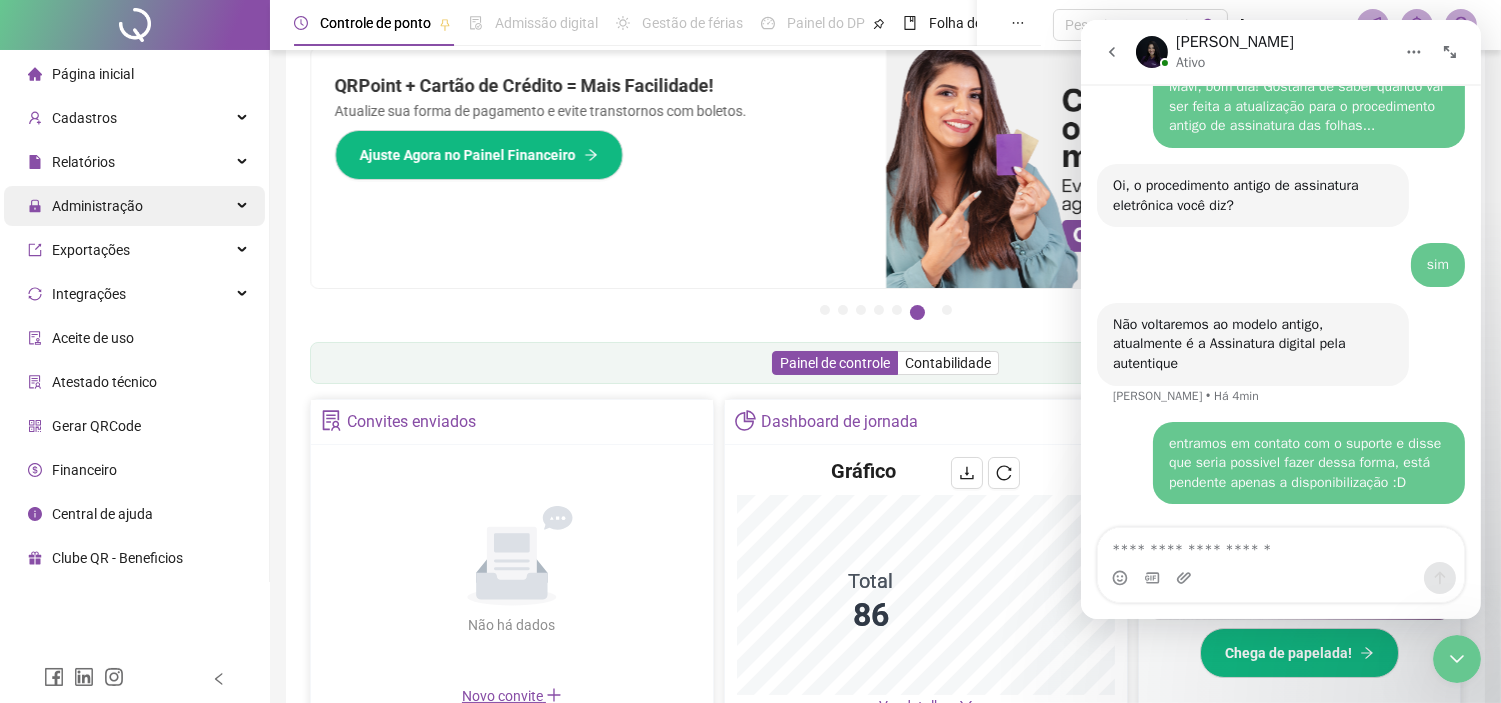 click on "Administração" at bounding box center (134, 206) 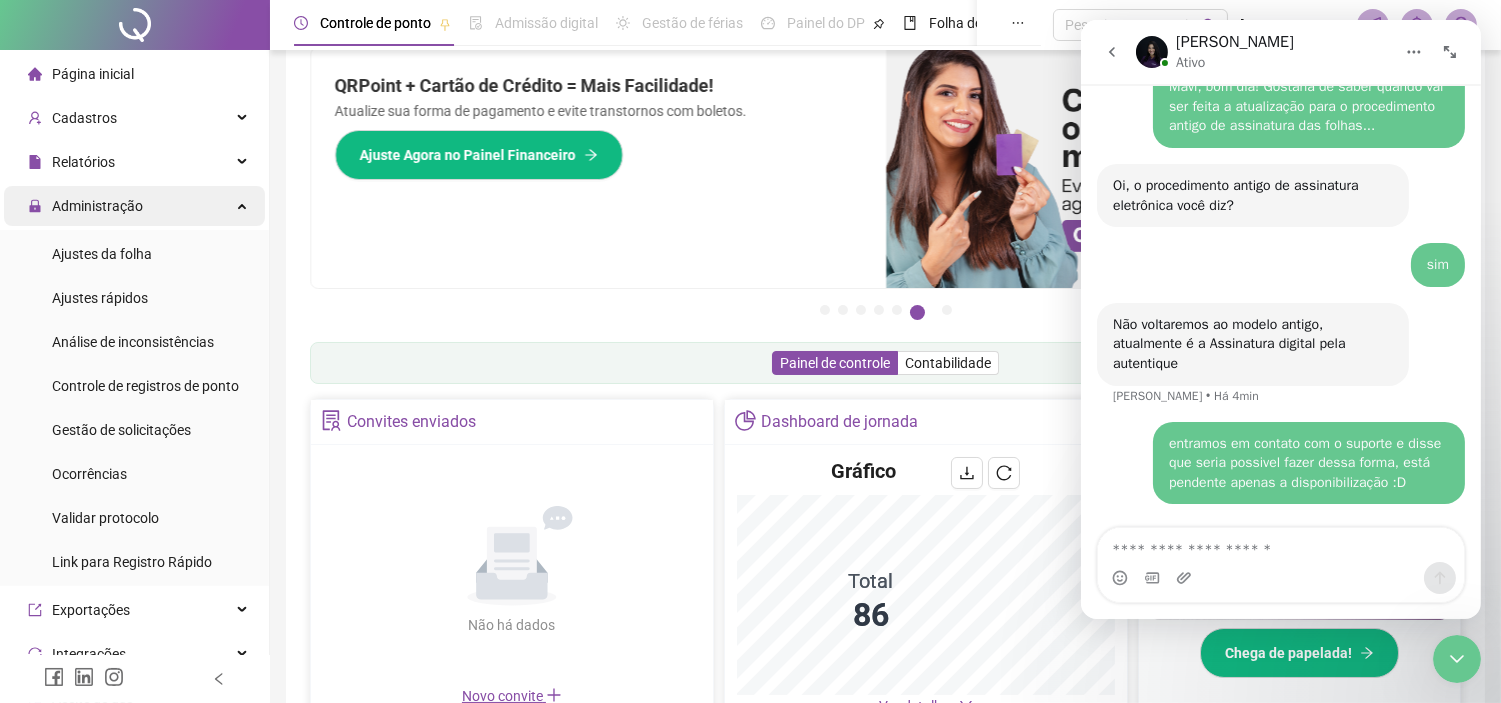 click on "Administração" at bounding box center [134, 206] 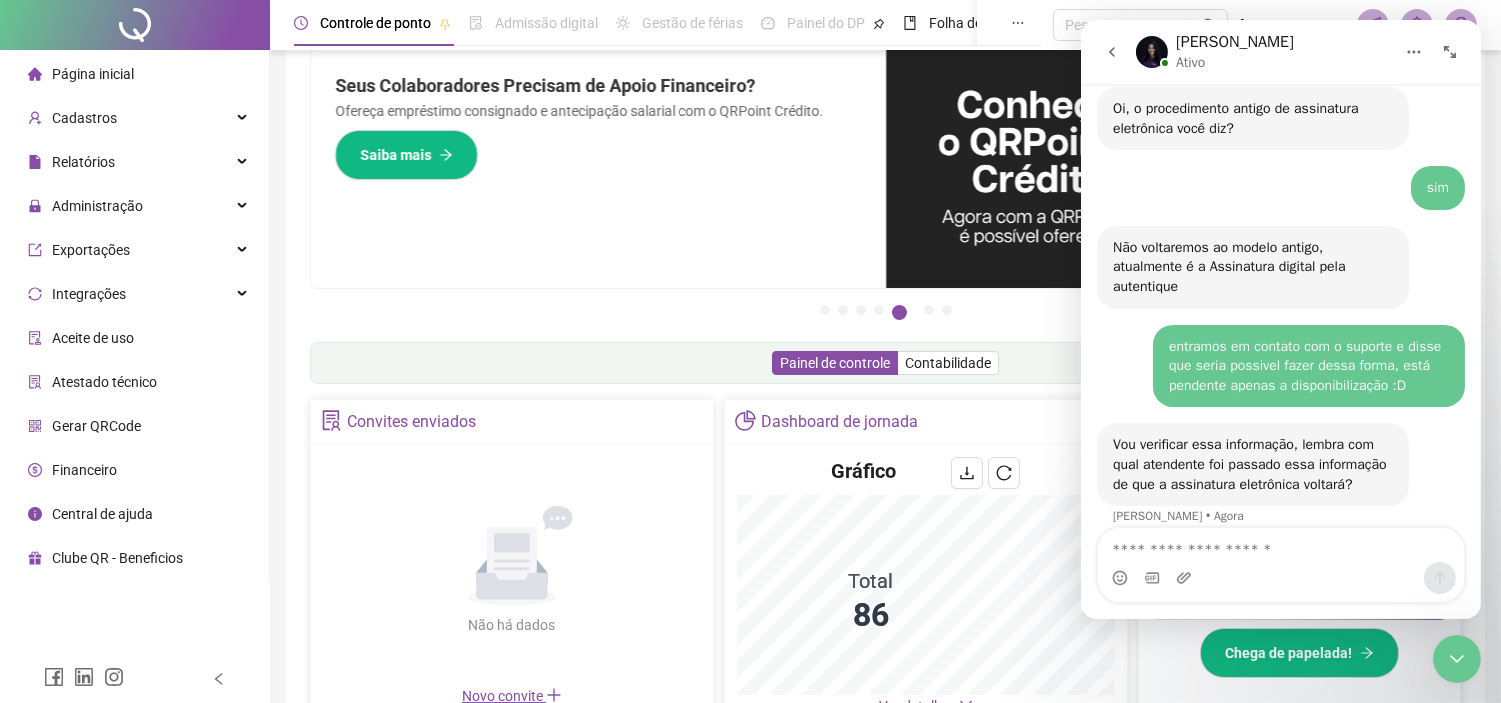 scroll, scrollTop: 1002, scrollLeft: 0, axis: vertical 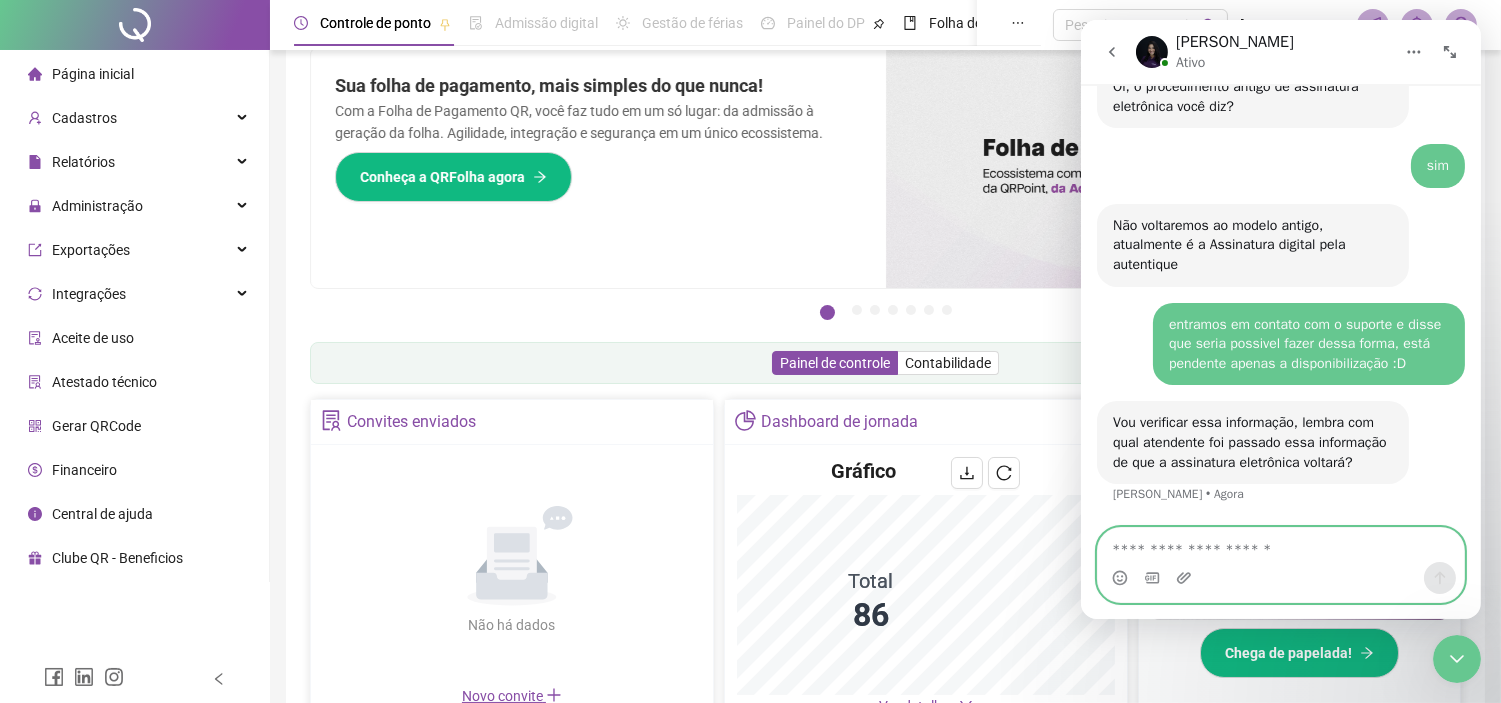 click at bounding box center (1280, 545) 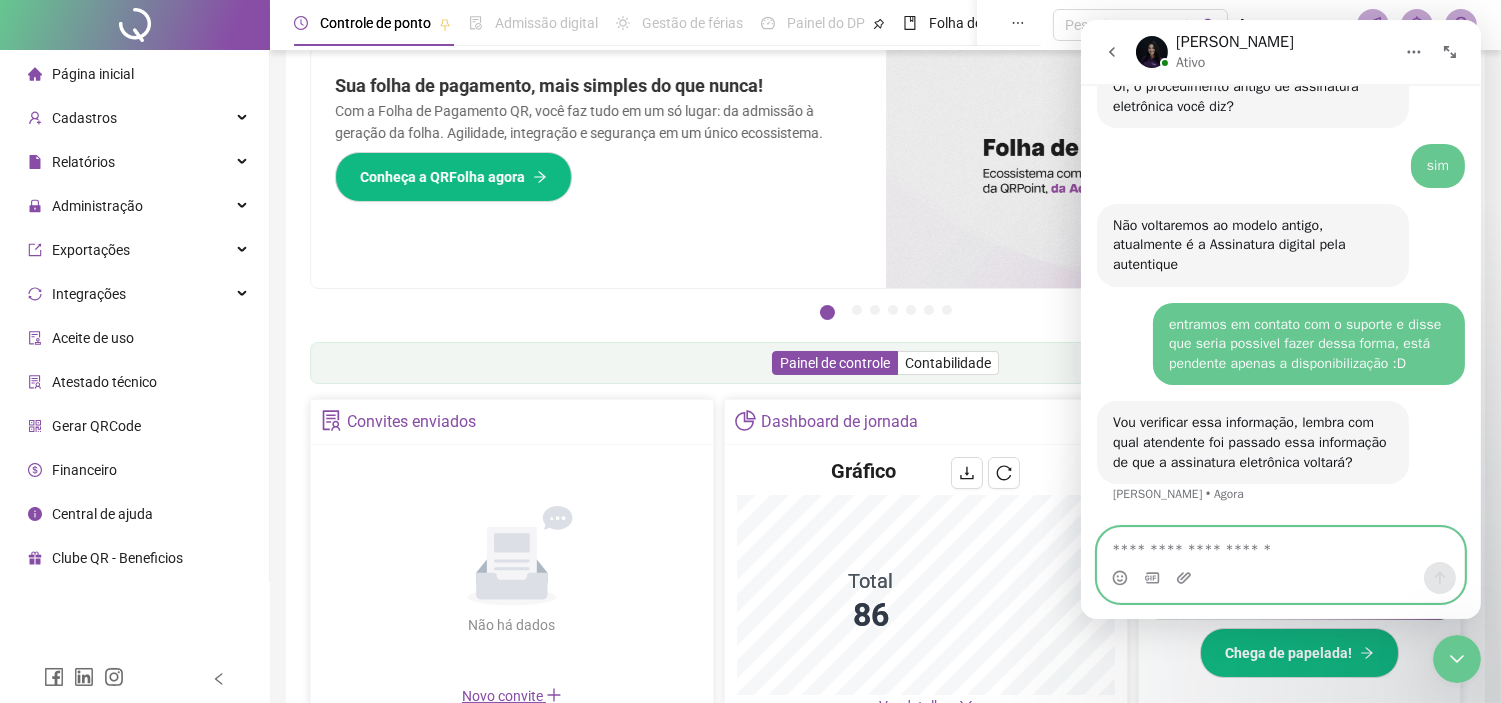 click at bounding box center [1280, 545] 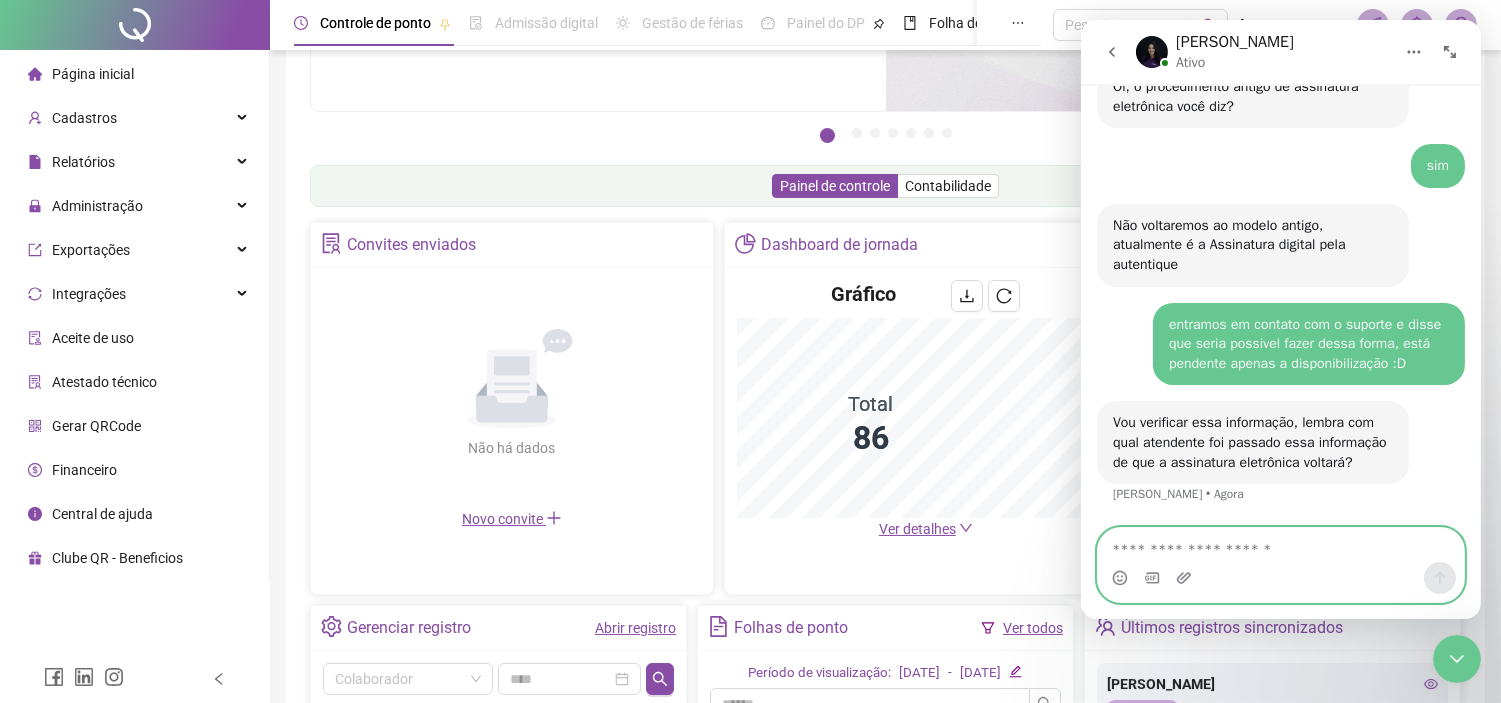 scroll, scrollTop: 222, scrollLeft: 0, axis: vertical 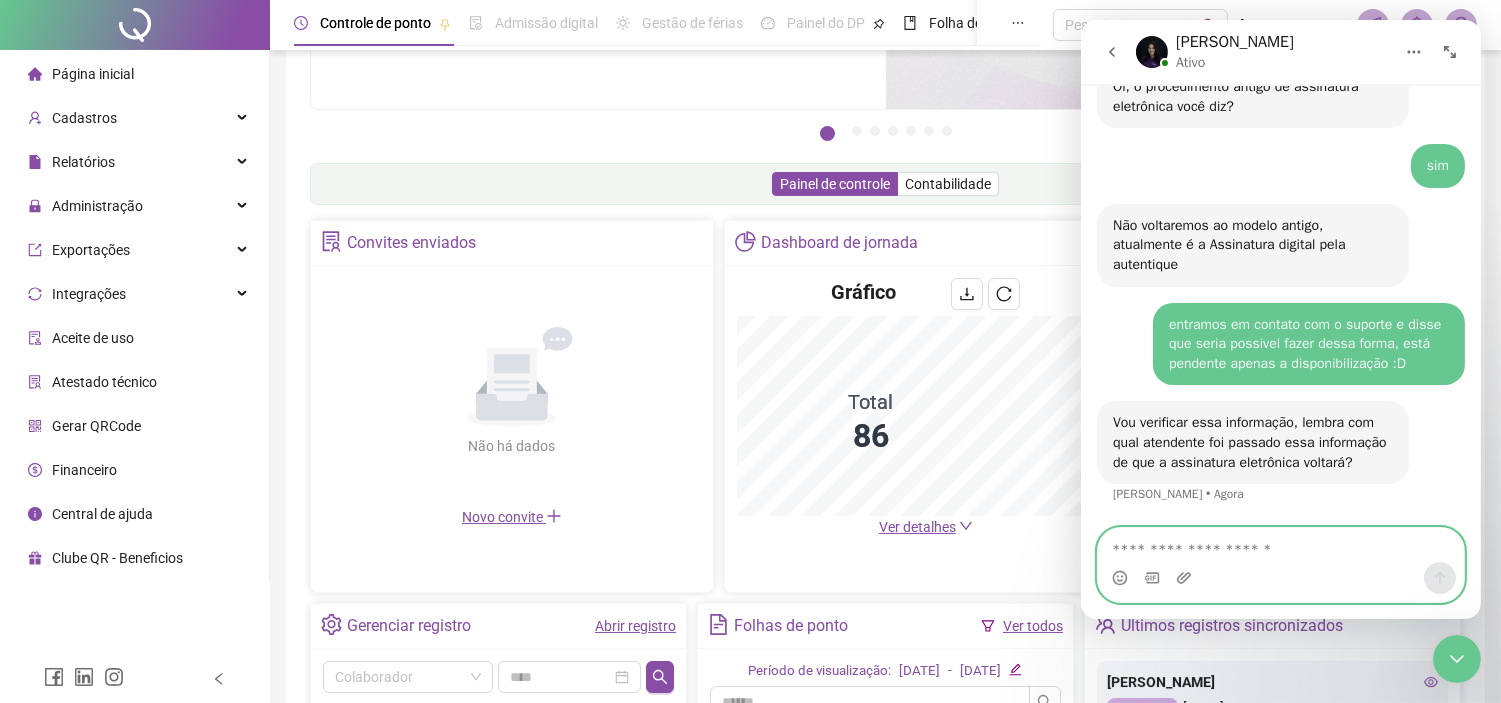 click at bounding box center (1280, 545) 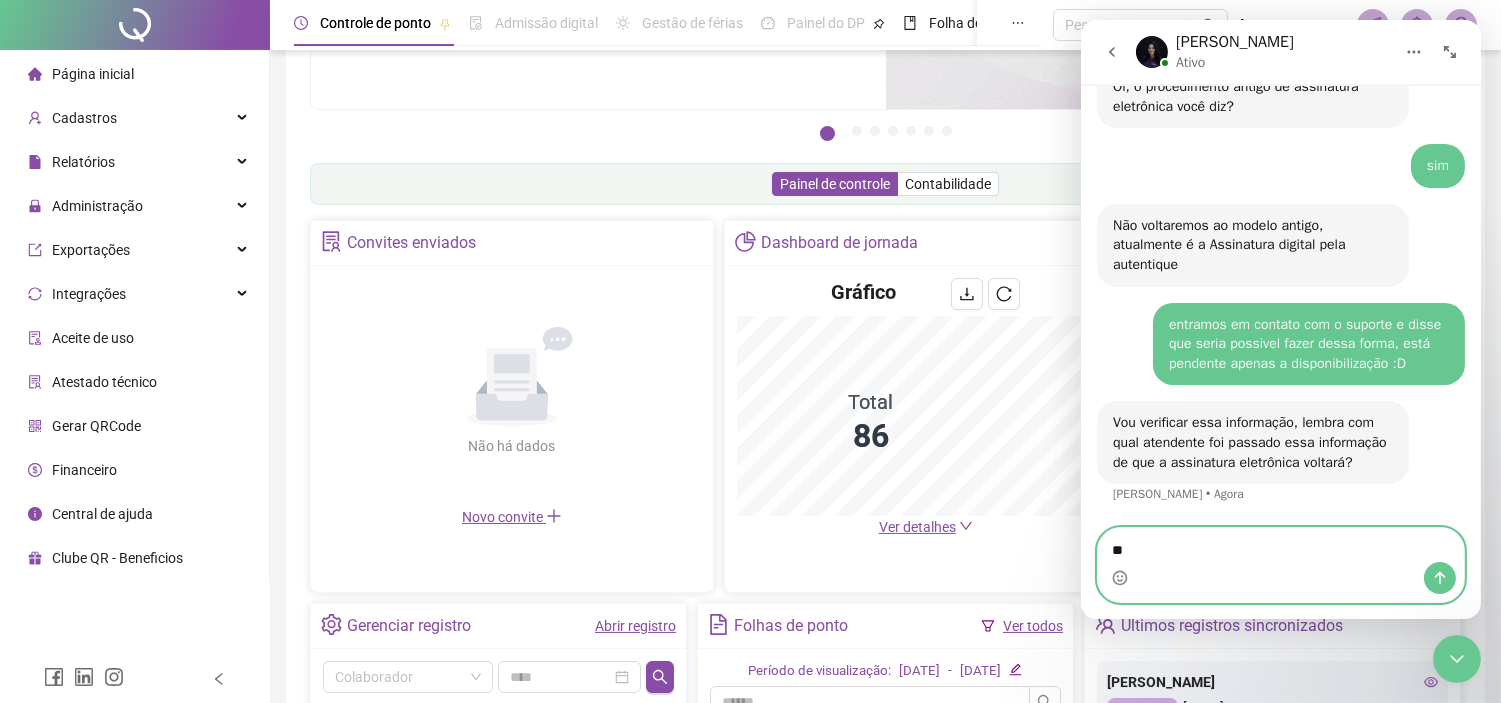 type on "*" 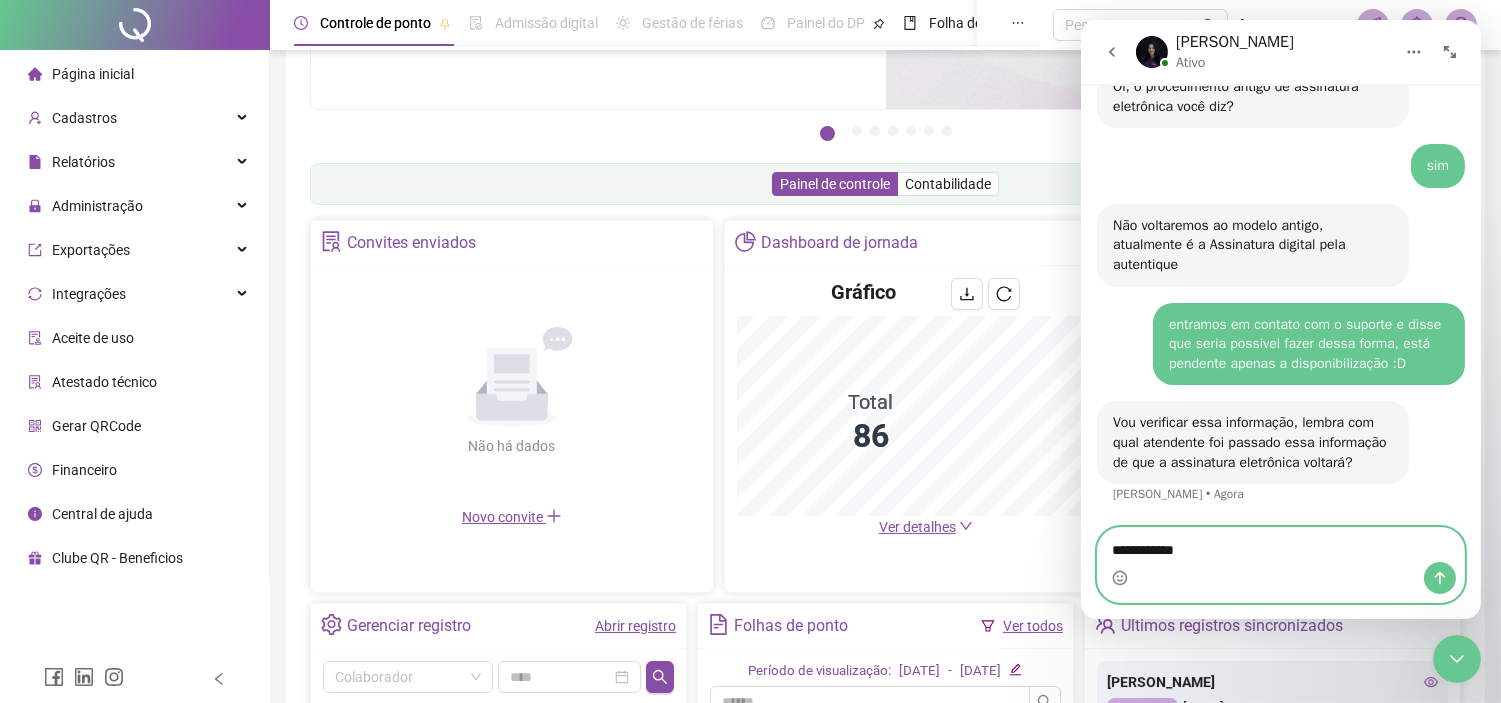 type on "**********" 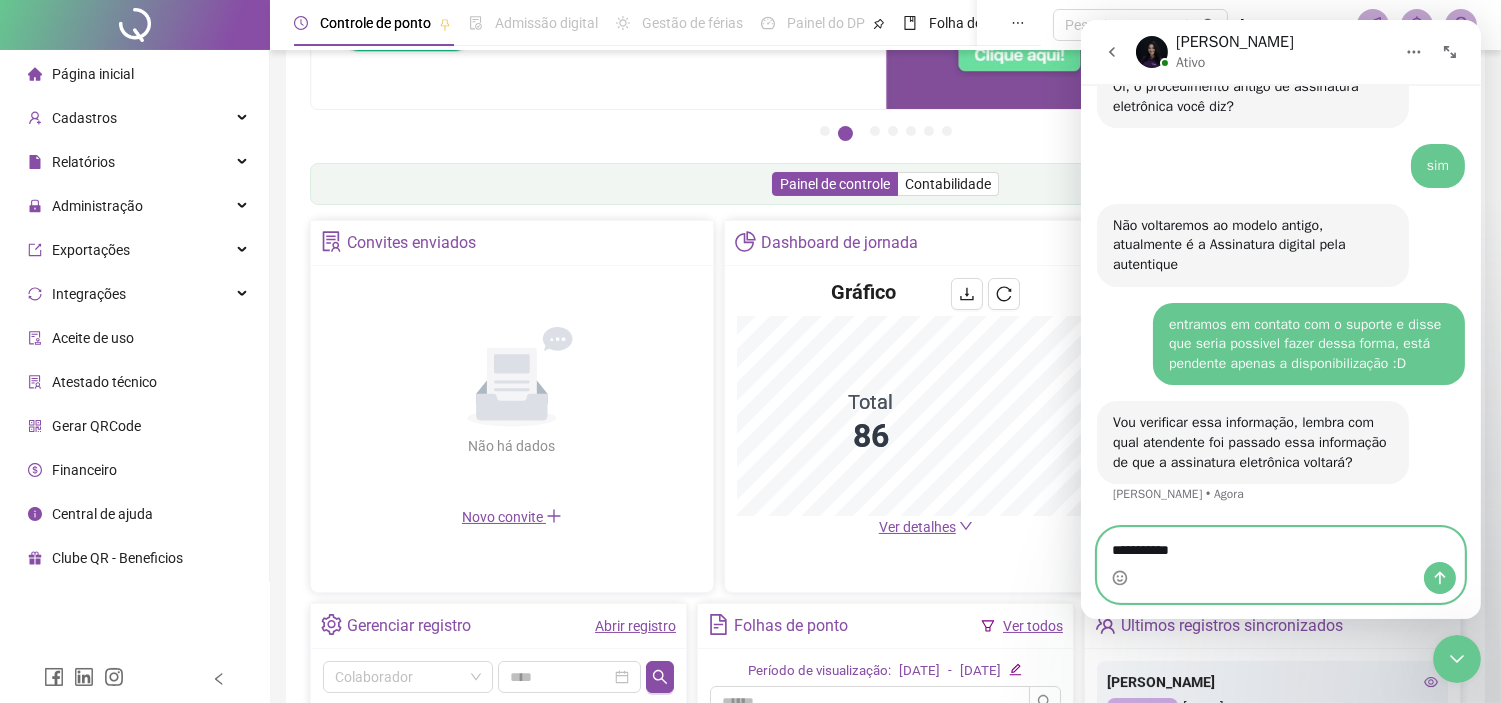 type 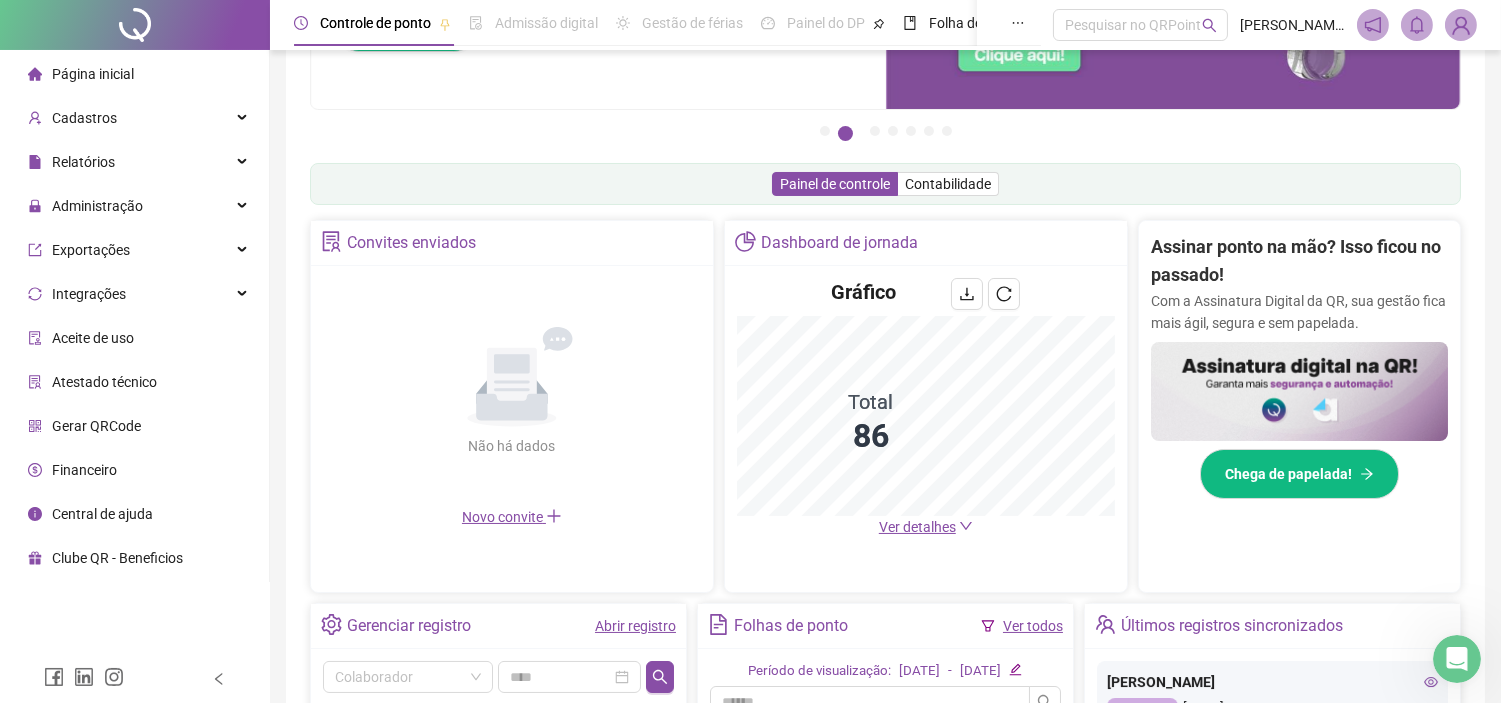 scroll, scrollTop: 1061, scrollLeft: 0, axis: vertical 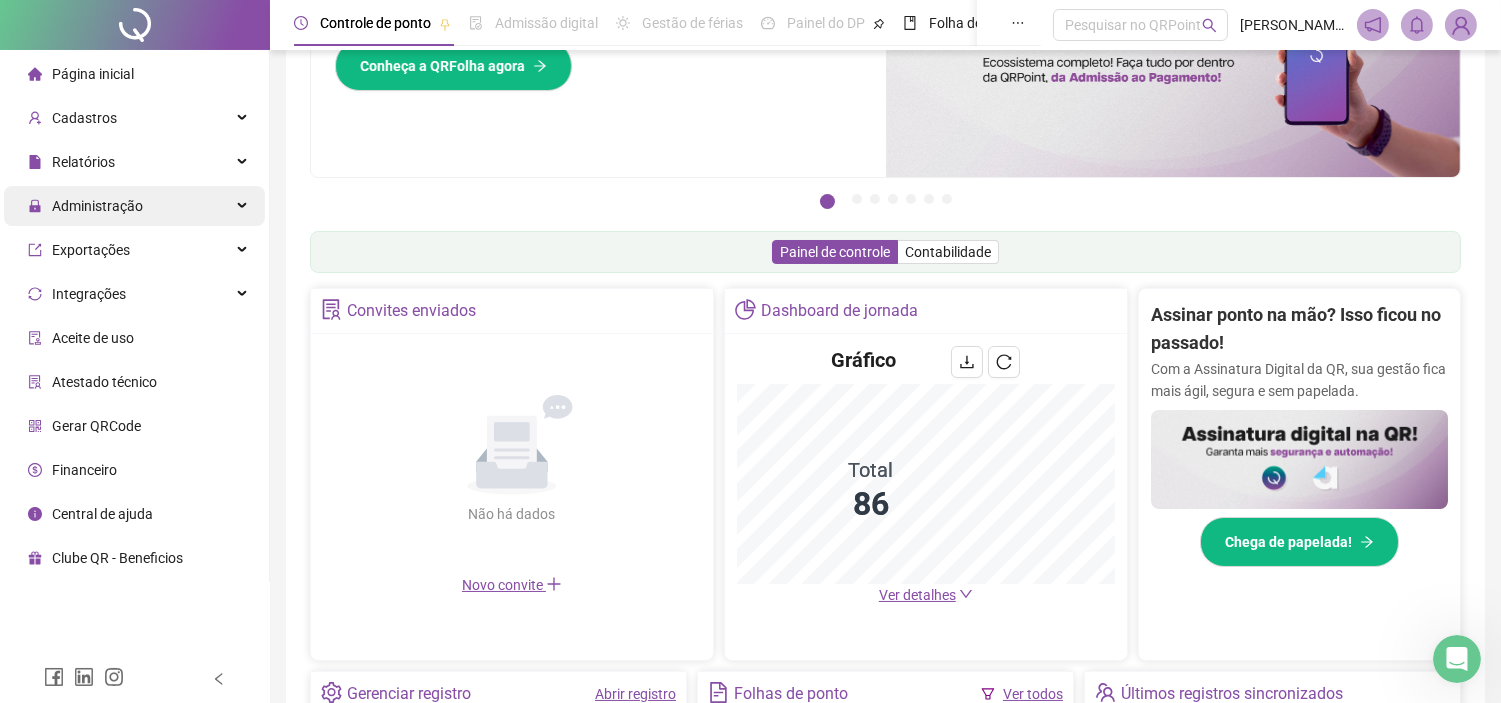click on "Administração" at bounding box center (134, 206) 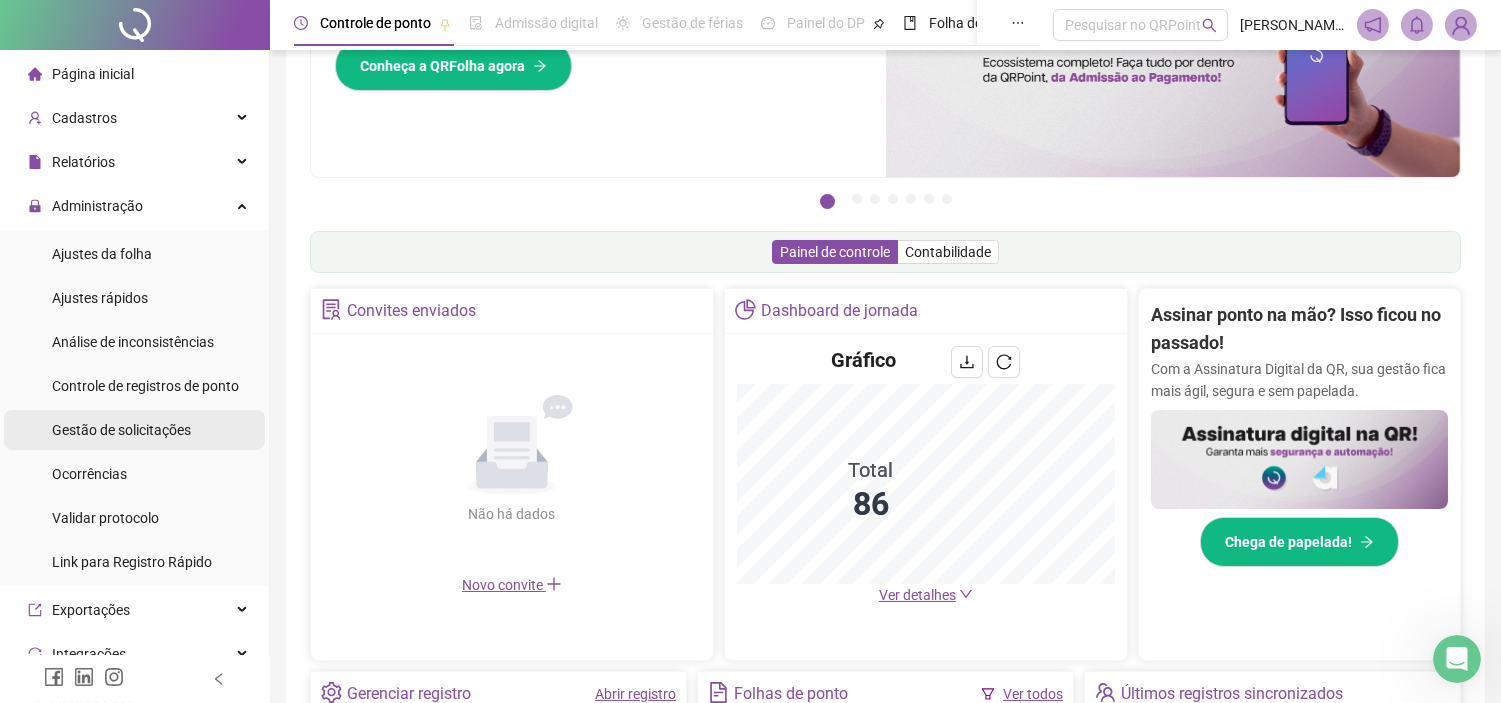 click on "Gestão de solicitações" at bounding box center [121, 430] 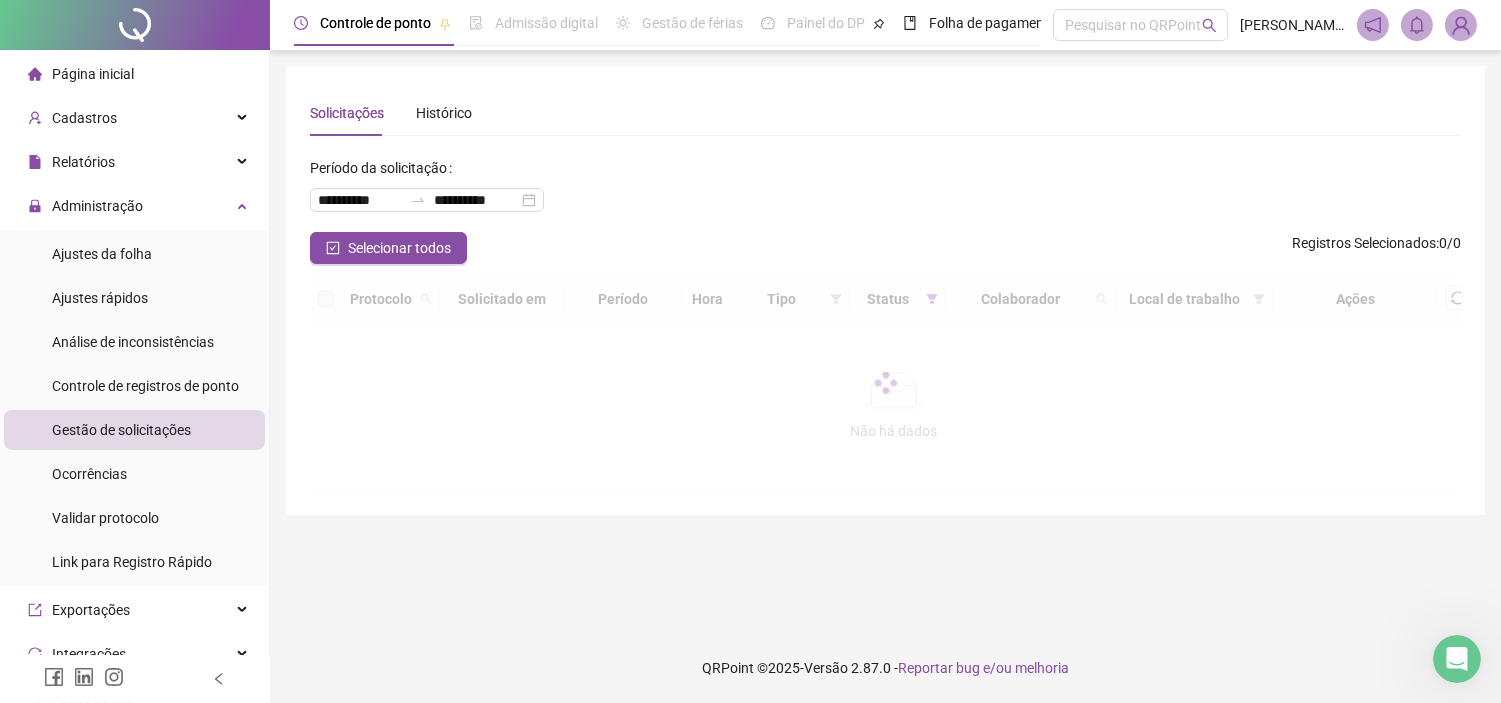 scroll, scrollTop: 0, scrollLeft: 0, axis: both 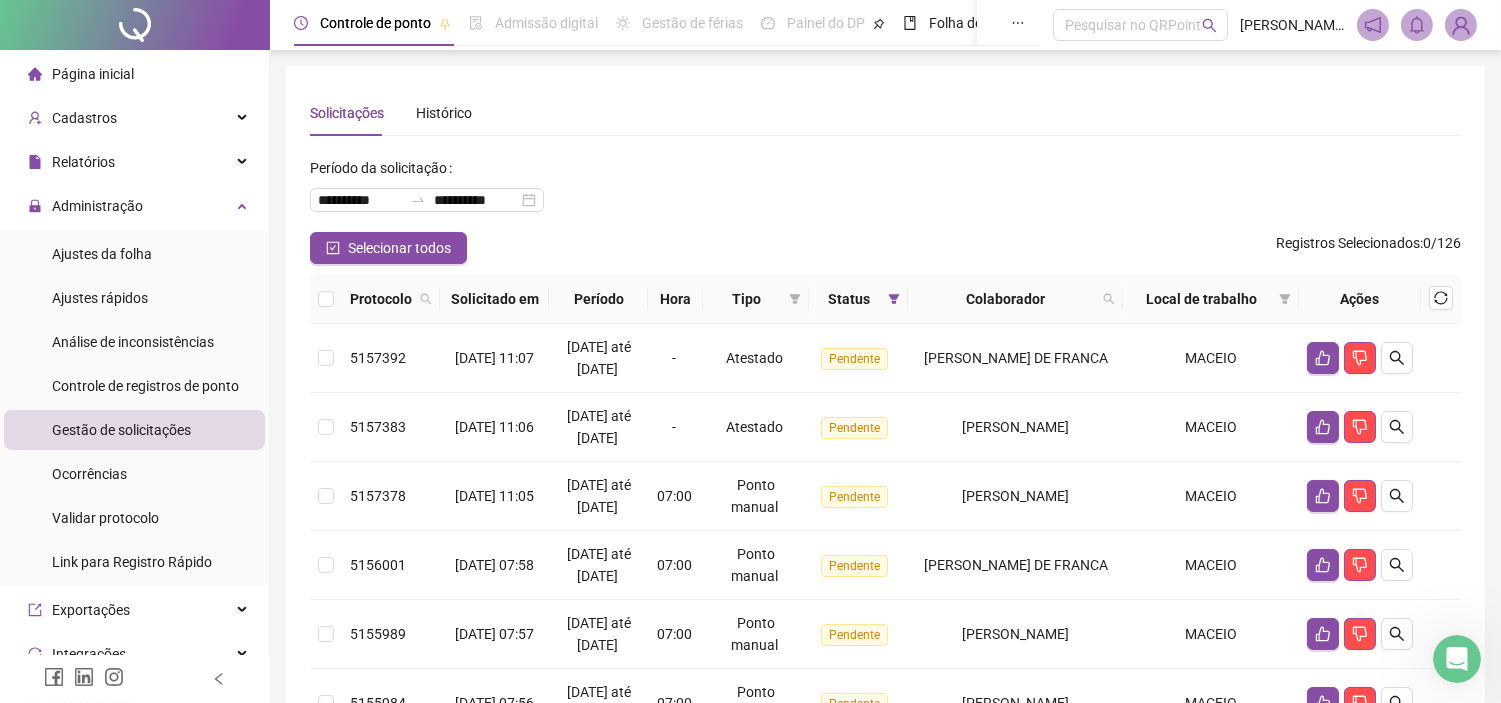 click 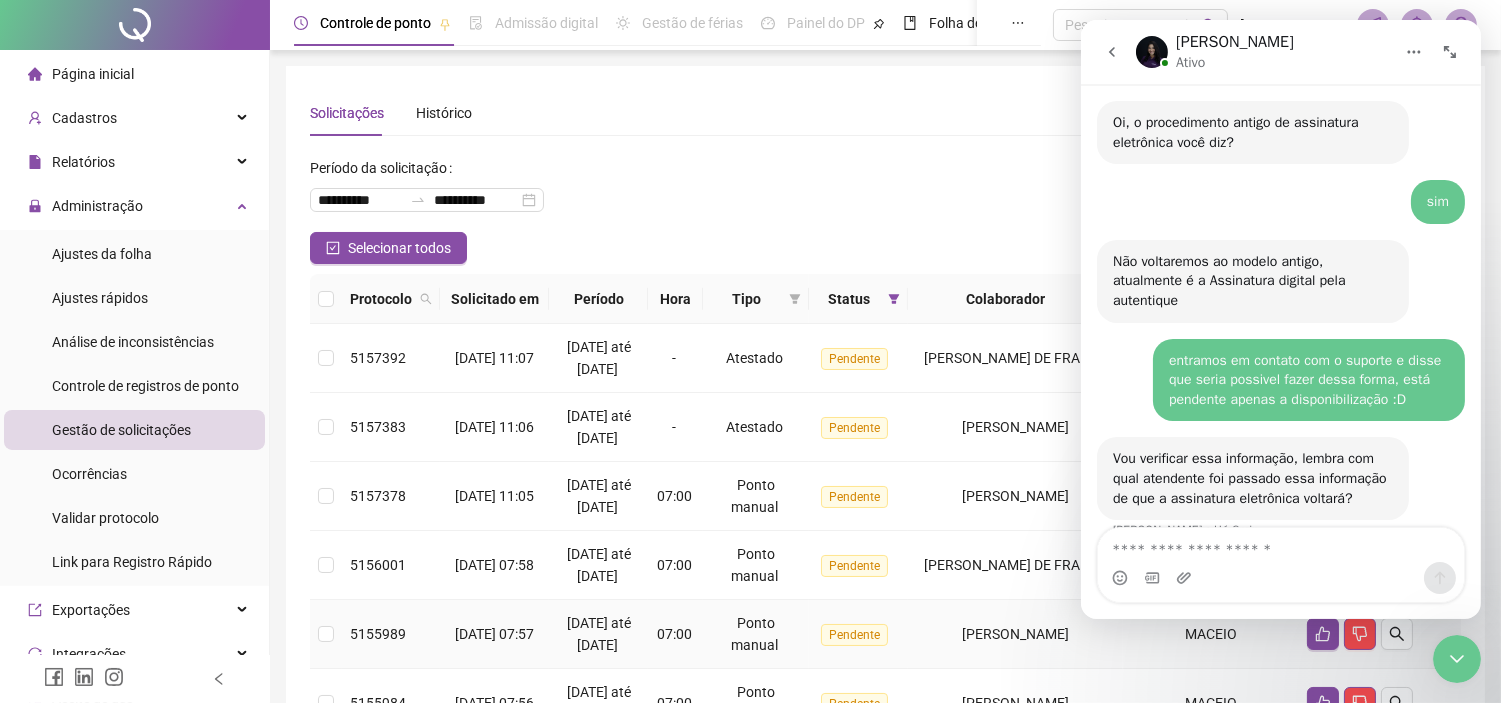 scroll, scrollTop: 1062, scrollLeft: 0, axis: vertical 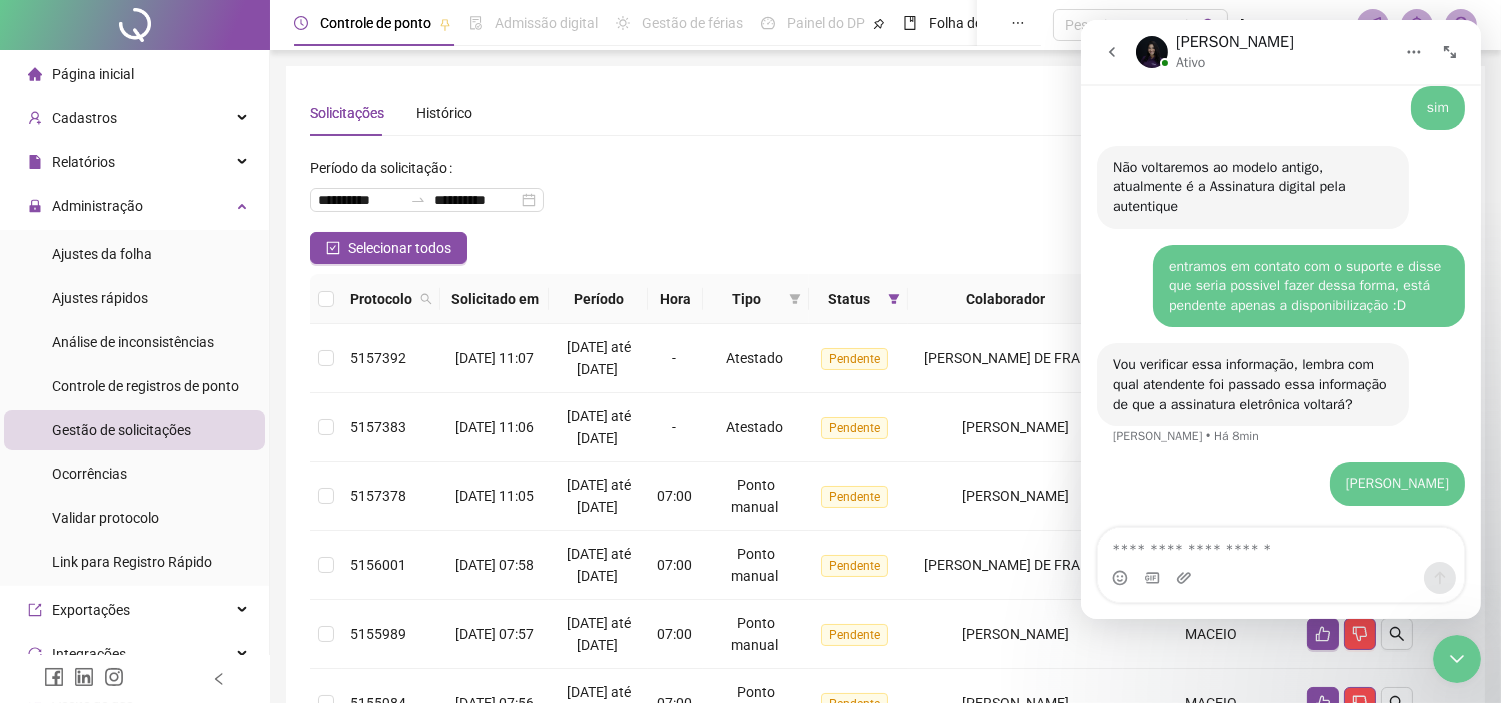 click 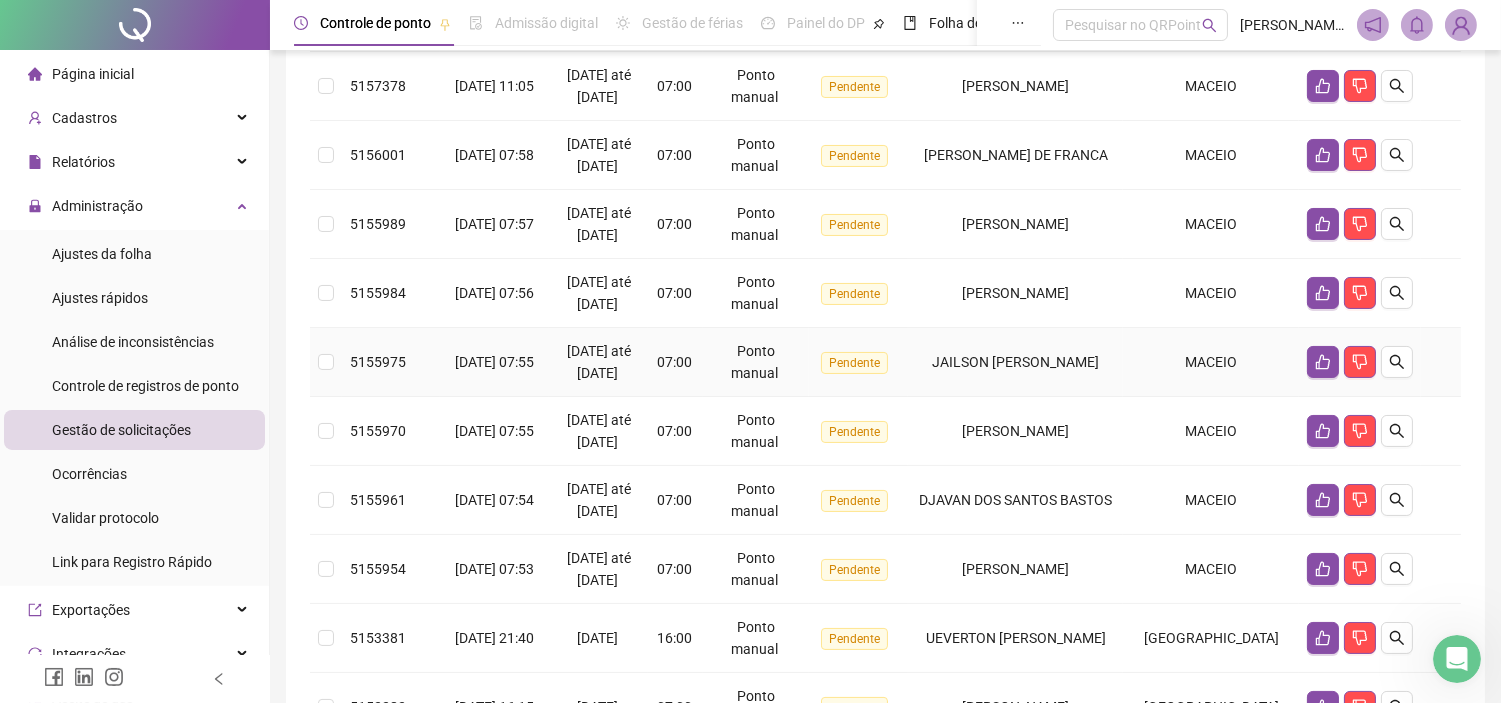 scroll, scrollTop: 634, scrollLeft: 0, axis: vertical 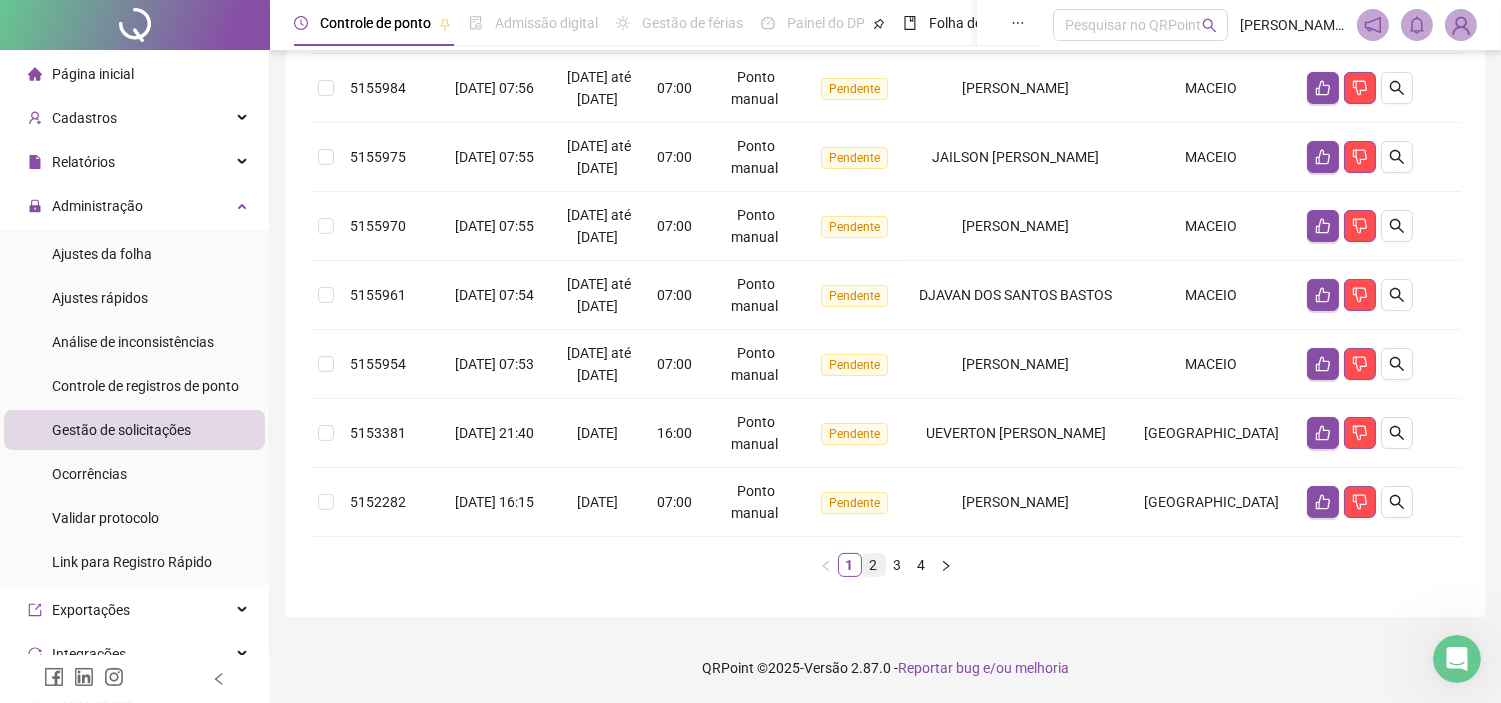 click on "2" at bounding box center [874, 565] 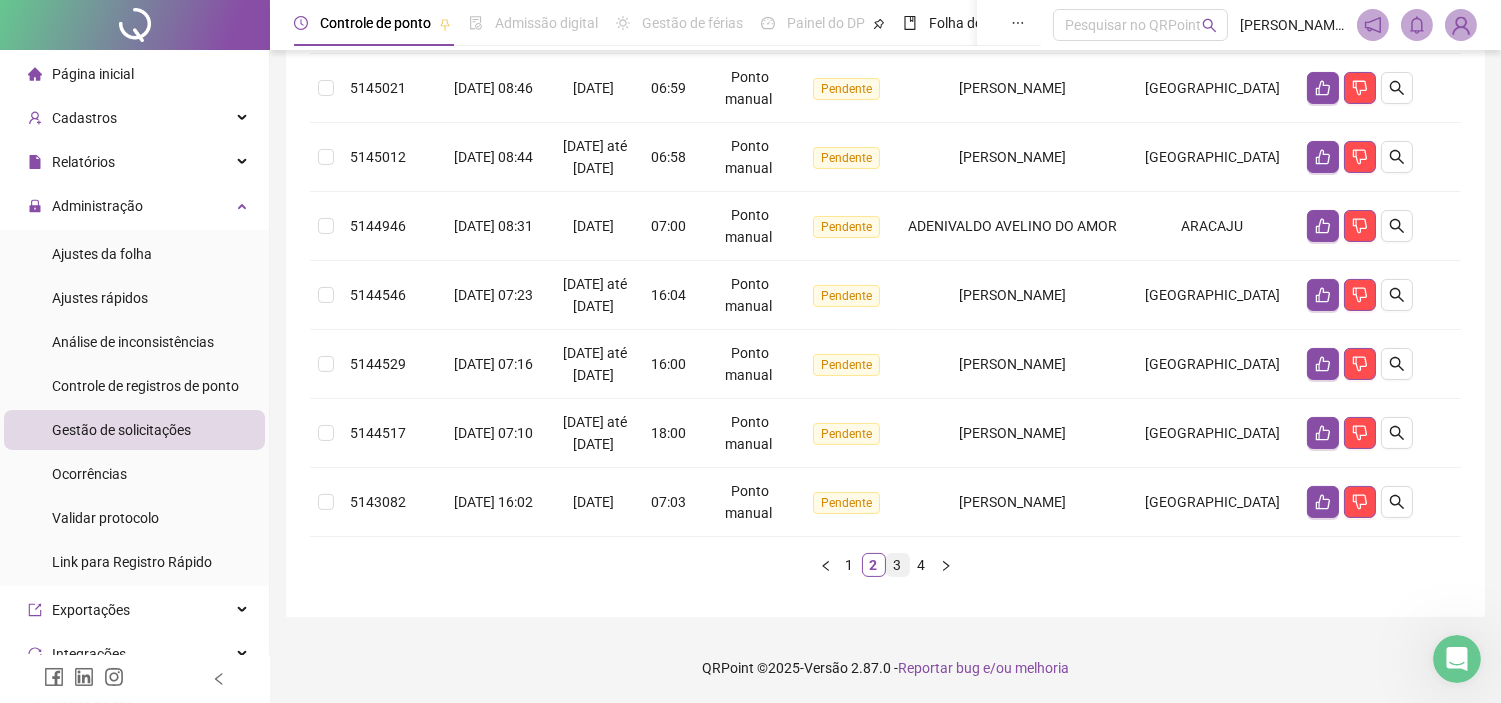 click on "3" at bounding box center [898, 565] 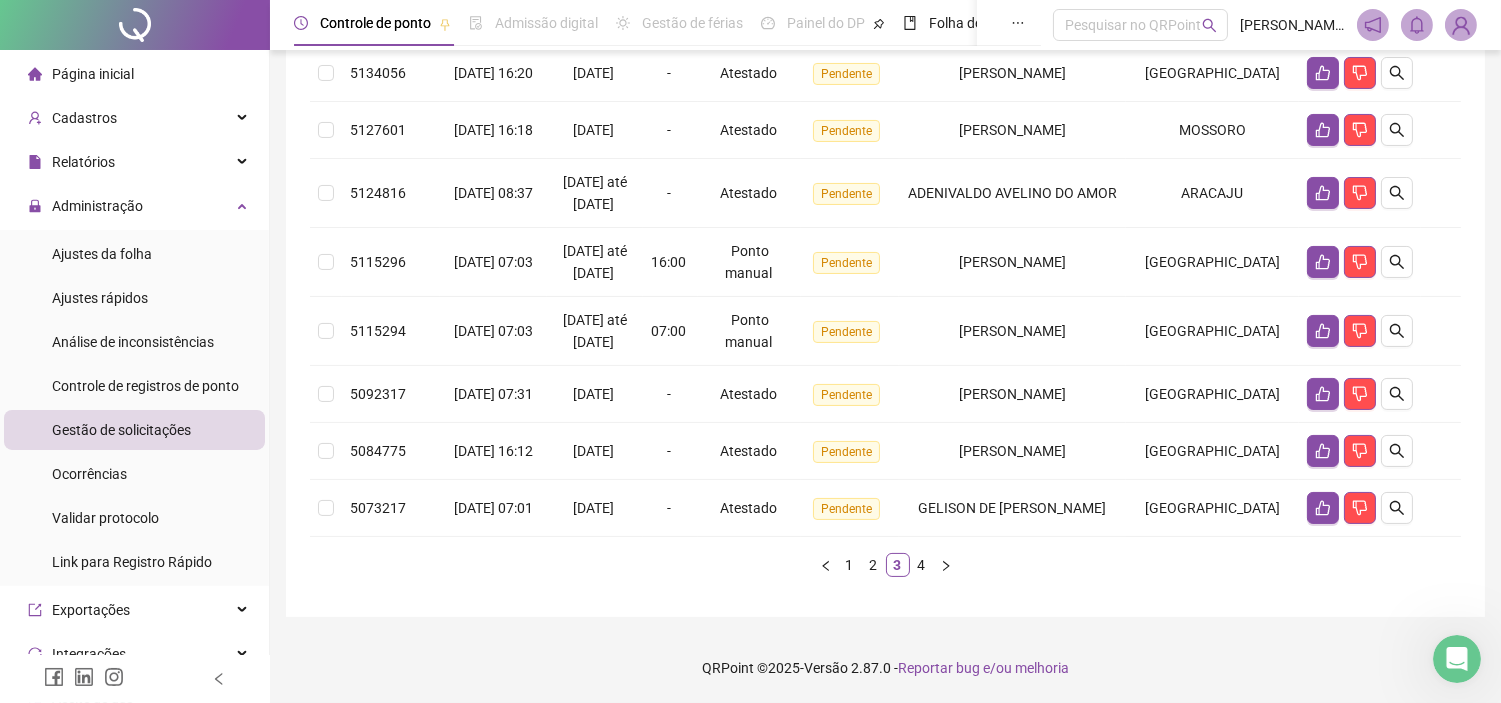 scroll, scrollTop: 78, scrollLeft: 0, axis: vertical 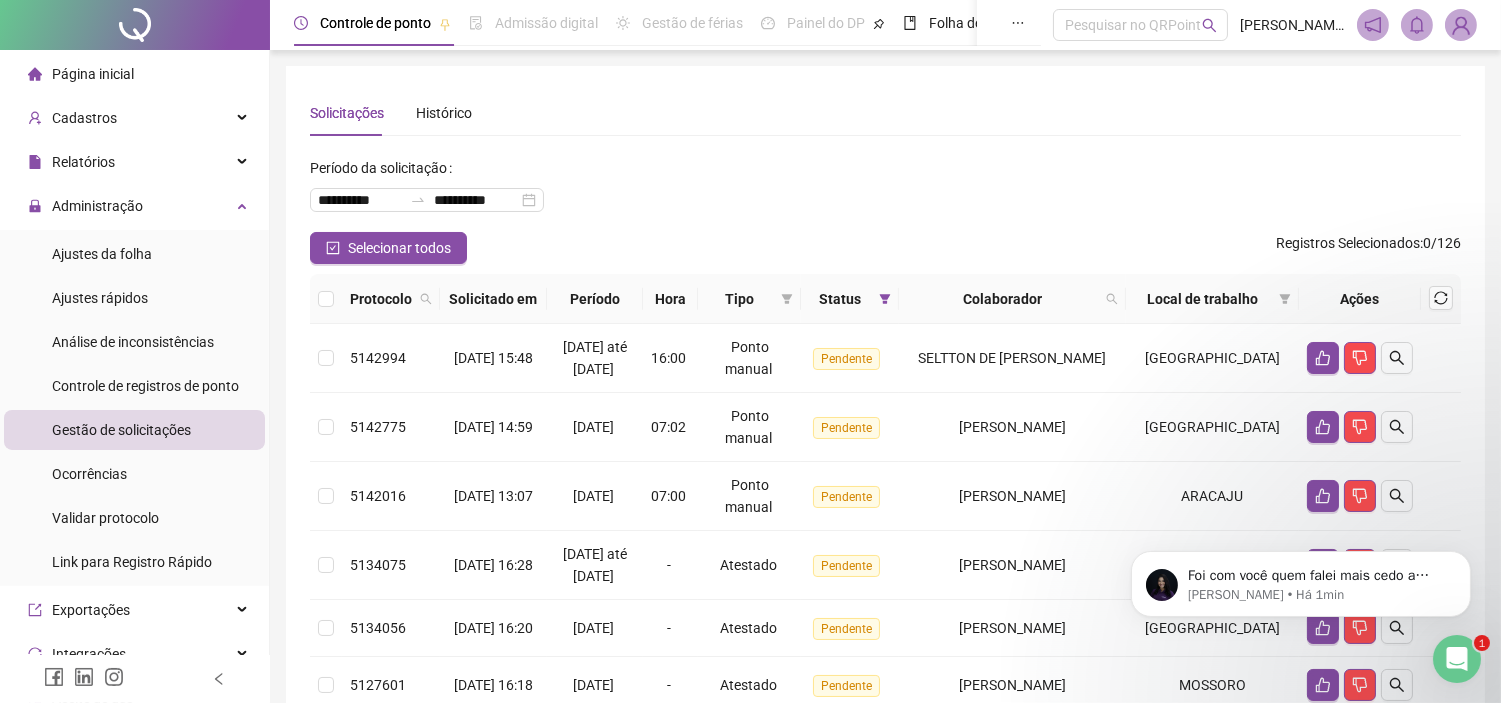 click 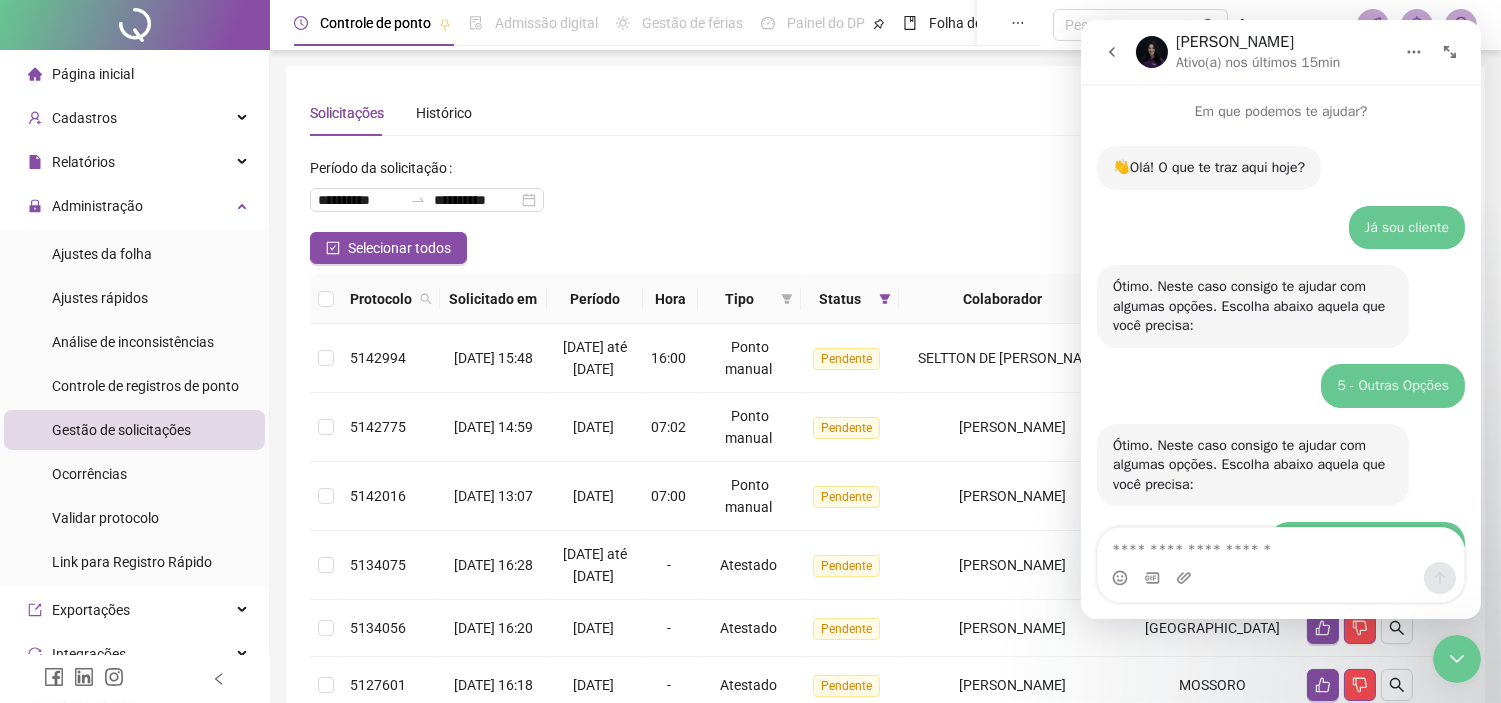scroll, scrollTop: 3, scrollLeft: 0, axis: vertical 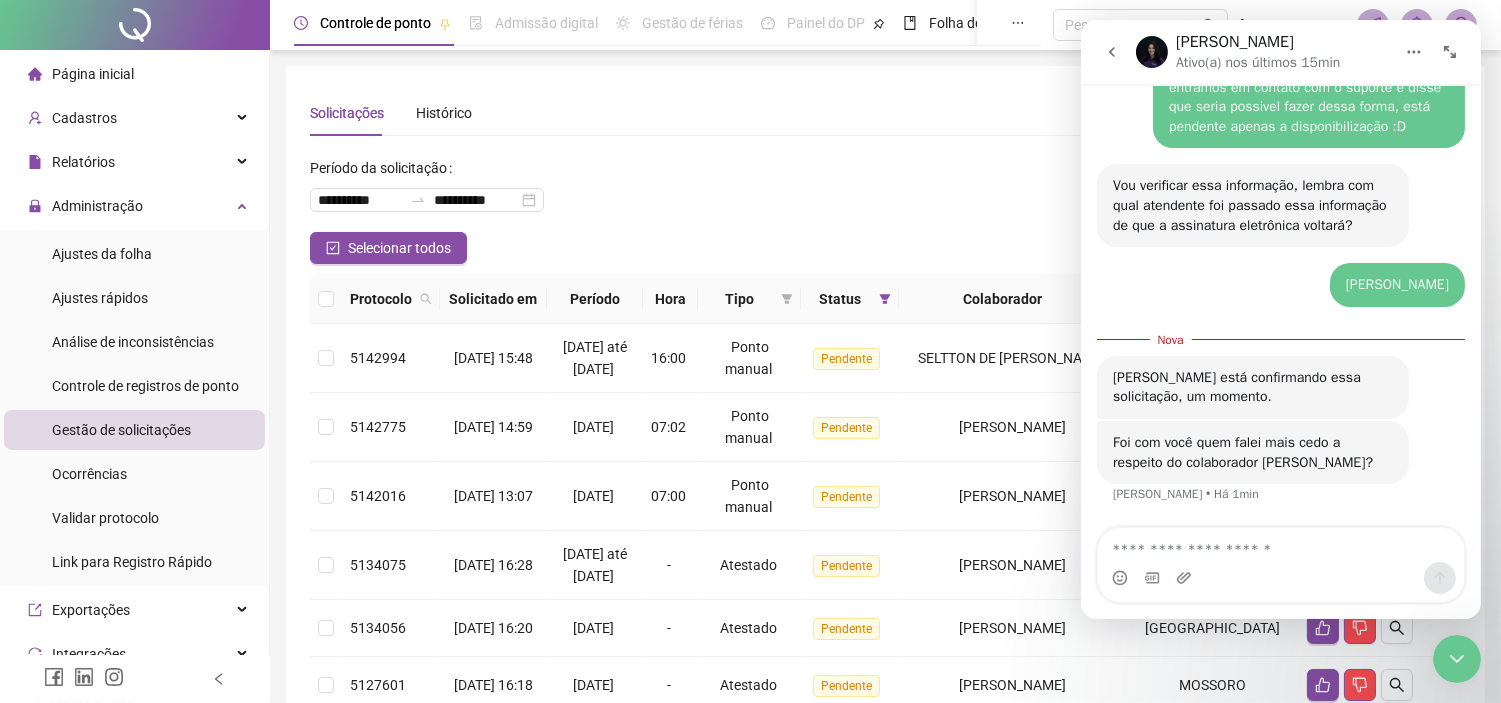 click at bounding box center [1280, 545] 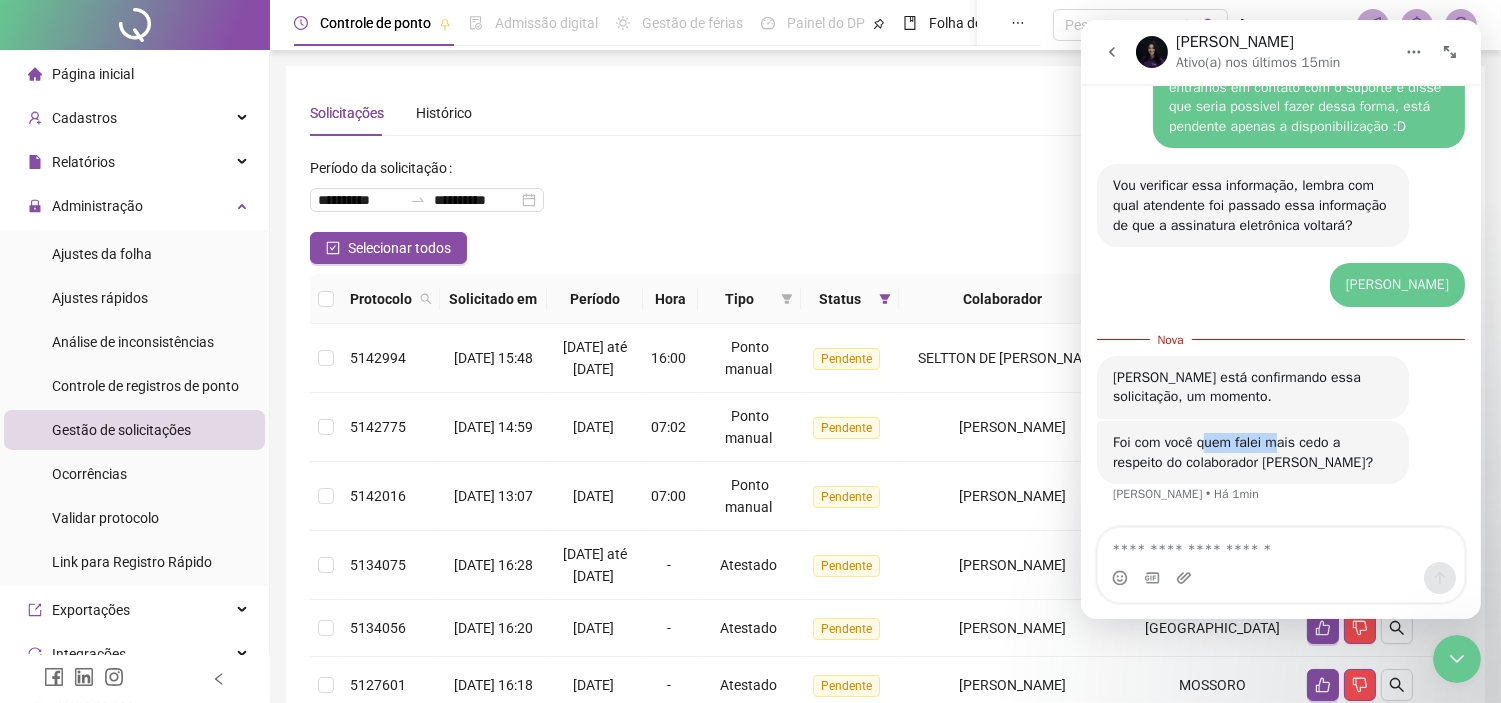 drag, startPoint x: 1202, startPoint y: 444, endPoint x: 1273, endPoint y: 439, distance: 71.17584 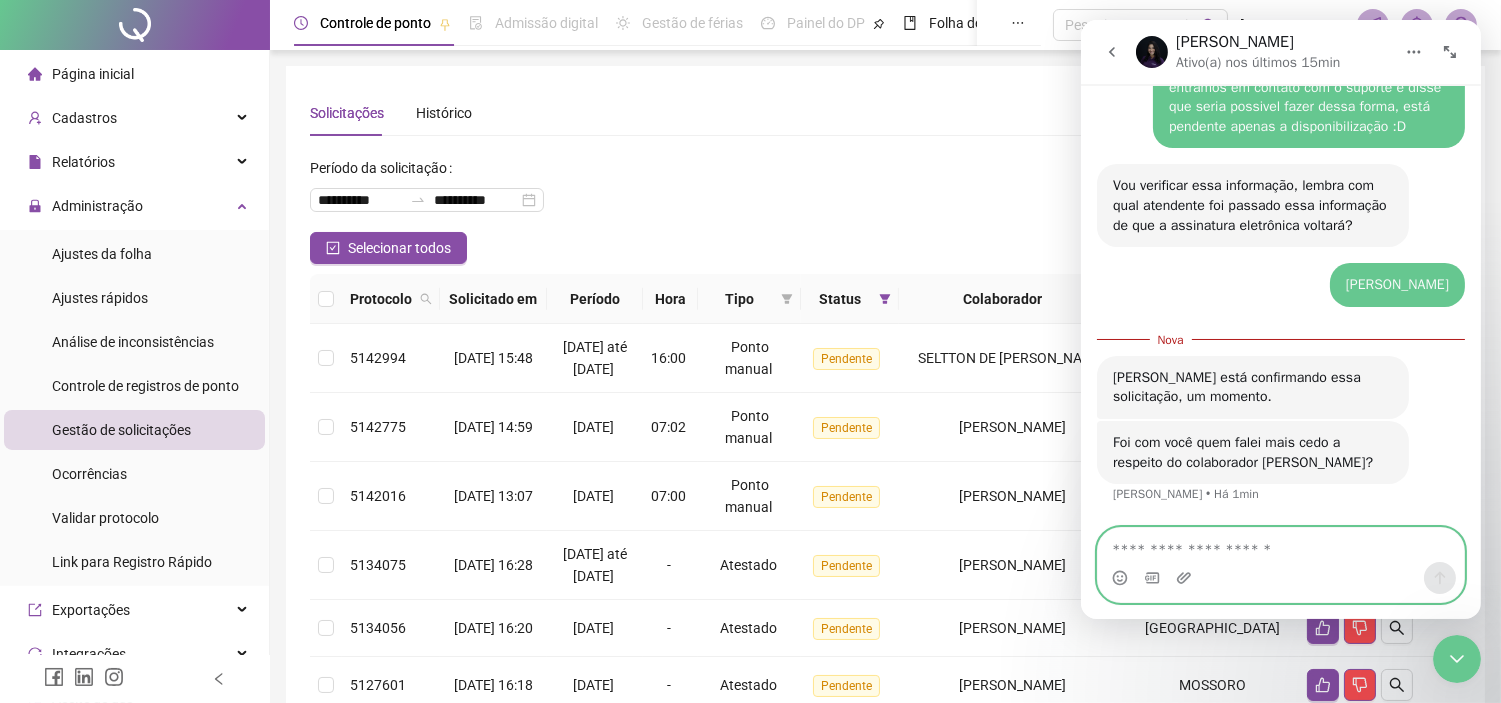 click at bounding box center [1280, 545] 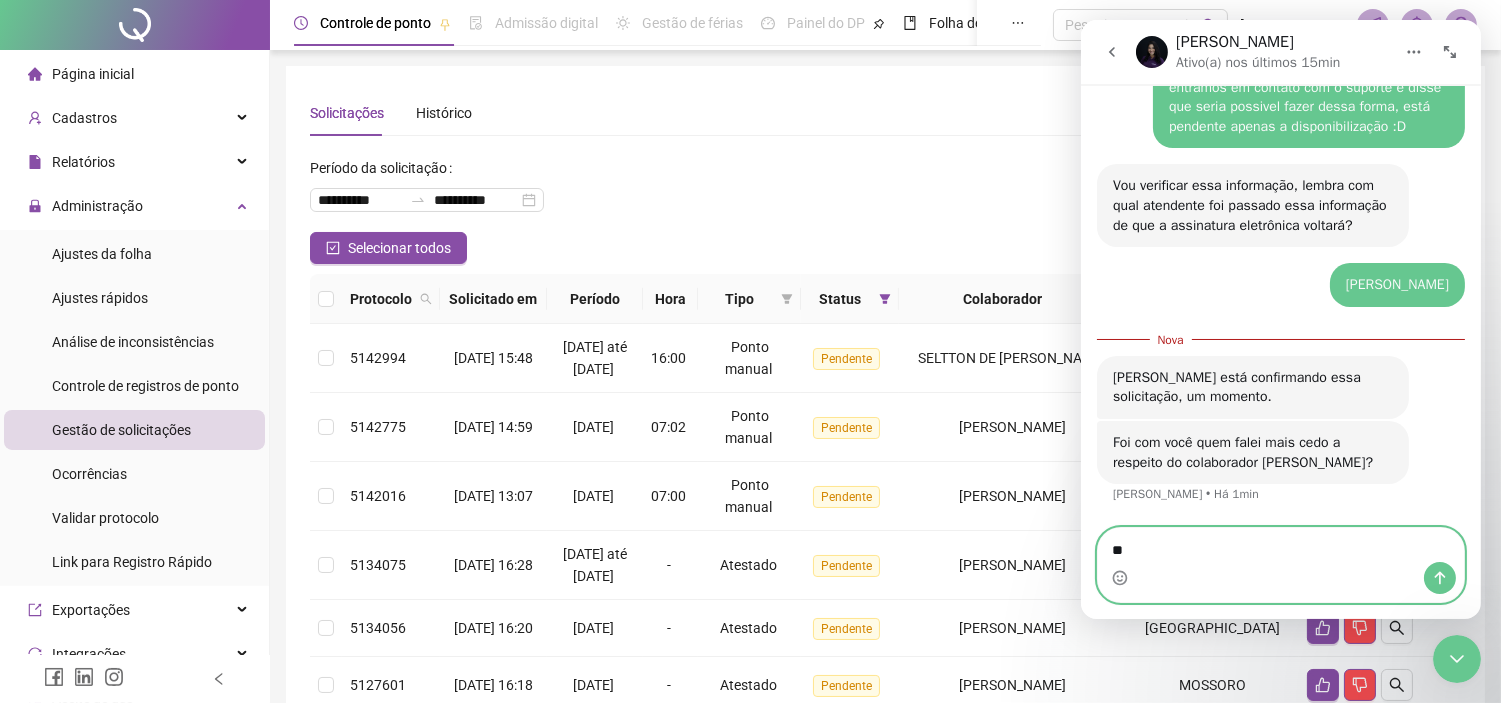 type on "***" 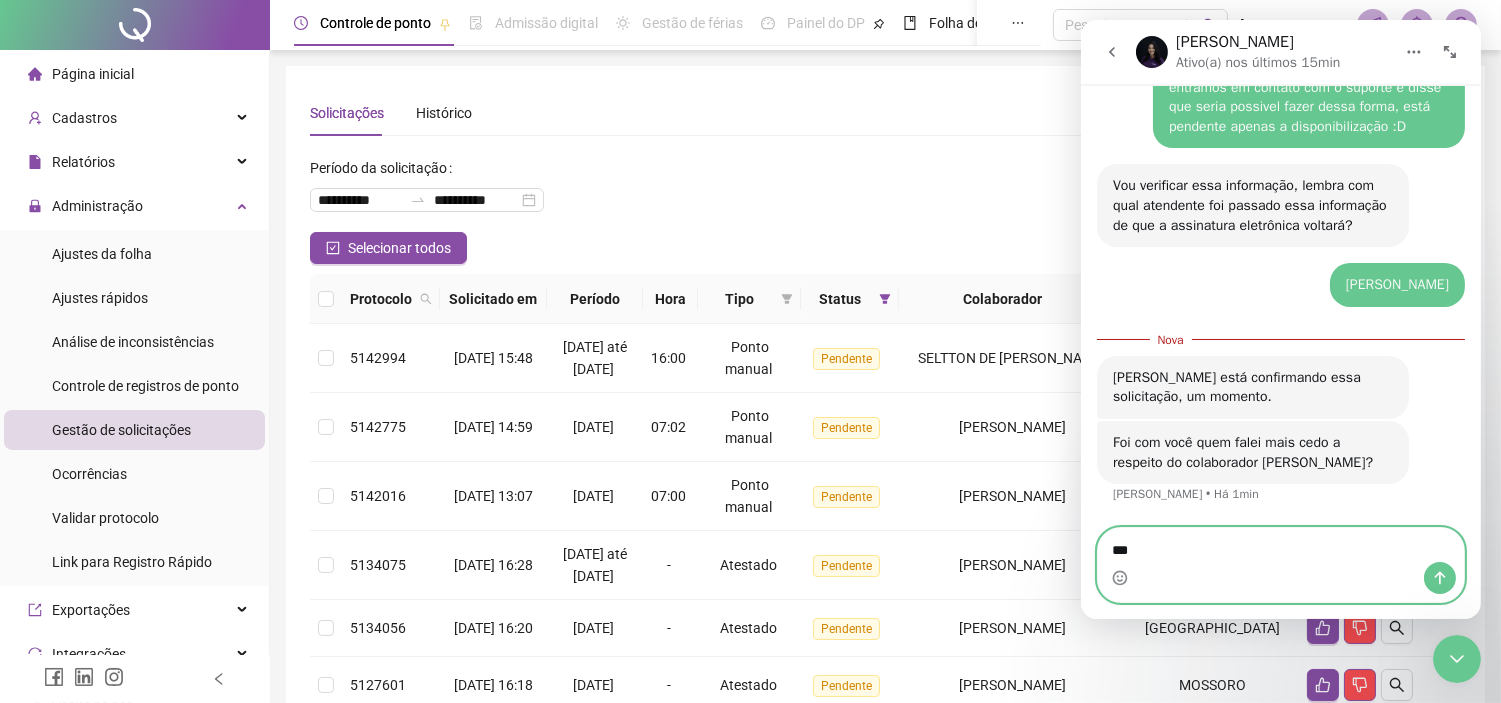 type 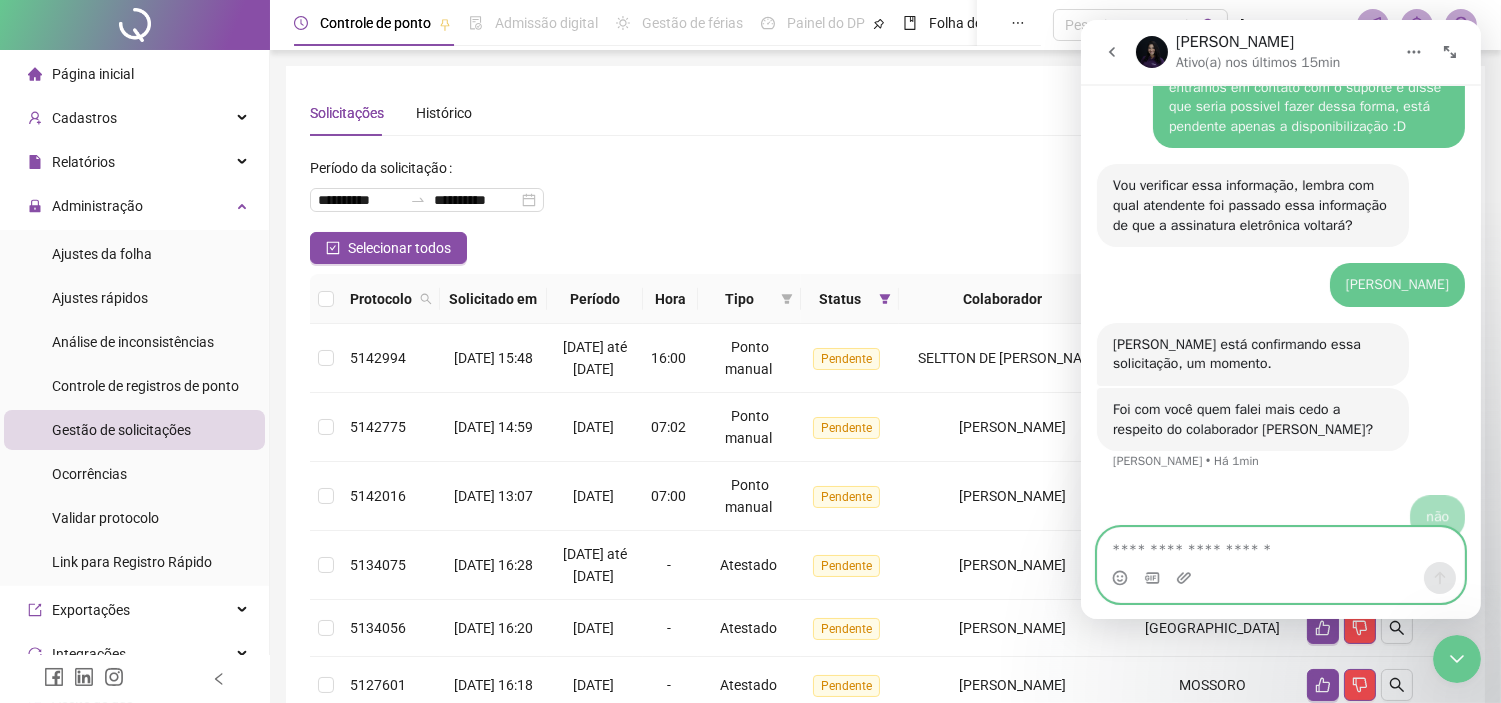 scroll, scrollTop: 2, scrollLeft: 0, axis: vertical 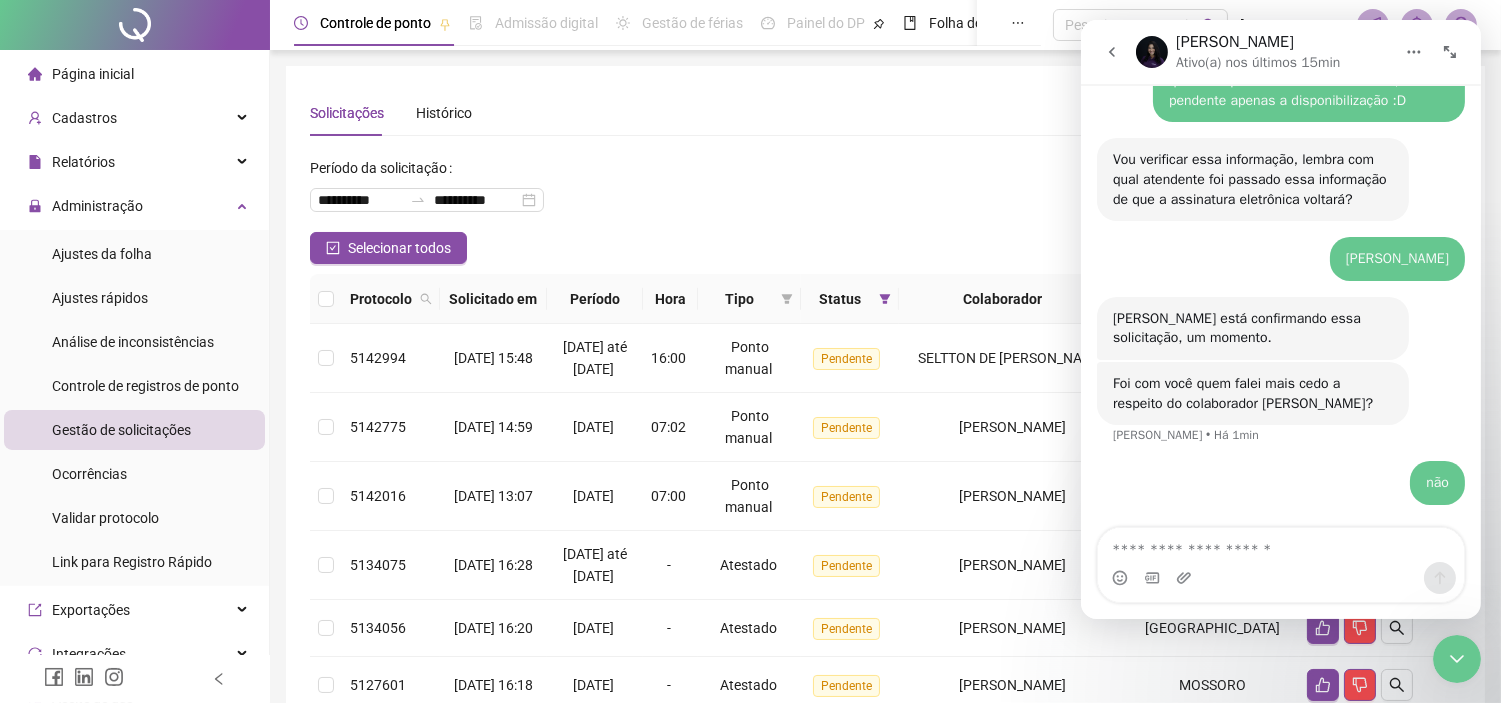 click at bounding box center (1111, 52) 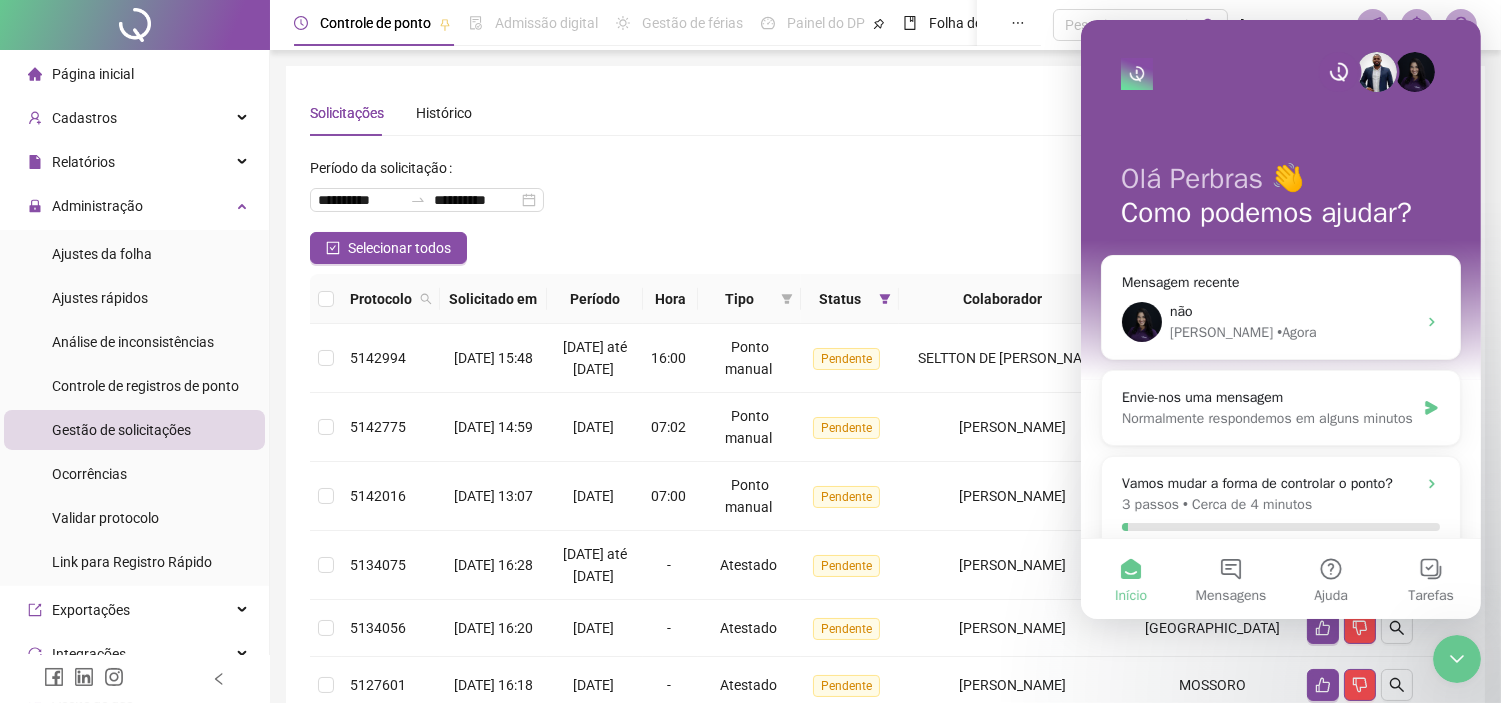 scroll, scrollTop: 0, scrollLeft: 0, axis: both 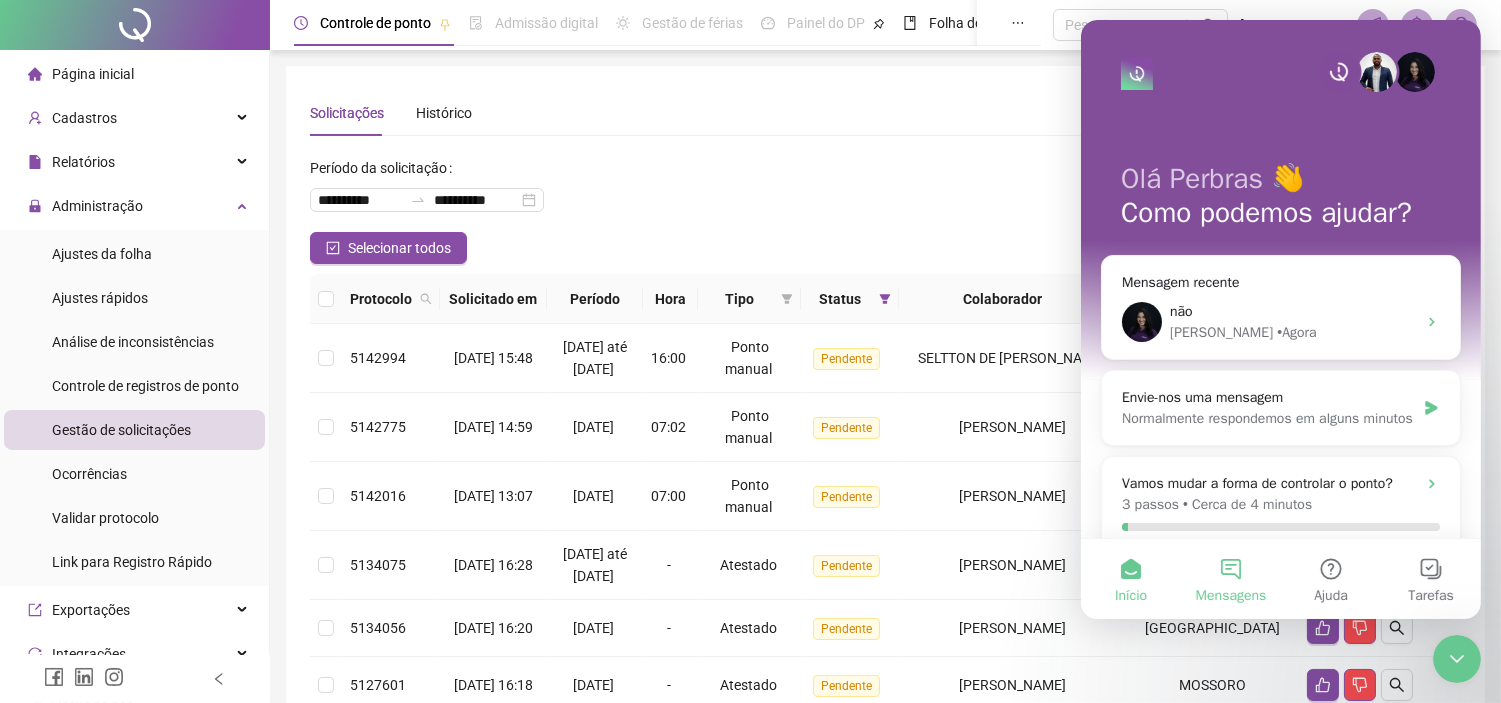 click on "Mensagens" at bounding box center [1230, 596] 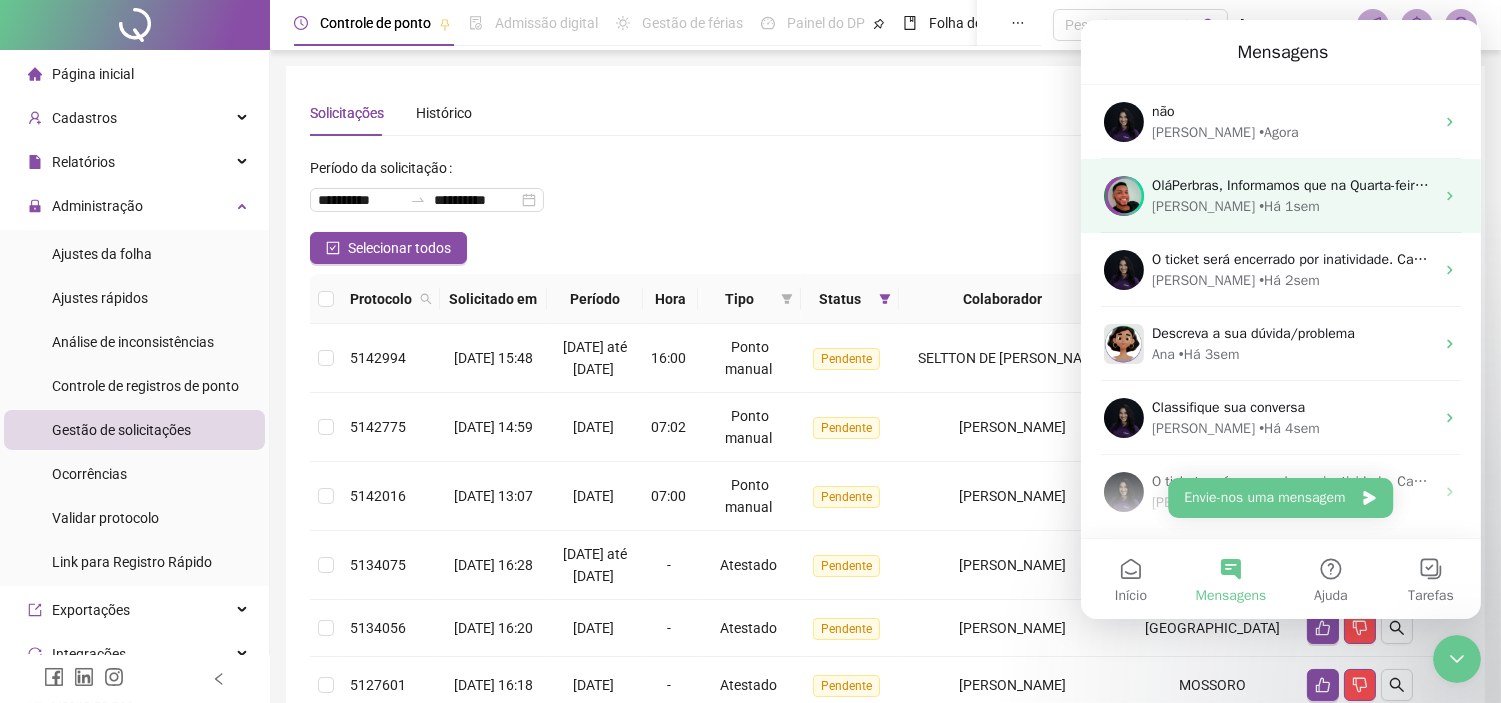 click on "OláPerbras, Informamos que na Quarta-feira ([DATE]) não estaremos disponíveis devido ao feriado da Independência da Bahia. Retornaremos normalmente na Quinta-feira ([DATE]) a partir das 08:00 (horário de [GEOGRAPHIC_DATA]).." at bounding box center [1866, 185] 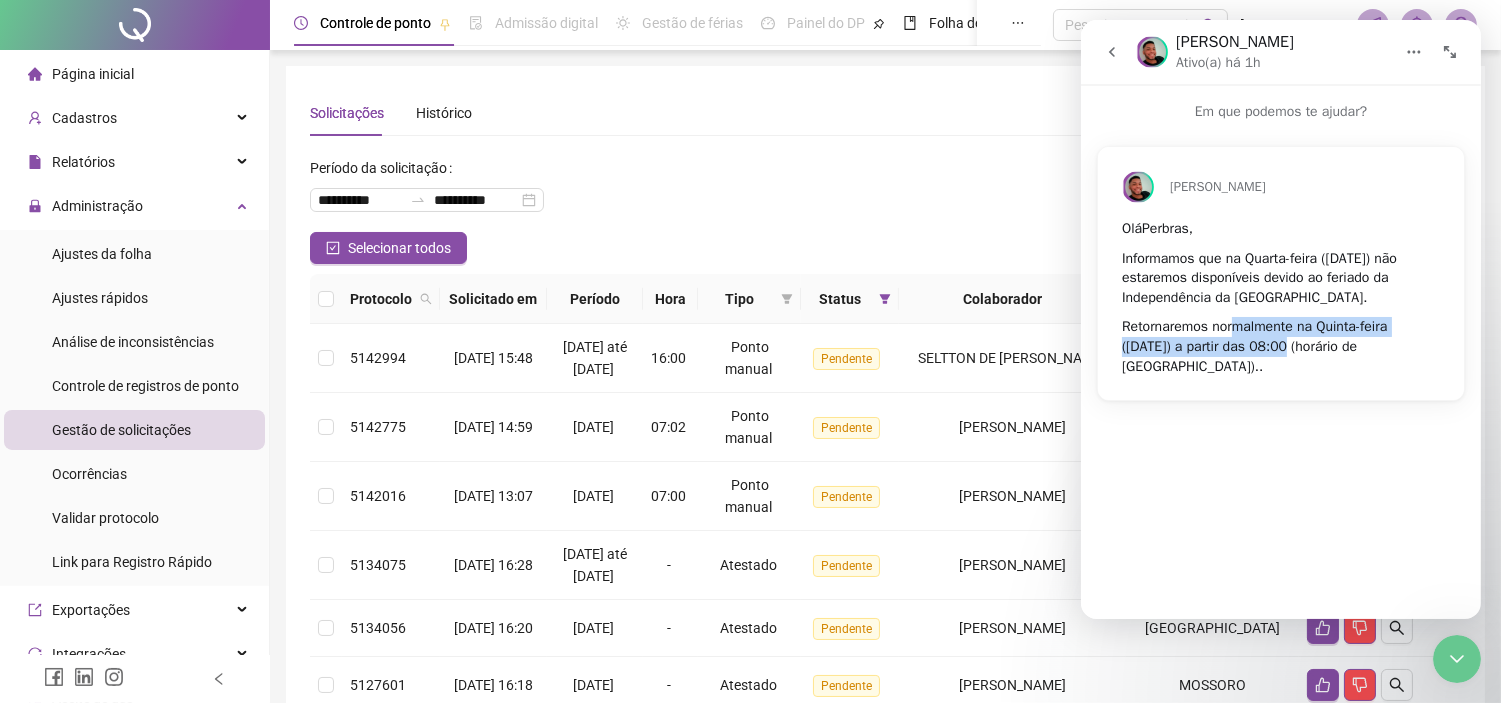 drag, startPoint x: 1232, startPoint y: 334, endPoint x: 1284, endPoint y: 348, distance: 53.851646 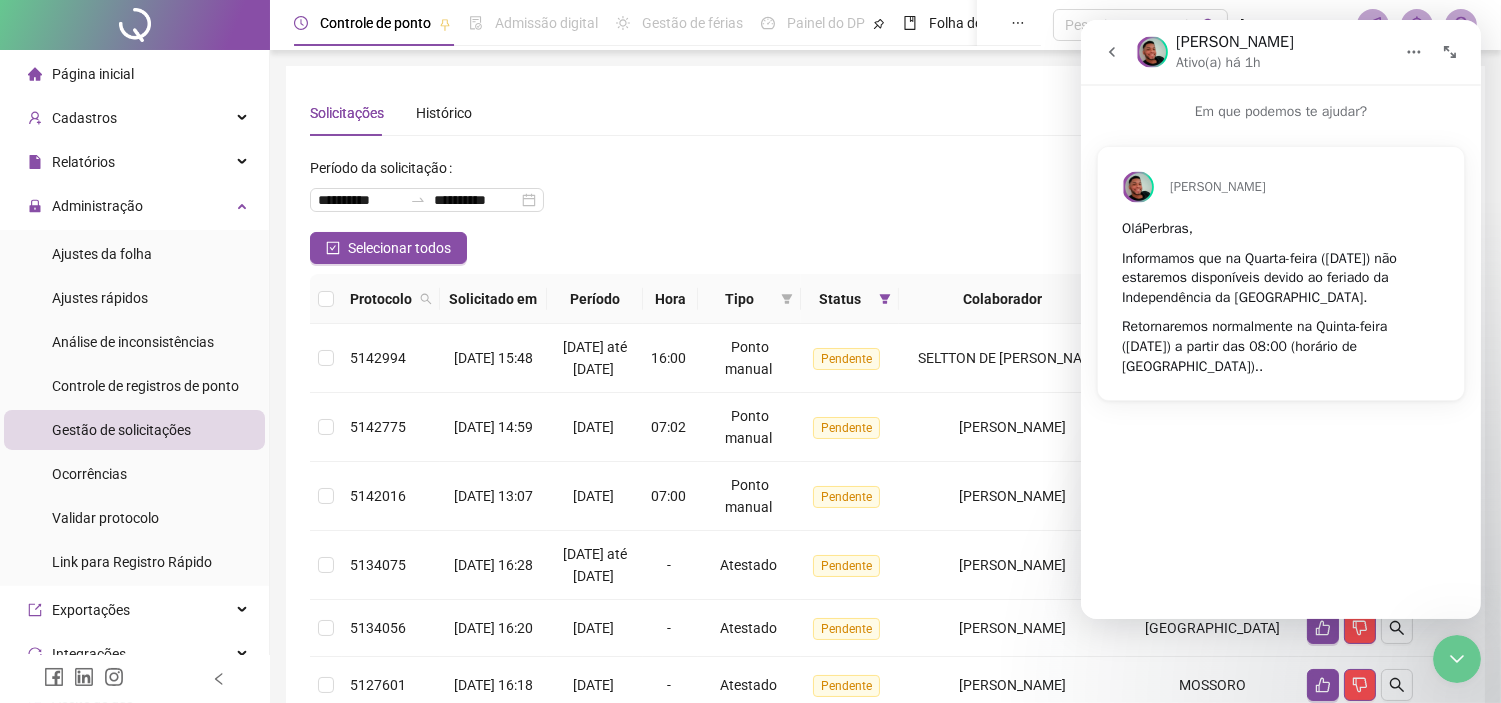 click on "[PERSON_NAME], Informamos que na Quarta-feira ([DATE]) não estaremos disponíveis devido ao feriado da Independência da [GEOGRAPHIC_DATA]. Retornaremos normalmente na Quinta-feira ([DATE]) a partir das 08:00 (horário de [GEOGRAPHIC_DATA]). ." at bounding box center [1280, 285] 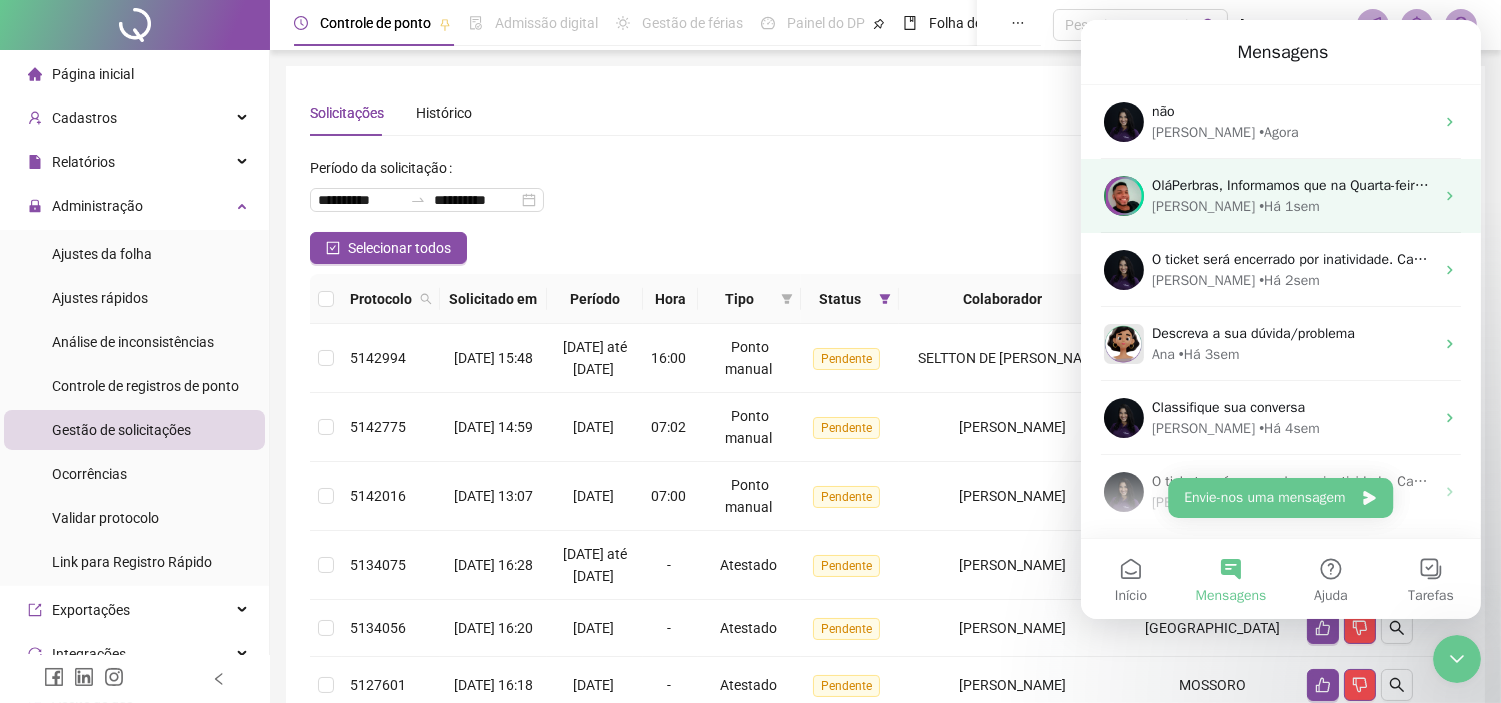 click on "OláPerbras, Informamos que na Quarta-feira ([DATE]) não estaremos disponíveis devido ao feriado da Independência da Bahia. Retornaremos normalmente na Quinta-feira ([DATE]) a partir das 08:00 (horário de [GEOGRAPHIC_DATA]).." at bounding box center [1866, 185] 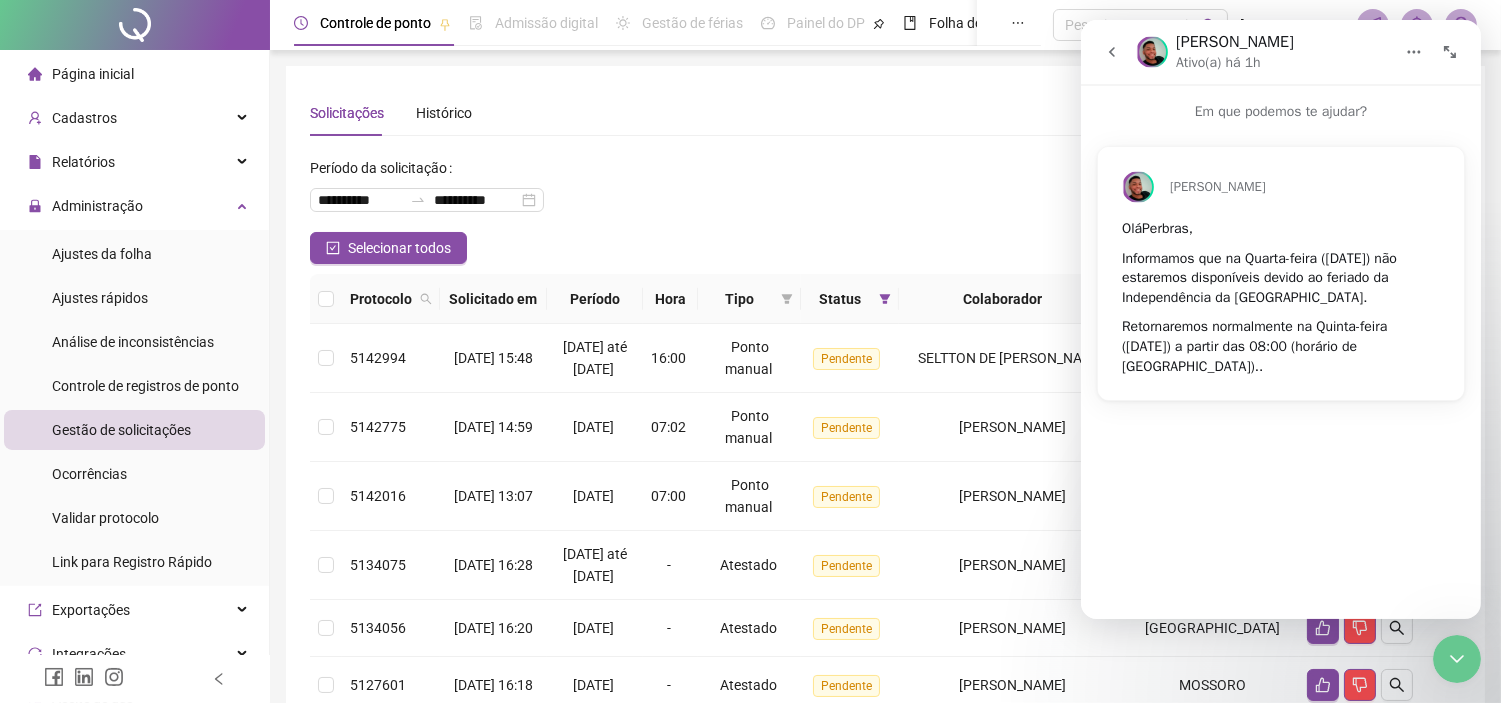 click on "Ativo(a) há 1h" at bounding box center (1217, 62) 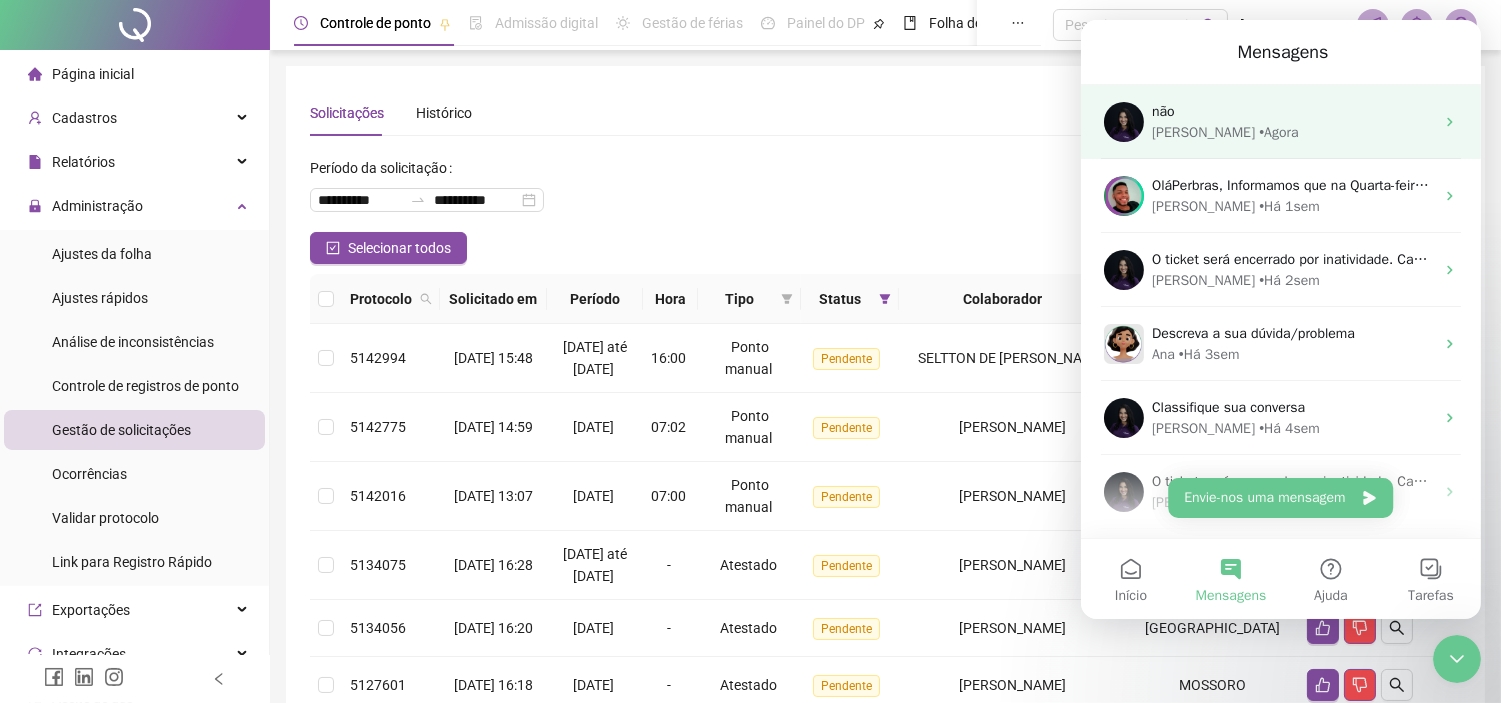 click on "[PERSON_NAME]" at bounding box center (1202, 132) 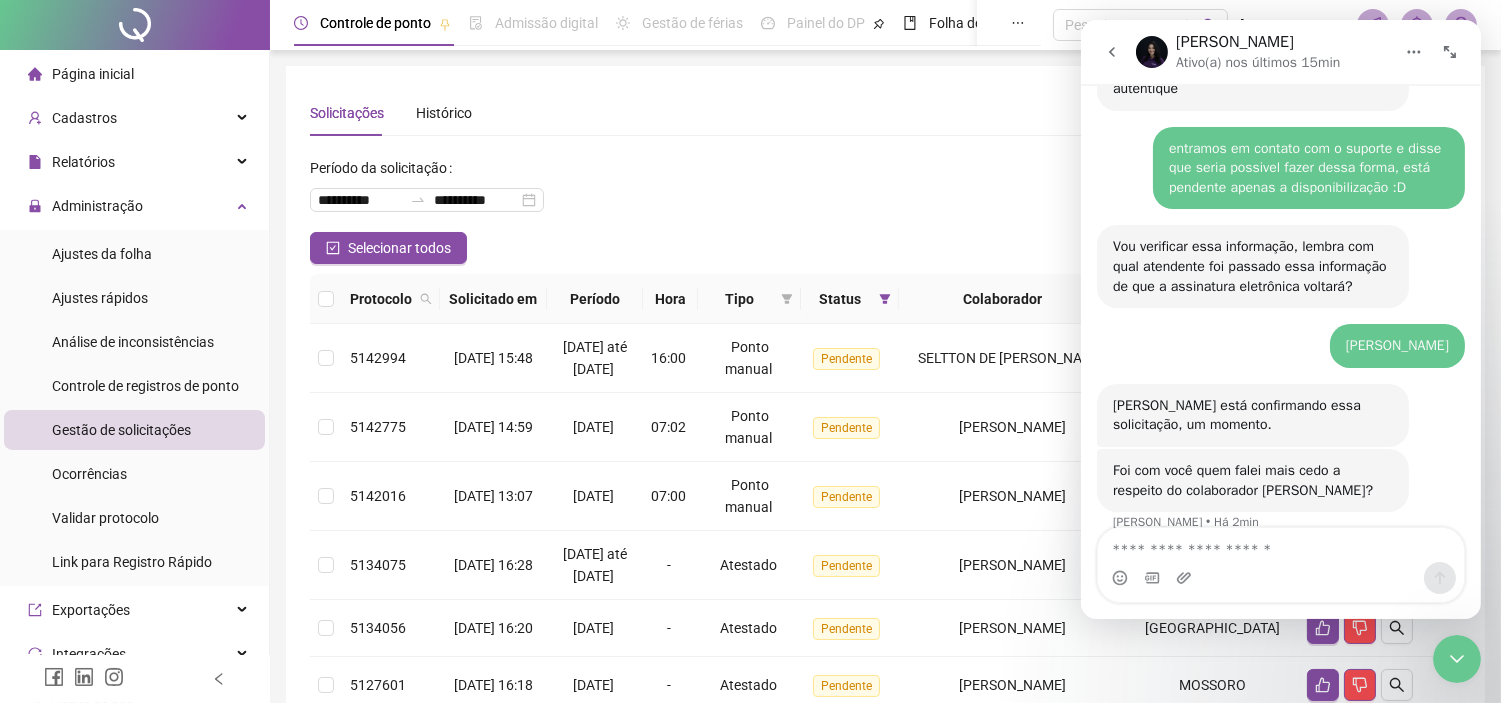 scroll, scrollTop: 1265, scrollLeft: 0, axis: vertical 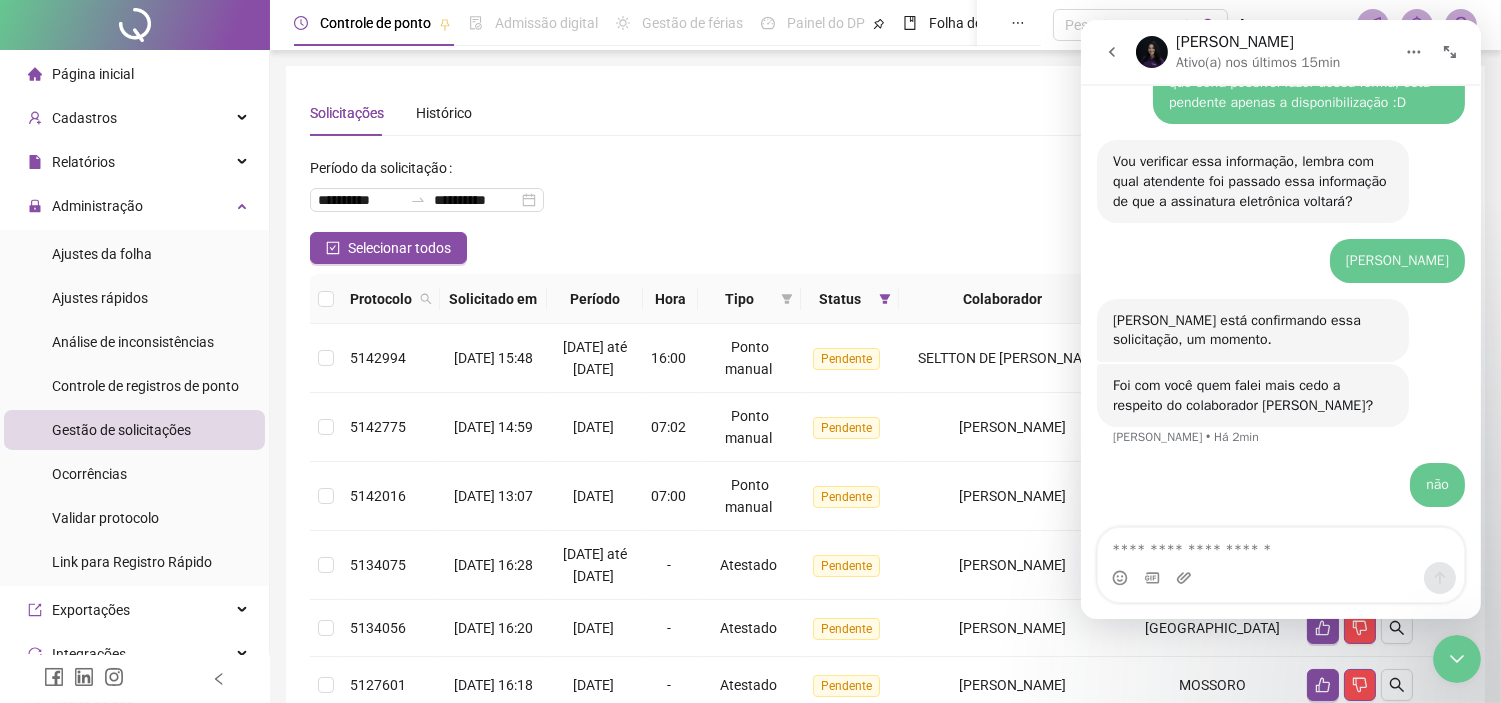 click on "[PERSON_NAME] está confirmando essa solicitação, um momento." at bounding box center (1252, 330) 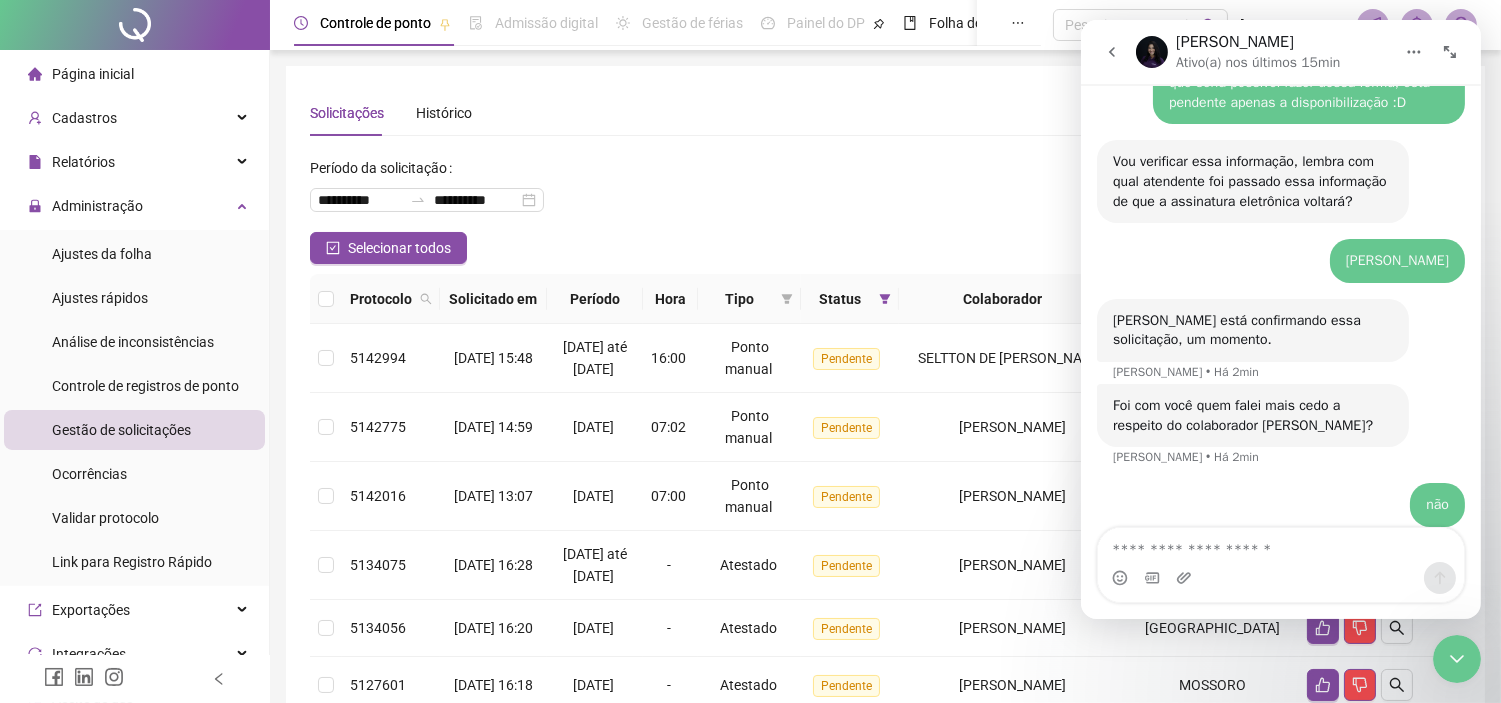 scroll, scrollTop: 1285, scrollLeft: 0, axis: vertical 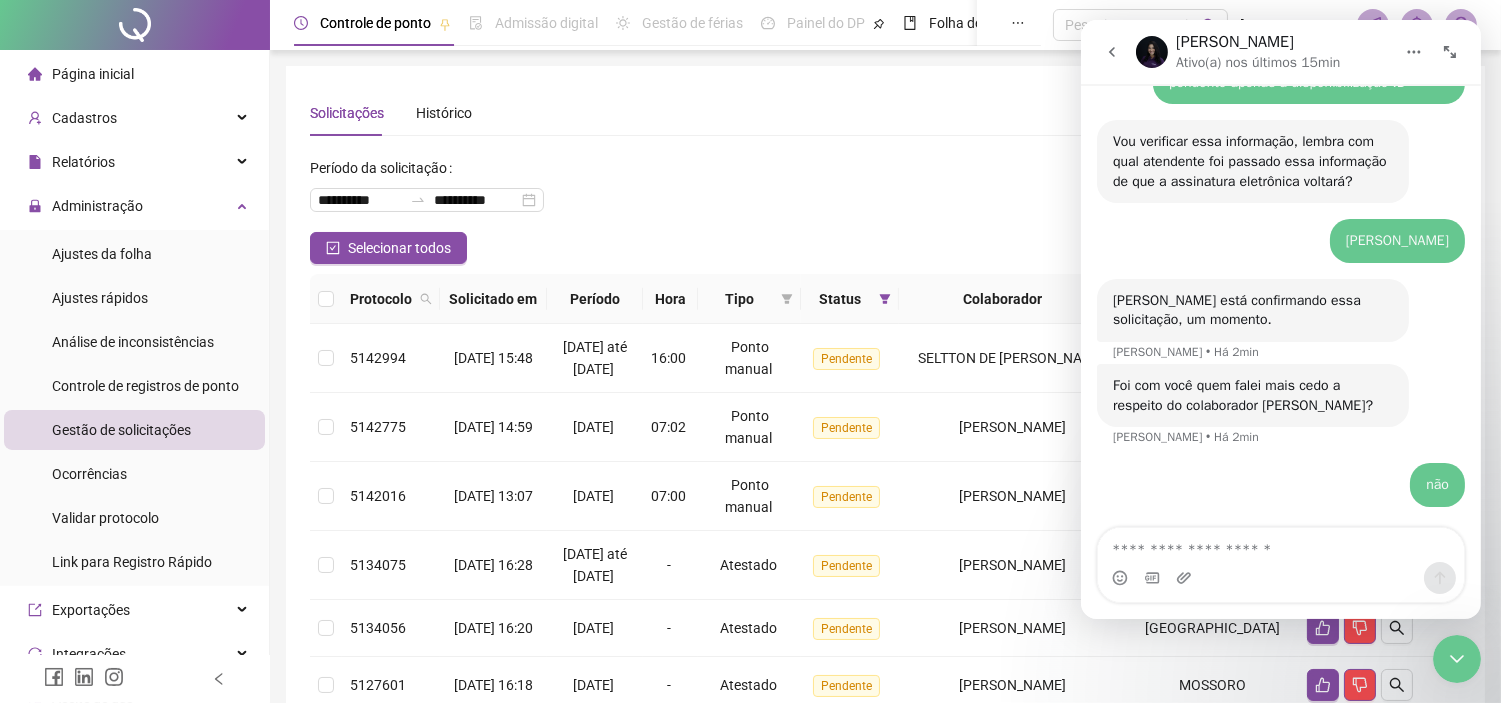 click on "**********" at bounding box center [885, 192] 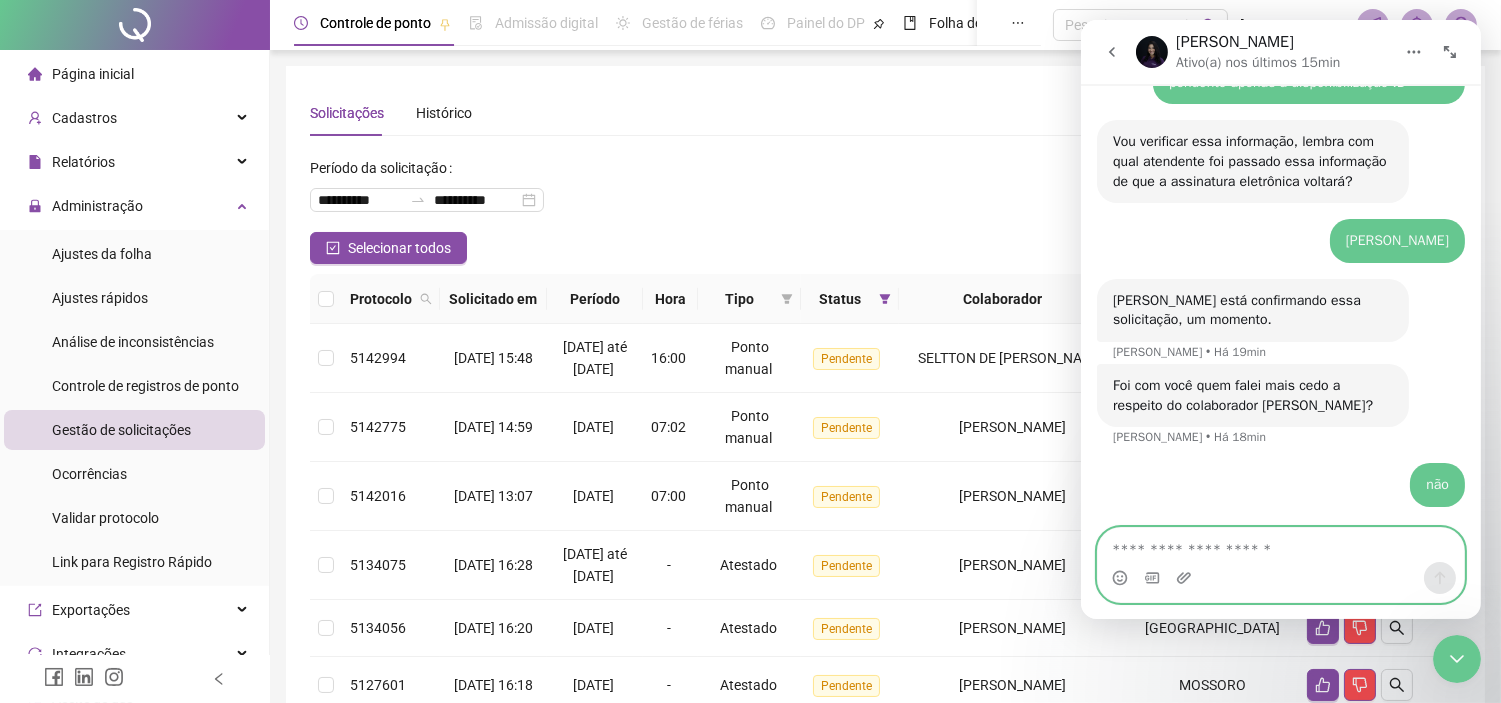 click at bounding box center [1280, 545] 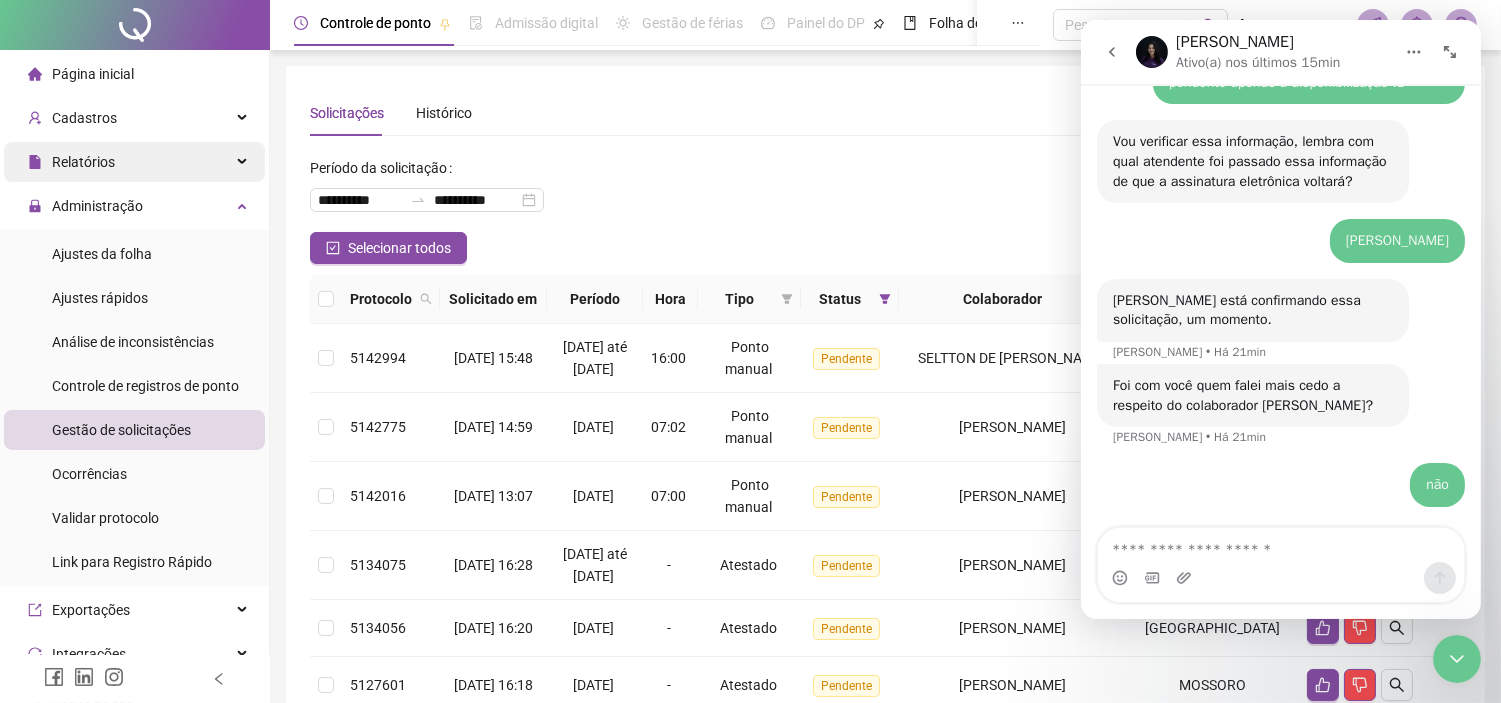 click on "Relatórios" at bounding box center (134, 162) 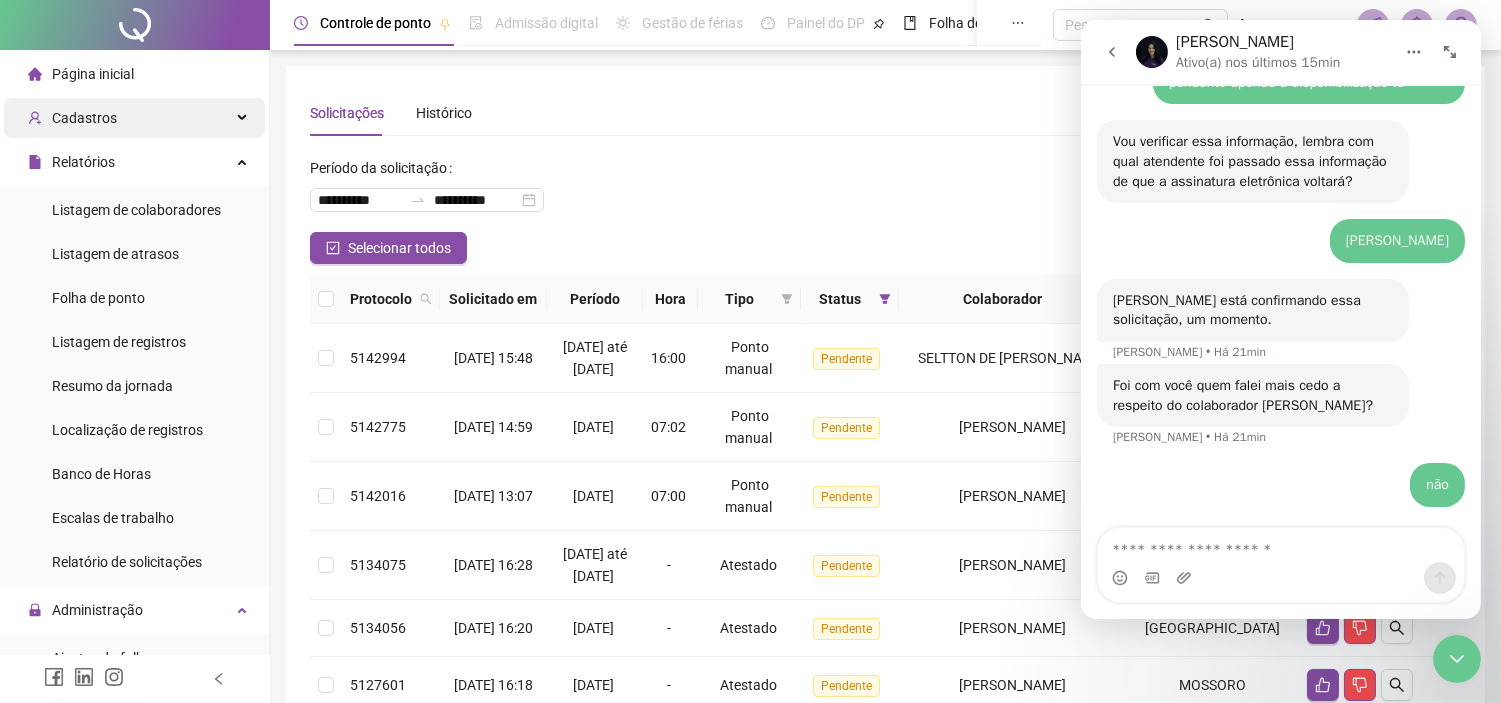 click on "Cadastros" at bounding box center (134, 118) 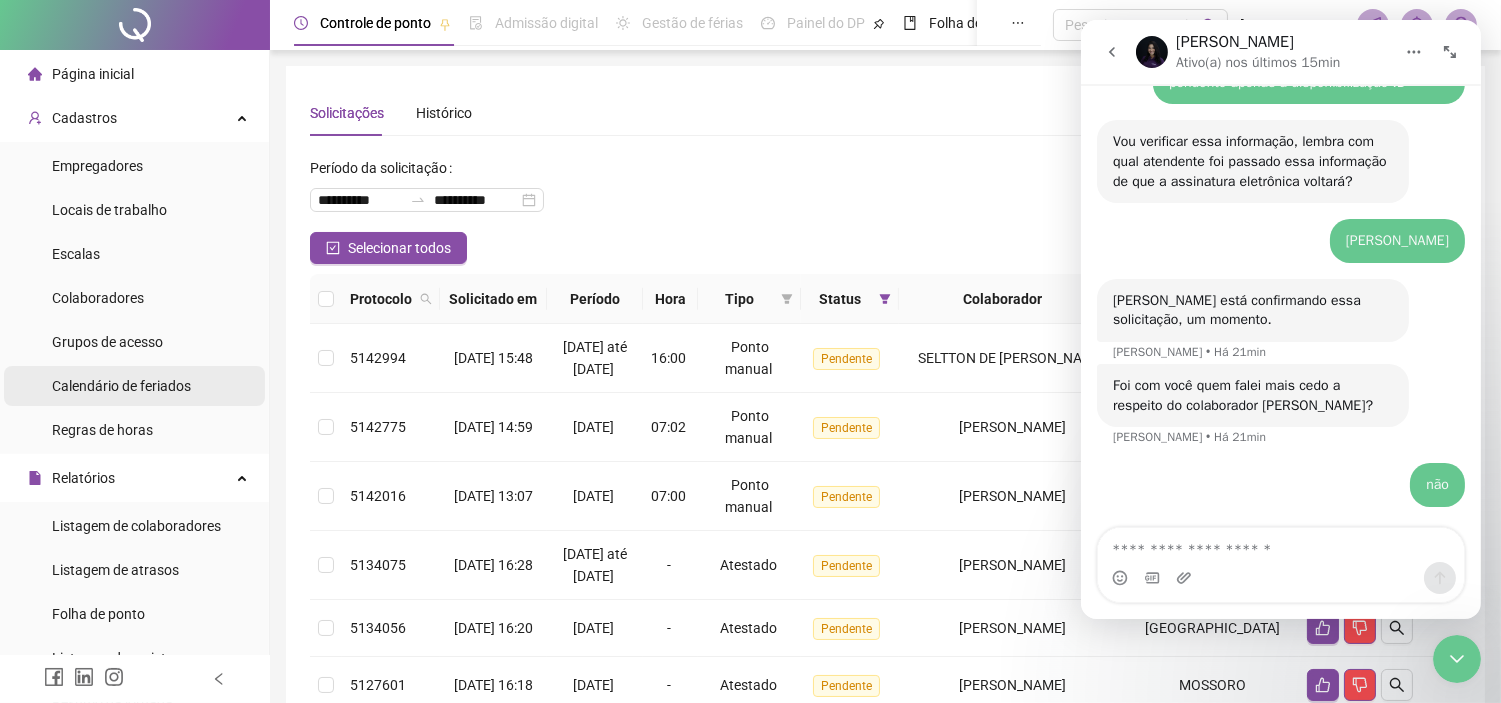 click on "Calendário de feriados" at bounding box center [121, 386] 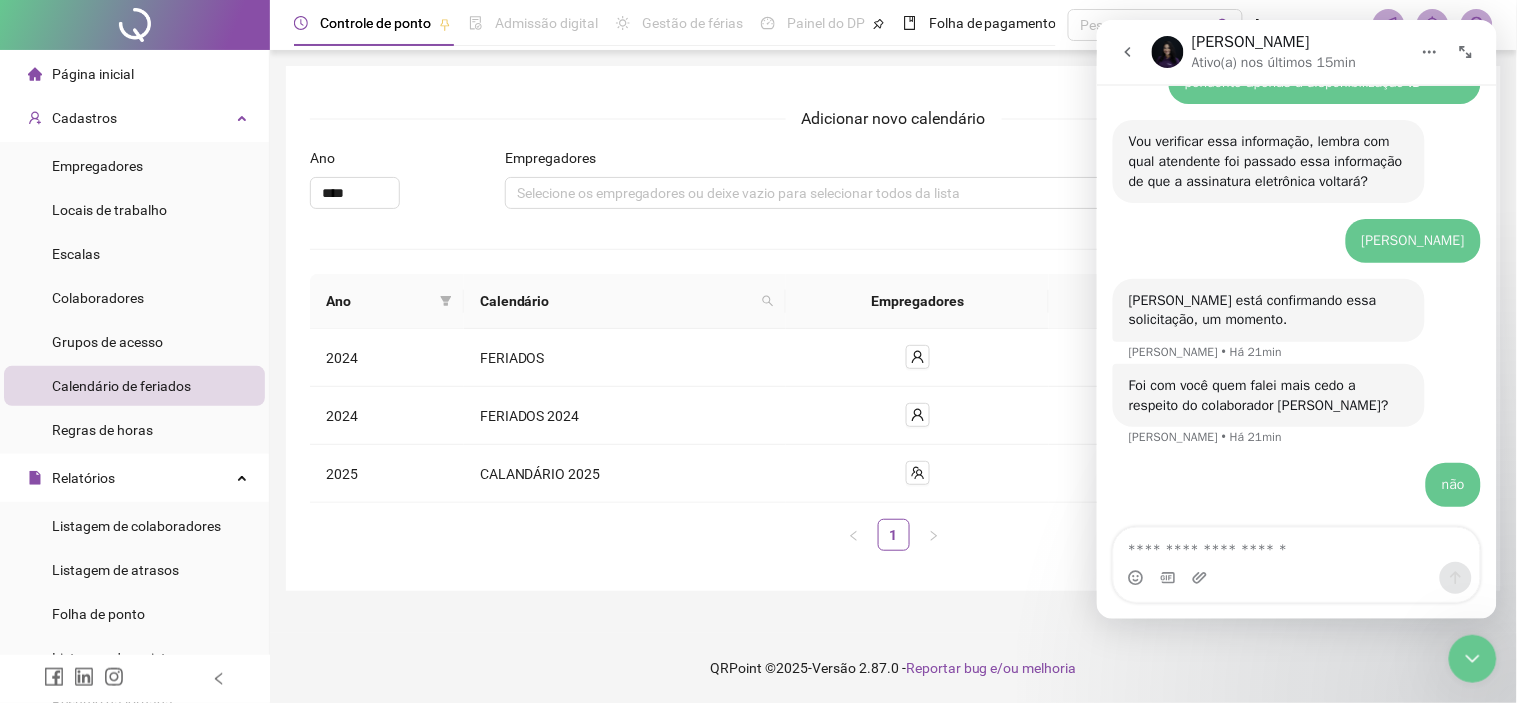click 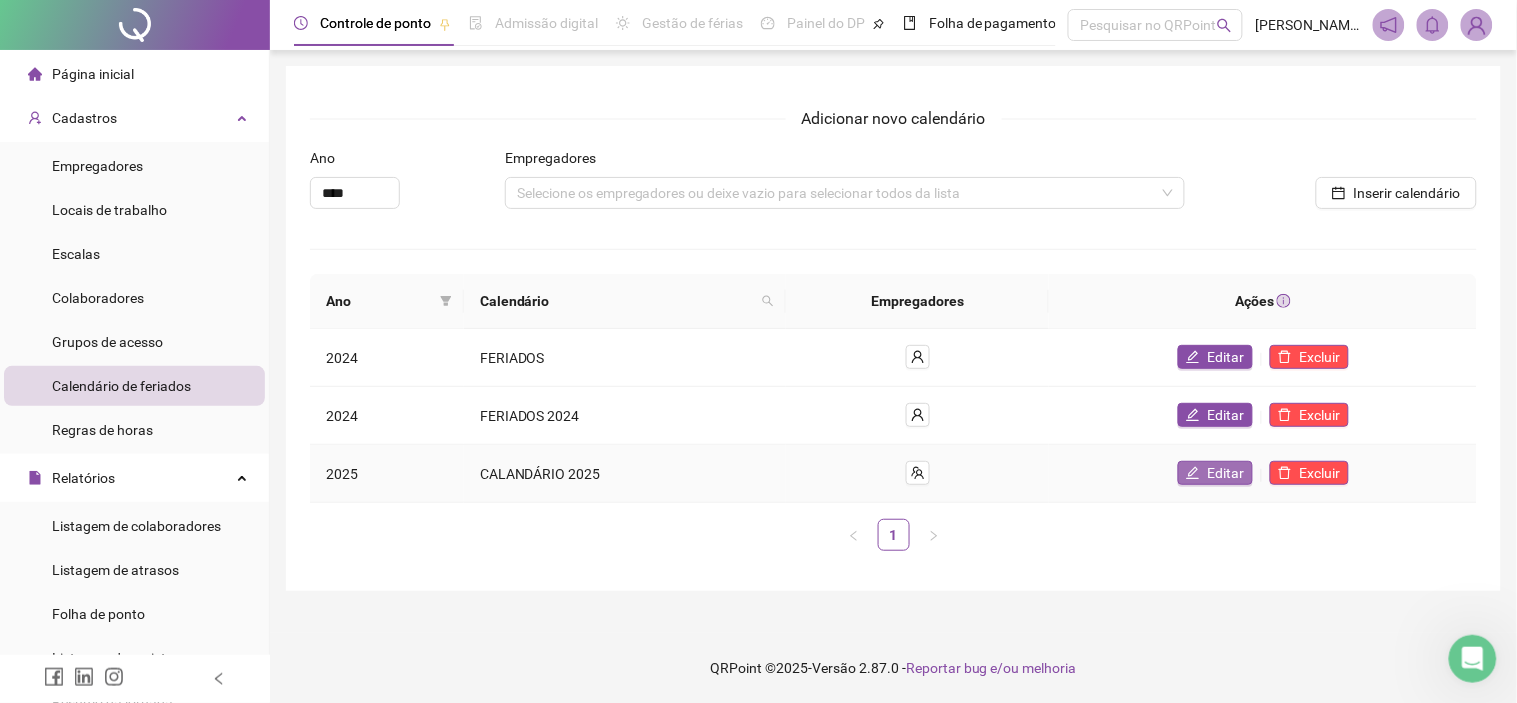 click on "Editar" at bounding box center (1226, 473) 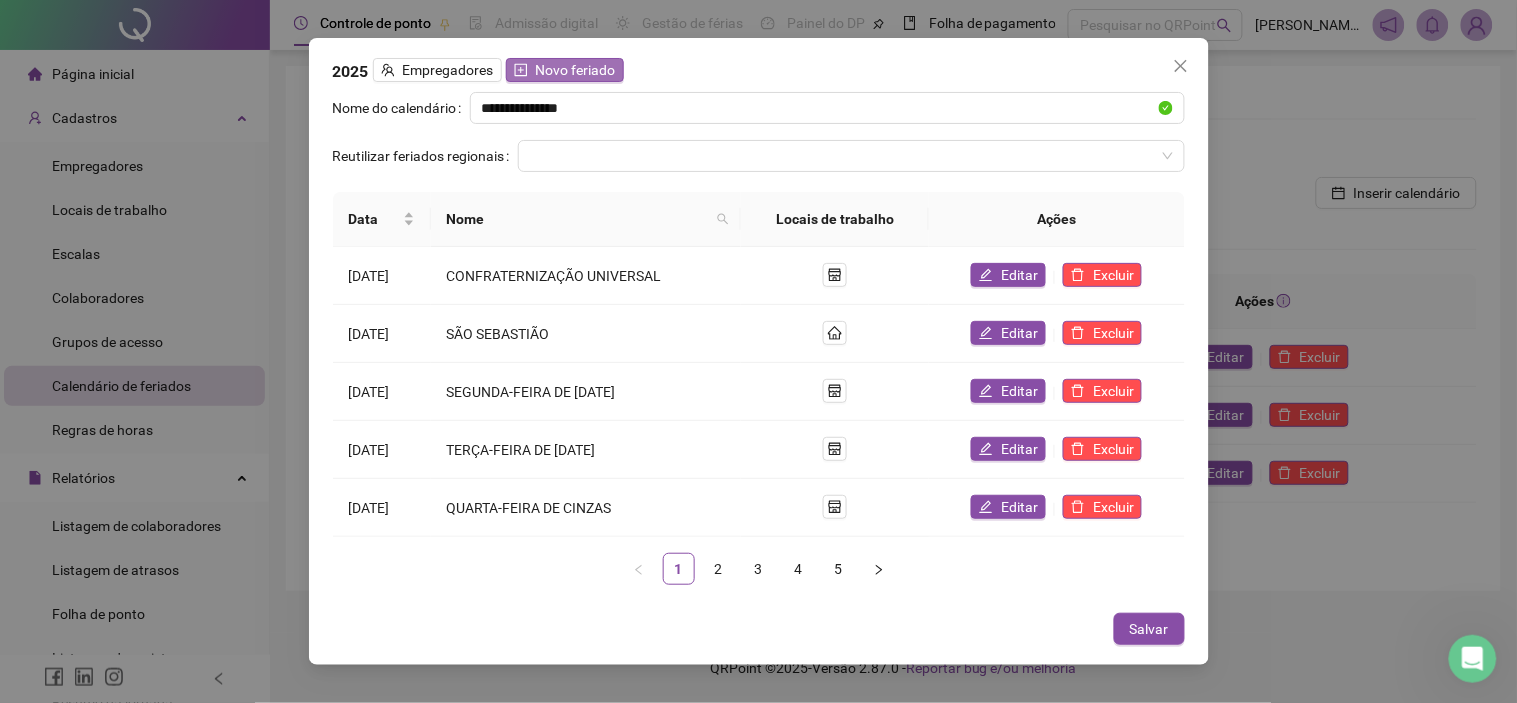 click on "Novo feriado" at bounding box center [576, 70] 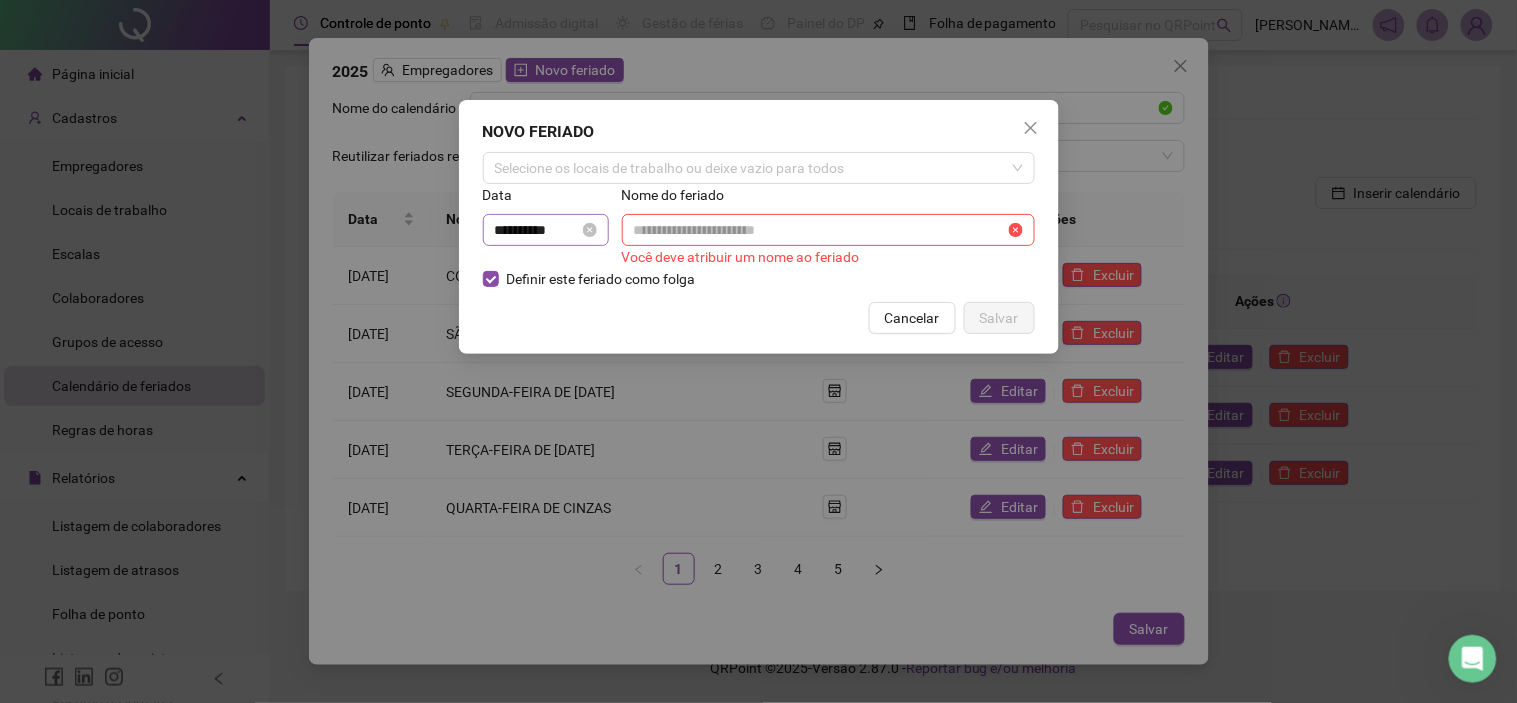 click on "**********" at bounding box center (546, 230) 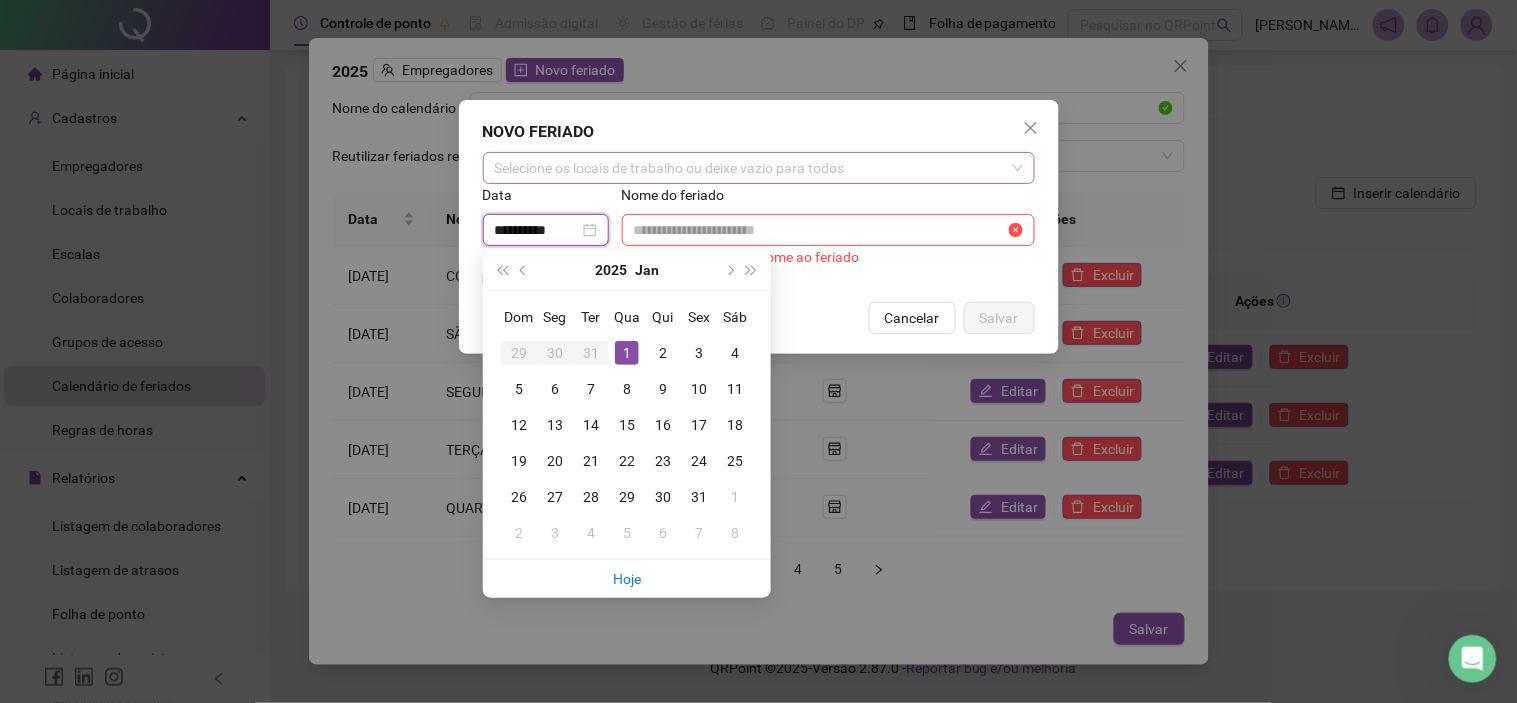 click at bounding box center [748, 168] 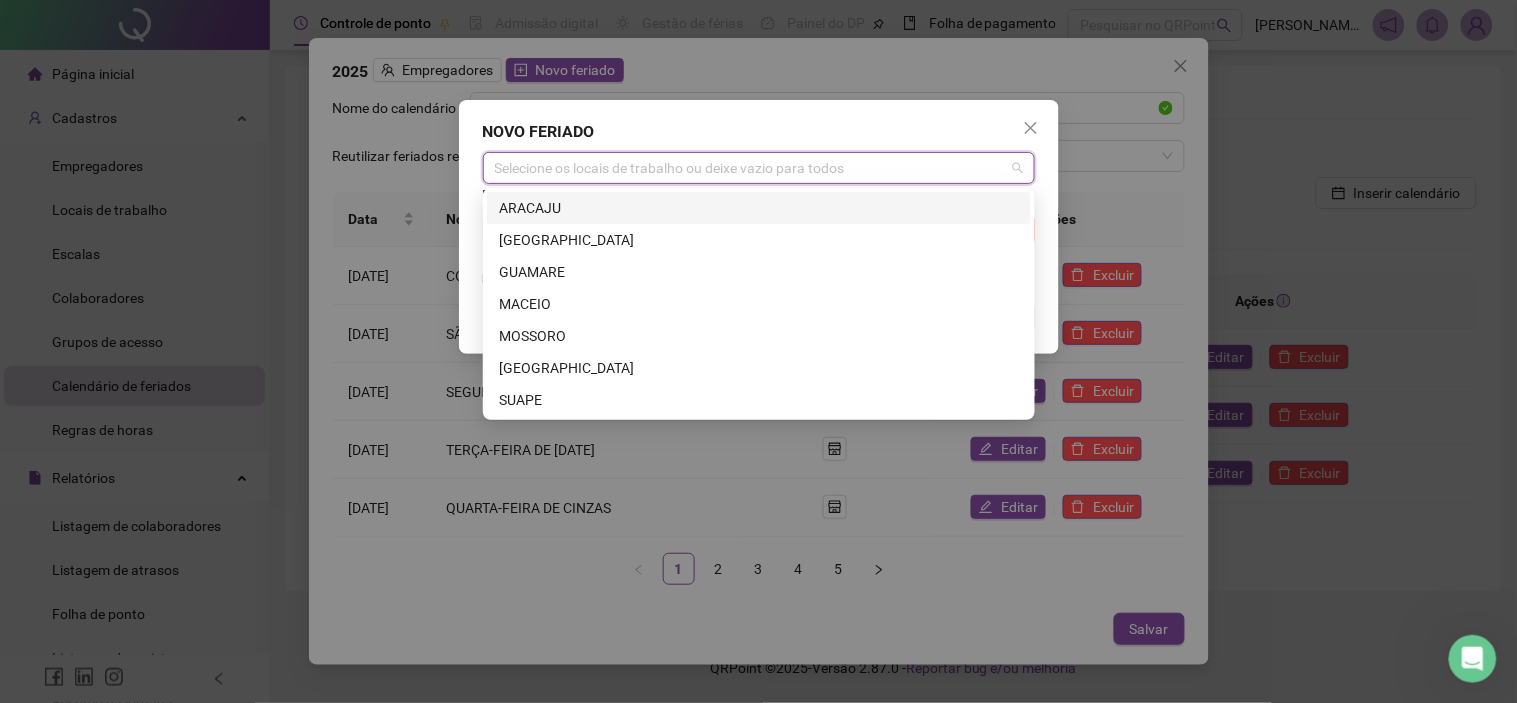 click on "ARACAJU" at bounding box center [759, 208] 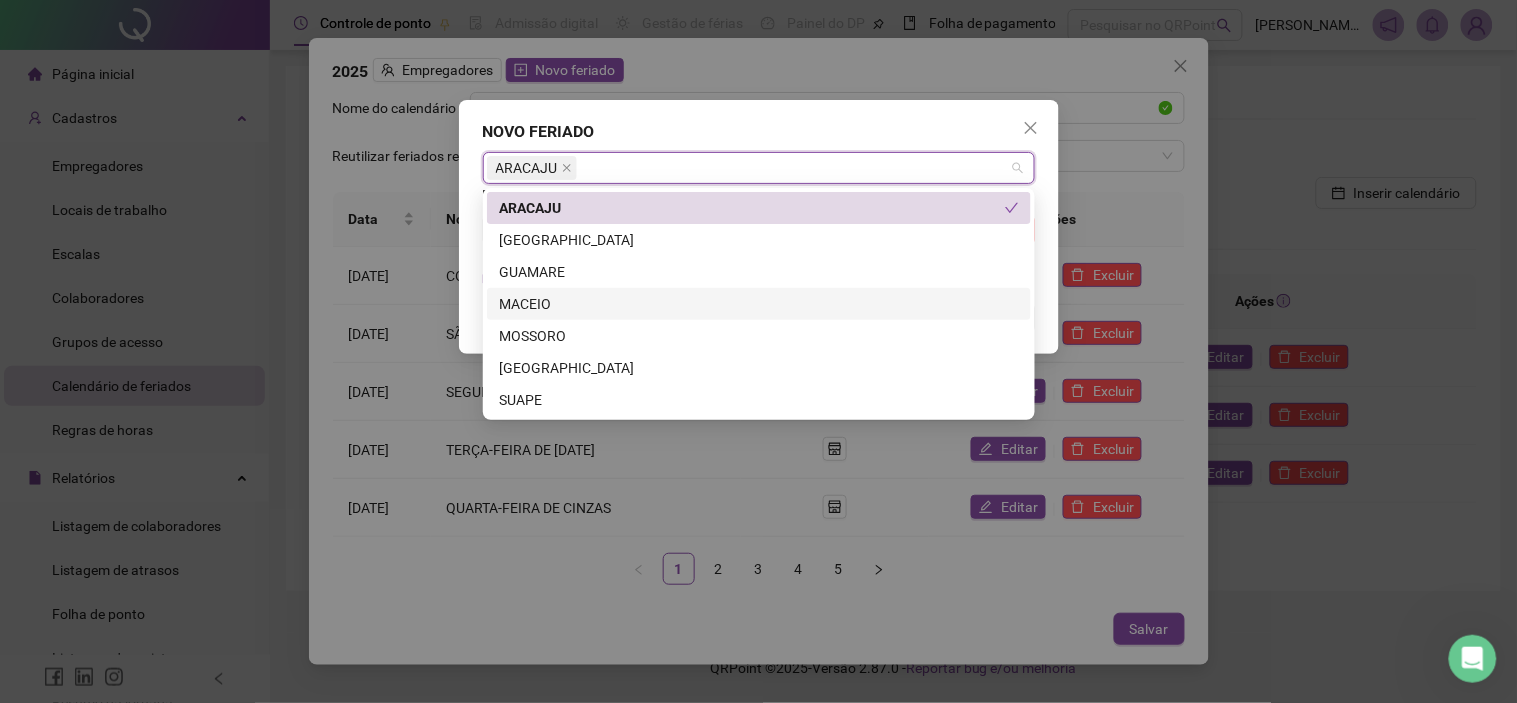click on "MACEIO" at bounding box center (759, 304) 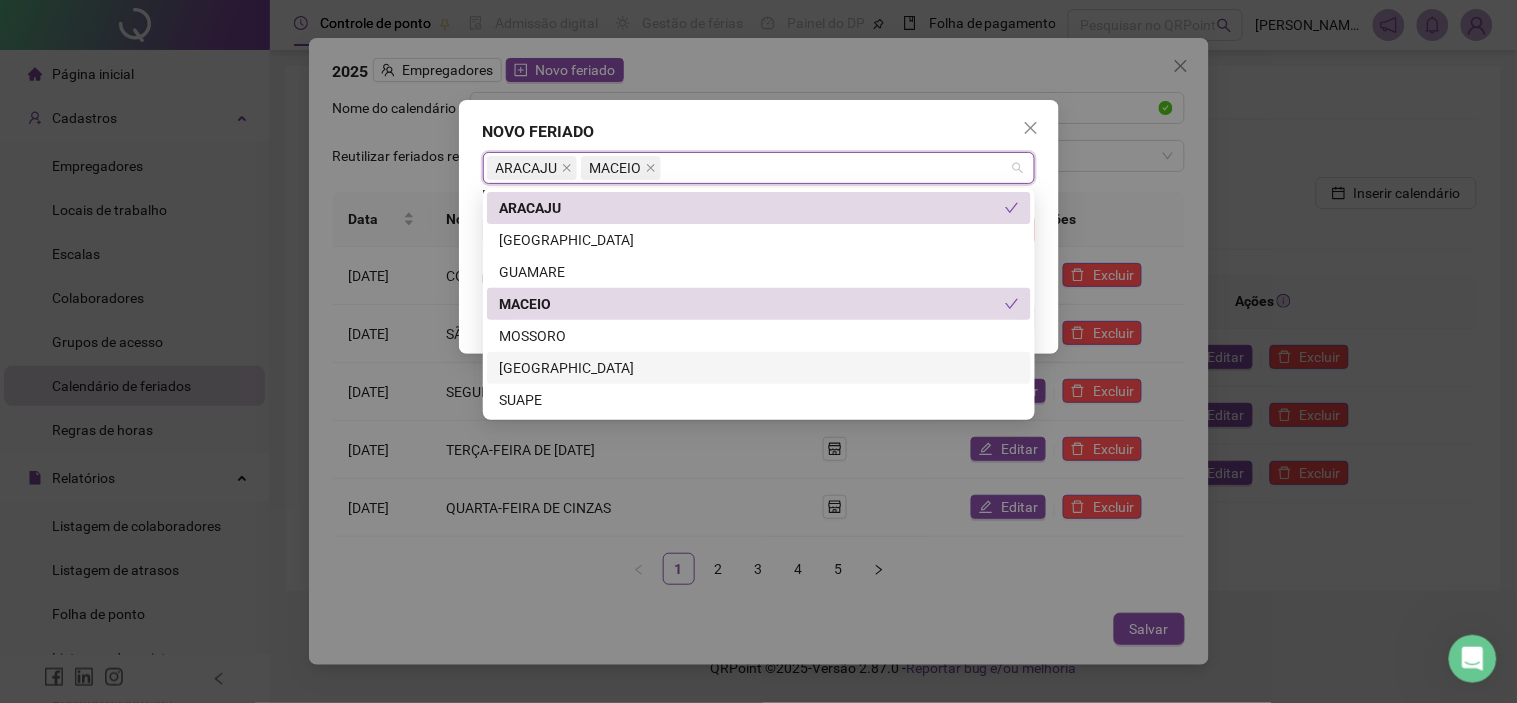 click on "[GEOGRAPHIC_DATA]" at bounding box center (759, 368) 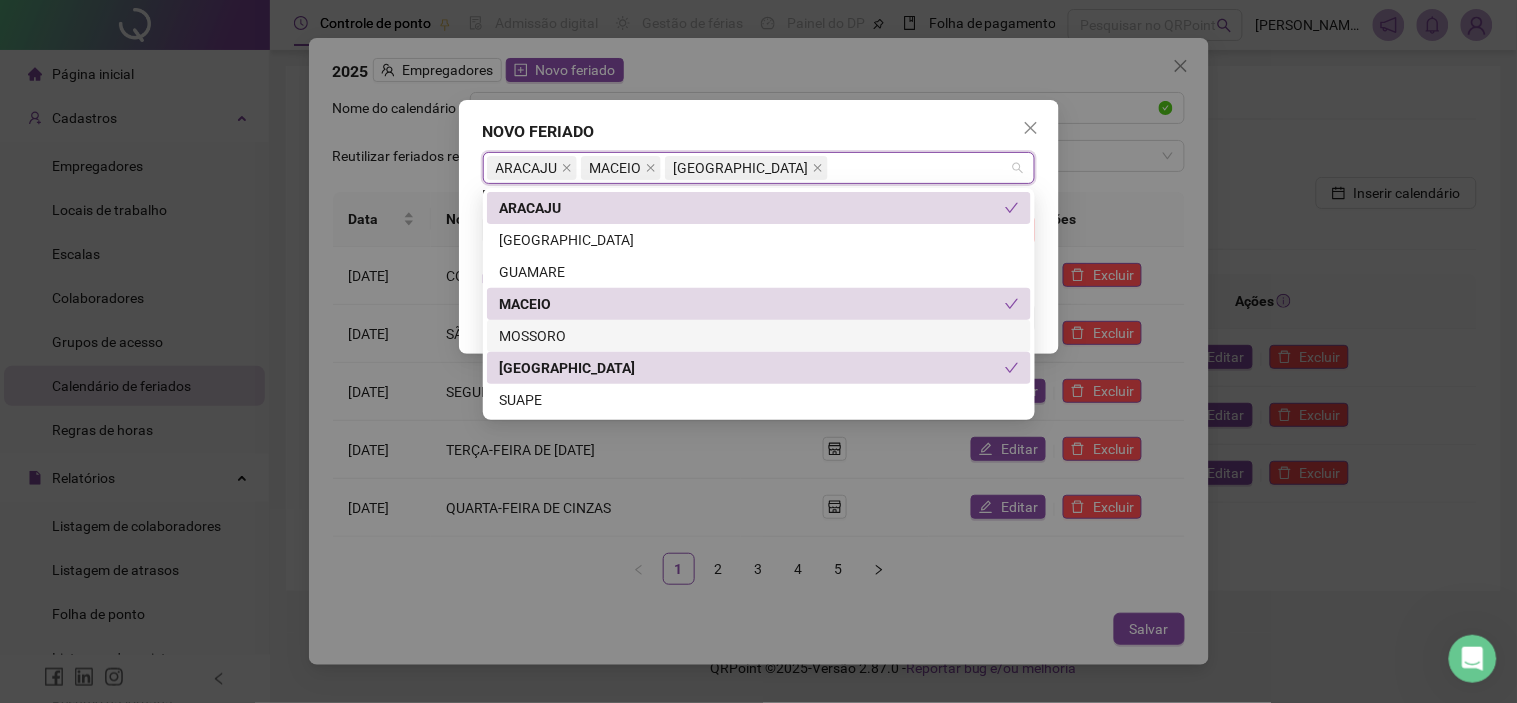 click on "MOSSORO" at bounding box center (759, 336) 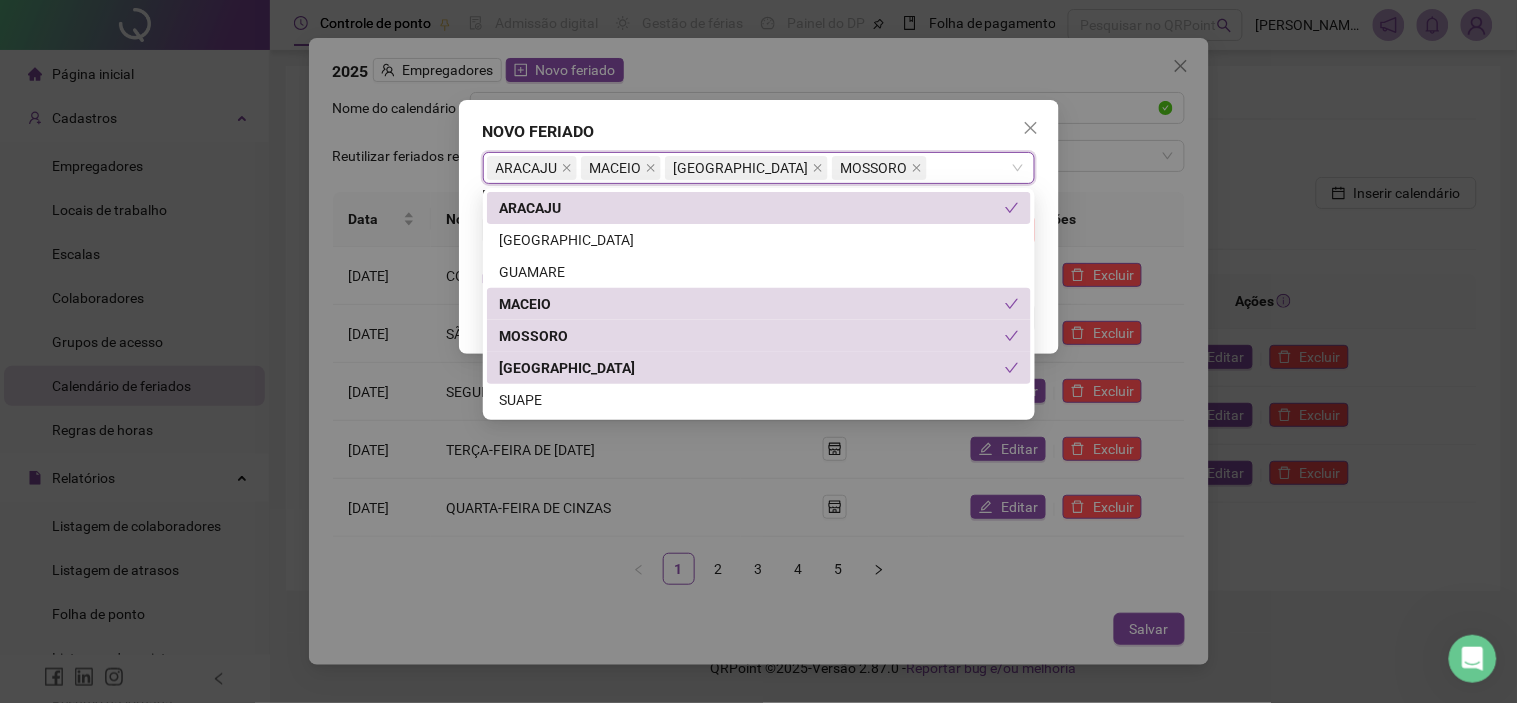 click on "NOVO FERIADO" at bounding box center [759, 132] 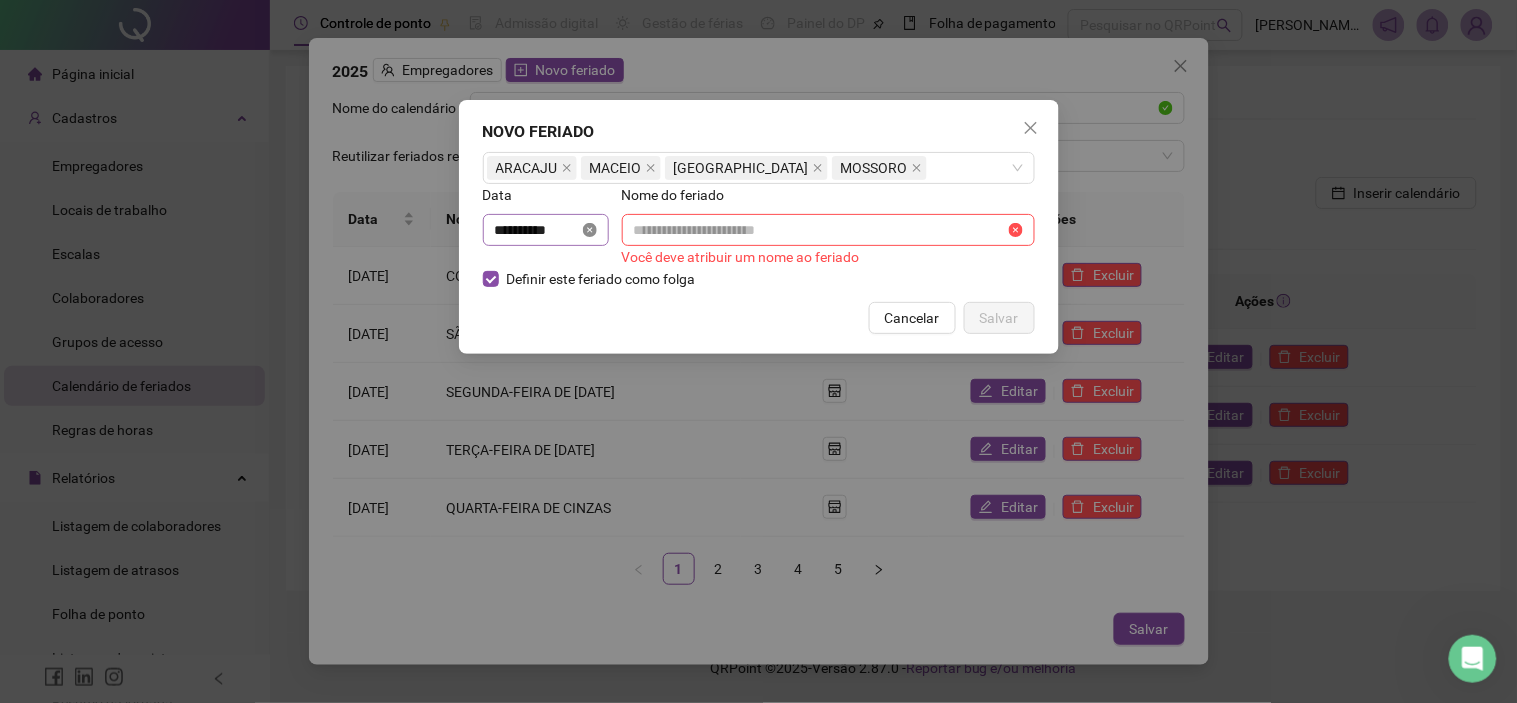 click 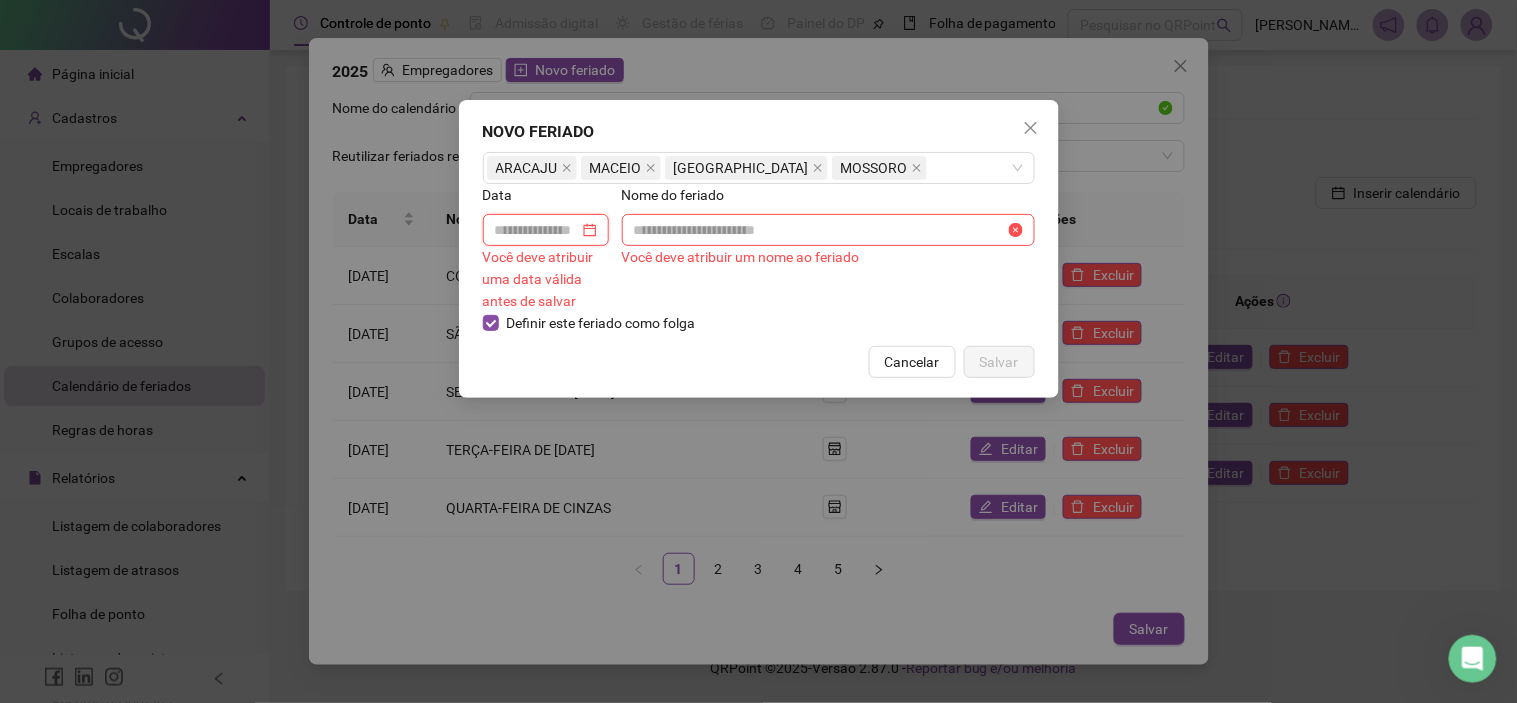 click at bounding box center (537, 230) 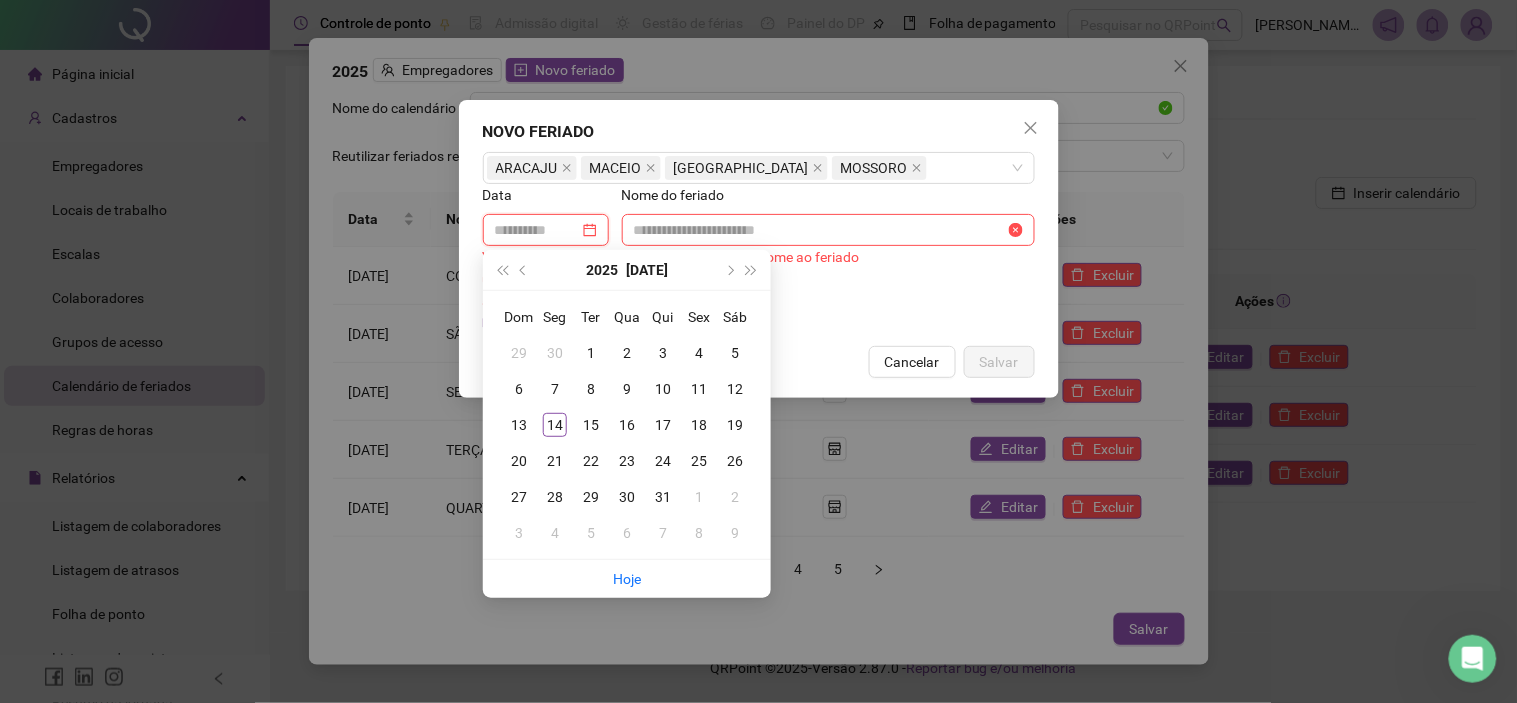 type on "**********" 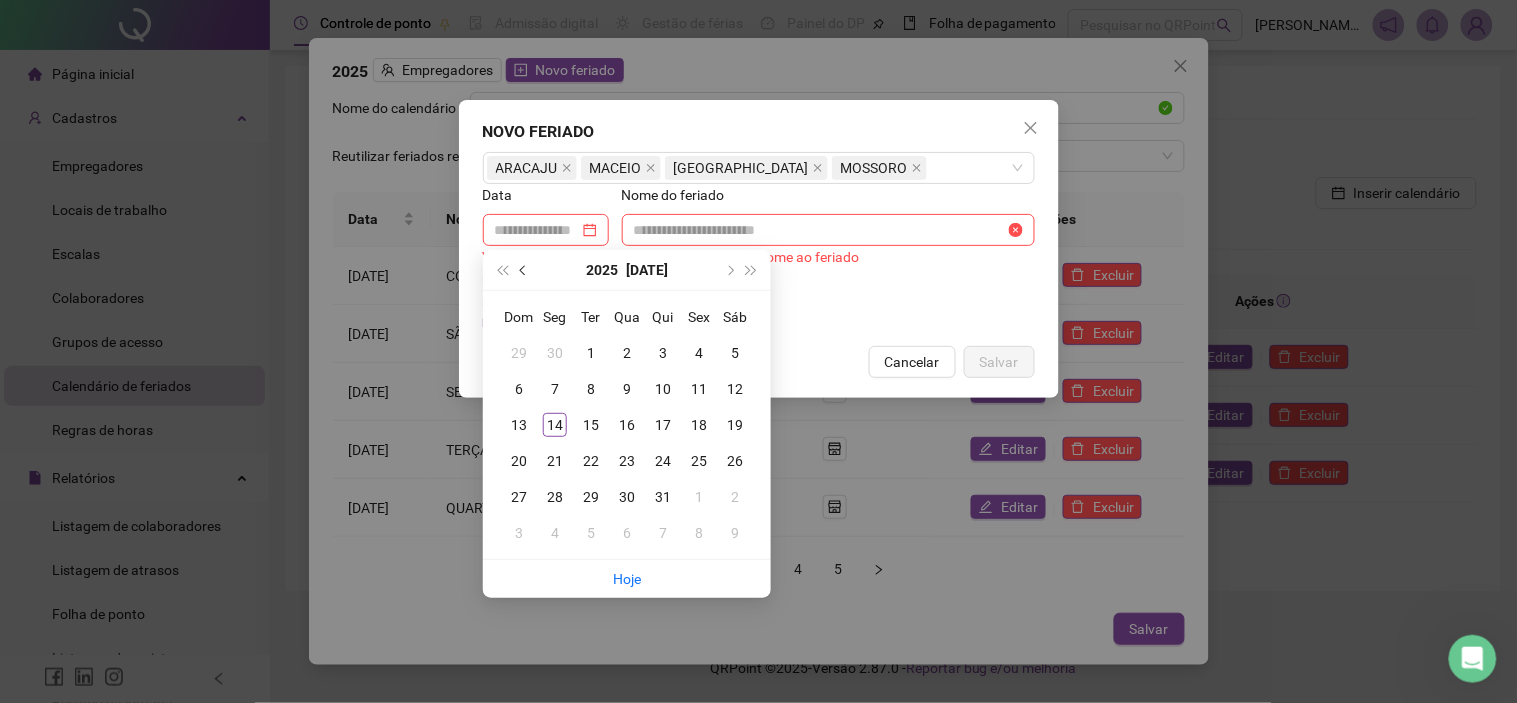 click at bounding box center [525, 270] 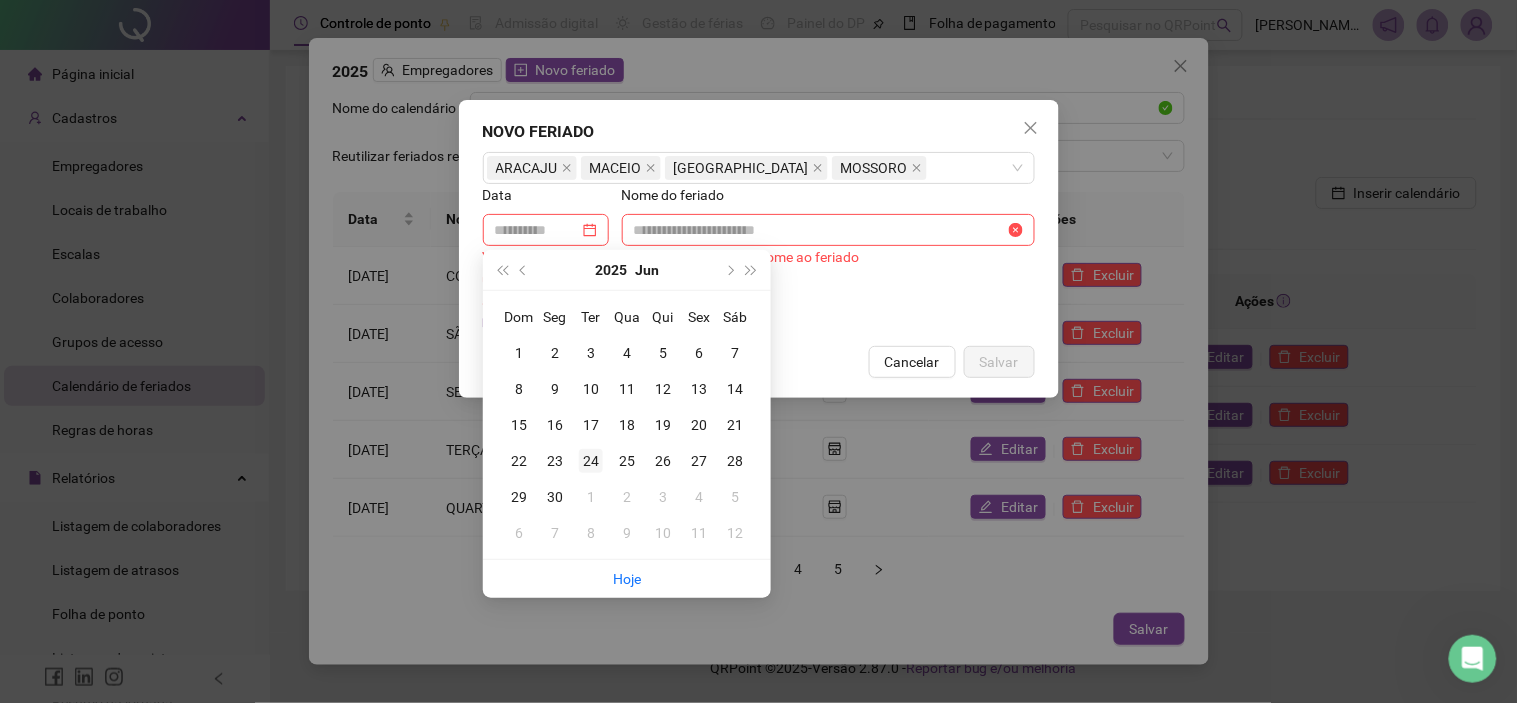 type on "**********" 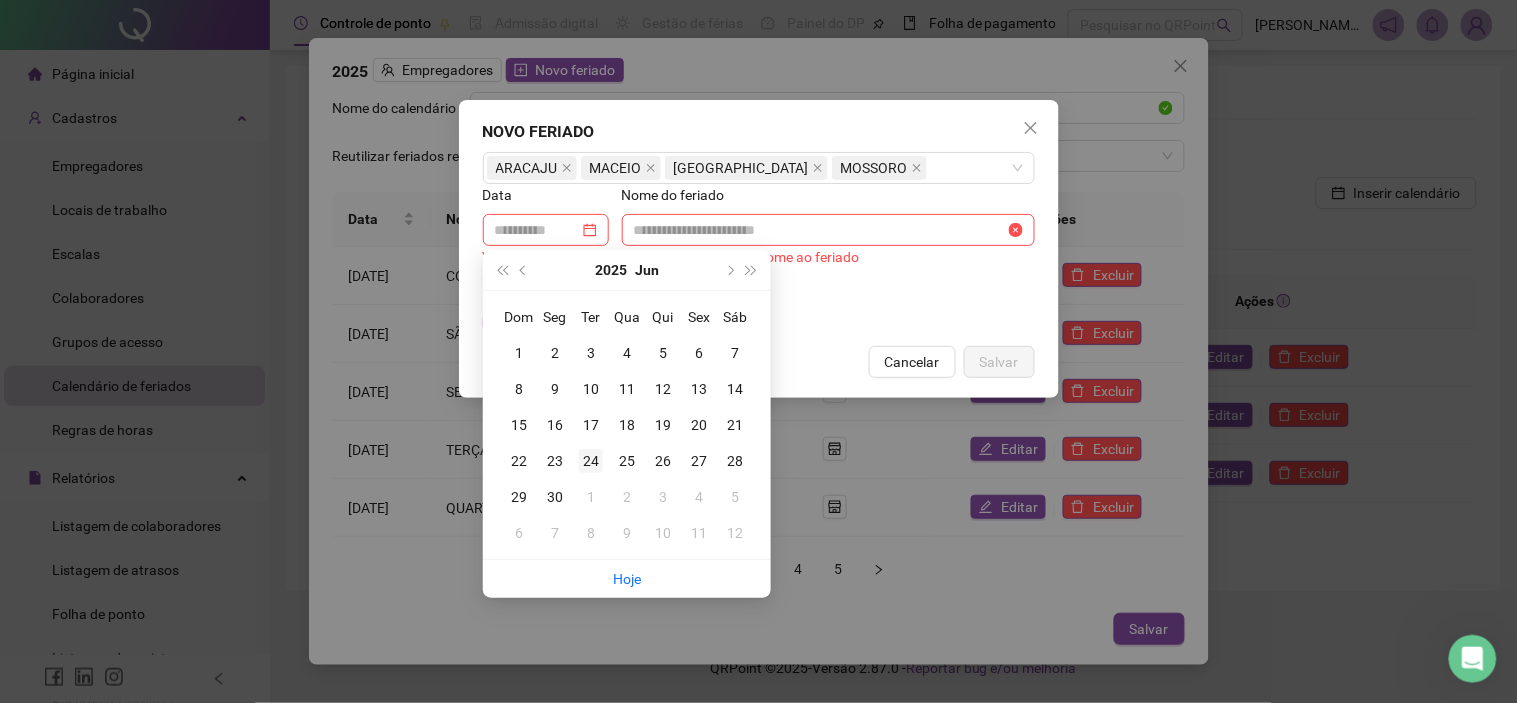 click on "24" at bounding box center [591, 461] 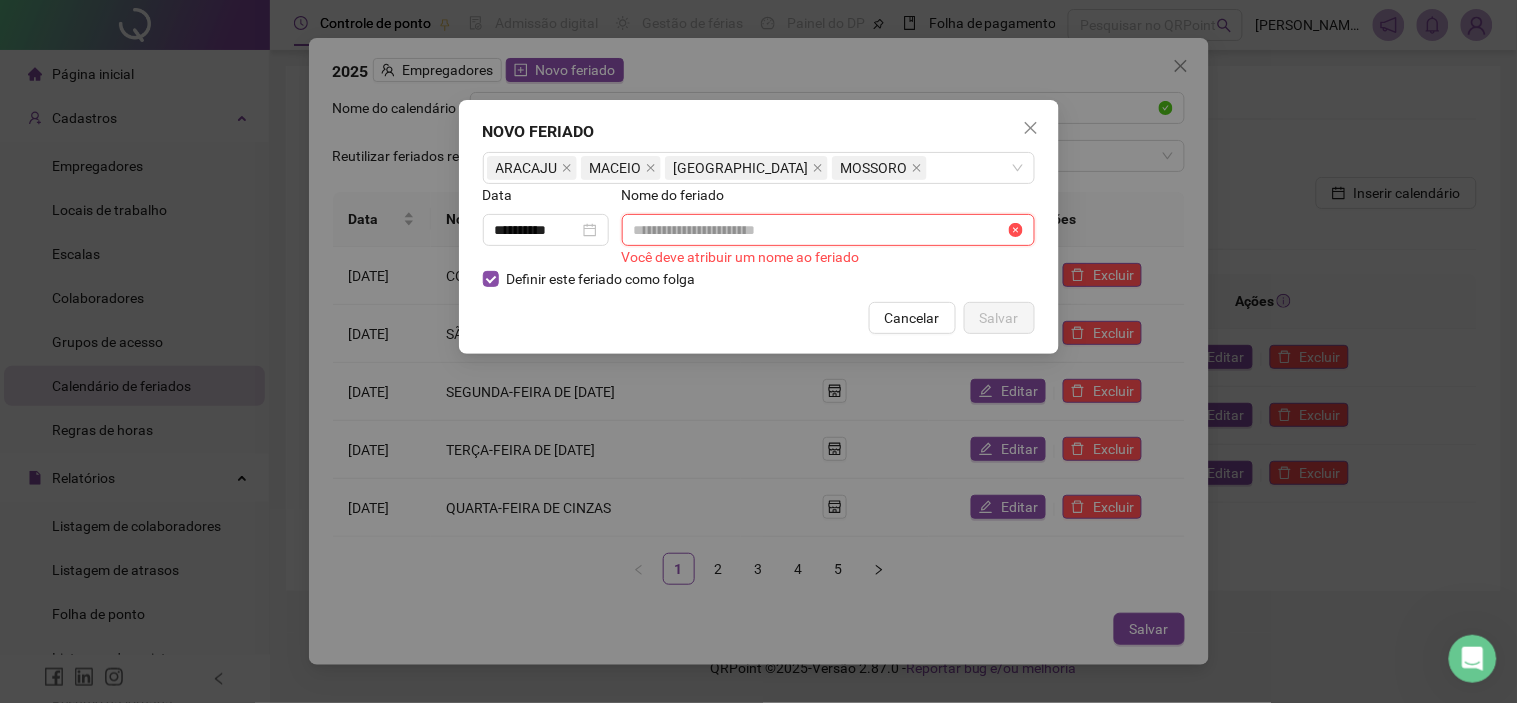 click at bounding box center (819, 230) 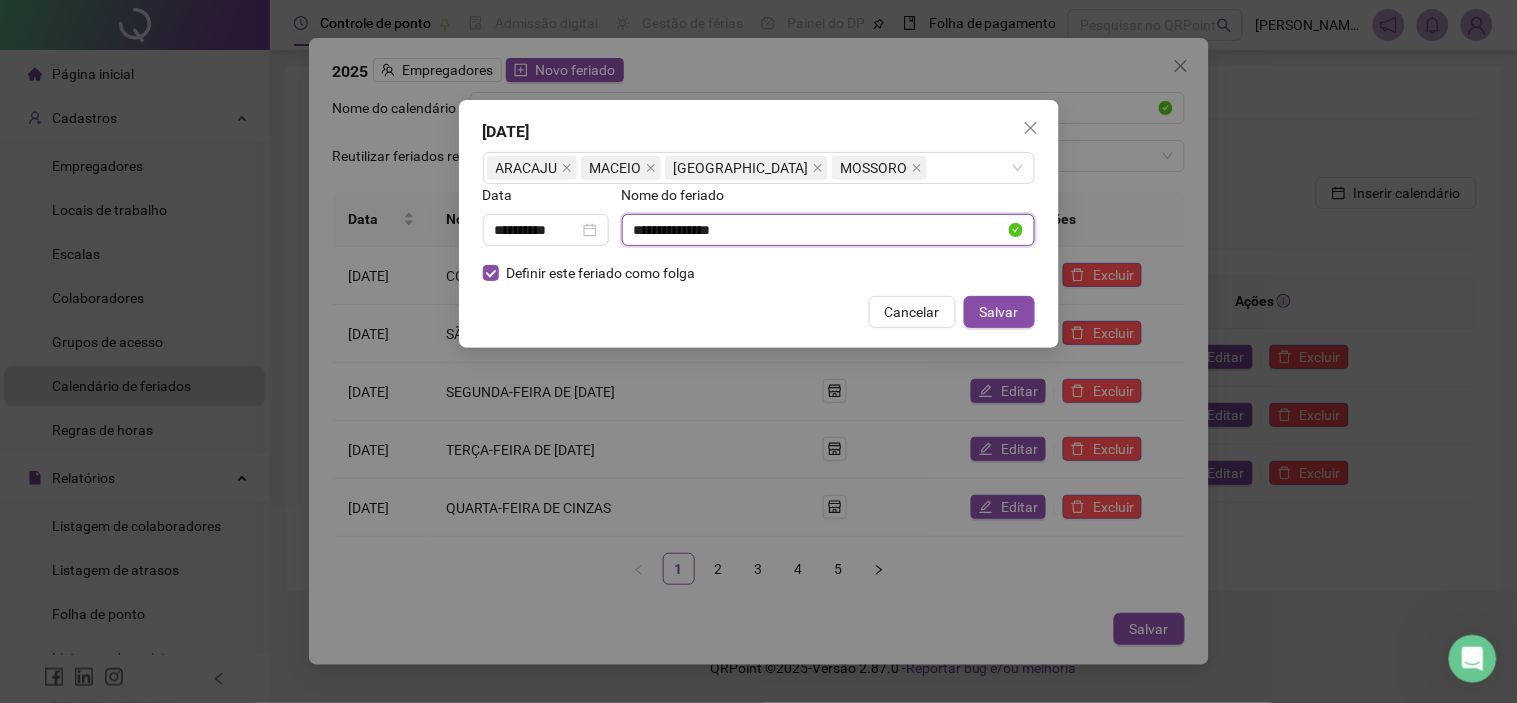 click on "**********" at bounding box center (819, 230) 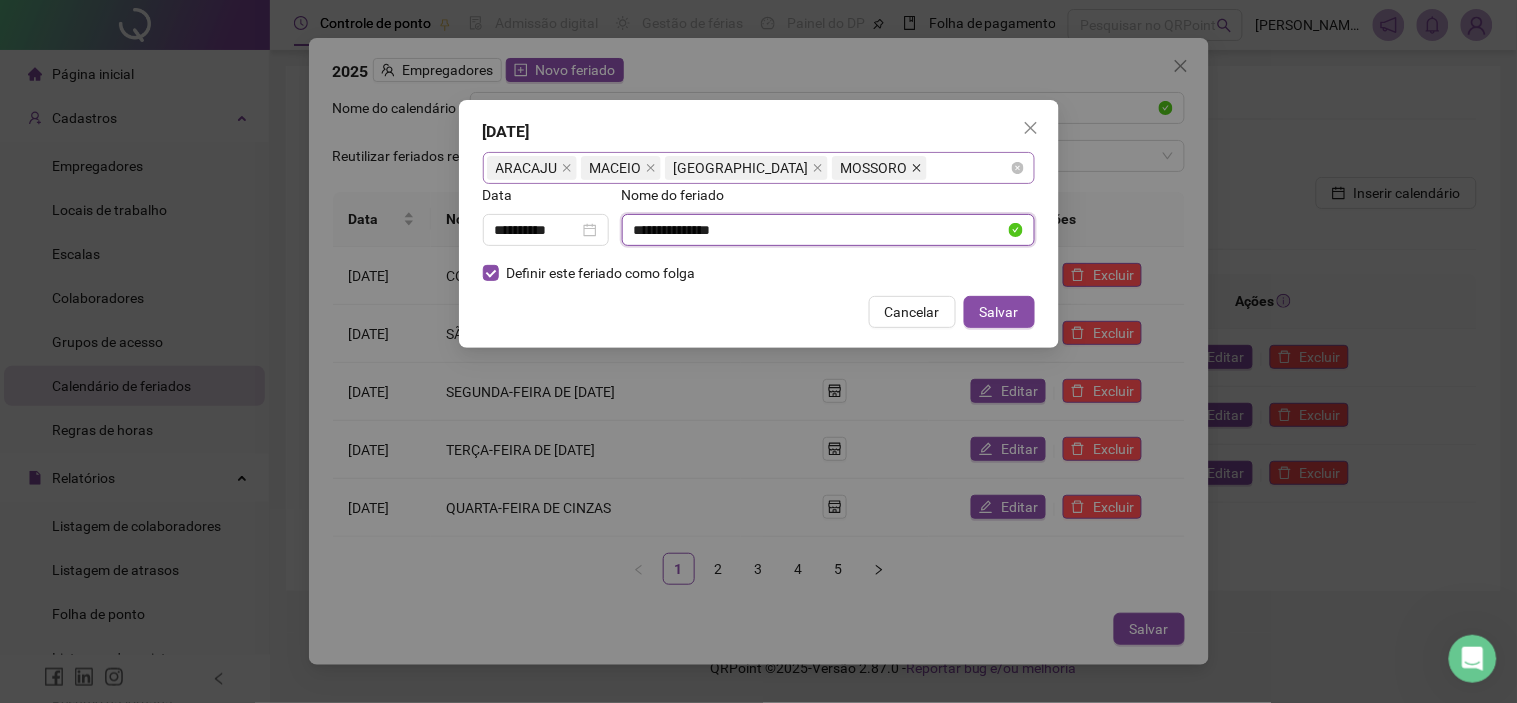 click 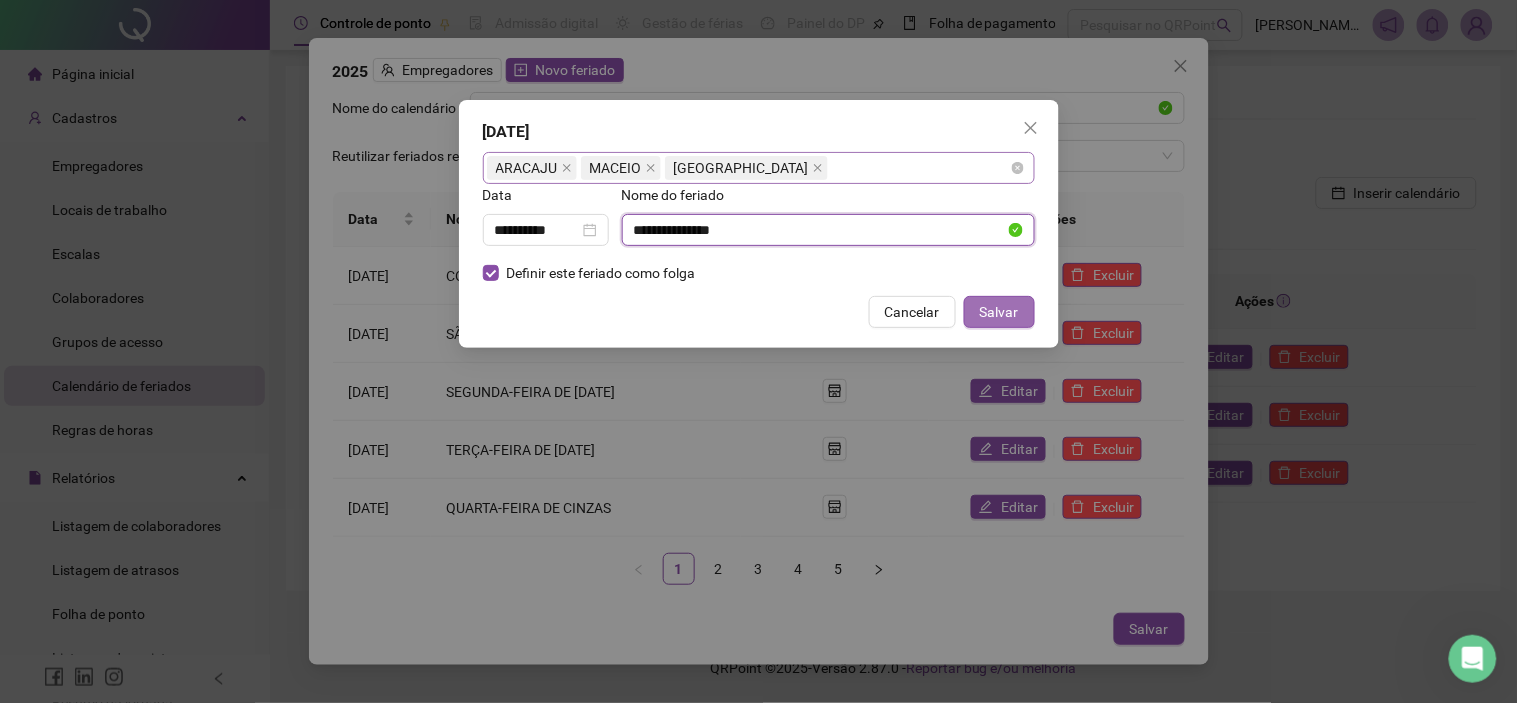 type on "**********" 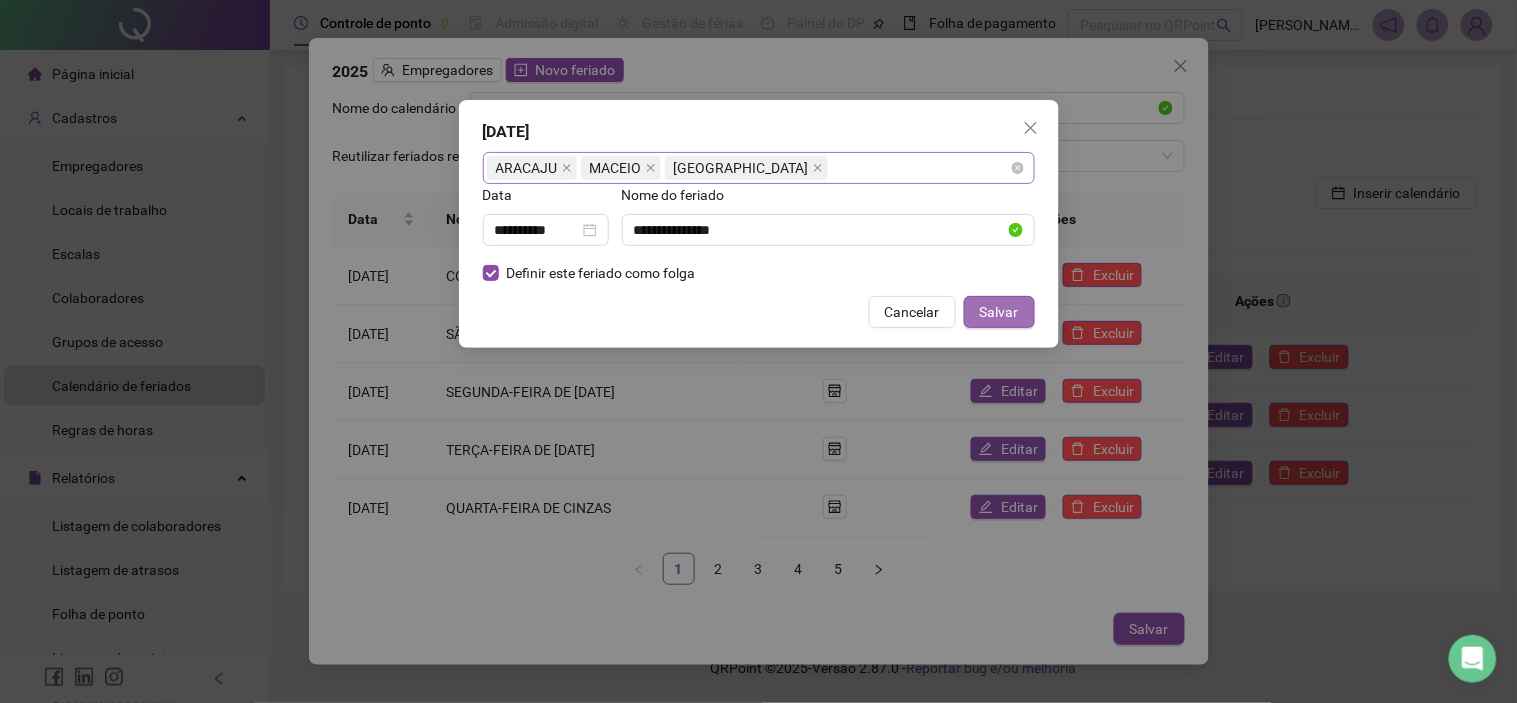 click on "Salvar" at bounding box center (999, 312) 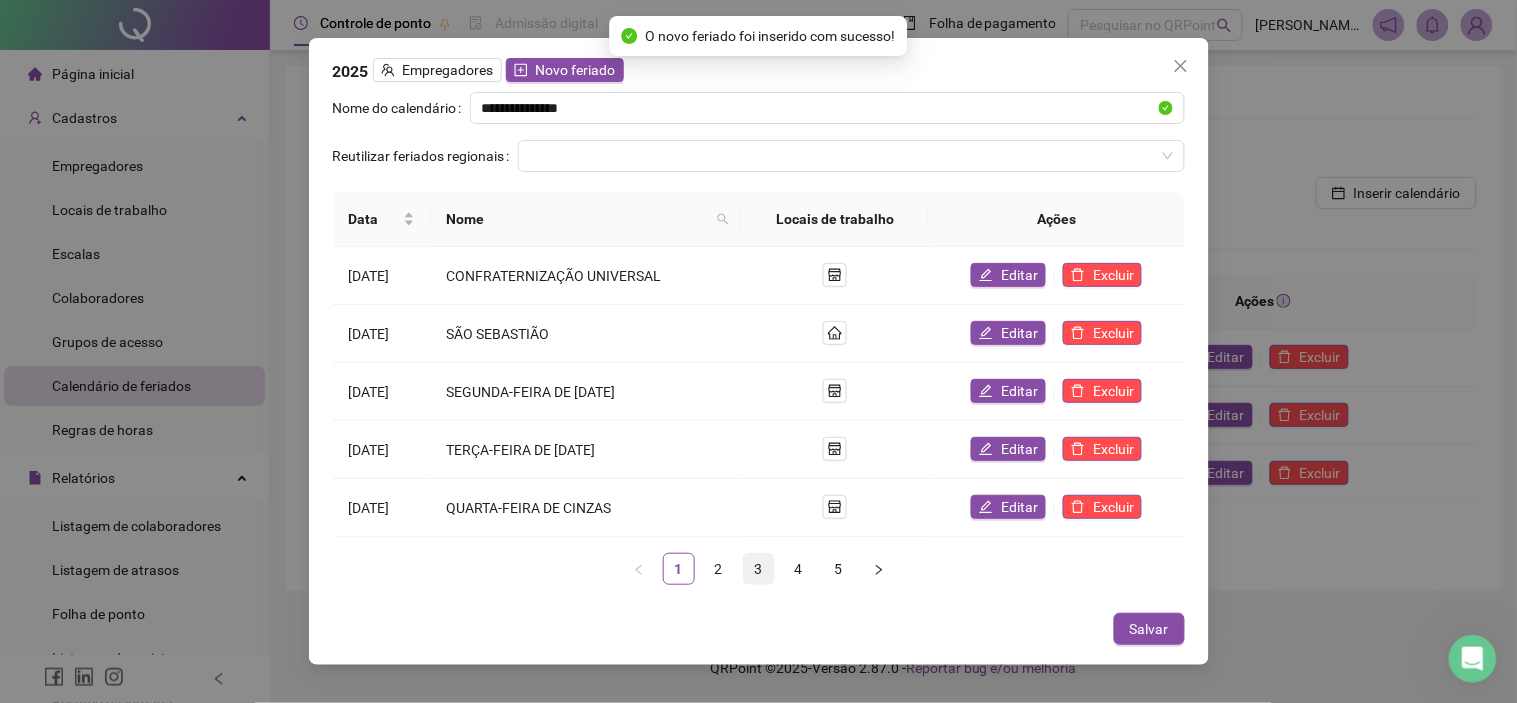 click on "3" at bounding box center (759, 569) 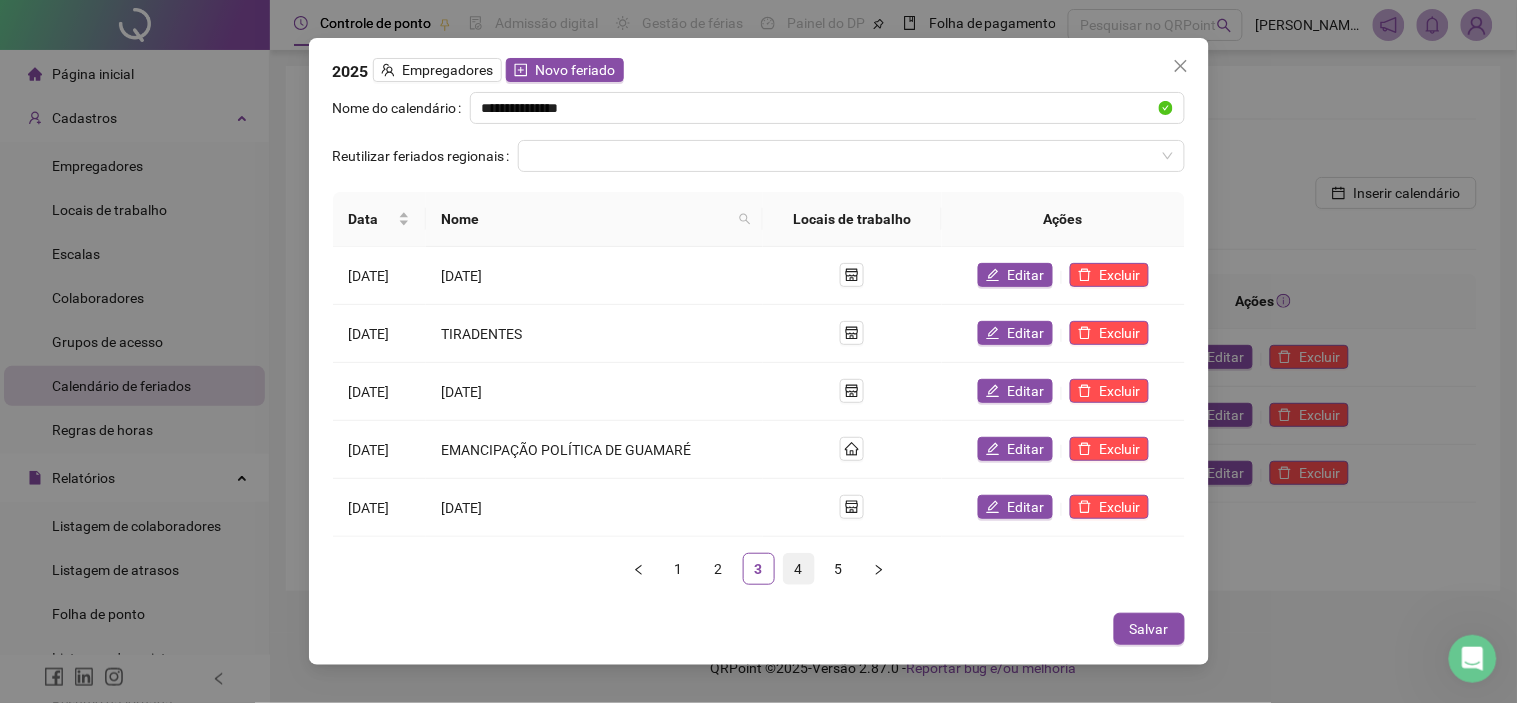 click on "4" at bounding box center (799, 569) 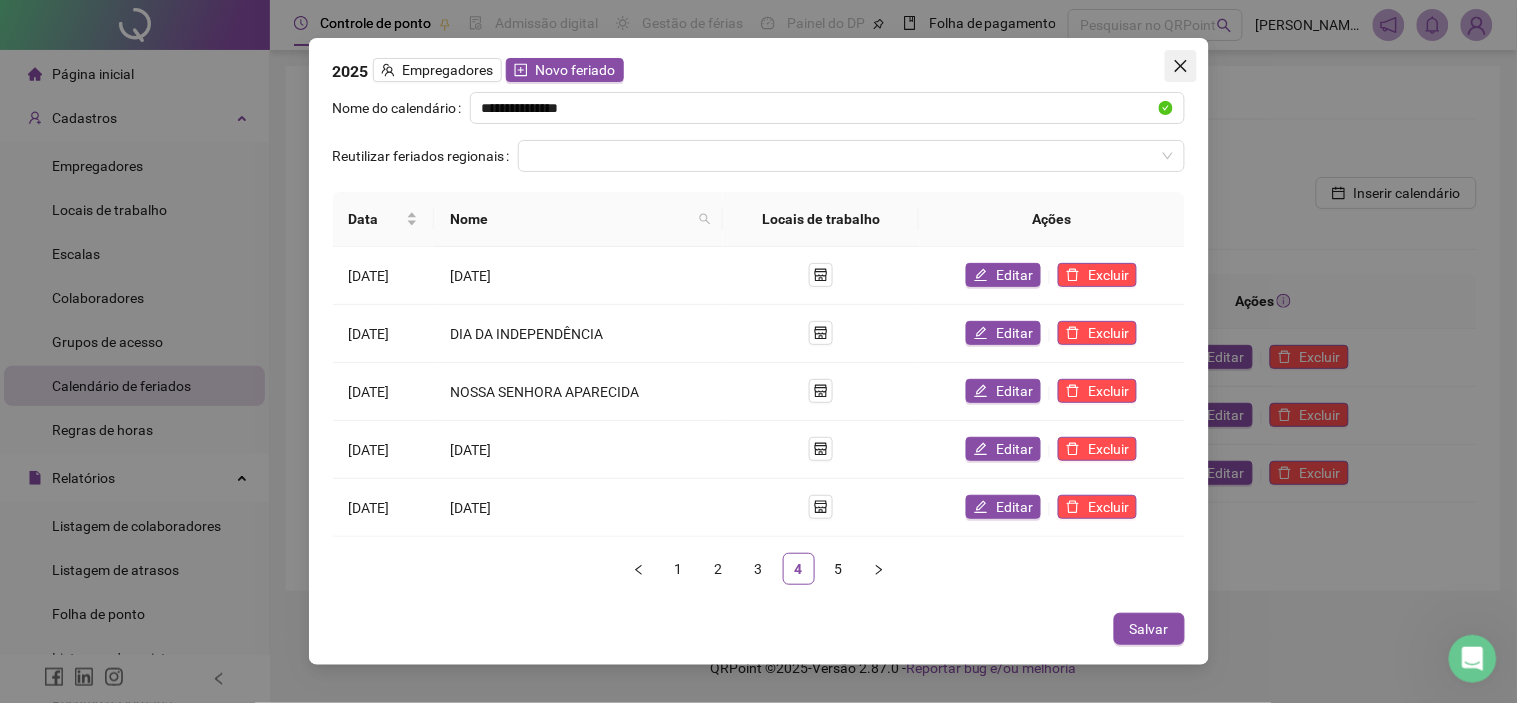 click 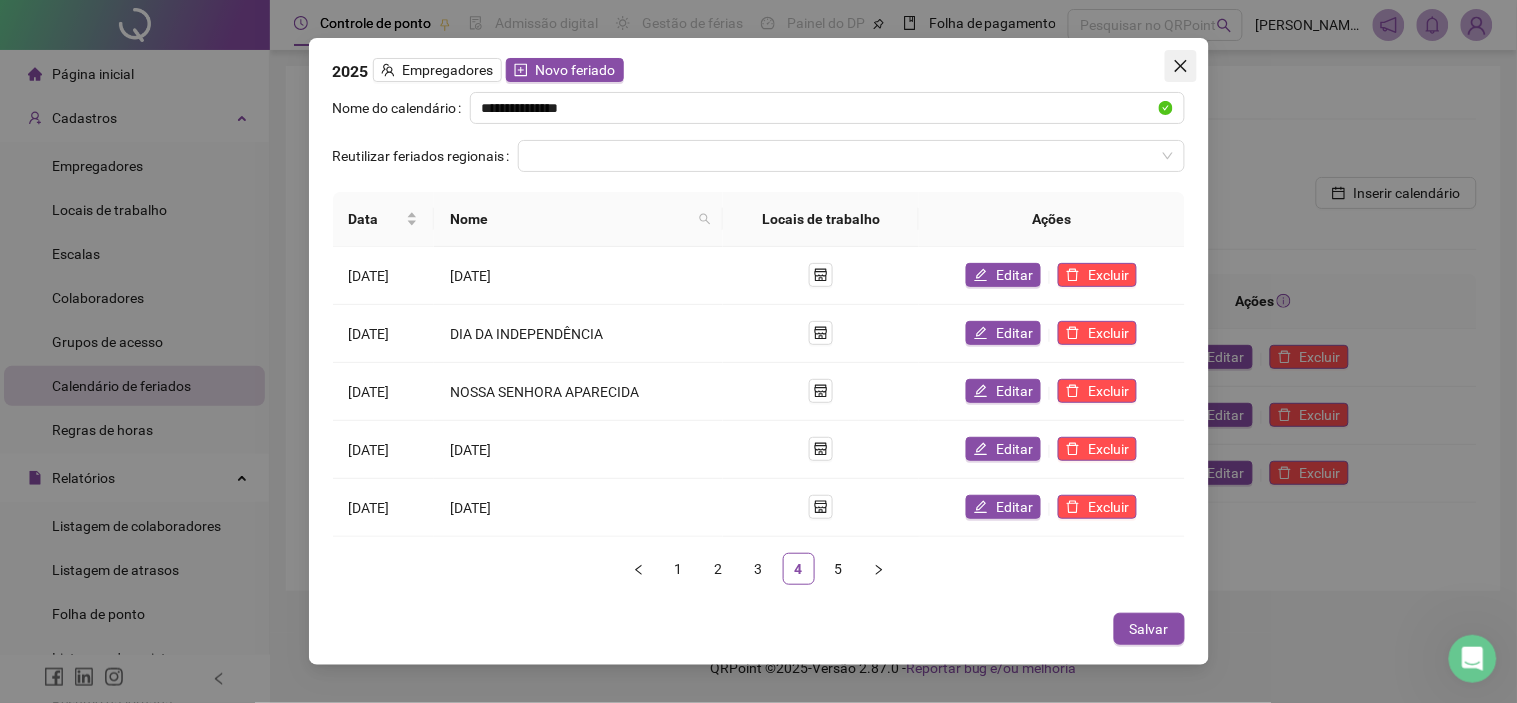 click on "**********" at bounding box center [758, 351] 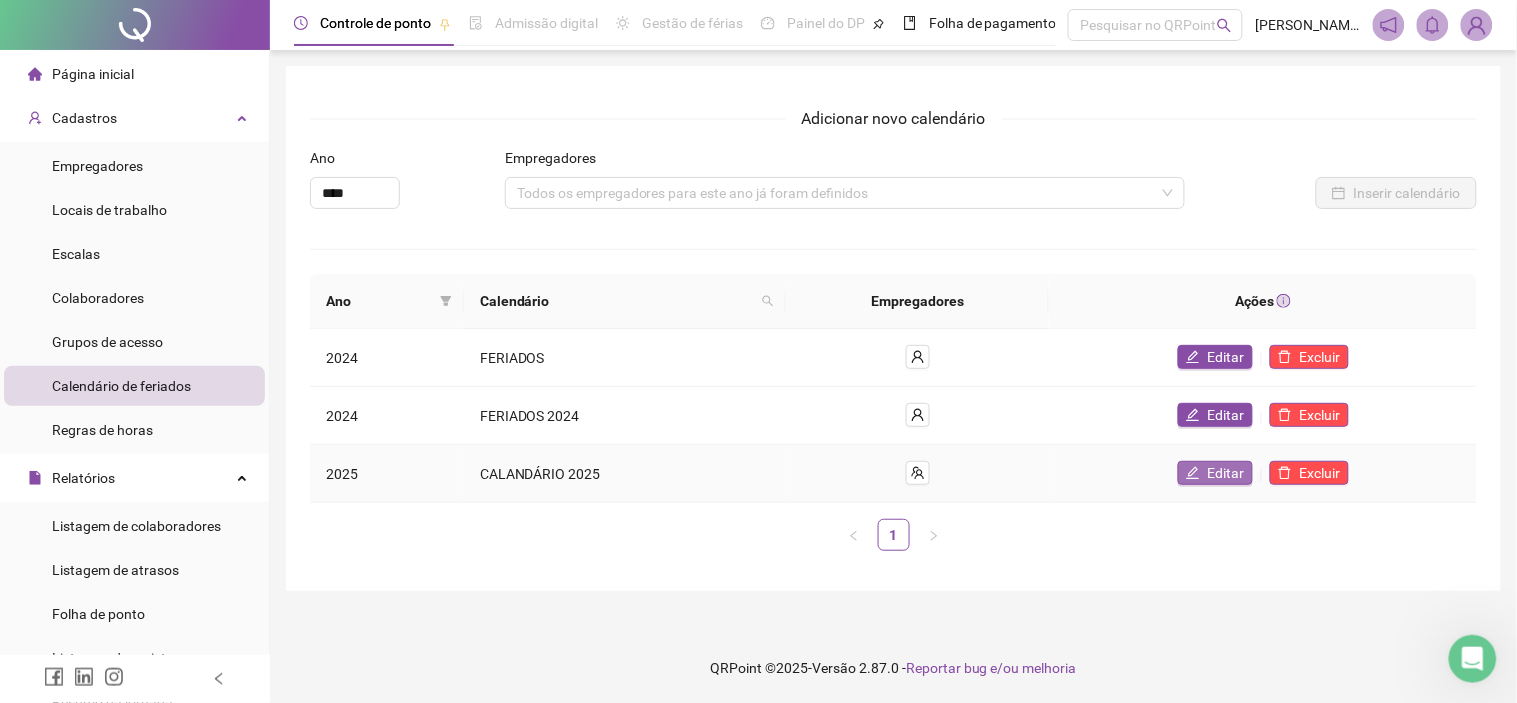 click on "Editar" at bounding box center (1226, 473) 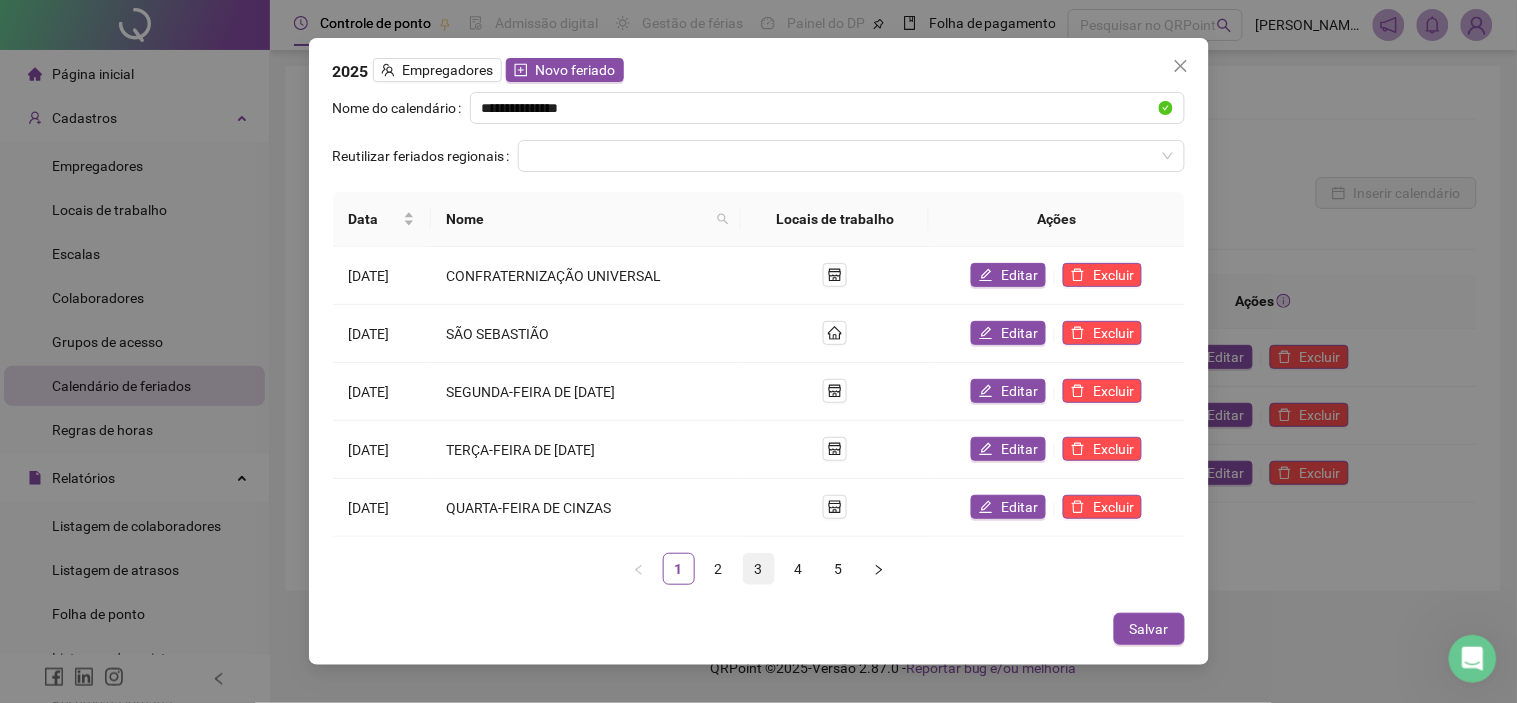 click on "3" at bounding box center (759, 569) 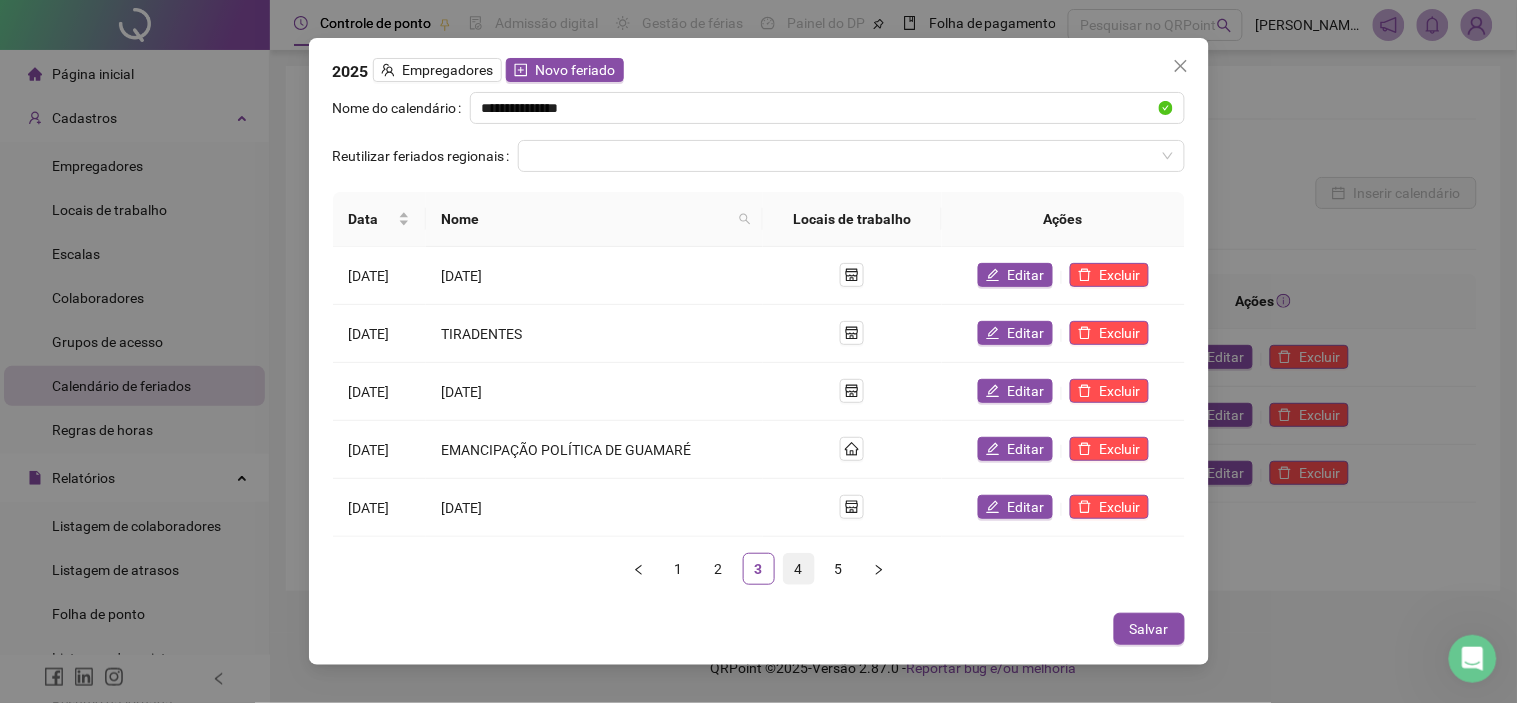 click on "4" at bounding box center [799, 569] 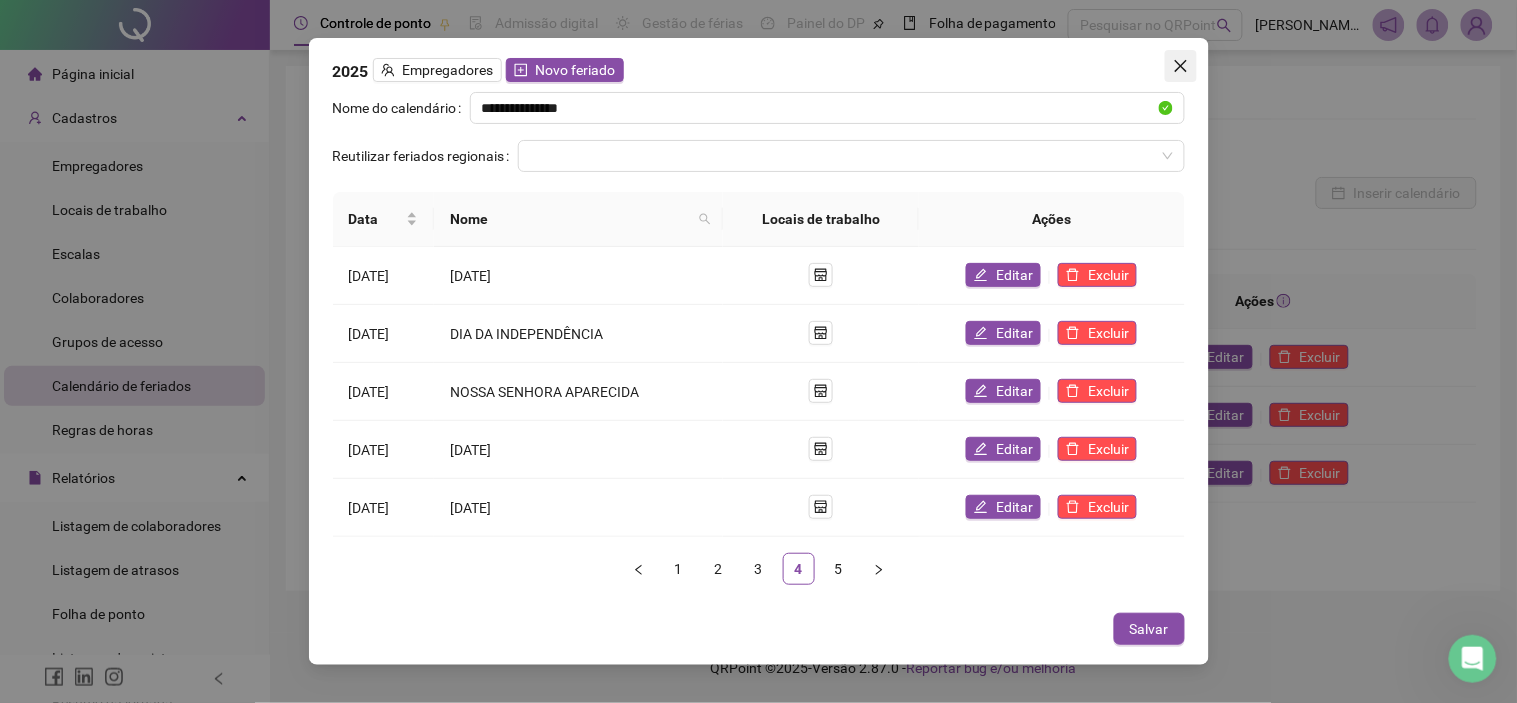 click 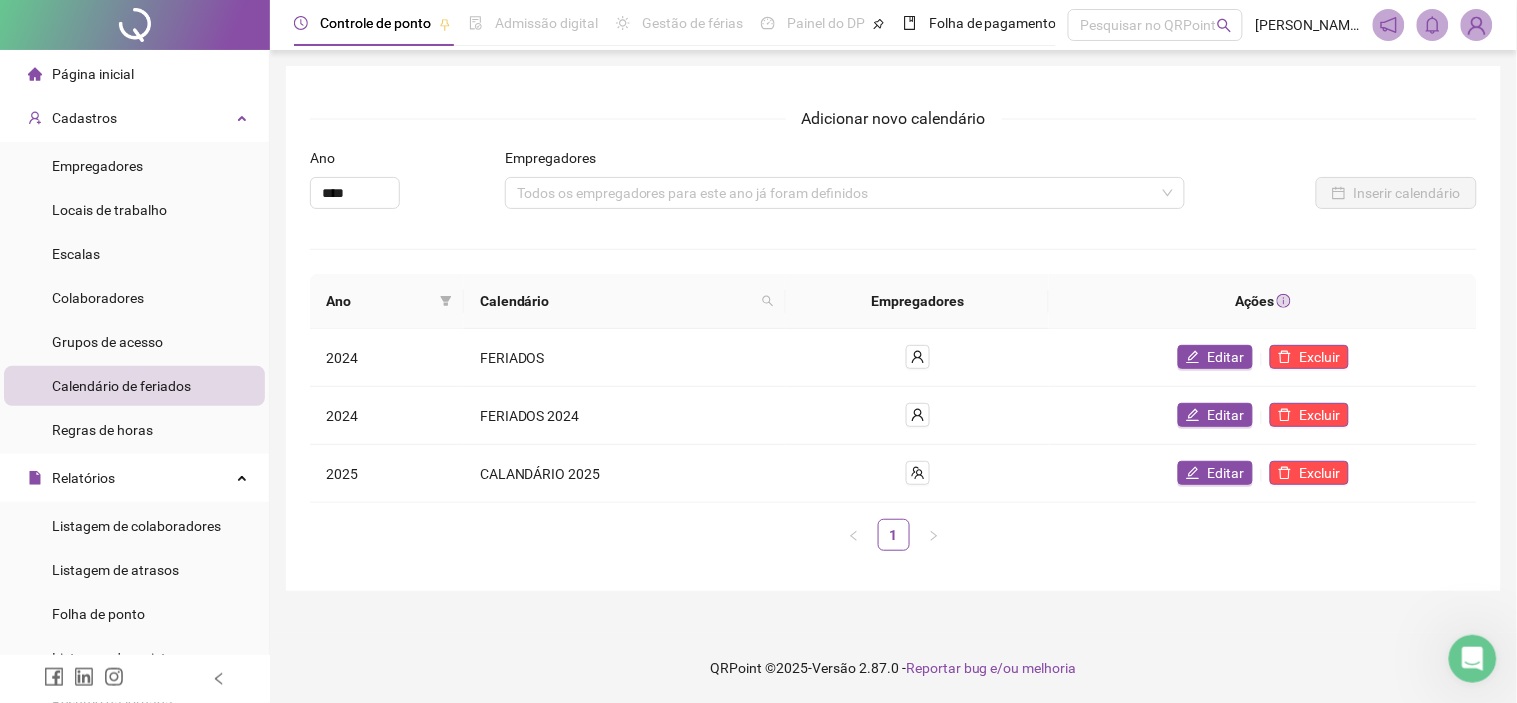 click on "Página inicial" at bounding box center [93, 74] 